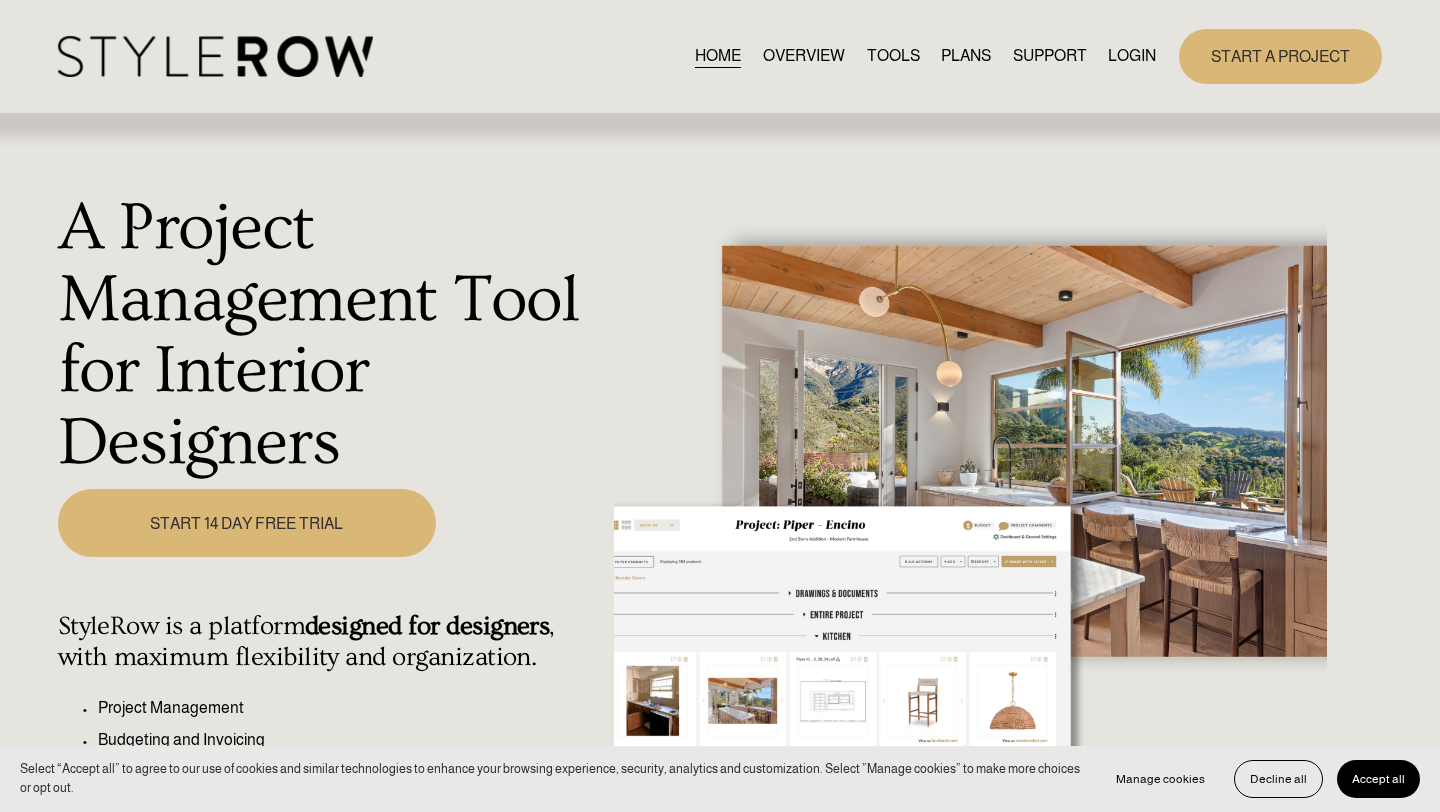 scroll, scrollTop: 0, scrollLeft: 0, axis: both 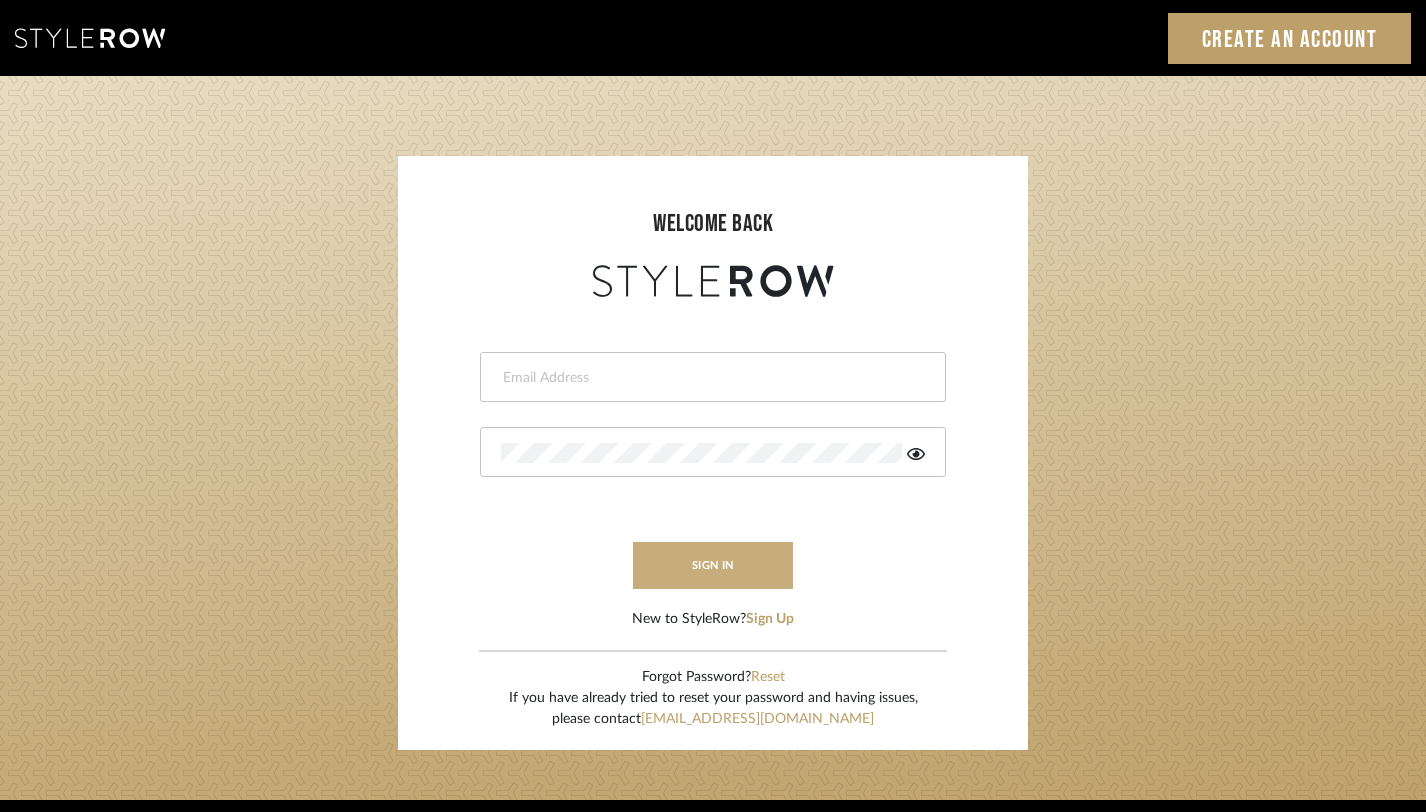 type on "monica@tfoxinteriors.com" 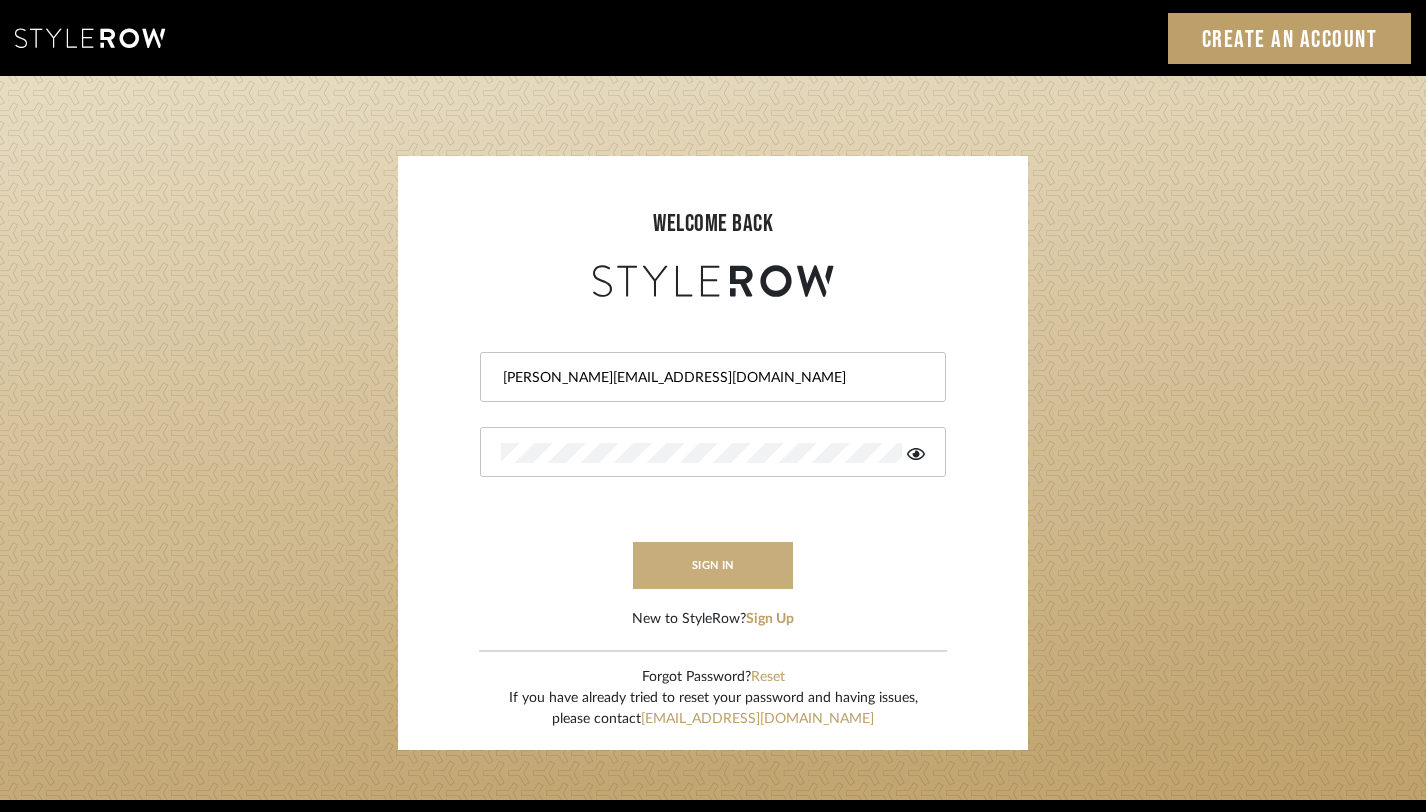 click on "sign in" at bounding box center [713, 565] 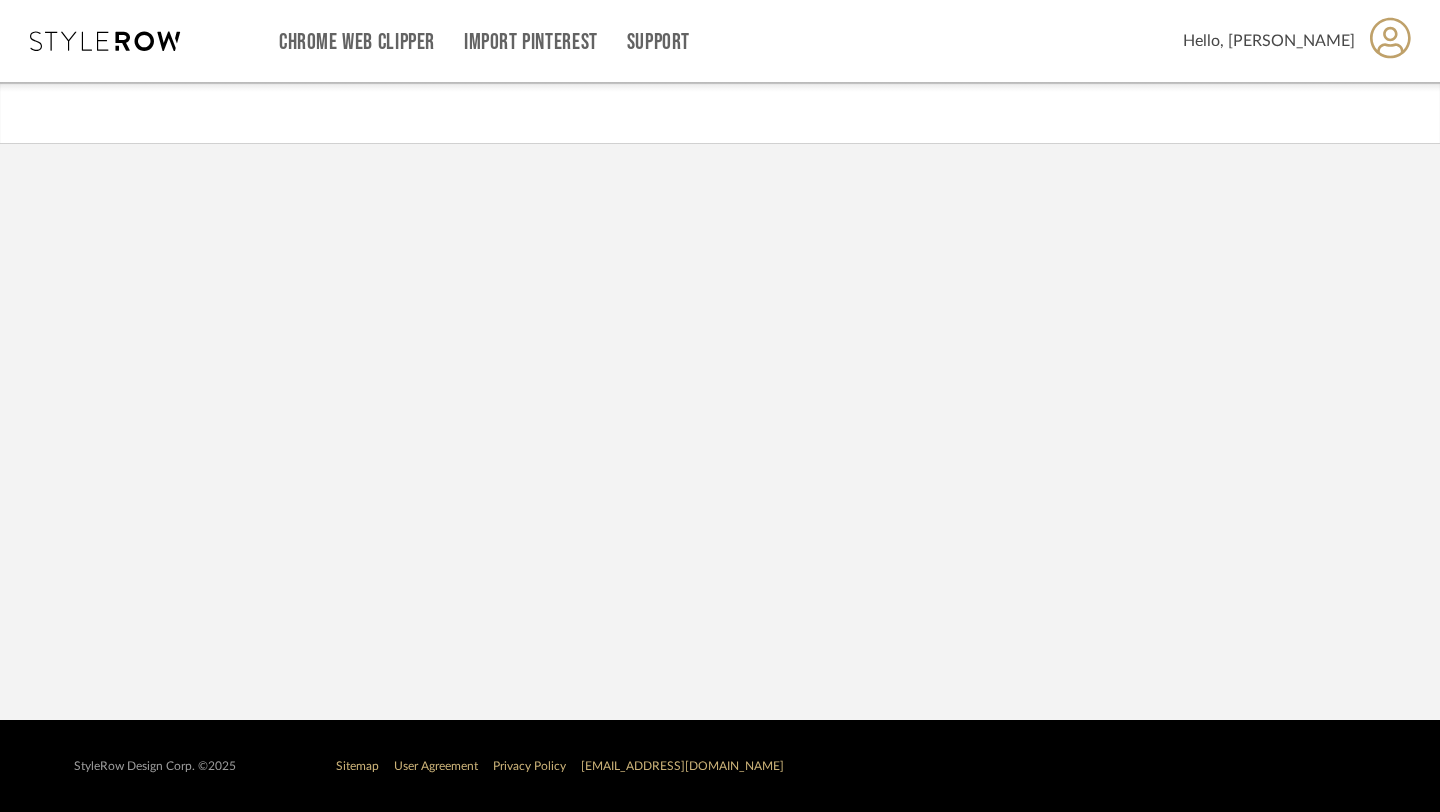 scroll, scrollTop: 0, scrollLeft: 0, axis: both 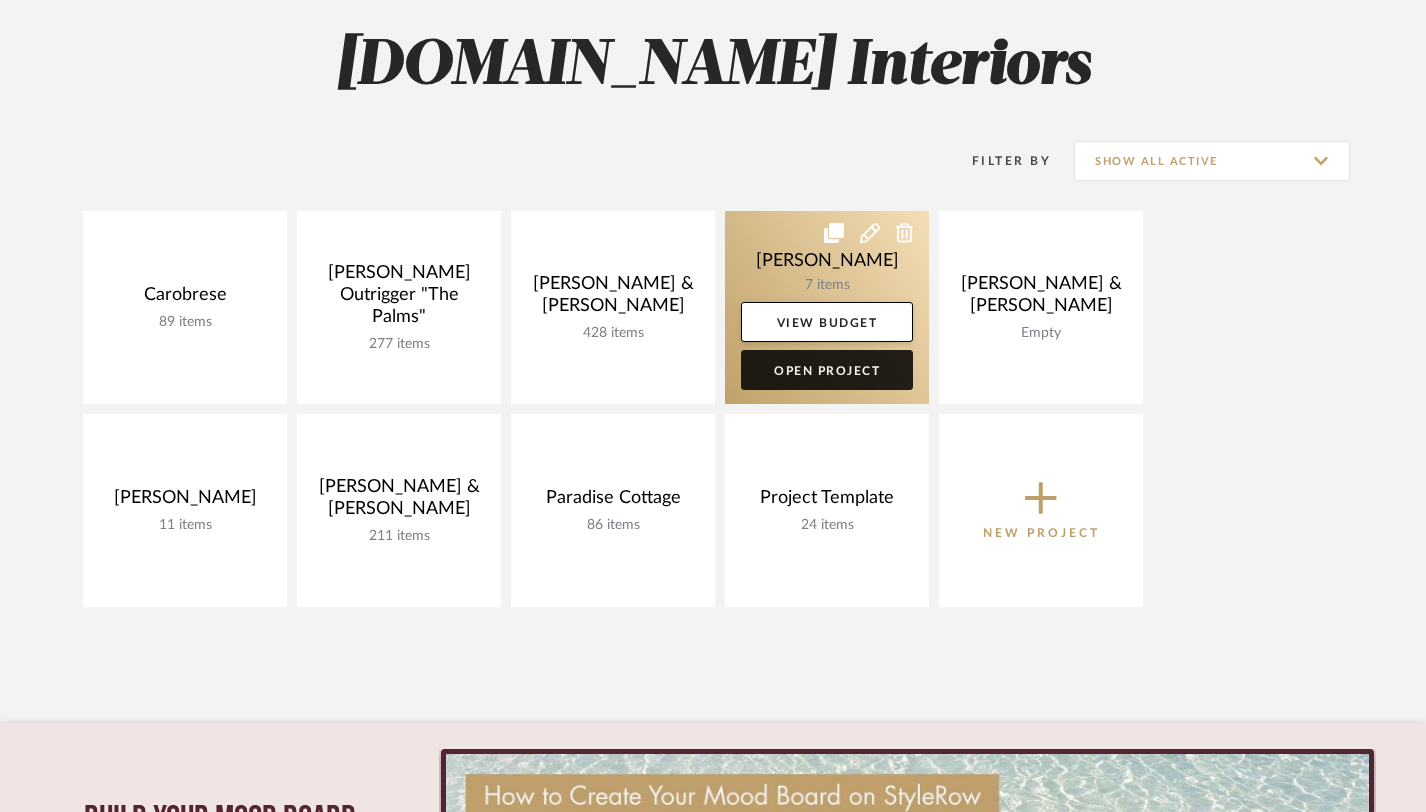 click on "Open Project" 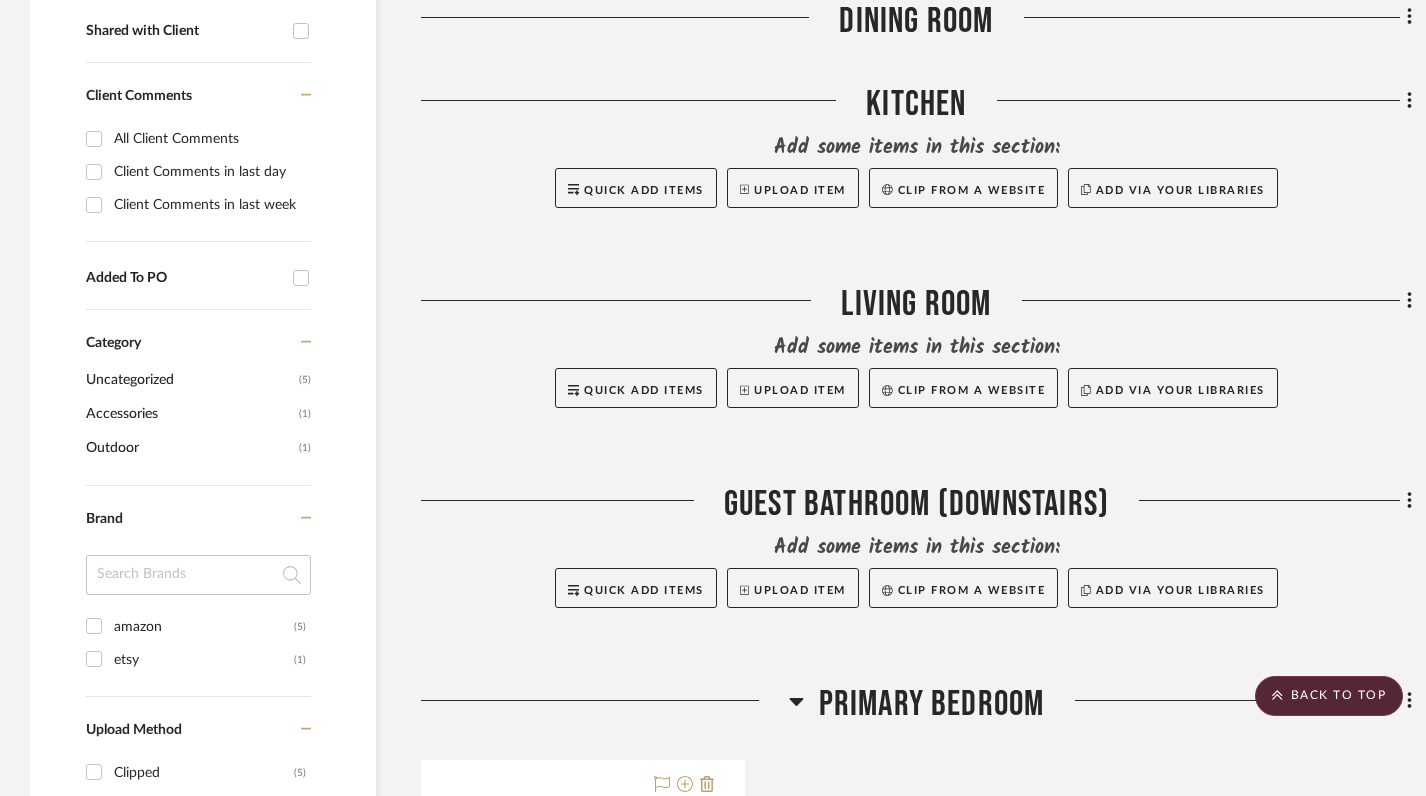 scroll, scrollTop: 0, scrollLeft: 0, axis: both 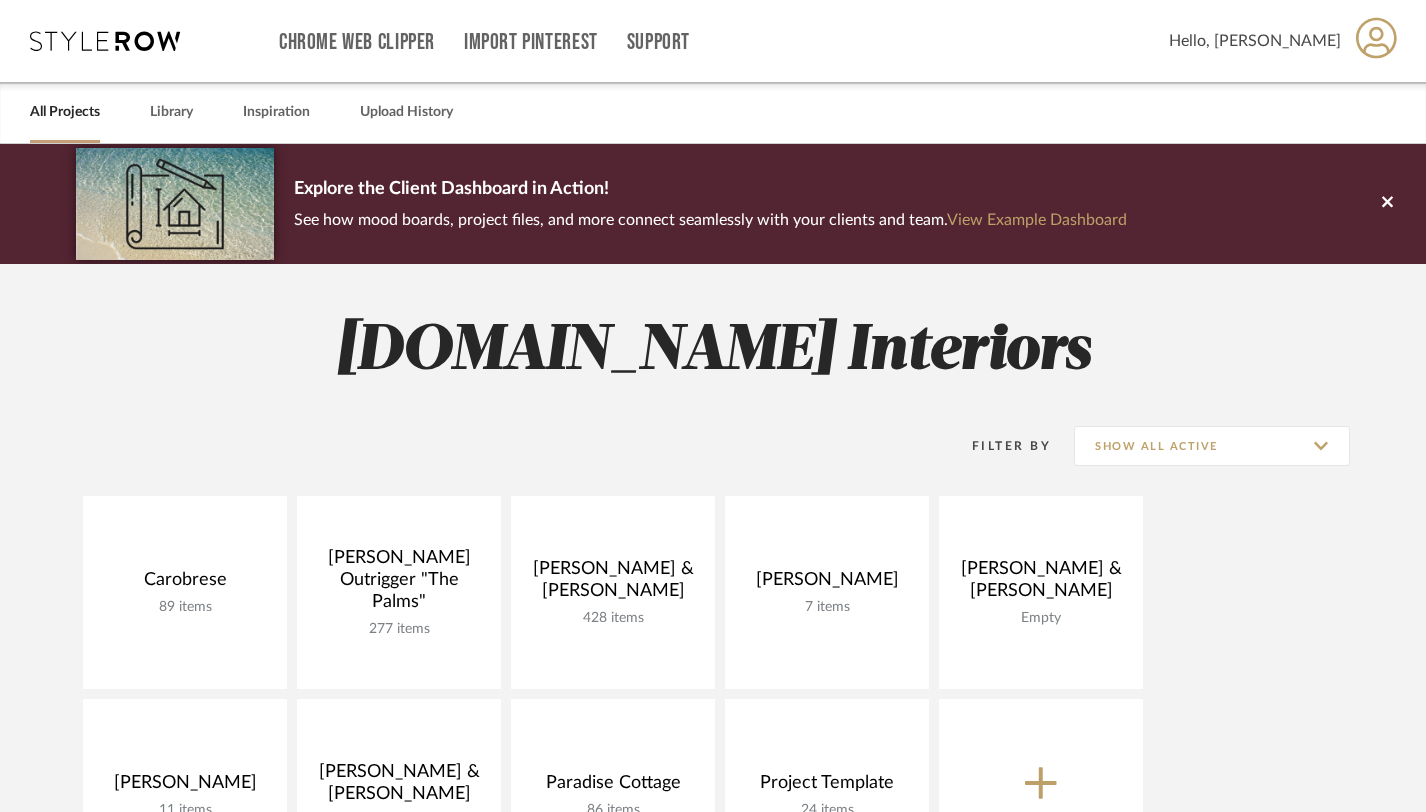 click 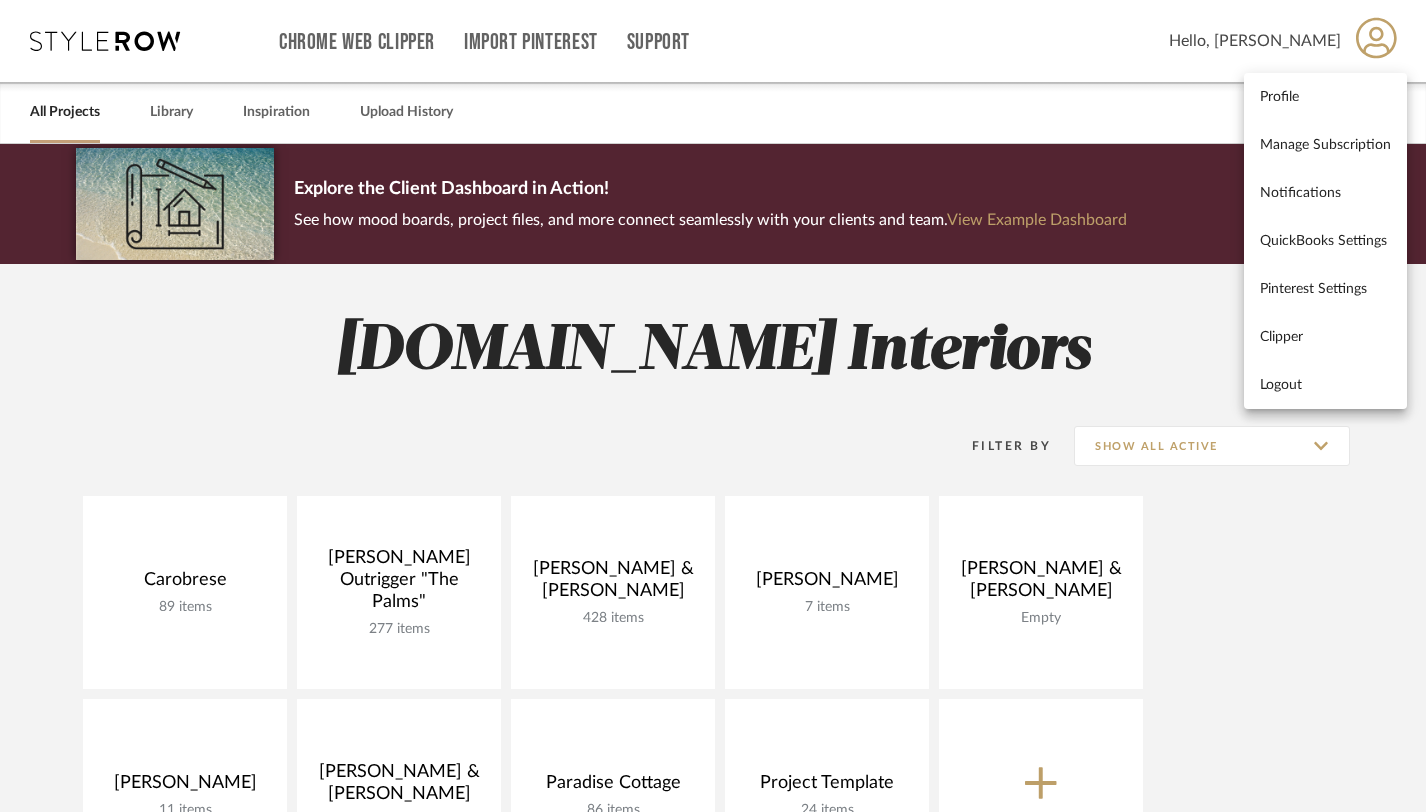 click at bounding box center (713, 406) 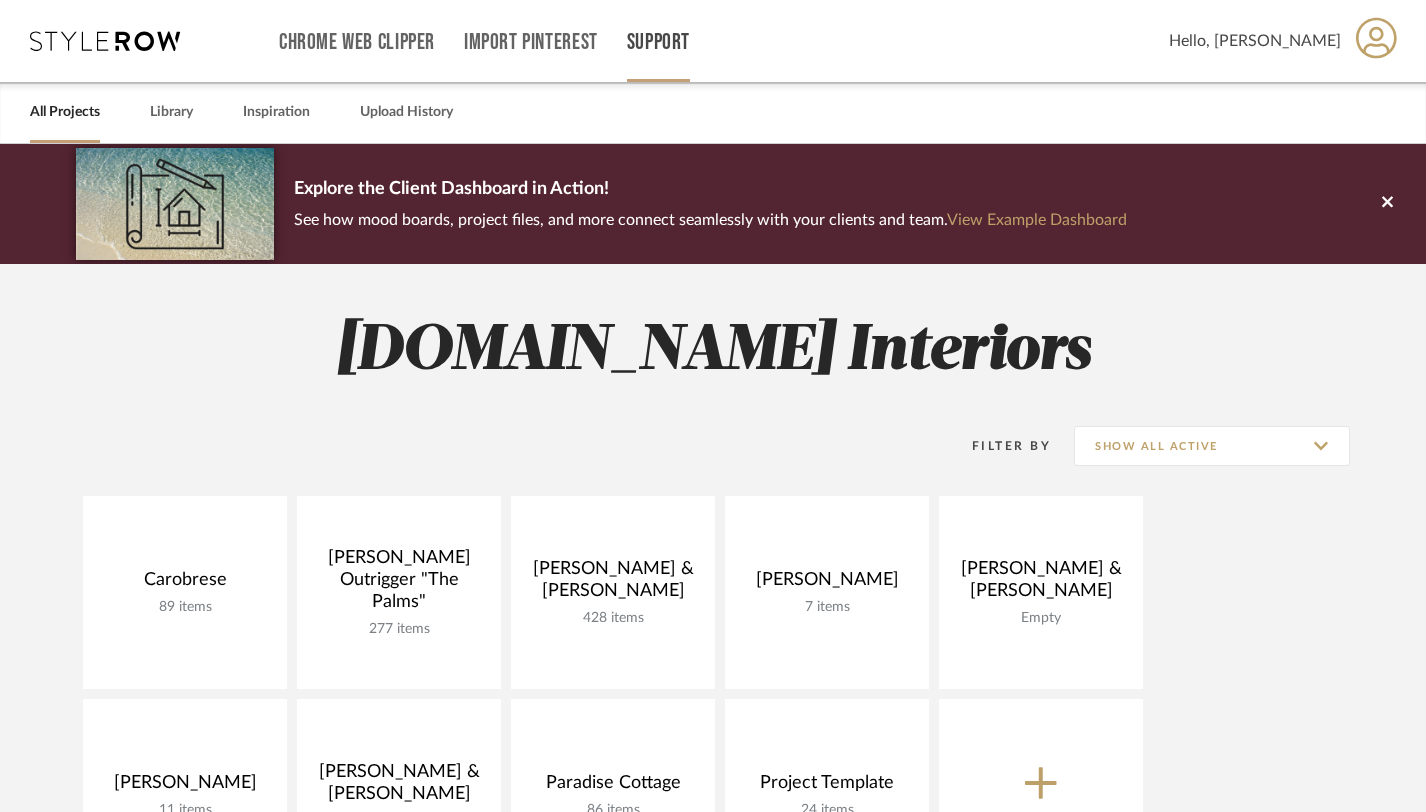 click on "Support" at bounding box center [658, 42] 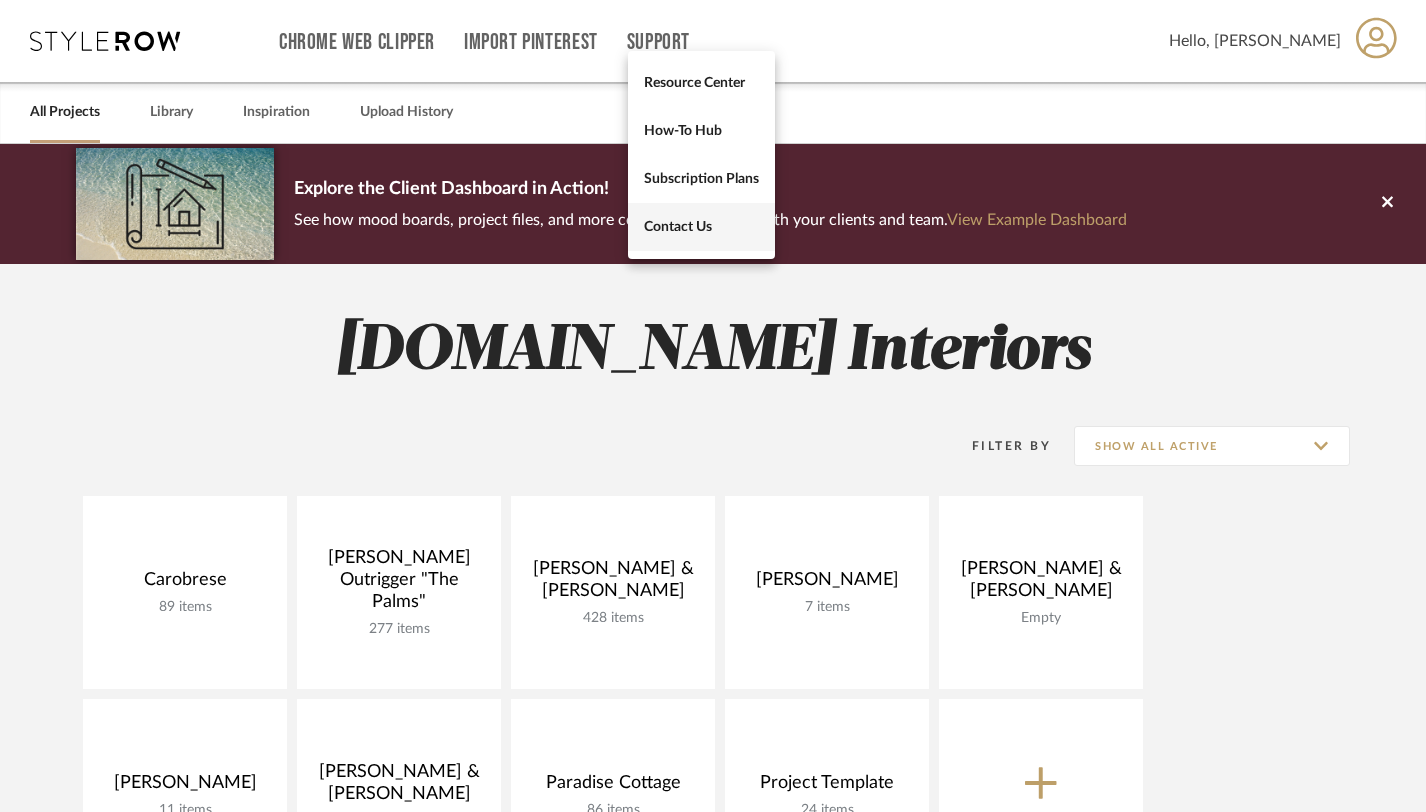 click on "Contact Us" at bounding box center (701, 226) 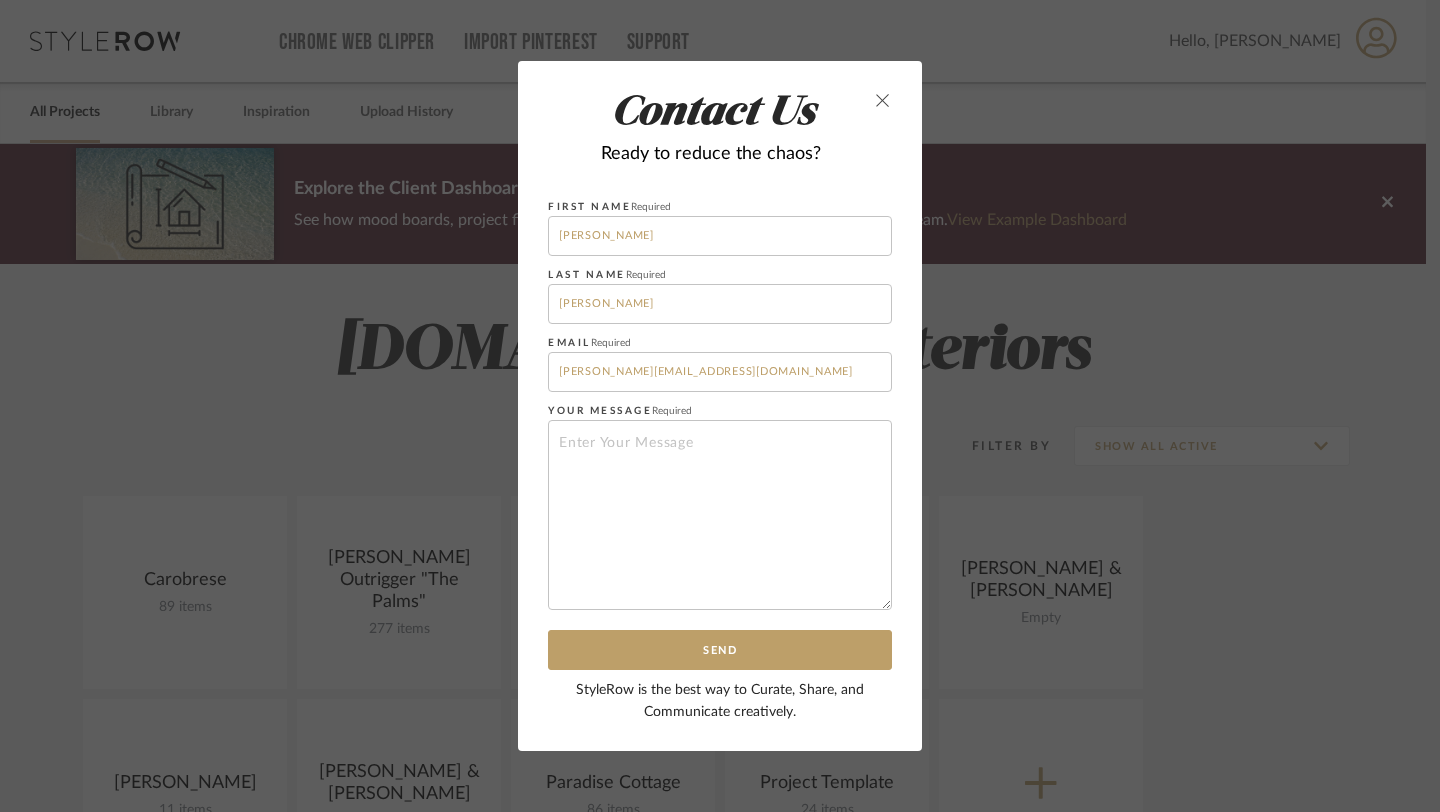 click at bounding box center (883, 100) 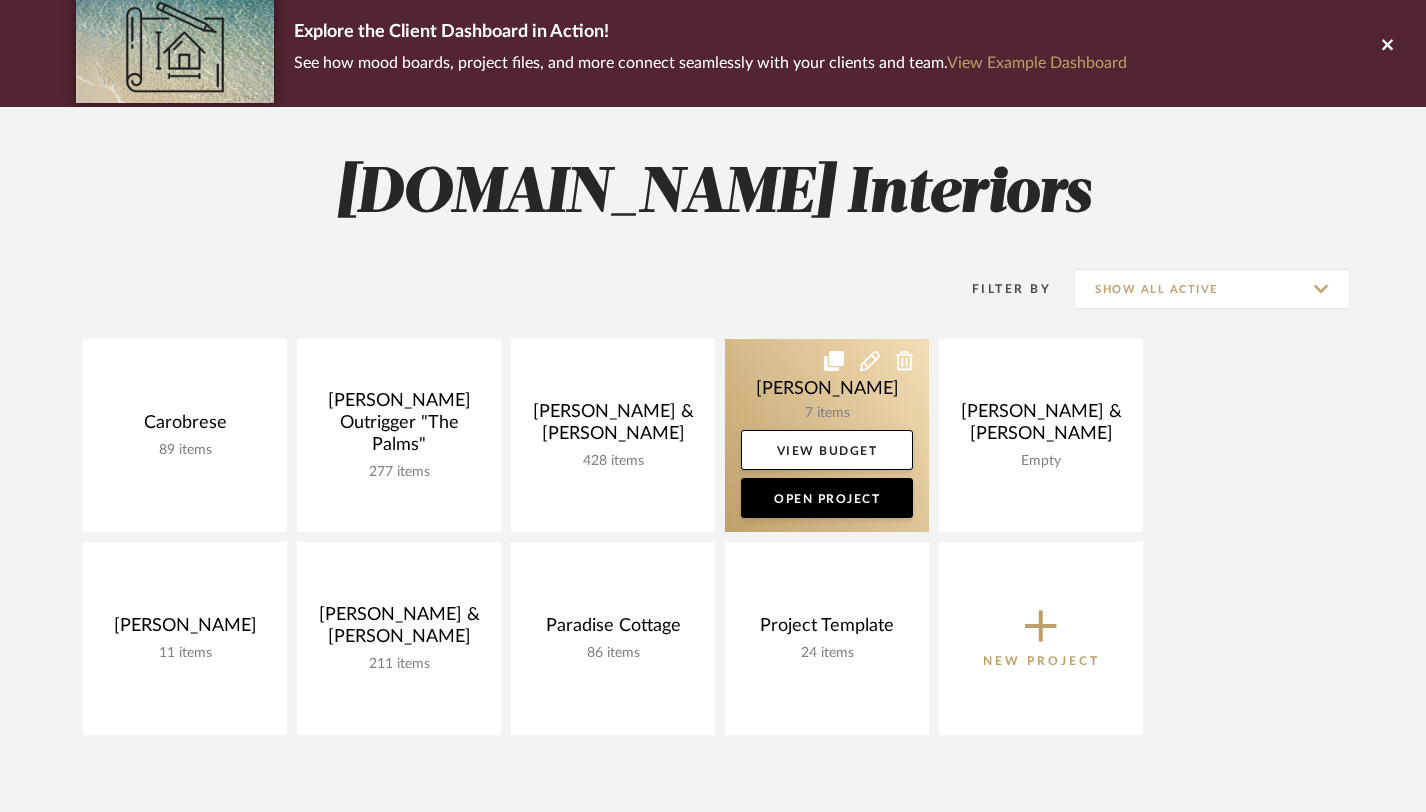 scroll, scrollTop: 0, scrollLeft: 0, axis: both 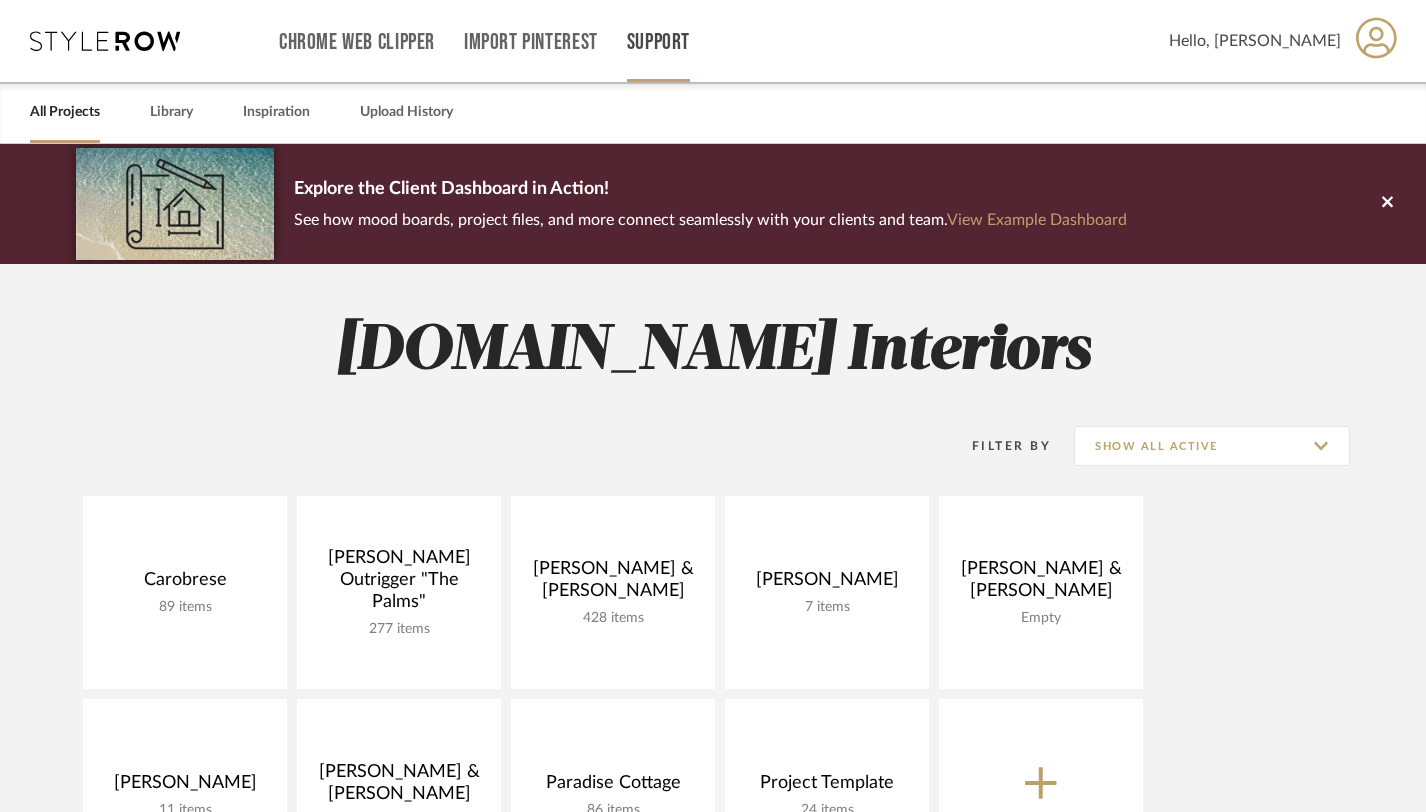 click on "Support" at bounding box center (658, 41) 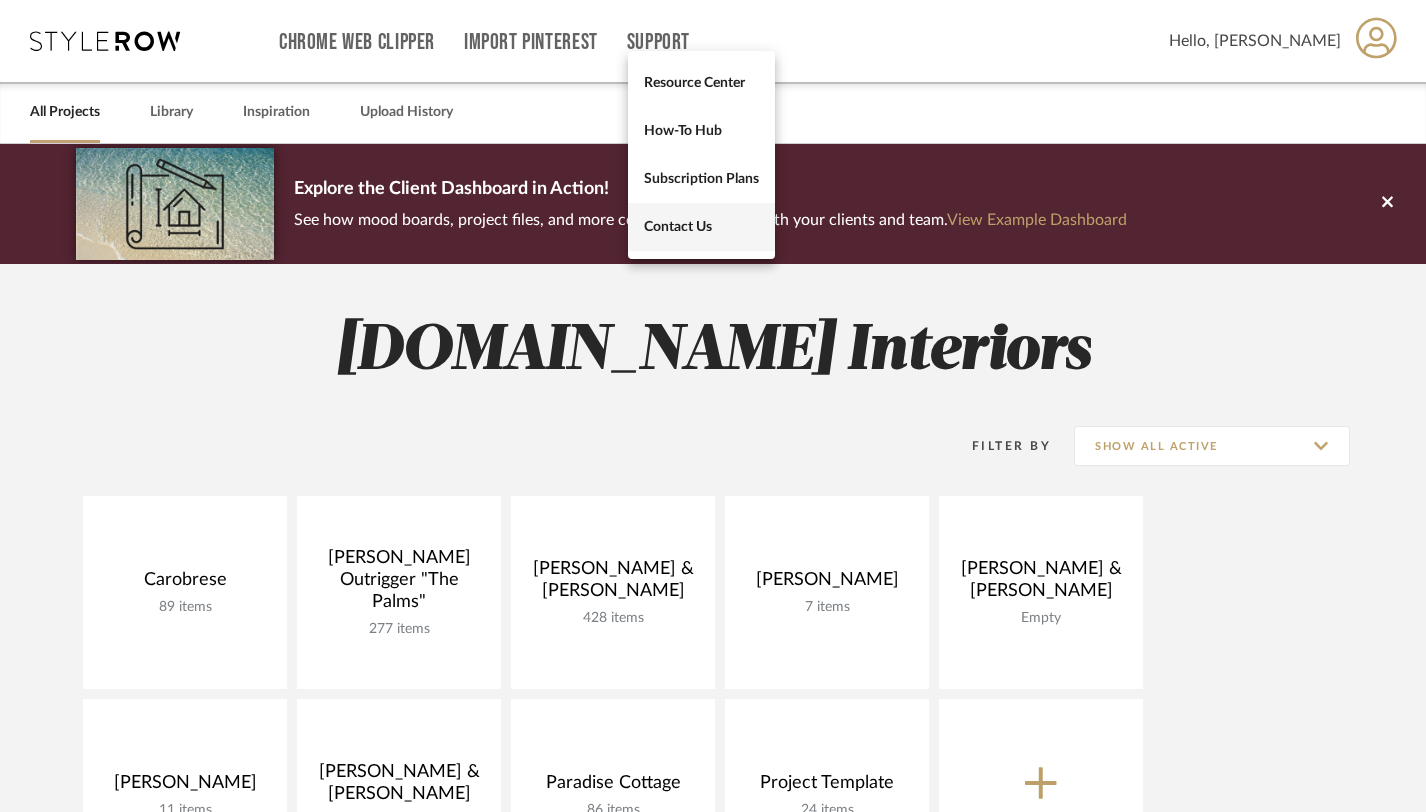 click on "Contact Us" at bounding box center (701, 226) 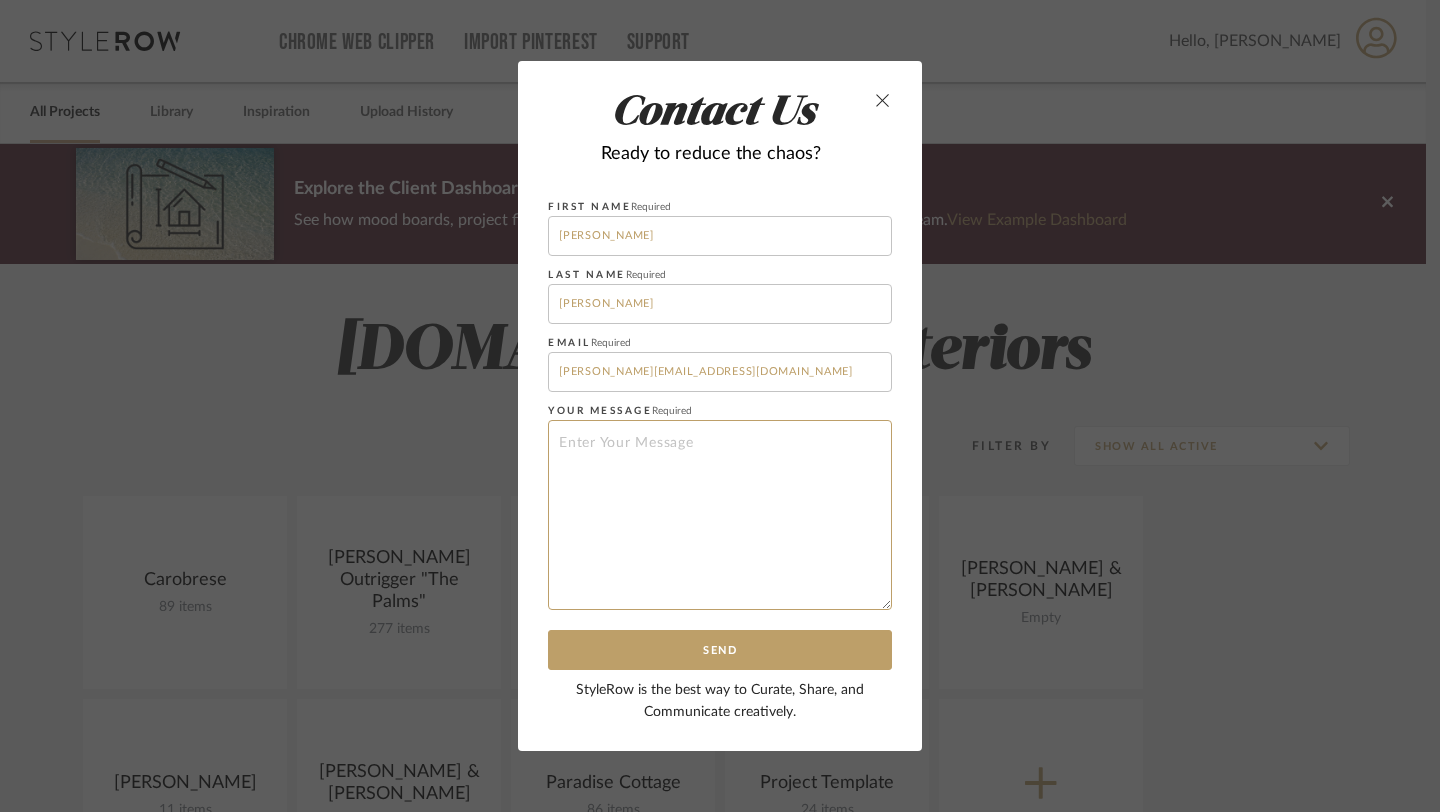 click at bounding box center (720, 515) 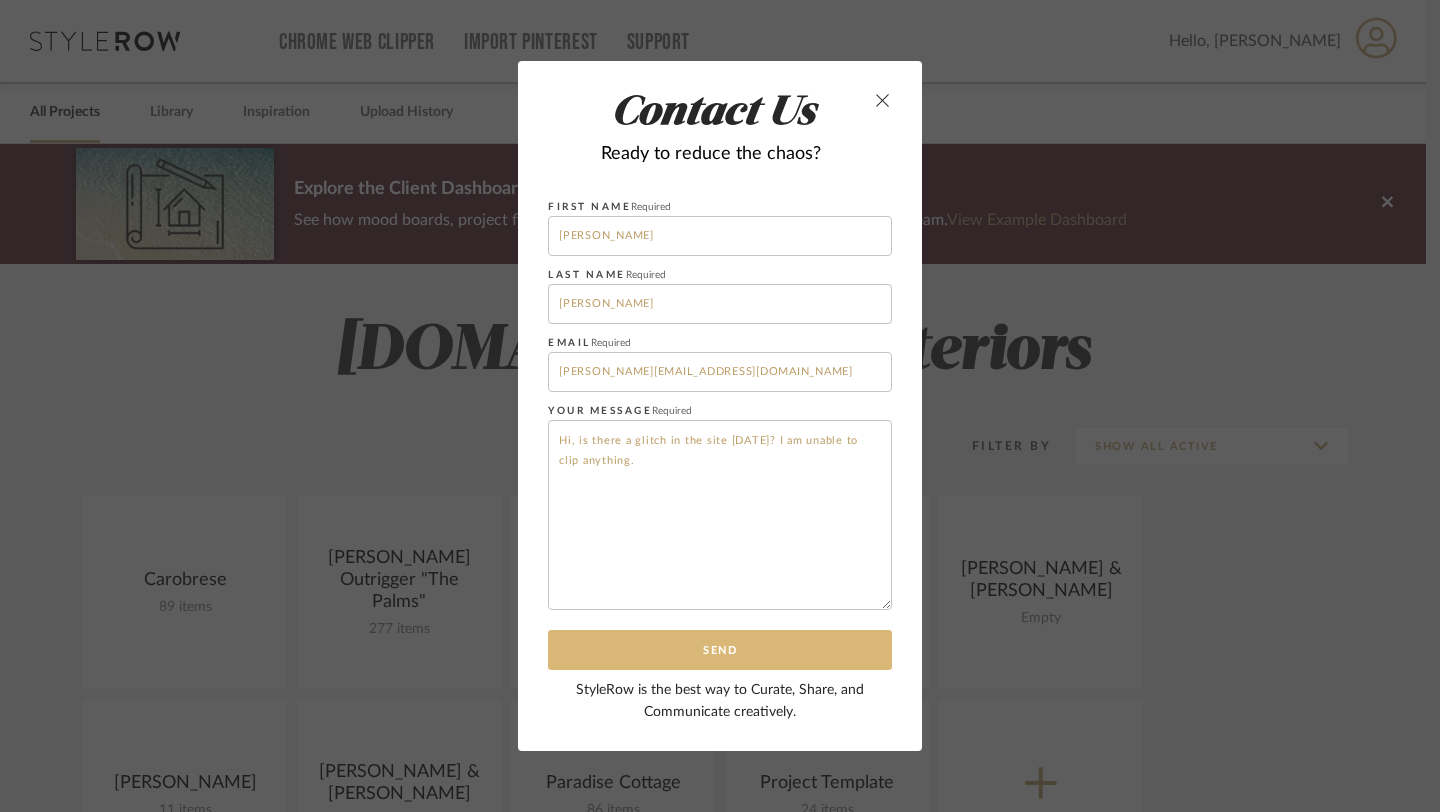 type on "Hi, is there a glitch in the site today? I am unable to clip anything." 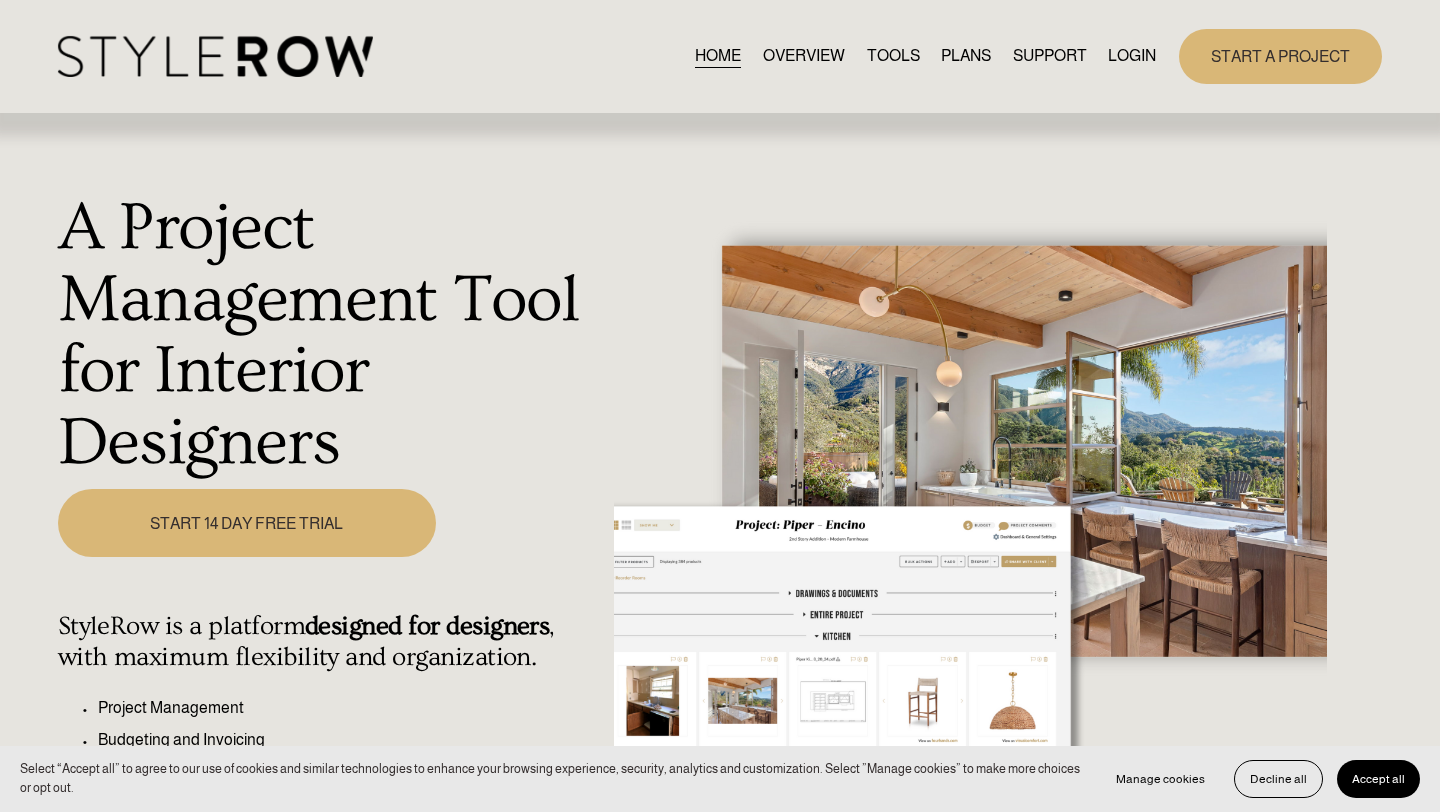 scroll, scrollTop: 0, scrollLeft: 0, axis: both 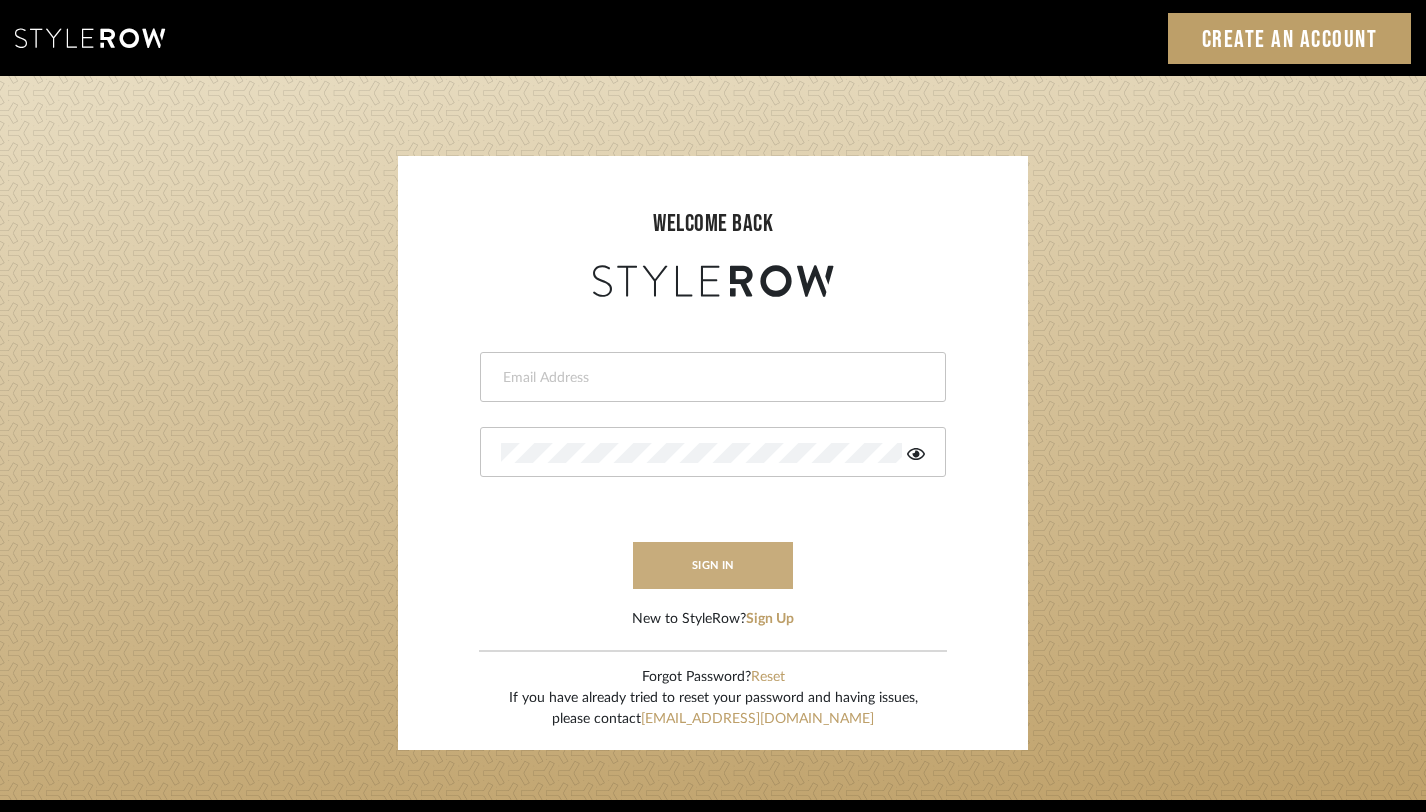 type on "[PERSON_NAME][EMAIL_ADDRESS][DOMAIN_NAME]" 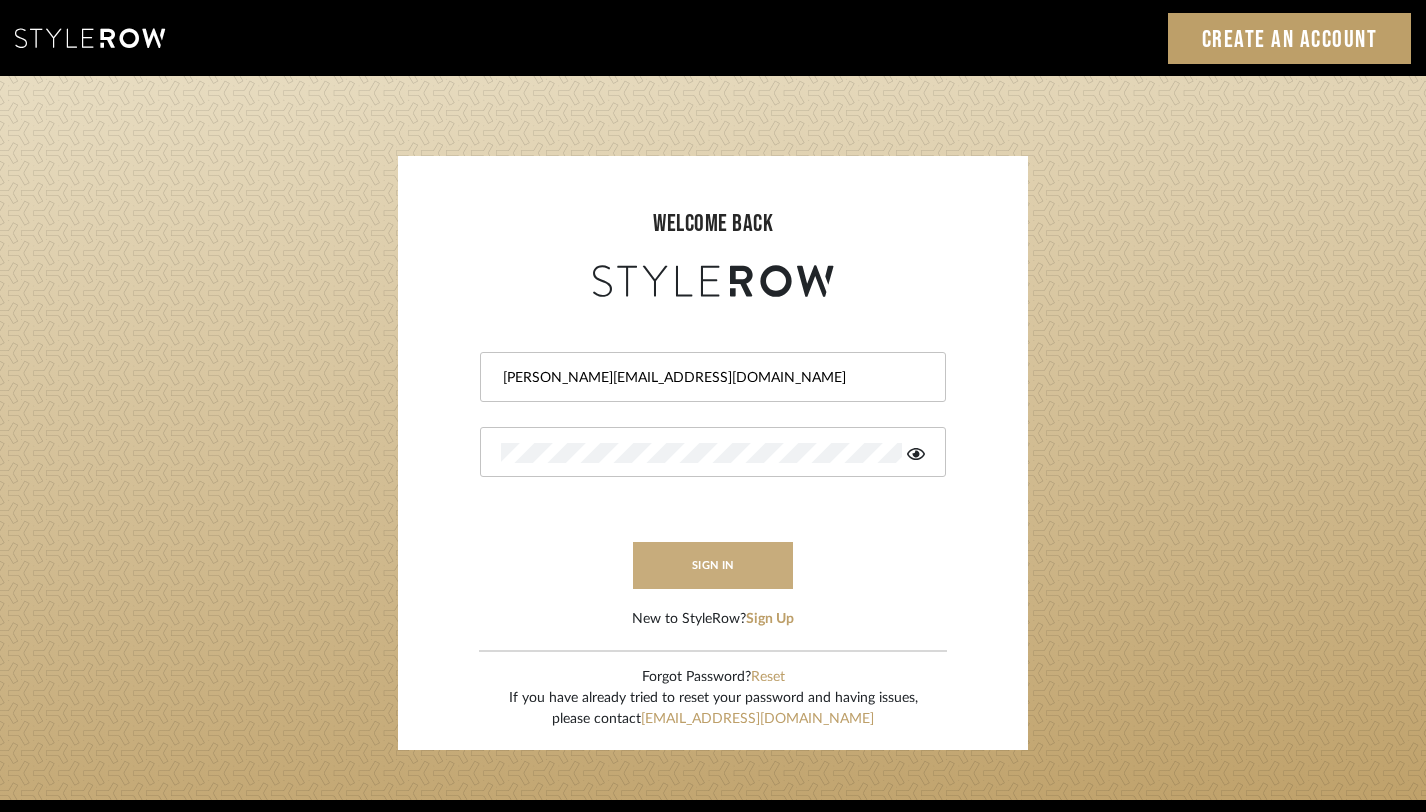 click on "sign in" at bounding box center [713, 565] 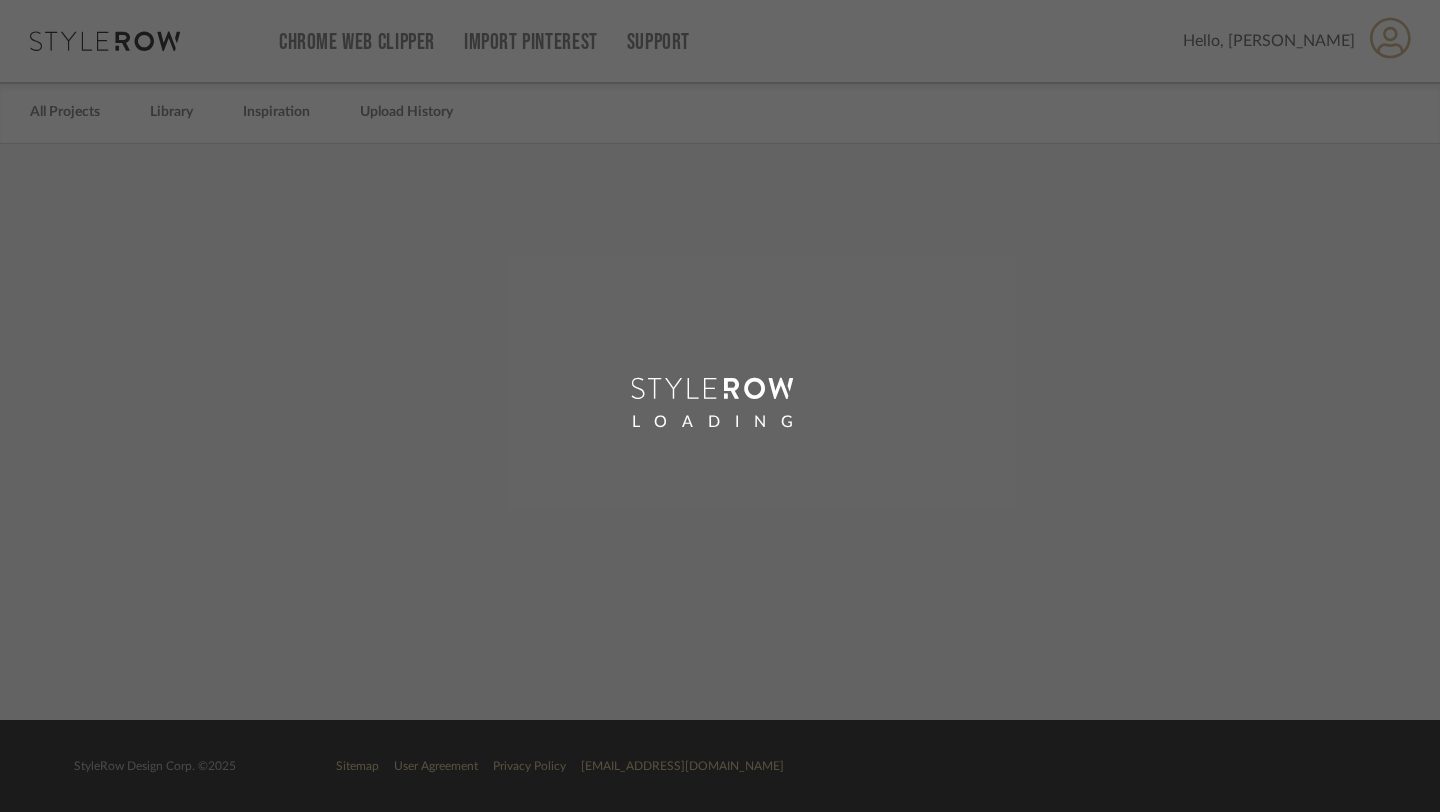 scroll, scrollTop: 0, scrollLeft: 0, axis: both 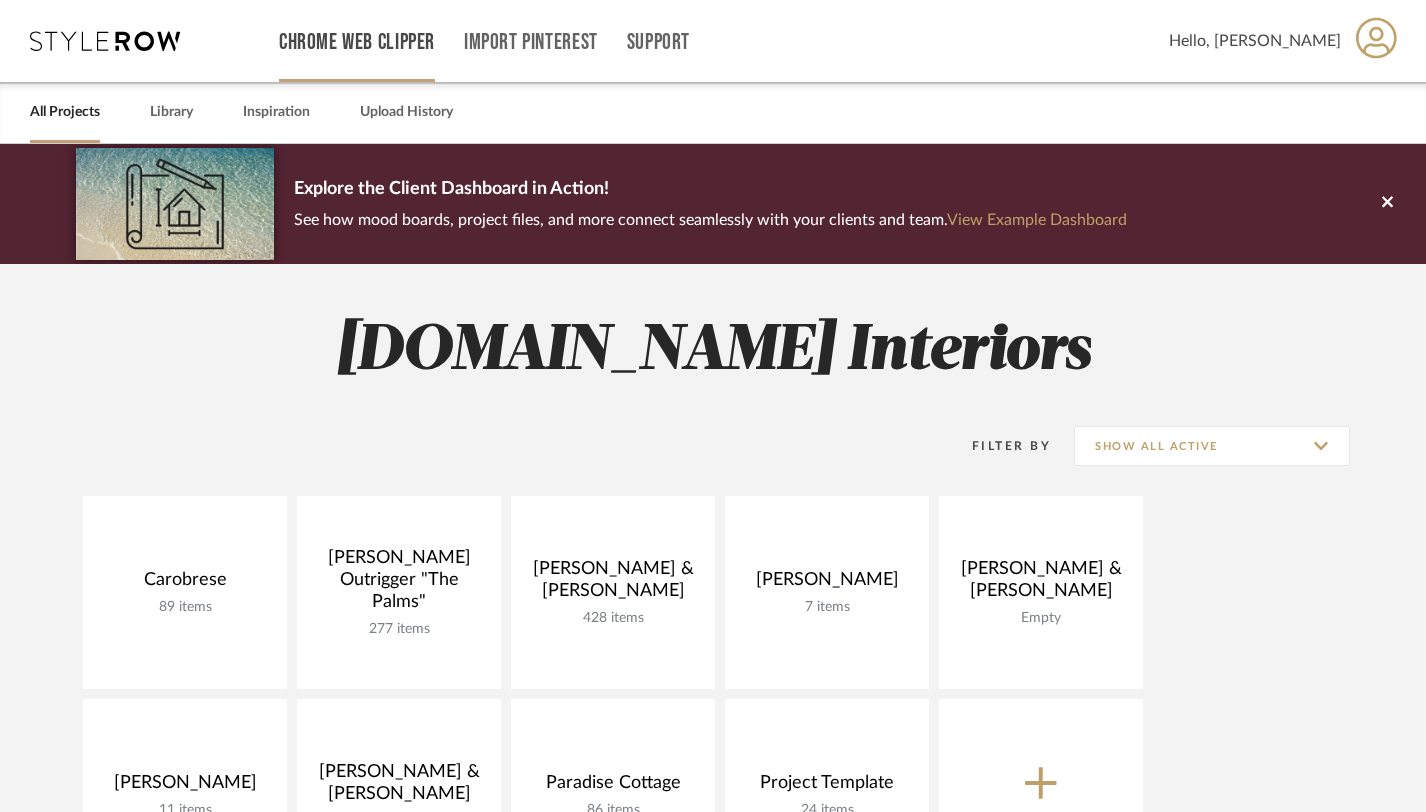 click on "Chrome Web Clipper" at bounding box center [357, 42] 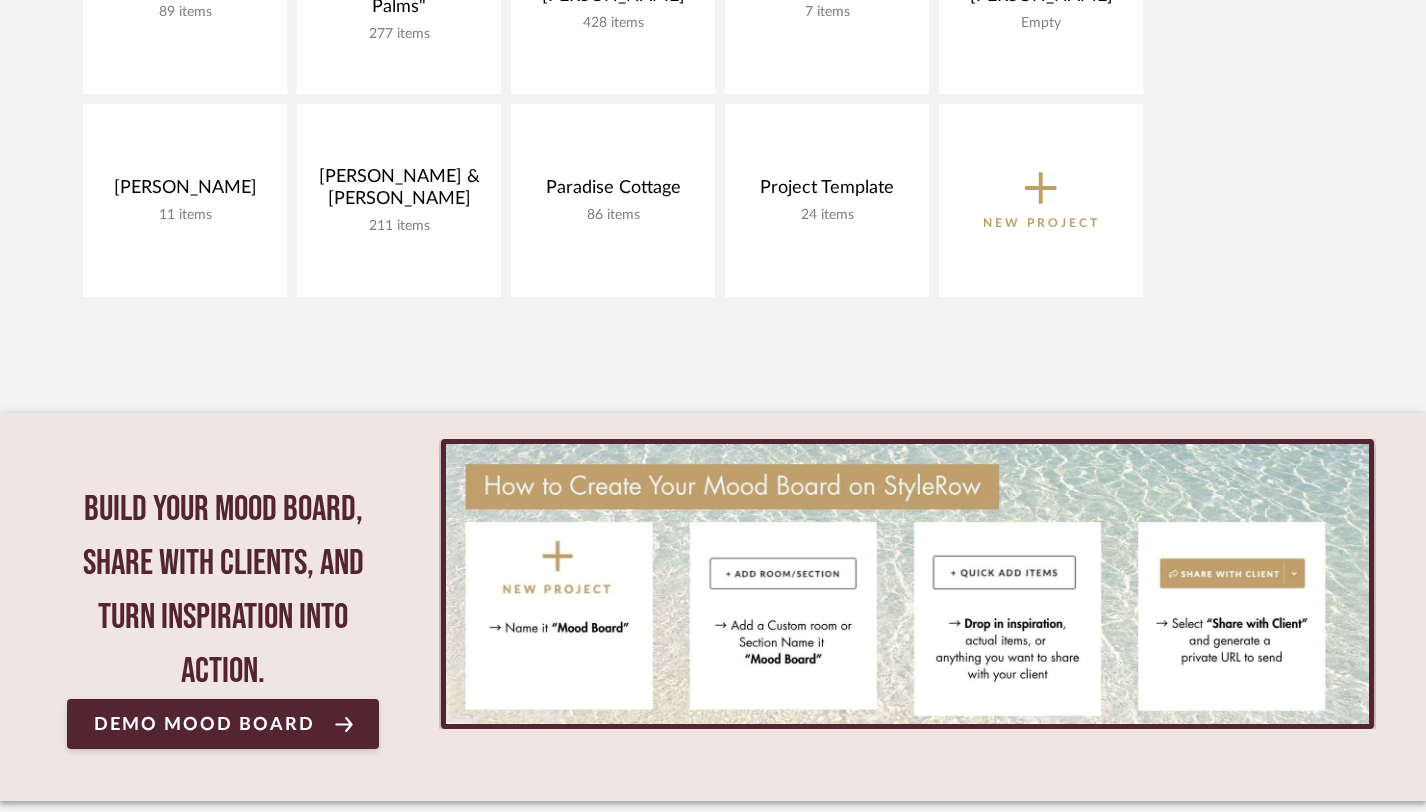 scroll, scrollTop: 0, scrollLeft: 0, axis: both 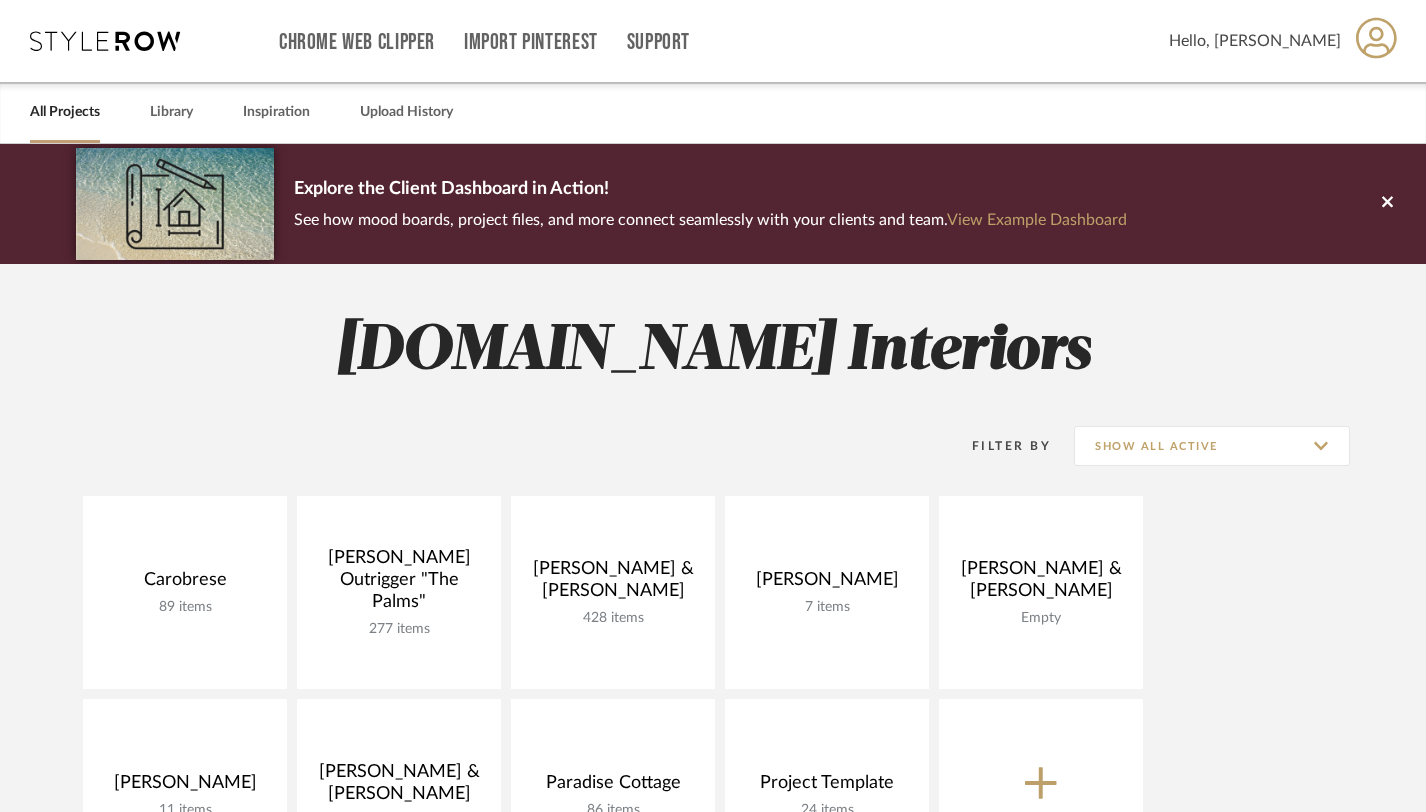 click on "Hello, Monica" at bounding box center (1255, 41) 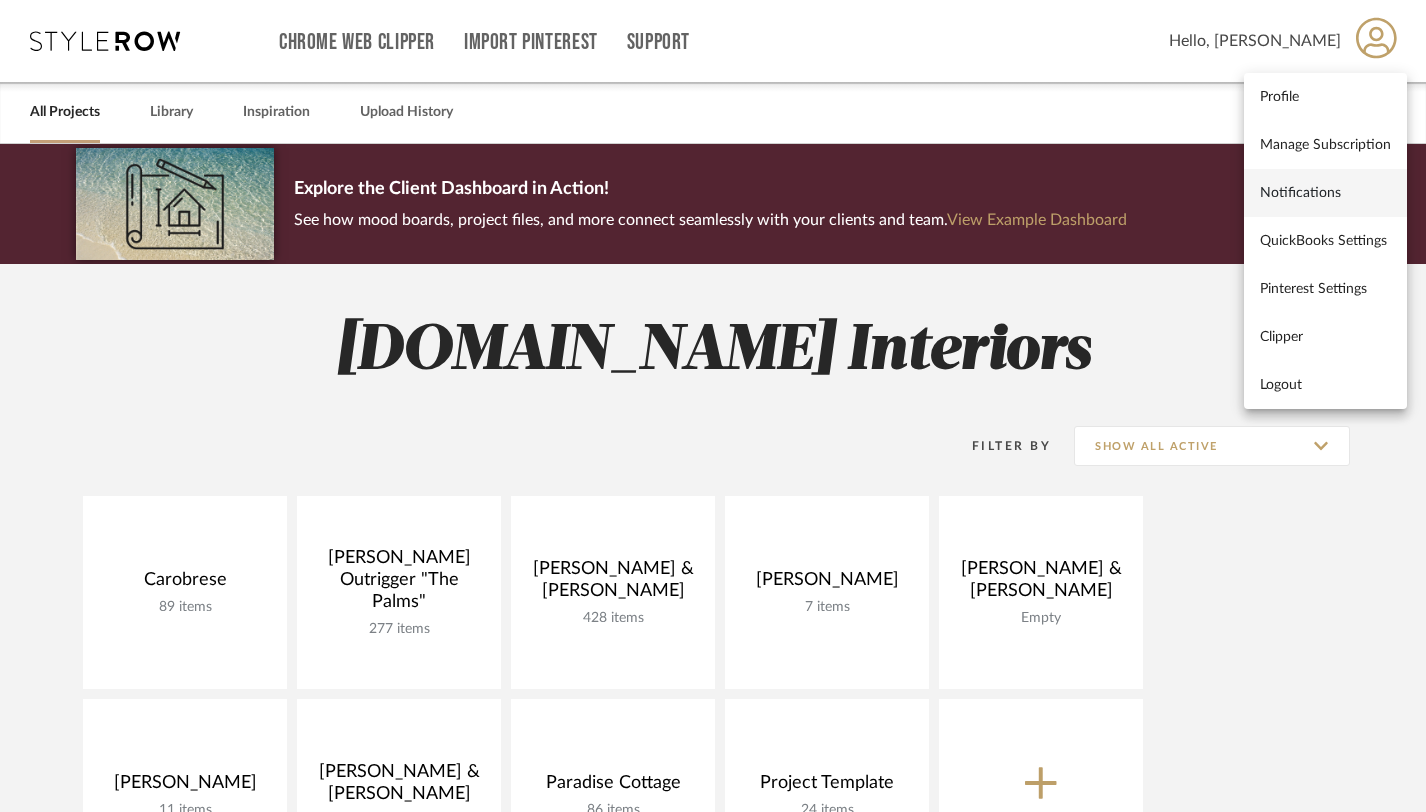 click on "Notifications" at bounding box center [1325, 192] 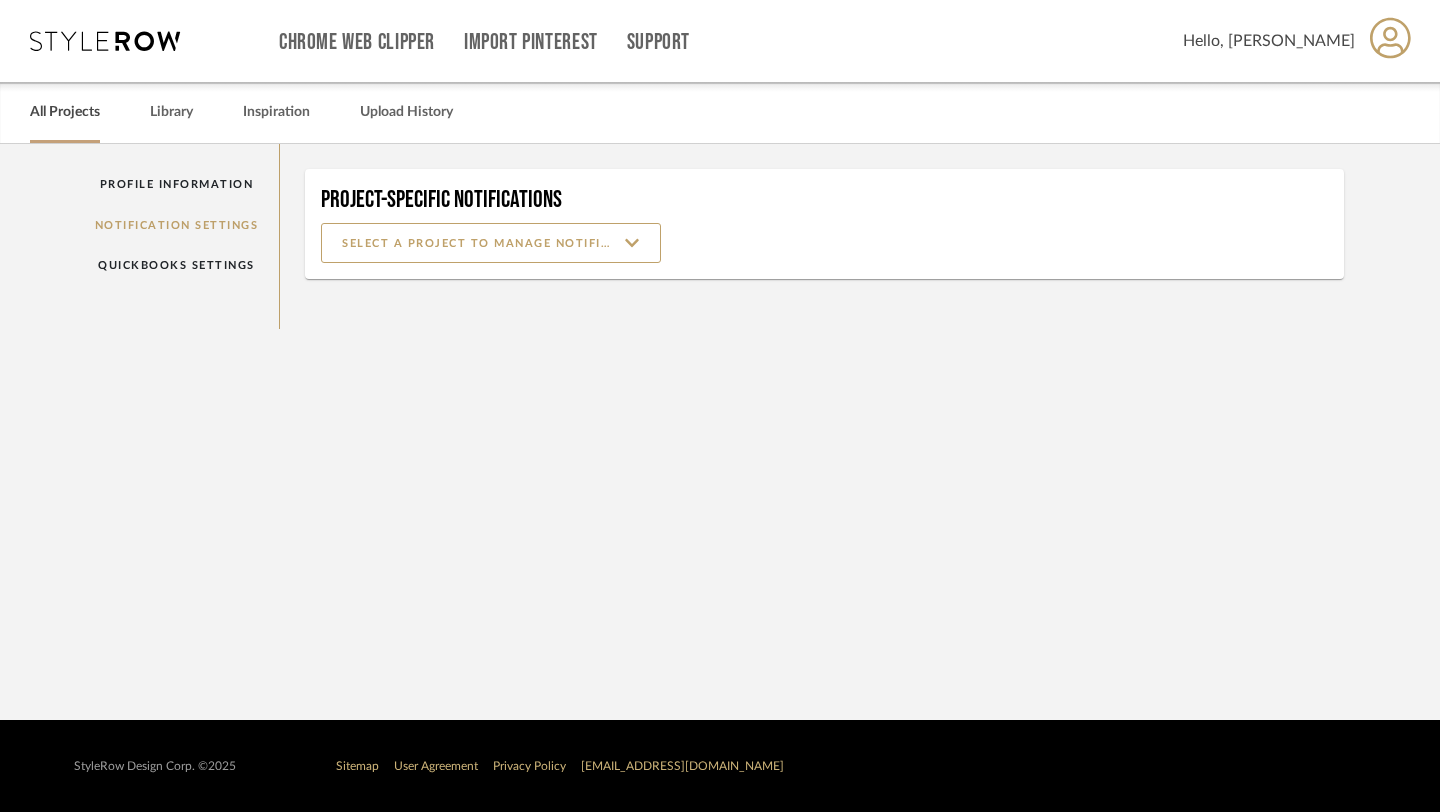 click on "All Projects" at bounding box center [65, 112] 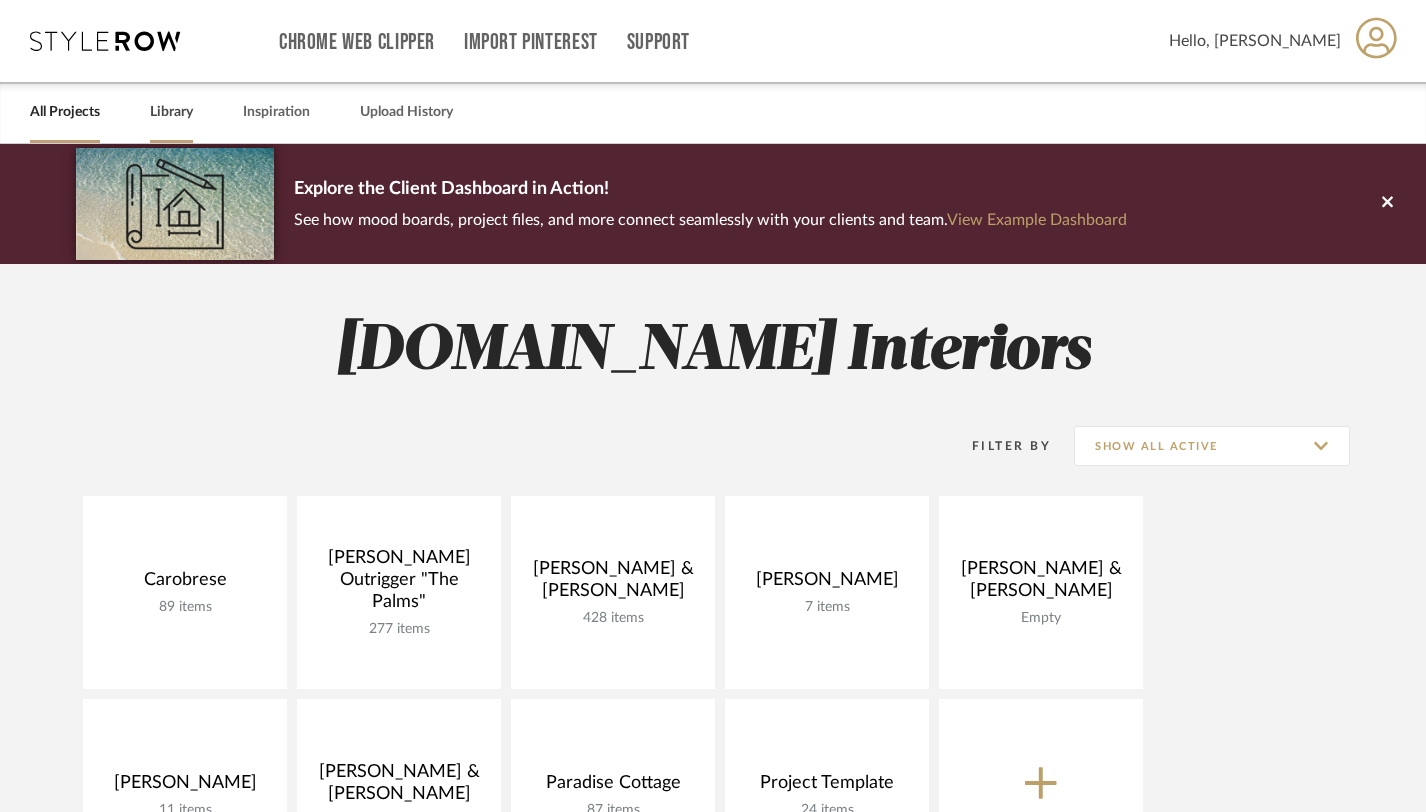 click on "Library" at bounding box center [171, 112] 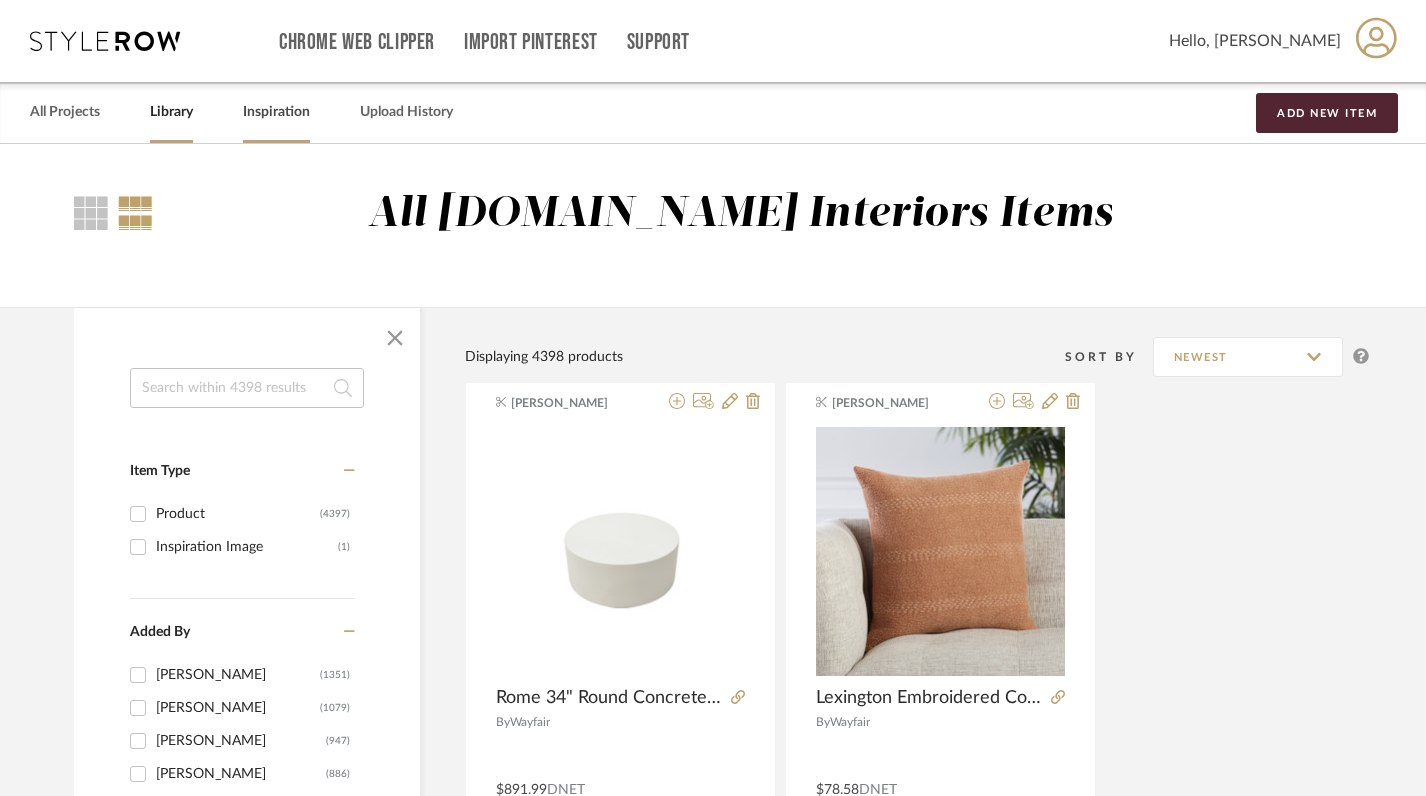 click on "Inspiration" at bounding box center [276, 112] 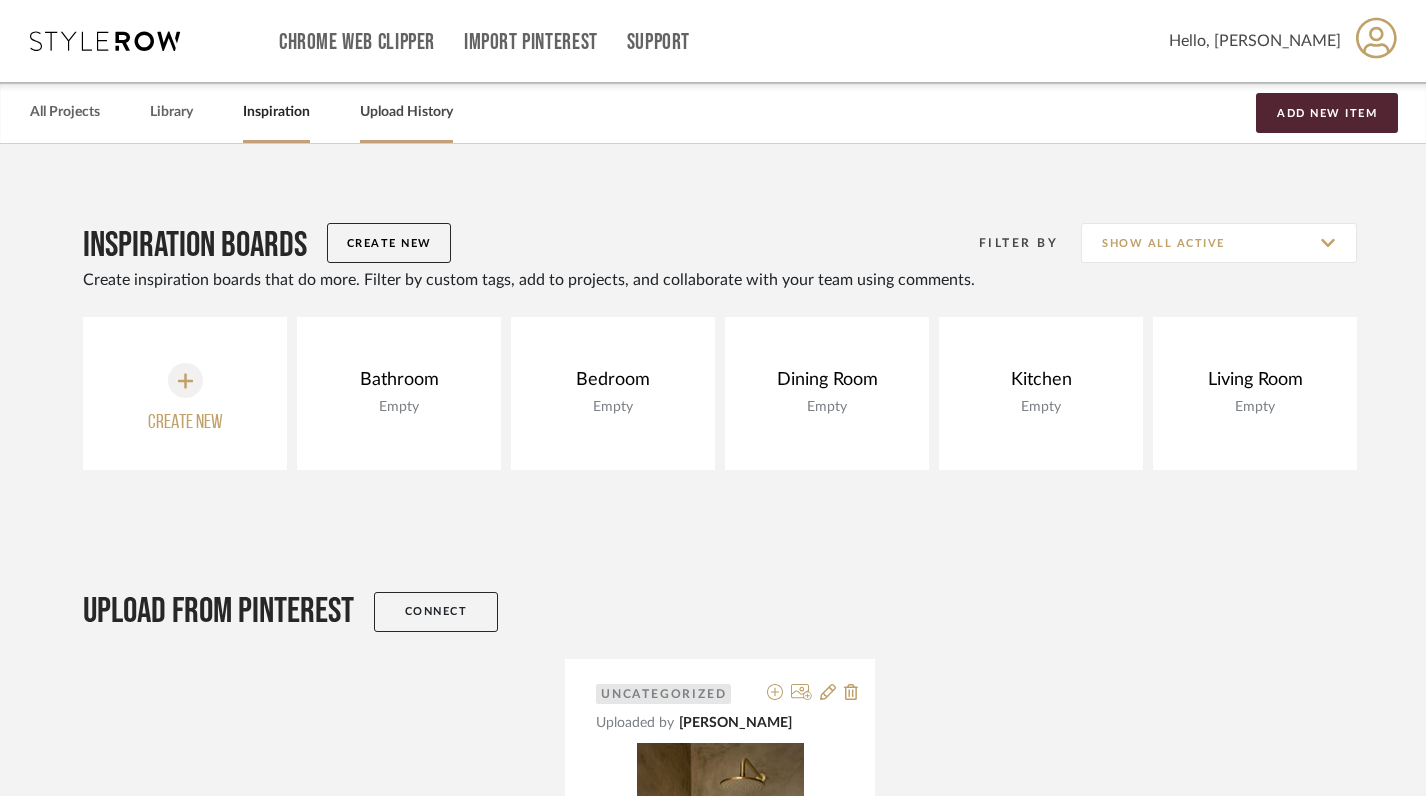 click on "Upload History" at bounding box center [406, 112] 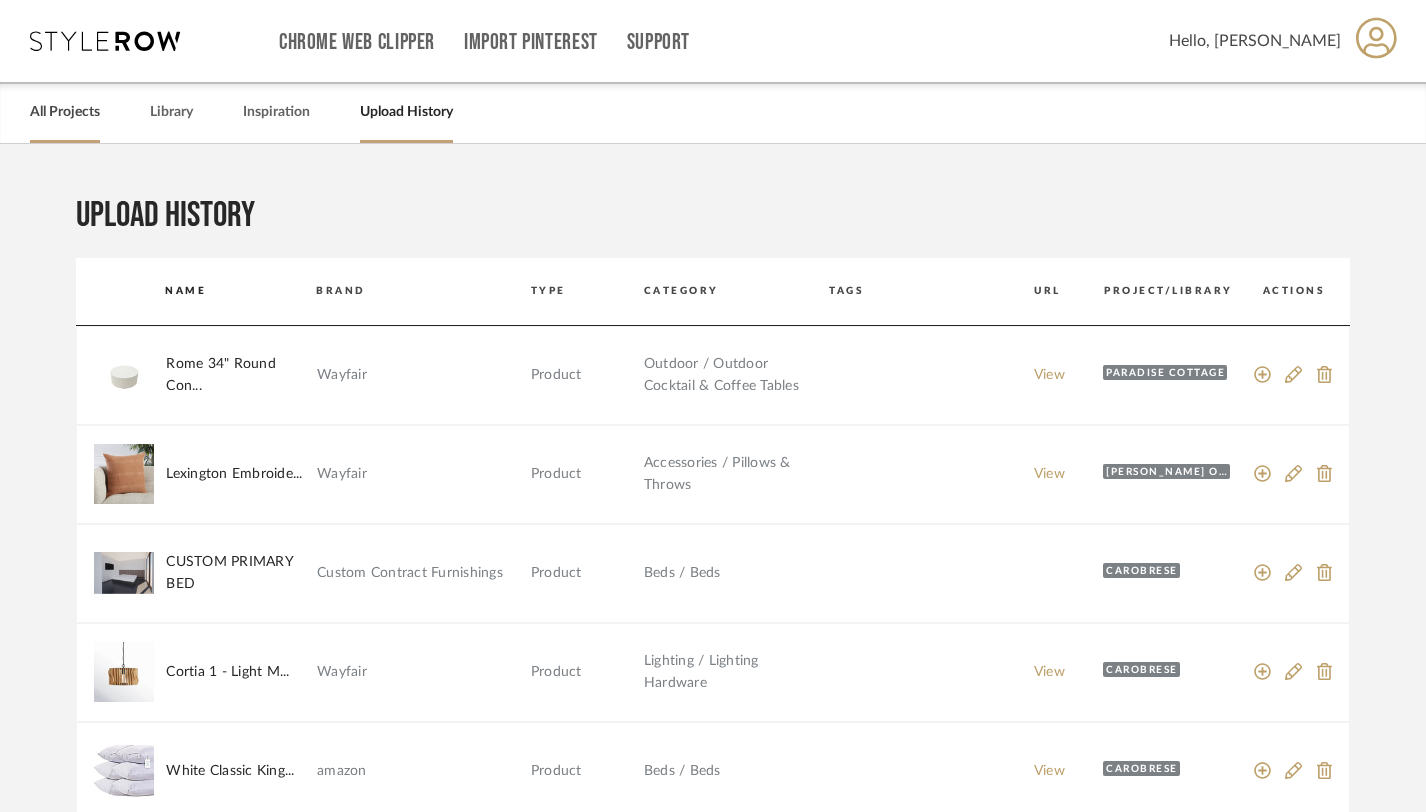 click on "All Projects" at bounding box center [65, 112] 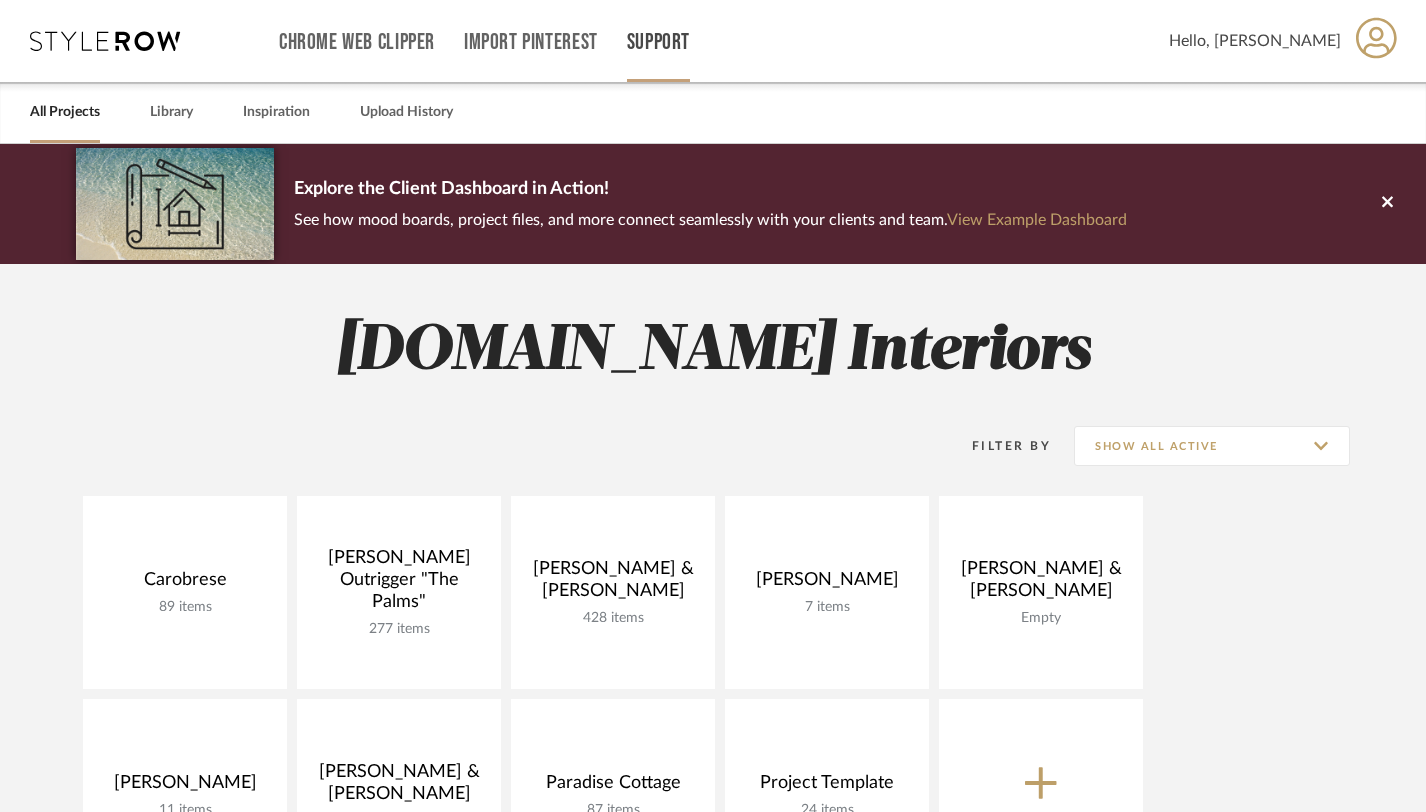 click on "Support" at bounding box center (658, 42) 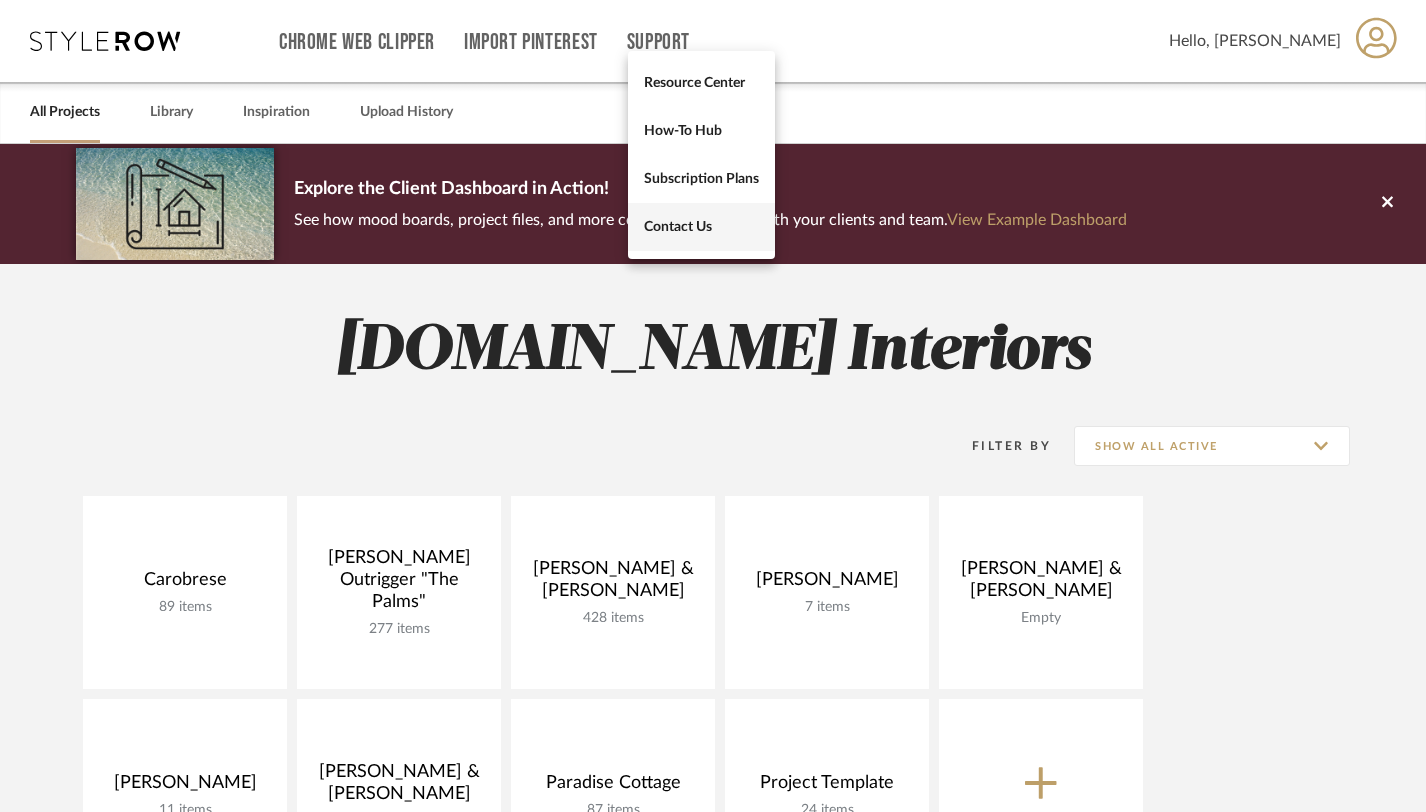 click on "Contact Us" at bounding box center [701, 226] 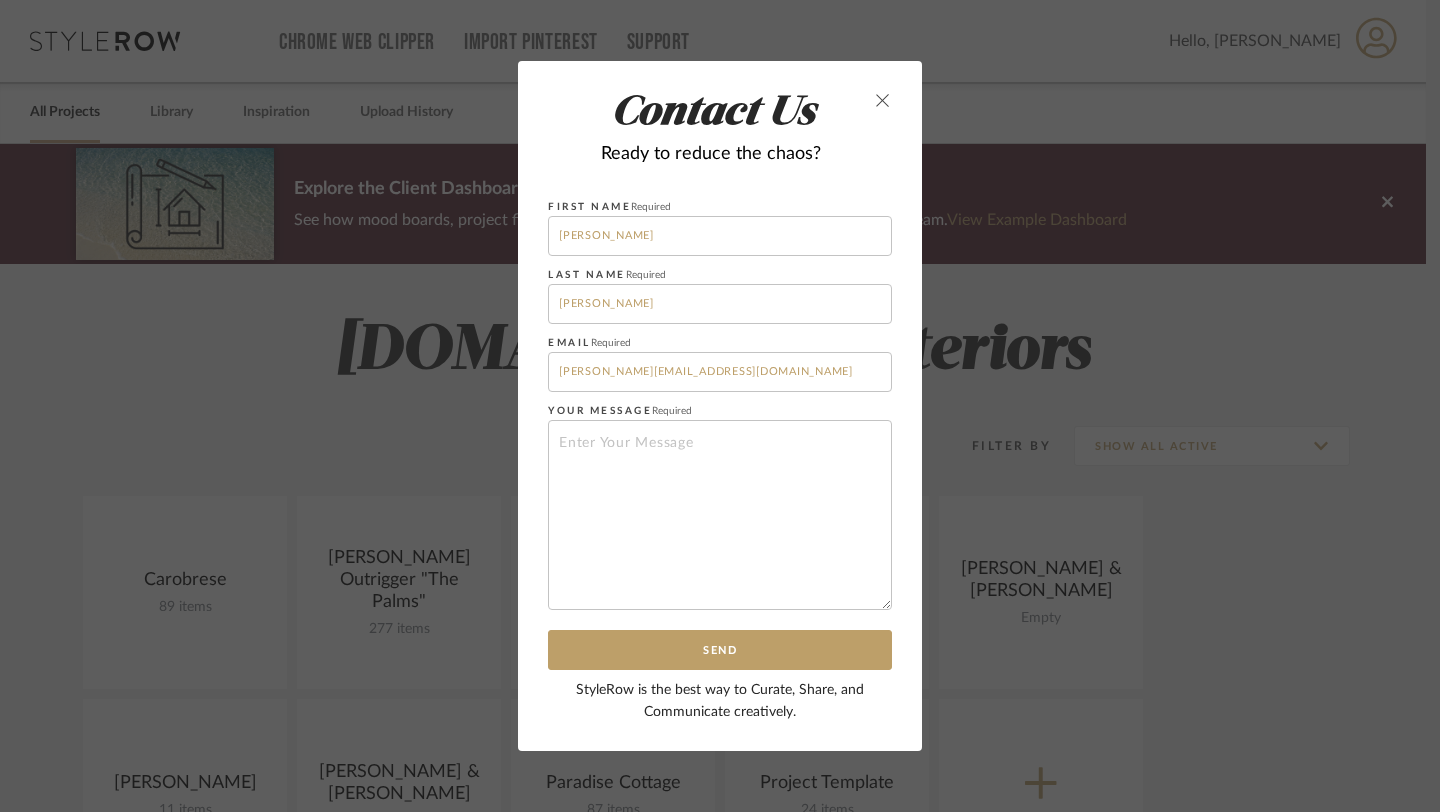 click at bounding box center (883, 100) 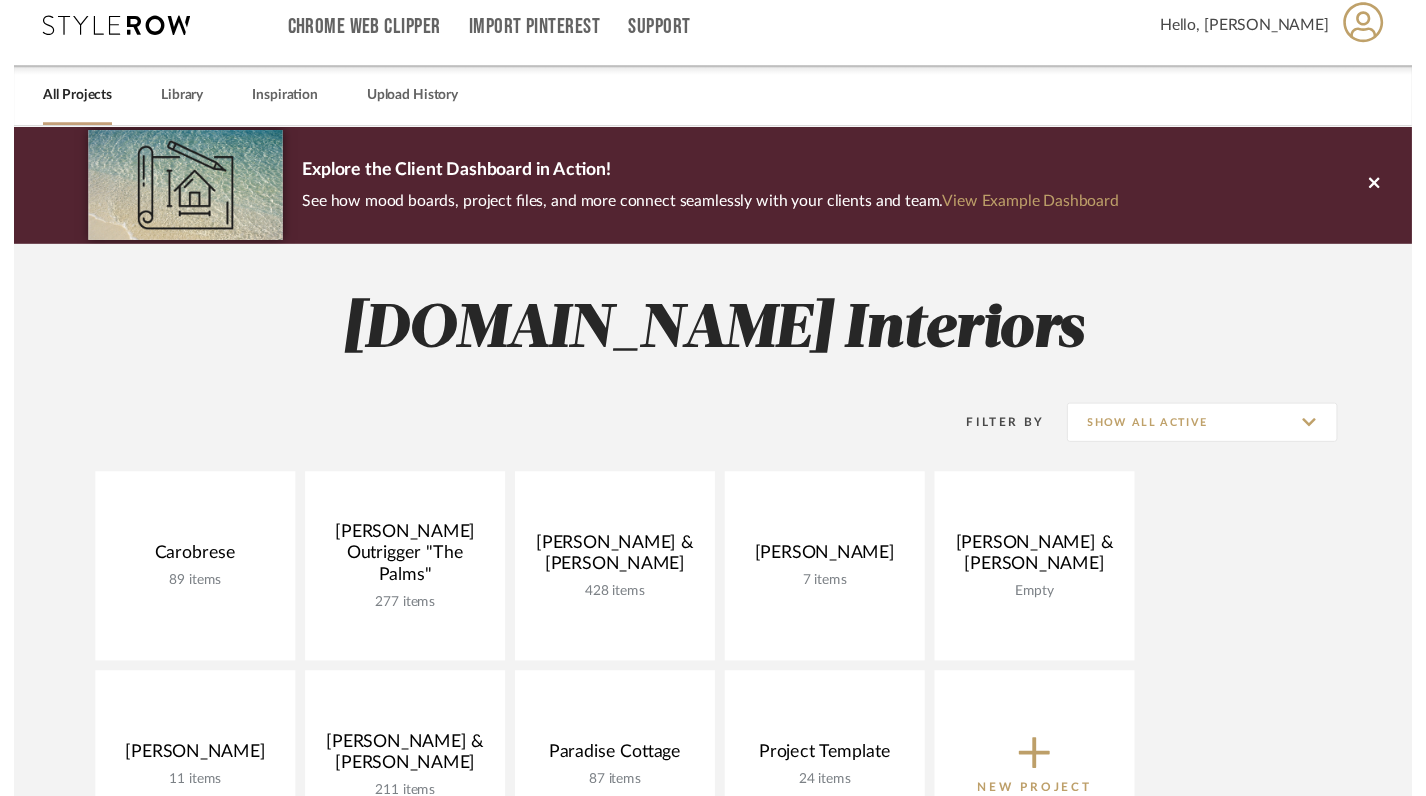 scroll, scrollTop: 0, scrollLeft: 0, axis: both 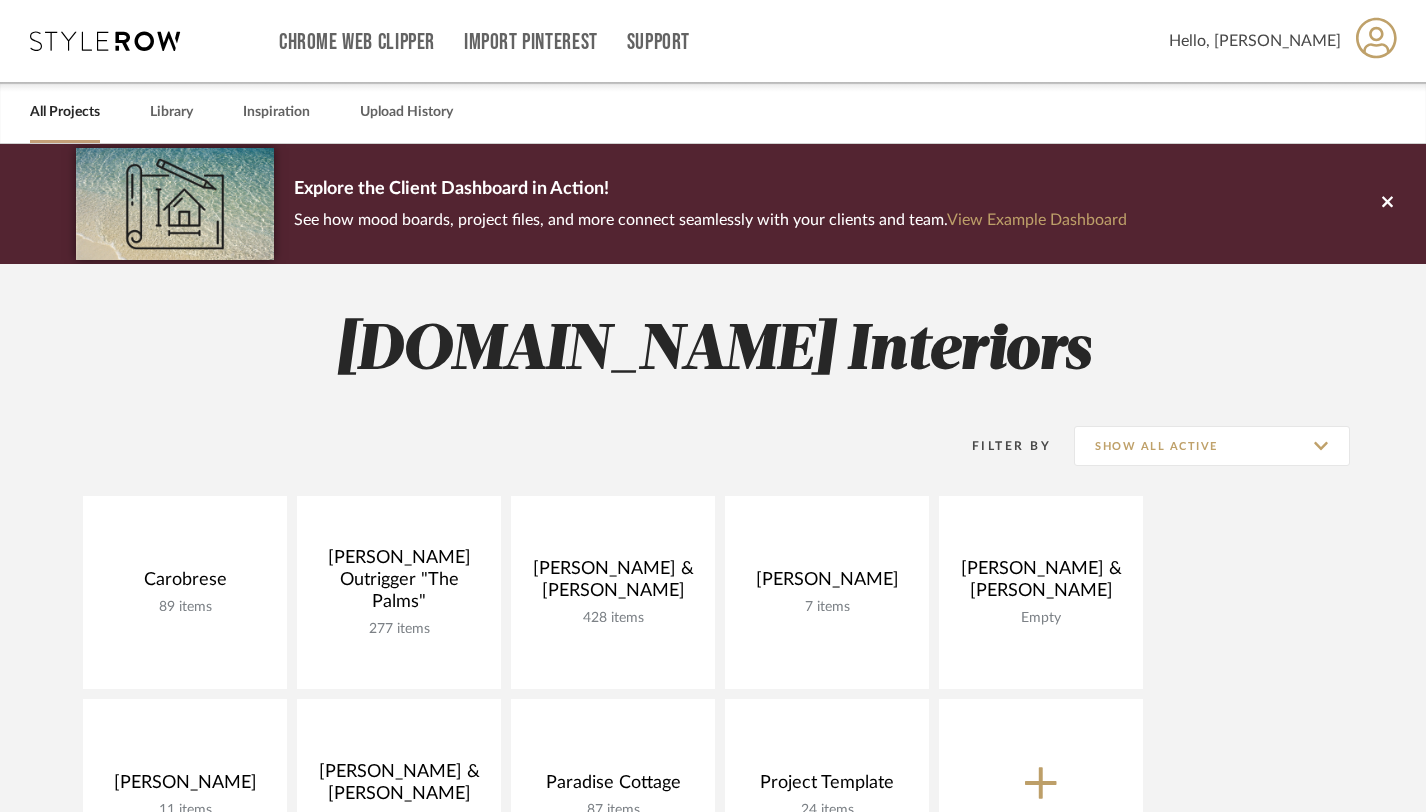 click 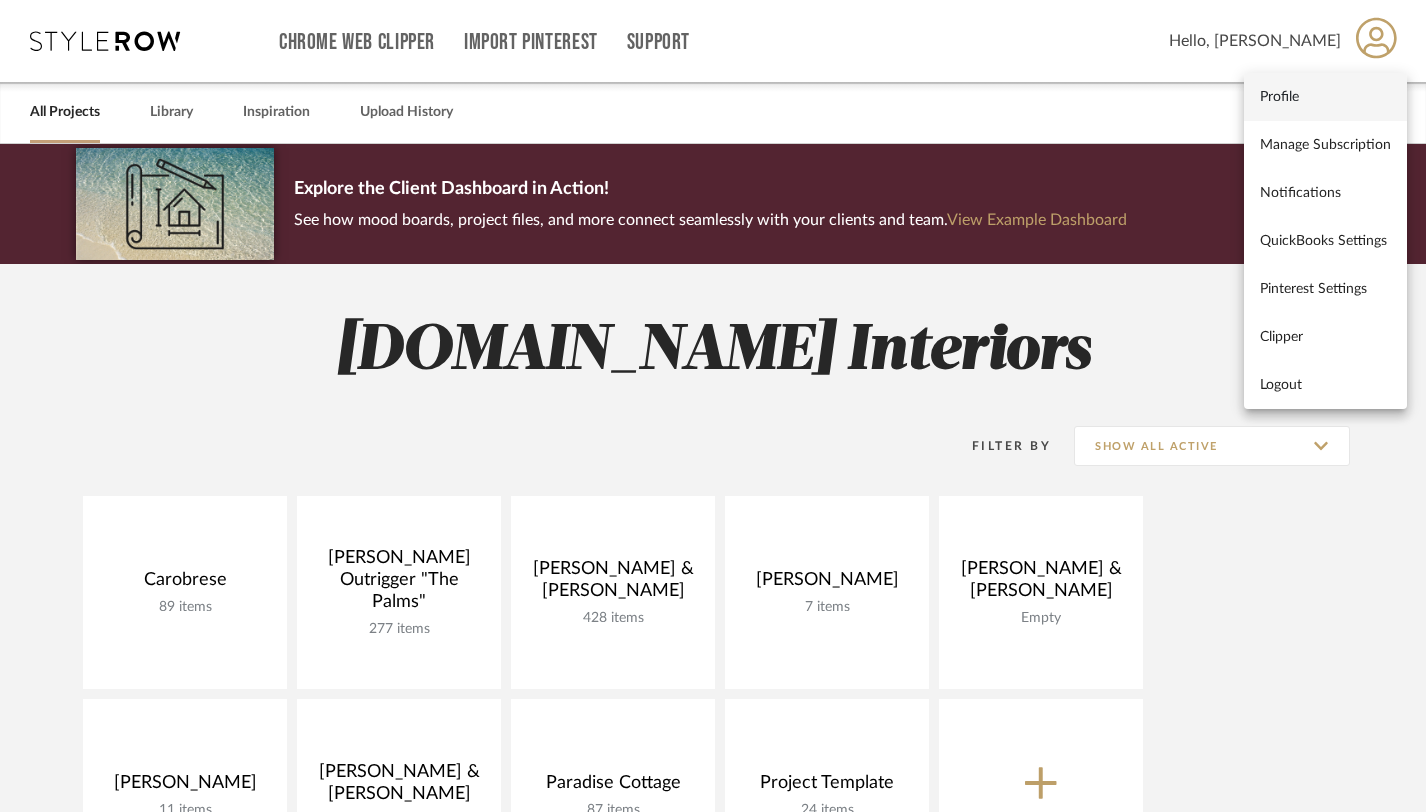 click on "Profile" at bounding box center (1325, 96) 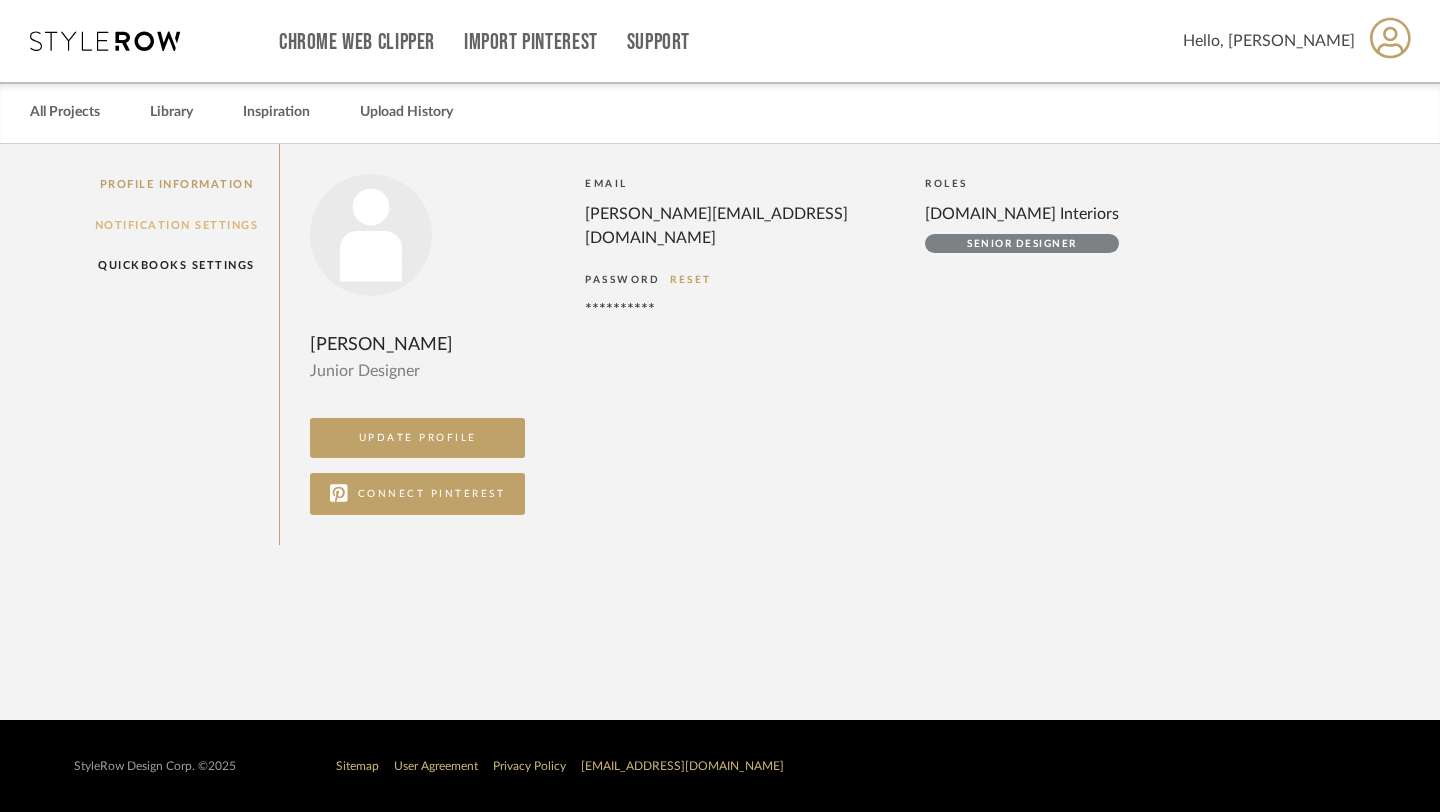 click on "Notification Settings" 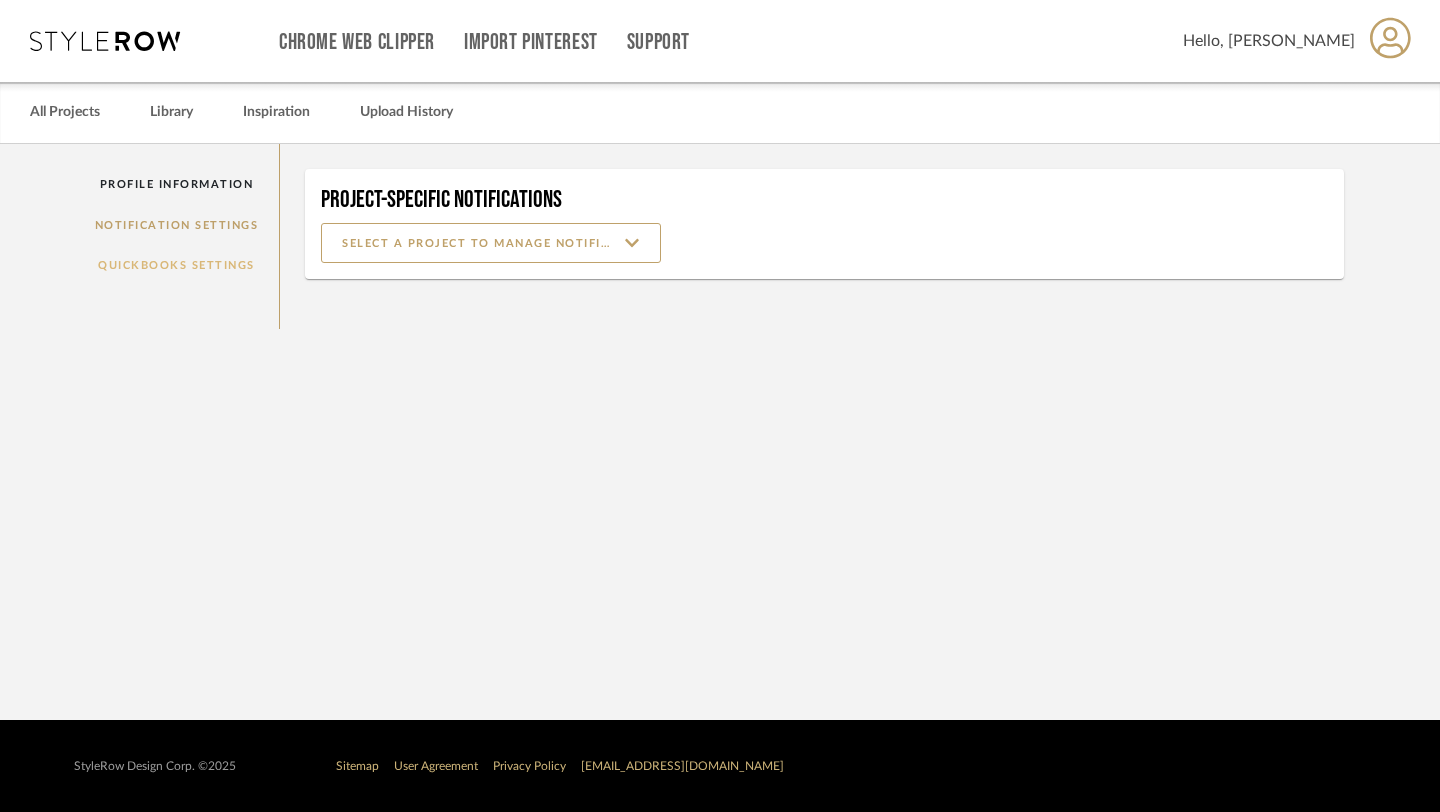 click on "QuickBooks Settings" 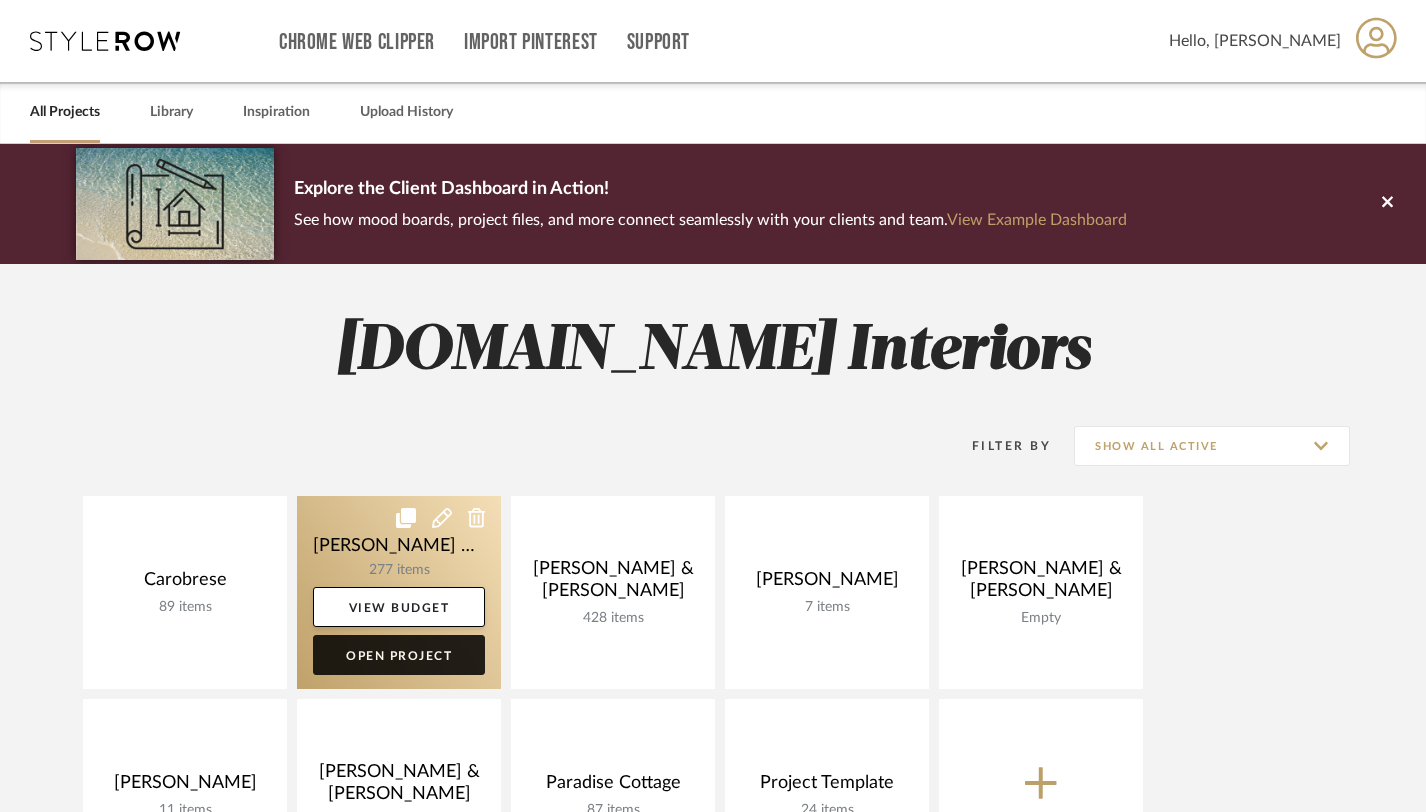 click on "Open Project" 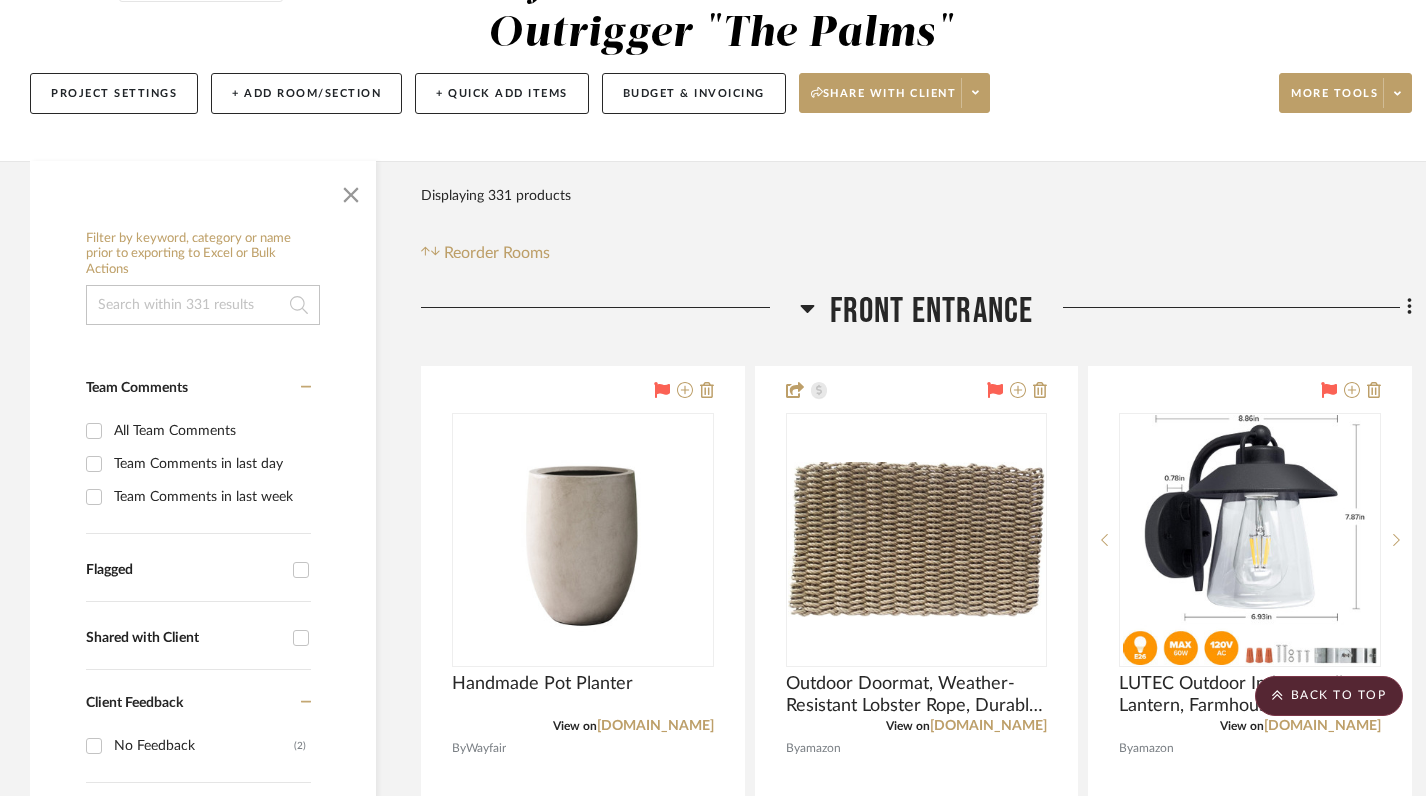scroll, scrollTop: 0, scrollLeft: 0, axis: both 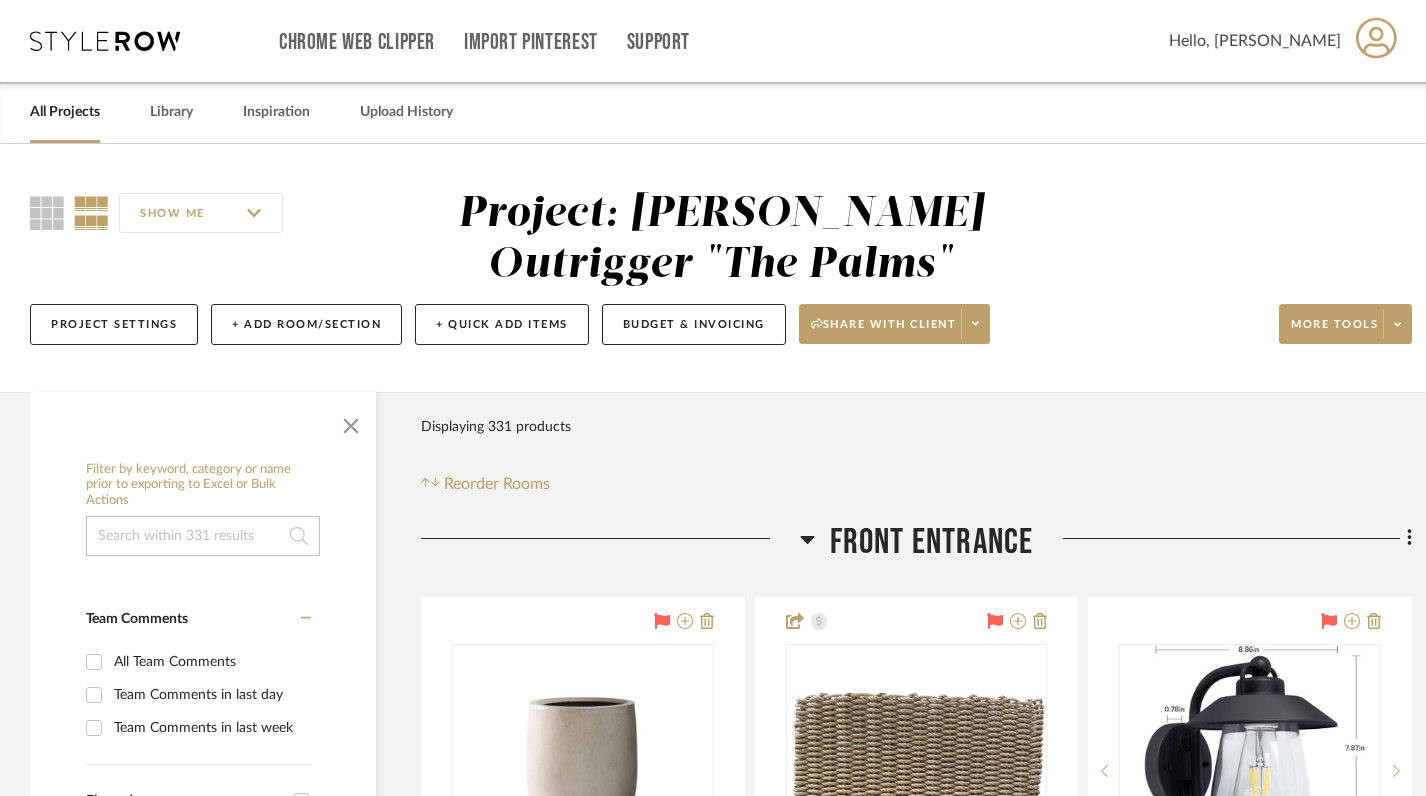 click 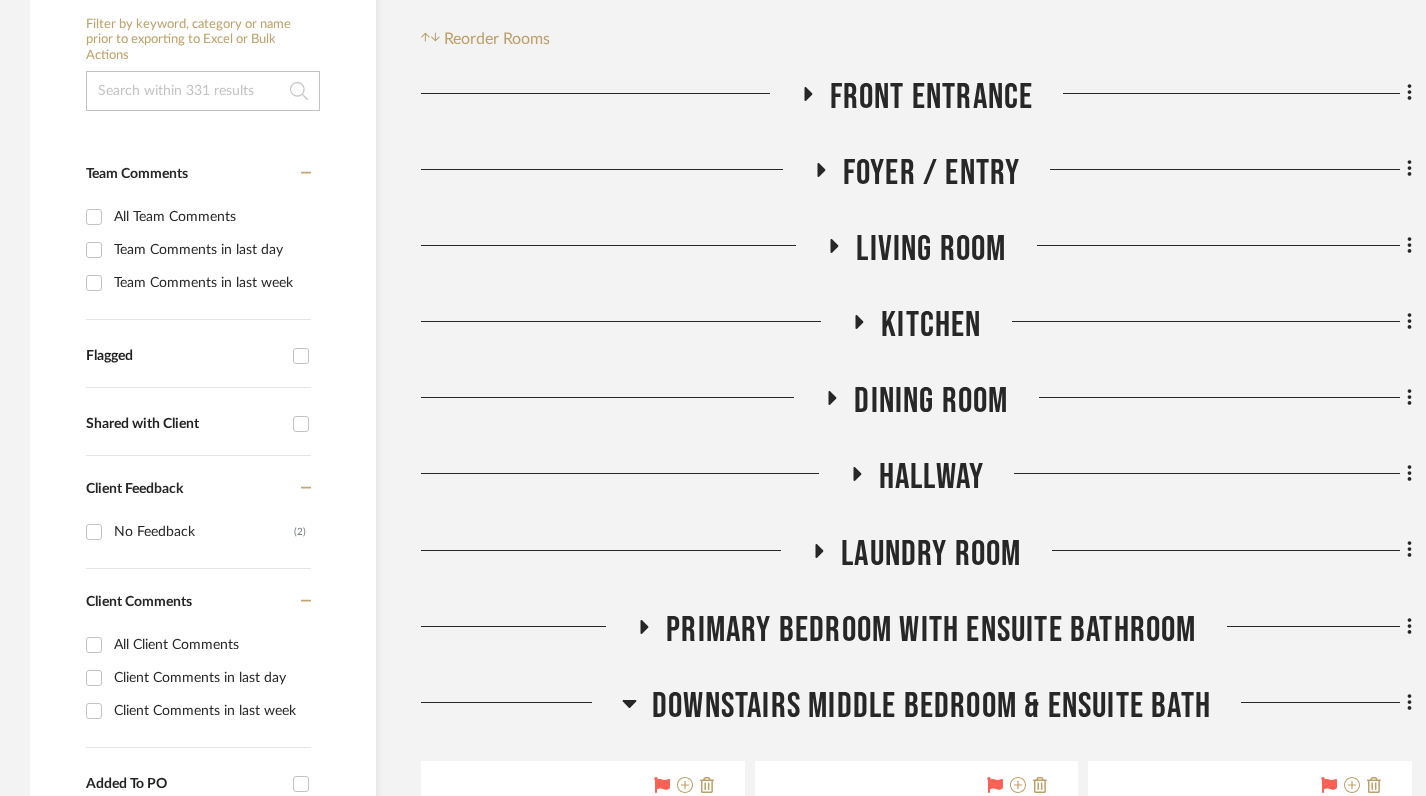 scroll, scrollTop: 478, scrollLeft: 0, axis: vertical 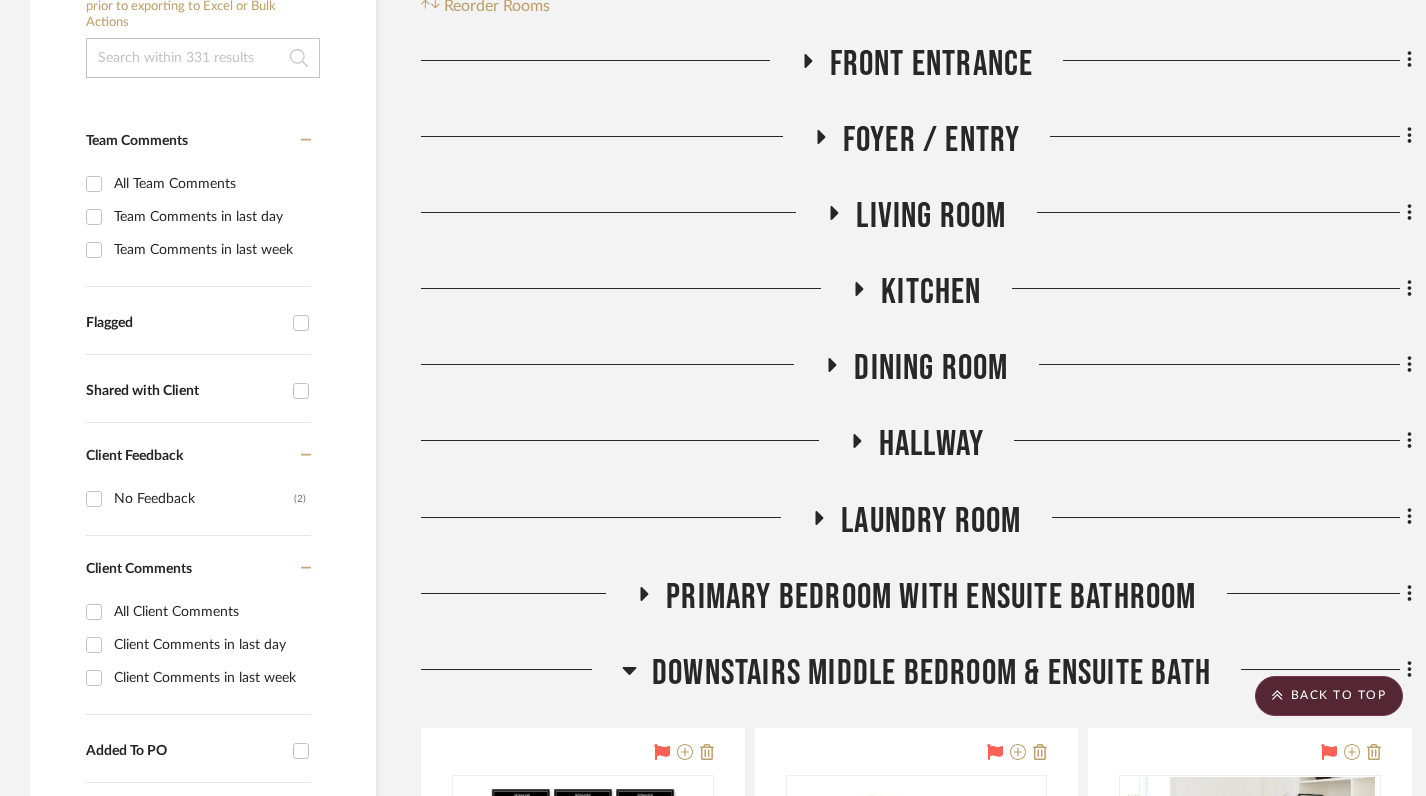 click 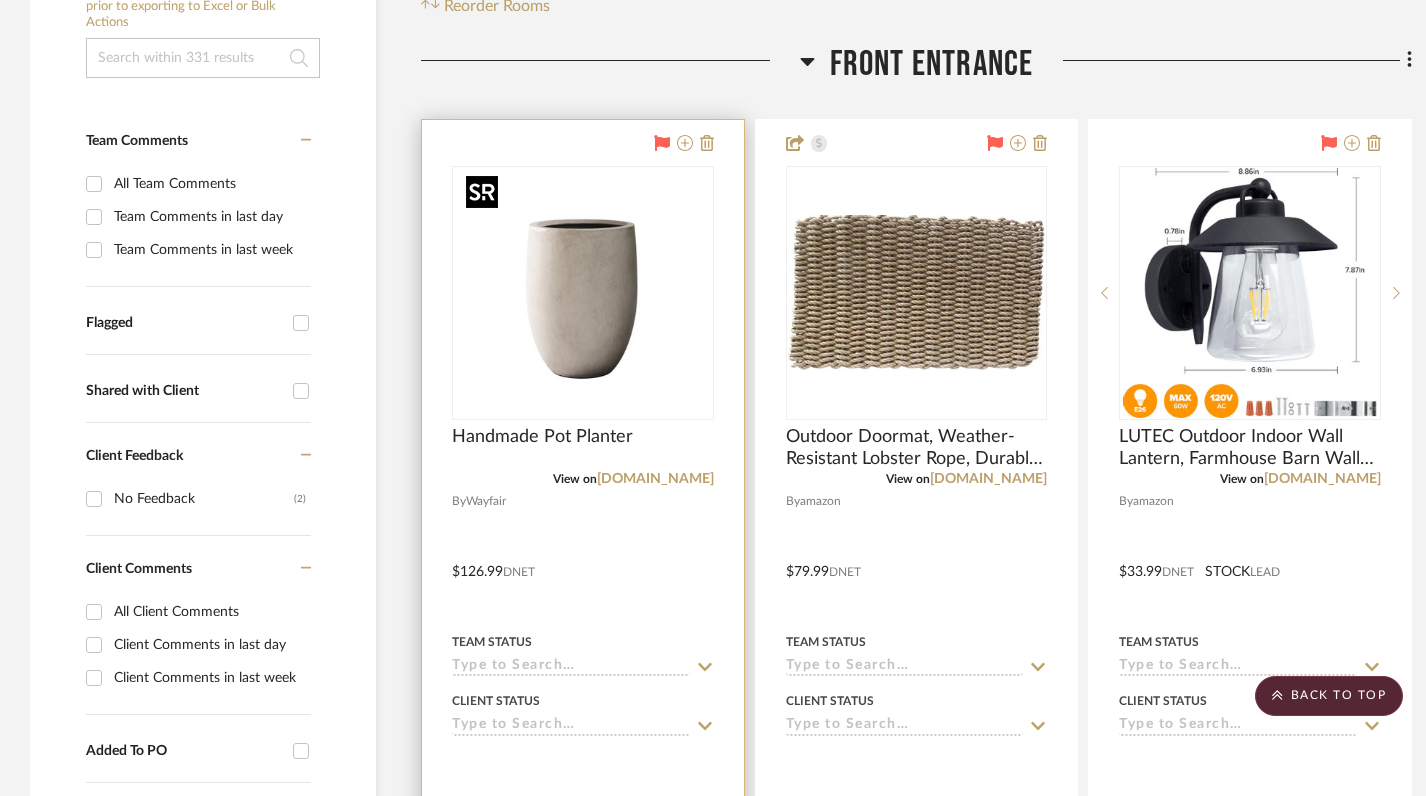 click at bounding box center (583, 293) 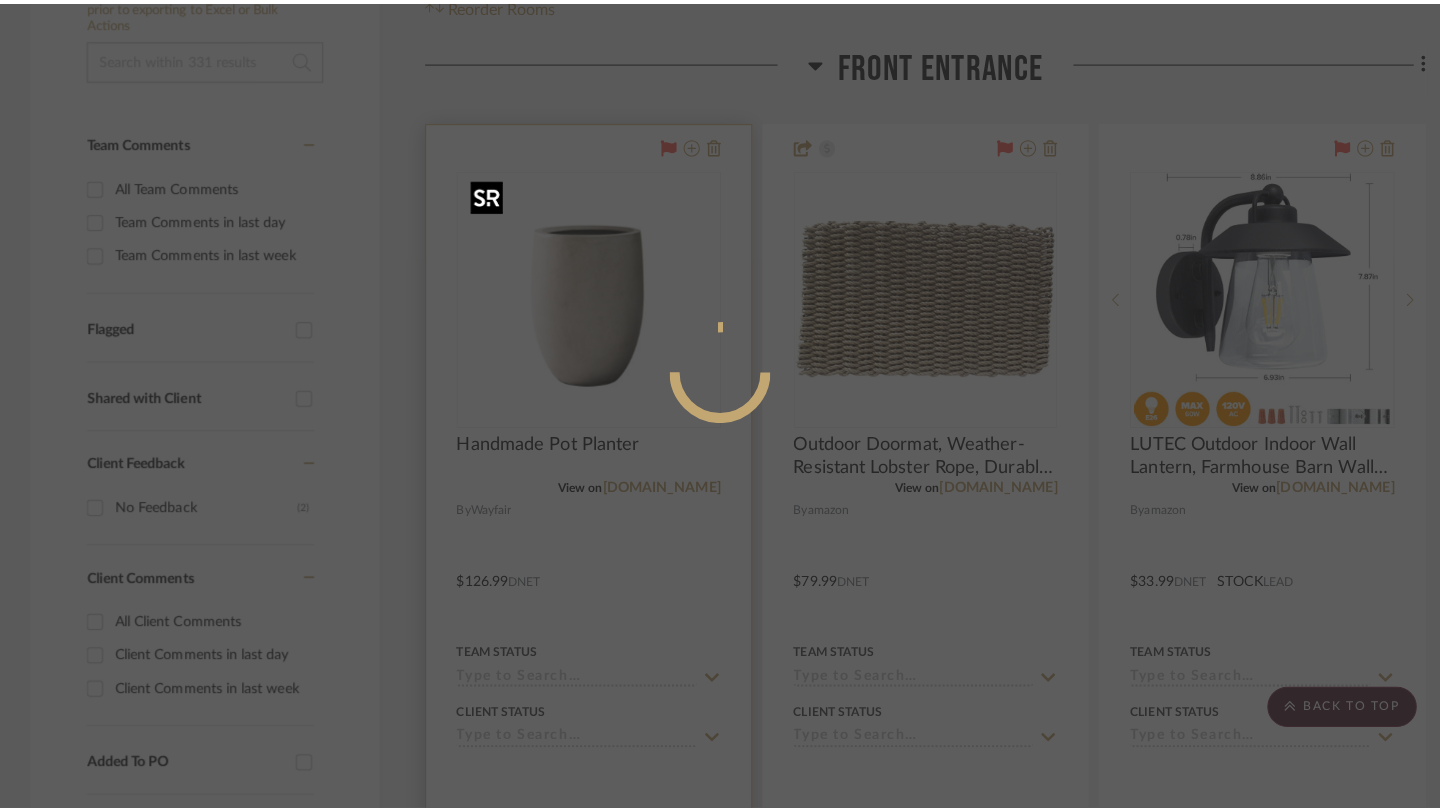 scroll, scrollTop: 0, scrollLeft: 0, axis: both 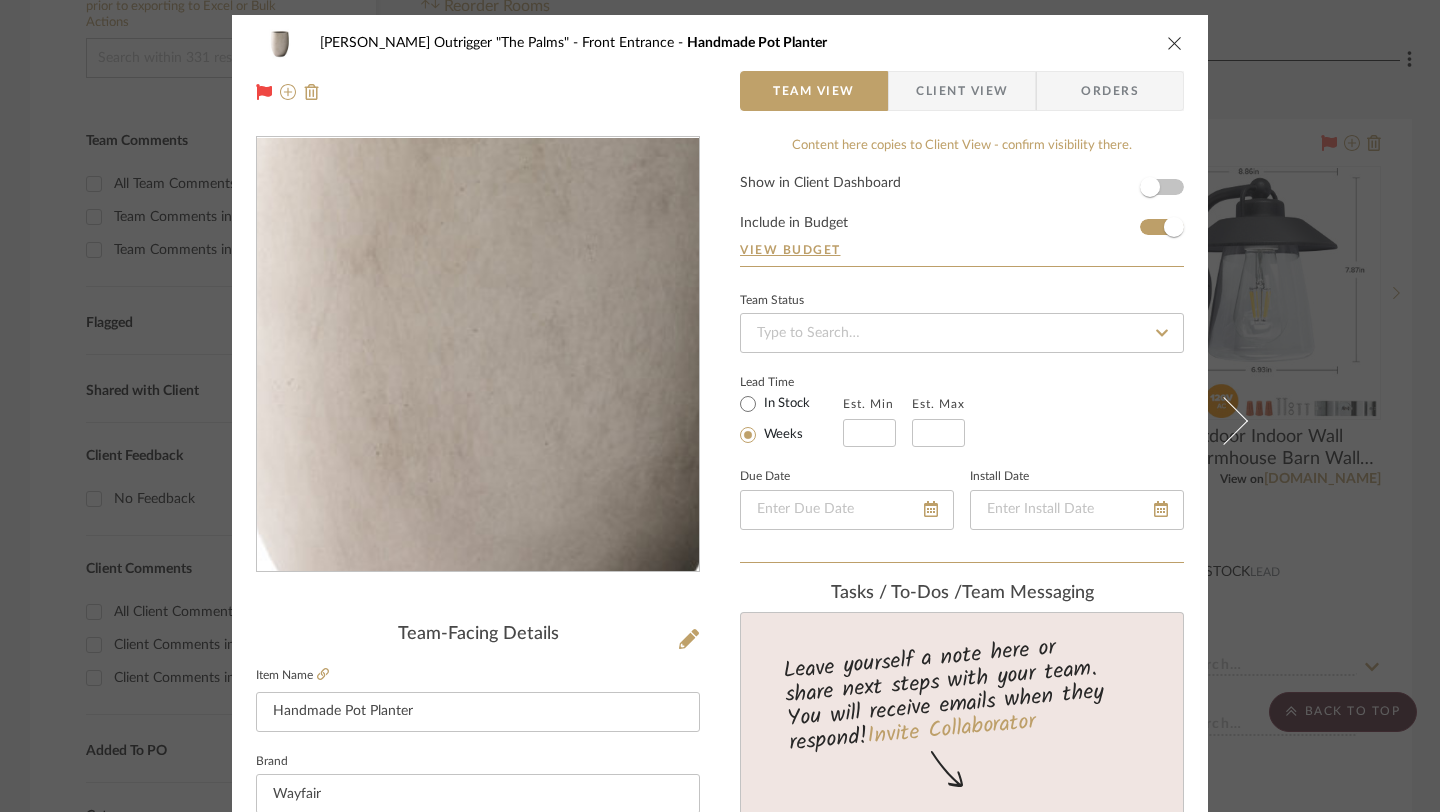 click at bounding box center (478, 355) 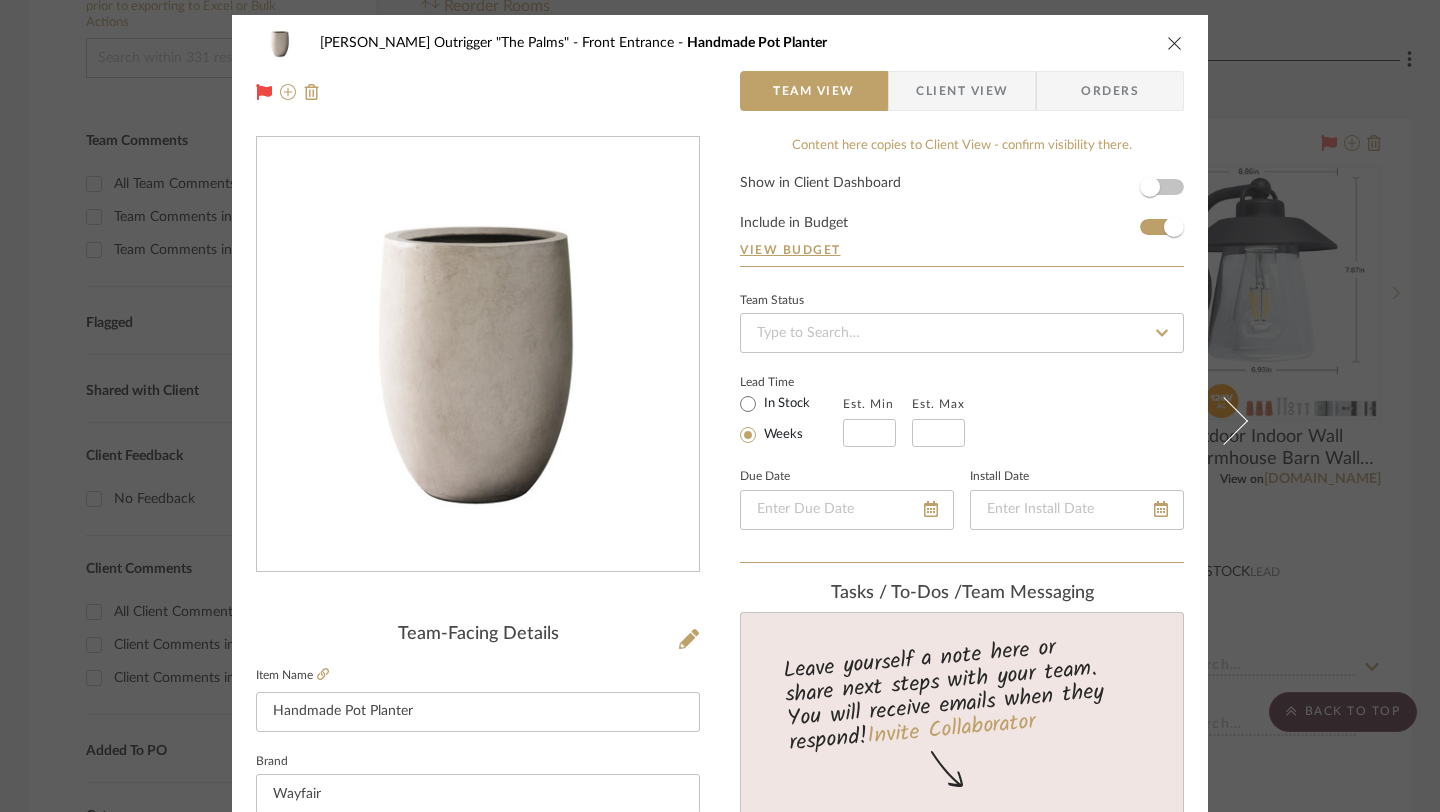click at bounding box center [1175, 43] 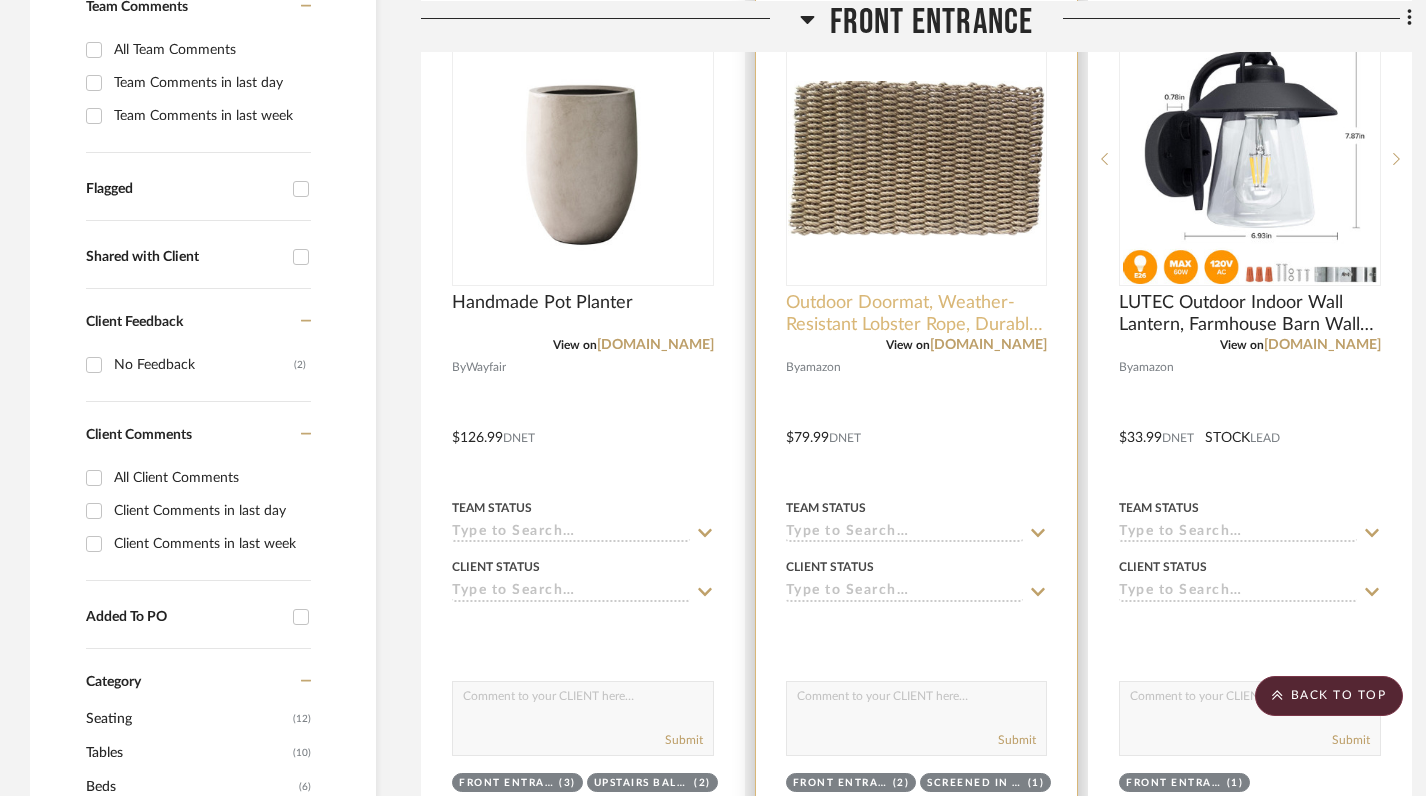 scroll, scrollTop: 593, scrollLeft: 0, axis: vertical 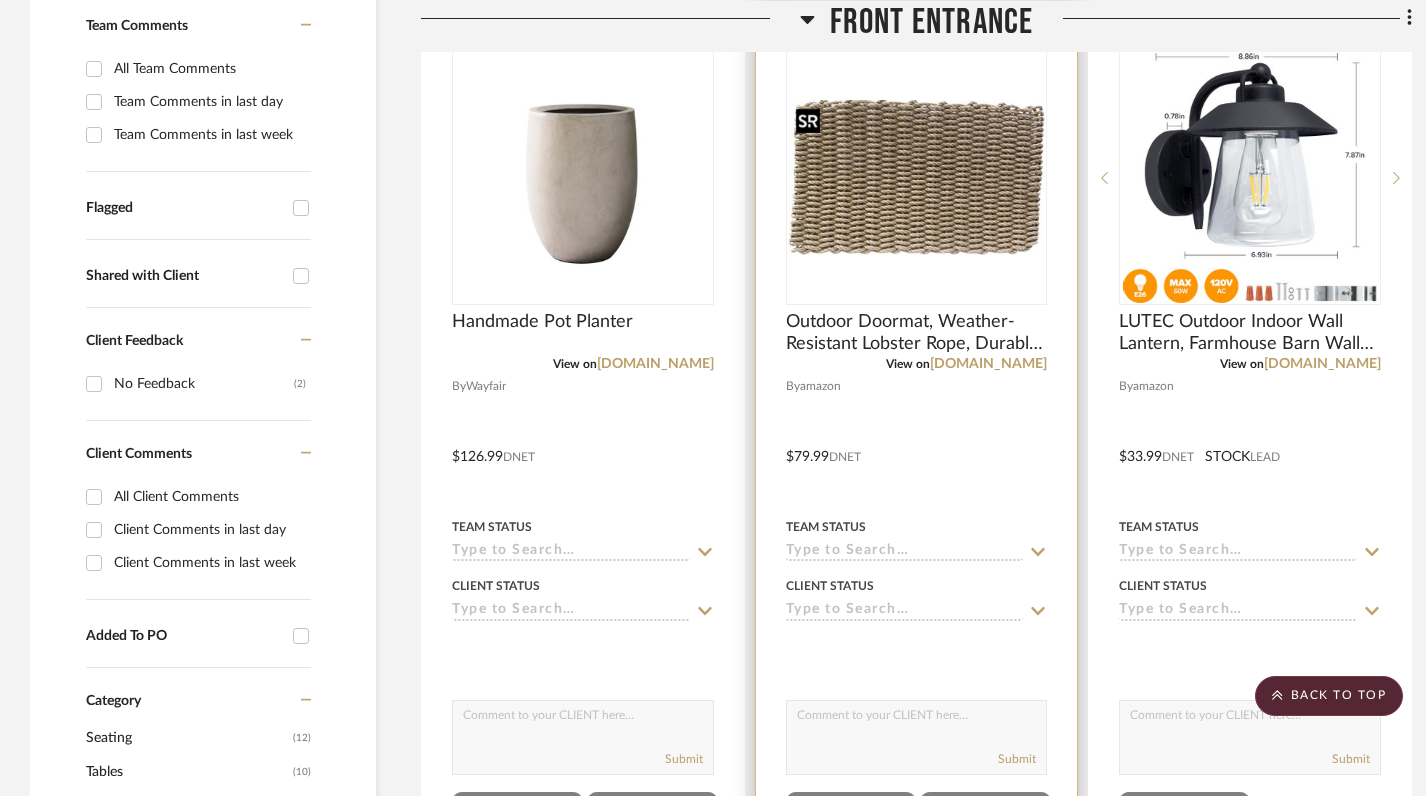 click at bounding box center (917, 177) 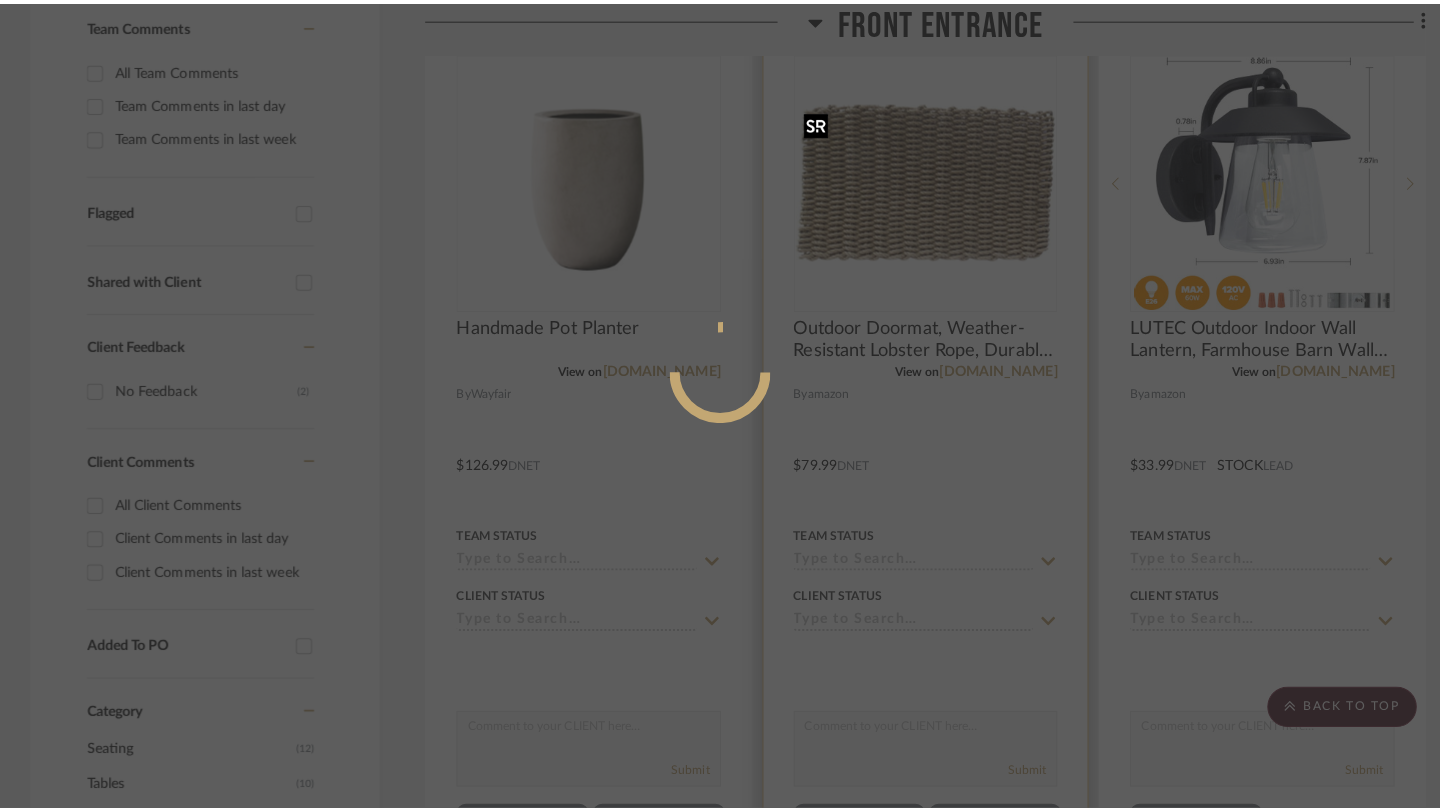 scroll, scrollTop: 0, scrollLeft: 0, axis: both 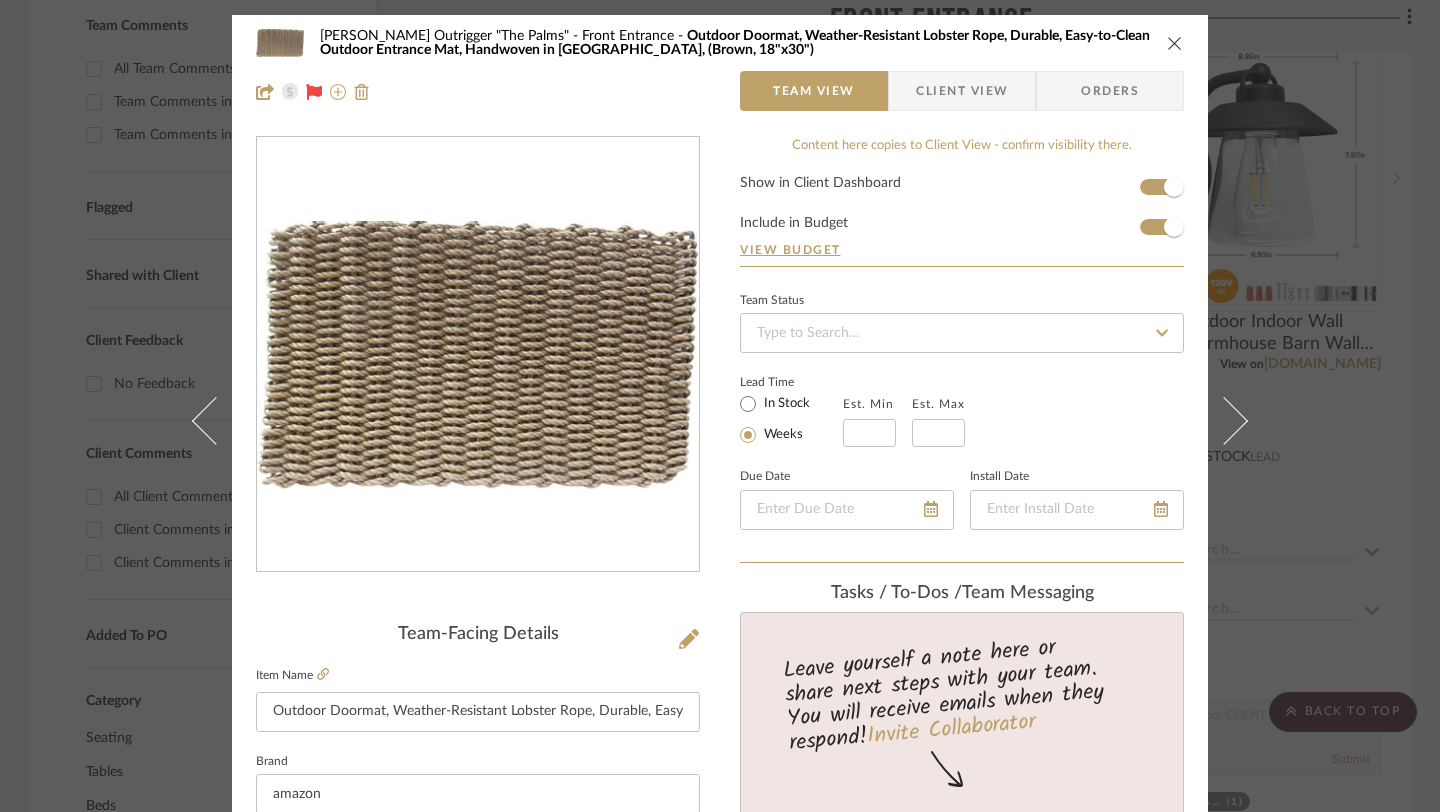 click at bounding box center (478, 354) 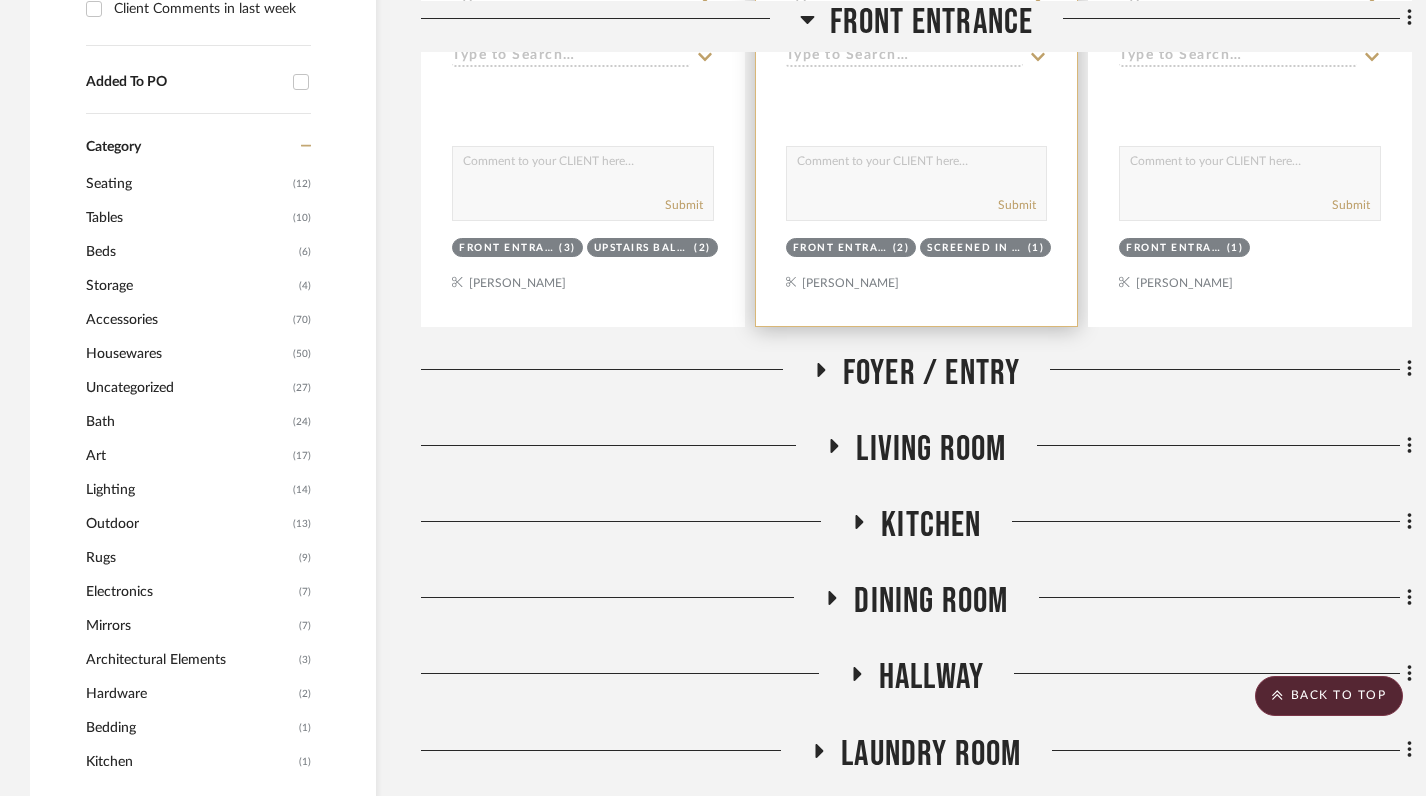 scroll, scrollTop: 1148, scrollLeft: 0, axis: vertical 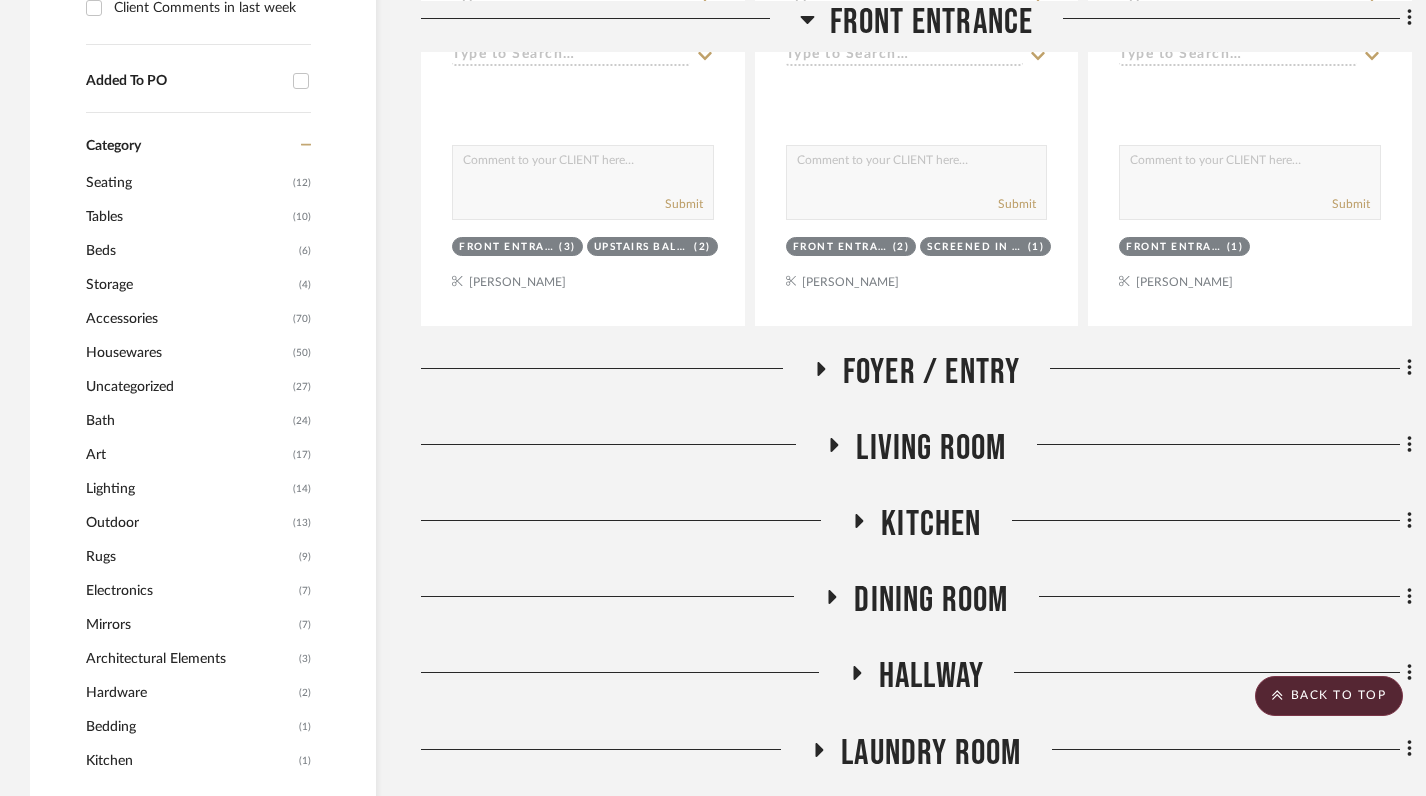 click on "Foyer / Entry" 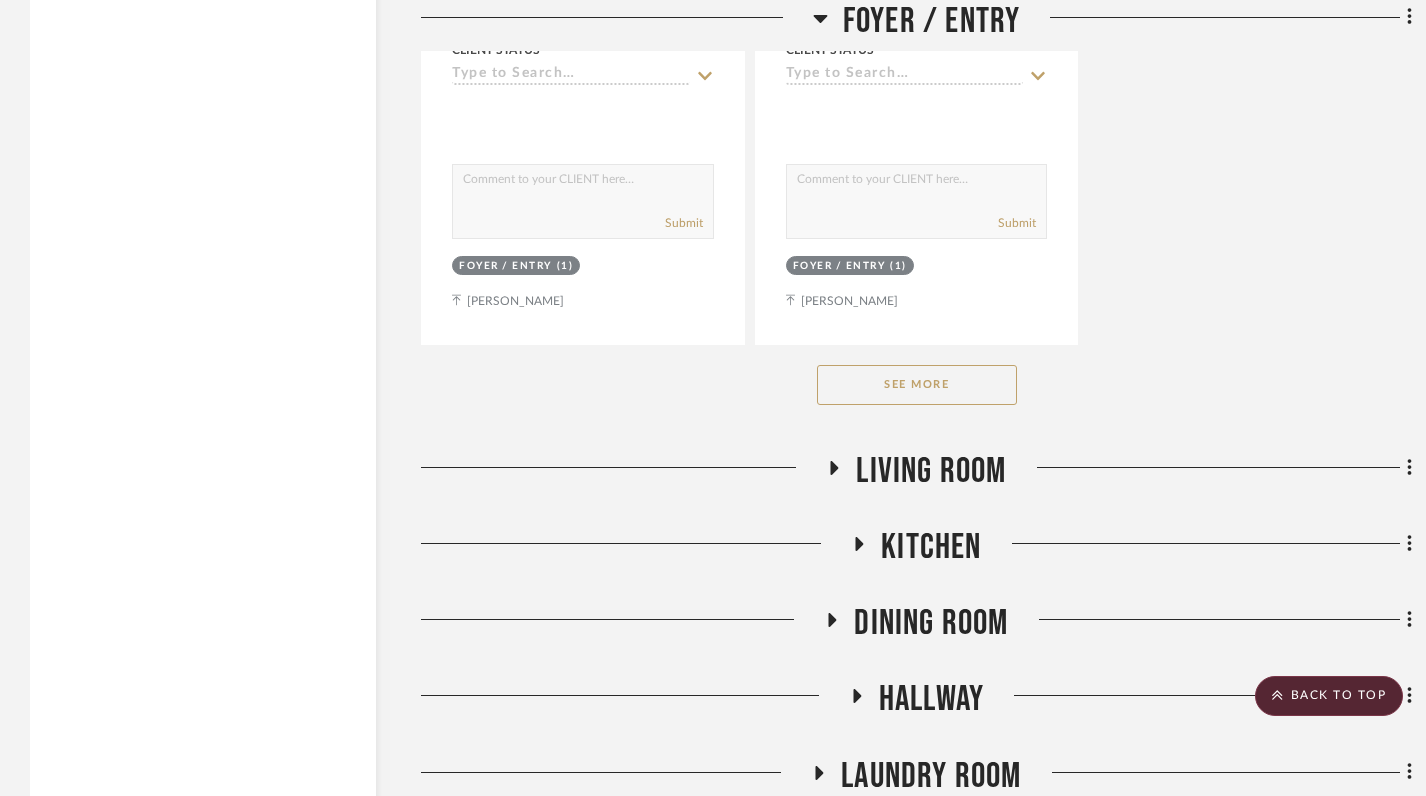 scroll, scrollTop: 3915, scrollLeft: 0, axis: vertical 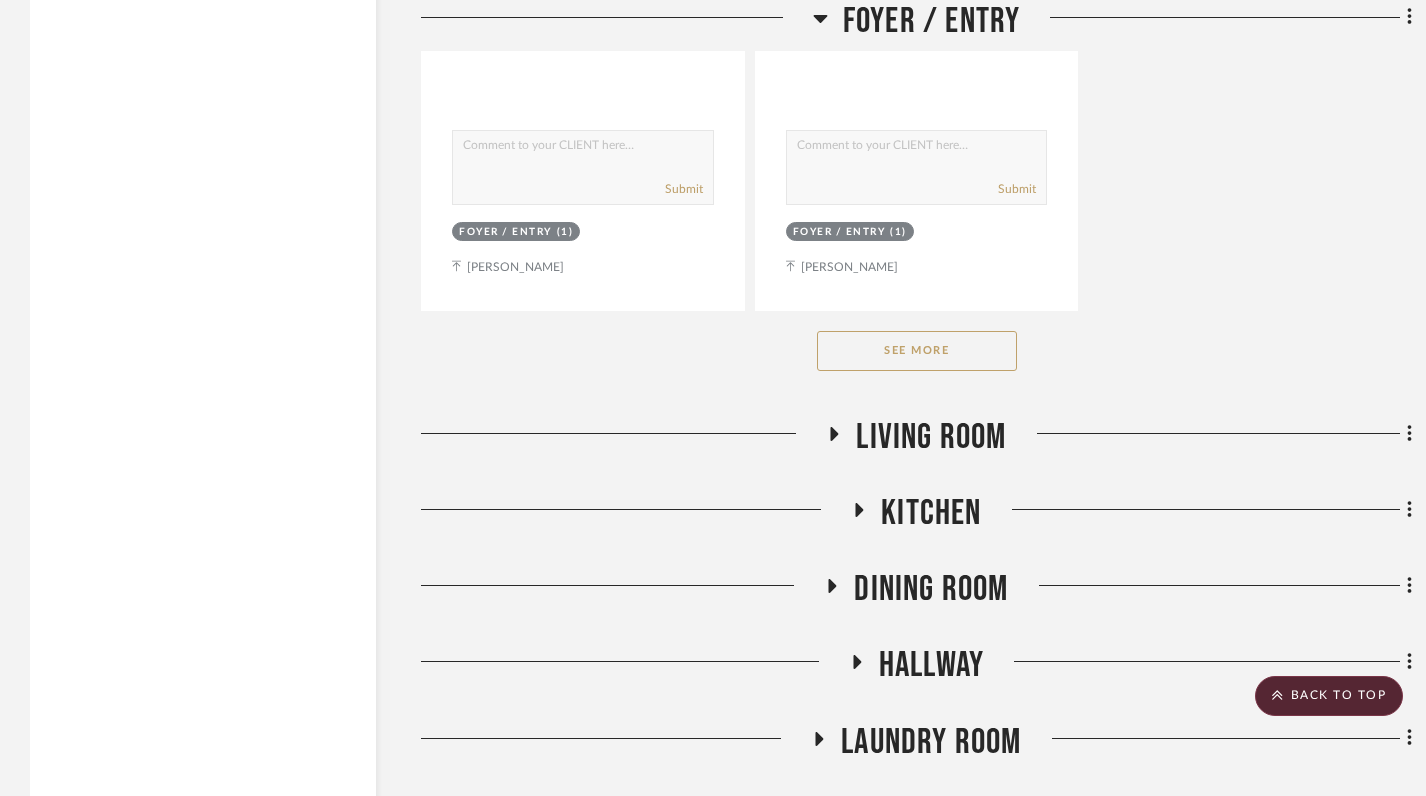 click on "See More" 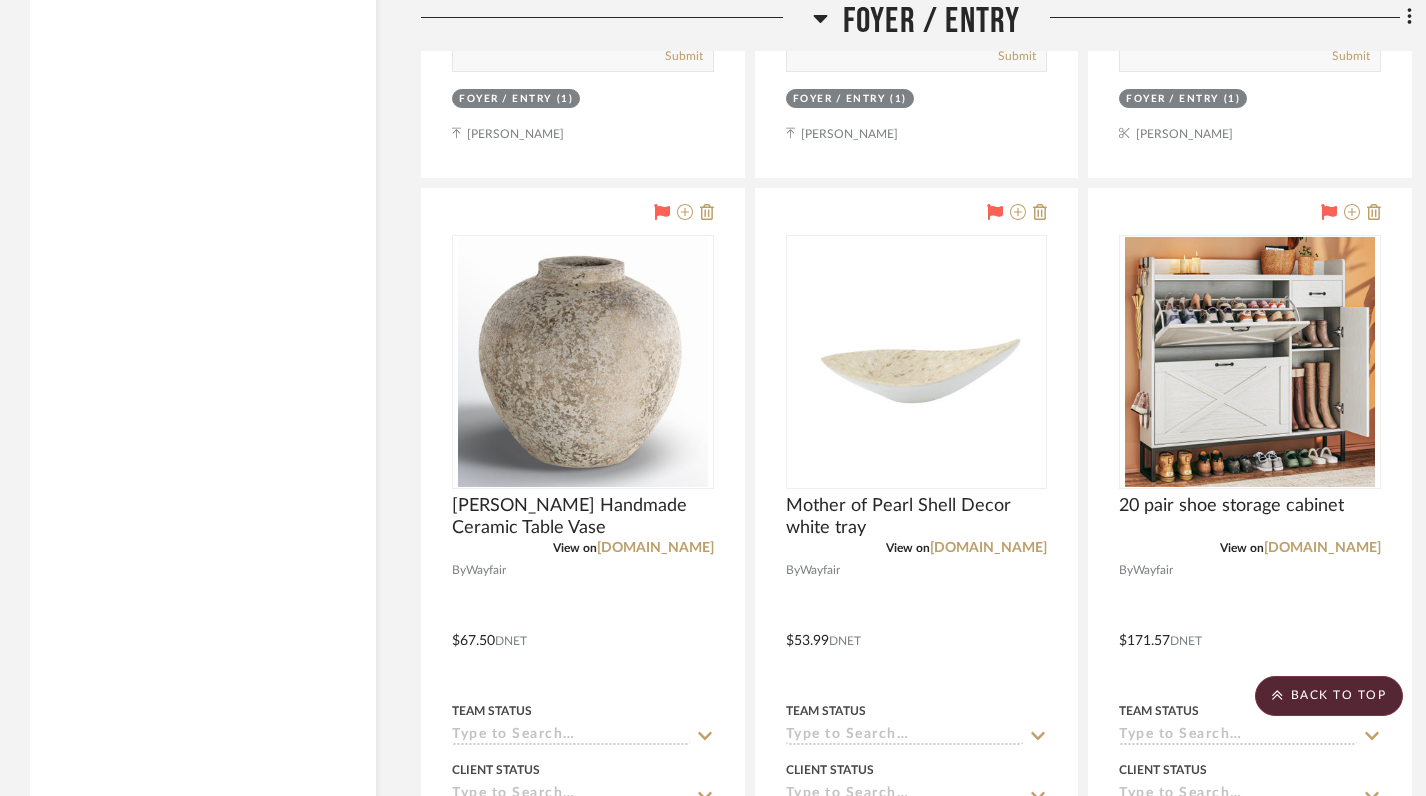 scroll, scrollTop: 4047, scrollLeft: 0, axis: vertical 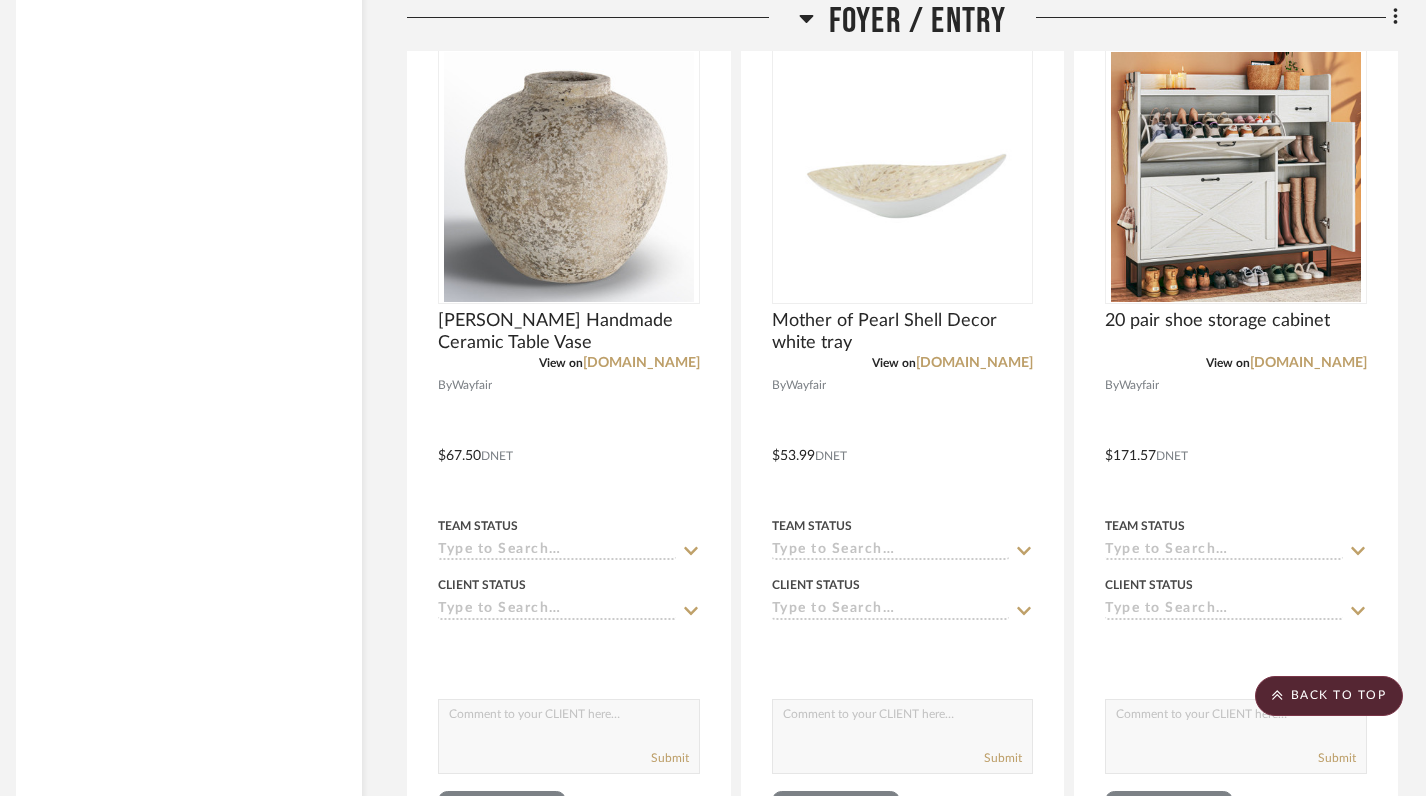 click 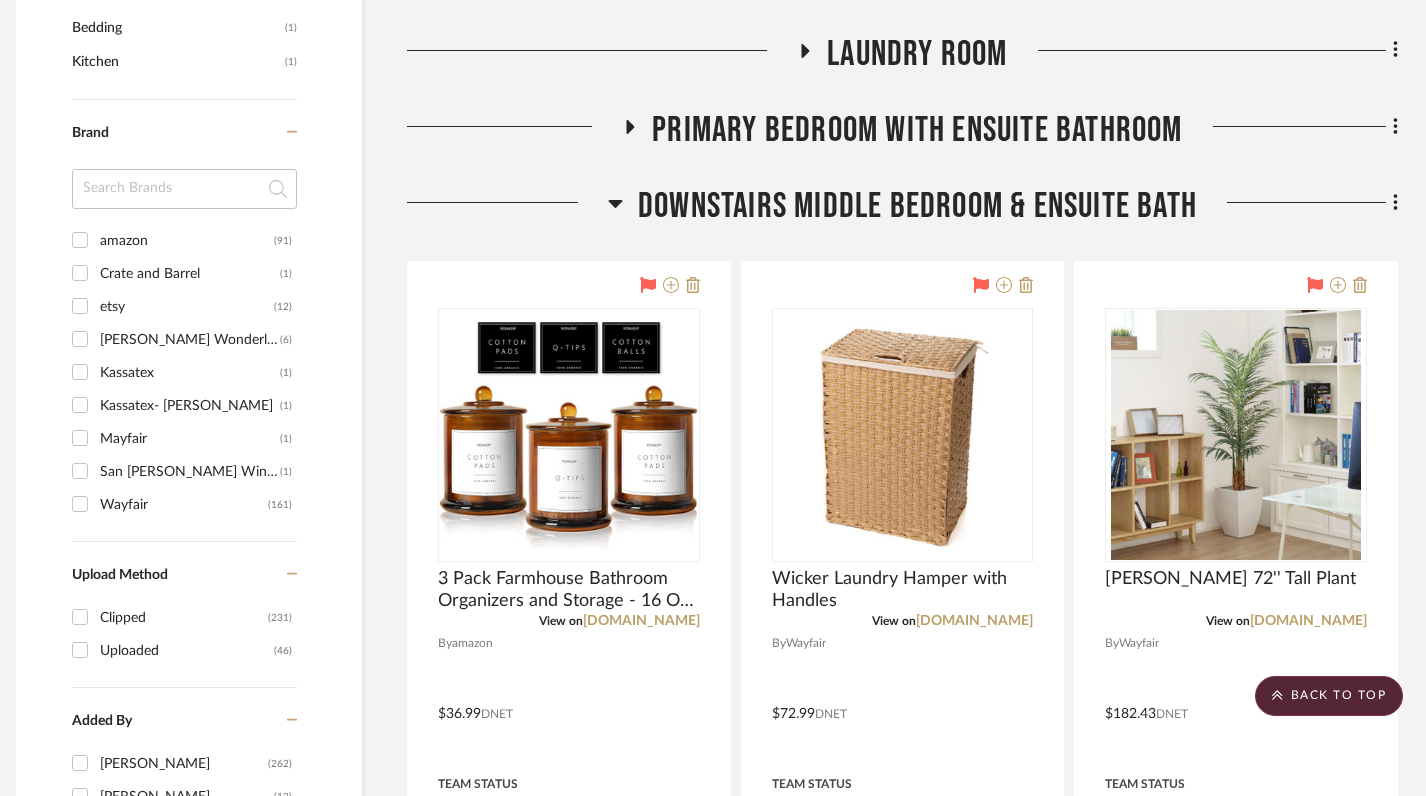 scroll, scrollTop: 1843, scrollLeft: 14, axis: both 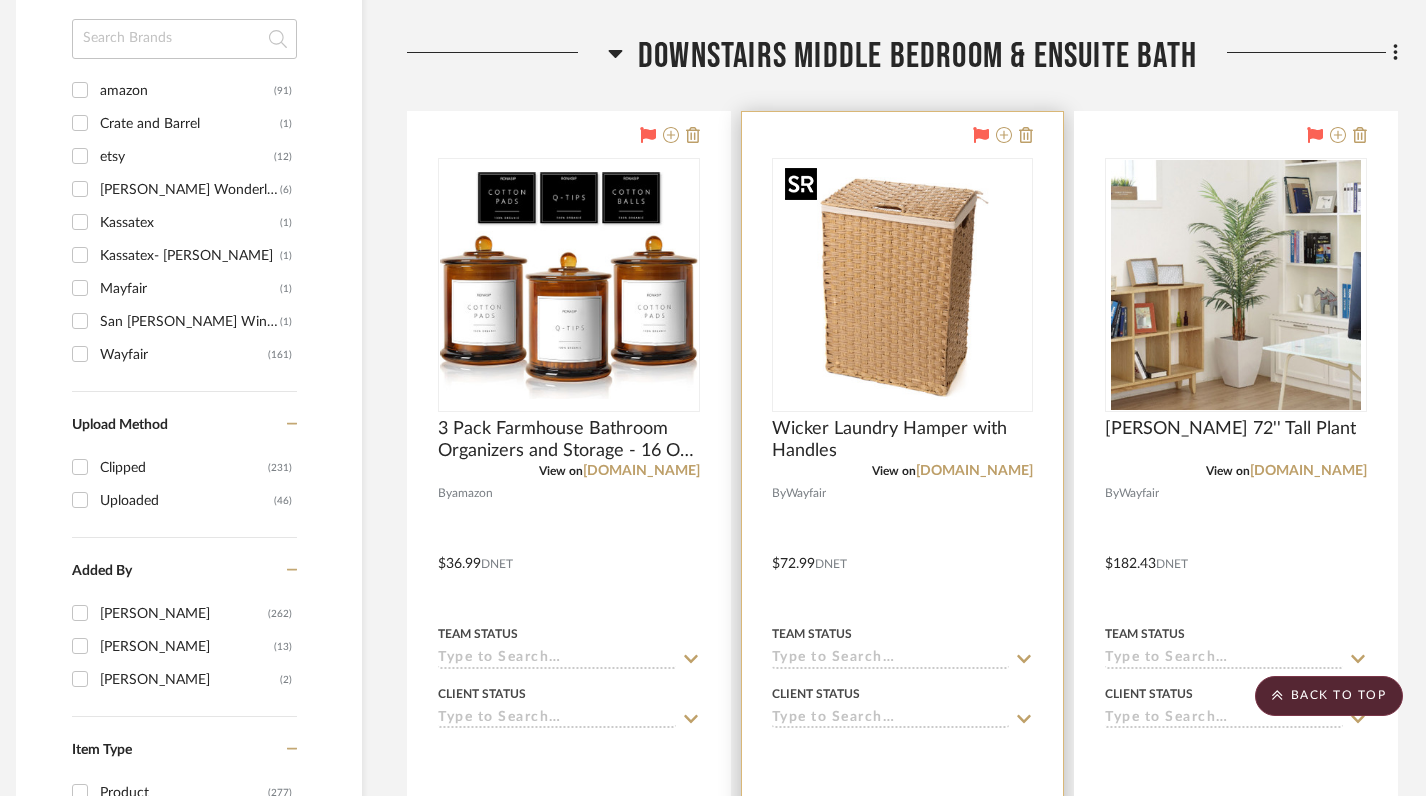 click at bounding box center (902, 285) 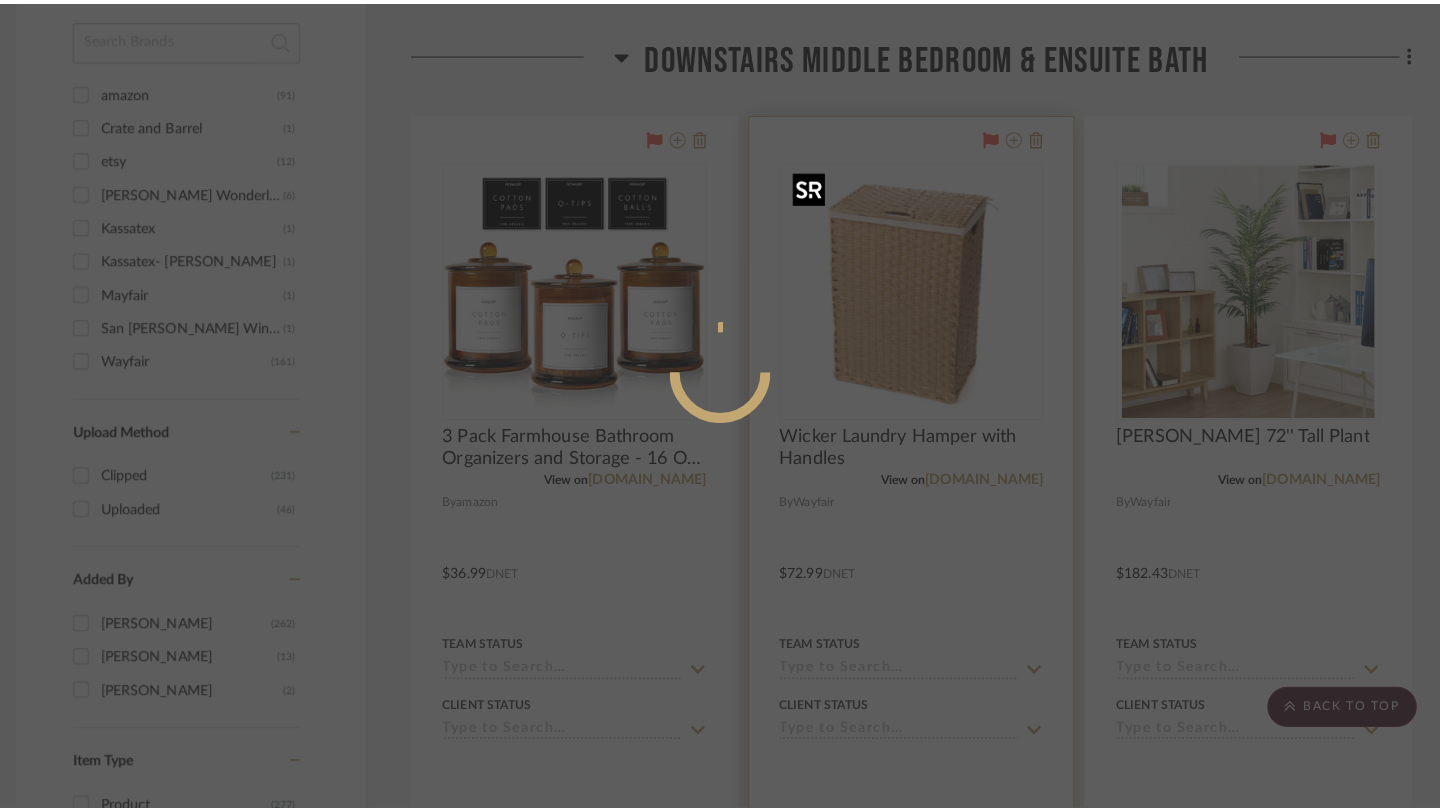 scroll, scrollTop: 0, scrollLeft: 0, axis: both 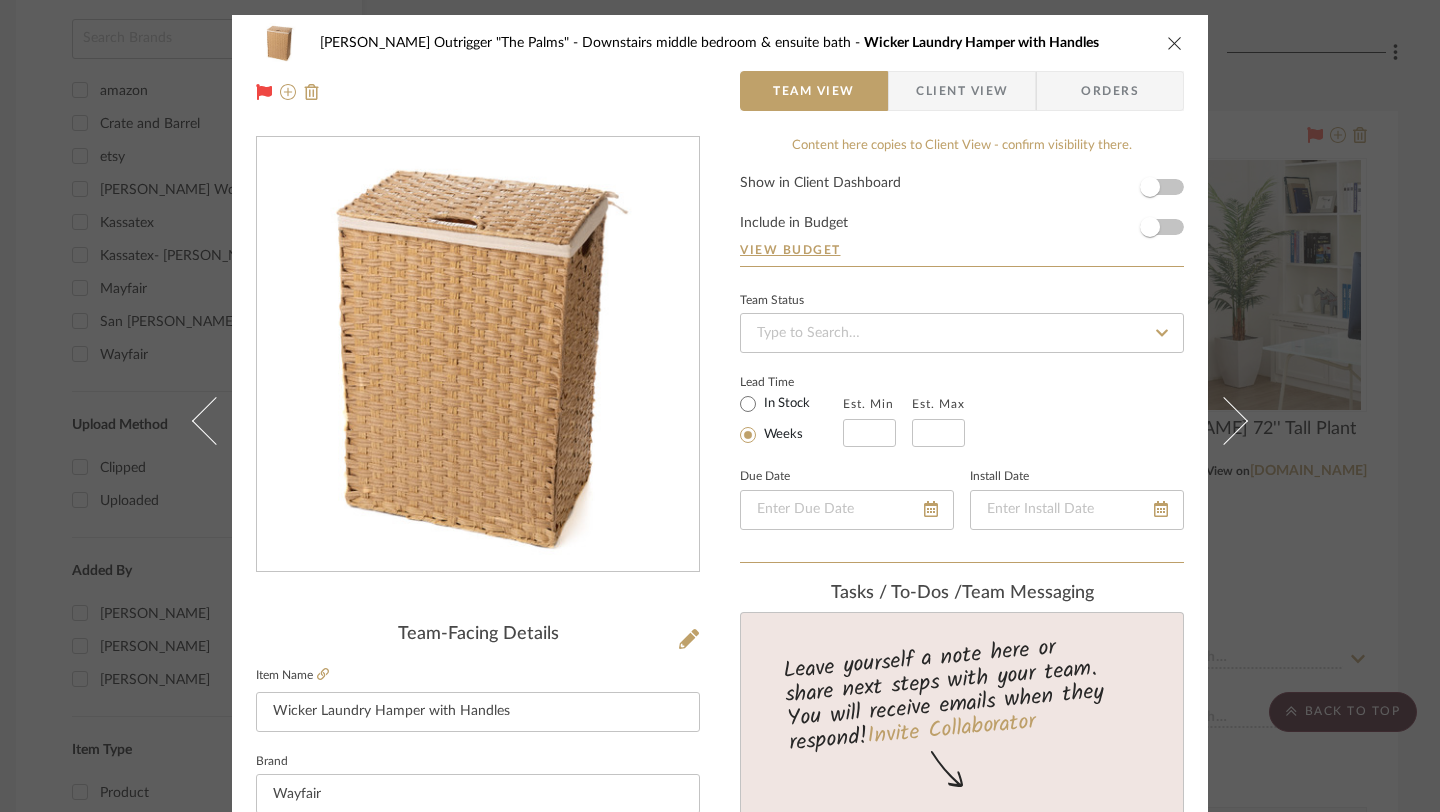 click at bounding box center [478, 355] 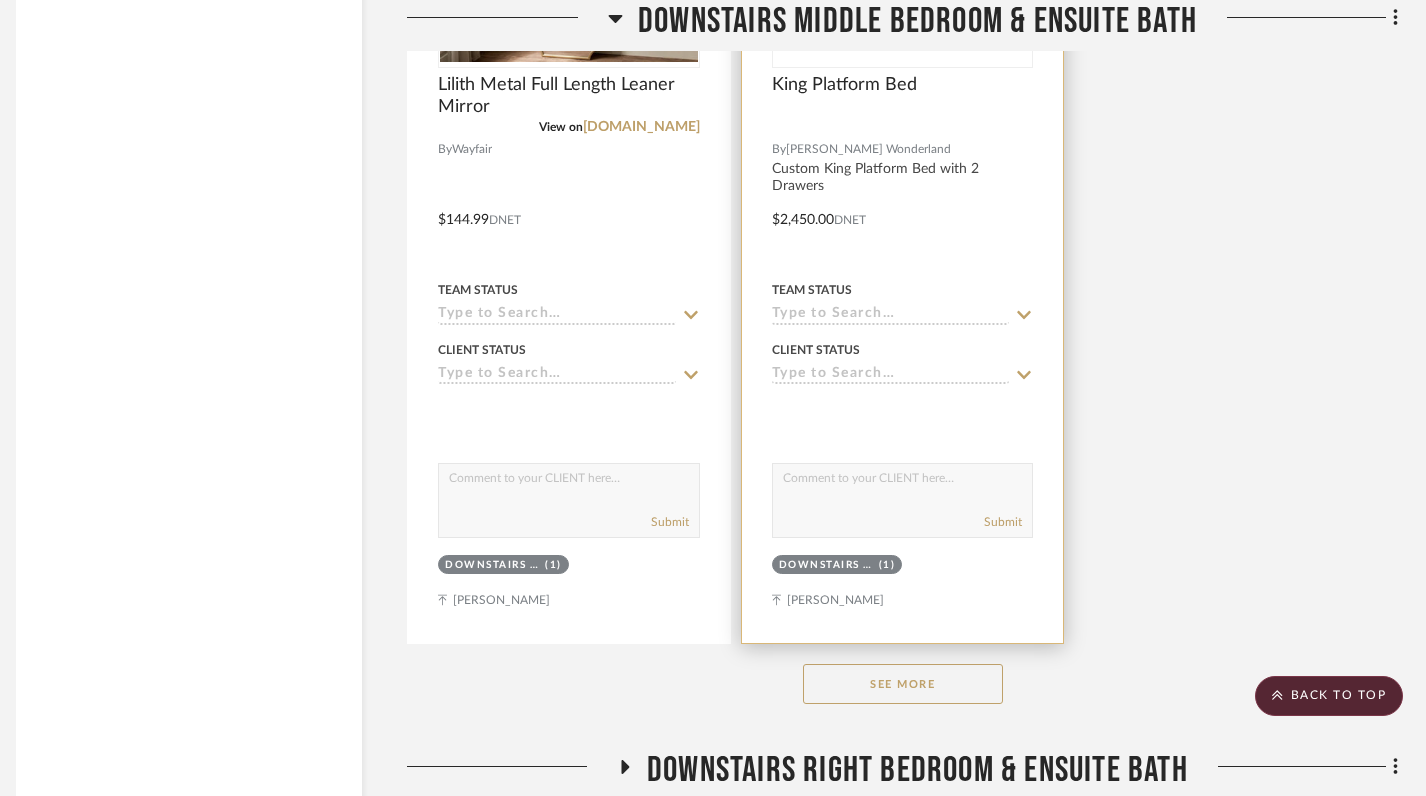 scroll, scrollTop: 4167, scrollLeft: 14, axis: both 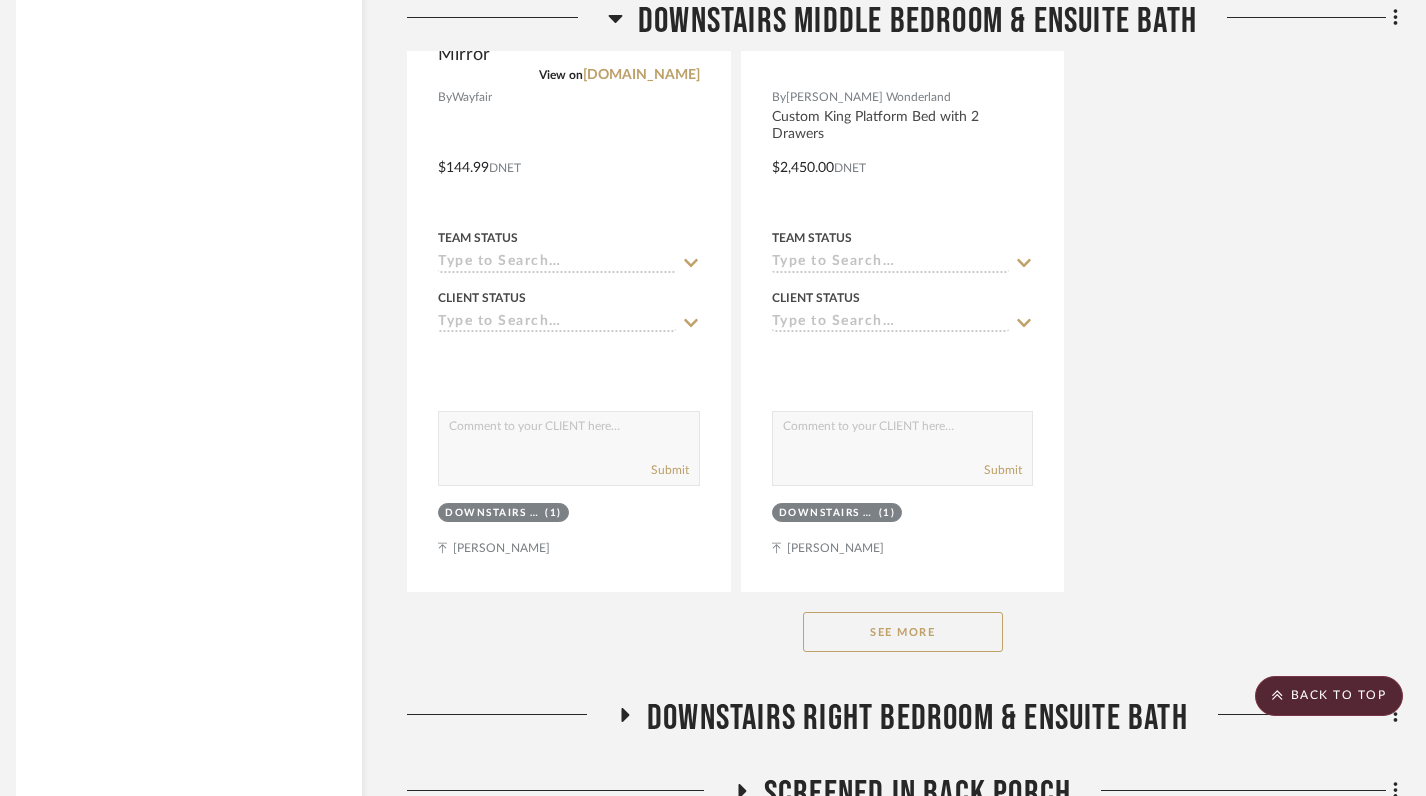 click on "See More" 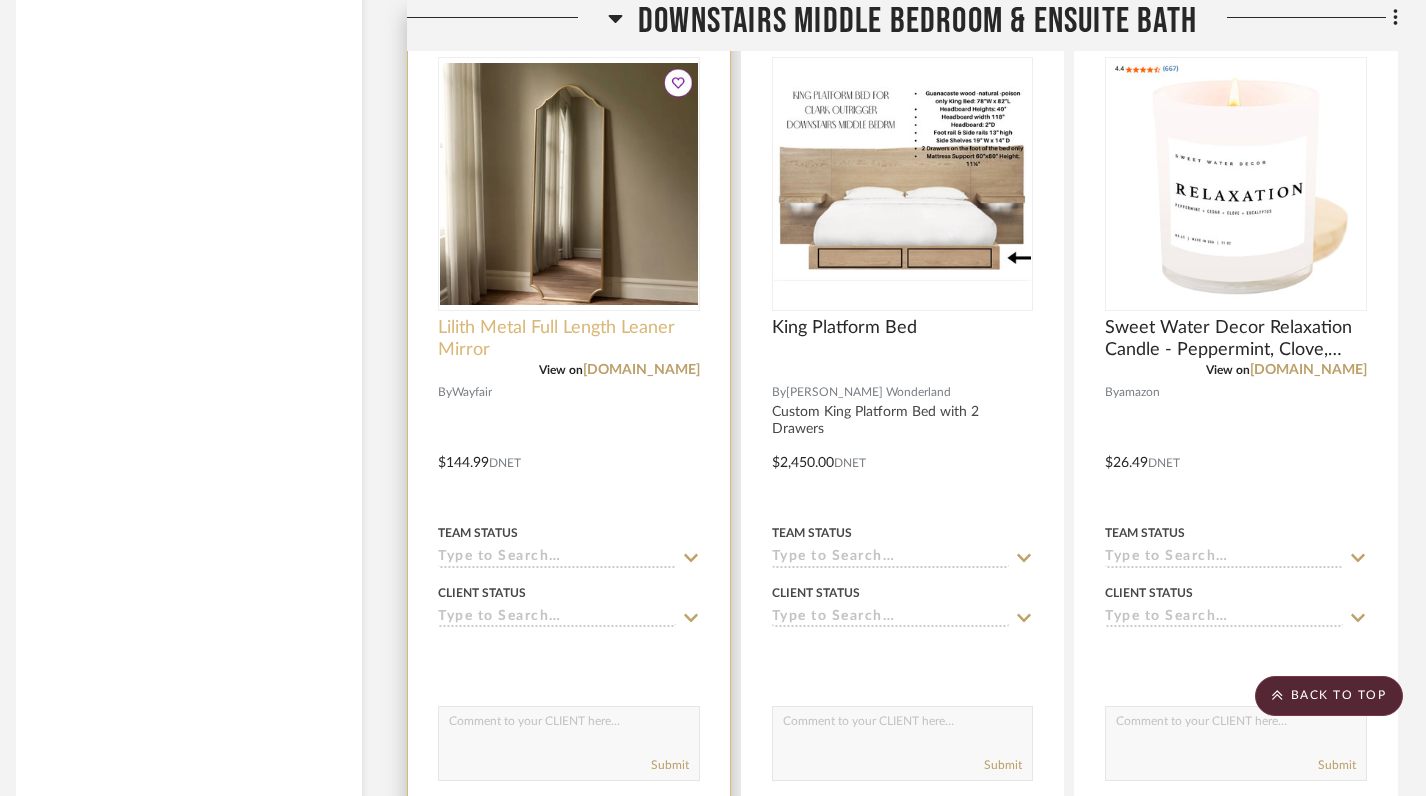 click on "Lilith Metal Full Length Leaner Mirror" at bounding box center (569, 339) 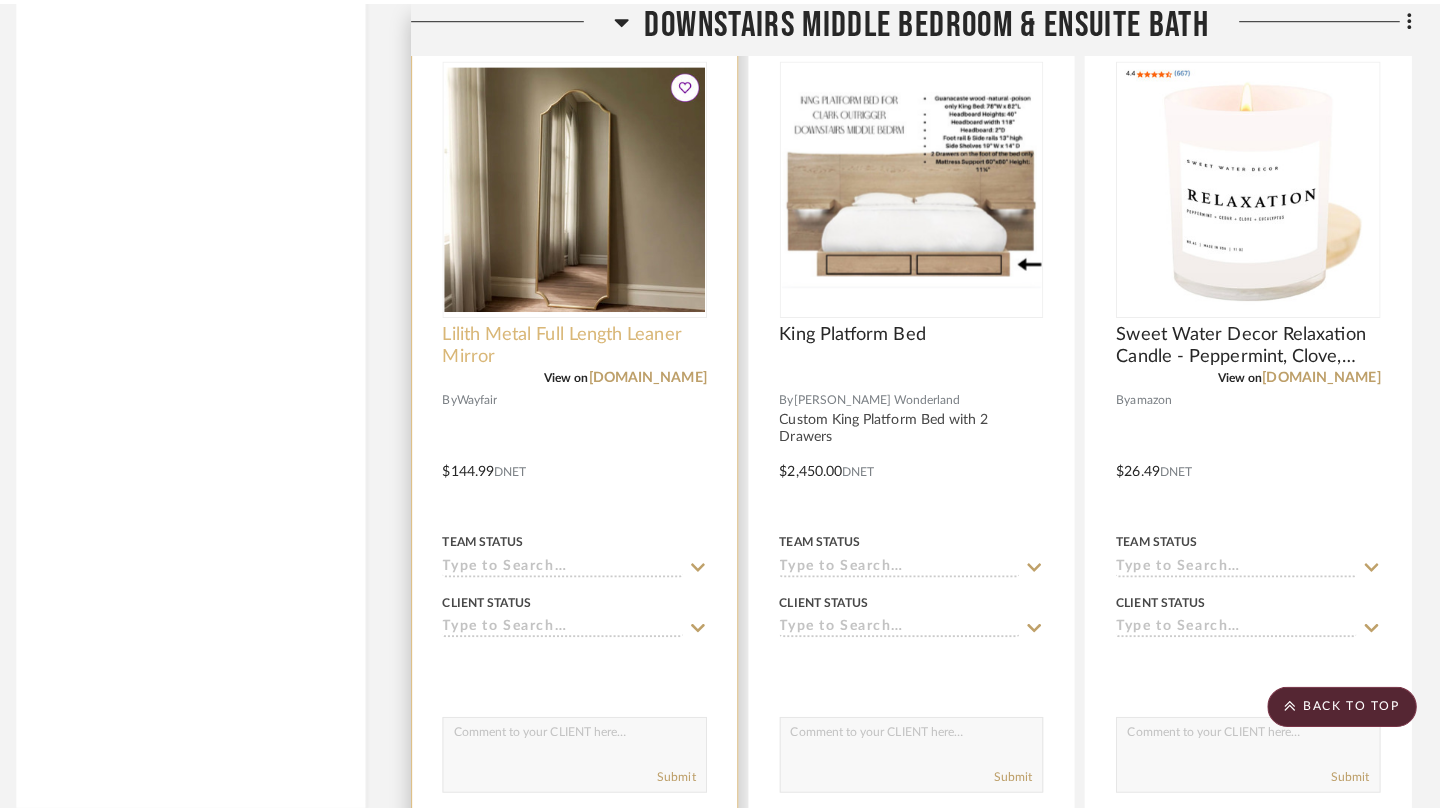 scroll, scrollTop: 0, scrollLeft: 0, axis: both 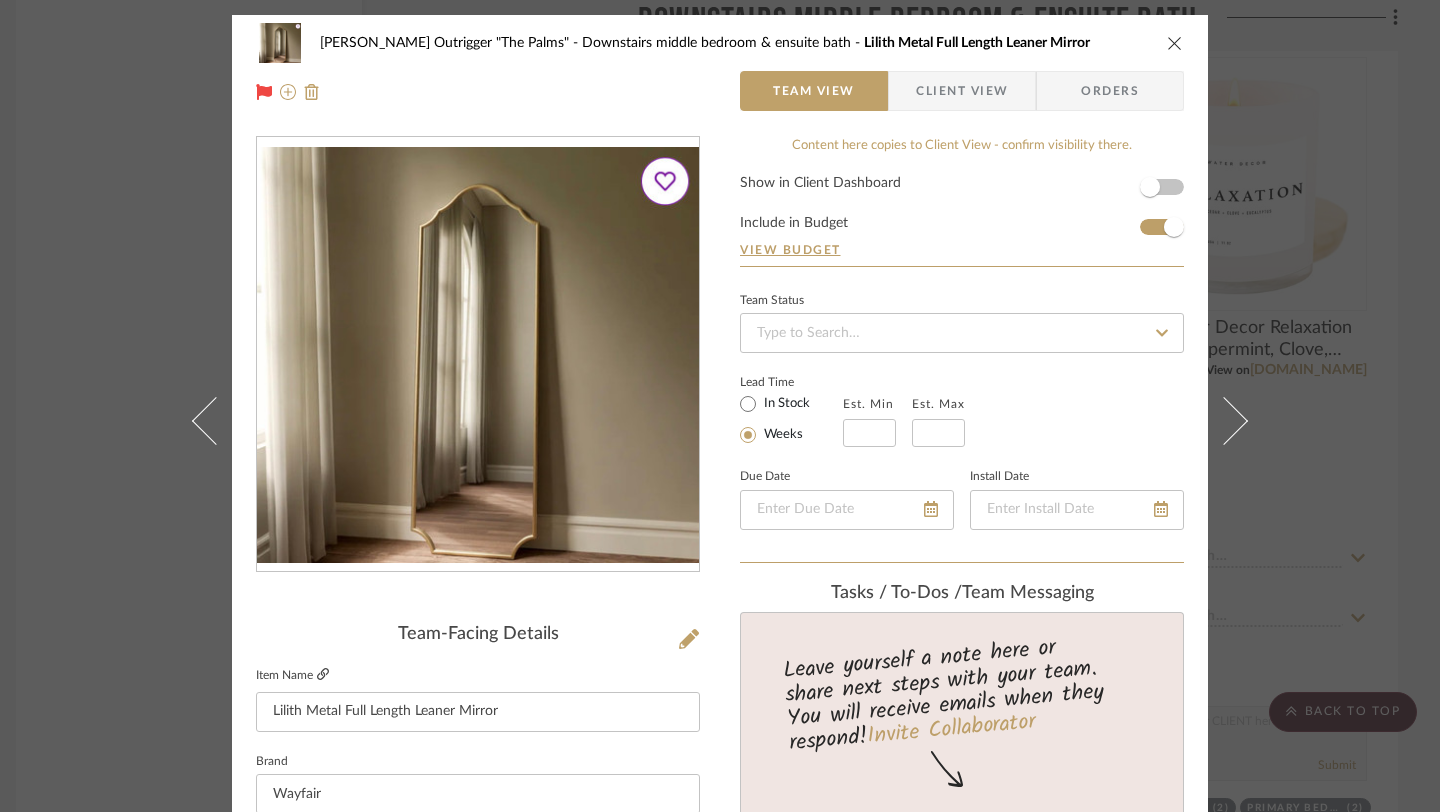 click 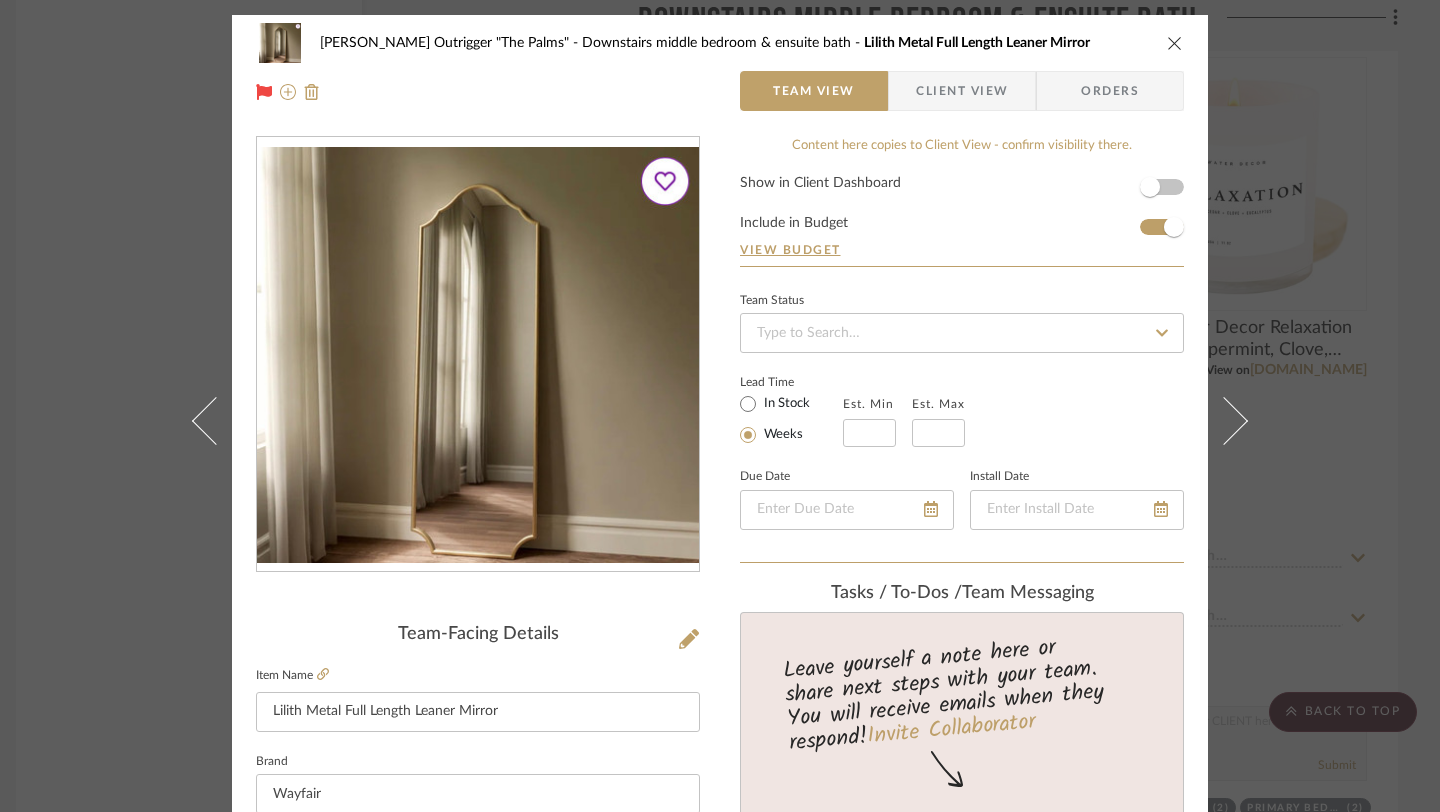 click at bounding box center [1175, 43] 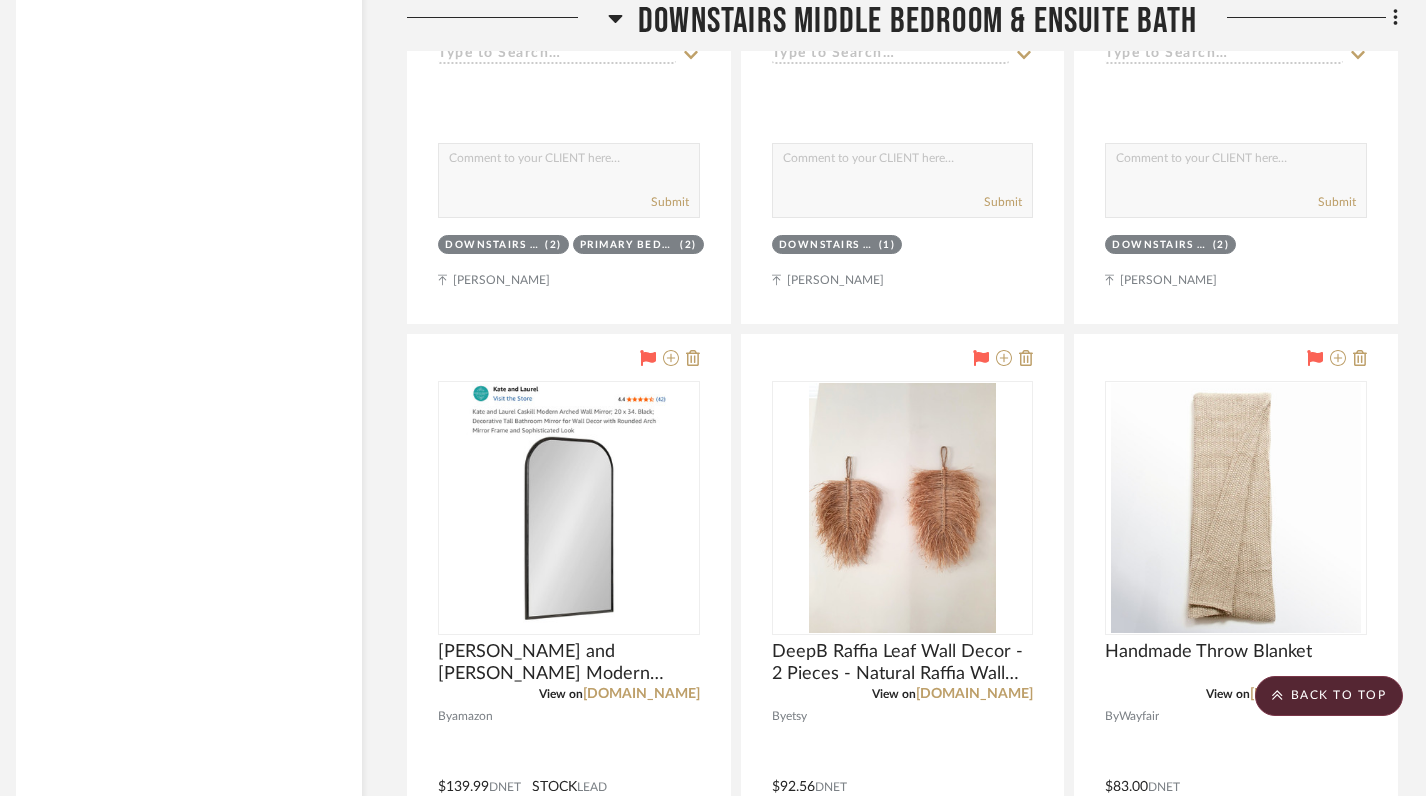 scroll, scrollTop: 5336, scrollLeft: 14, axis: both 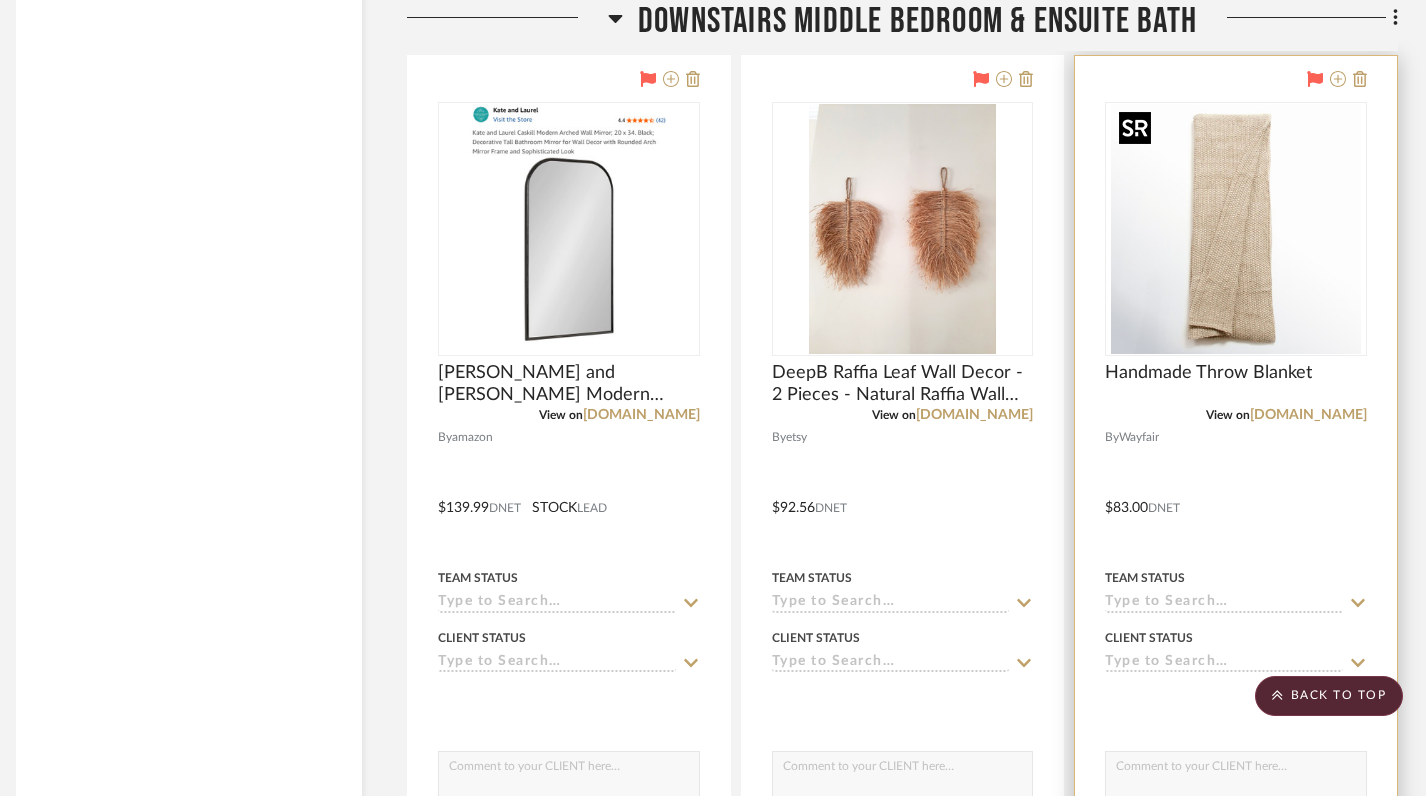 click at bounding box center [0, 0] 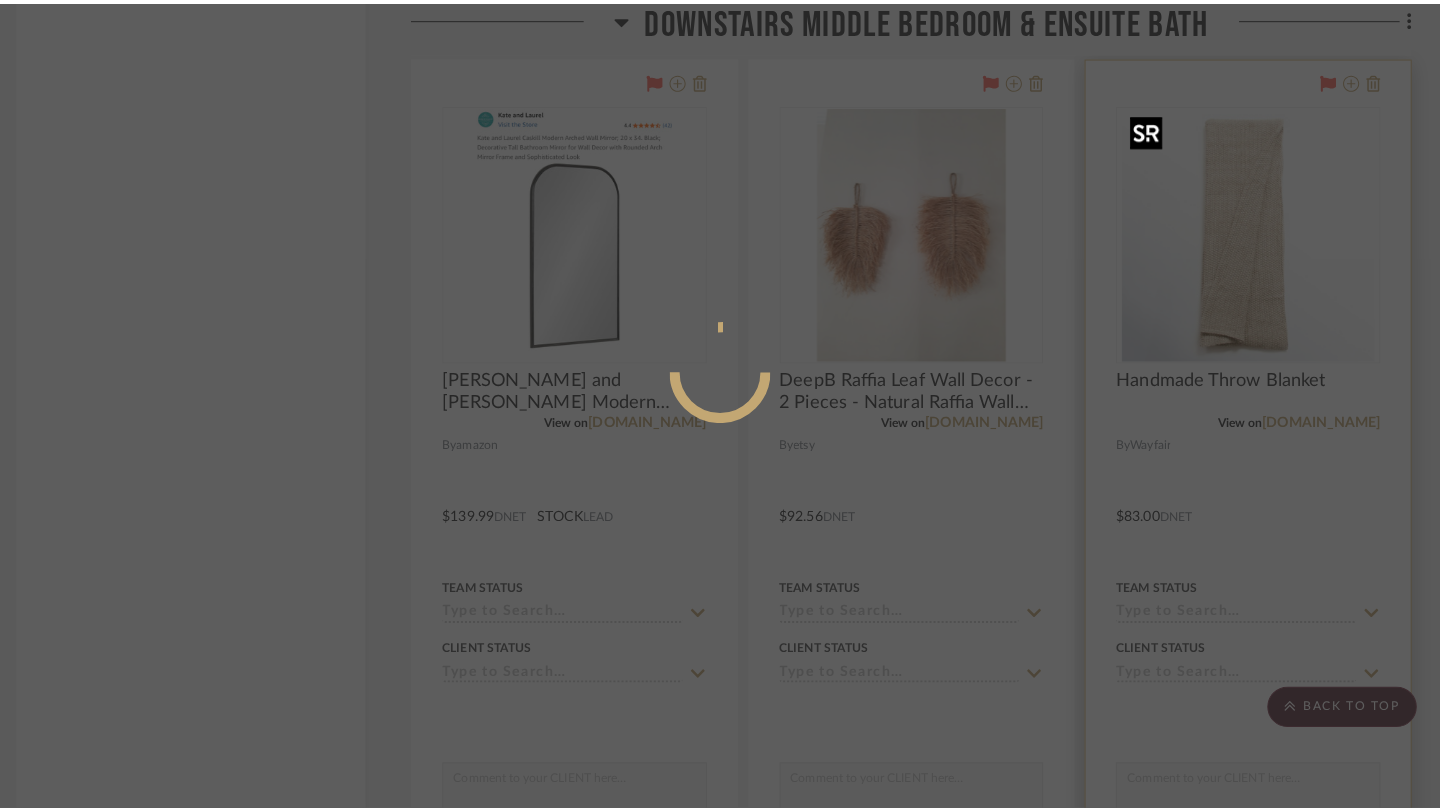 scroll, scrollTop: 0, scrollLeft: 0, axis: both 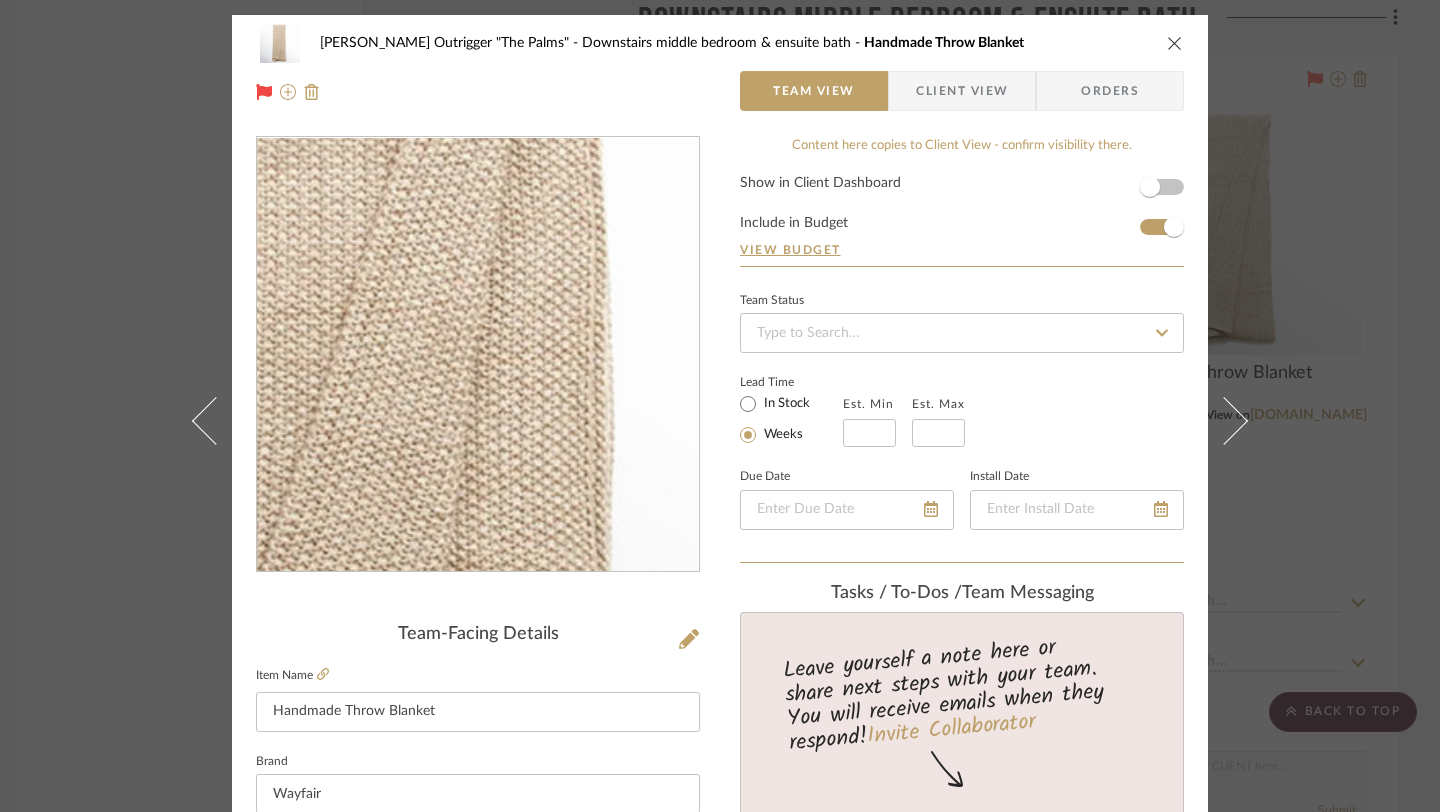 click at bounding box center (478, 355) 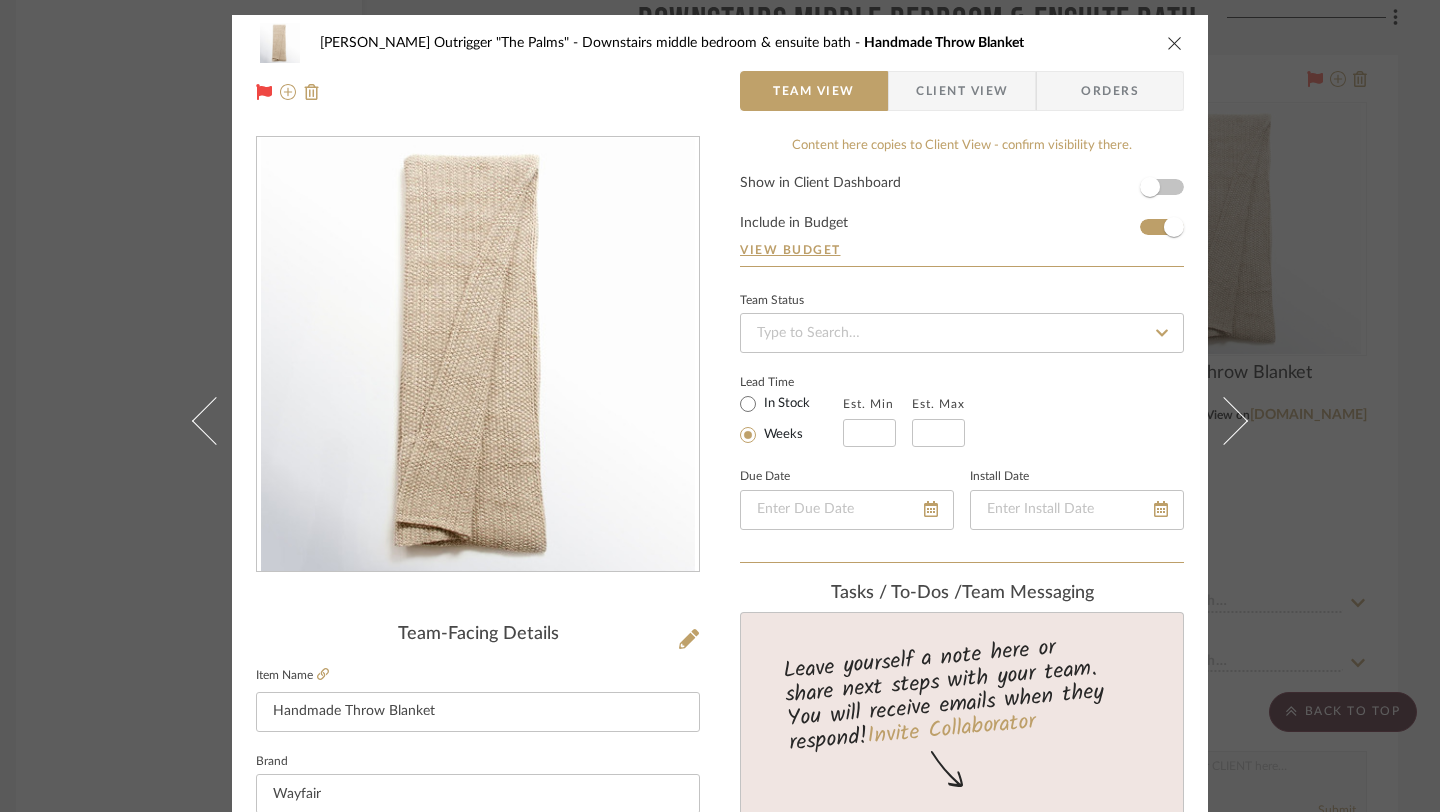 click at bounding box center [1175, 43] 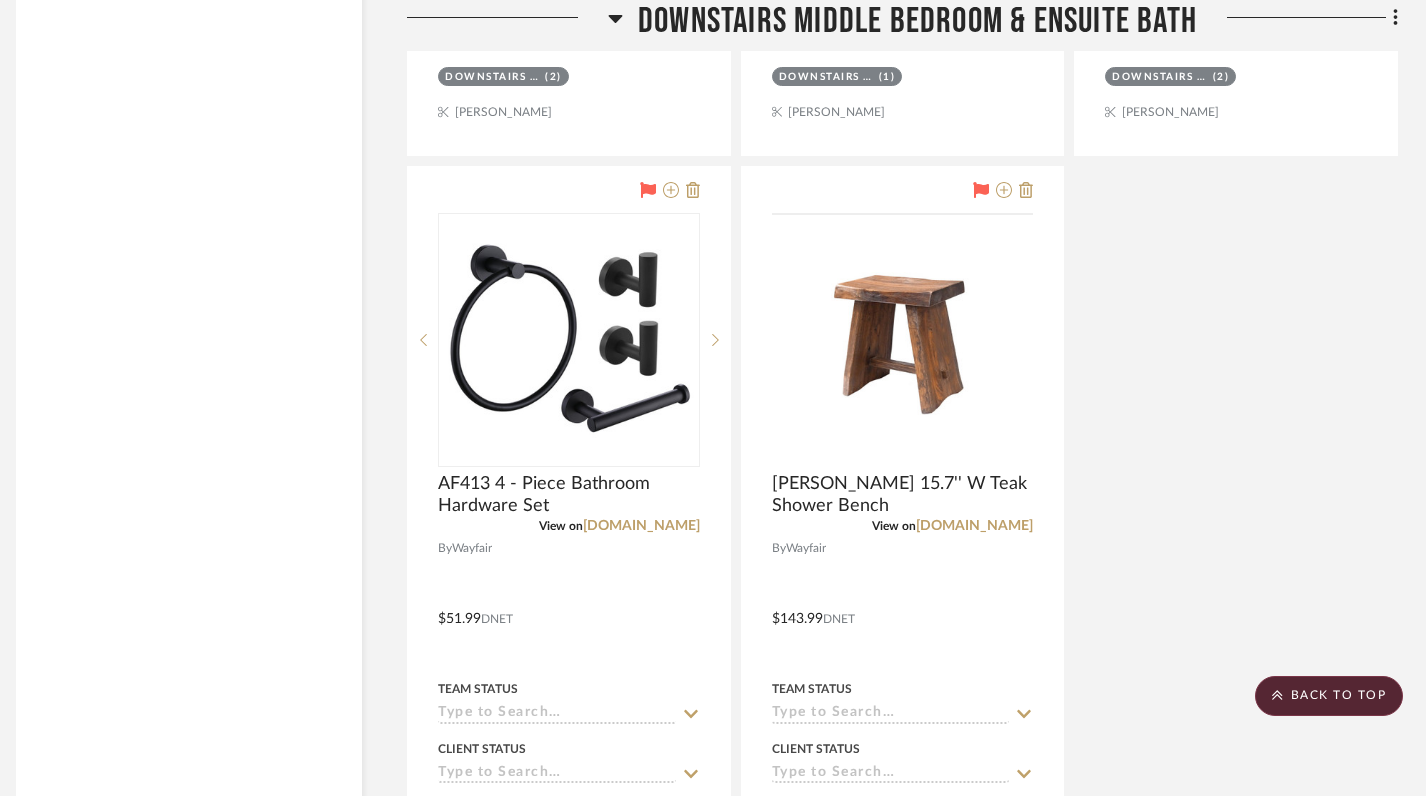 scroll, scrollTop: 10809, scrollLeft: 14, axis: both 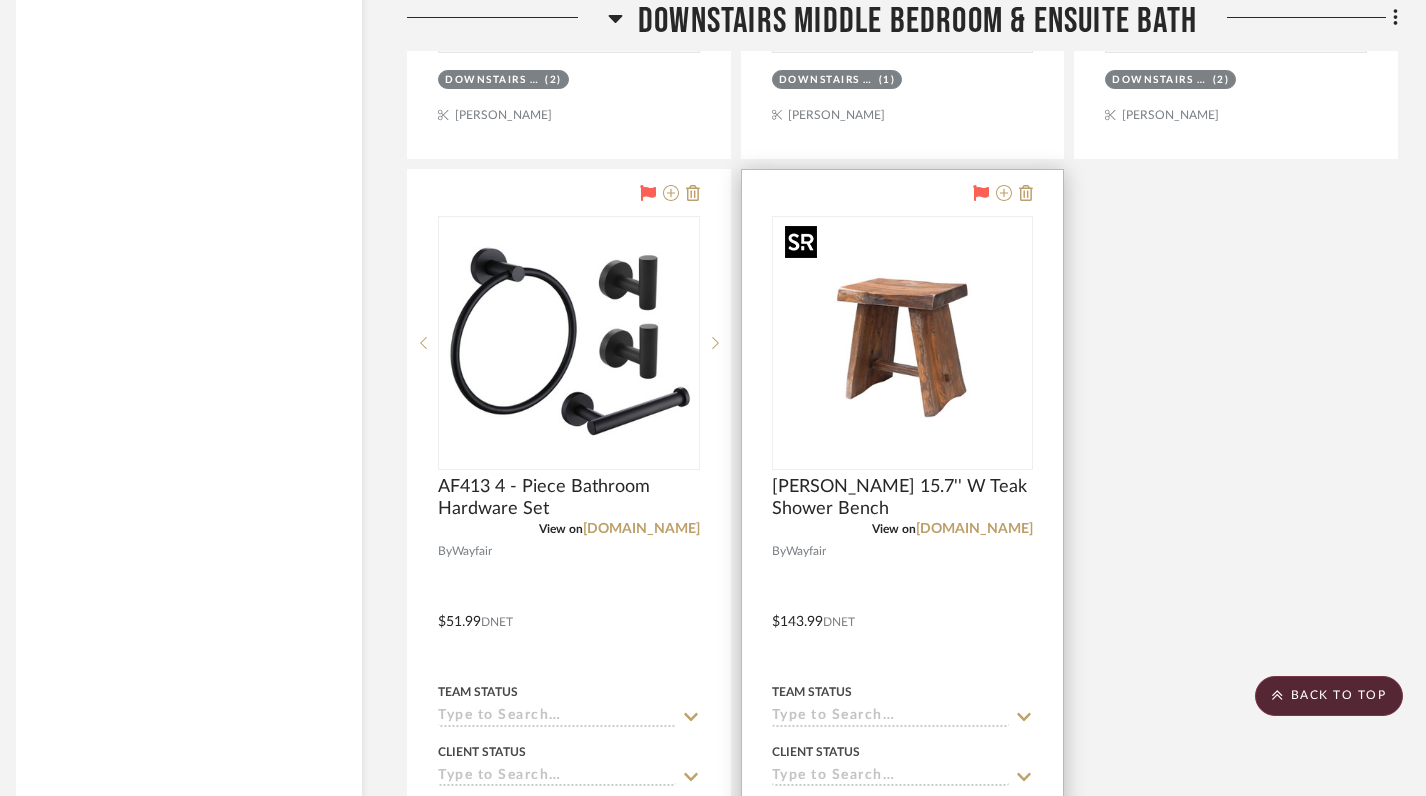 click at bounding box center [902, 343] 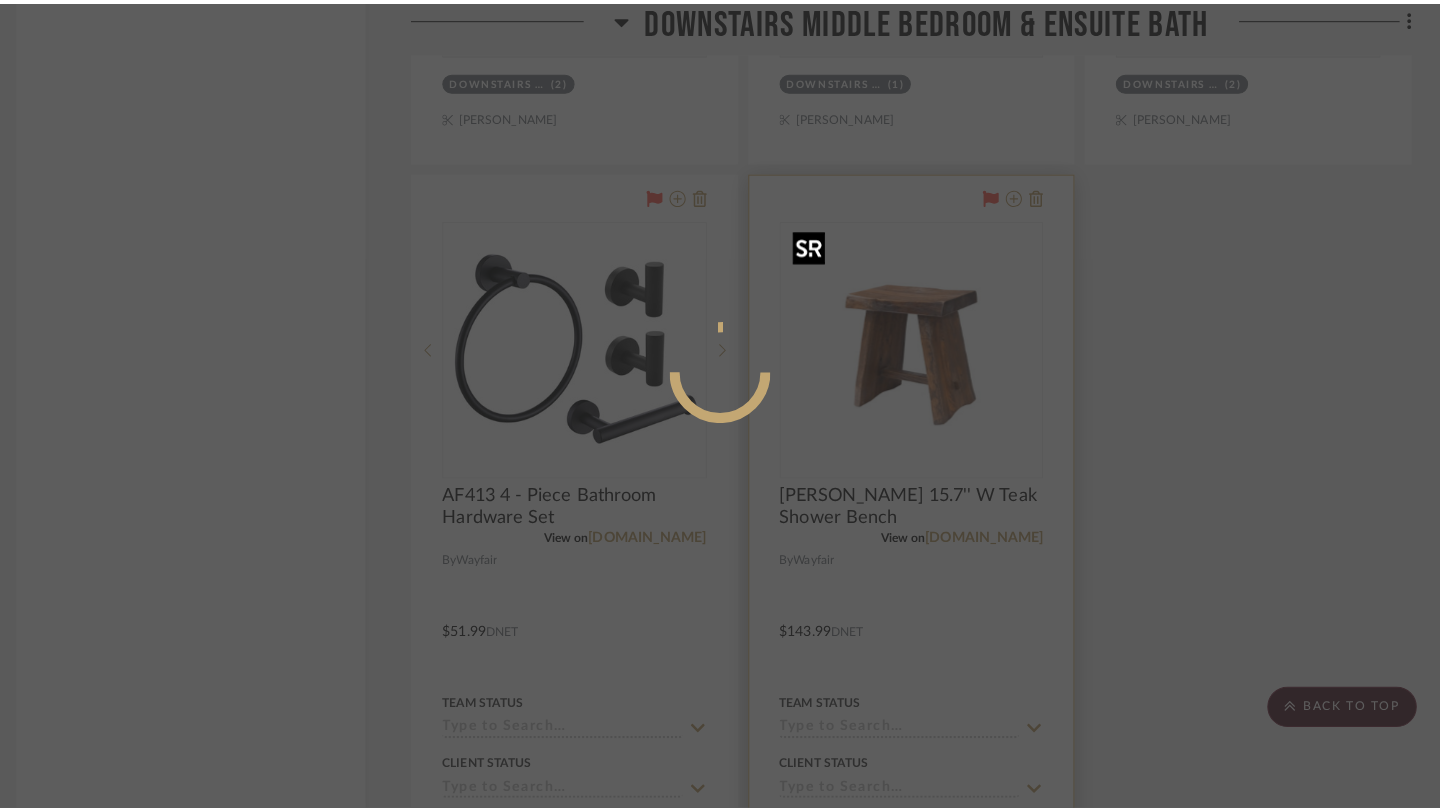 scroll, scrollTop: 0, scrollLeft: 0, axis: both 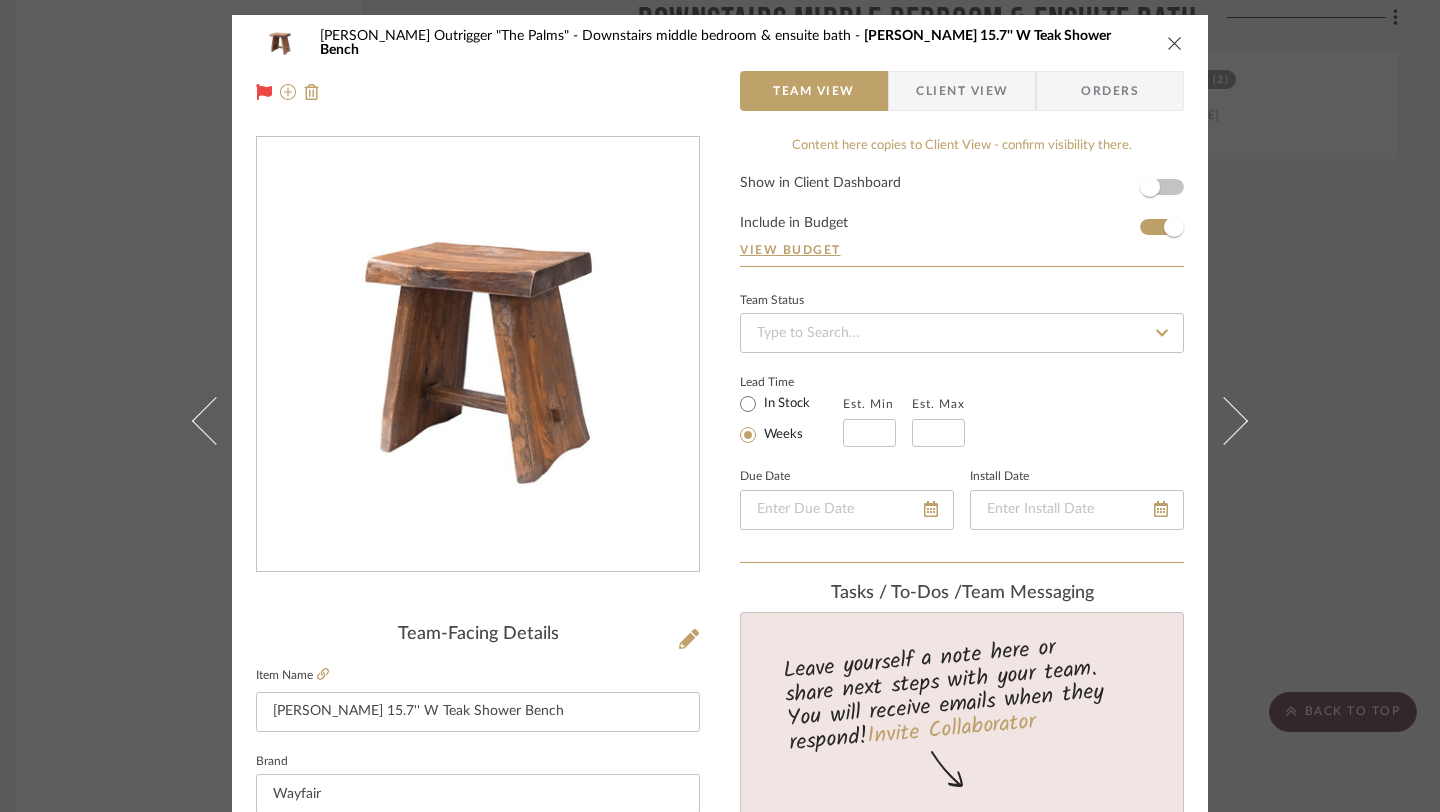 click at bounding box center [1175, 43] 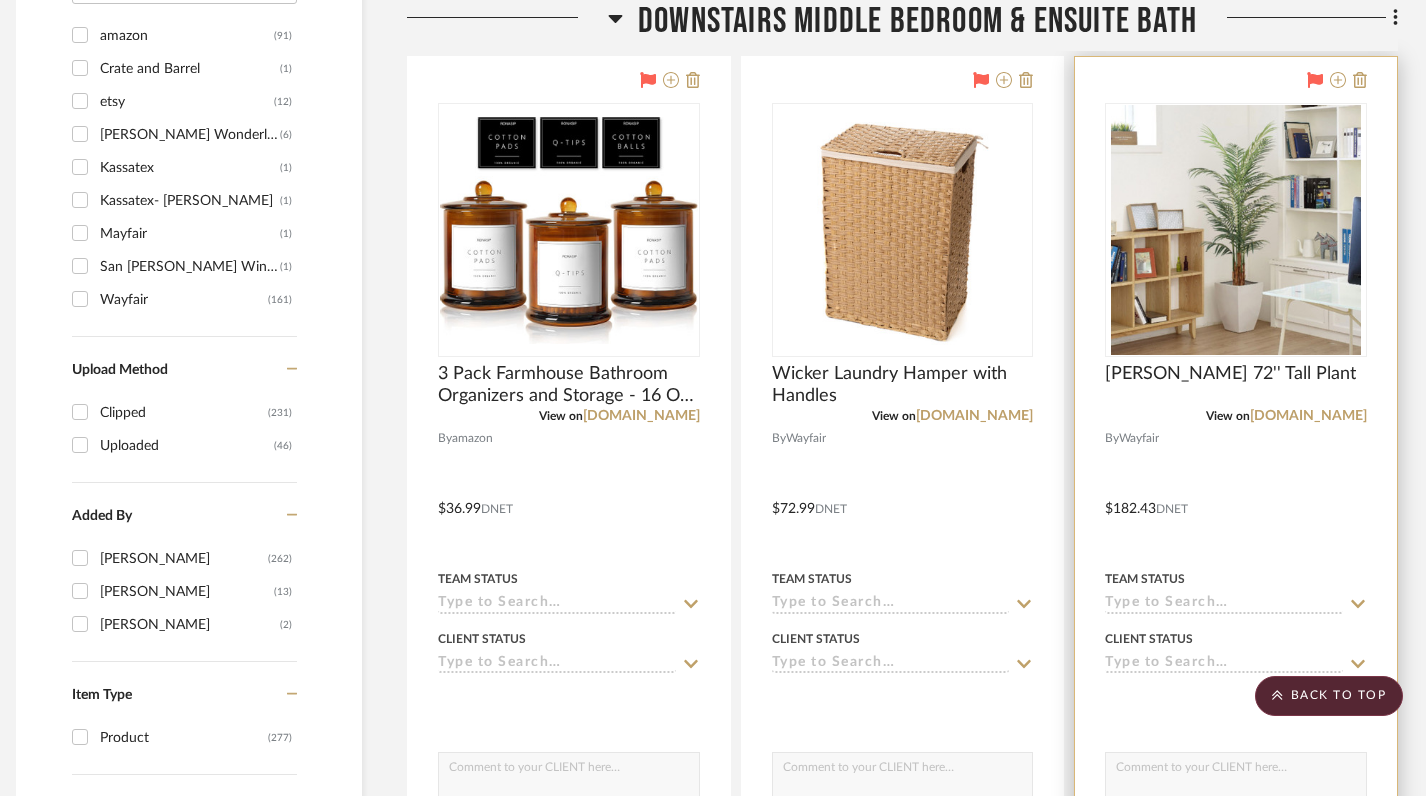 scroll, scrollTop: 2000, scrollLeft: 14, axis: both 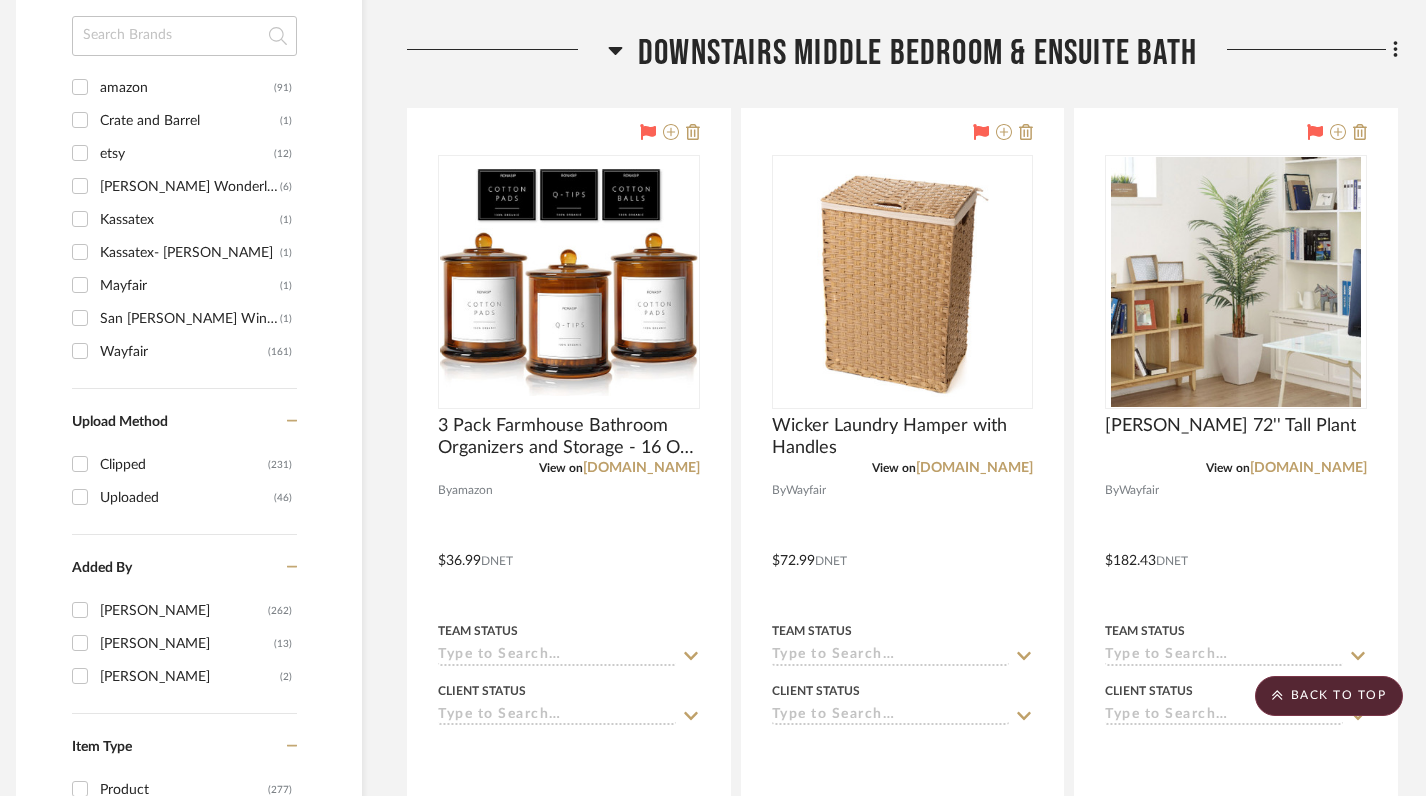 click 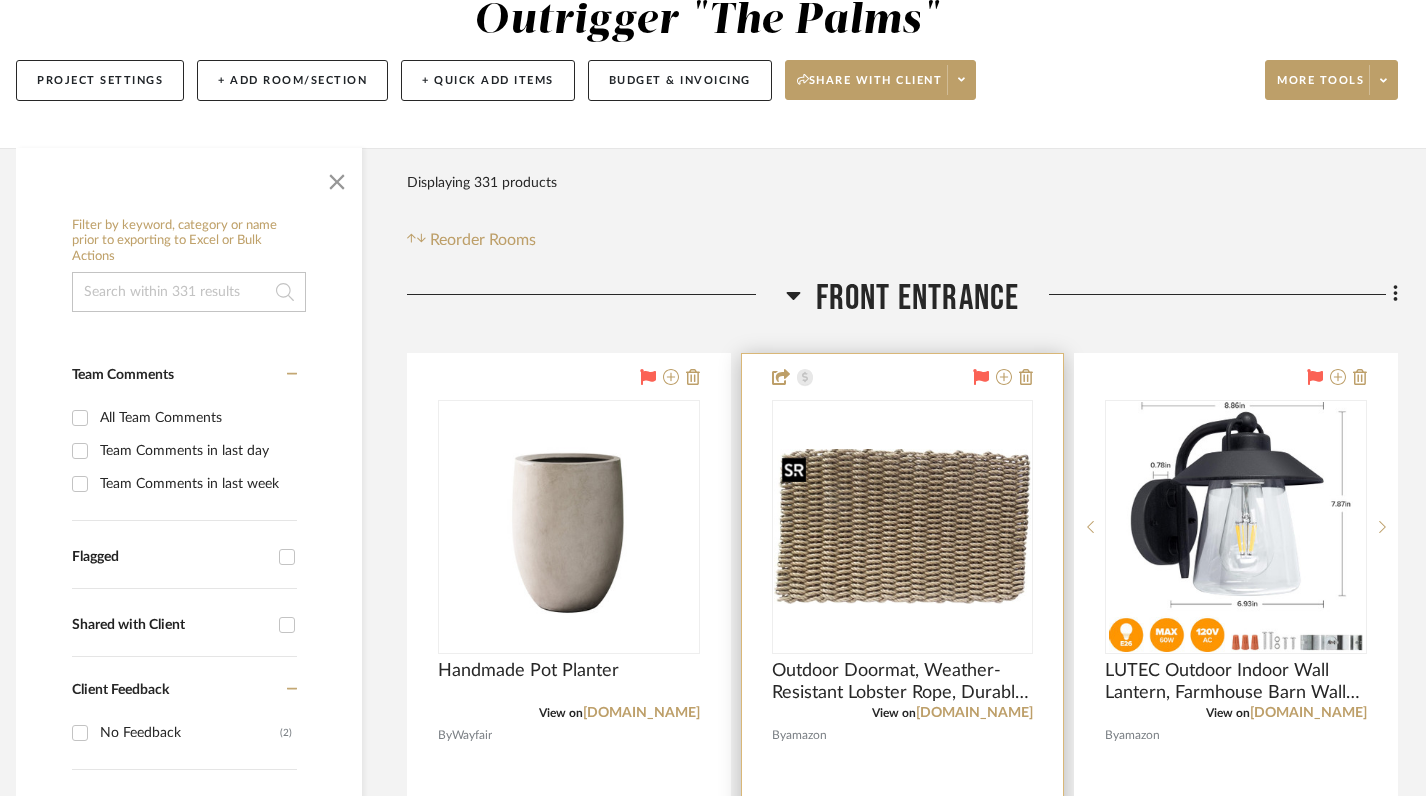 scroll, scrollTop: 230, scrollLeft: 14, axis: both 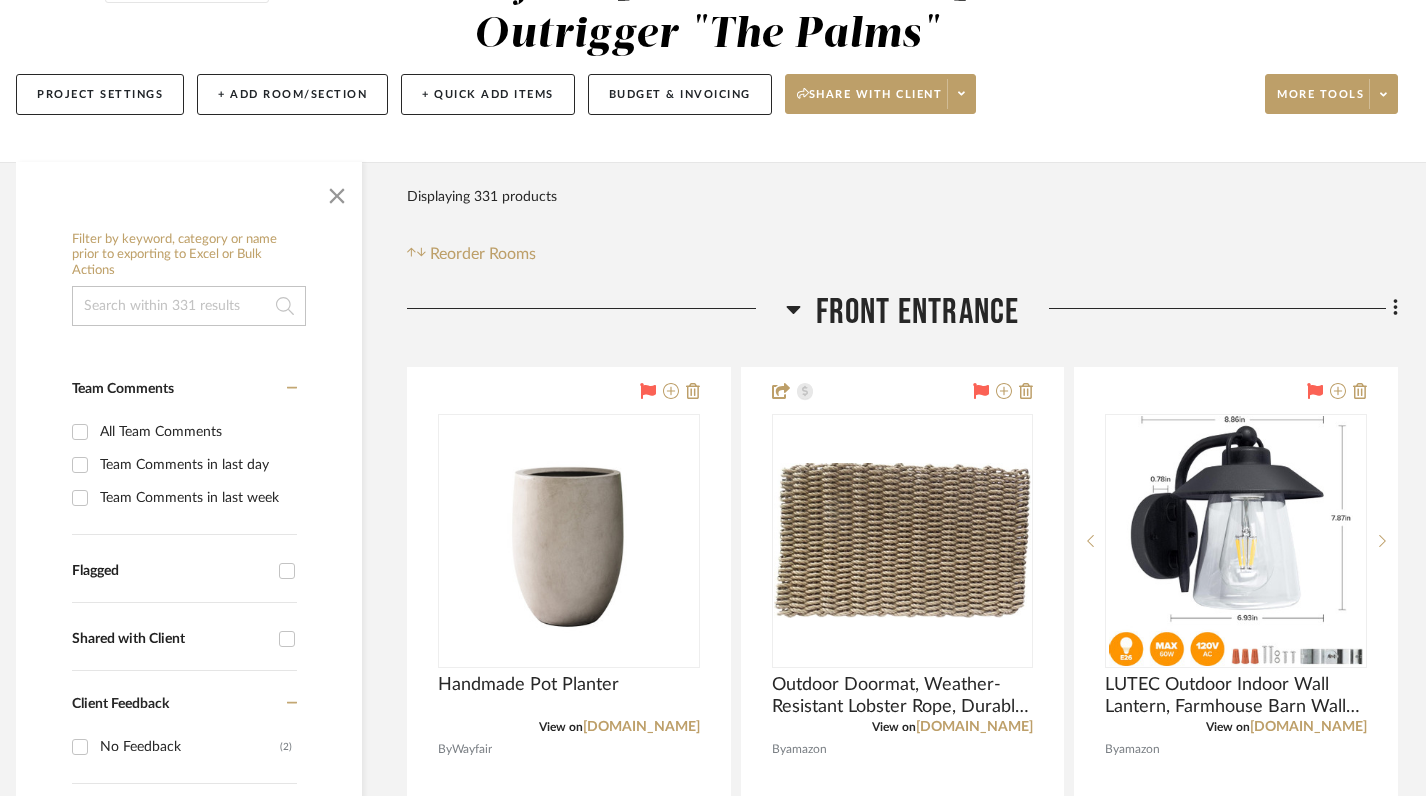 click 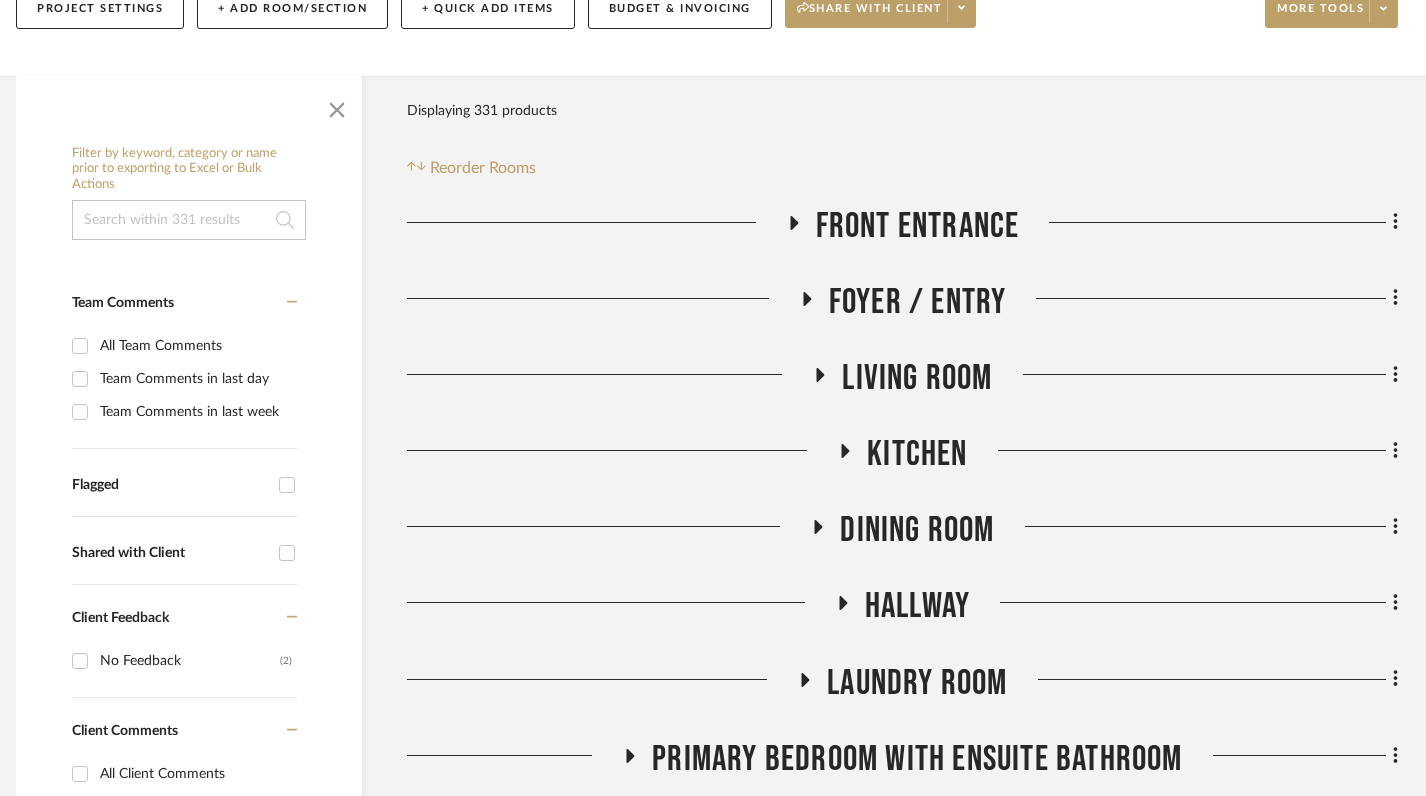 scroll, scrollTop: 318, scrollLeft: 14, axis: both 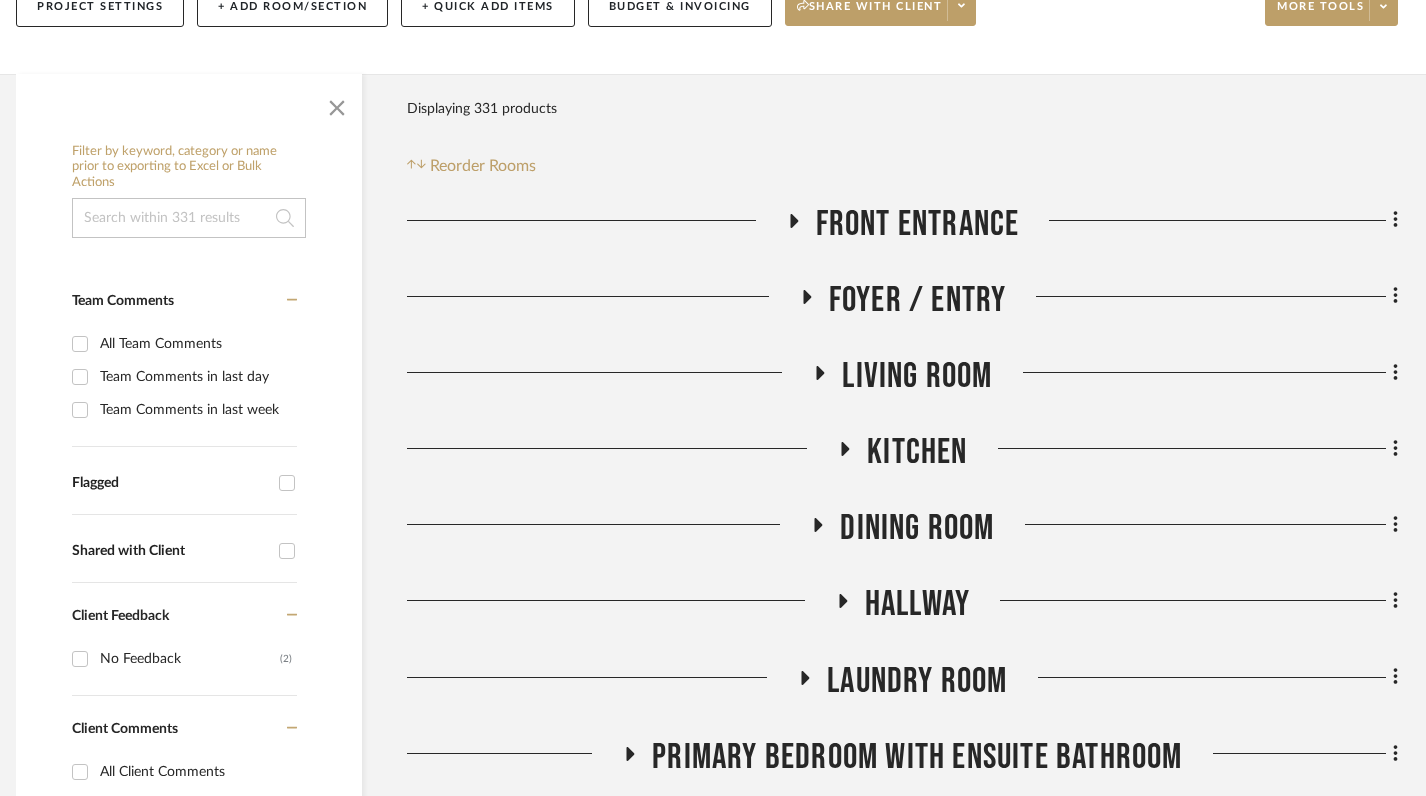 click 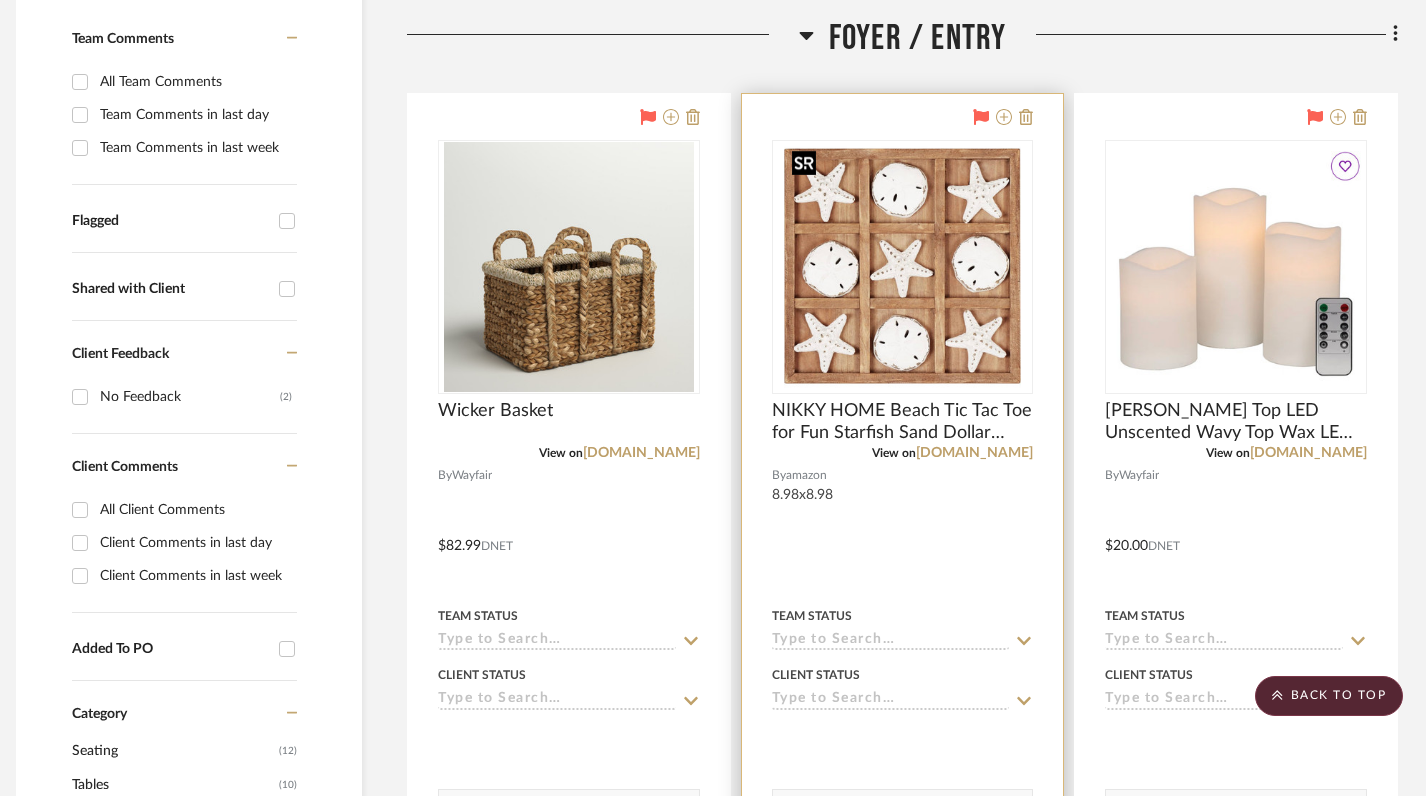 scroll, scrollTop: 602, scrollLeft: 14, axis: both 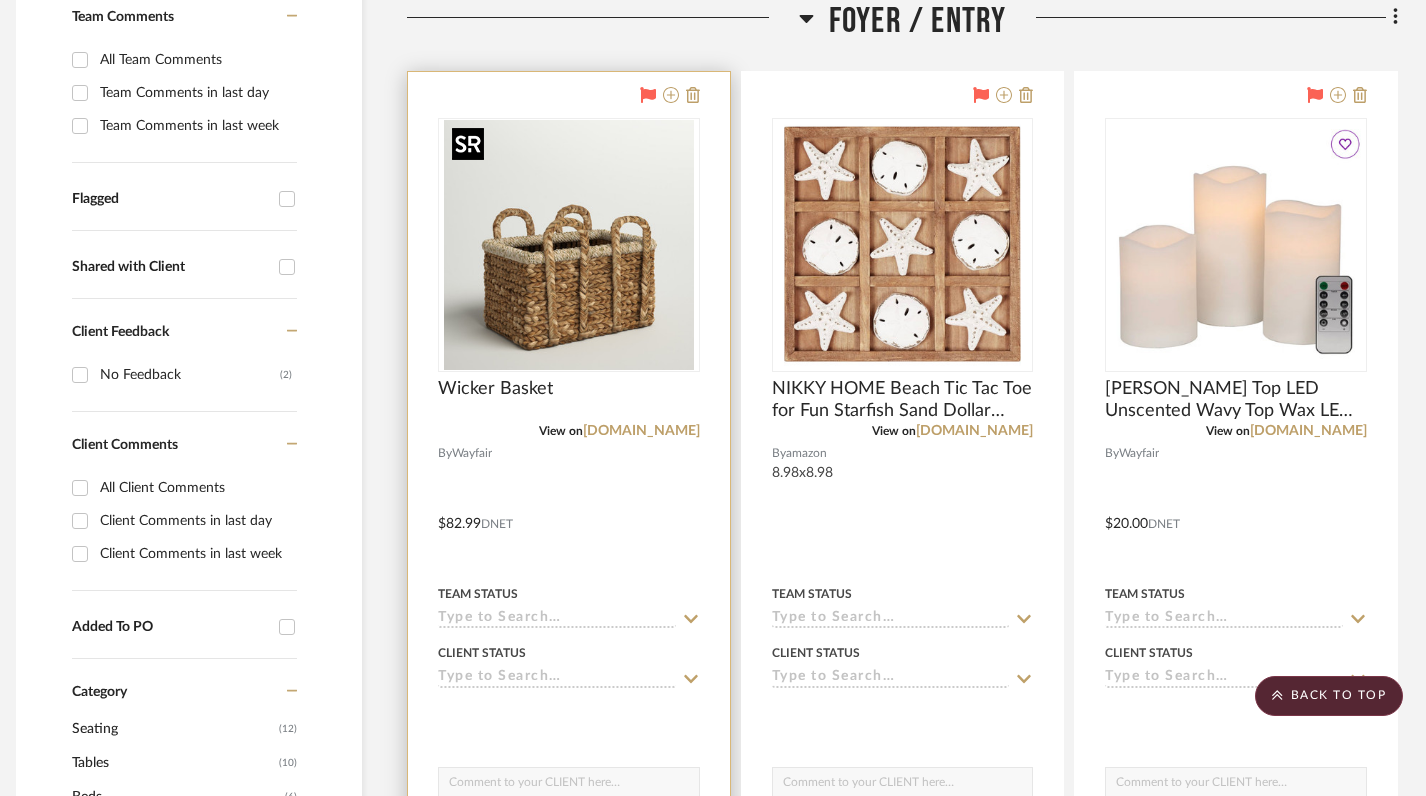 click at bounding box center [569, 245] 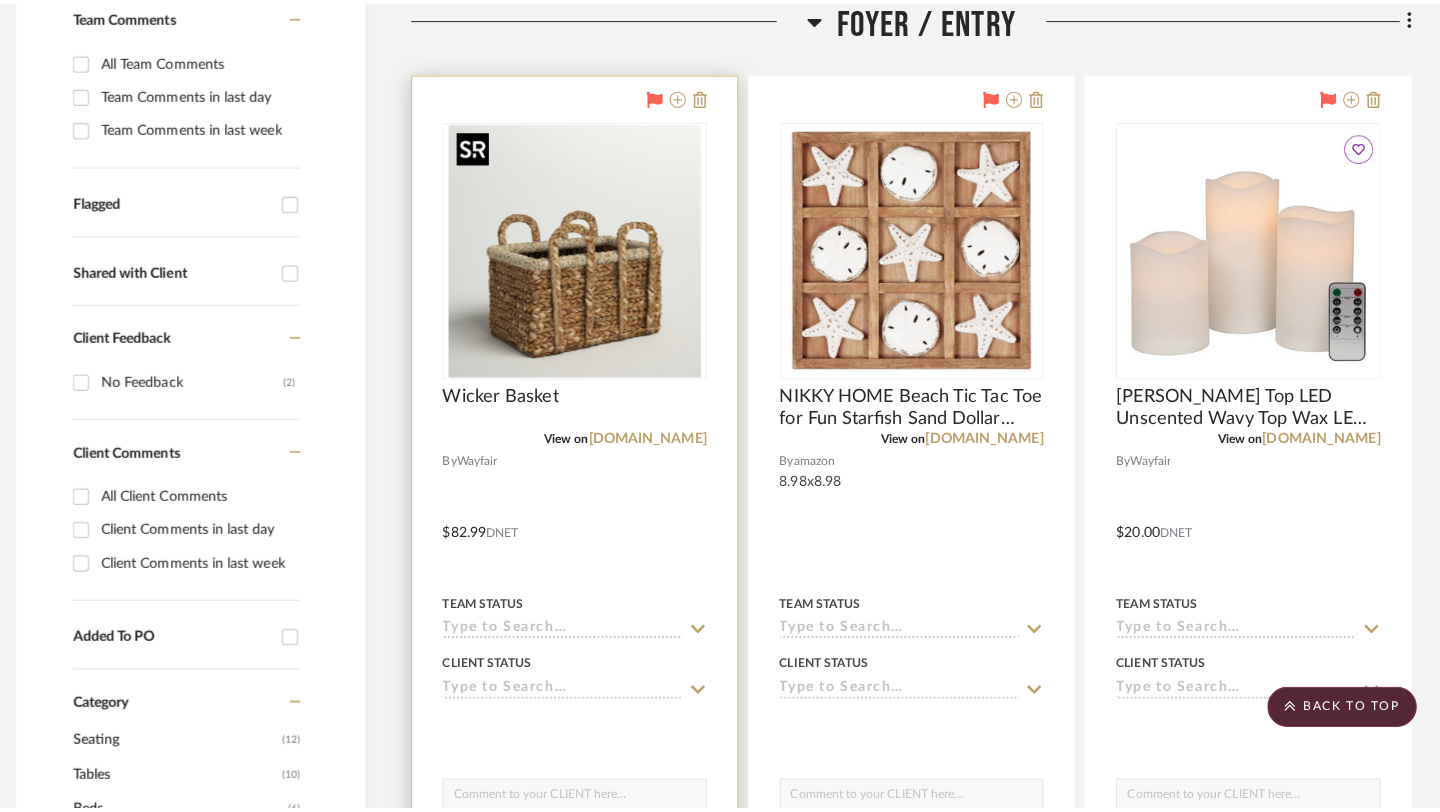 scroll, scrollTop: 0, scrollLeft: 0, axis: both 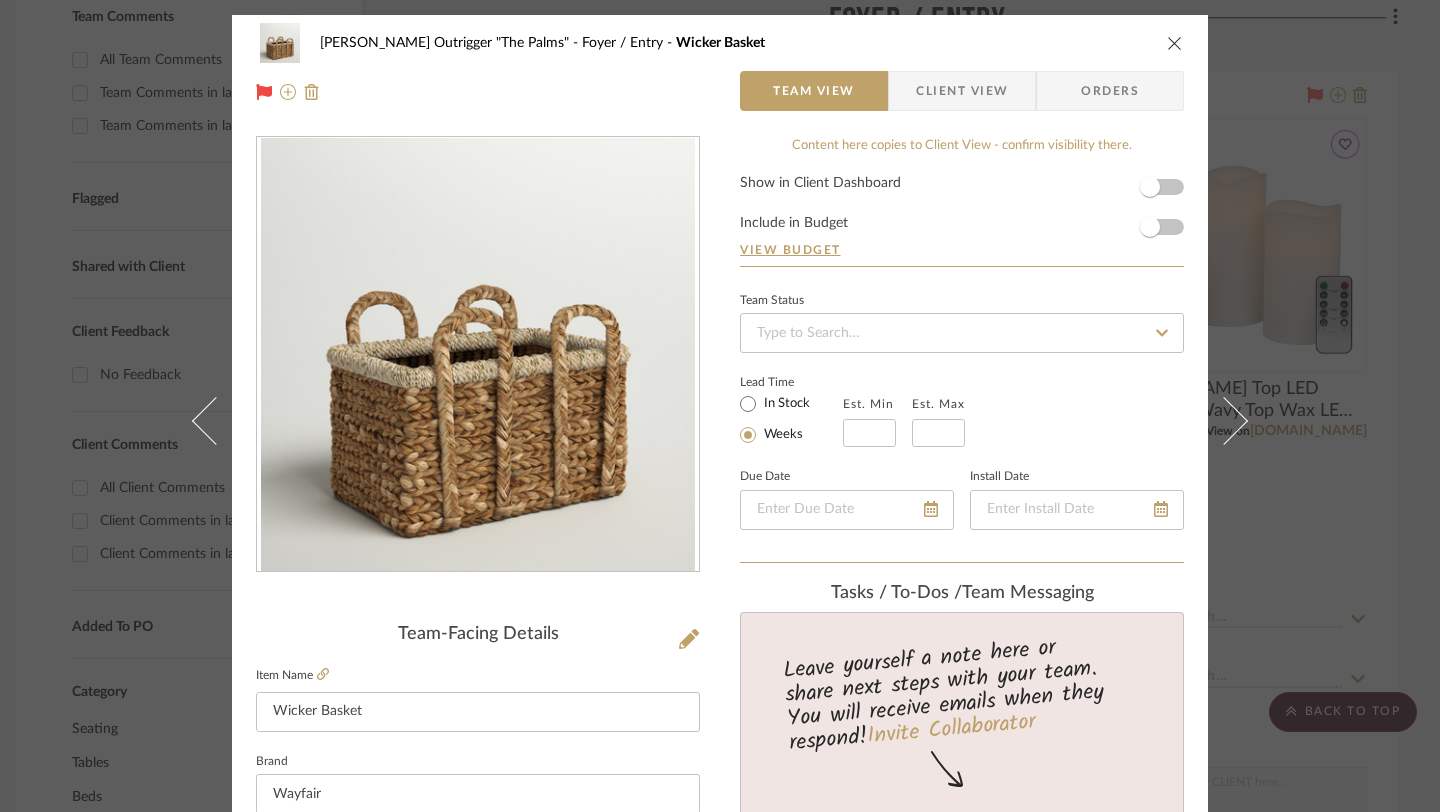 click at bounding box center [1175, 43] 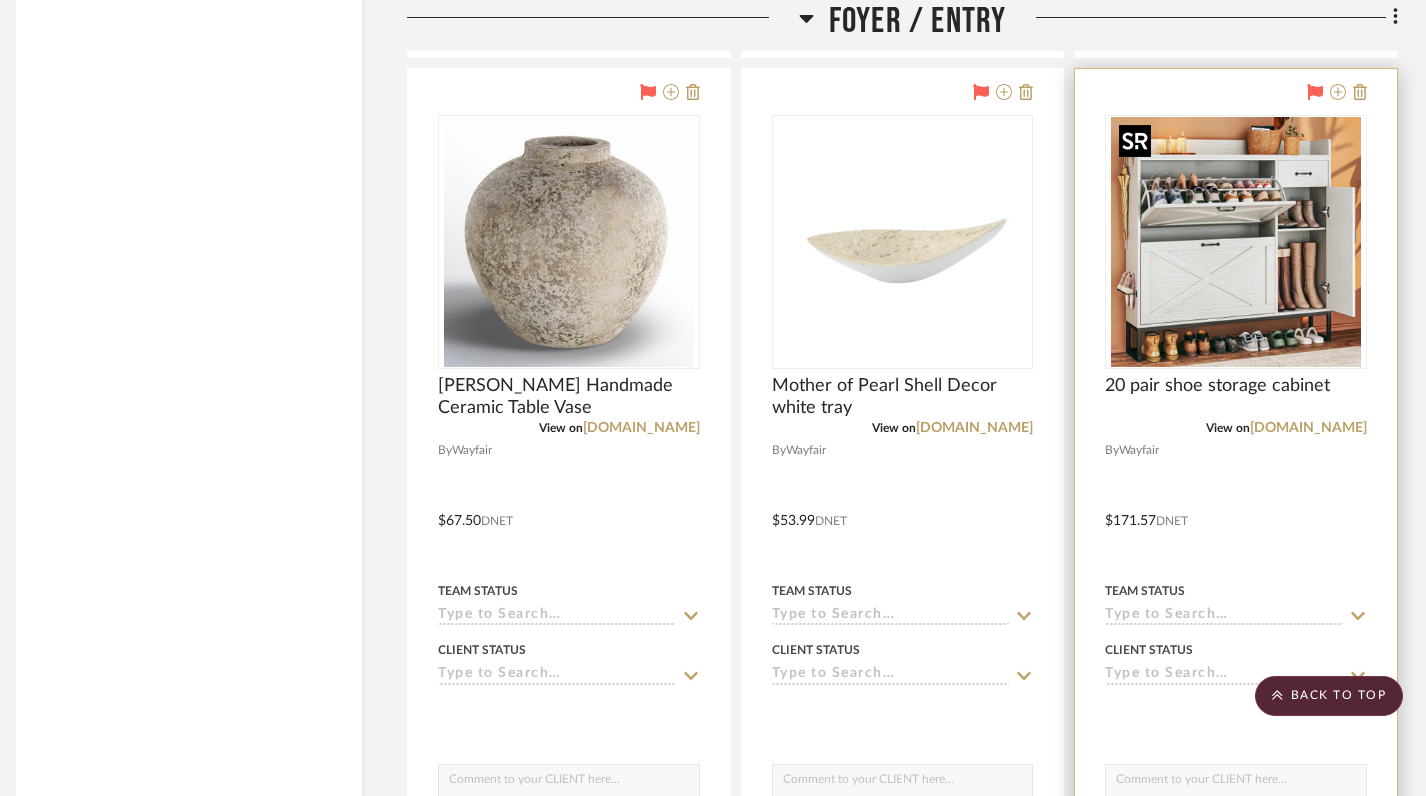 click at bounding box center (0, 0) 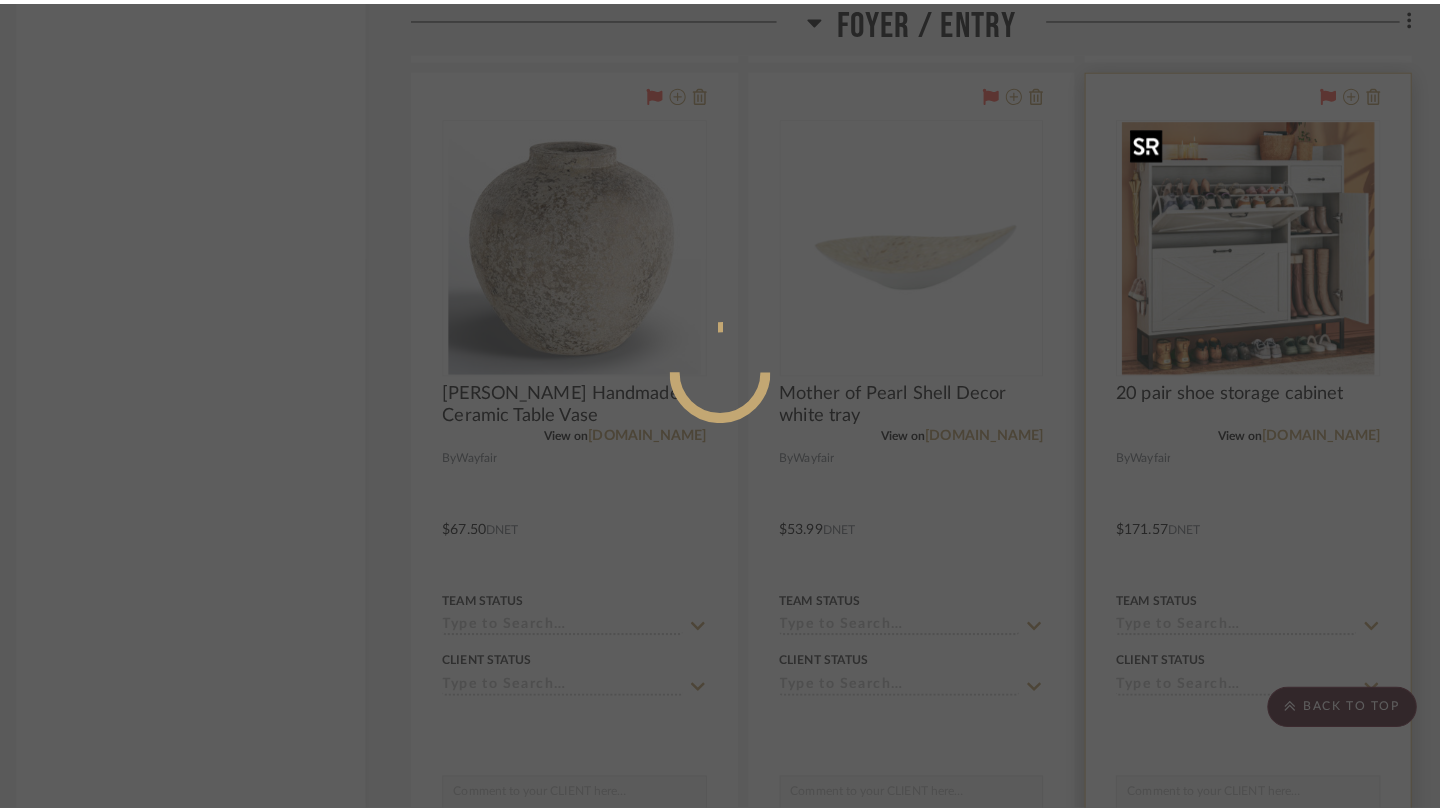scroll, scrollTop: 0, scrollLeft: 0, axis: both 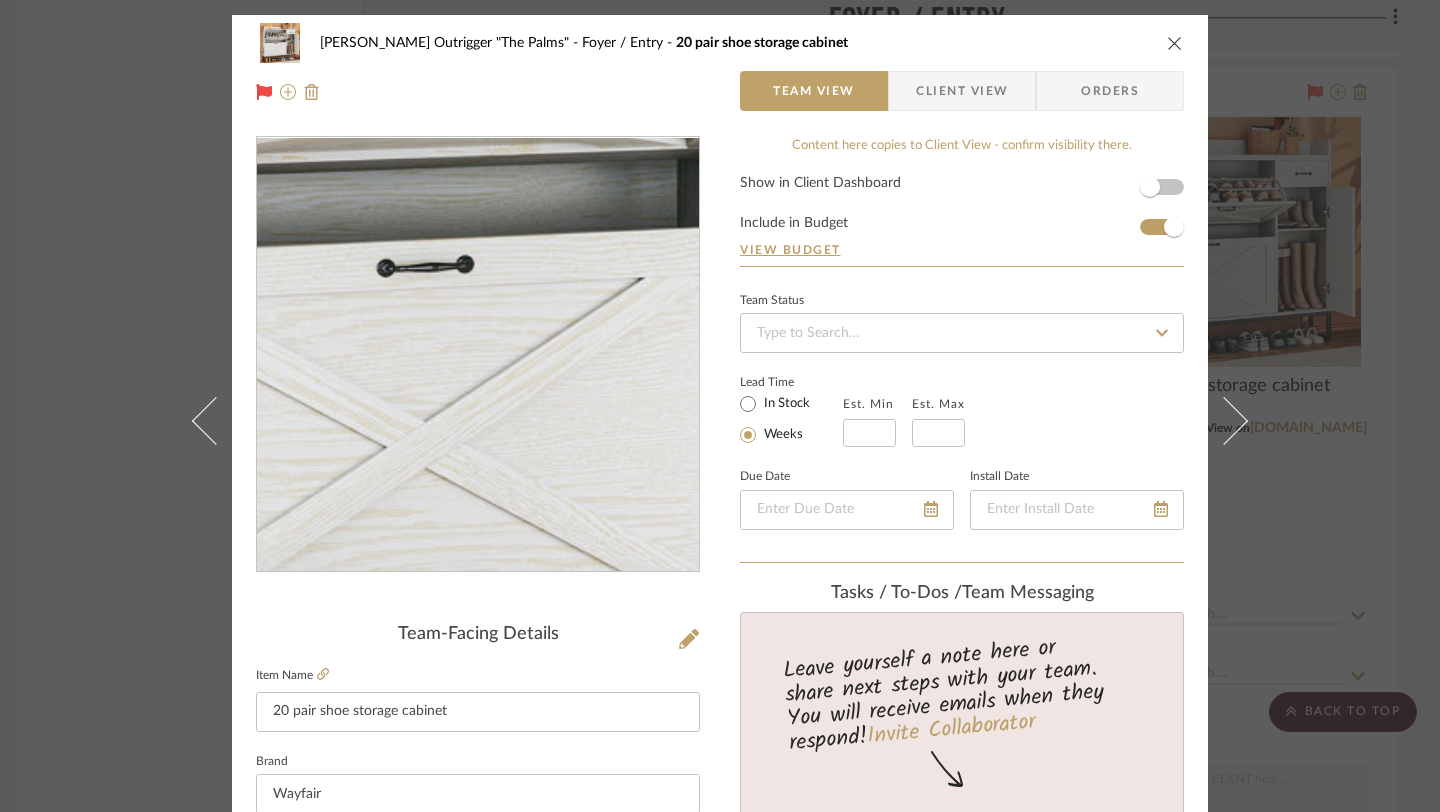 click at bounding box center [478, 355] 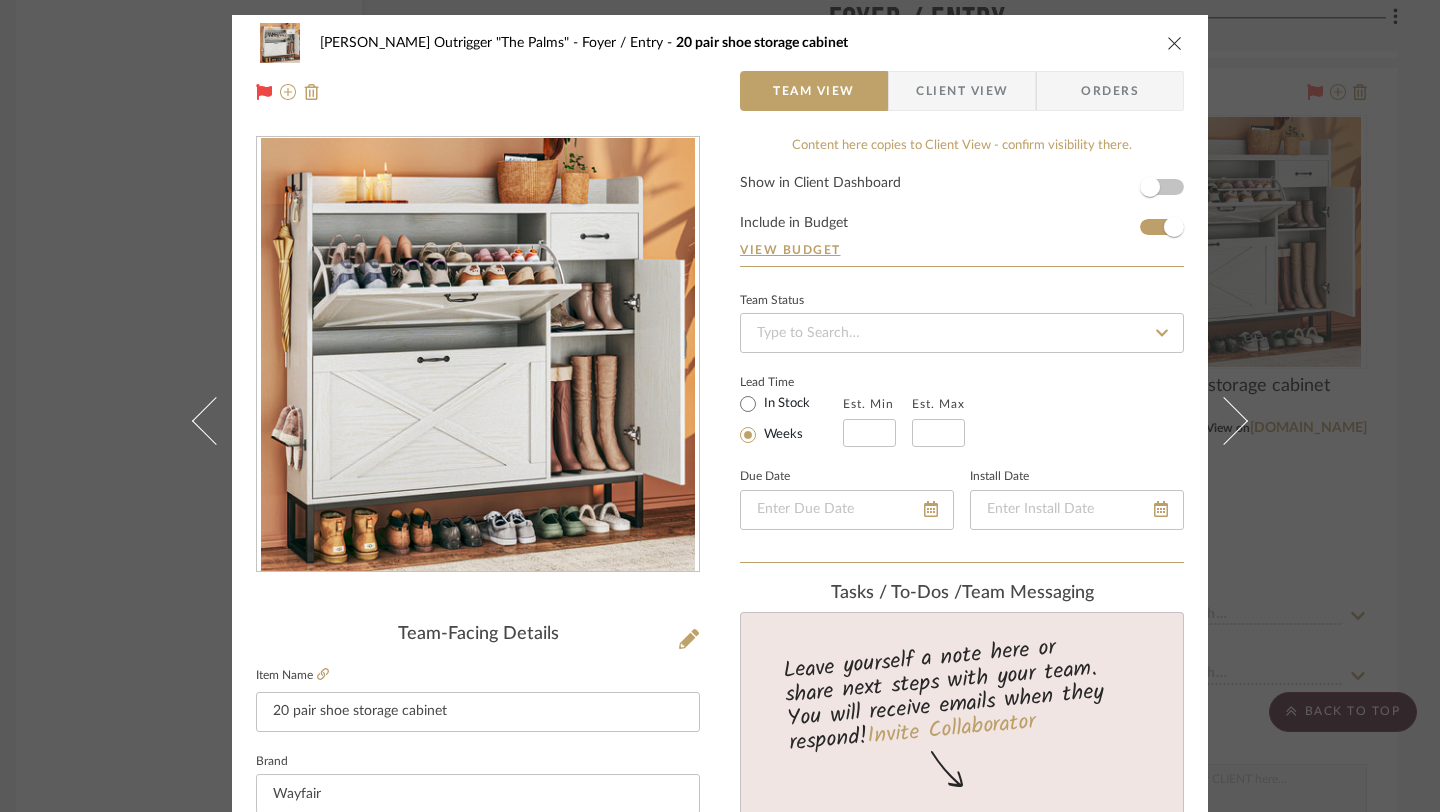 click at bounding box center (1175, 43) 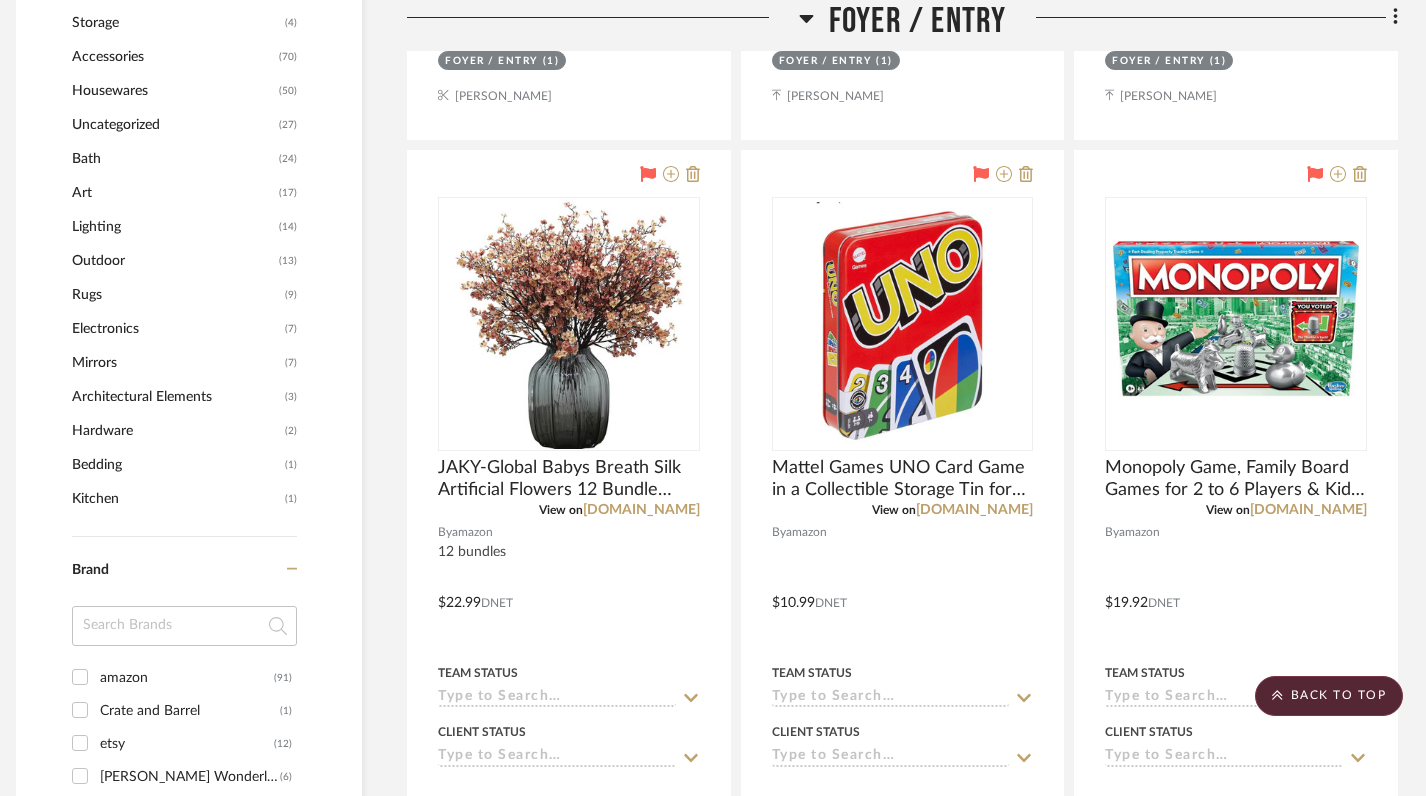 scroll, scrollTop: 652, scrollLeft: 14, axis: both 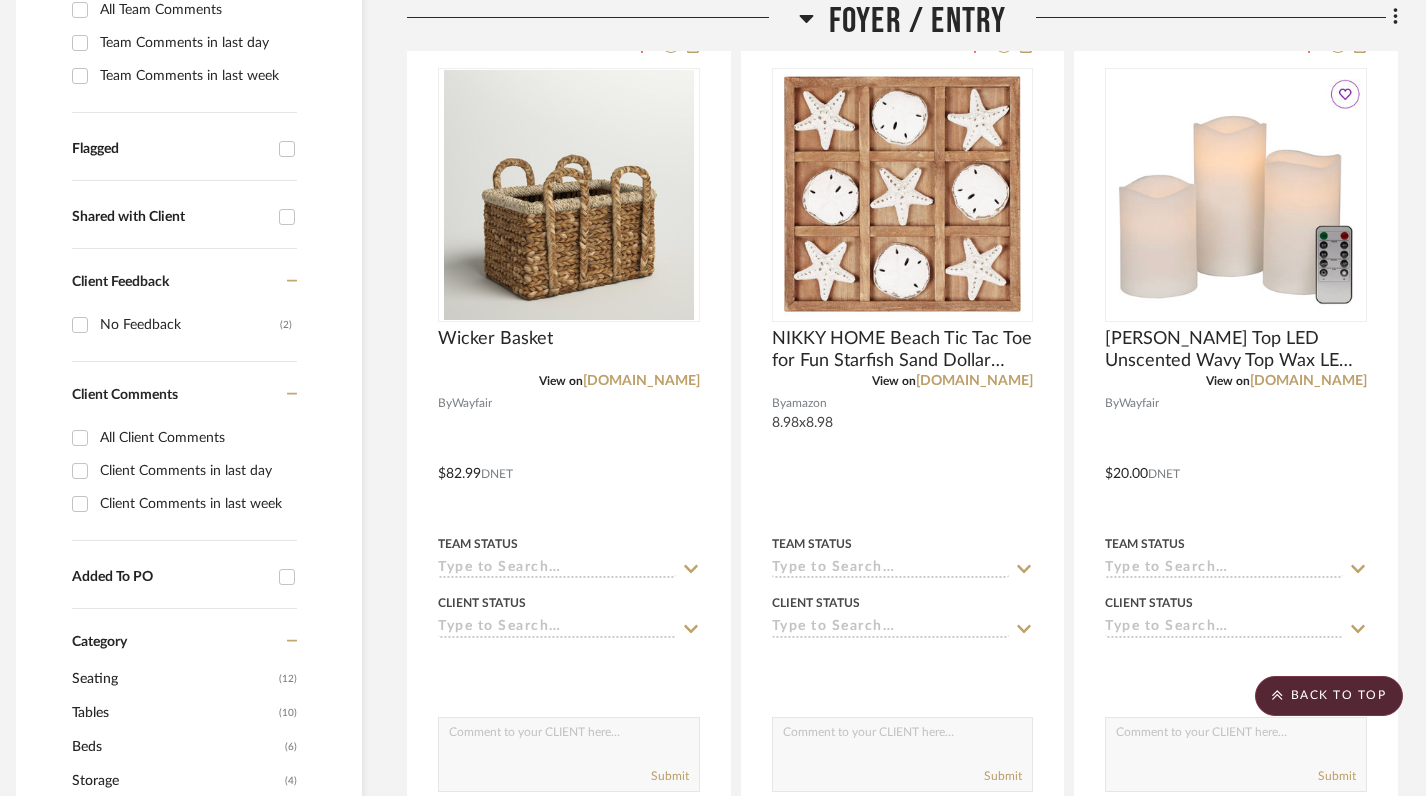 click 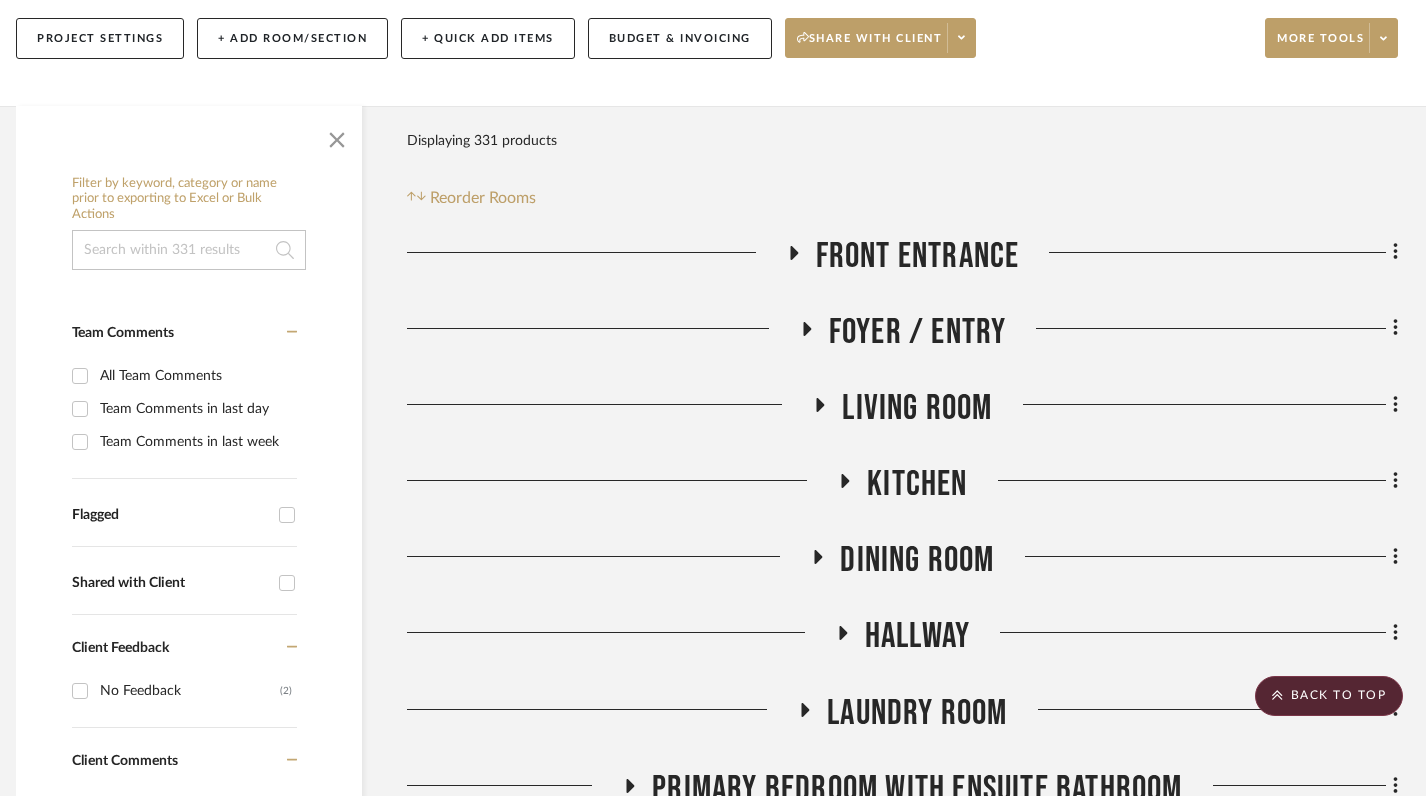 scroll, scrollTop: 284, scrollLeft: 14, axis: both 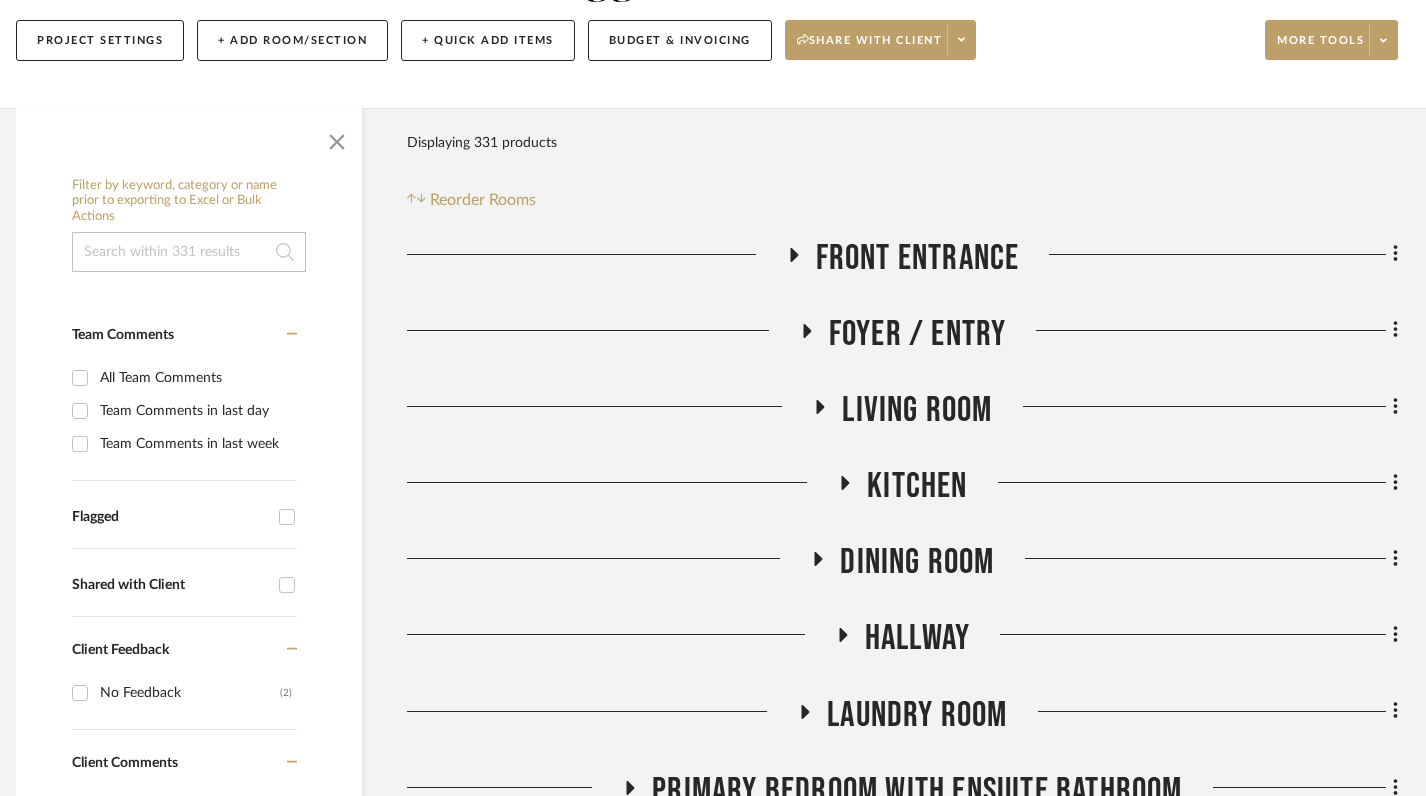 click 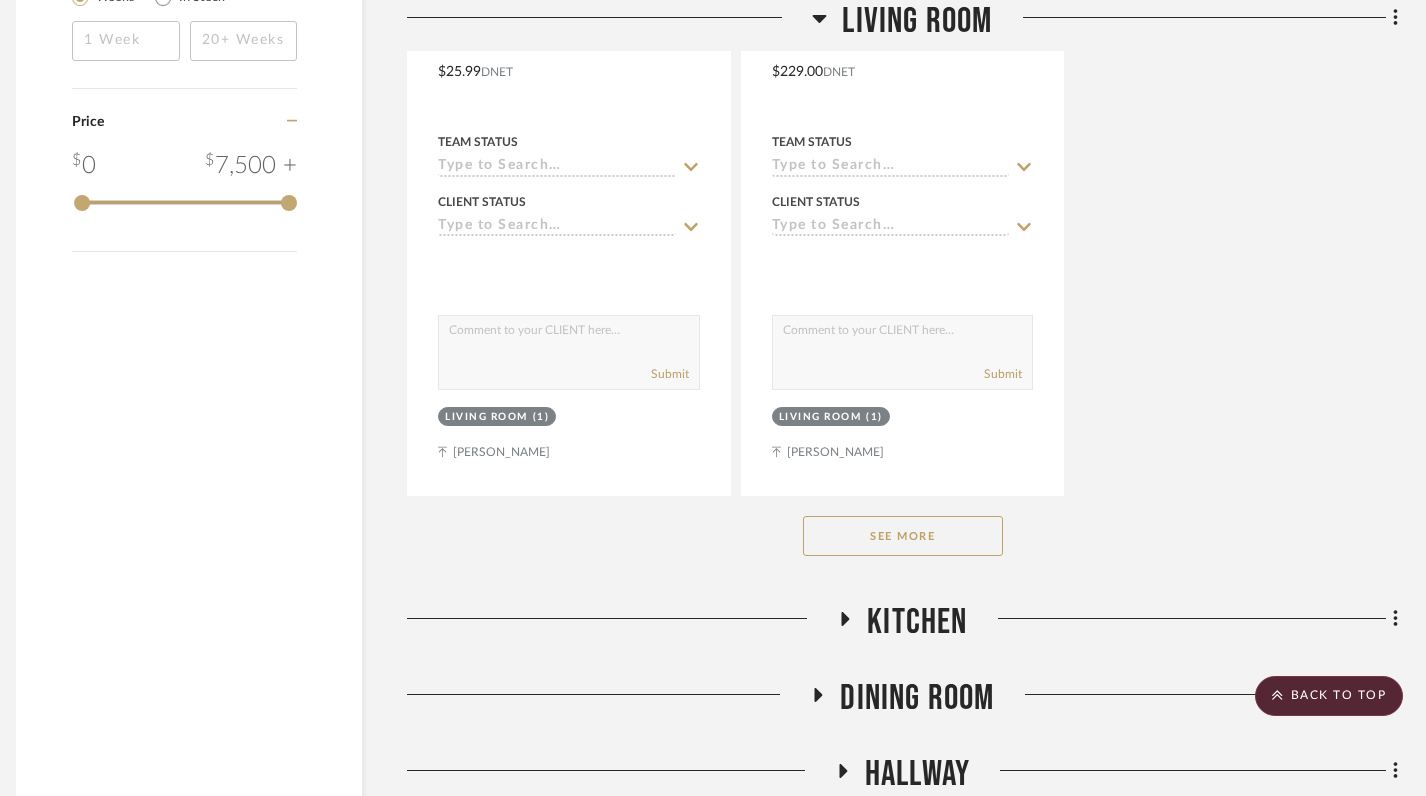 scroll, scrollTop: 2953, scrollLeft: 14, axis: both 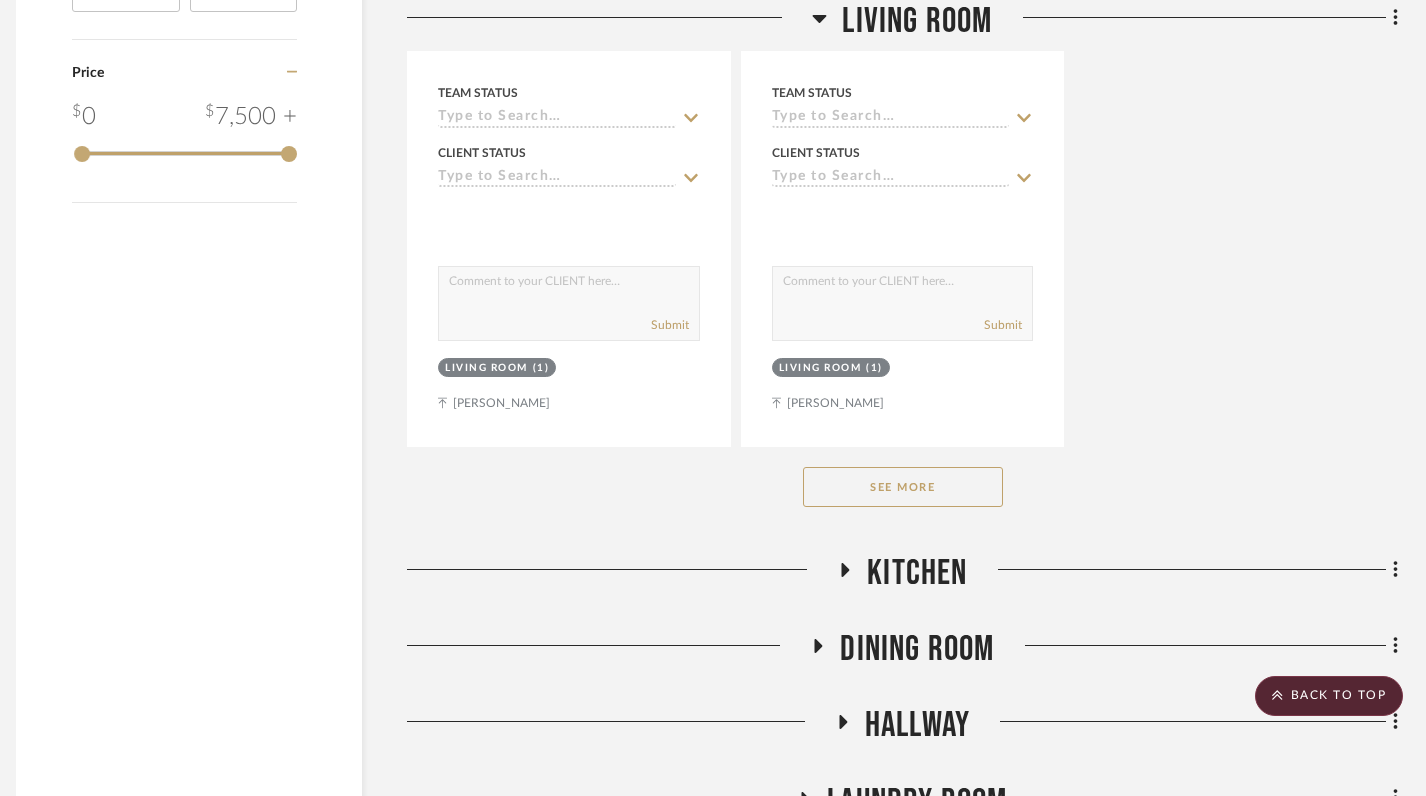 click on "See More" 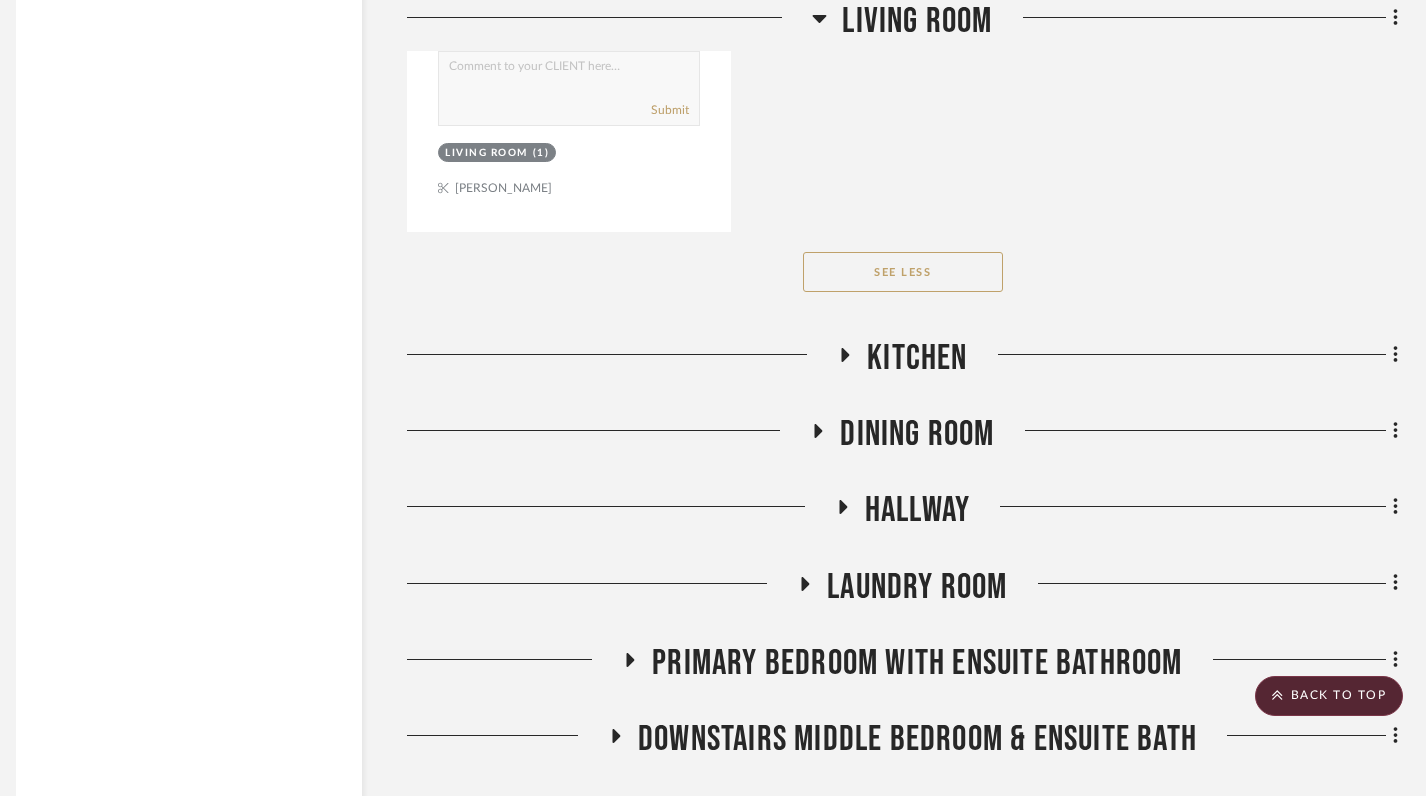 scroll, scrollTop: 8496, scrollLeft: 14, axis: both 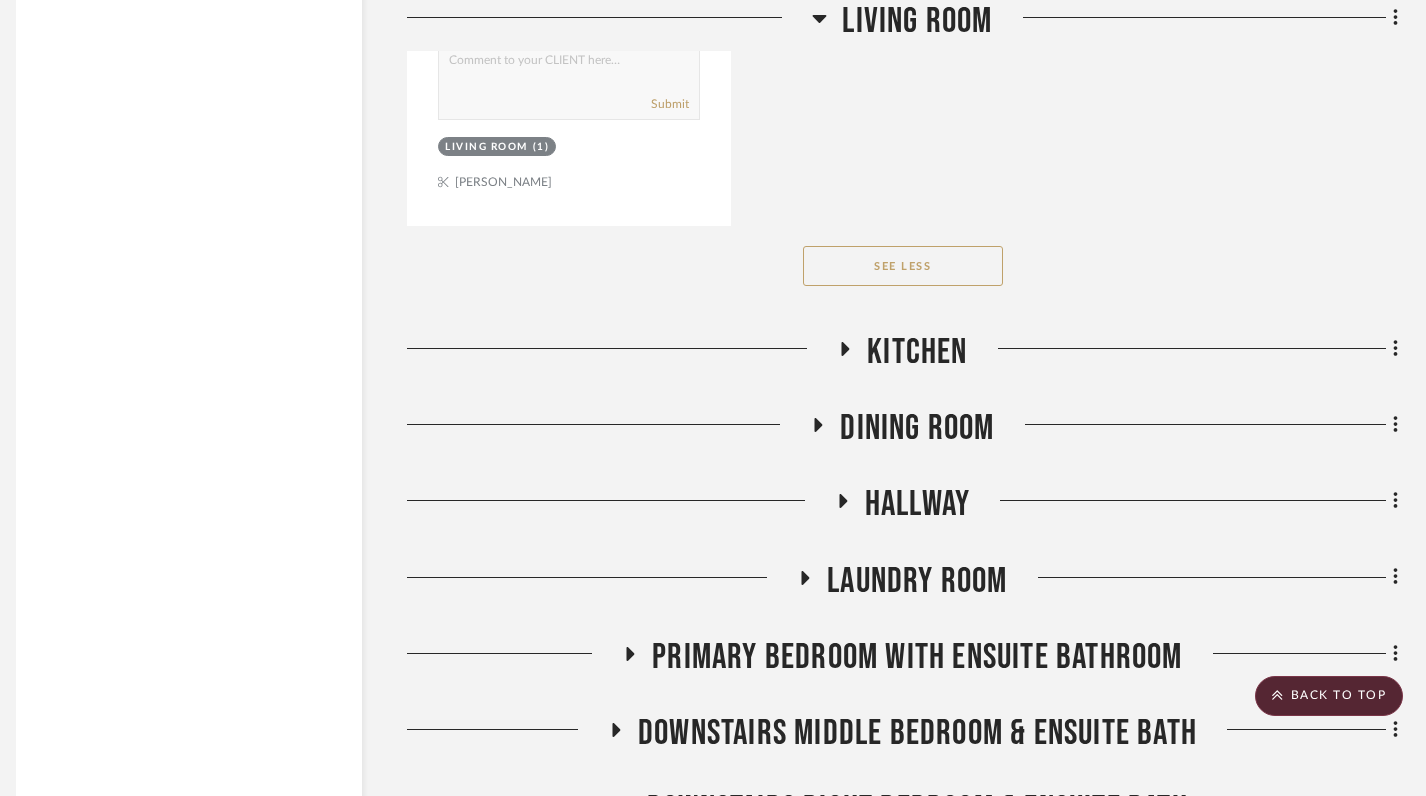 click 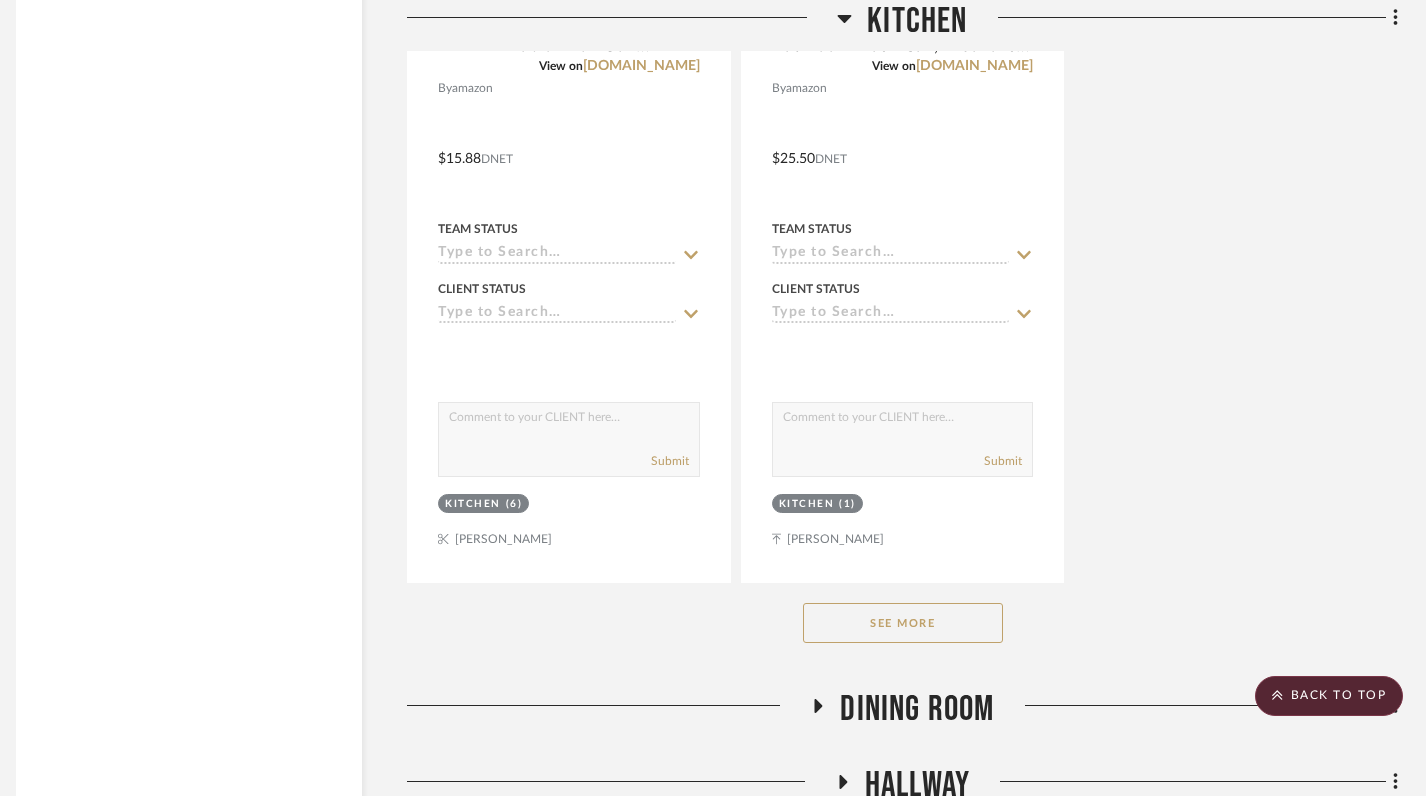 scroll, scrollTop: 11126, scrollLeft: 14, axis: both 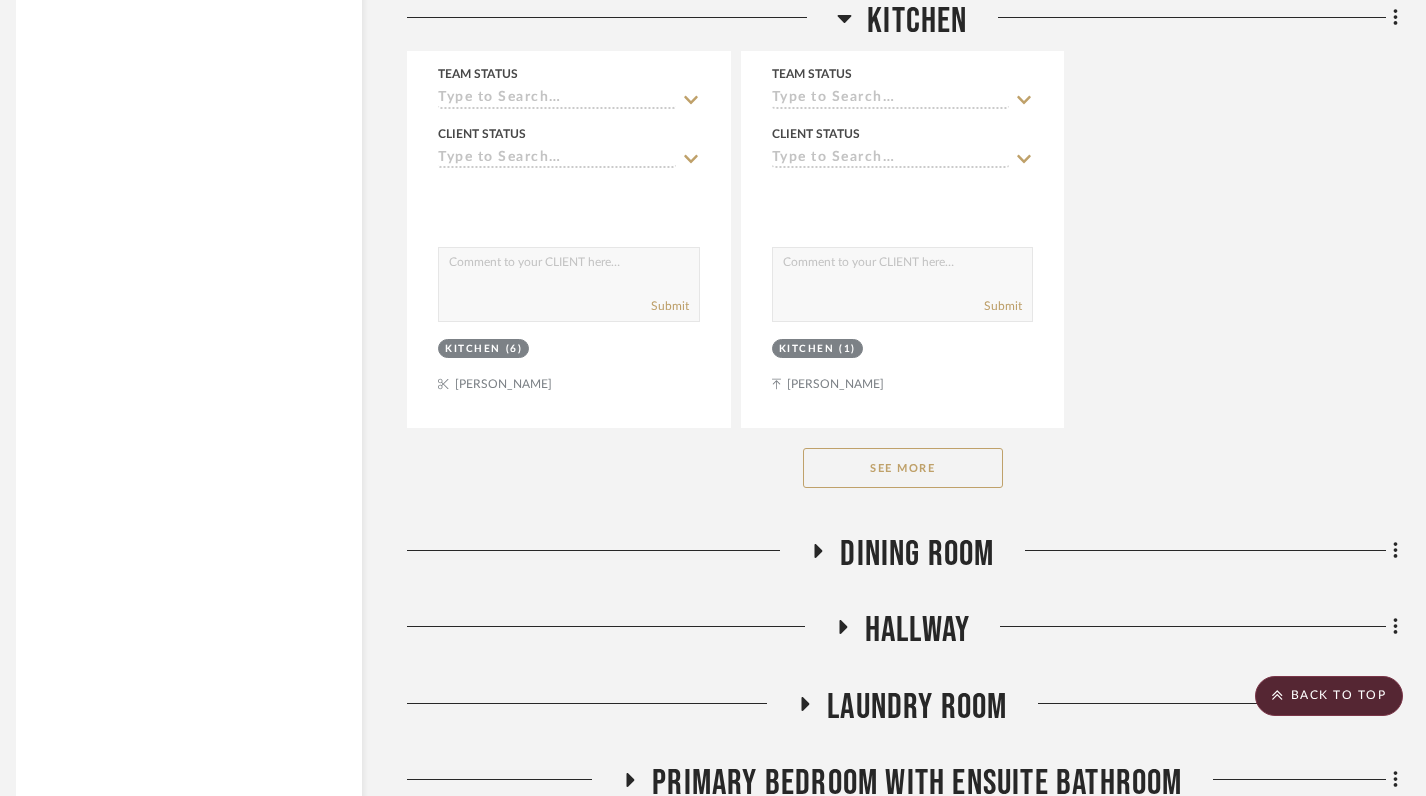 click on "See More" 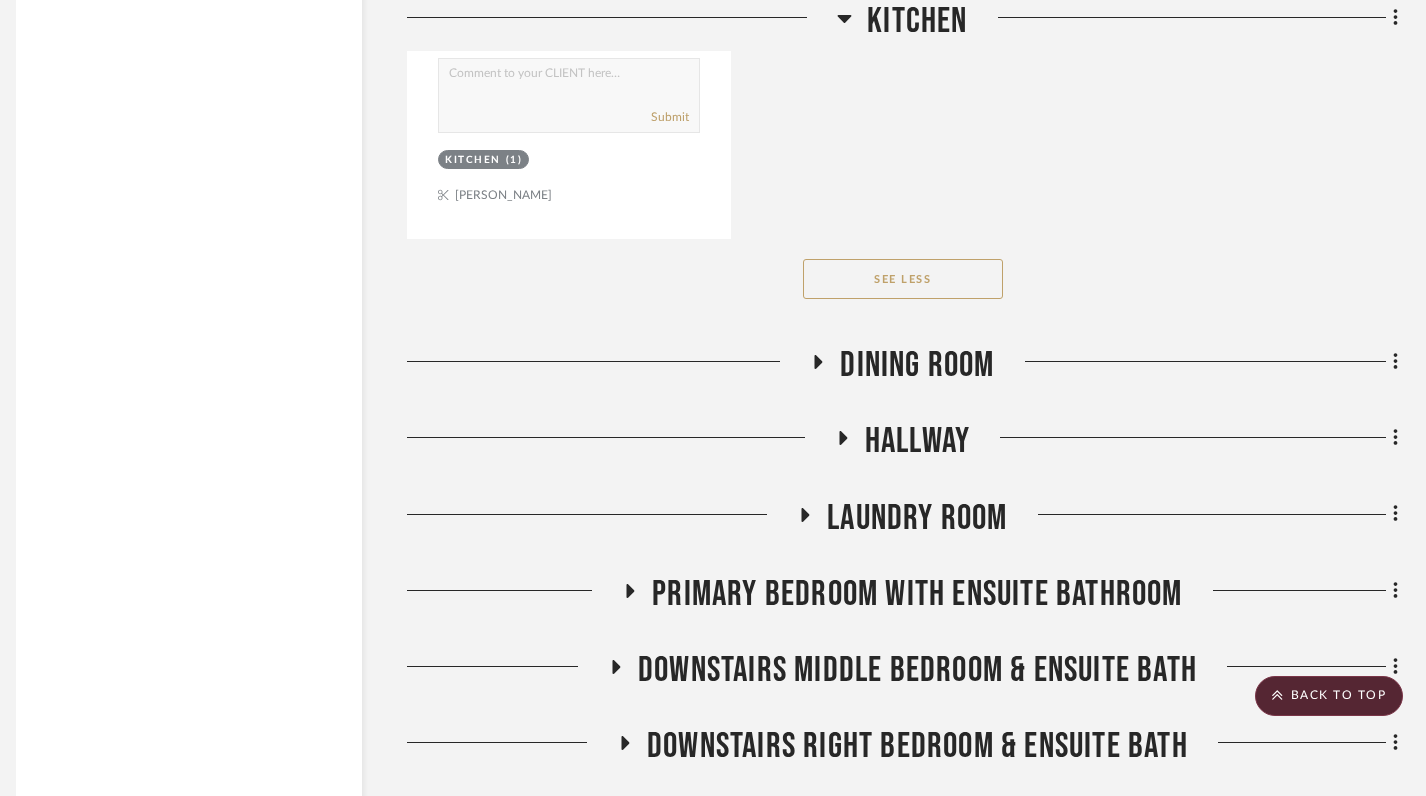 scroll, scrollTop: 24559, scrollLeft: 14, axis: both 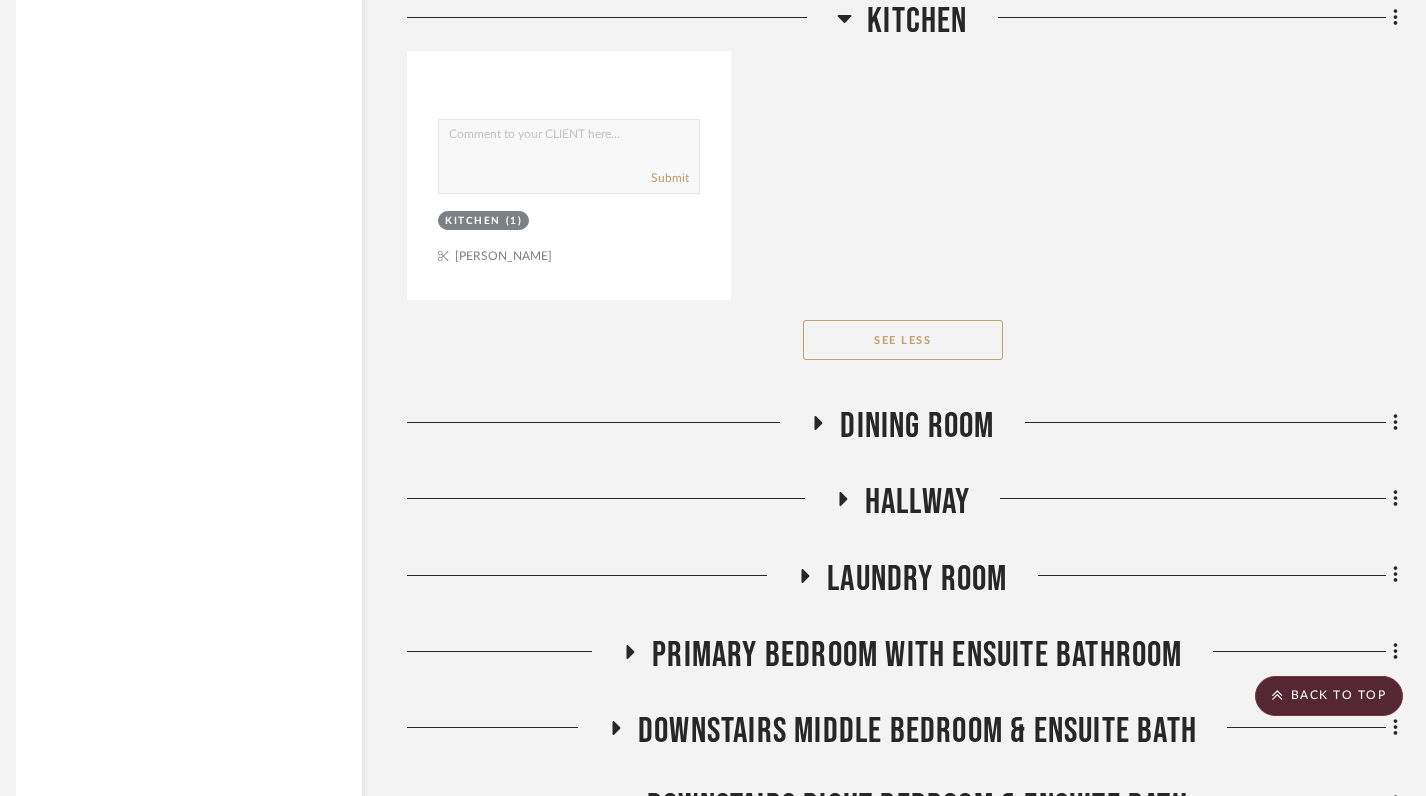 click 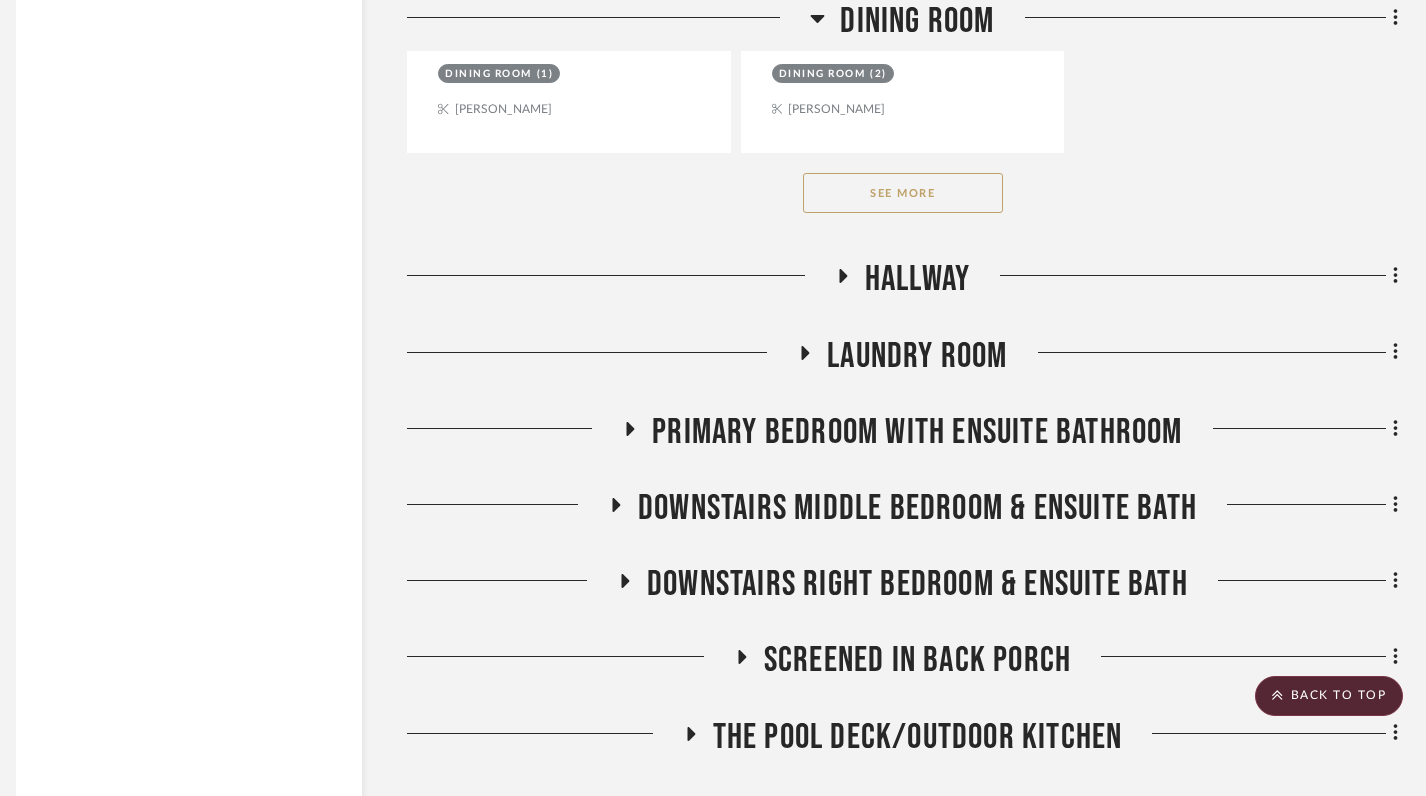 scroll, scrollTop: 27544, scrollLeft: 14, axis: both 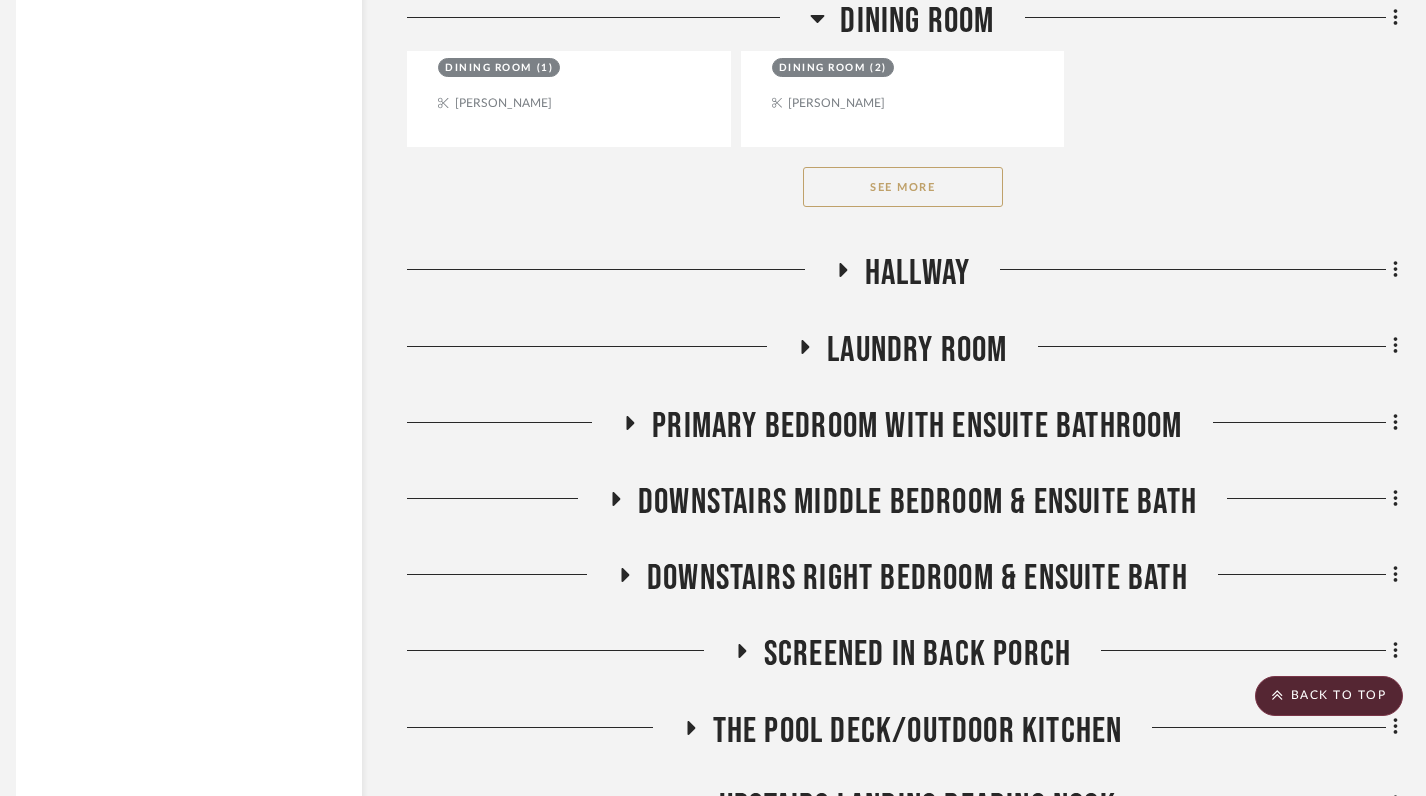 click on "See More" 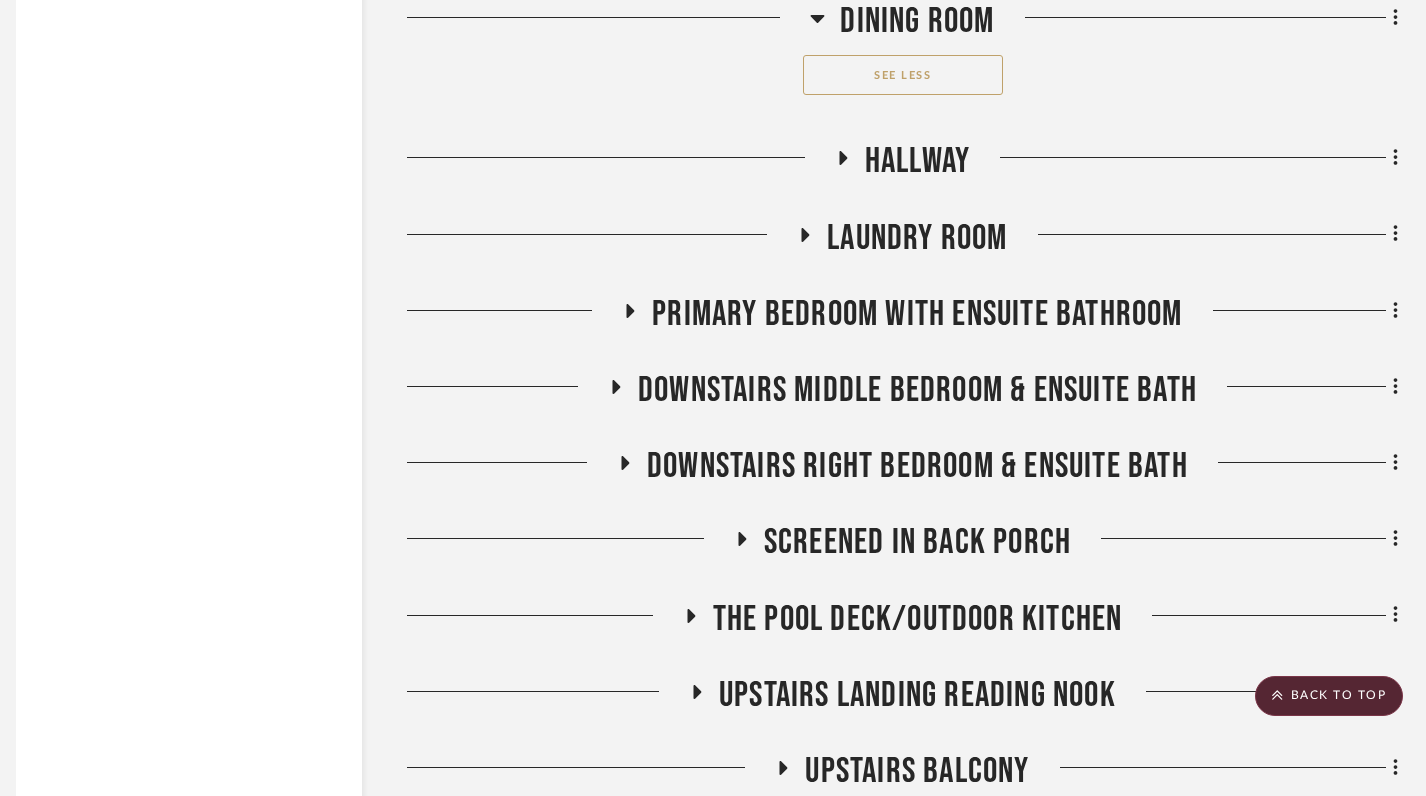 scroll, scrollTop: 27661, scrollLeft: 14, axis: both 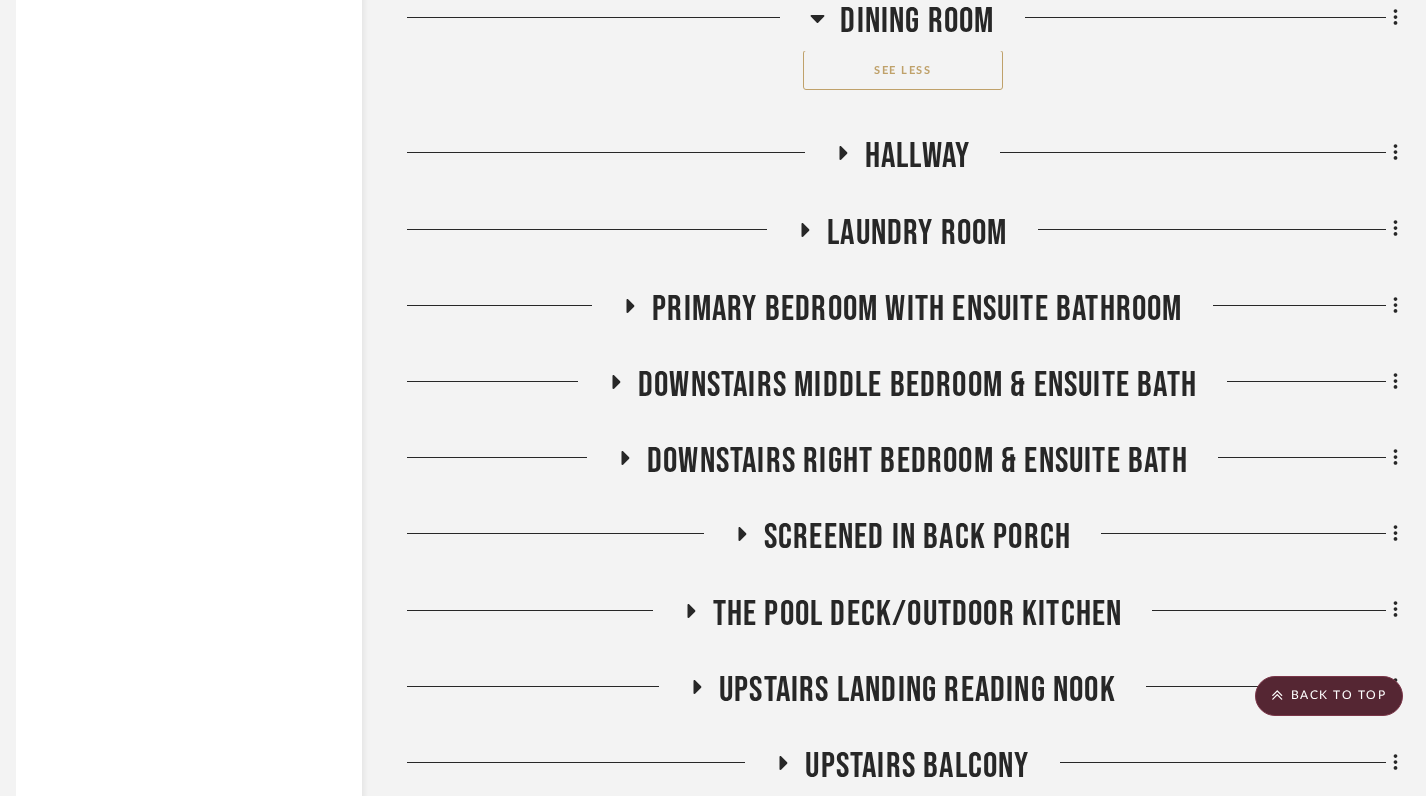 click 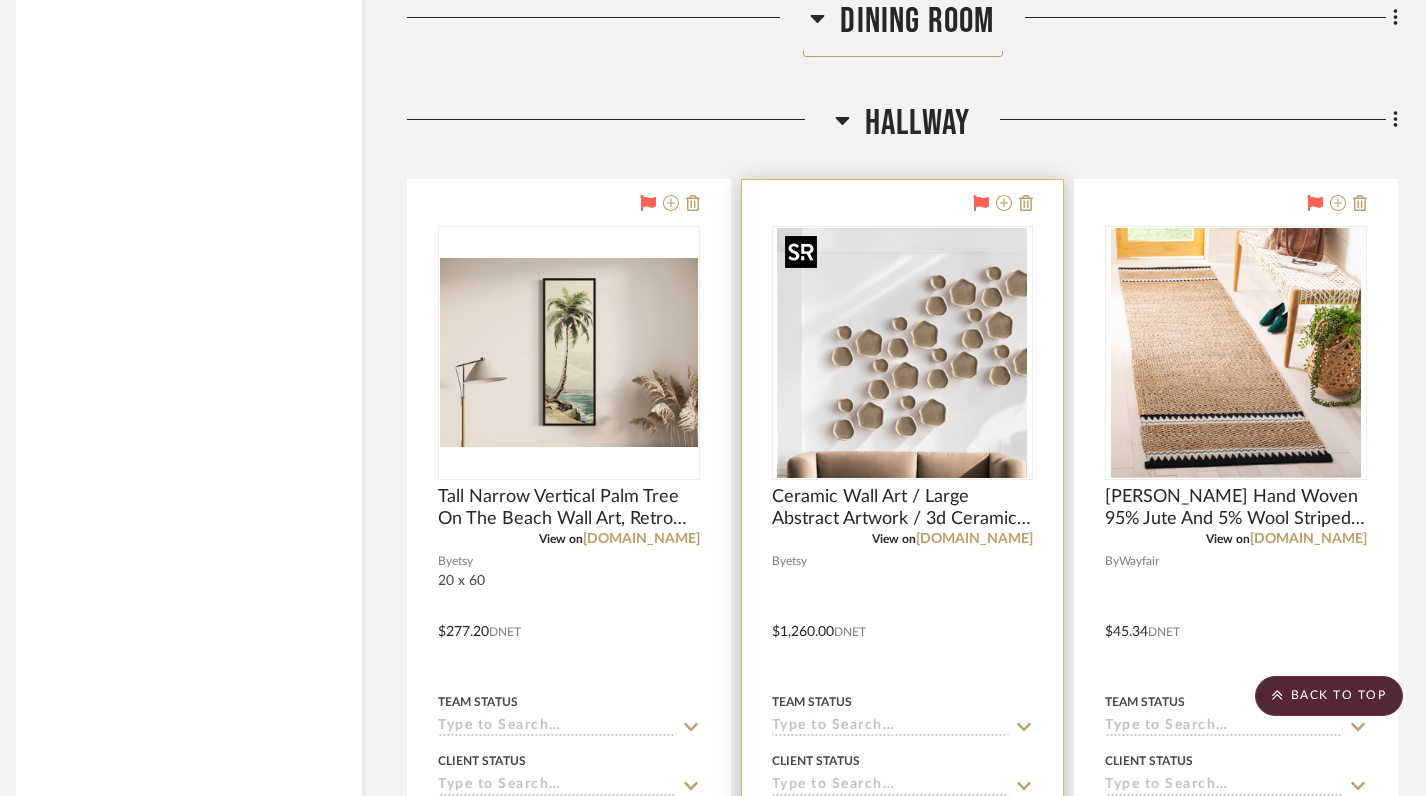 scroll, scrollTop: 27703, scrollLeft: 14, axis: both 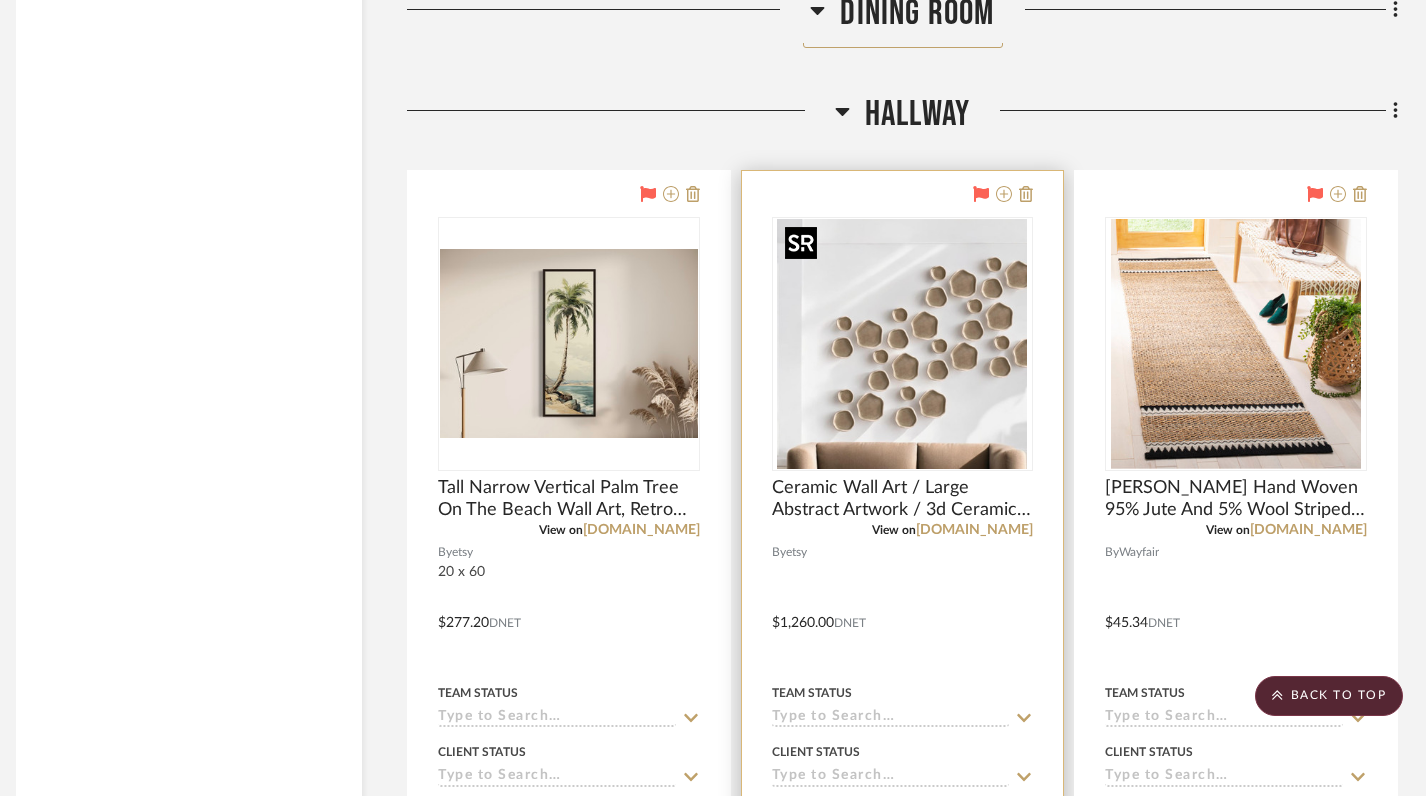 click at bounding box center (902, 344) 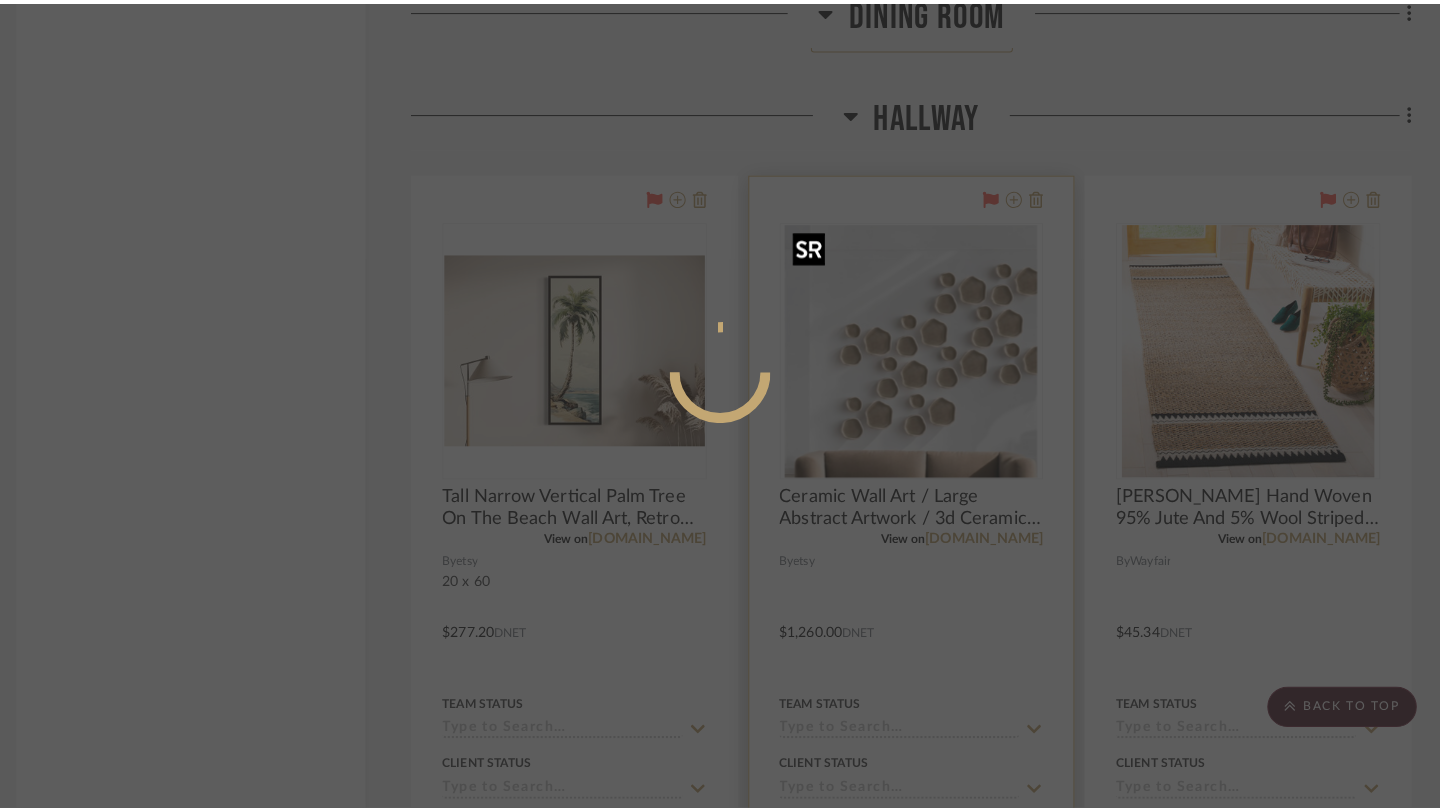 scroll, scrollTop: 0, scrollLeft: 0, axis: both 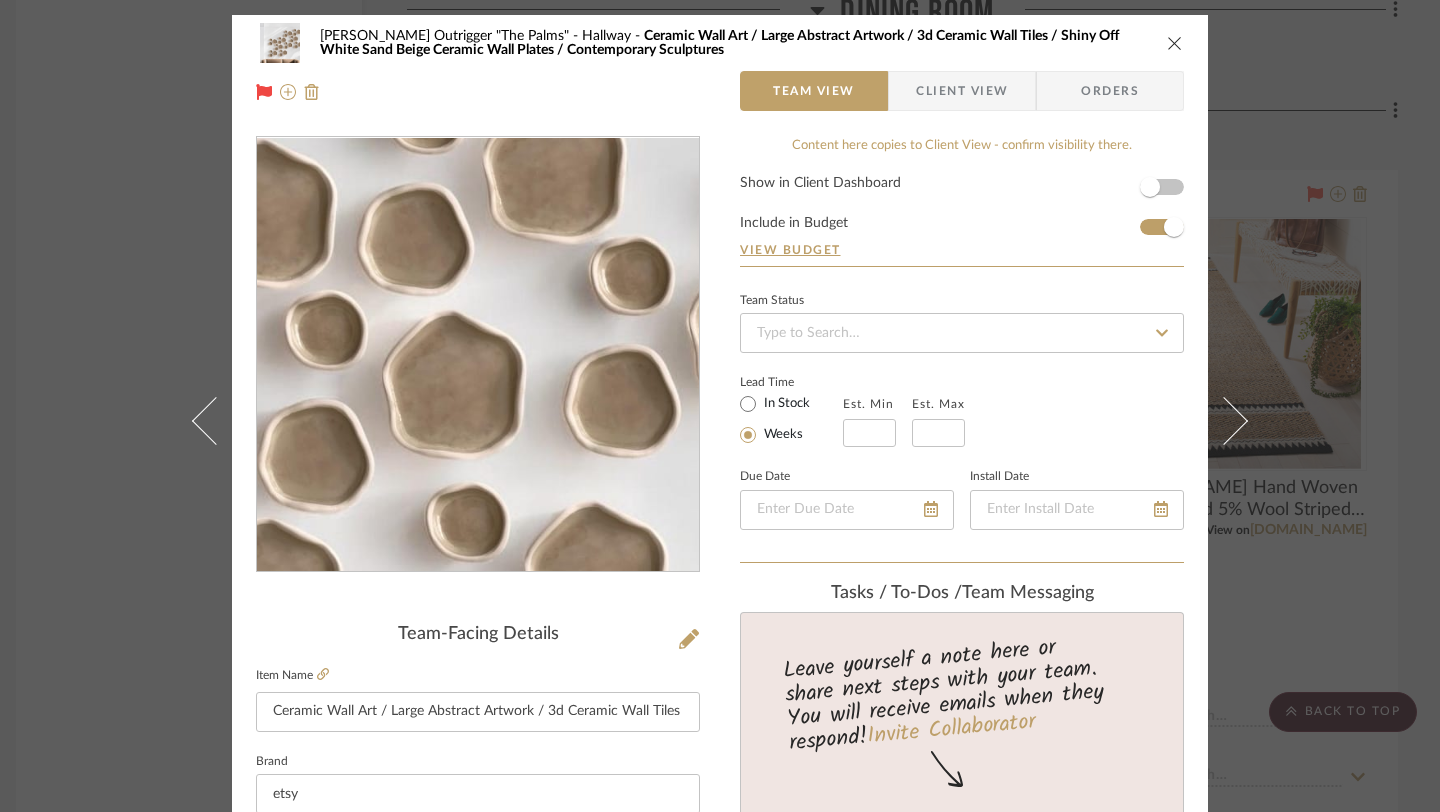 click at bounding box center (478, 355) 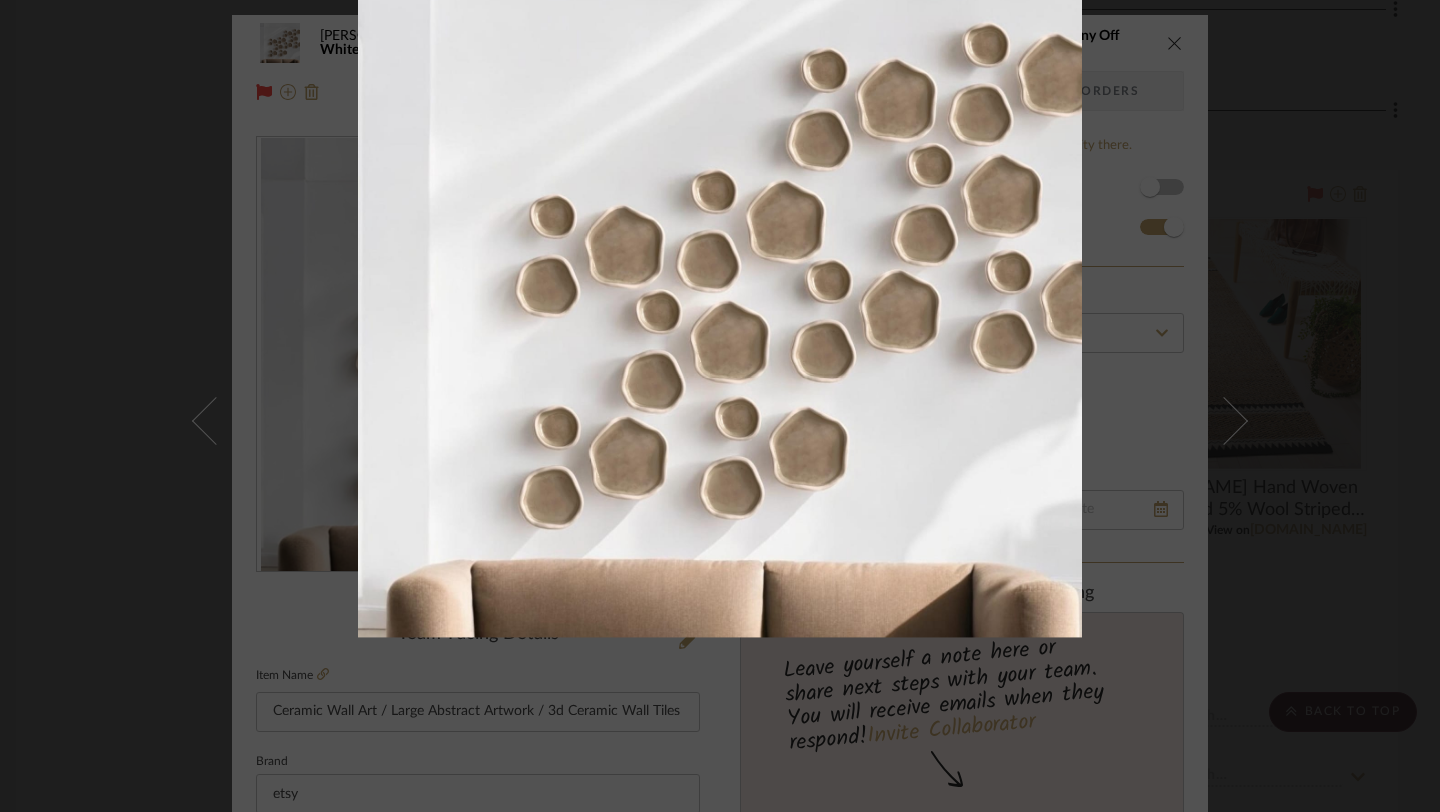 click at bounding box center (1078, 319) 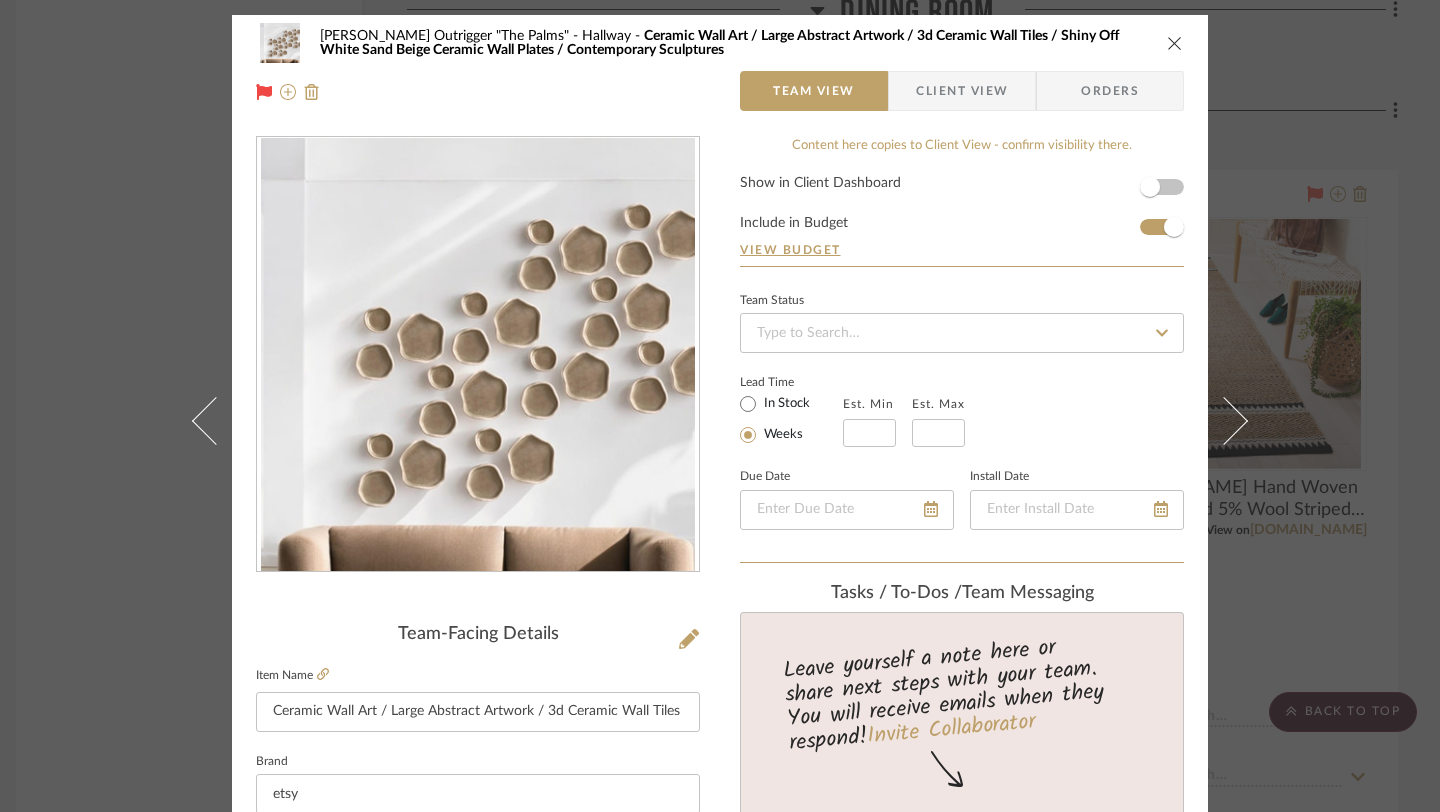 click at bounding box center (1175, 43) 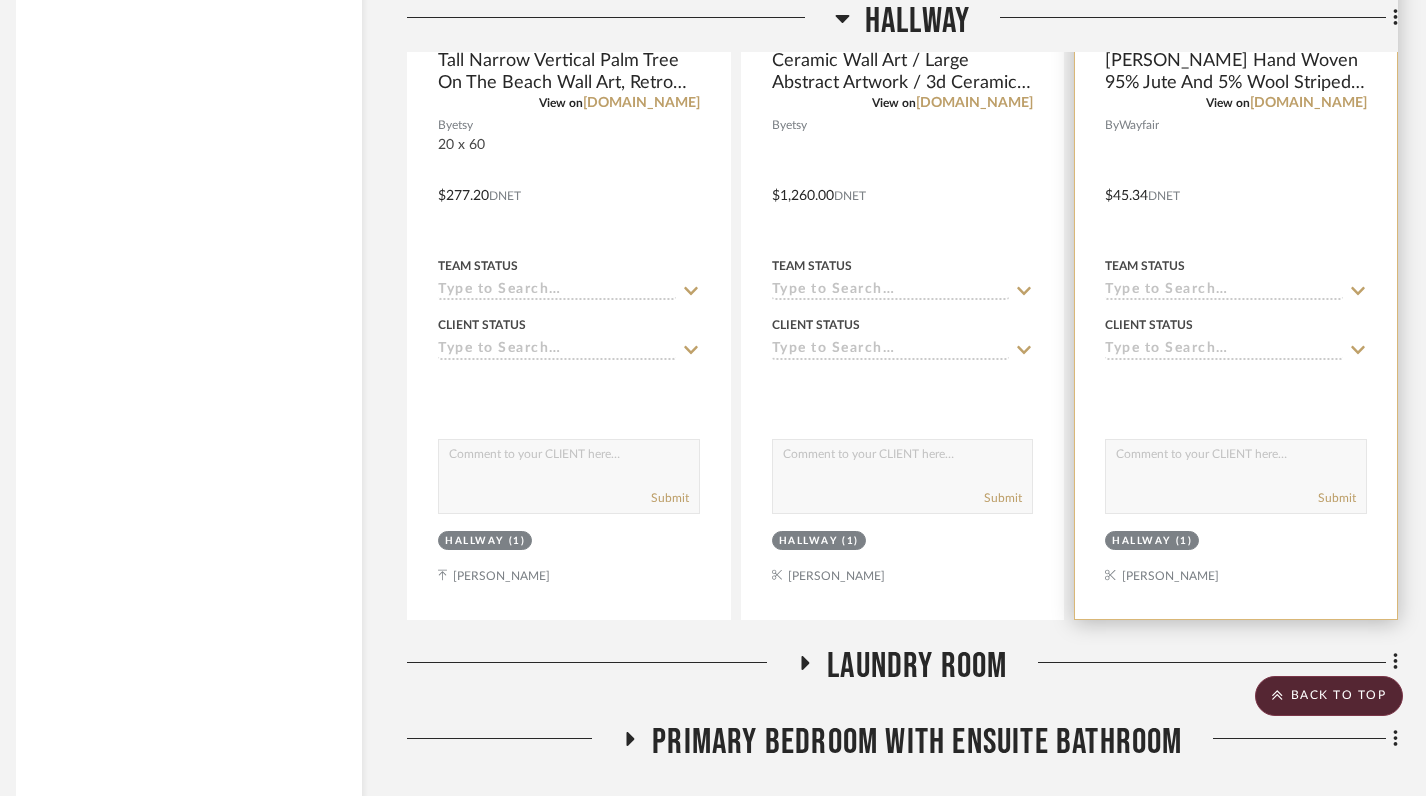 scroll, scrollTop: 28359, scrollLeft: 14, axis: both 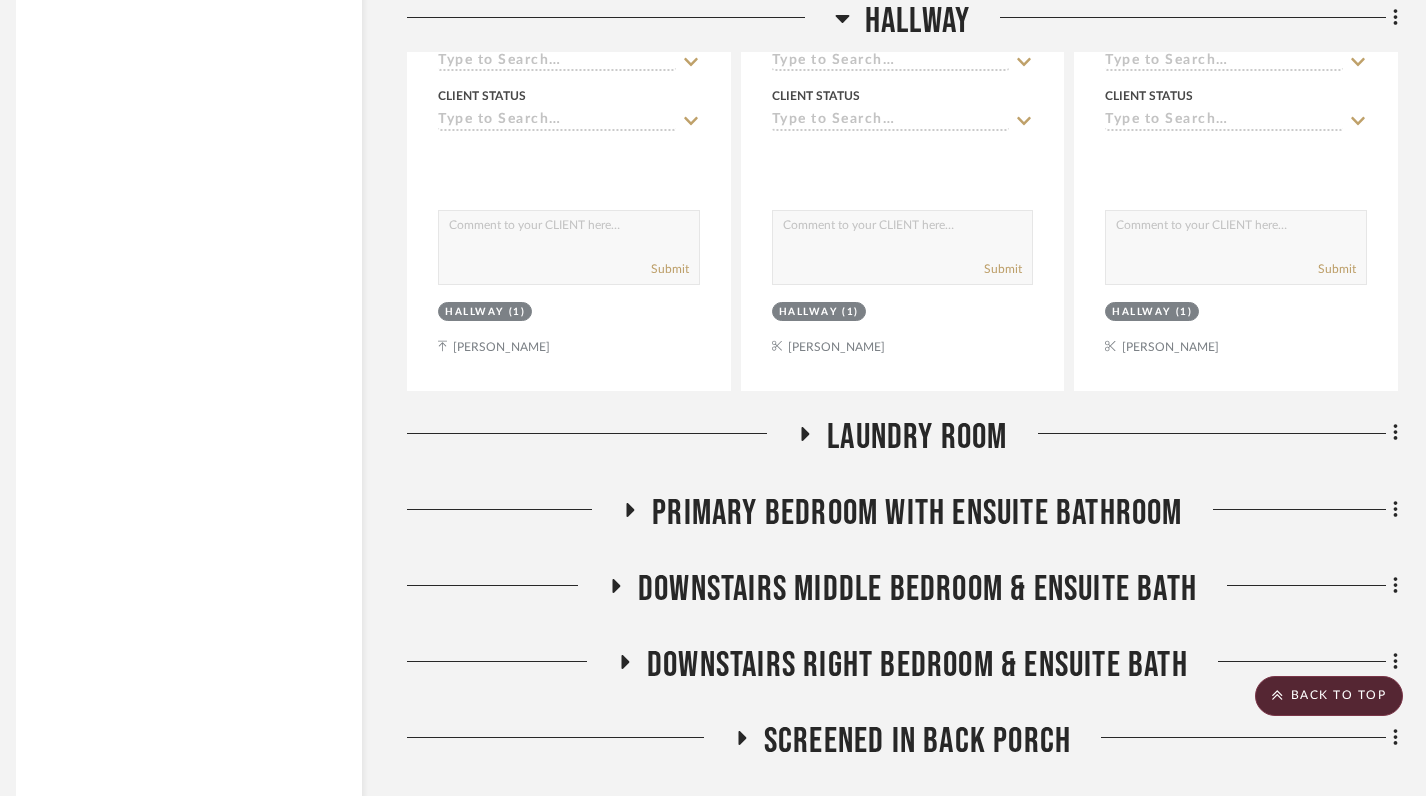 click 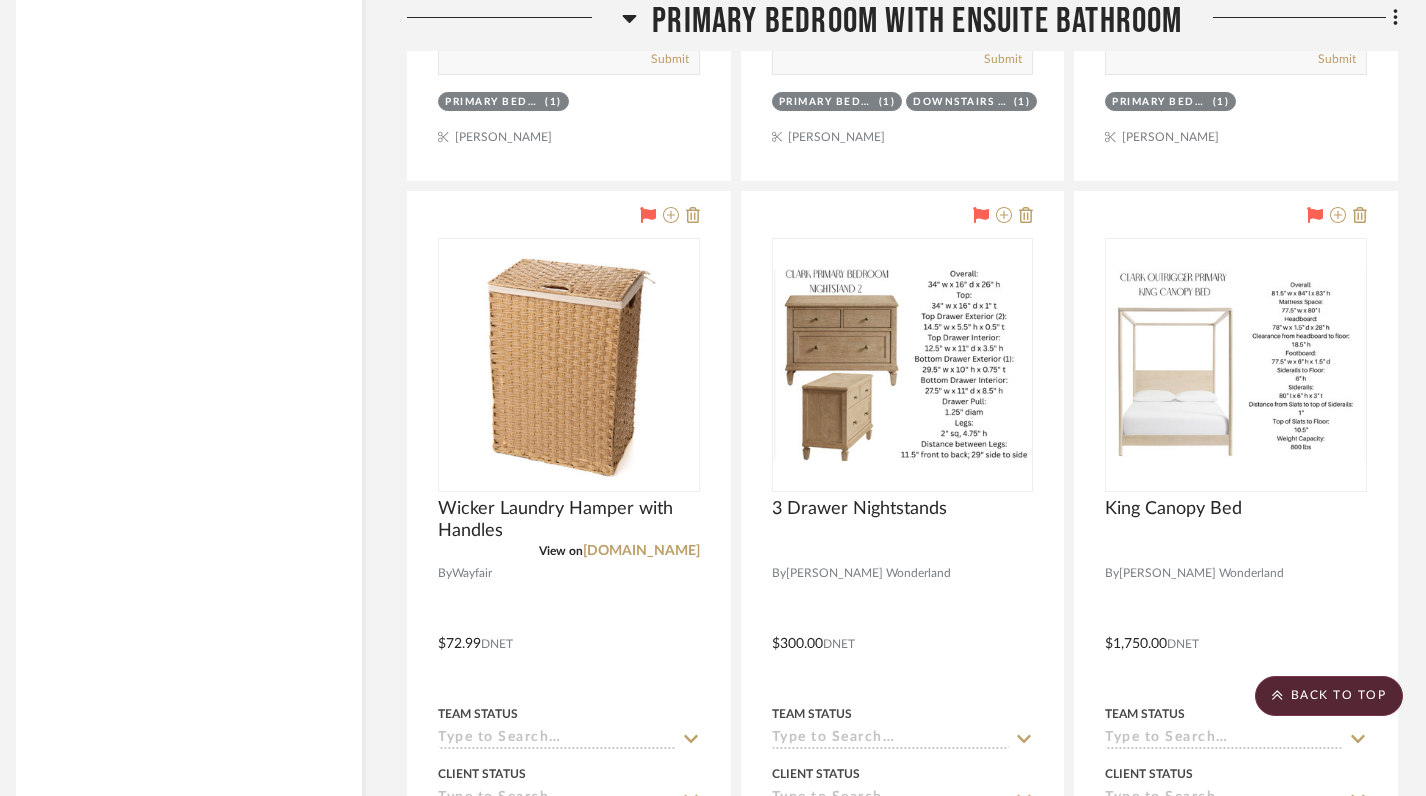 scroll, scrollTop: 29776, scrollLeft: 14, axis: both 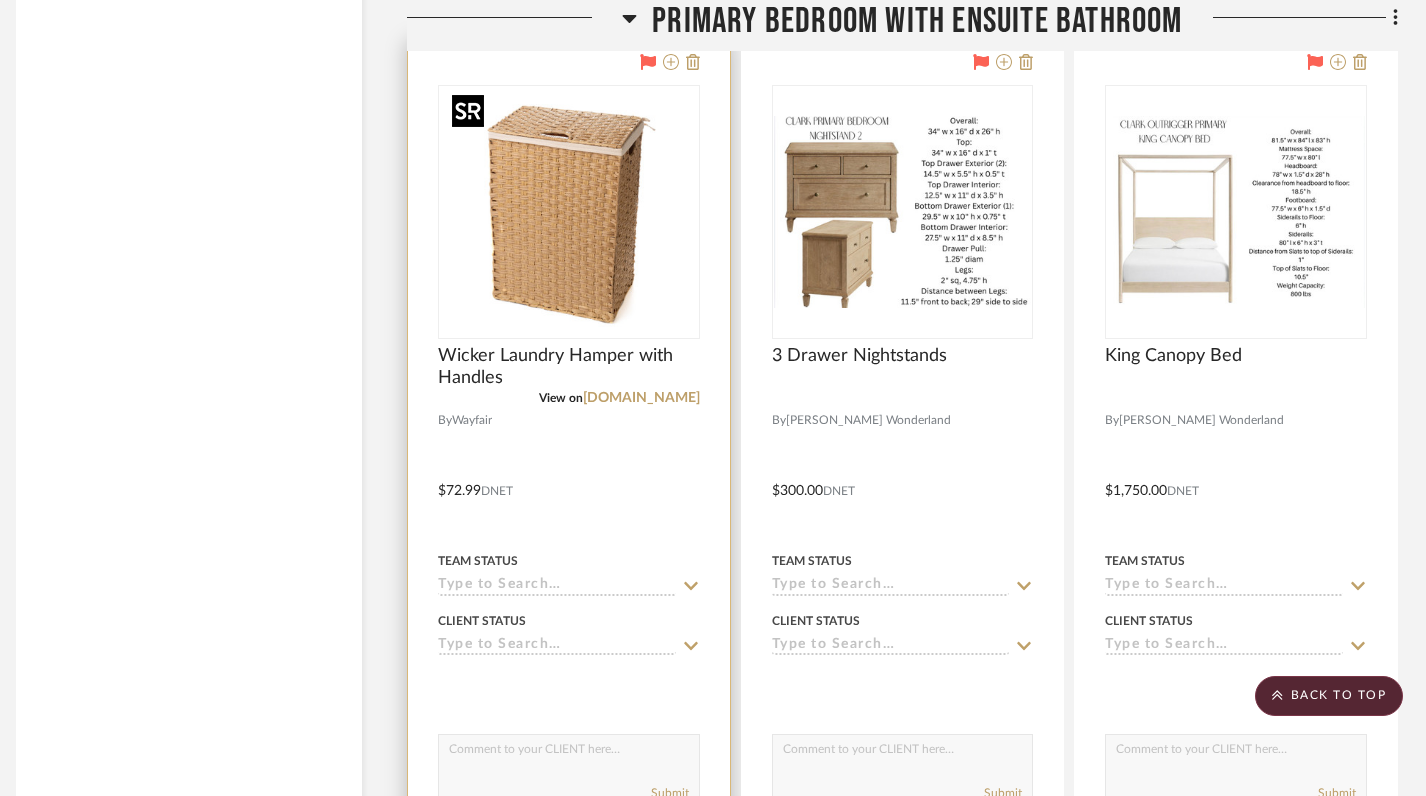 click at bounding box center (569, 212) 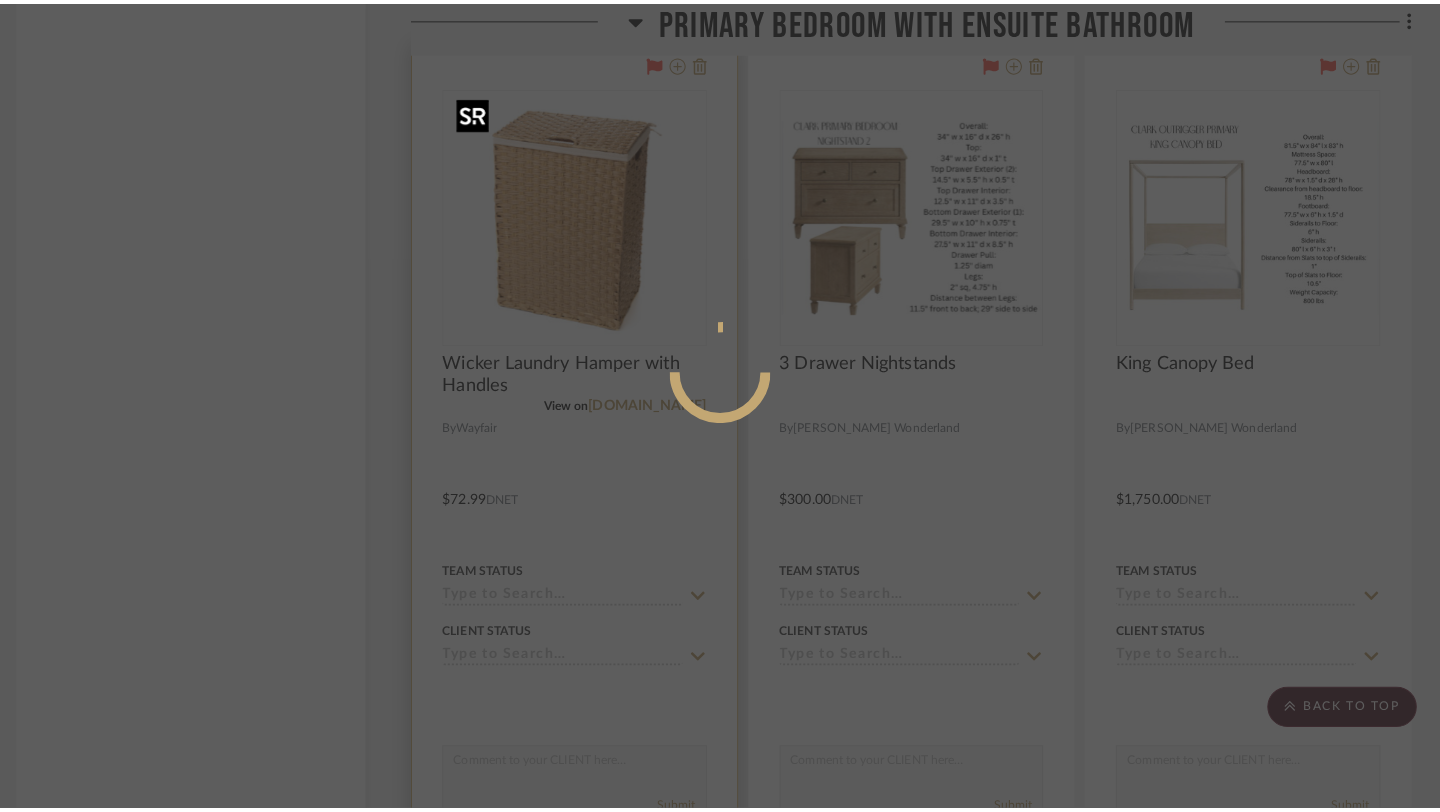 scroll, scrollTop: 0, scrollLeft: 0, axis: both 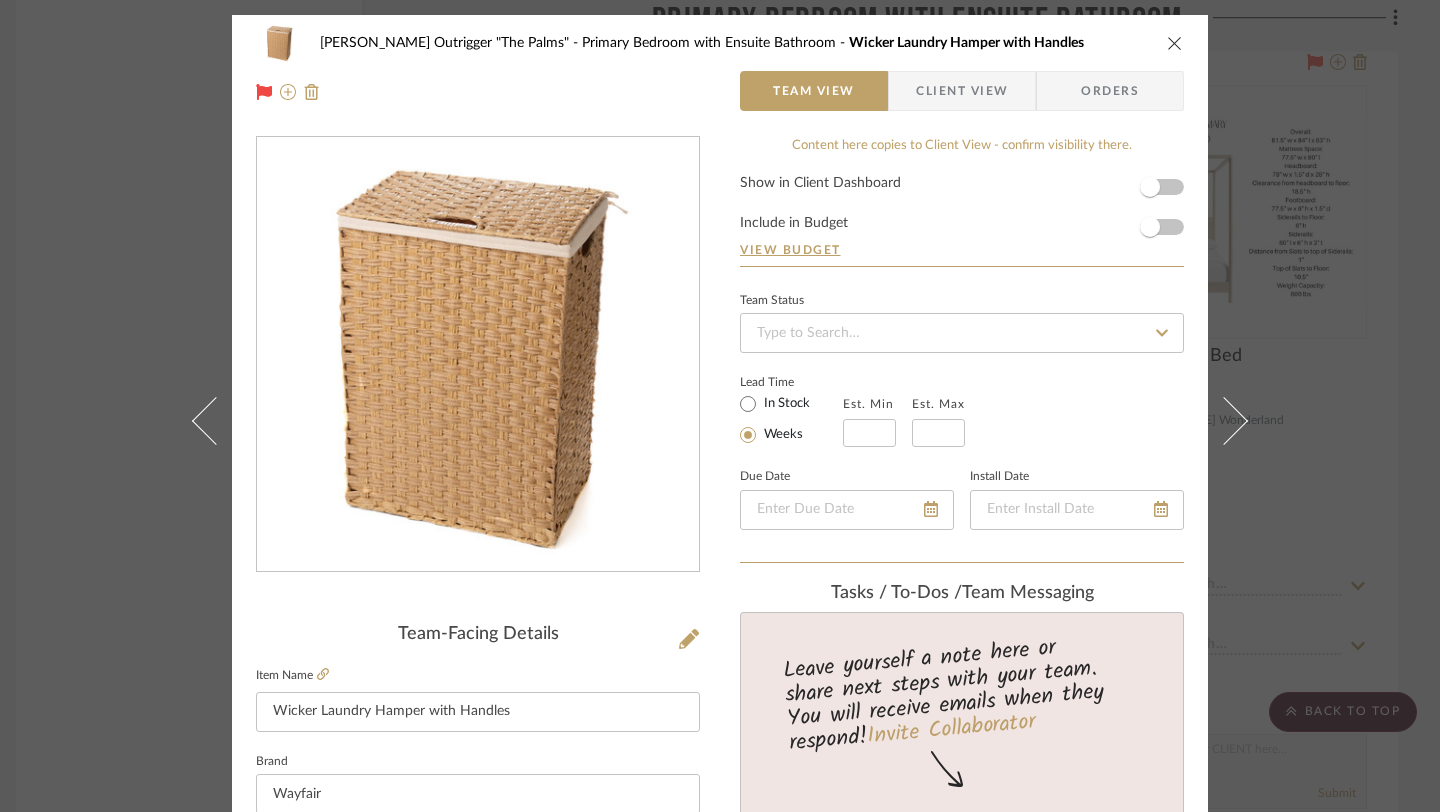 click at bounding box center (1175, 43) 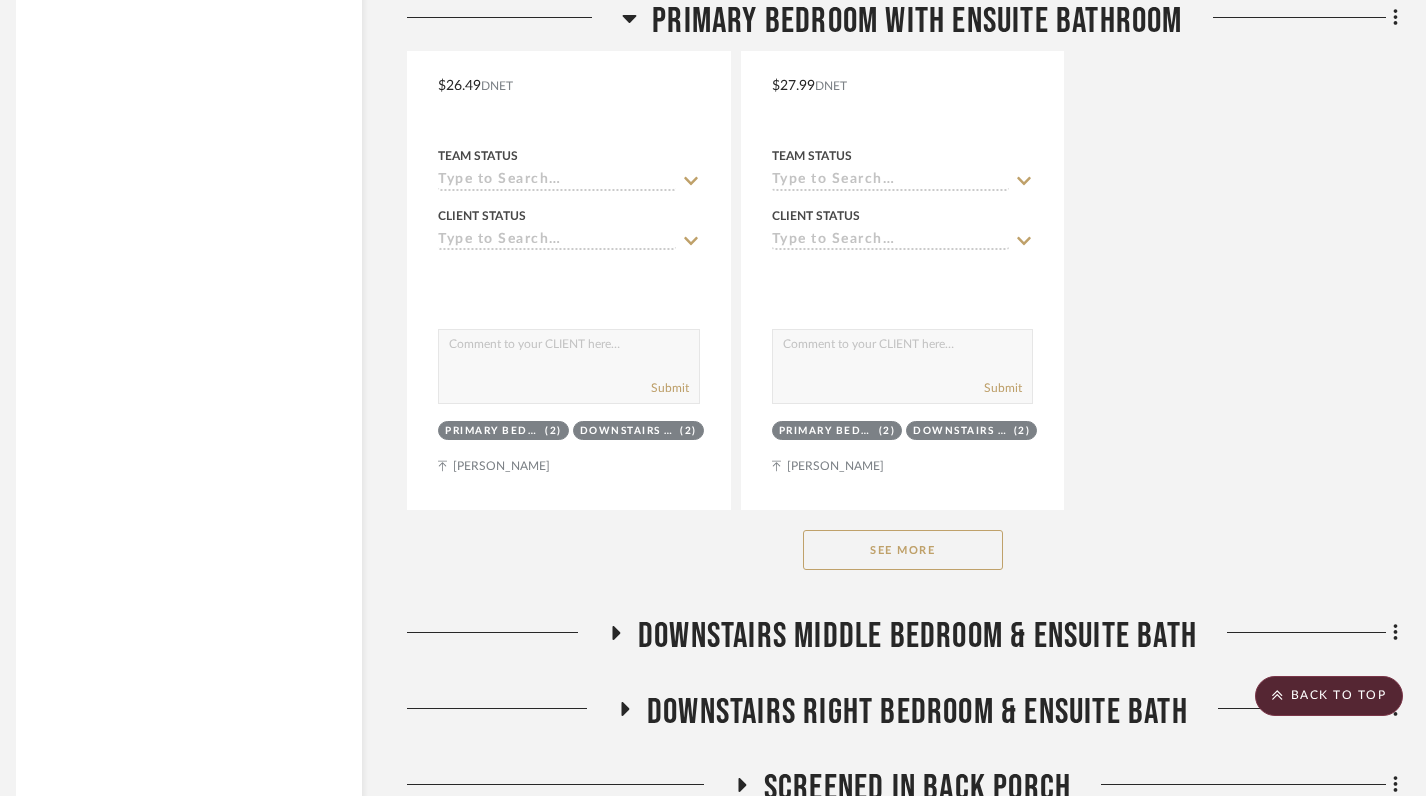 scroll, scrollTop: 31069, scrollLeft: 14, axis: both 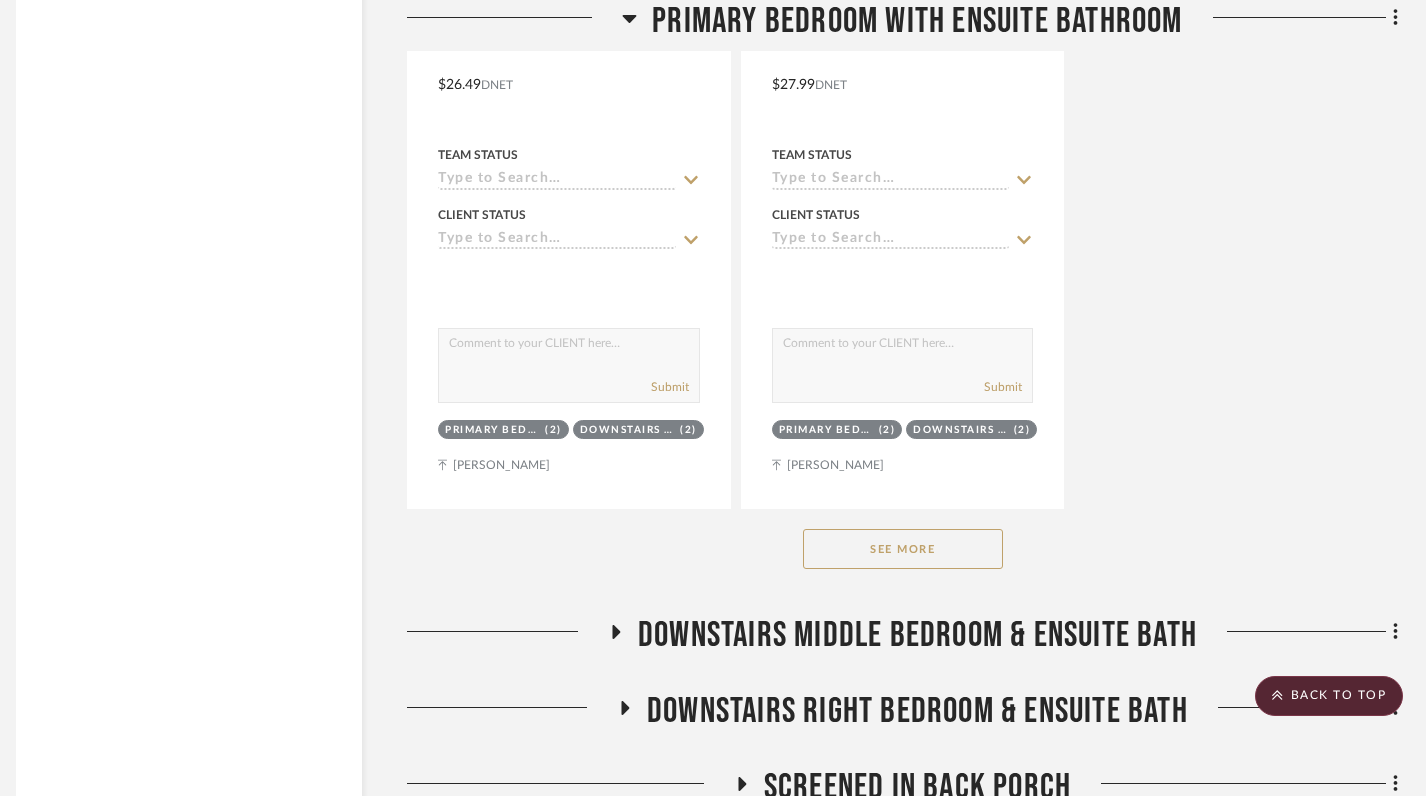 click on "See More" 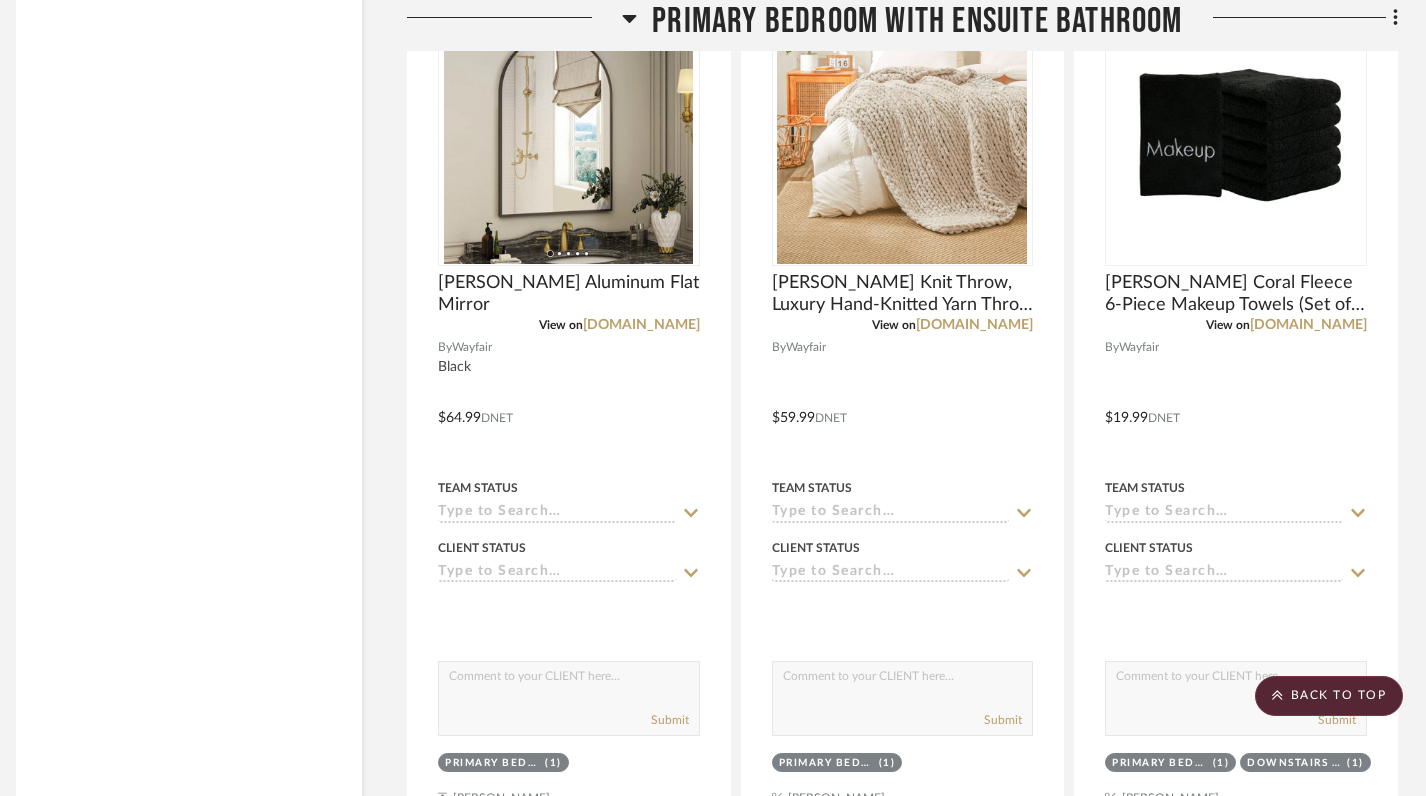 scroll, scrollTop: 31602, scrollLeft: 14, axis: both 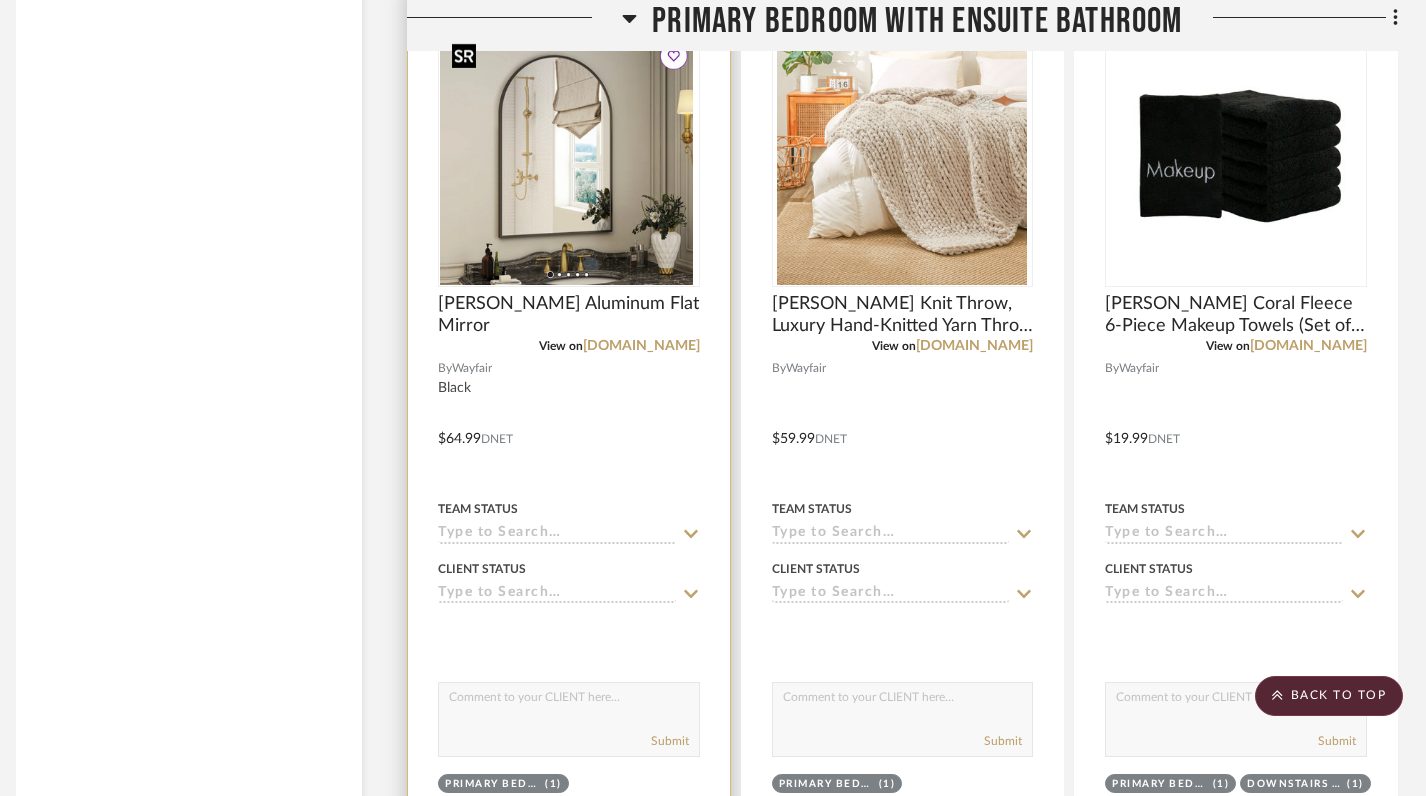 click at bounding box center (564, 160) 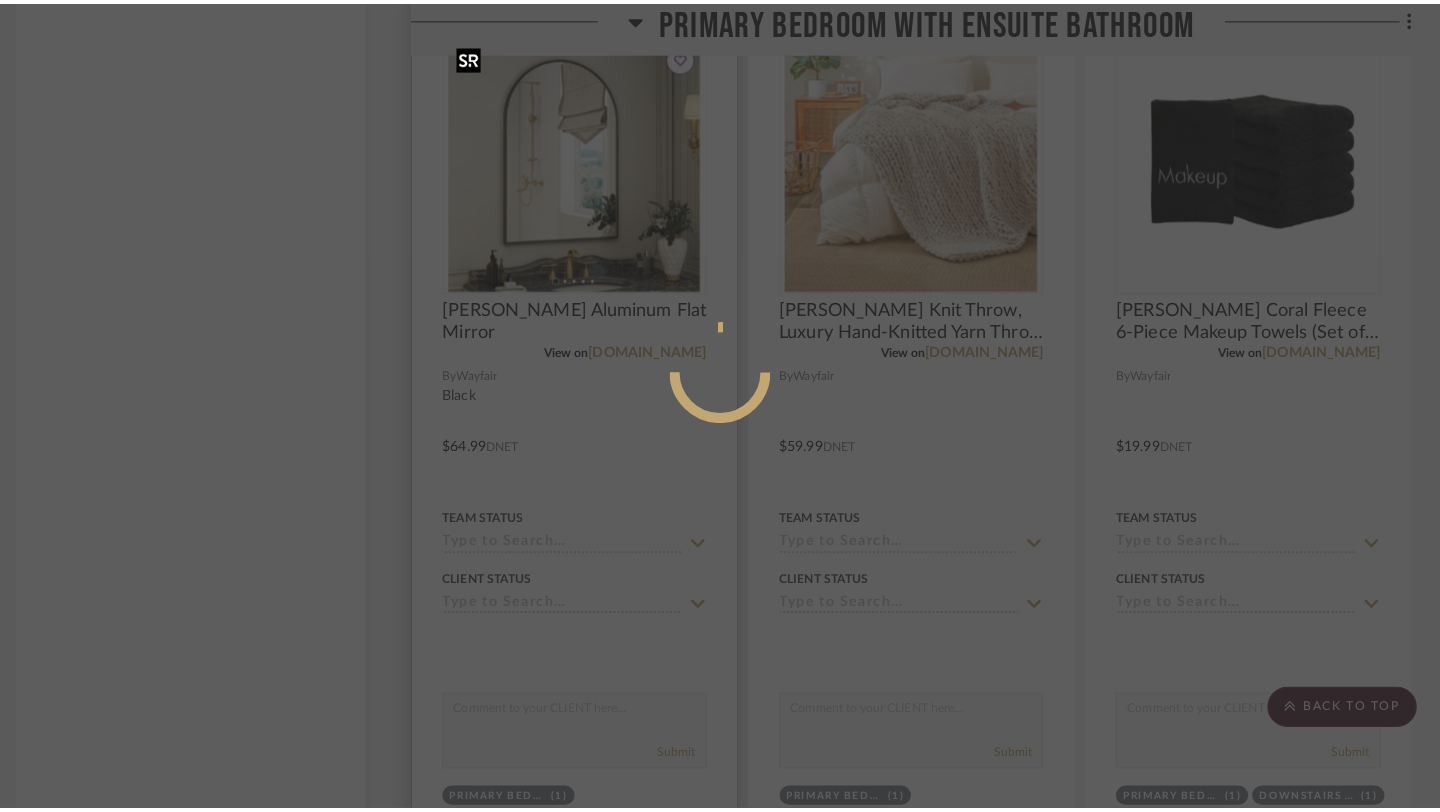 scroll, scrollTop: 0, scrollLeft: 0, axis: both 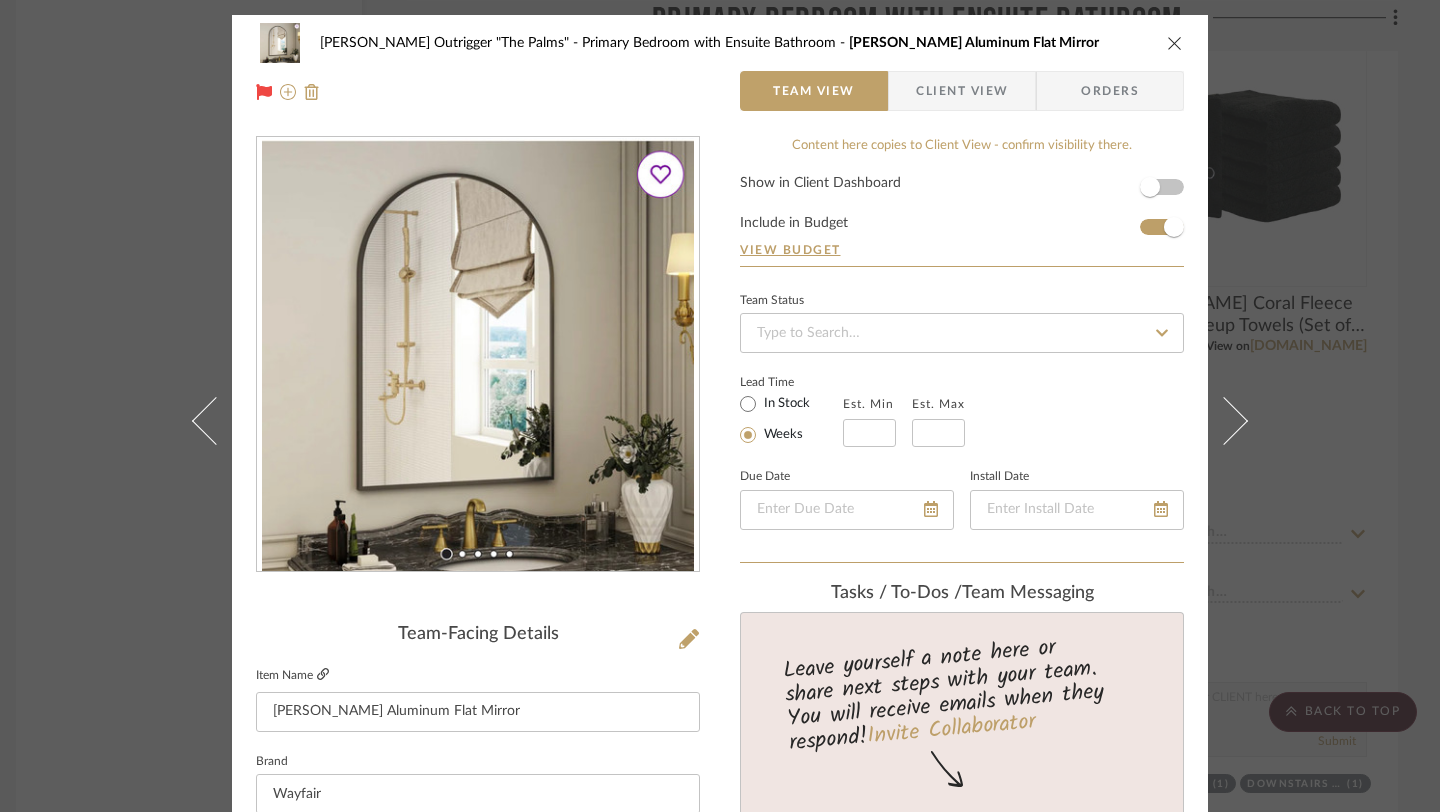 click 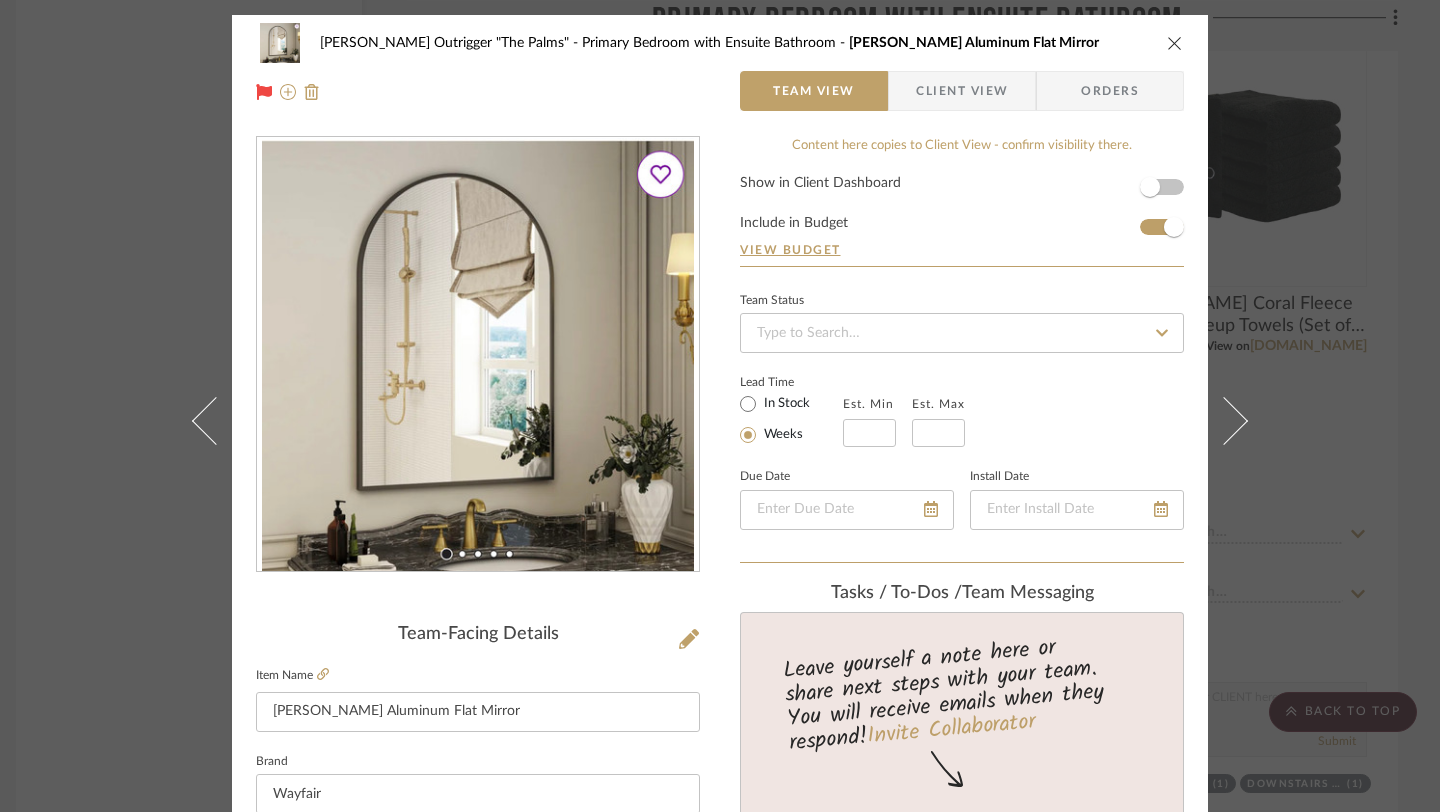 click at bounding box center [1175, 43] 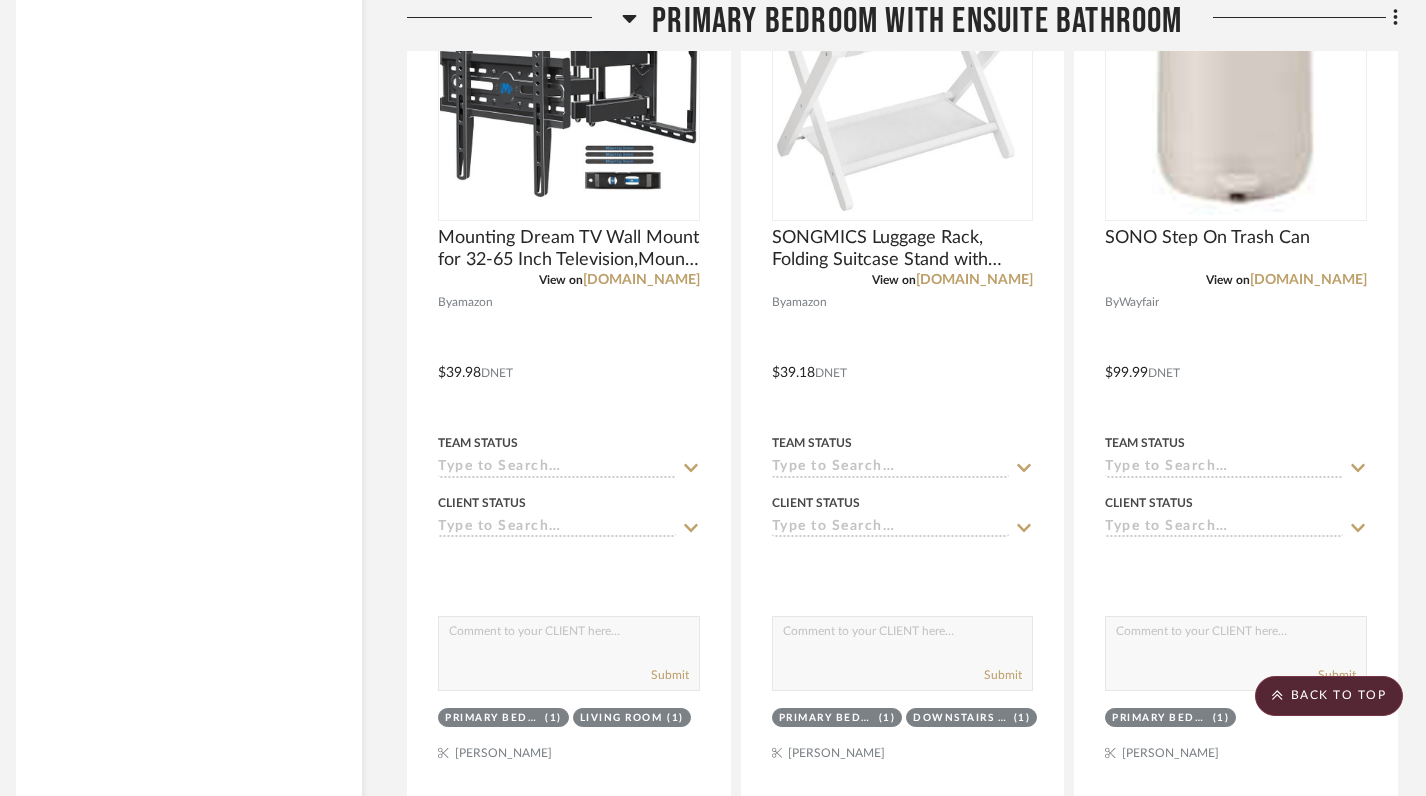 scroll, scrollTop: 32592, scrollLeft: 14, axis: both 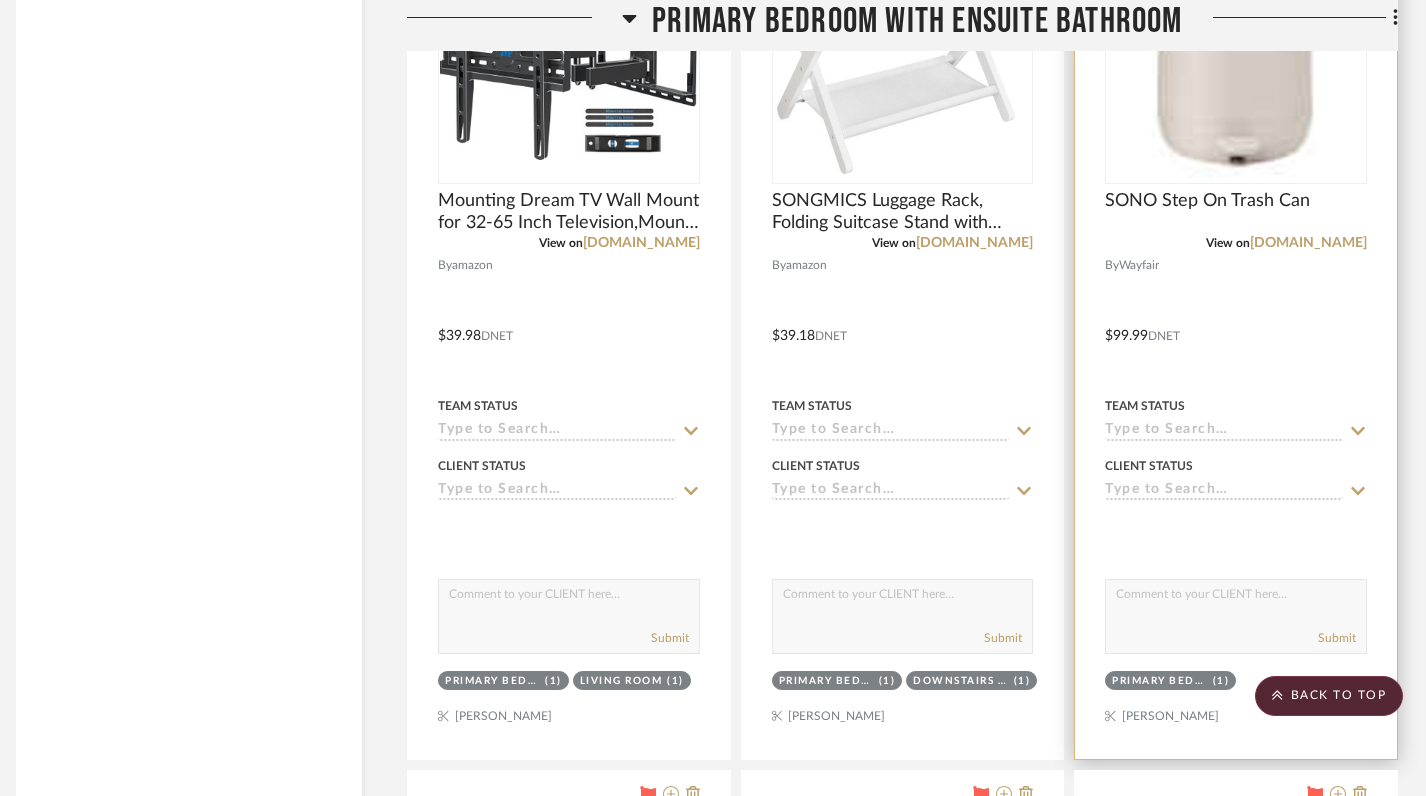 click at bounding box center [1236, 57] 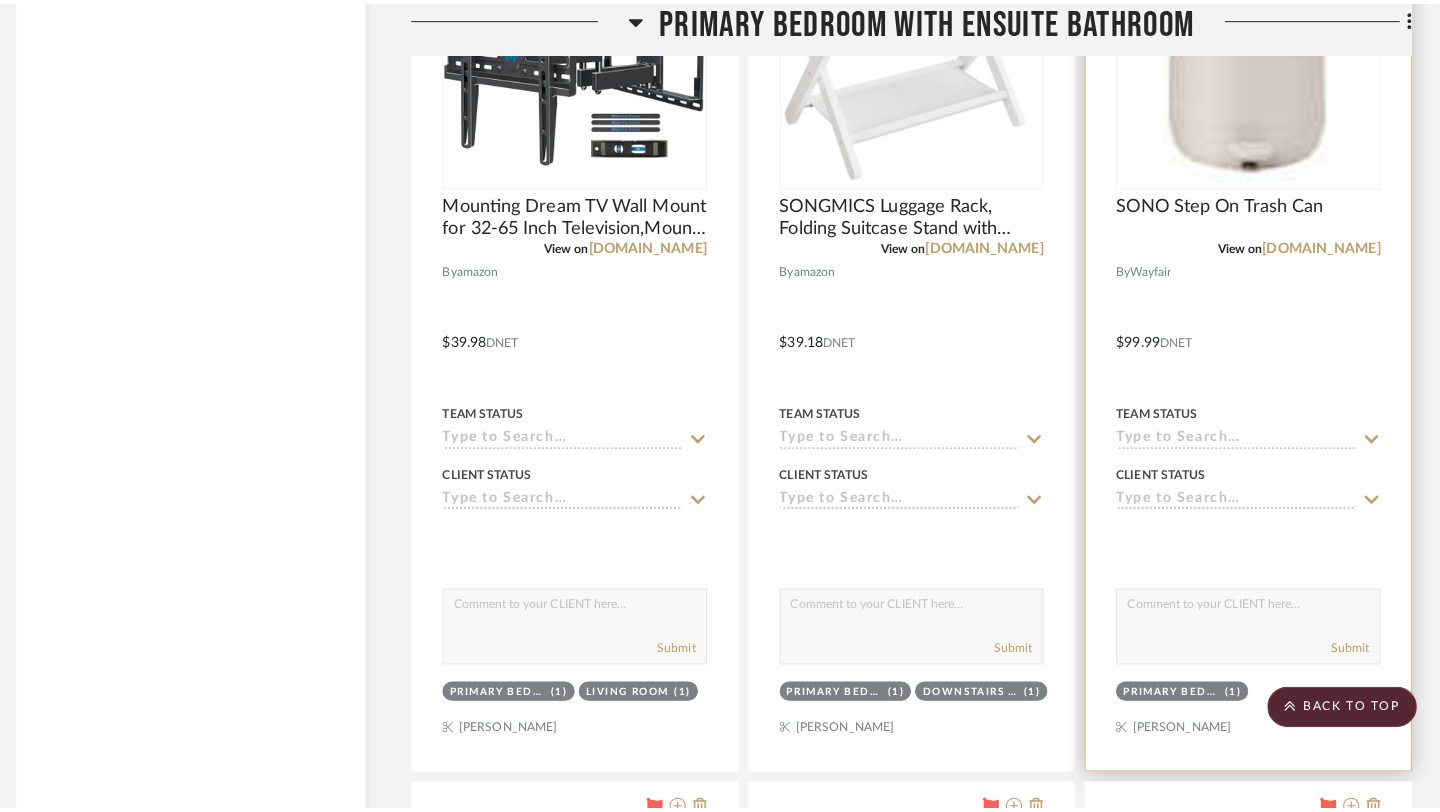 scroll, scrollTop: 0, scrollLeft: 0, axis: both 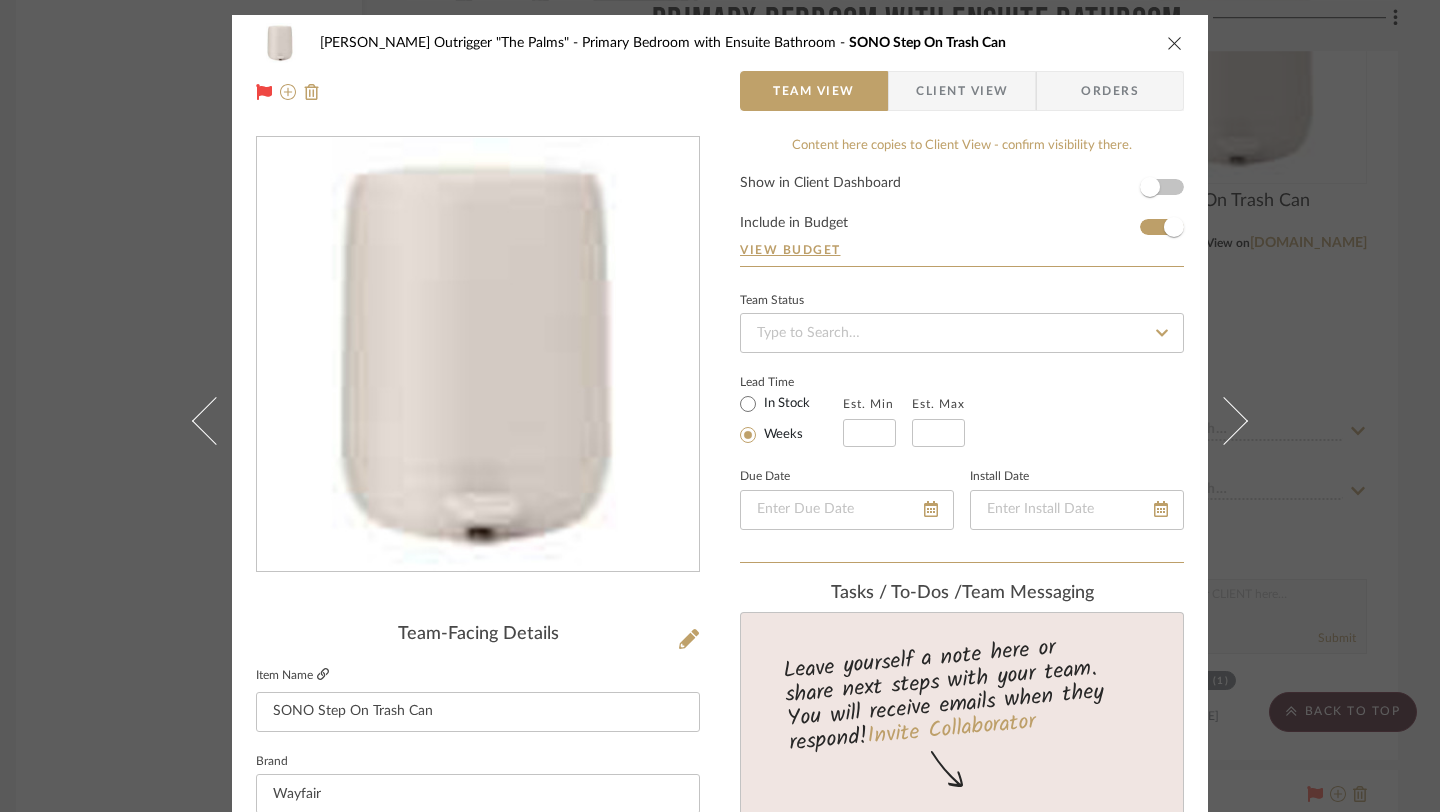 click 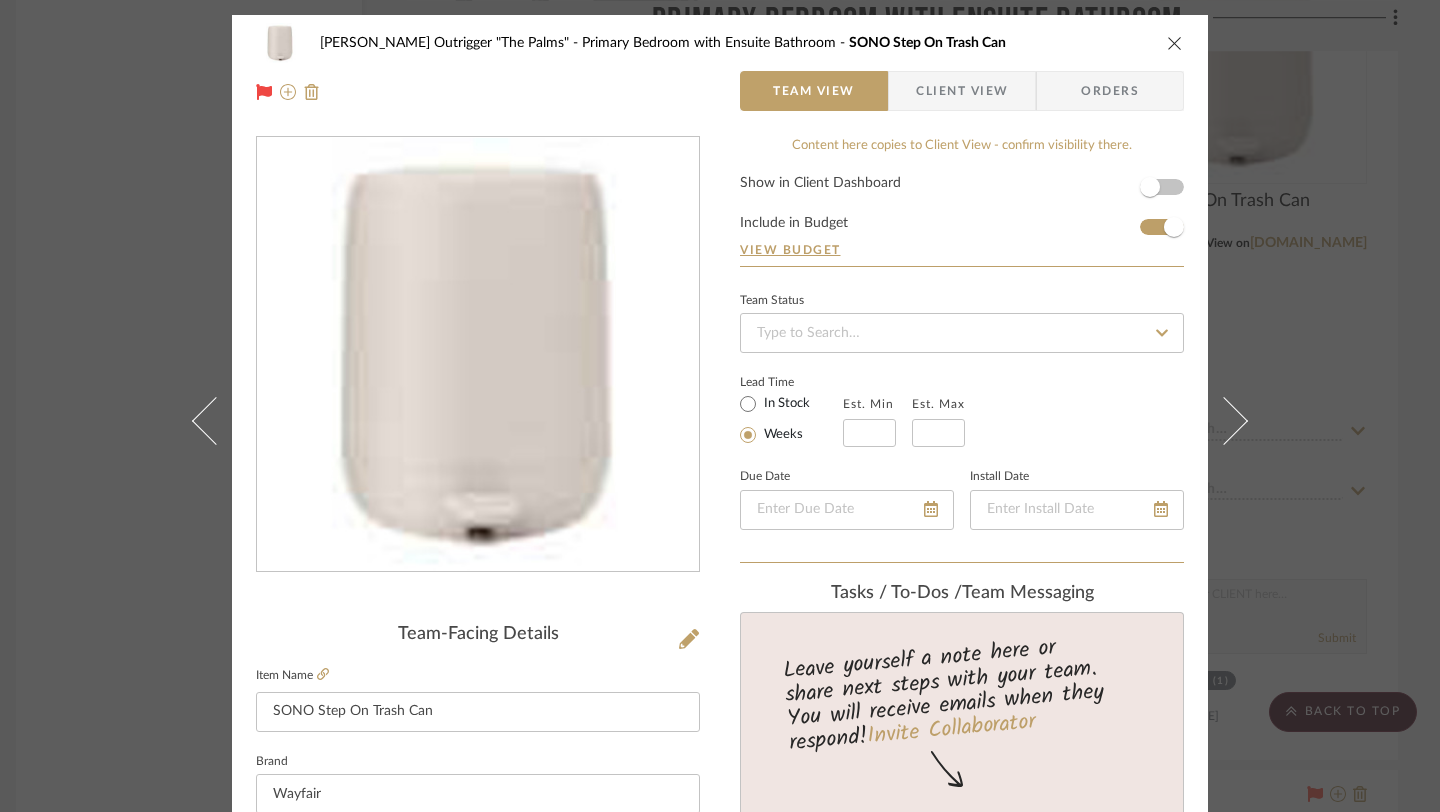 click at bounding box center [1175, 43] 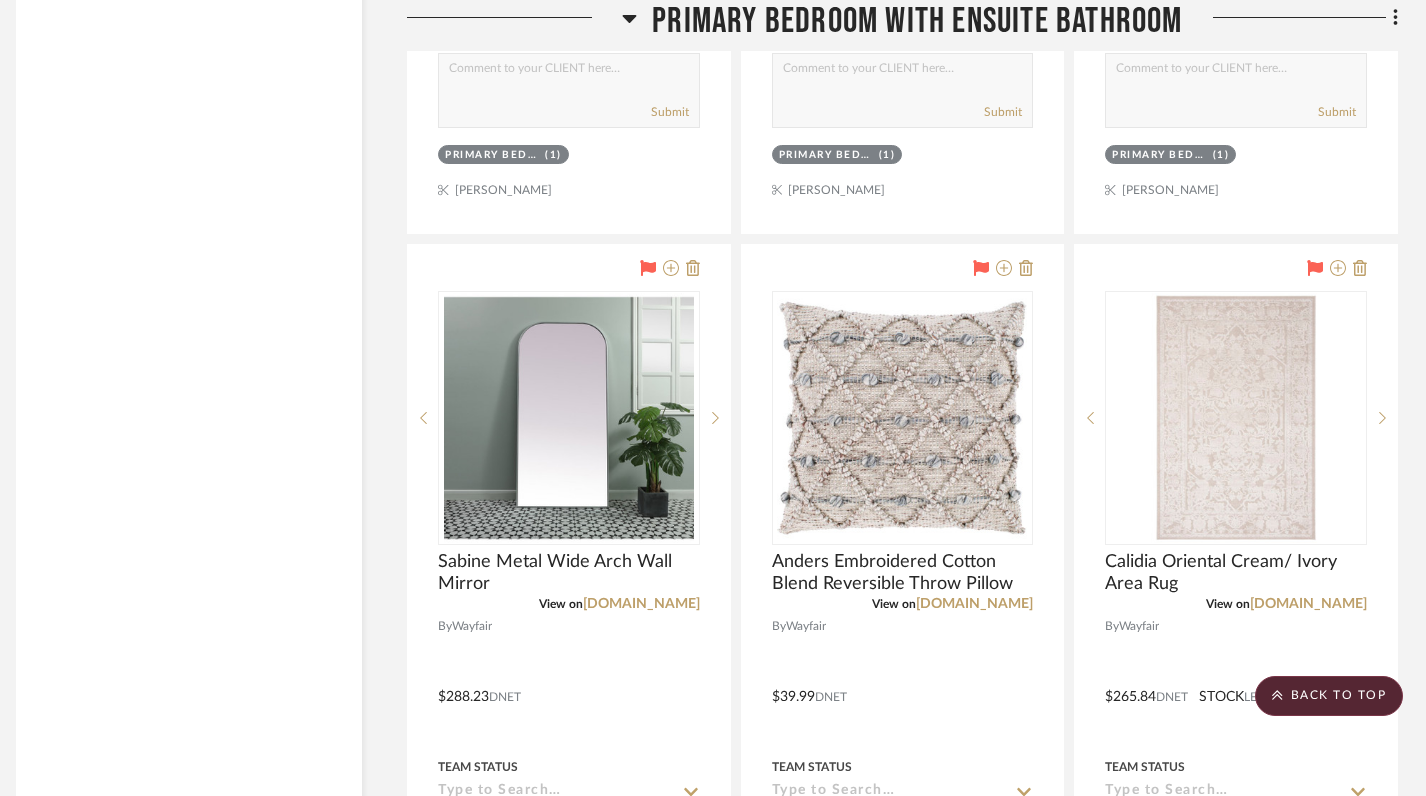 scroll, scrollTop: 36663, scrollLeft: 14, axis: both 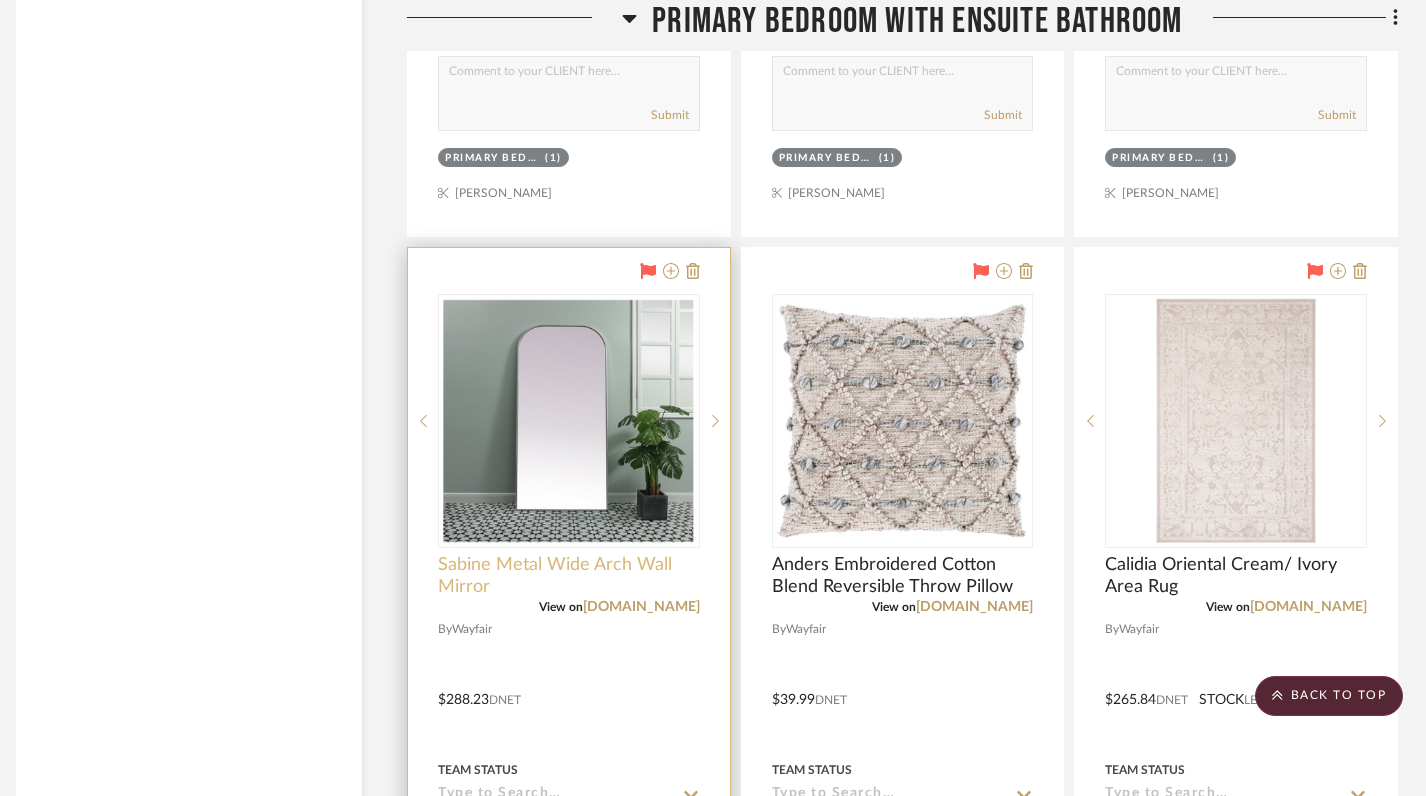 click on "Sabine Metal Wide Arch Wall Mirror" at bounding box center (569, 576) 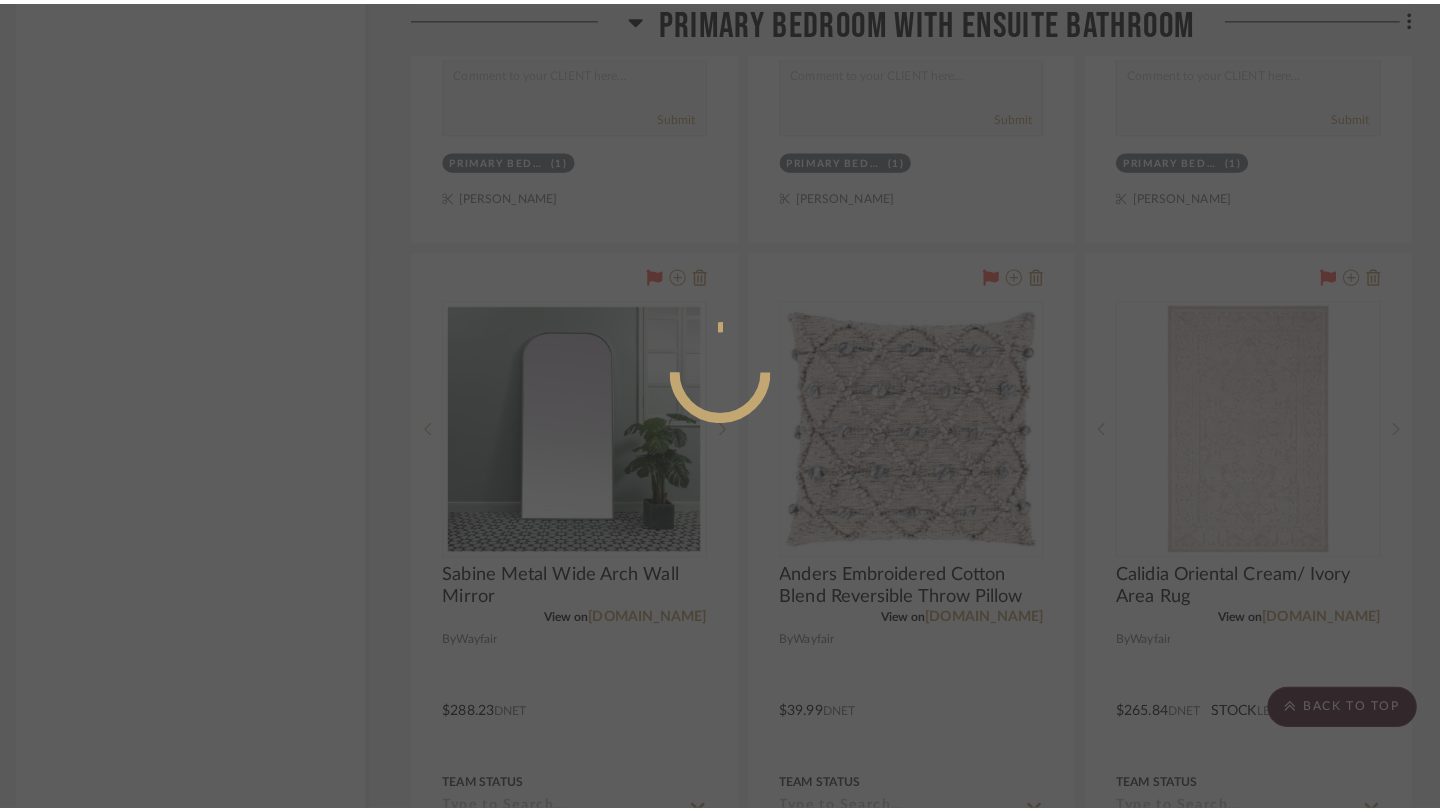 scroll, scrollTop: 0, scrollLeft: 0, axis: both 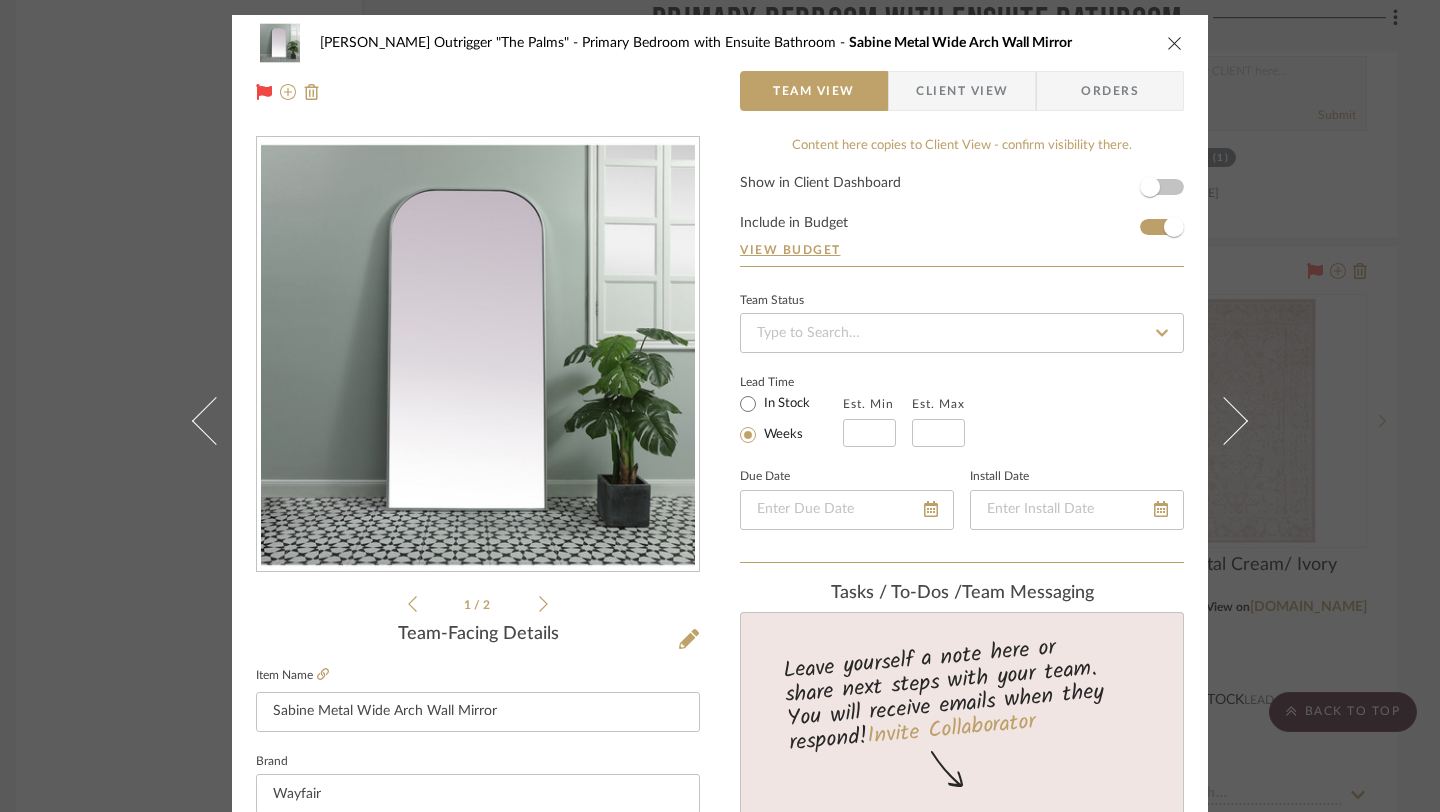 click at bounding box center (1175, 43) 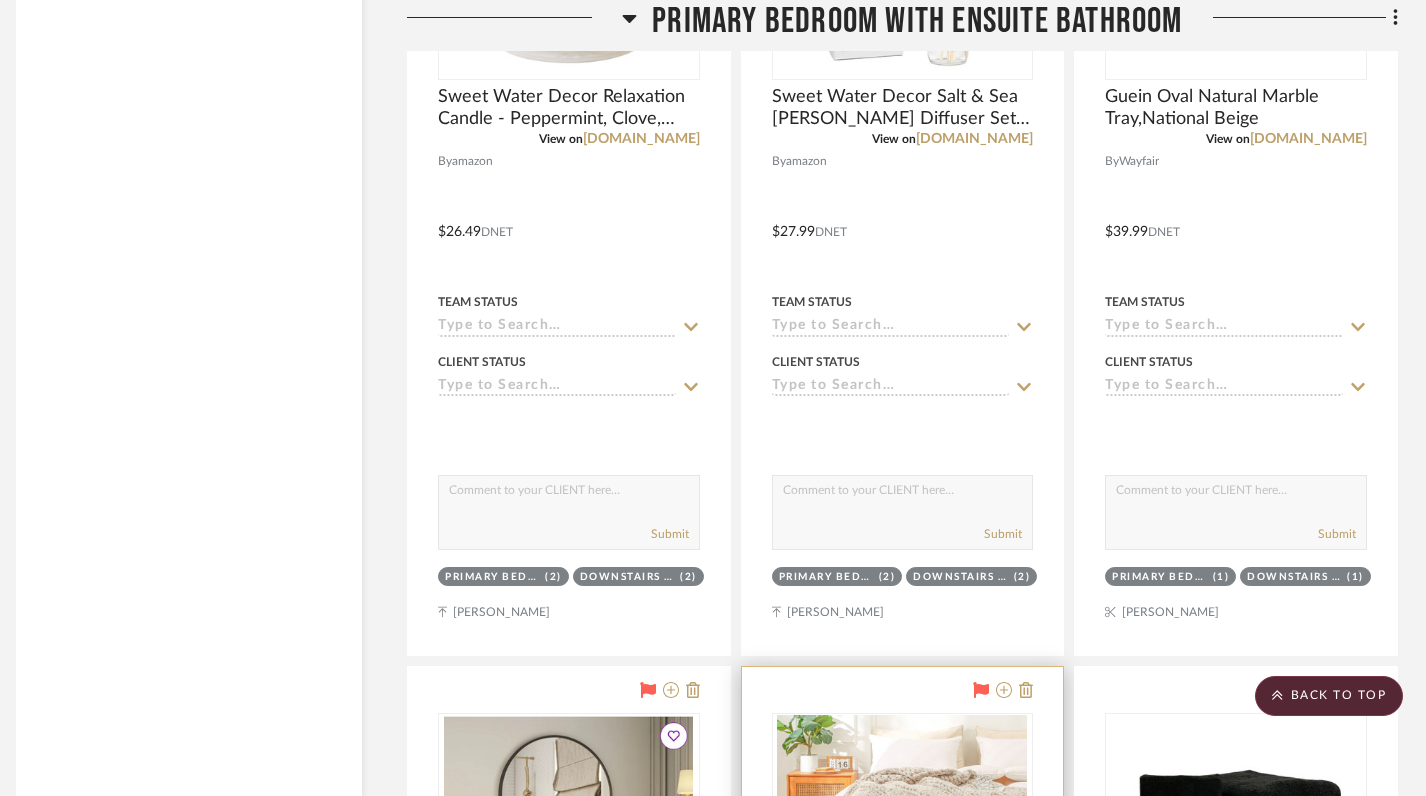 scroll, scrollTop: 30530, scrollLeft: 14, axis: both 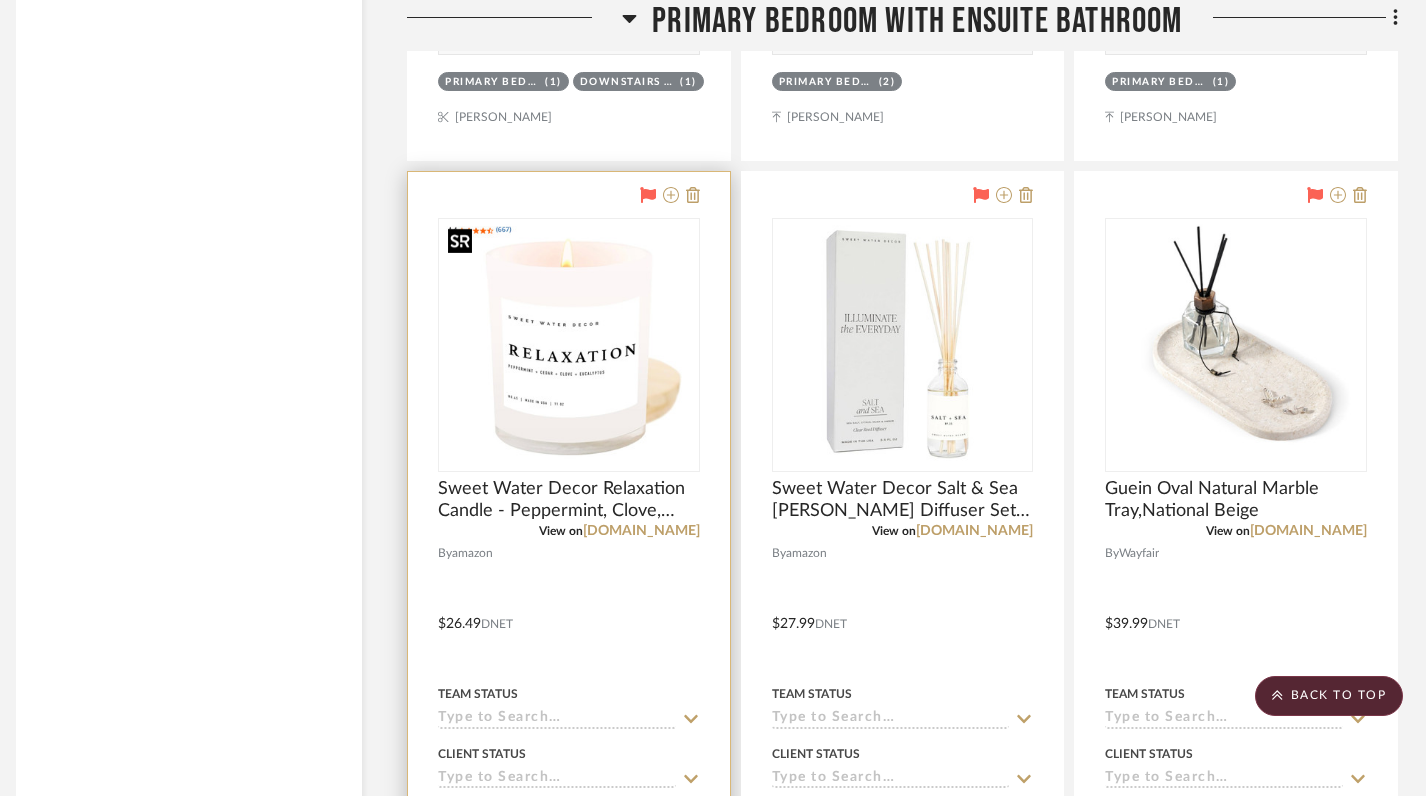 click at bounding box center (568, 345) 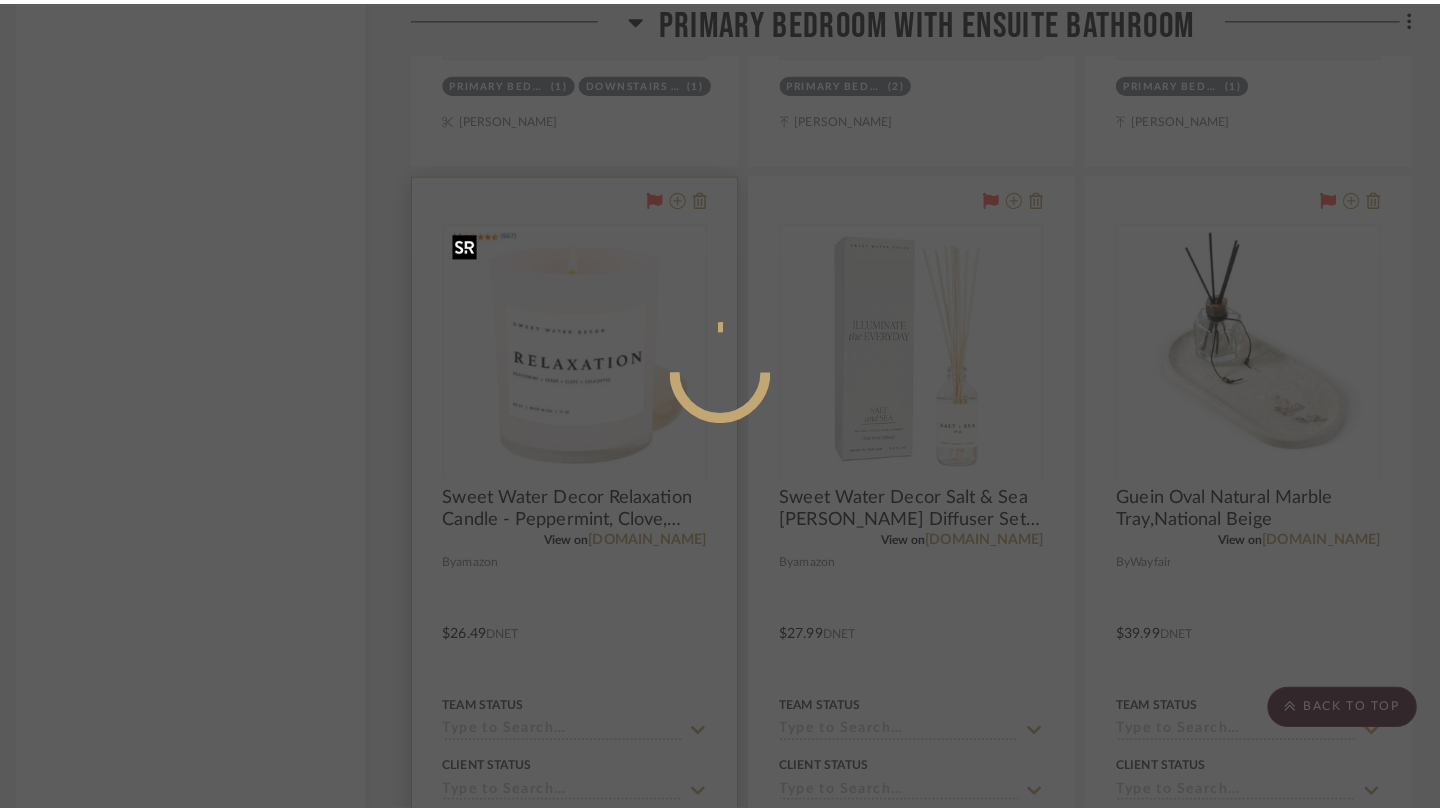 scroll, scrollTop: 0, scrollLeft: 0, axis: both 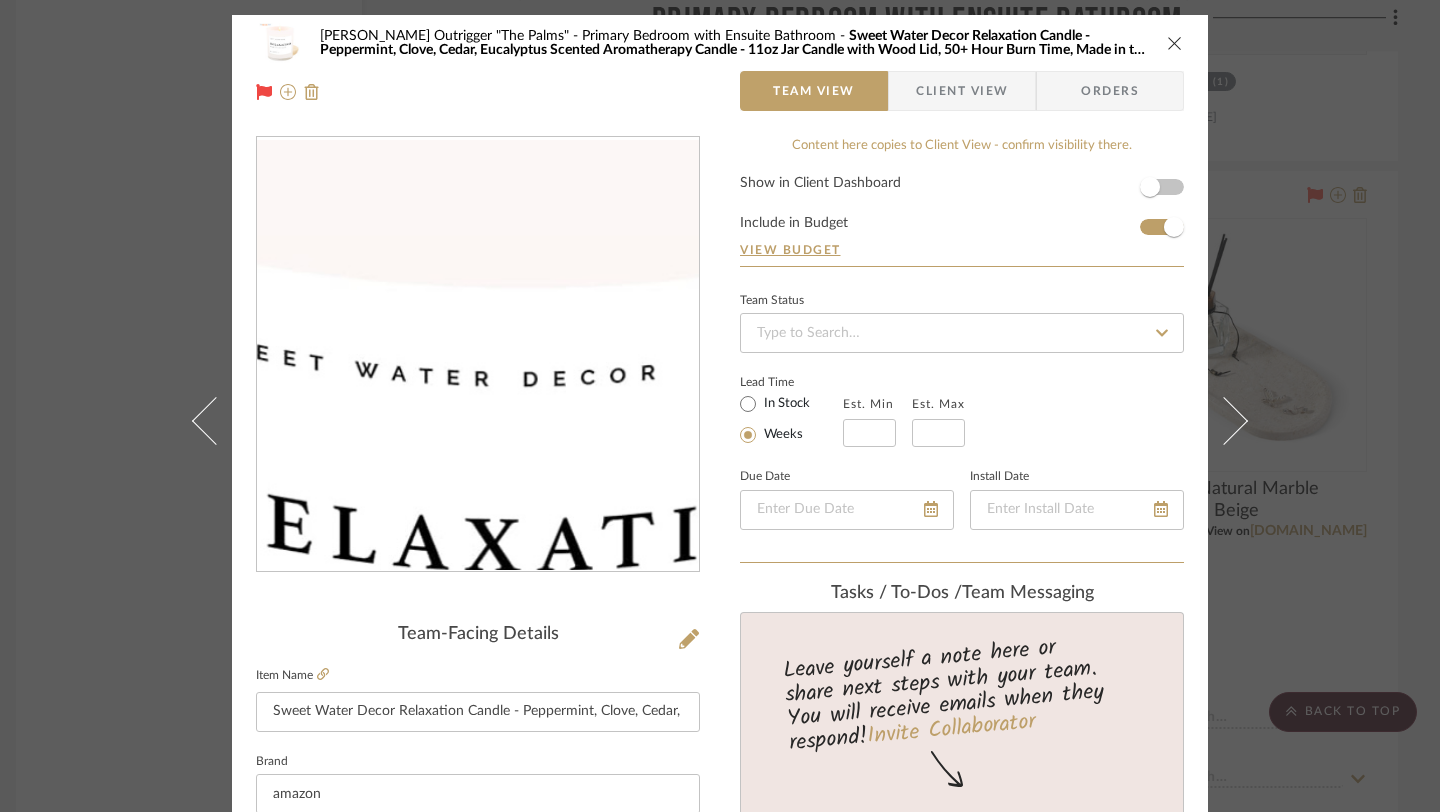 click at bounding box center [478, 354] 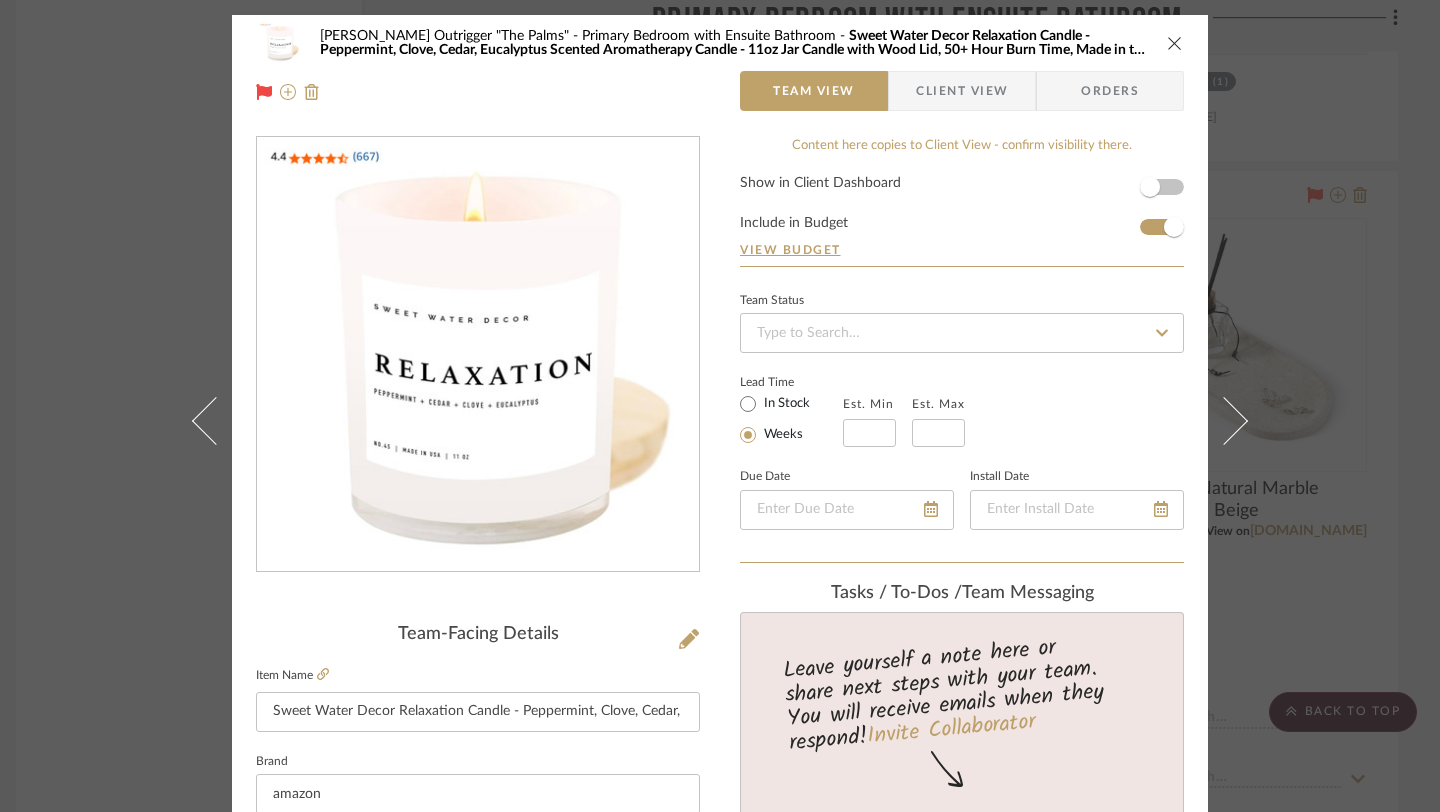 click at bounding box center [1175, 43] 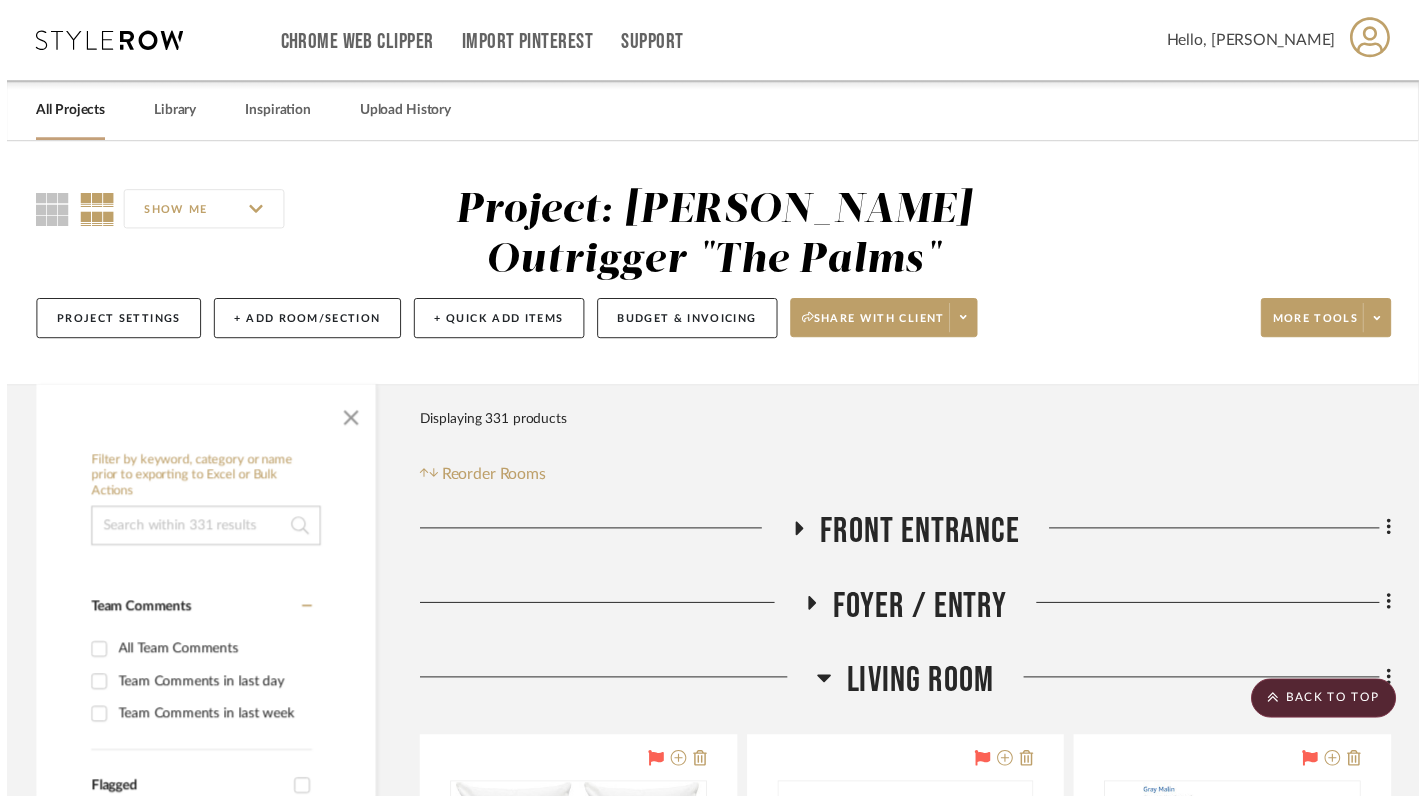 scroll, scrollTop: 30530, scrollLeft: 14, axis: both 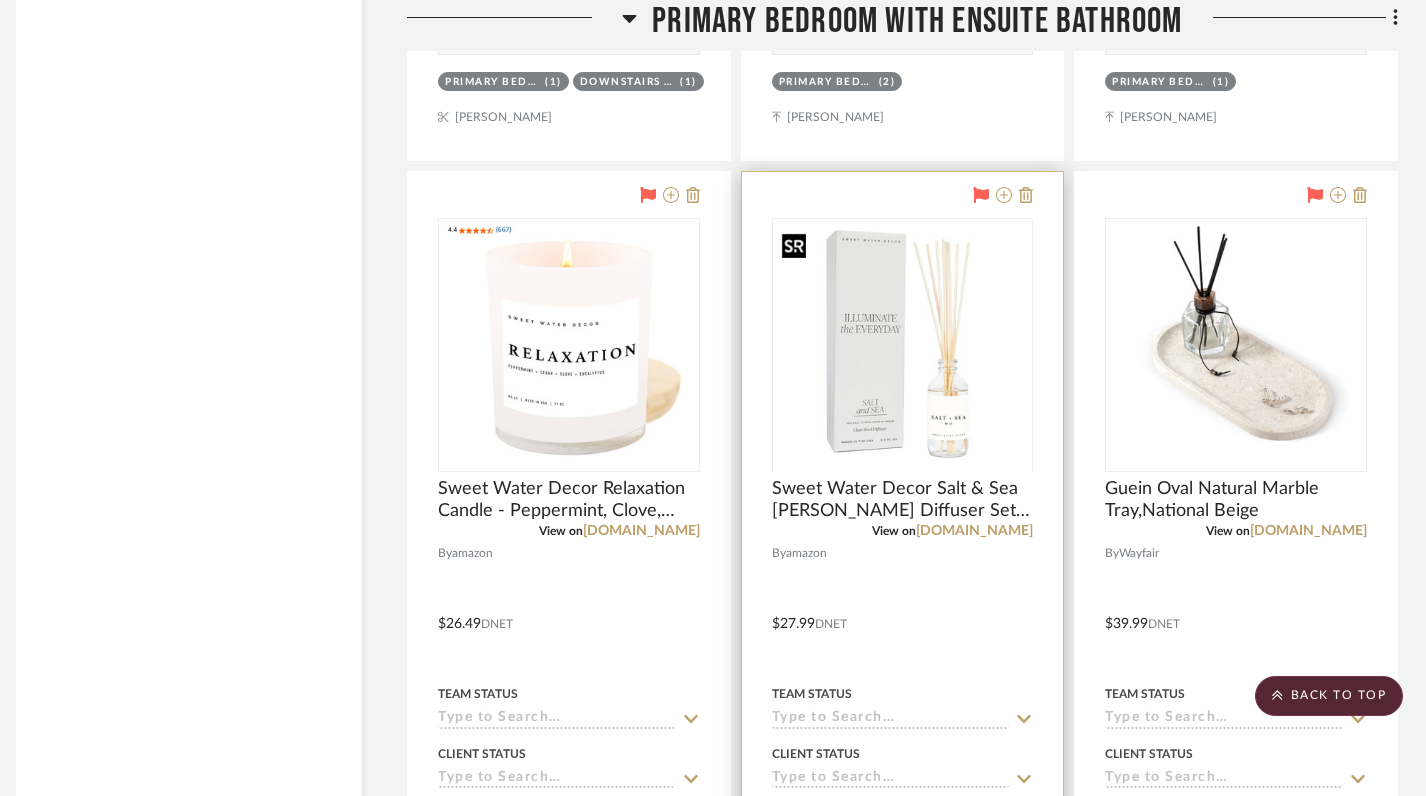 click at bounding box center [903, 471] 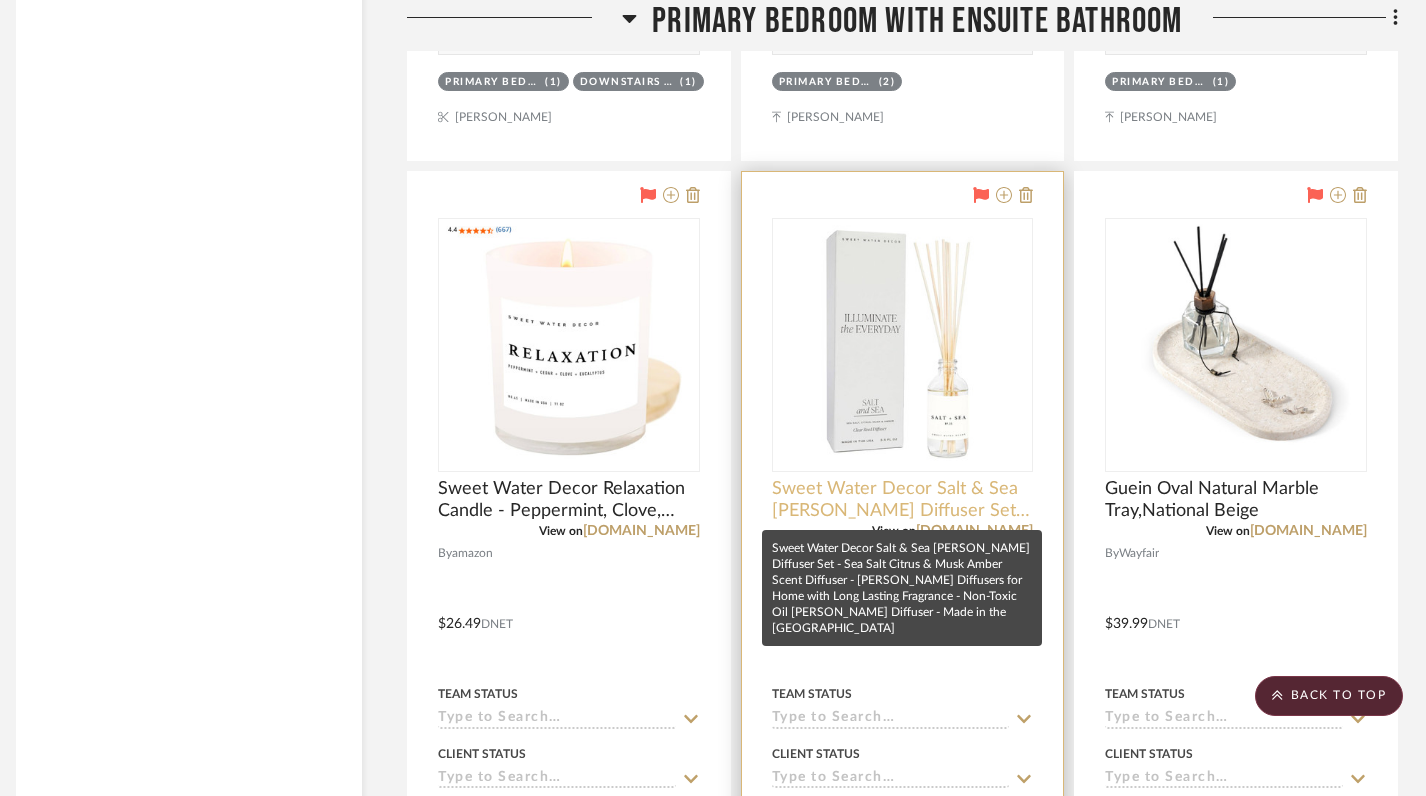 click on "Sweet Water Decor Salt & Sea Reed Diffuser Set - Sea Salt Citrus & Musk Amber Scent Diffuser - Reed Diffusers for Home with Long Lasting Fragrance - Non-Toxic Oil Reed Diffuser - Made in the USA" at bounding box center (903, 500) 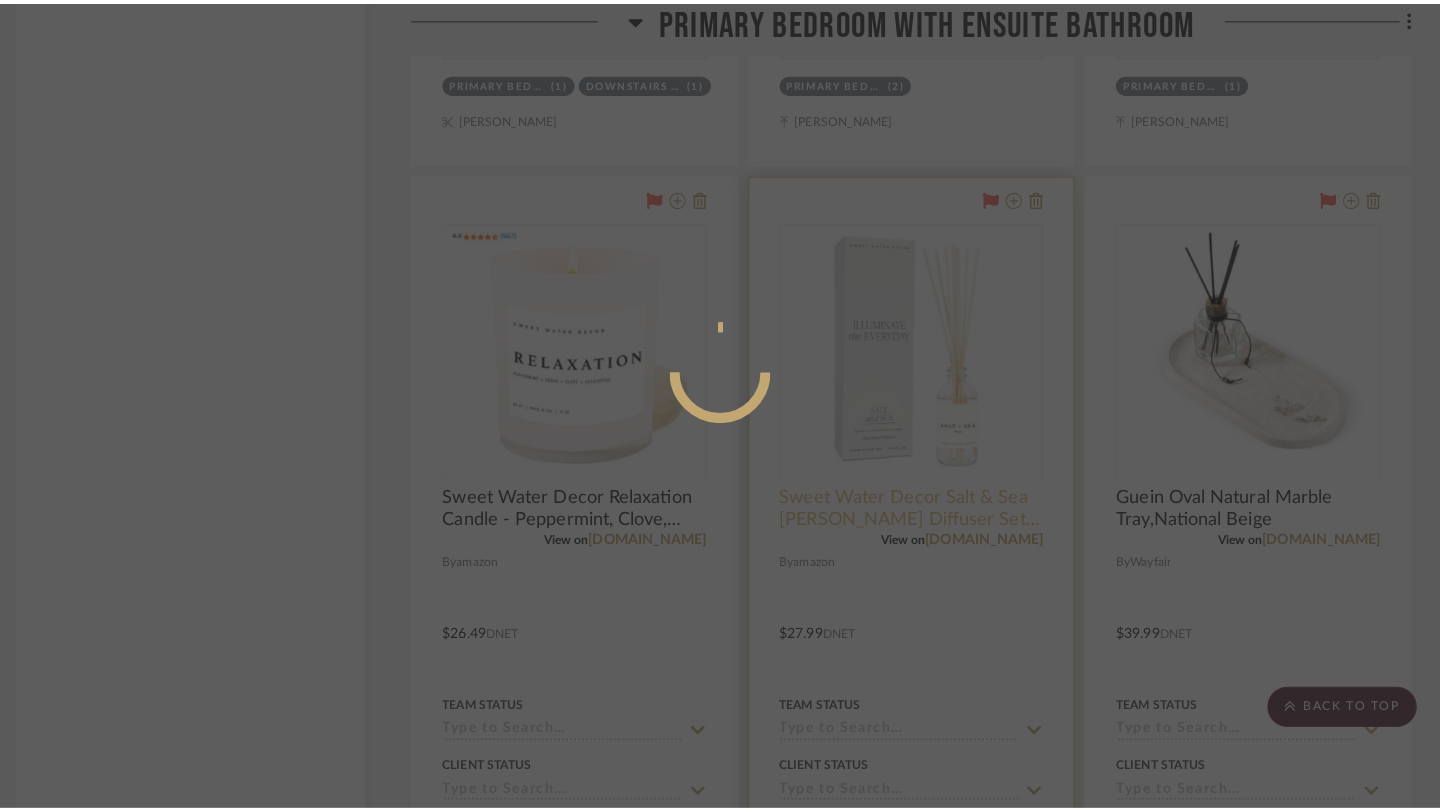 scroll, scrollTop: 0, scrollLeft: 0, axis: both 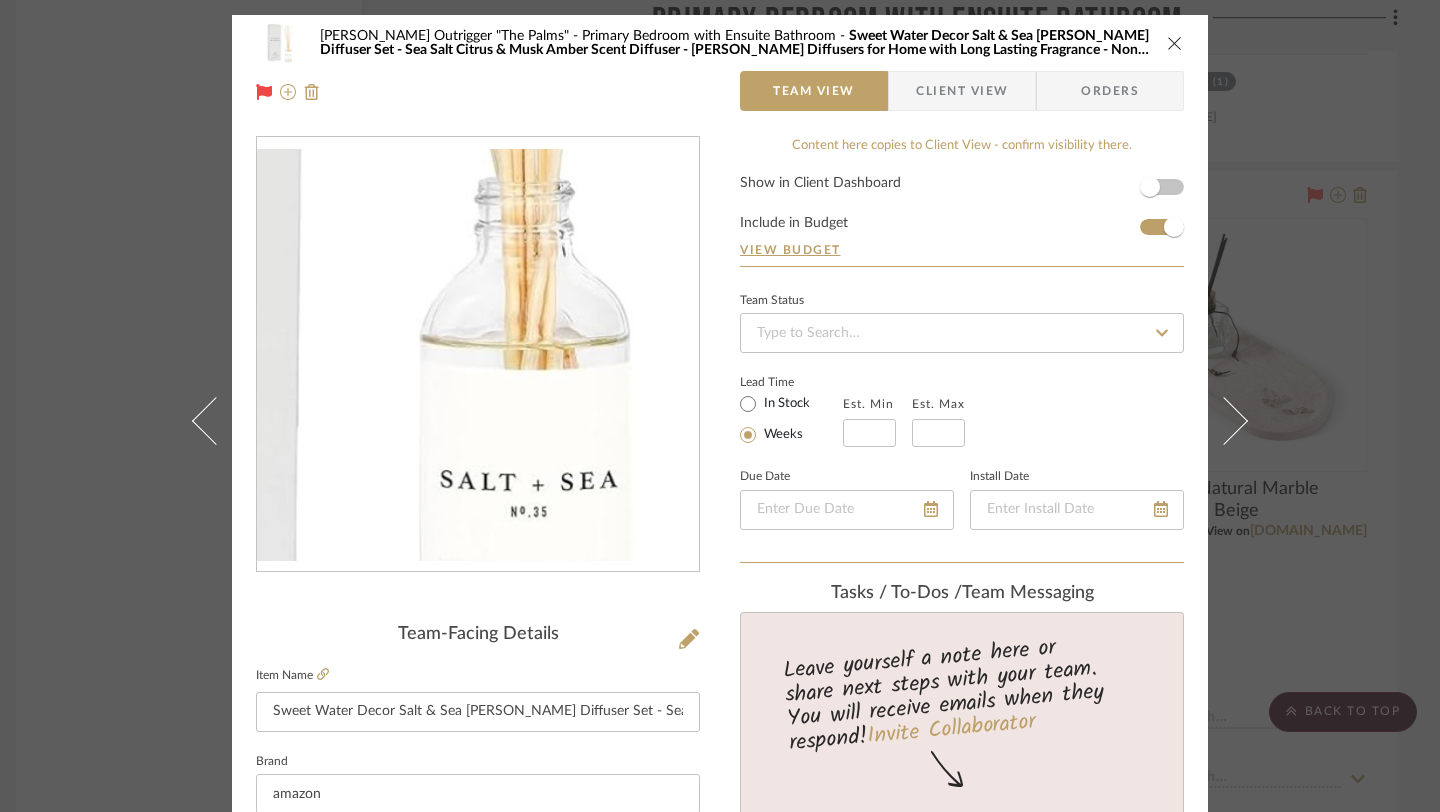 click at bounding box center [478, 355] 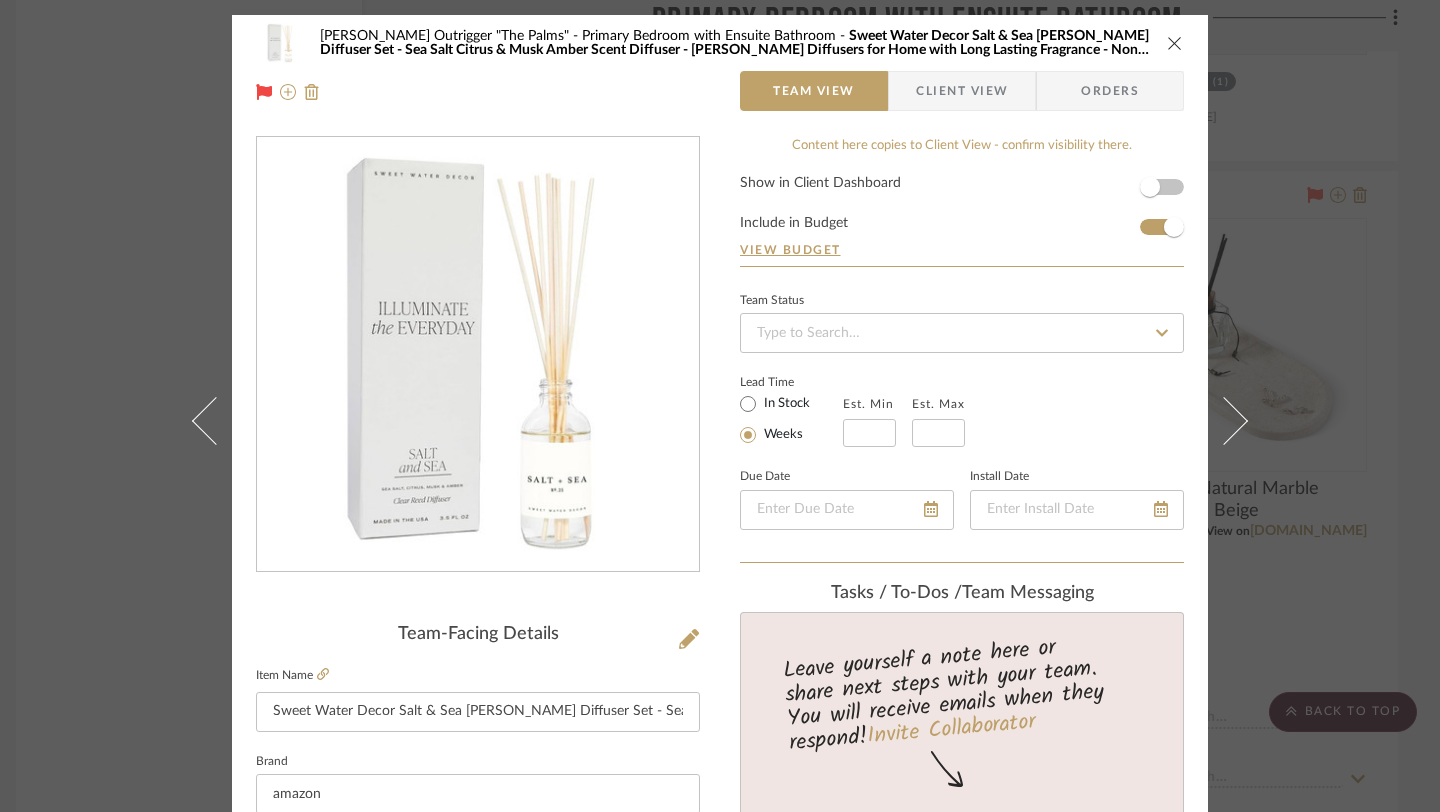 click at bounding box center [1175, 43] 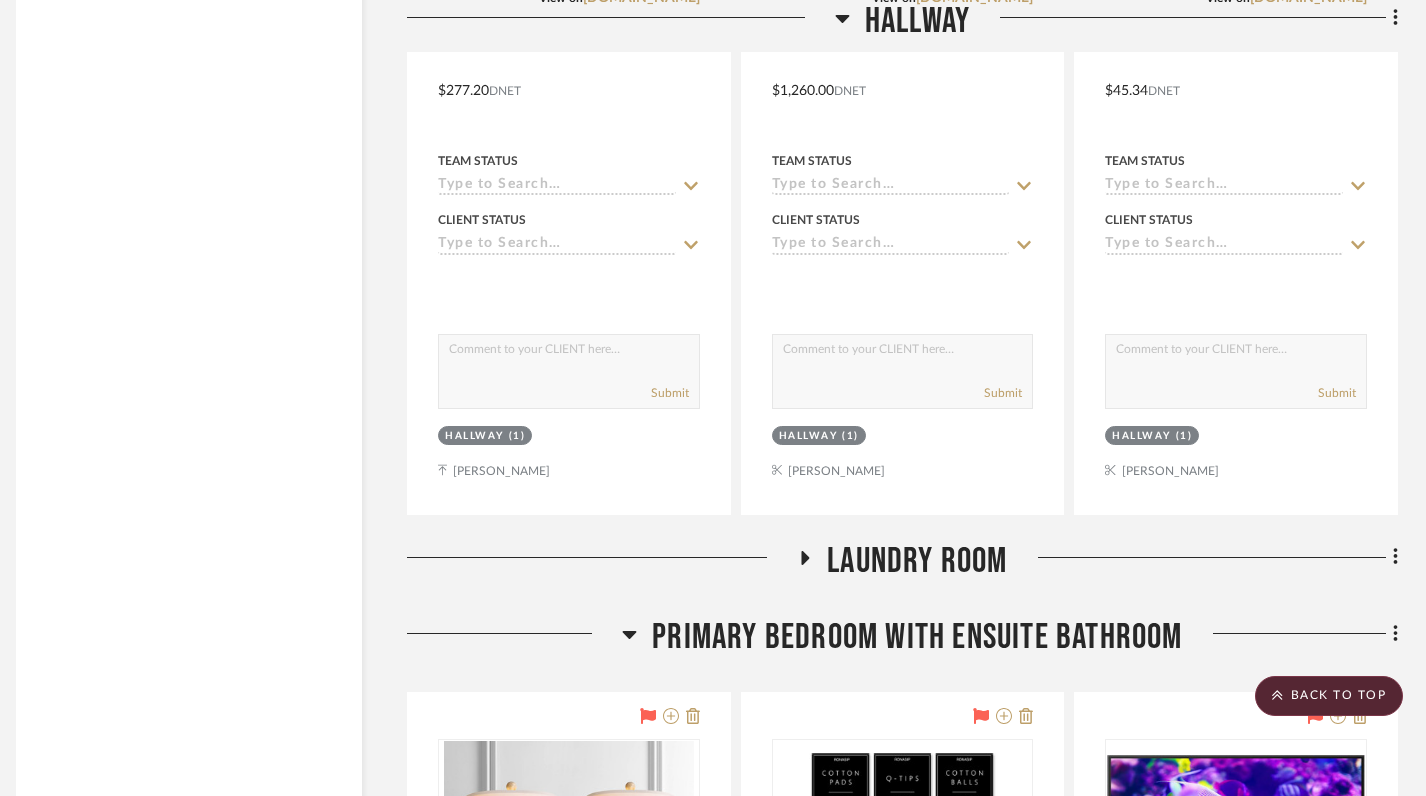 scroll, scrollTop: 28234, scrollLeft: 14, axis: both 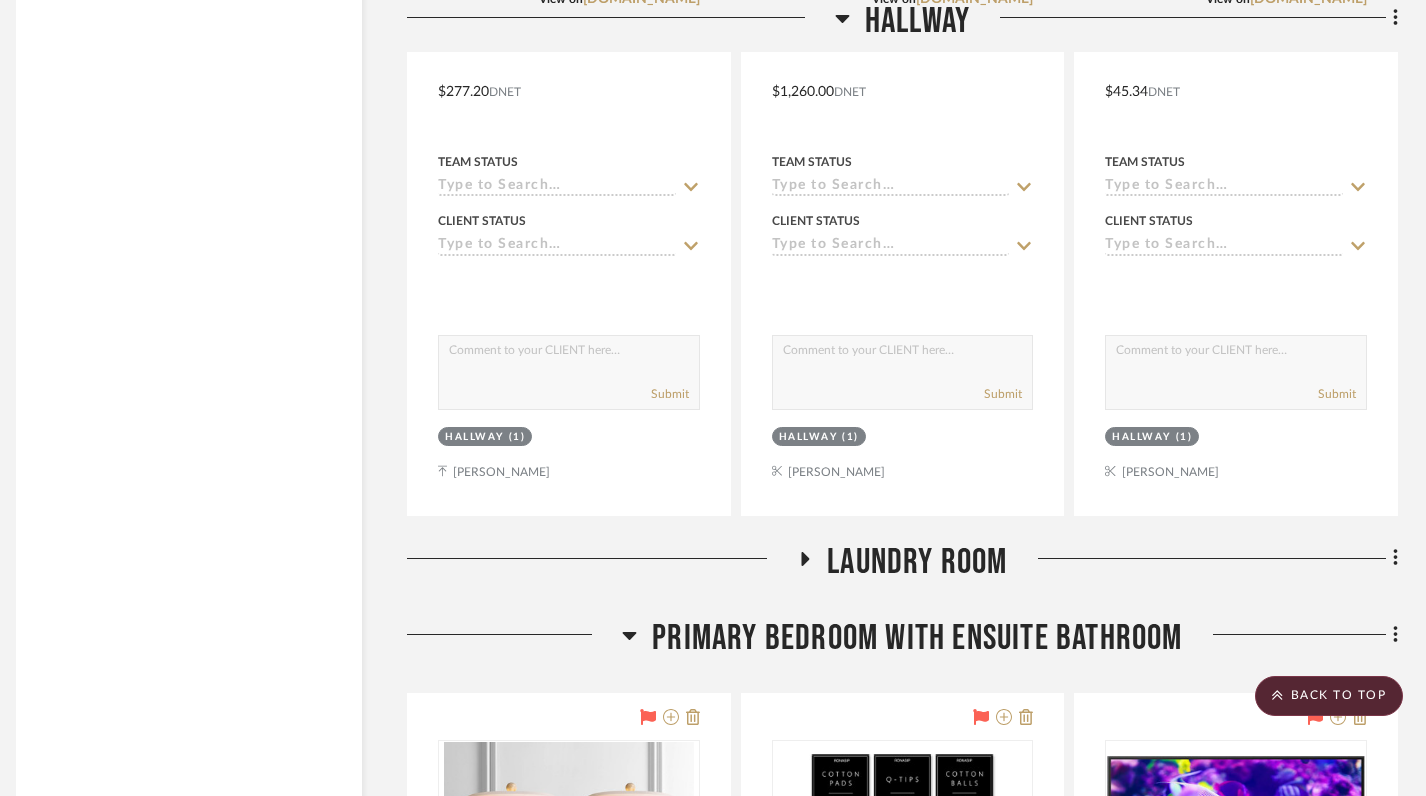 click 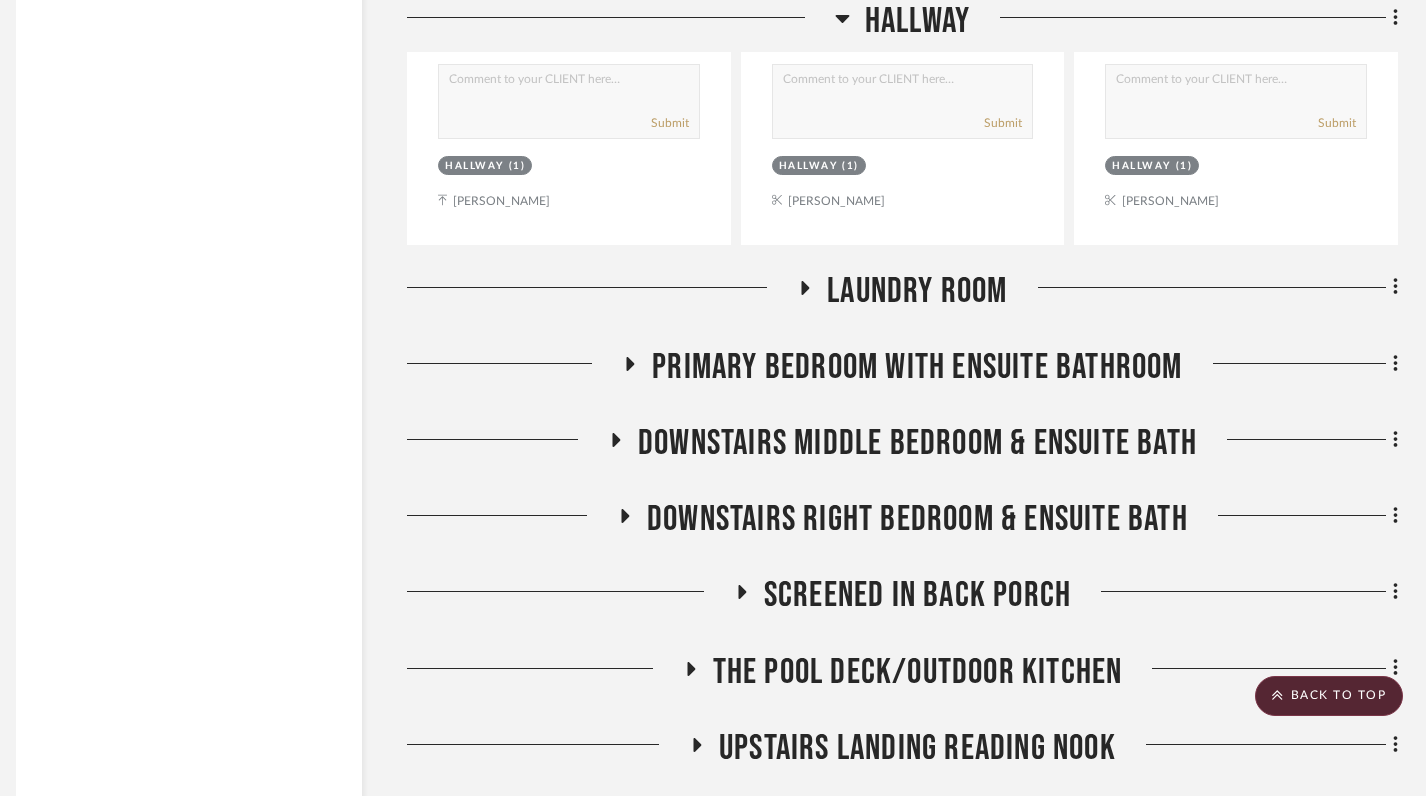 scroll, scrollTop: 28584, scrollLeft: 14, axis: both 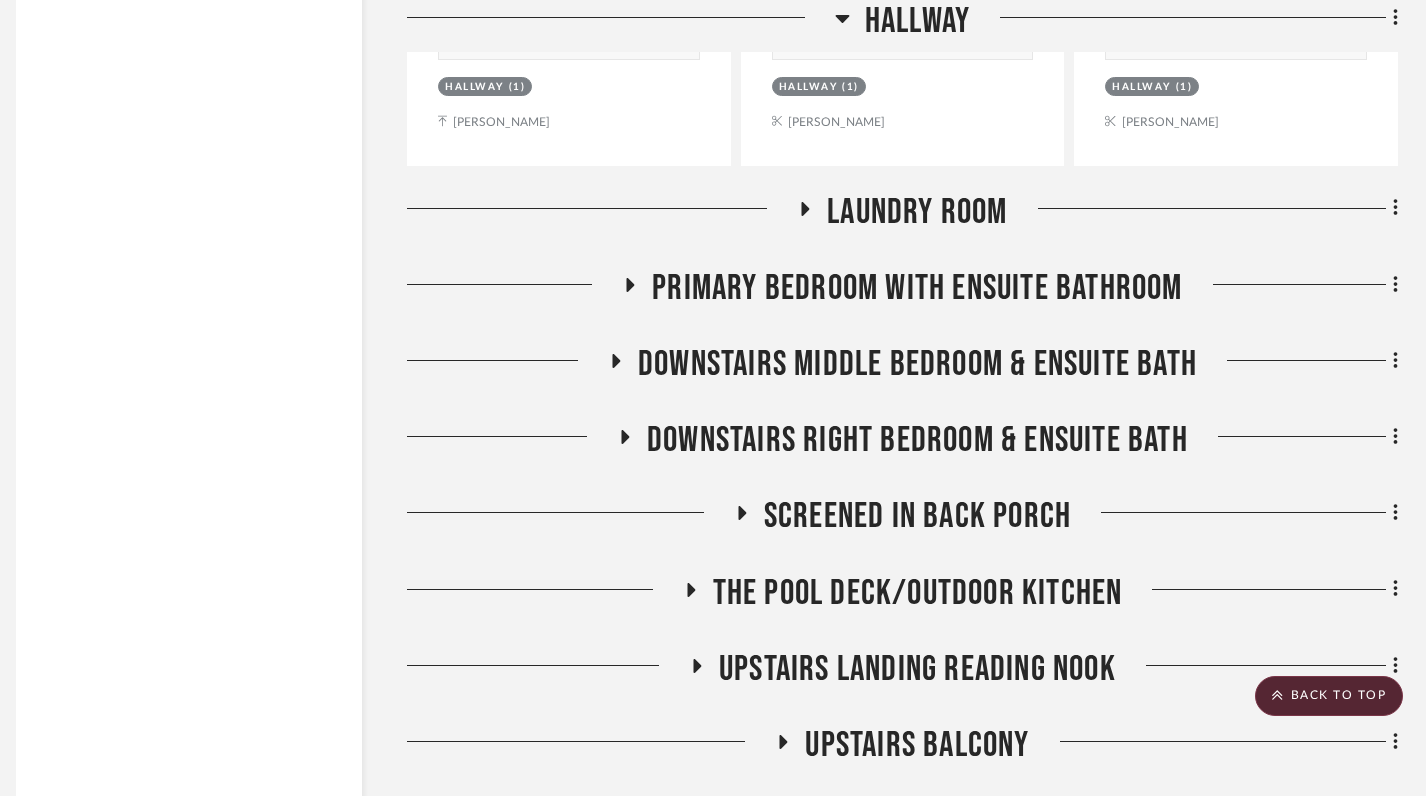 click 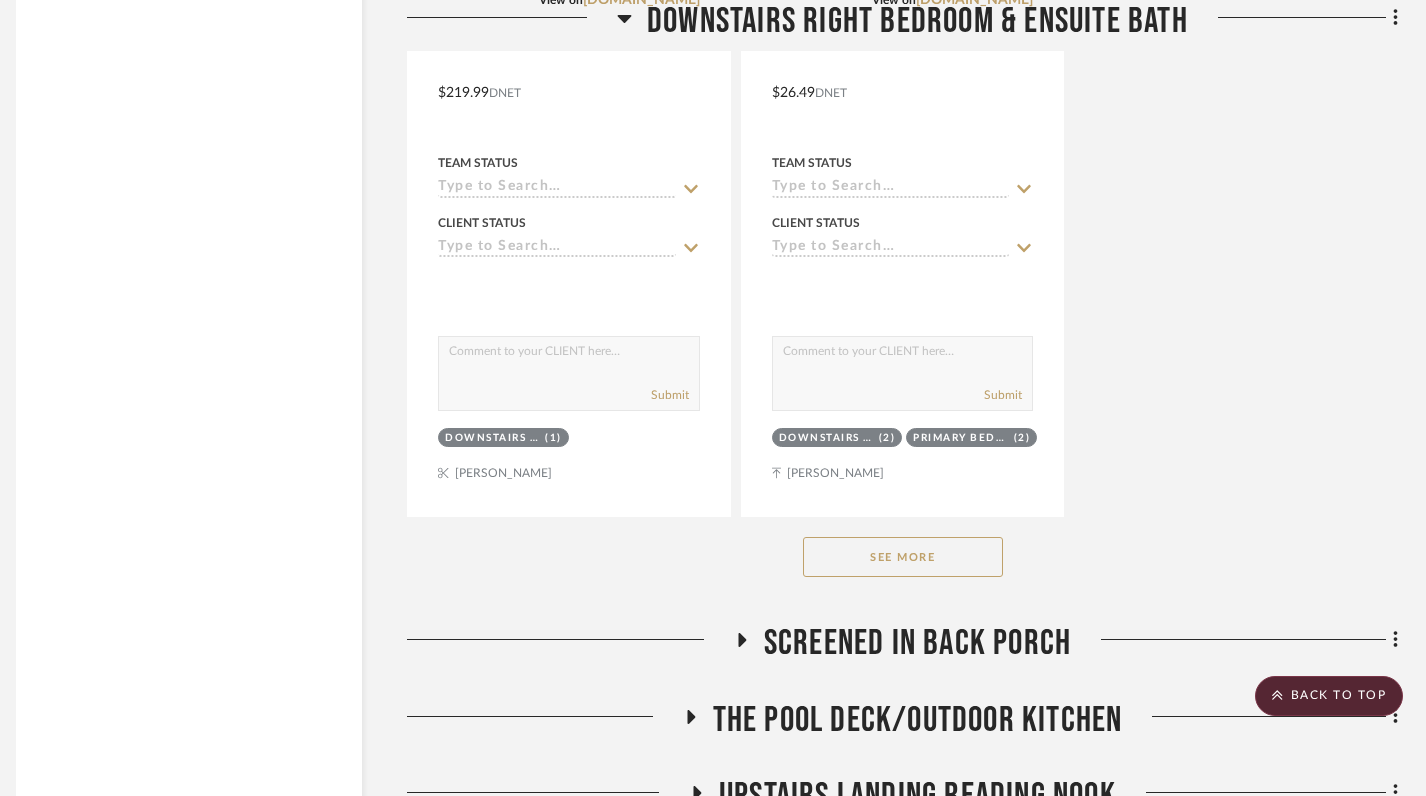 scroll, scrollTop: 31222, scrollLeft: 14, axis: both 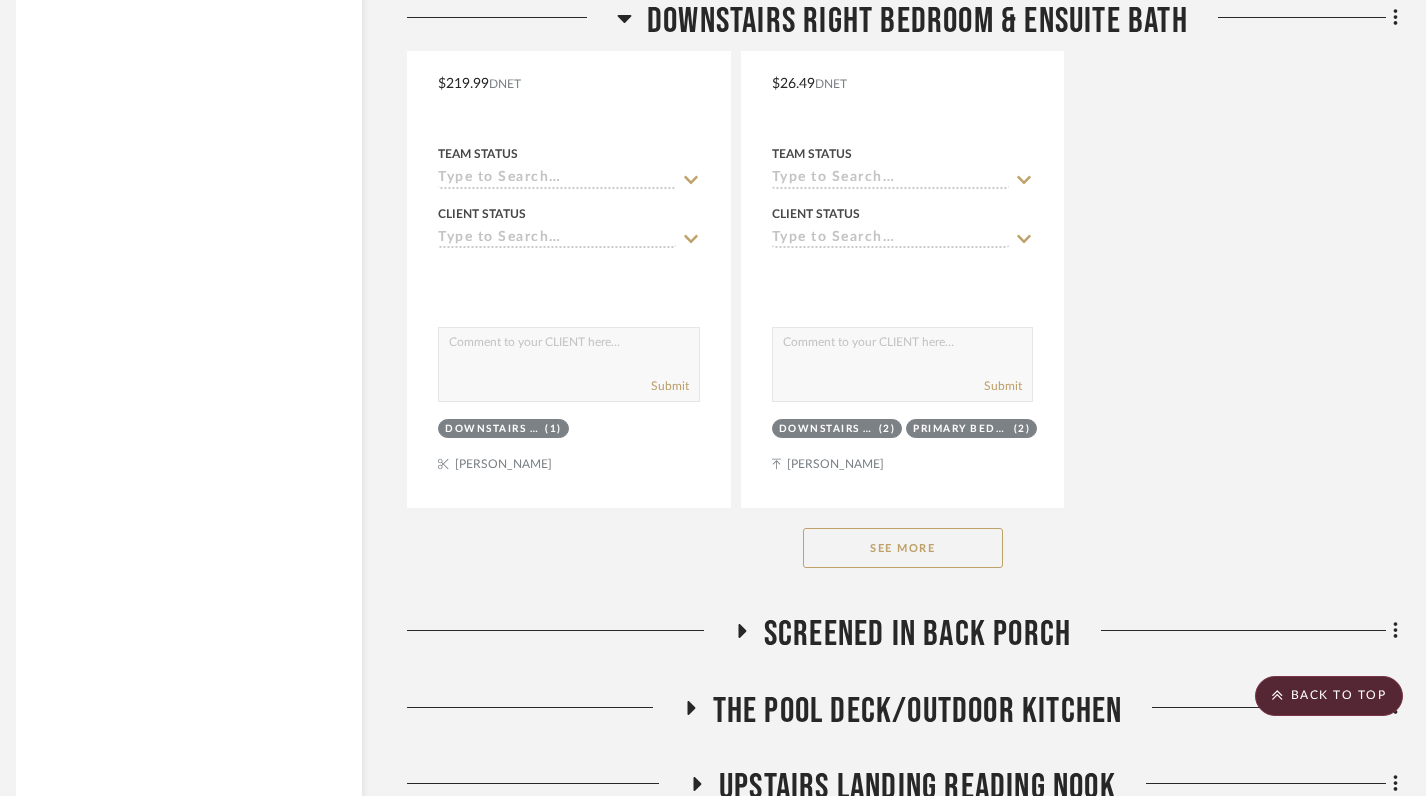 click on "See More" 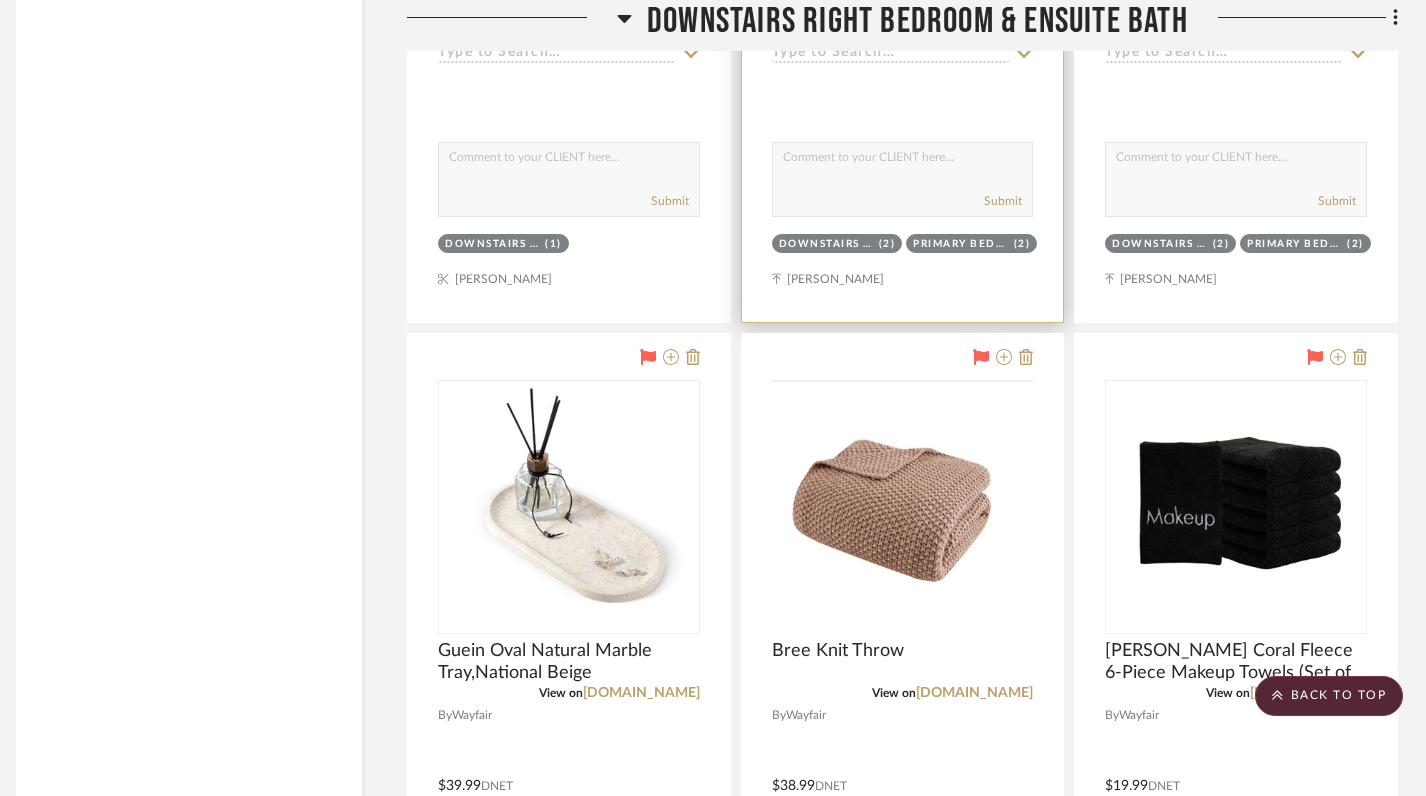 scroll, scrollTop: 31443, scrollLeft: 14, axis: both 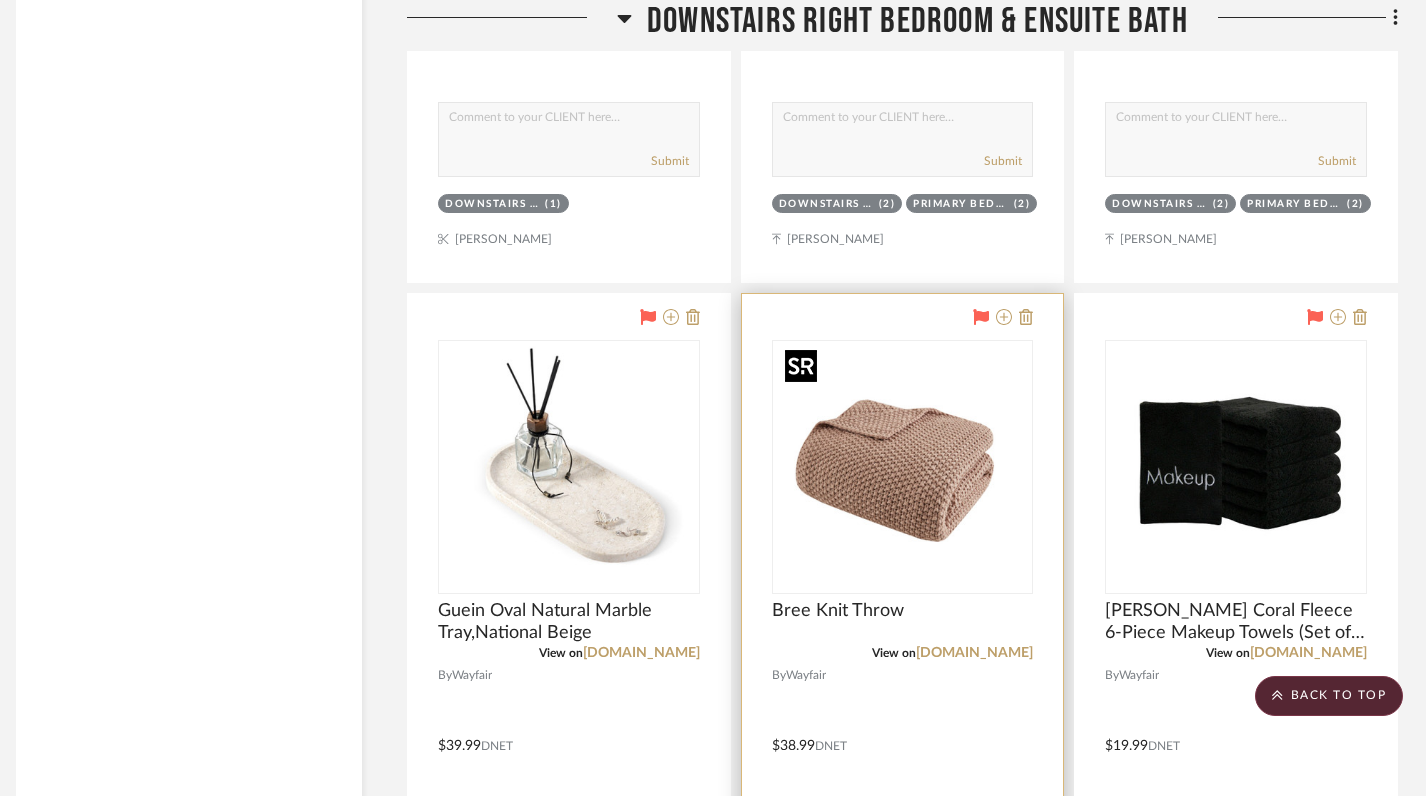 click at bounding box center (902, 467) 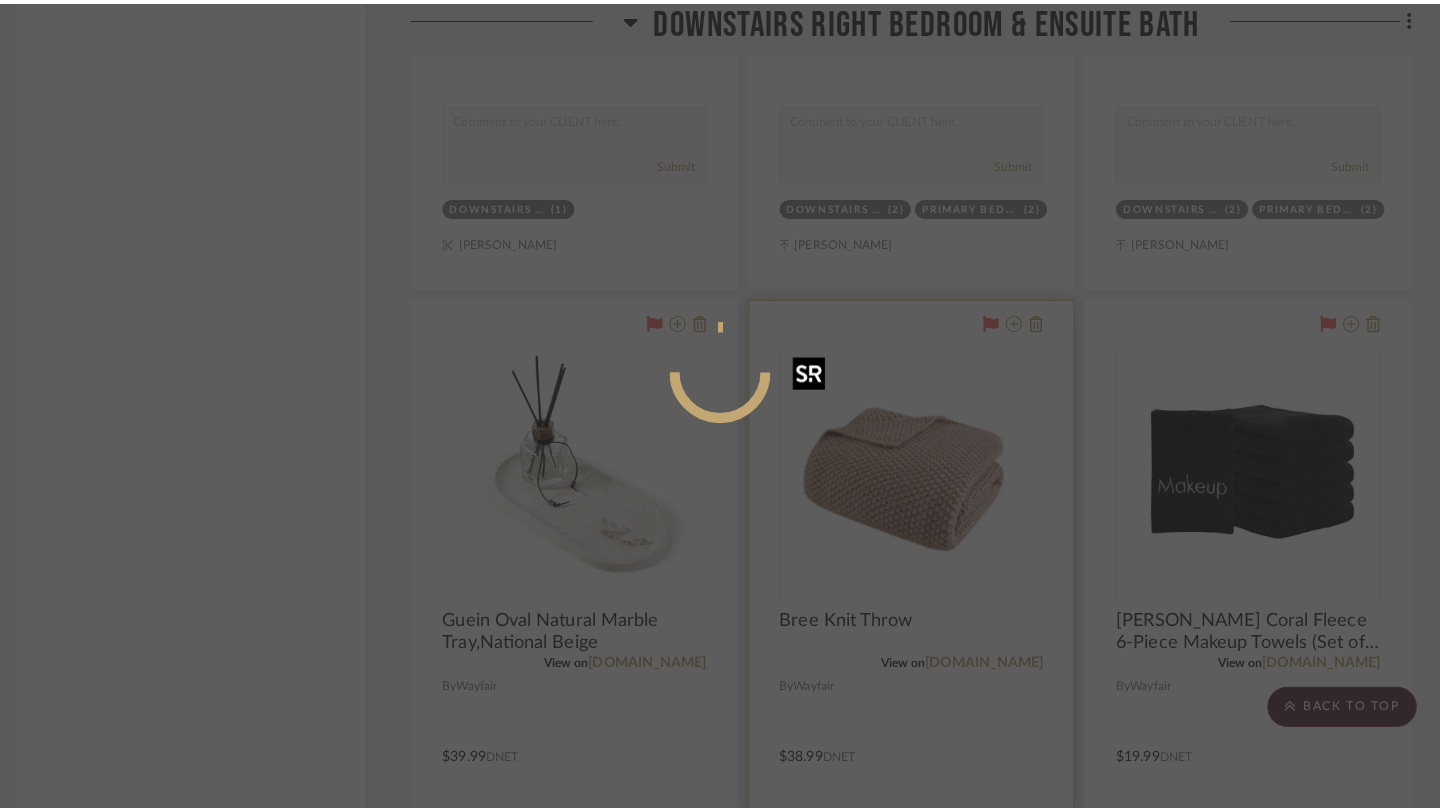 scroll, scrollTop: 0, scrollLeft: 0, axis: both 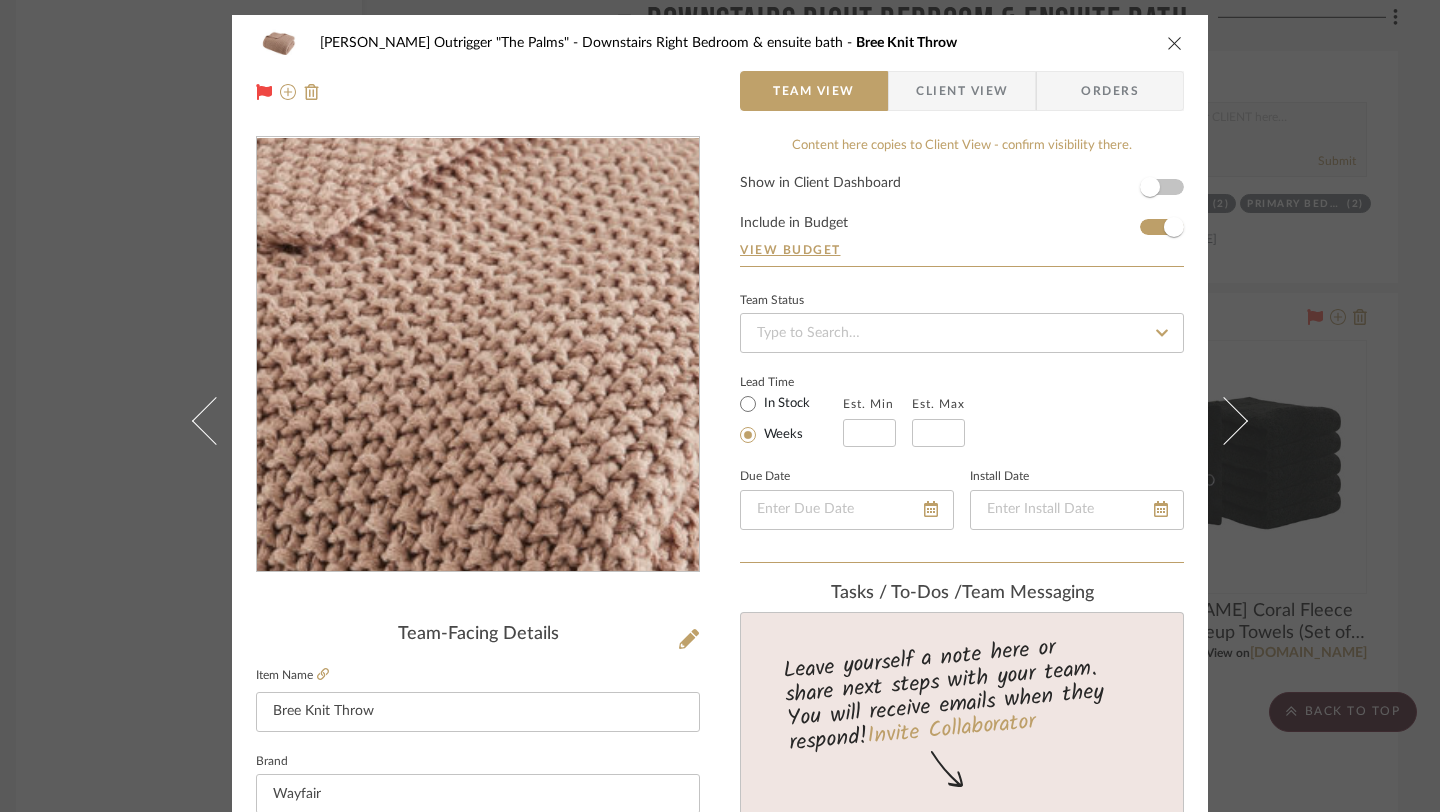 click at bounding box center (478, 355) 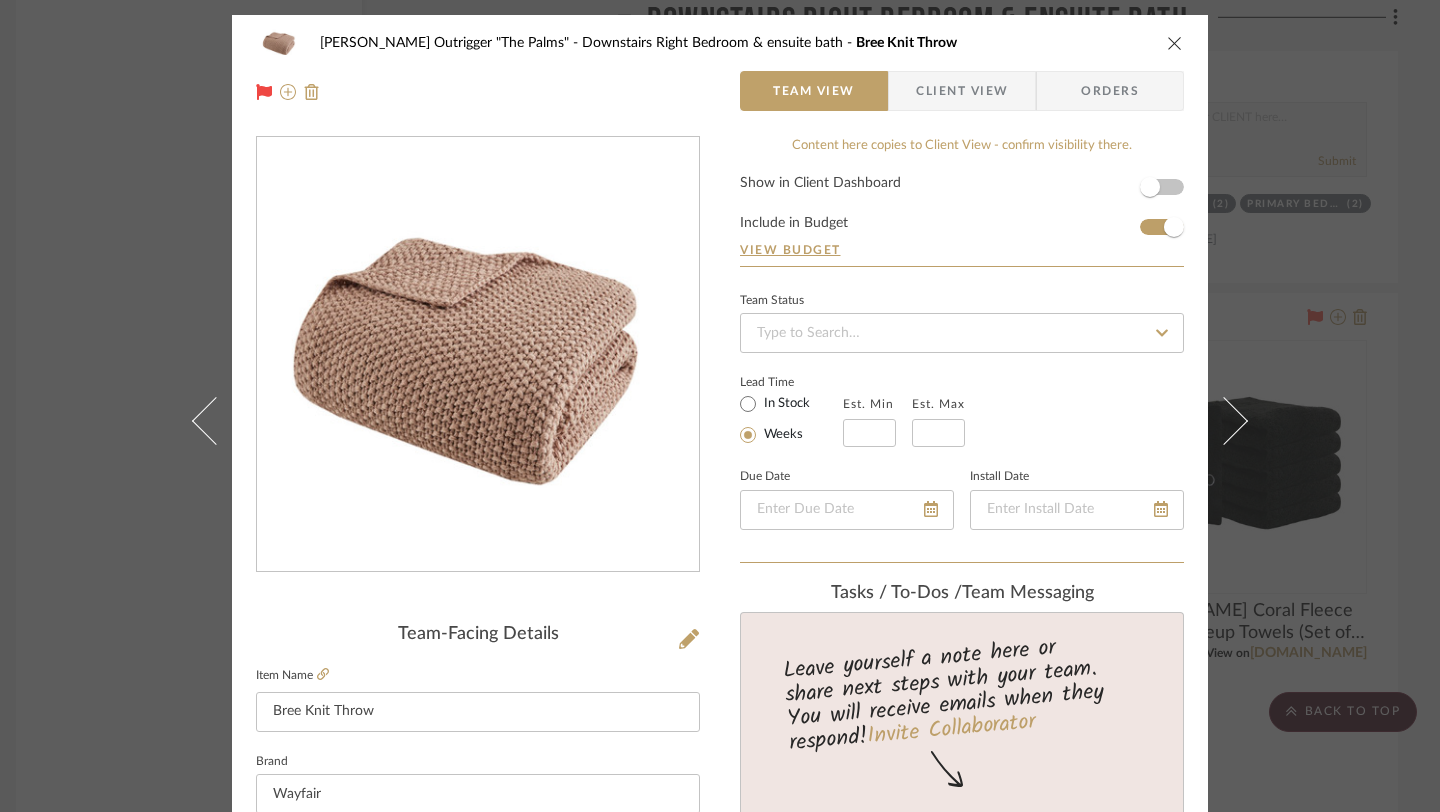 click at bounding box center [1175, 43] 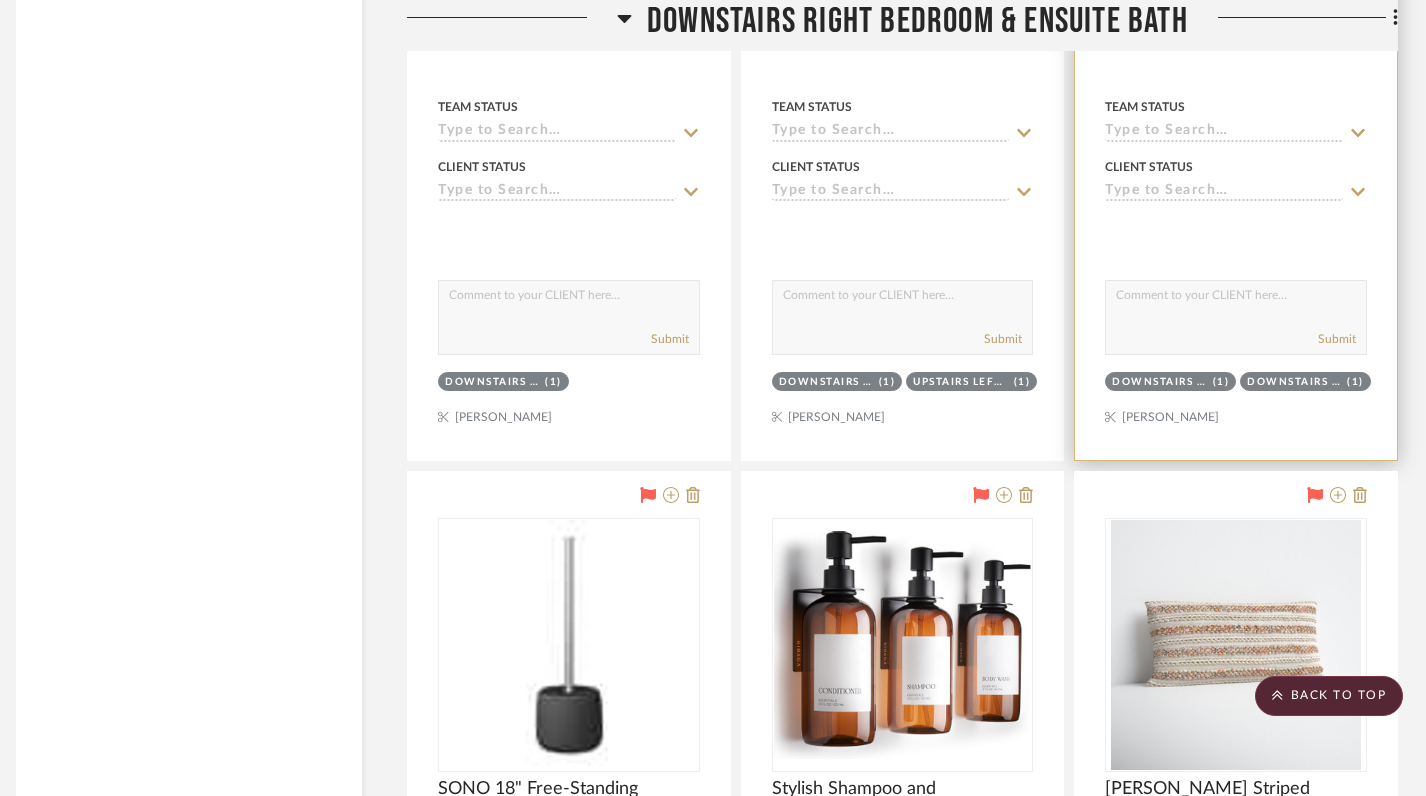 scroll, scrollTop: 34208, scrollLeft: 14, axis: both 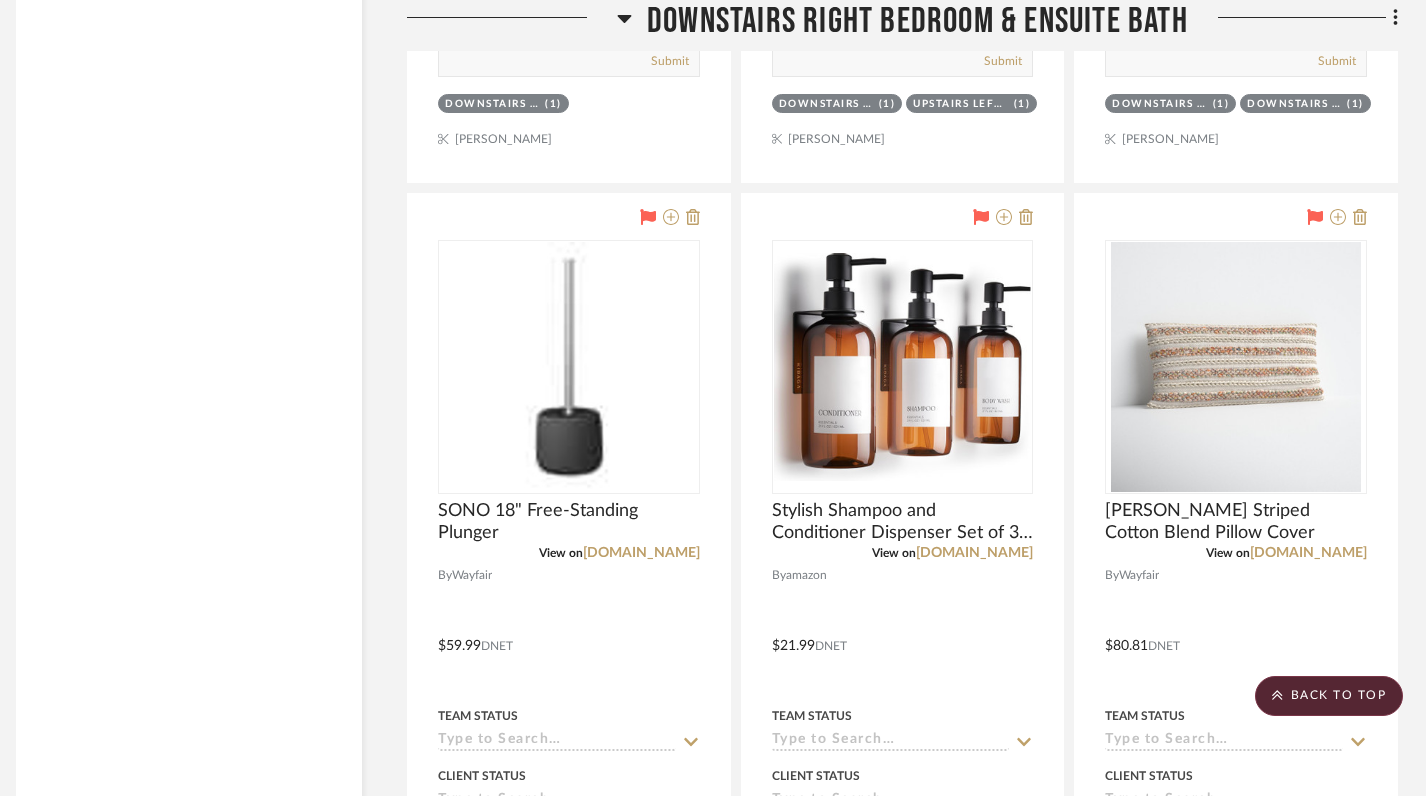 click 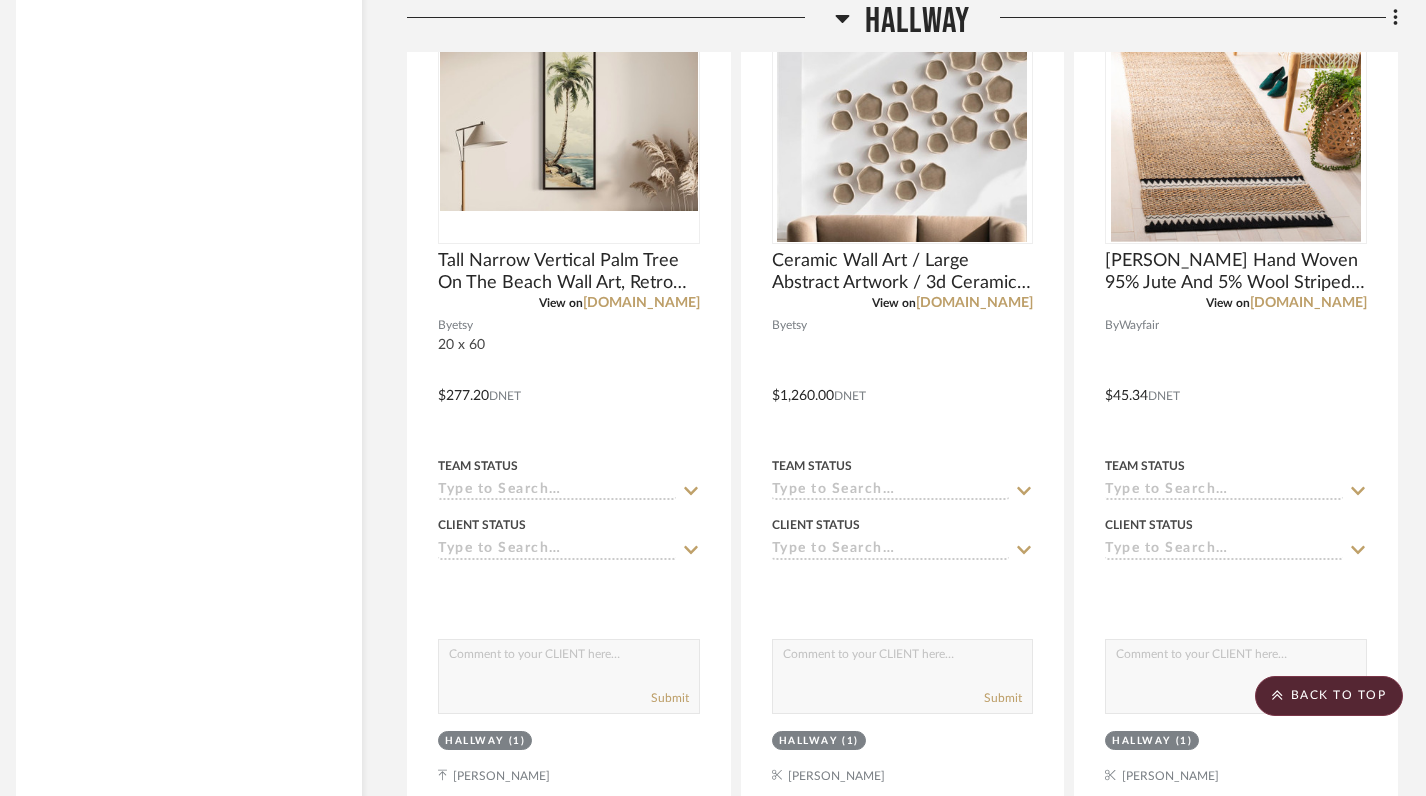 scroll, scrollTop: 27600, scrollLeft: 14, axis: both 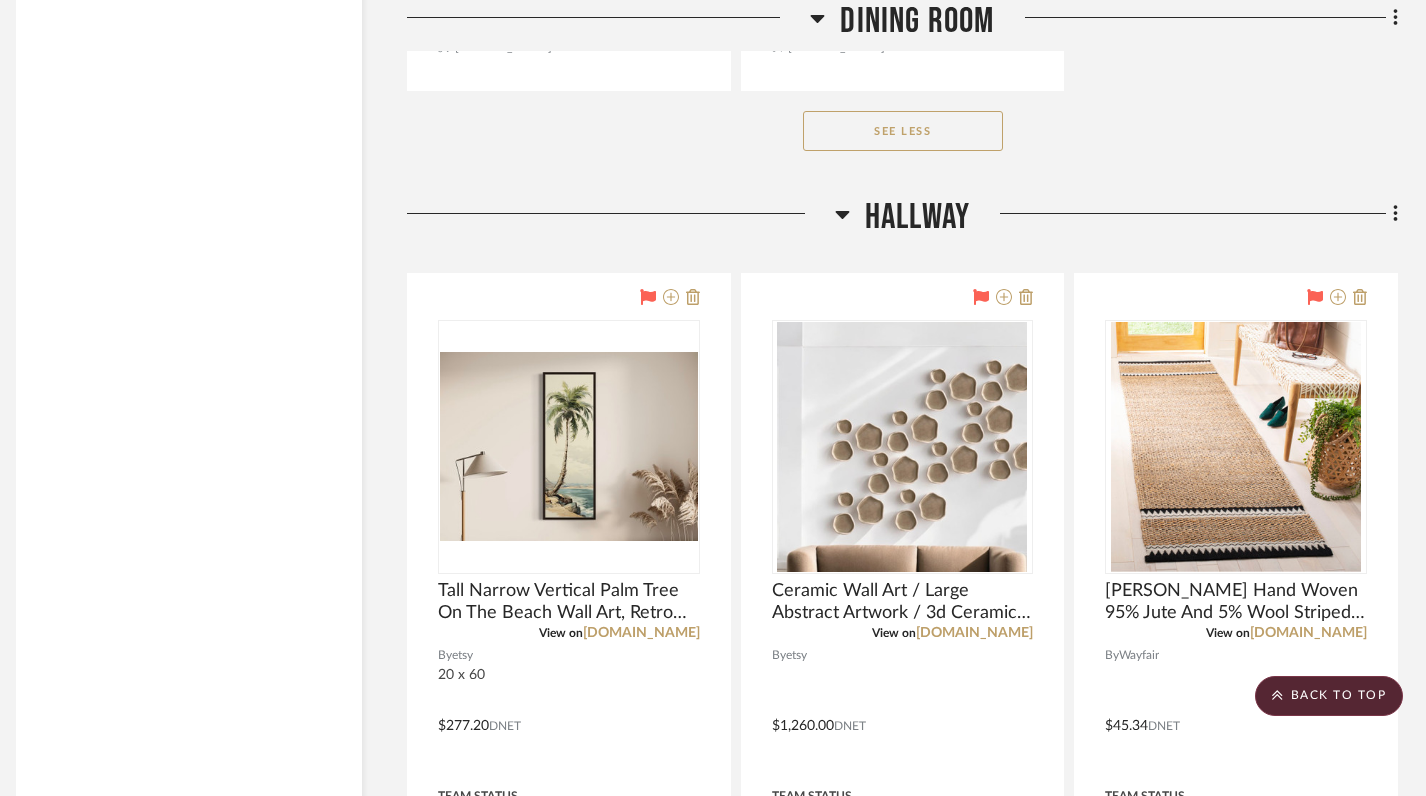 click 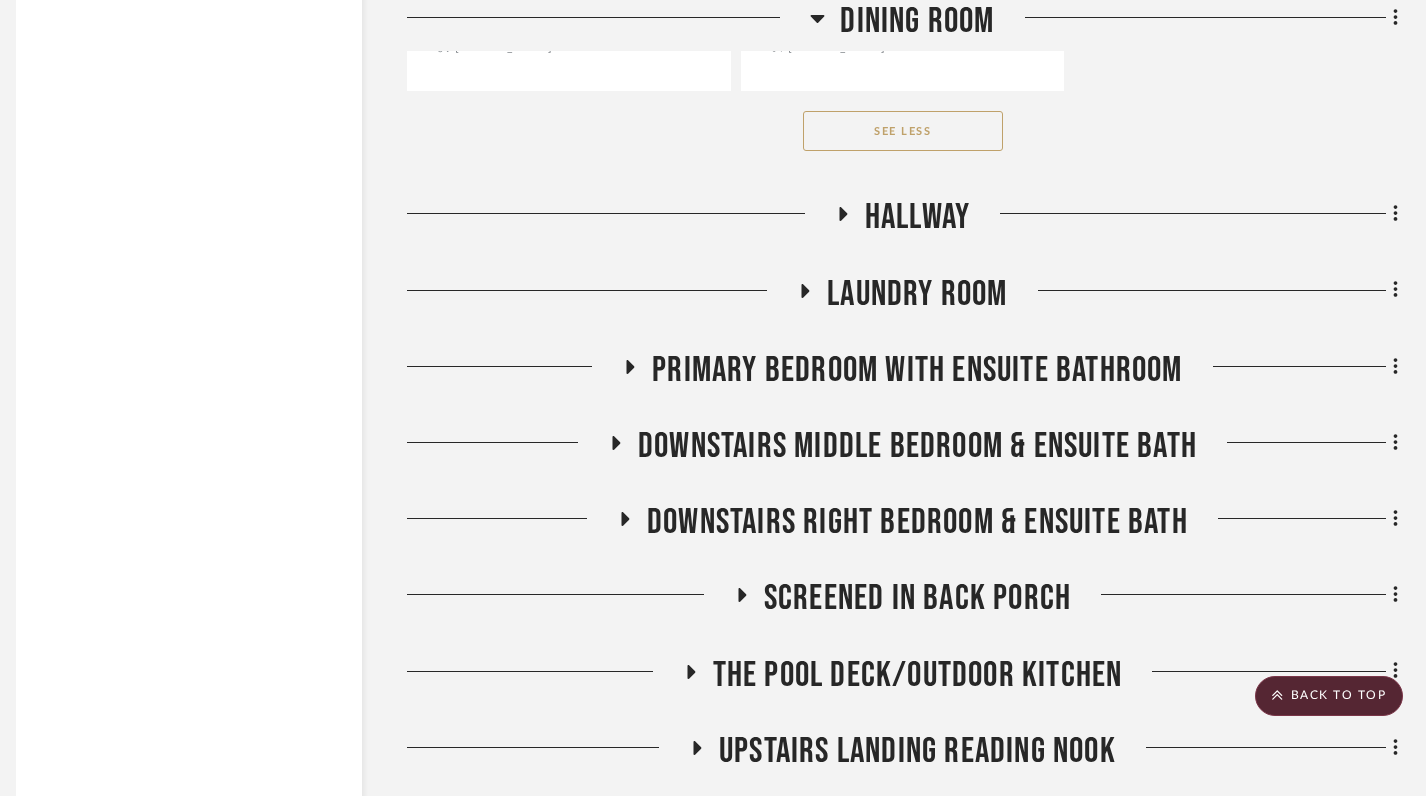 scroll, scrollTop: 27656, scrollLeft: 14, axis: both 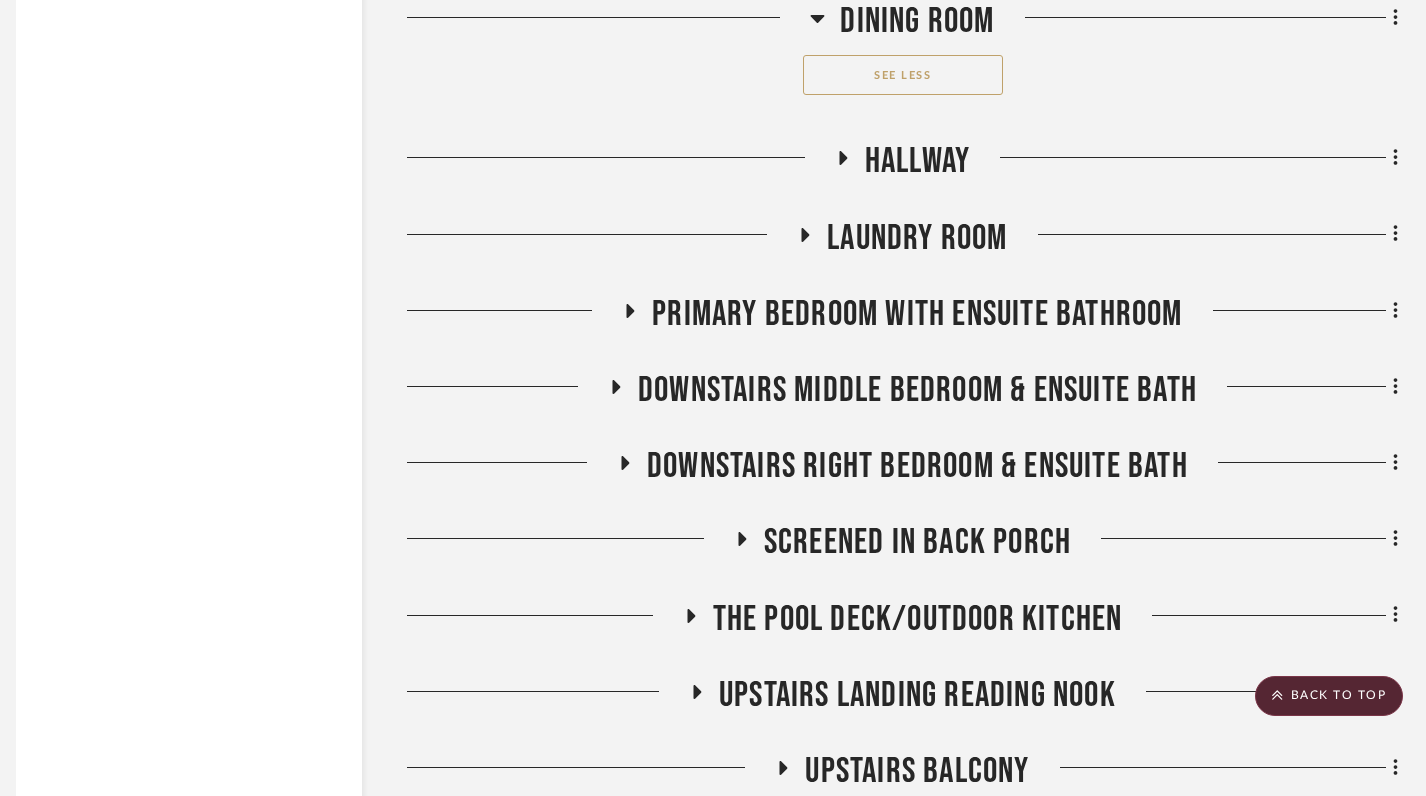 click 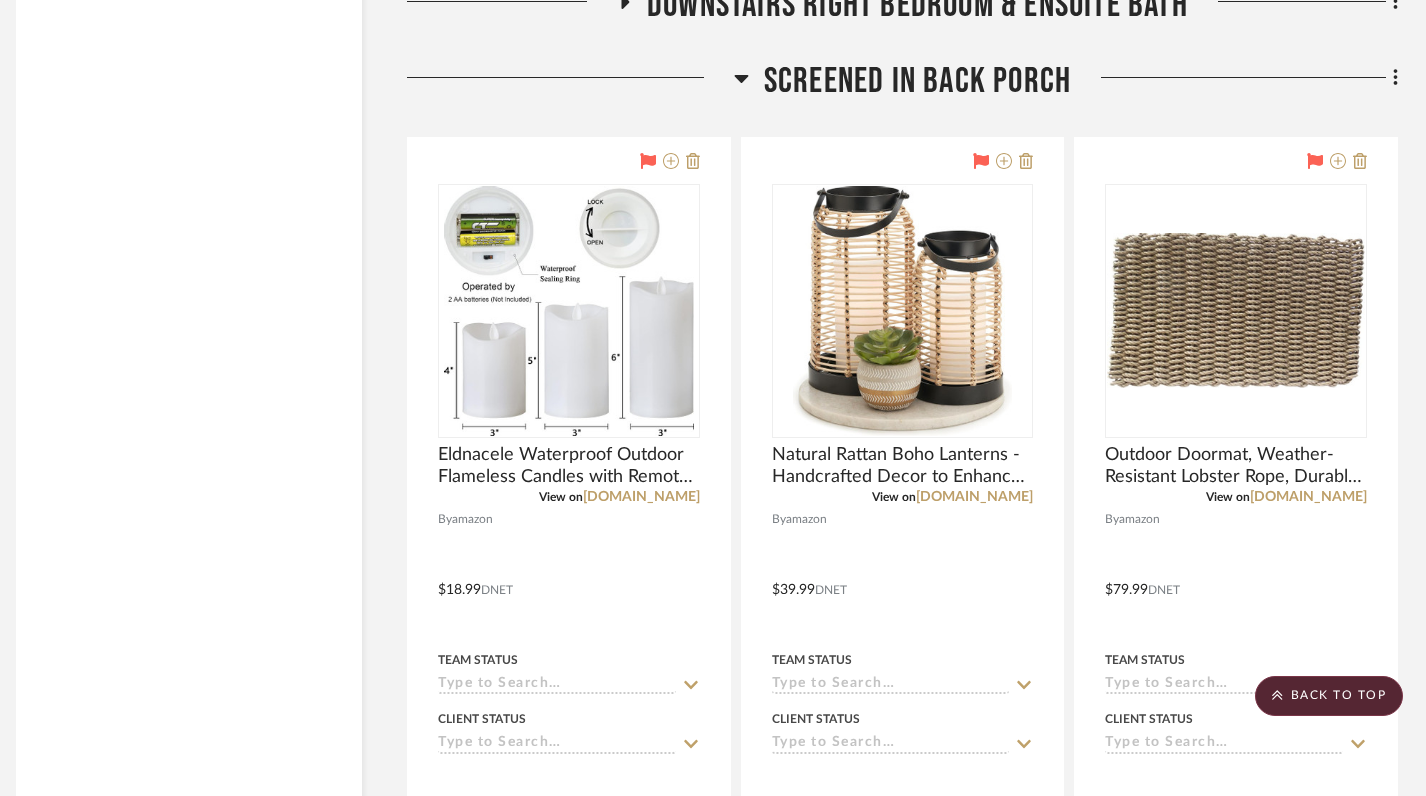 scroll, scrollTop: 28116, scrollLeft: 14, axis: both 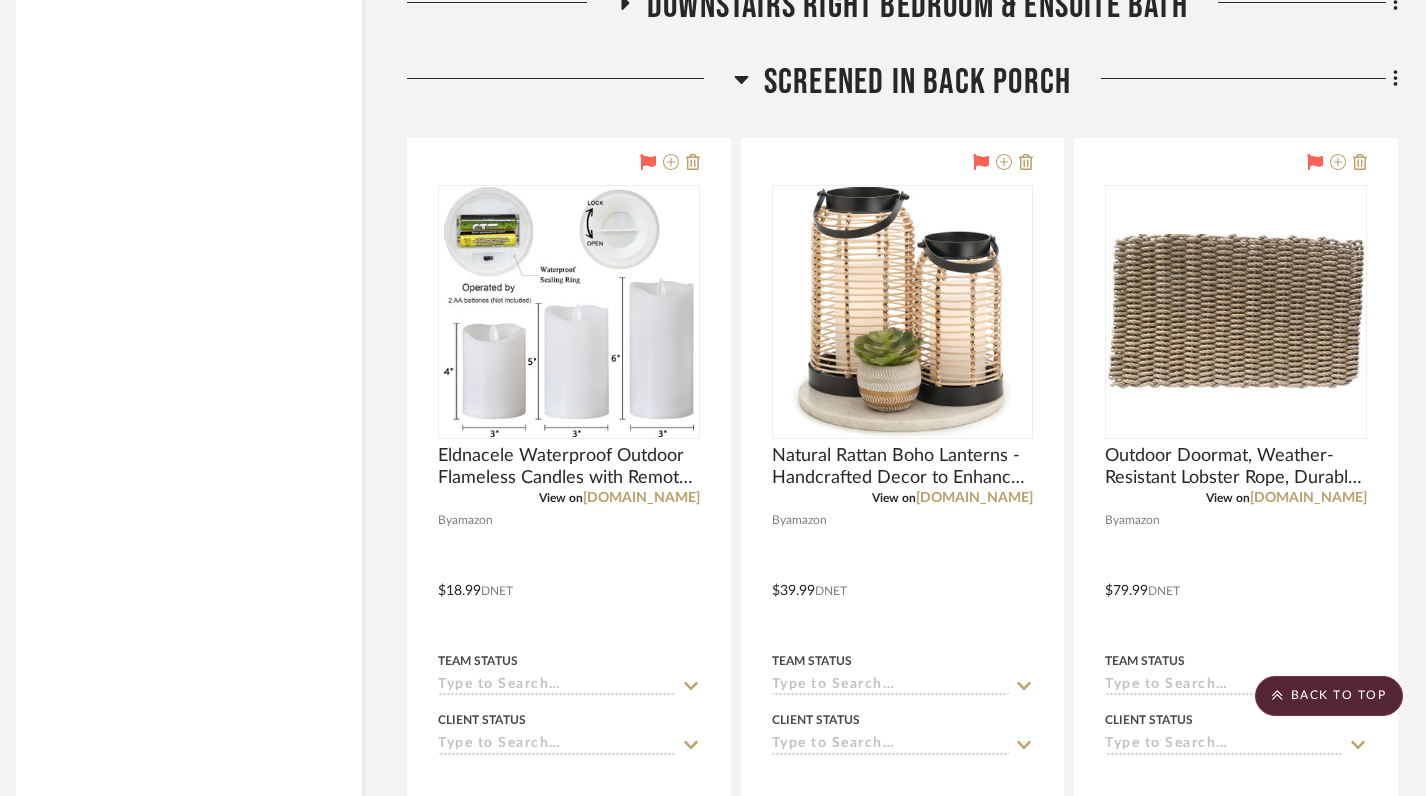 click 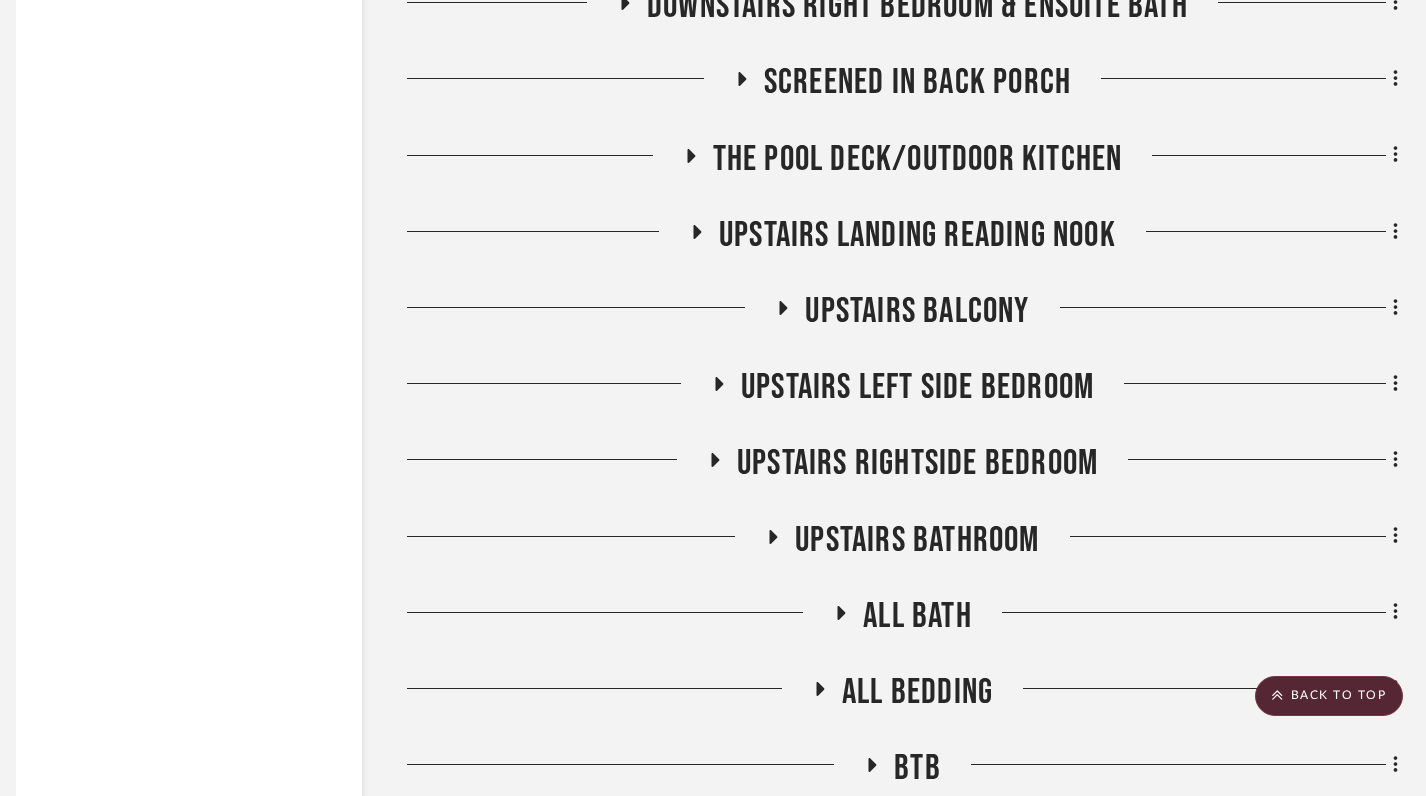 scroll, scrollTop: 28170, scrollLeft: 14, axis: both 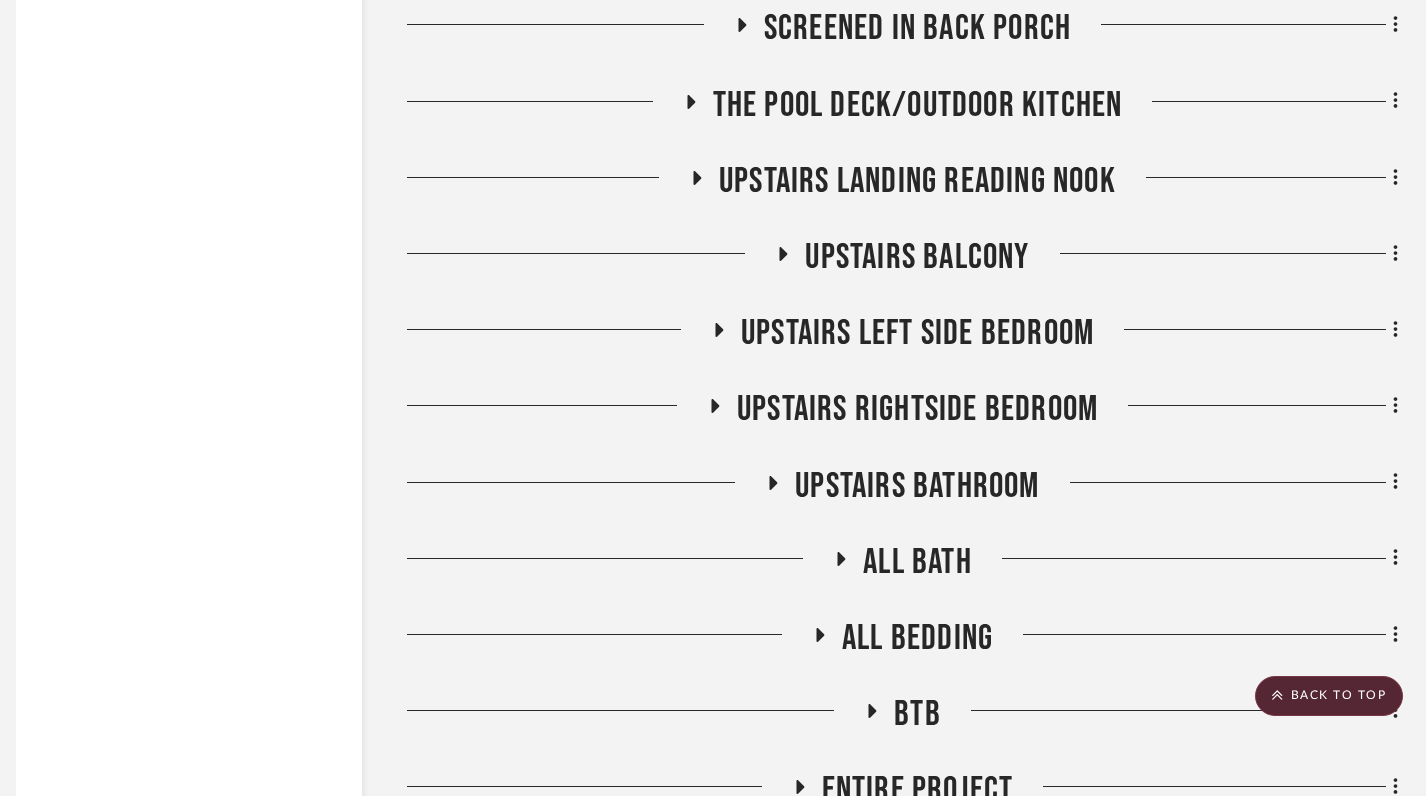 click 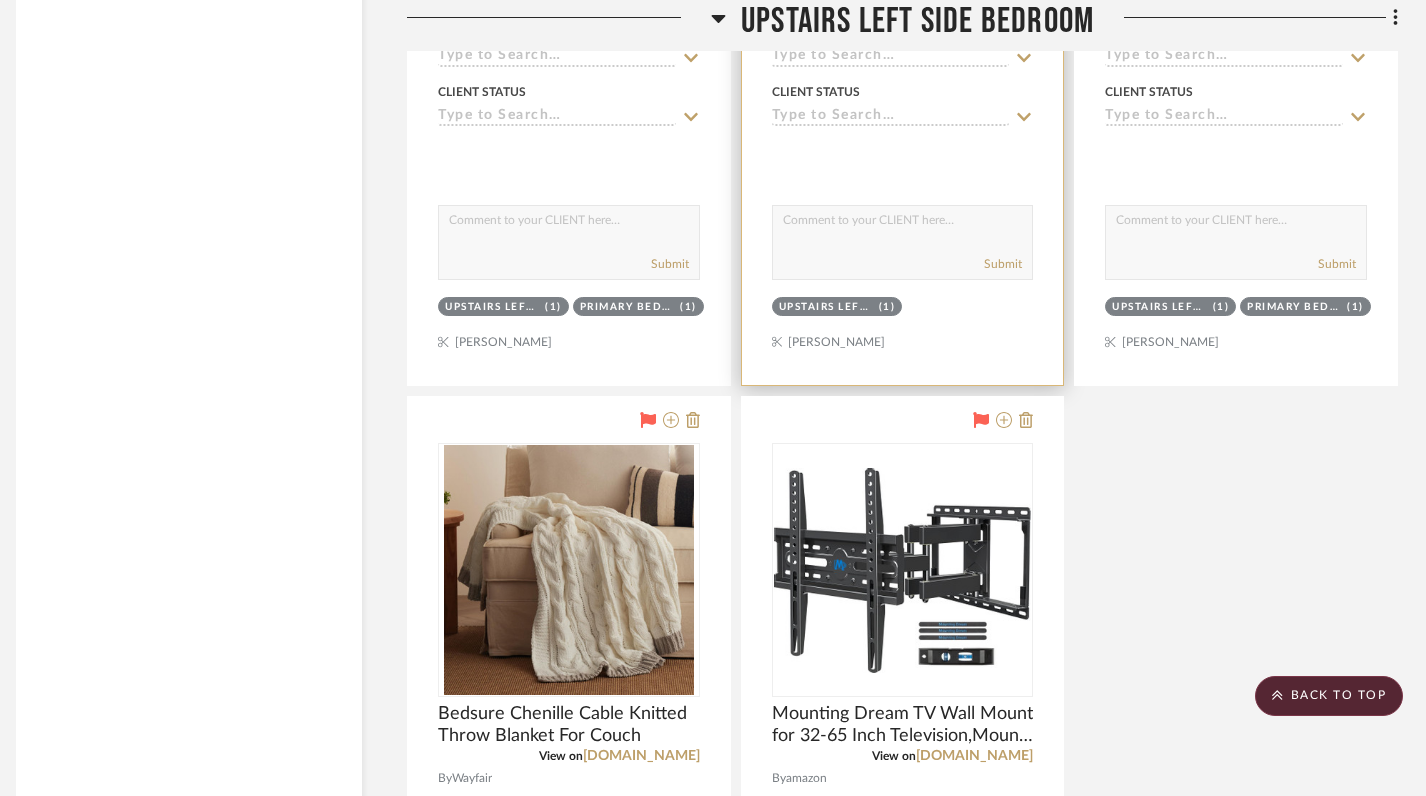 scroll, scrollTop: 30083, scrollLeft: 14, axis: both 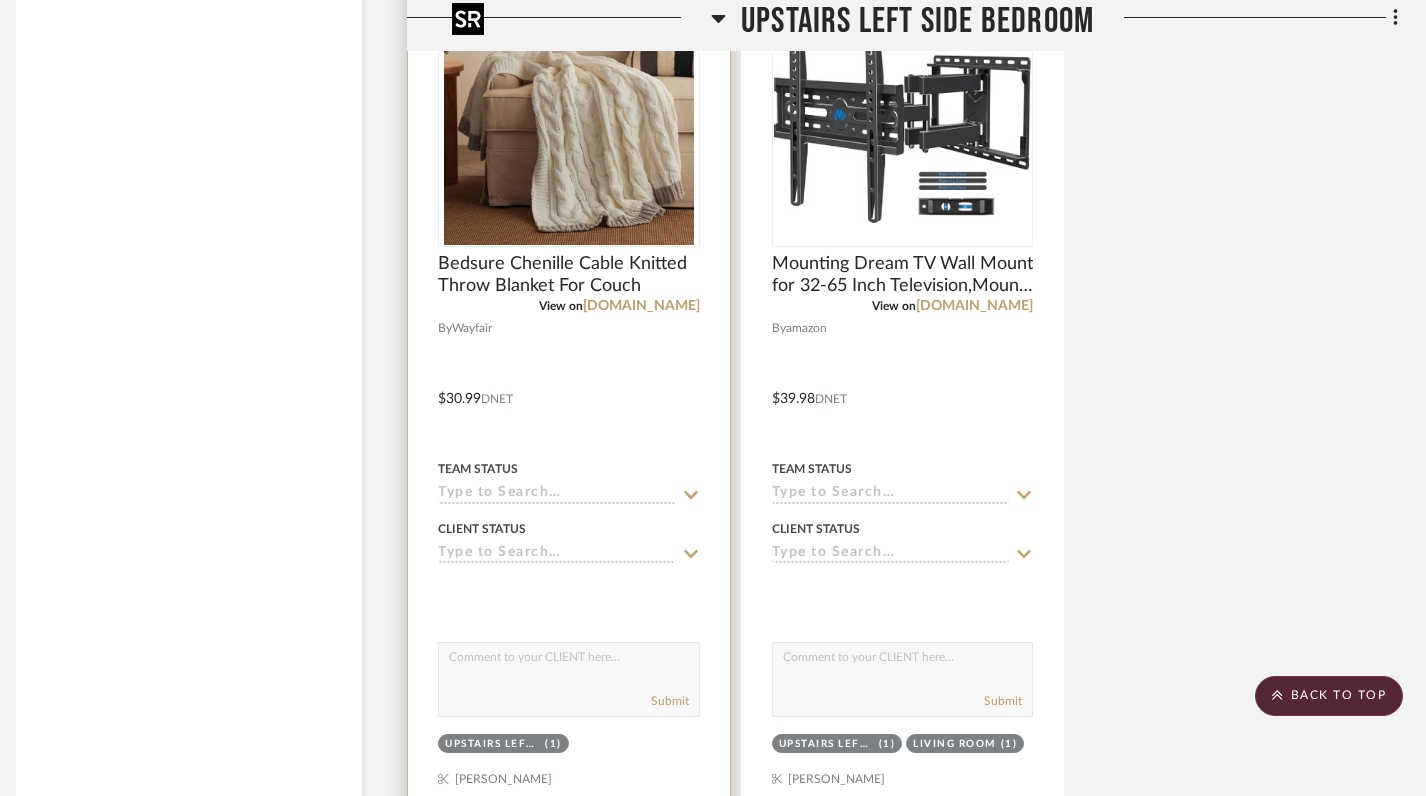 click at bounding box center (0, 0) 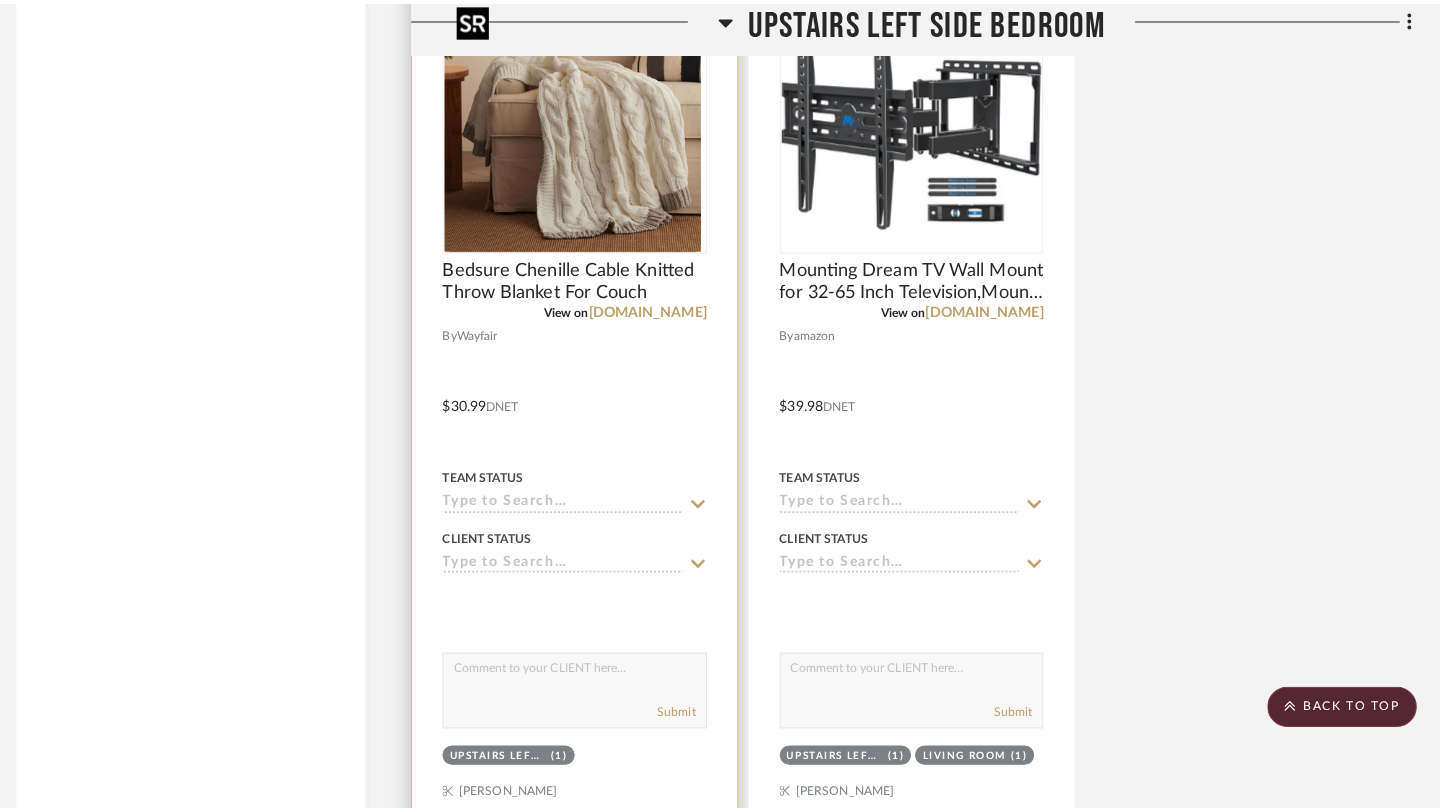 scroll, scrollTop: 0, scrollLeft: 0, axis: both 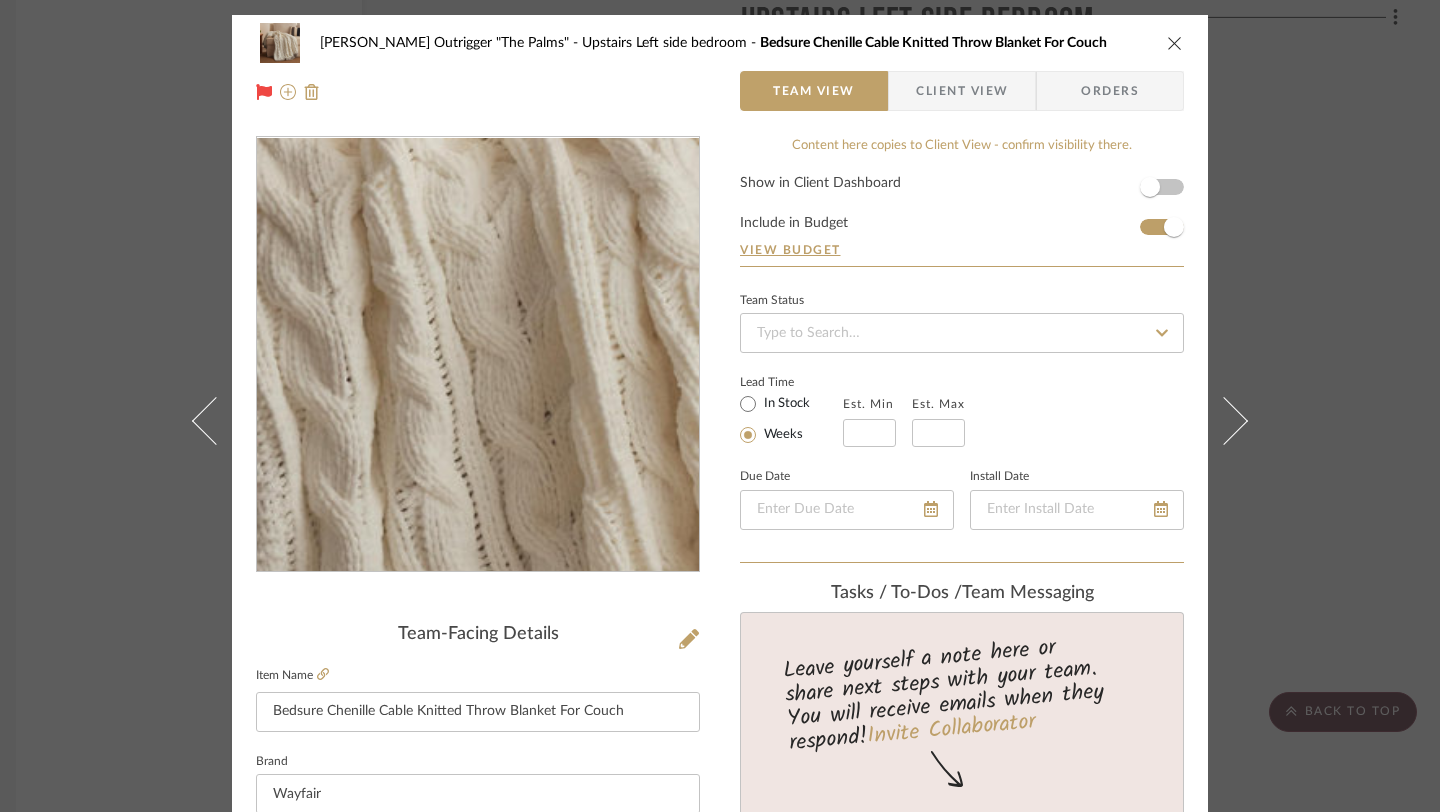 click at bounding box center [478, 355] 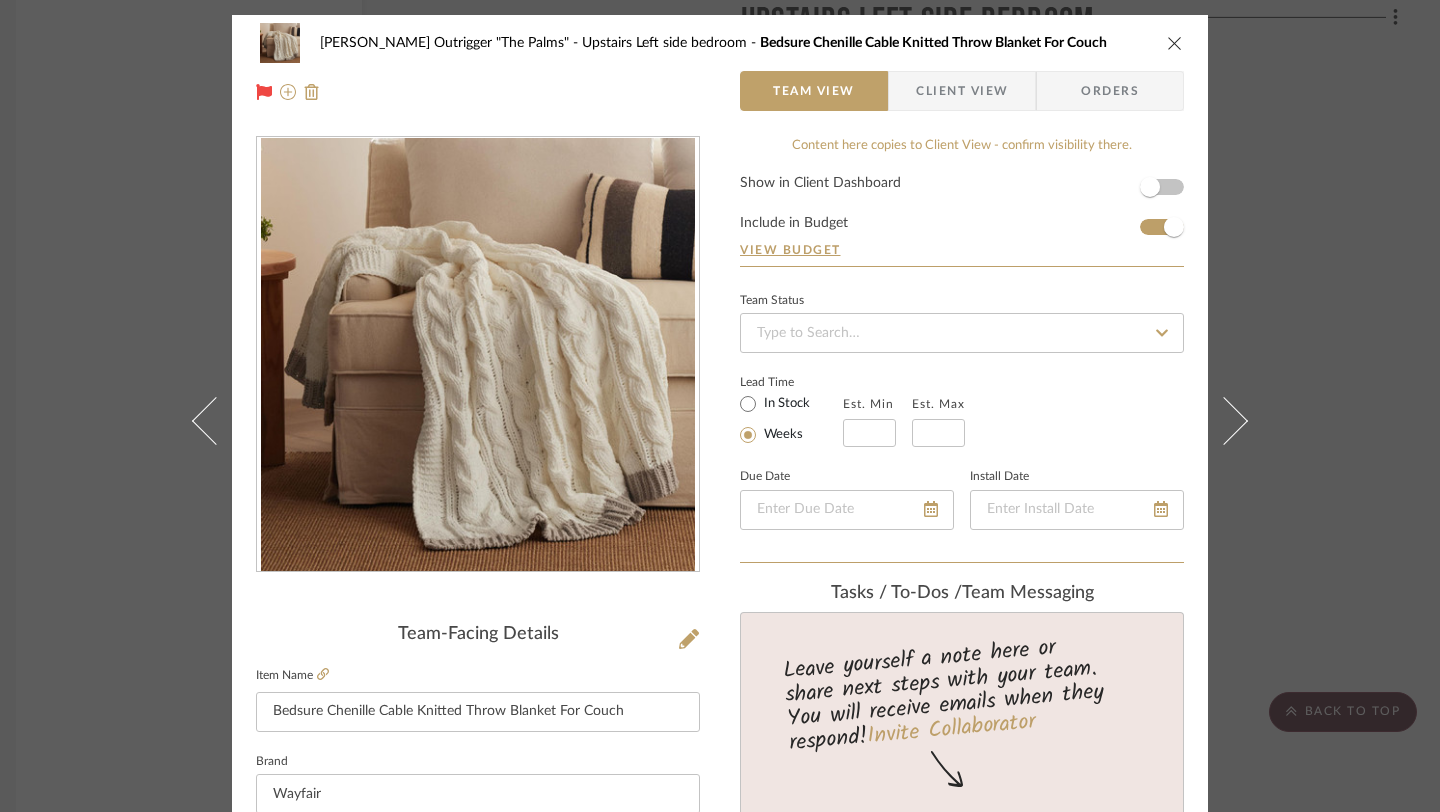 click at bounding box center [1175, 43] 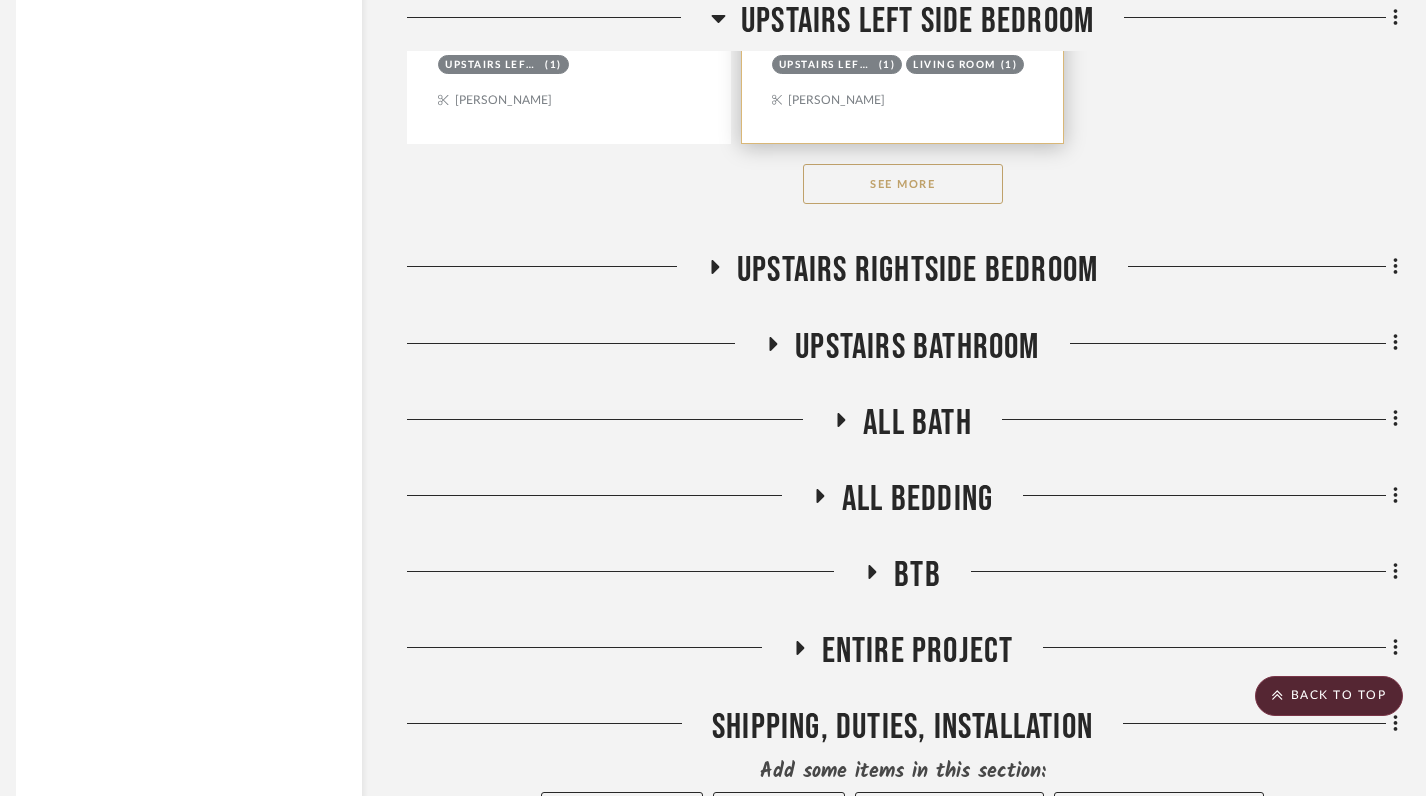 scroll, scrollTop: 31073, scrollLeft: 14, axis: both 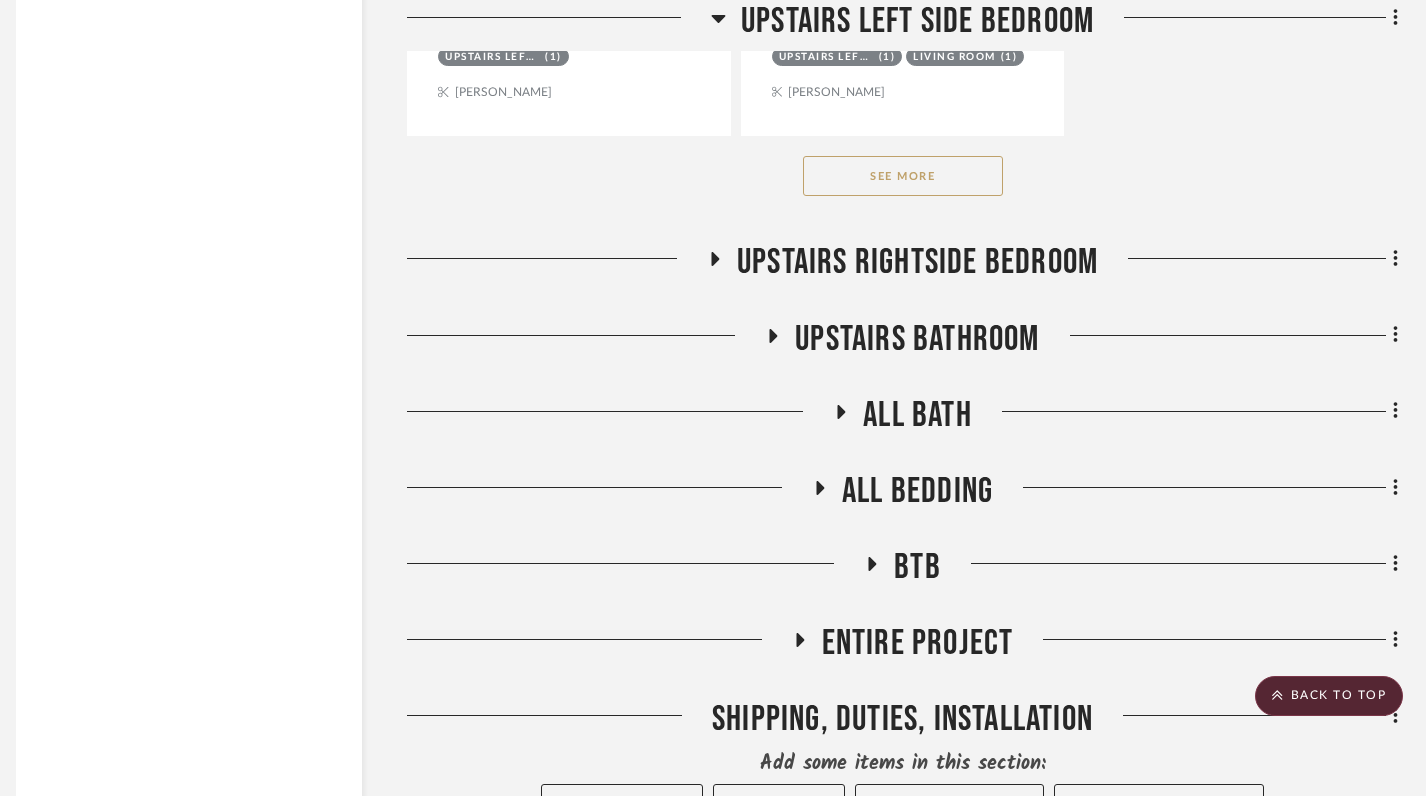 click on "See More" 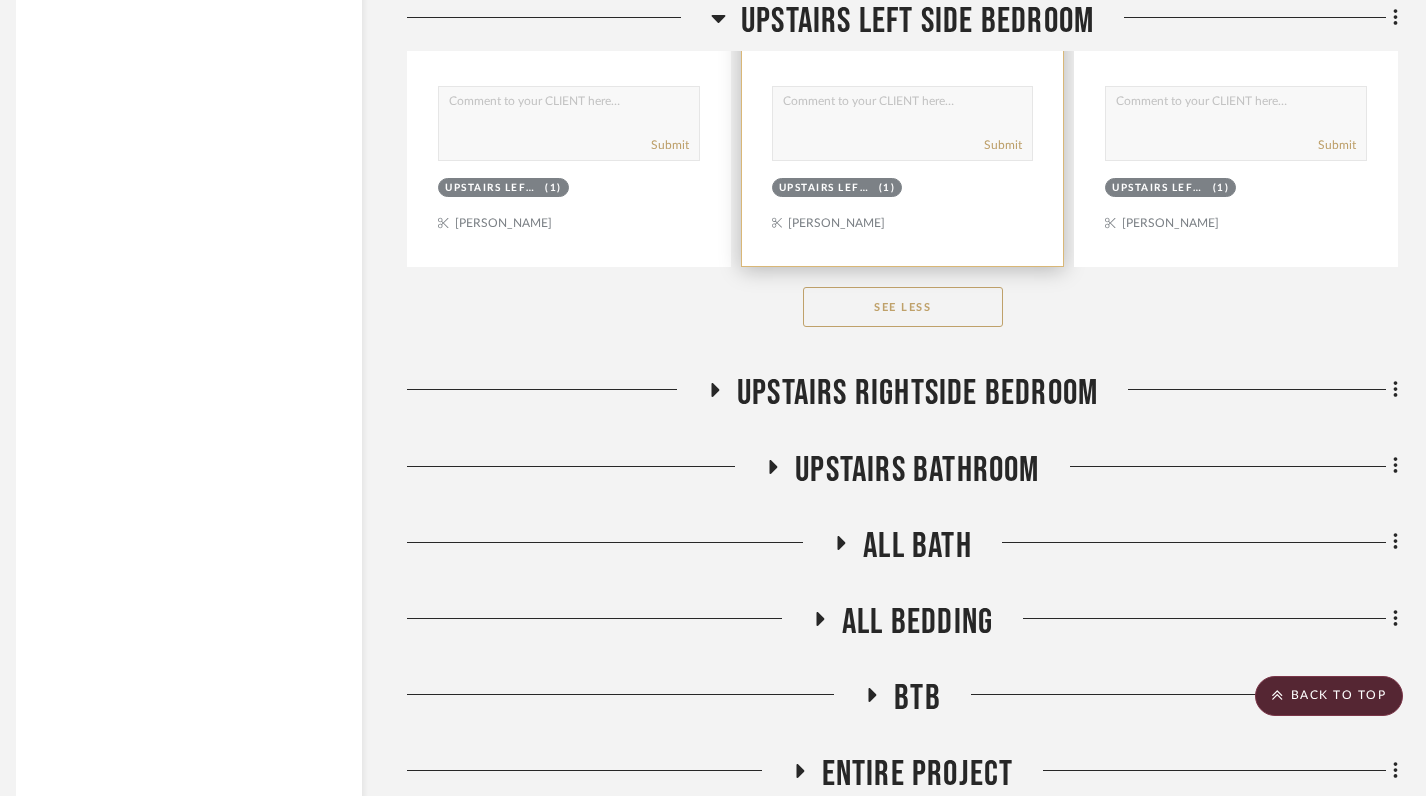 scroll, scrollTop: 34623, scrollLeft: 14, axis: both 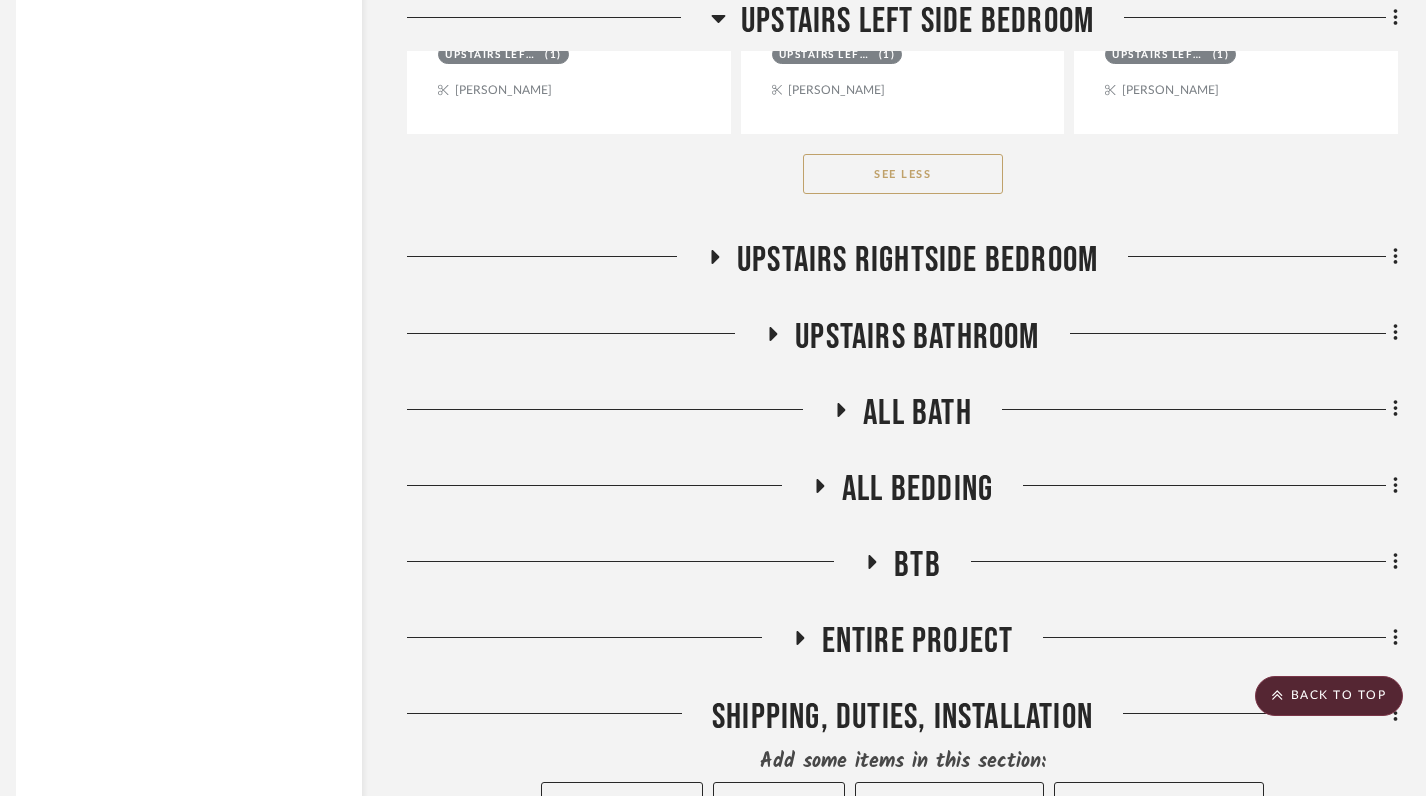click 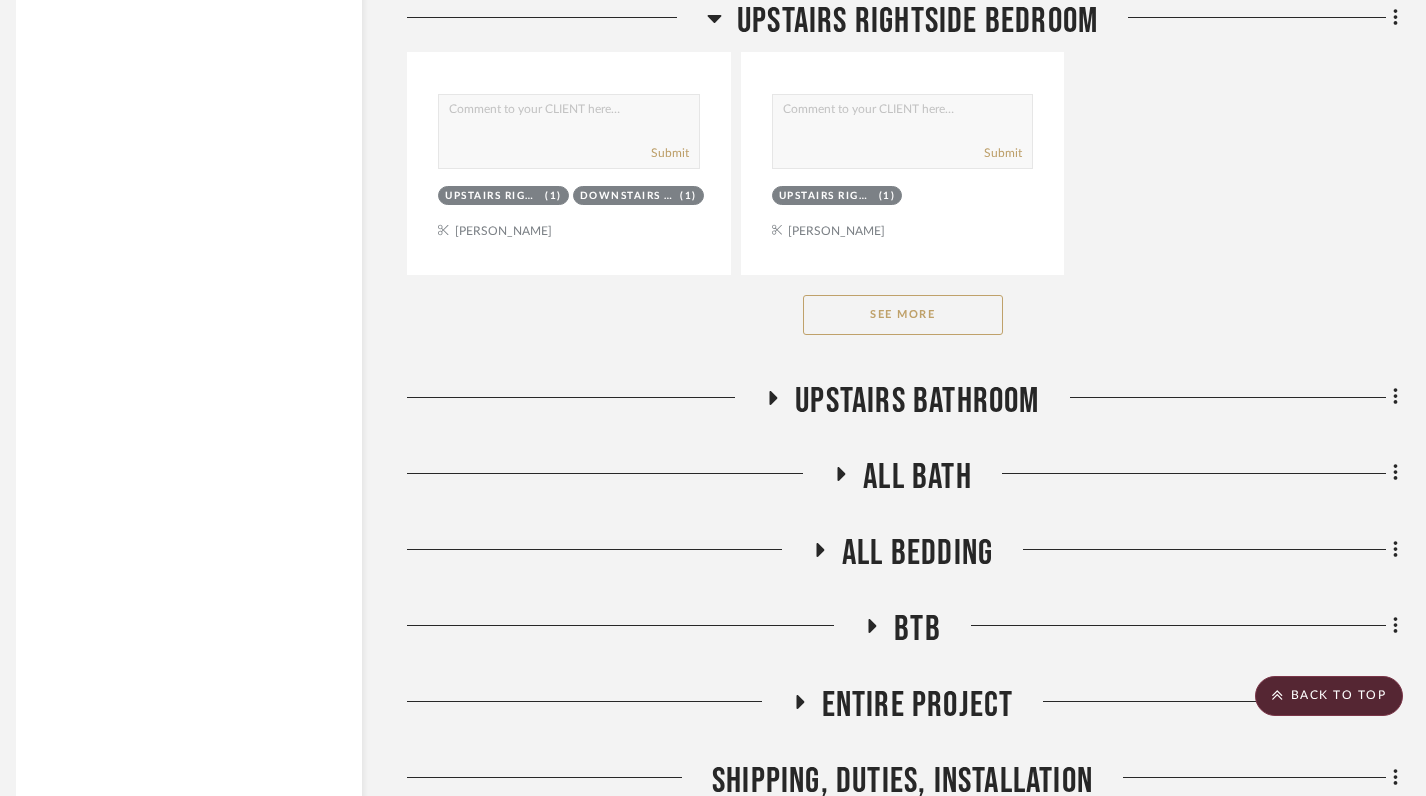 scroll, scrollTop: 37321, scrollLeft: 14, axis: both 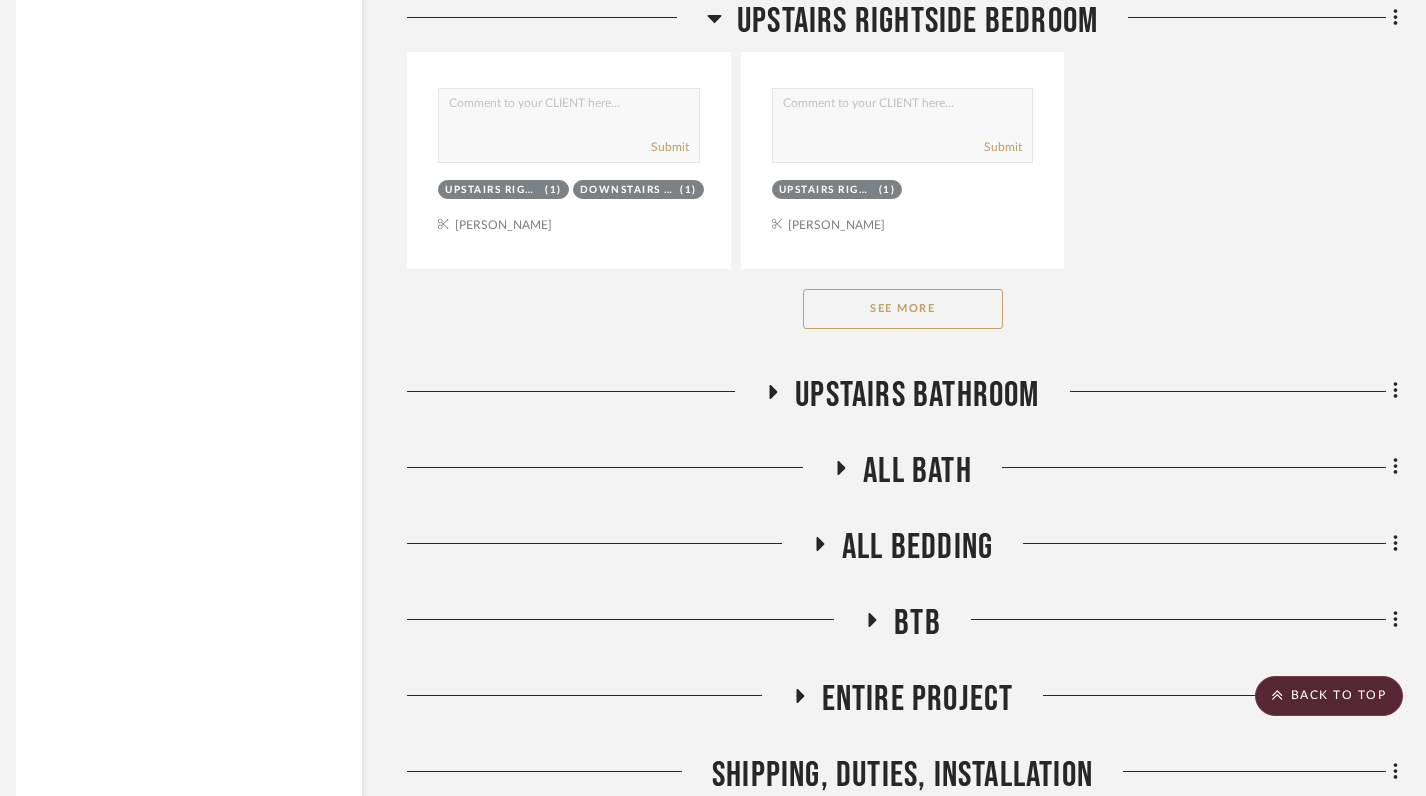 click on "See More" 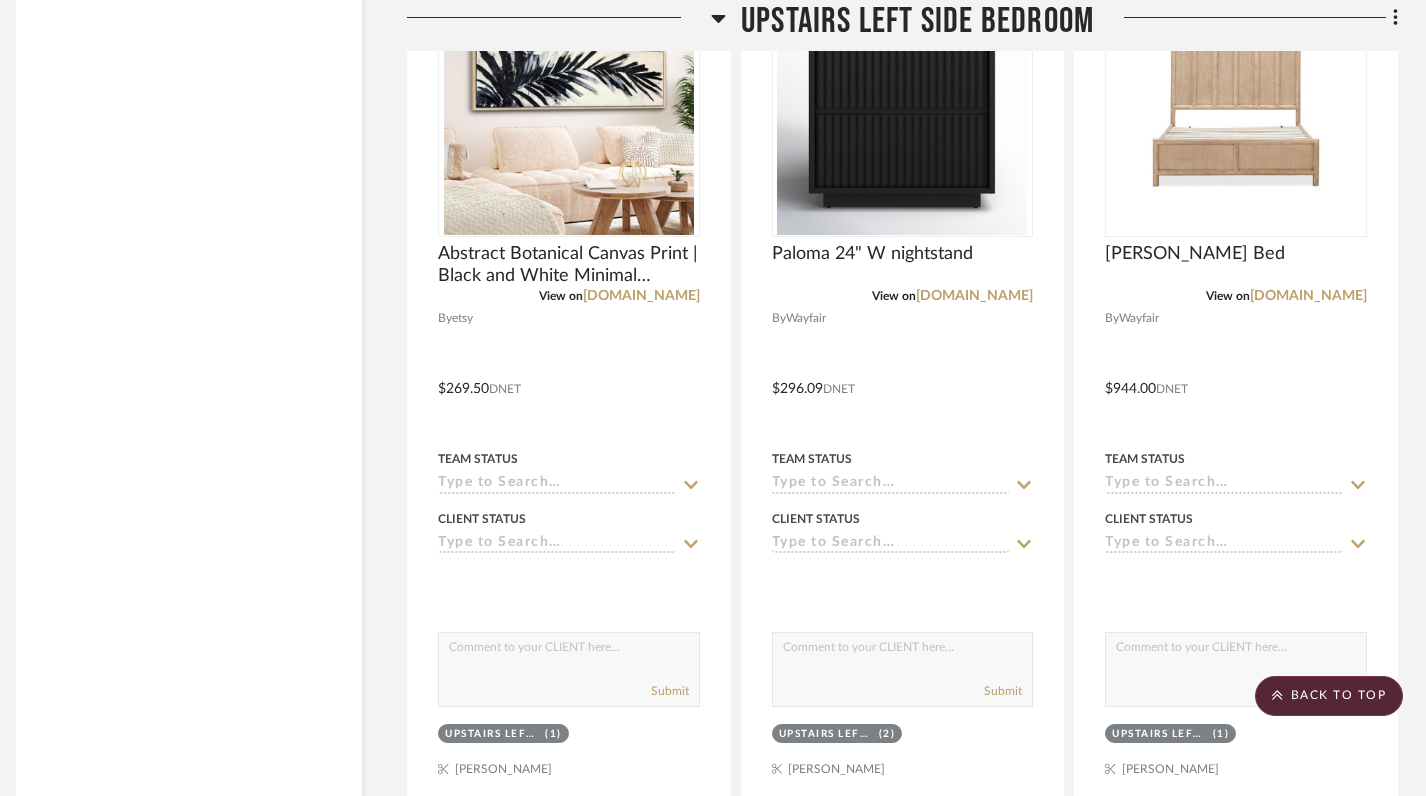scroll, scrollTop: 32049, scrollLeft: 14, axis: both 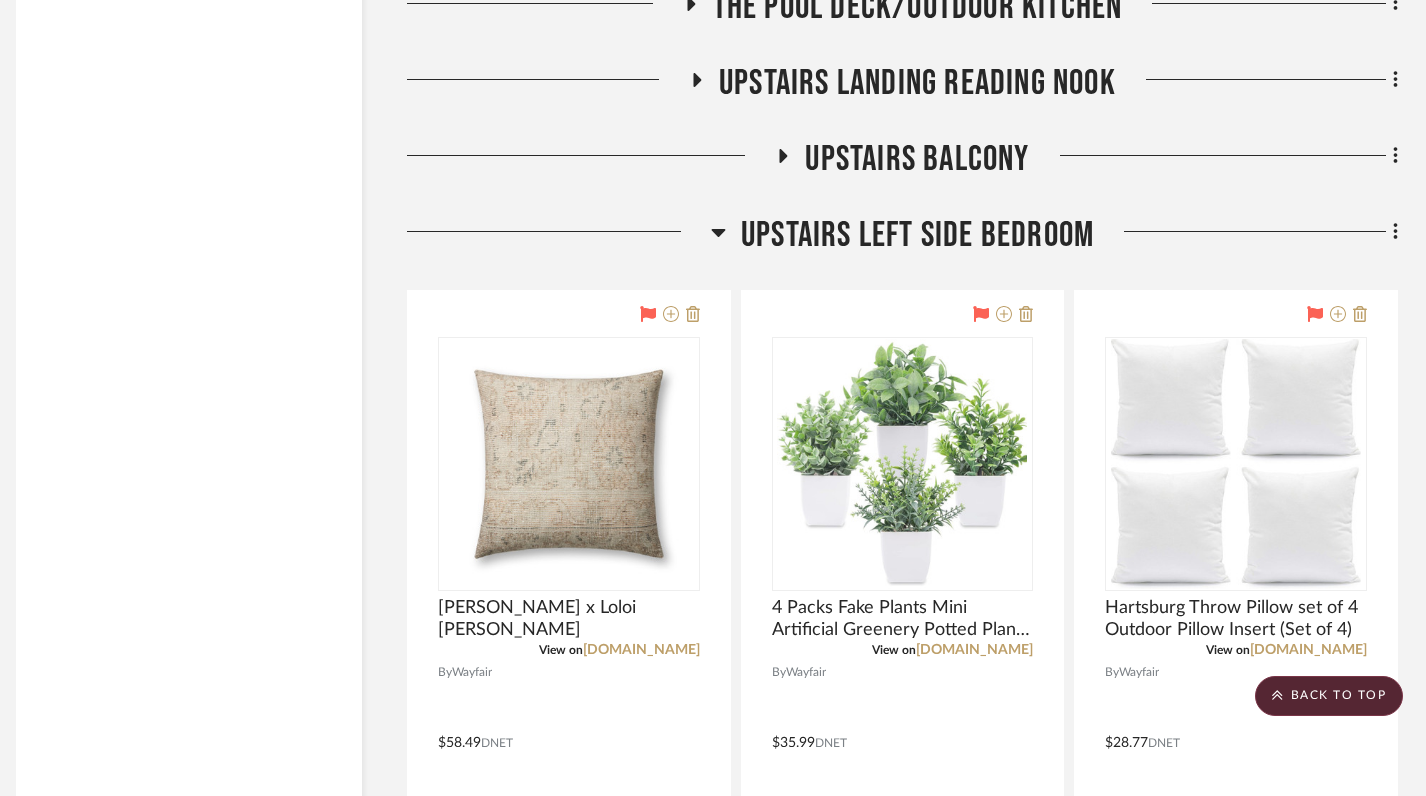 click on "Upstairs Left side bedroom" 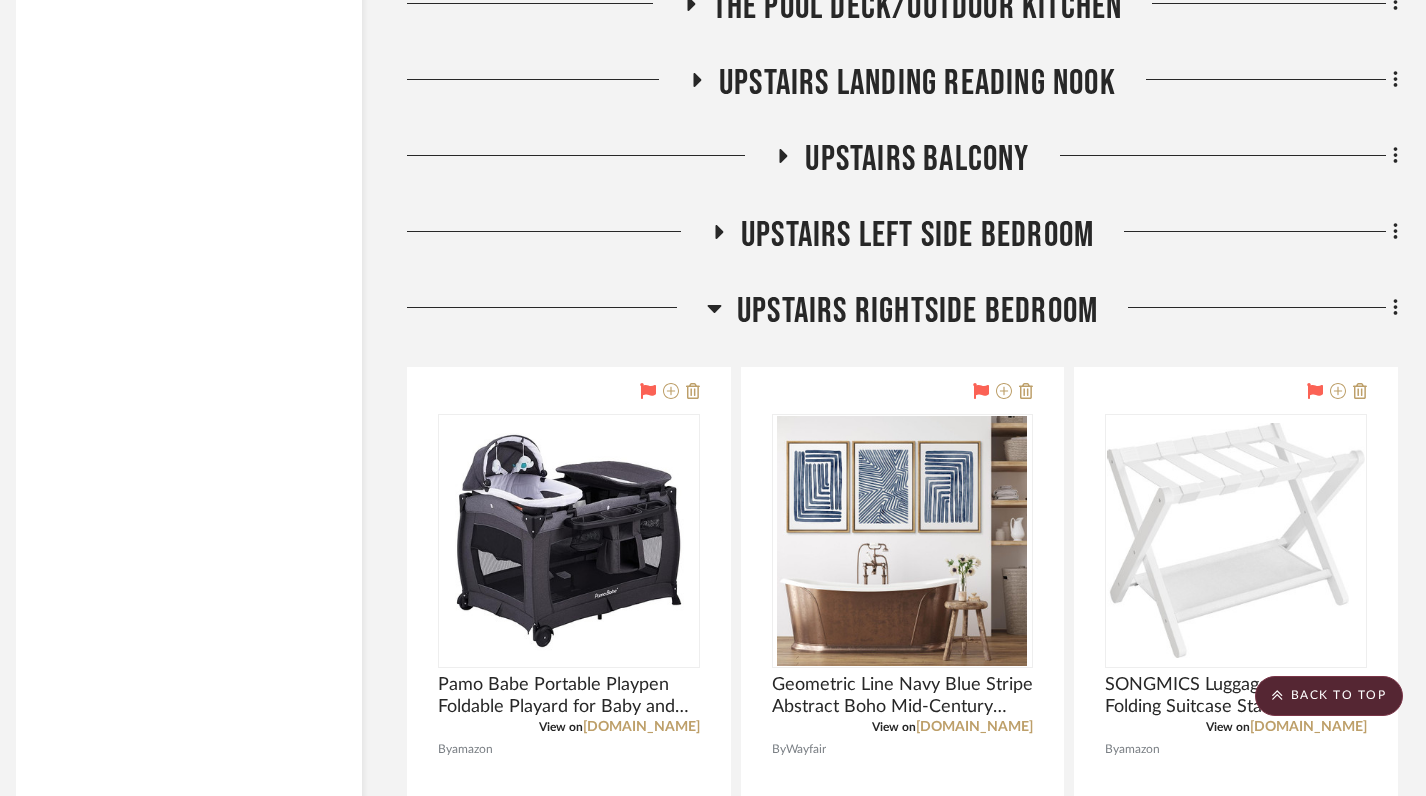 click 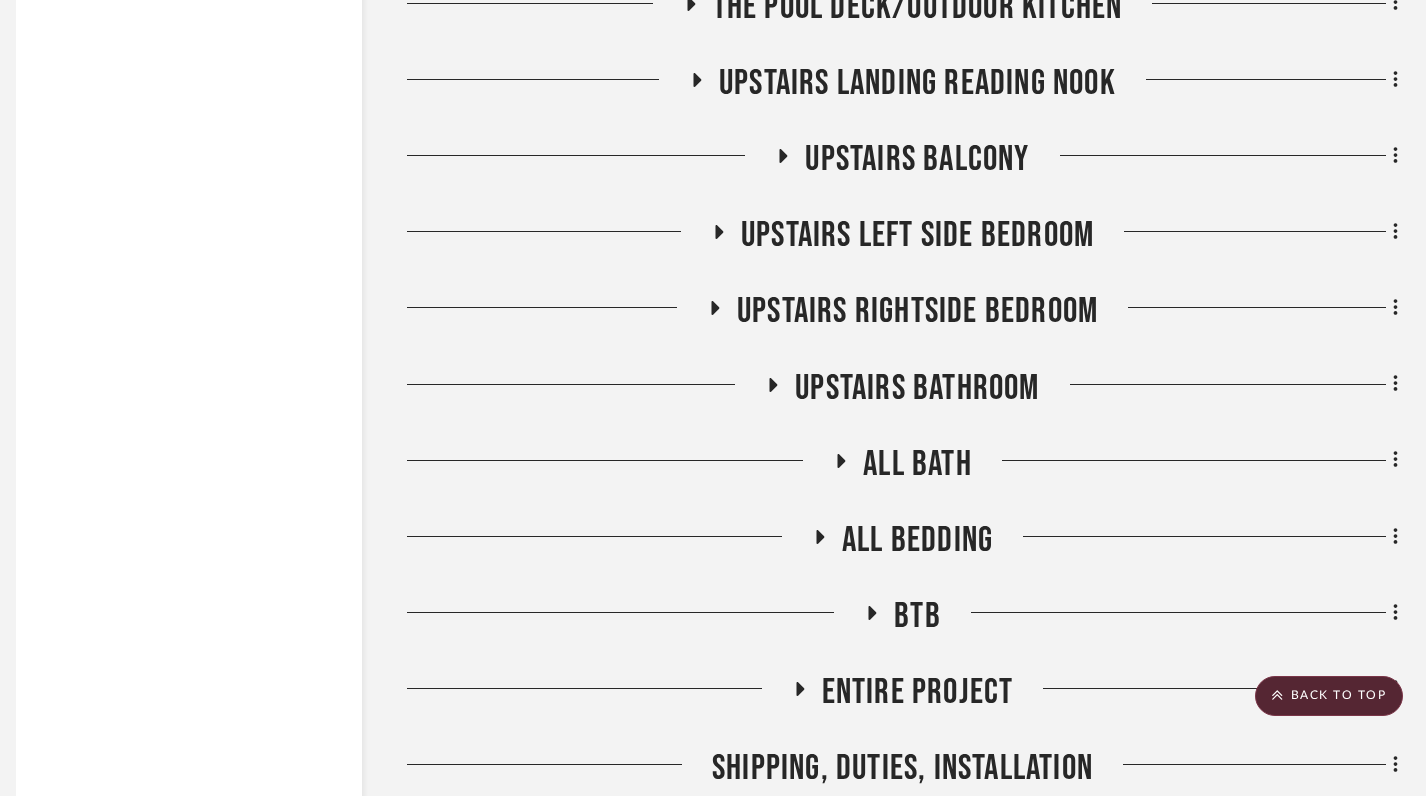 click 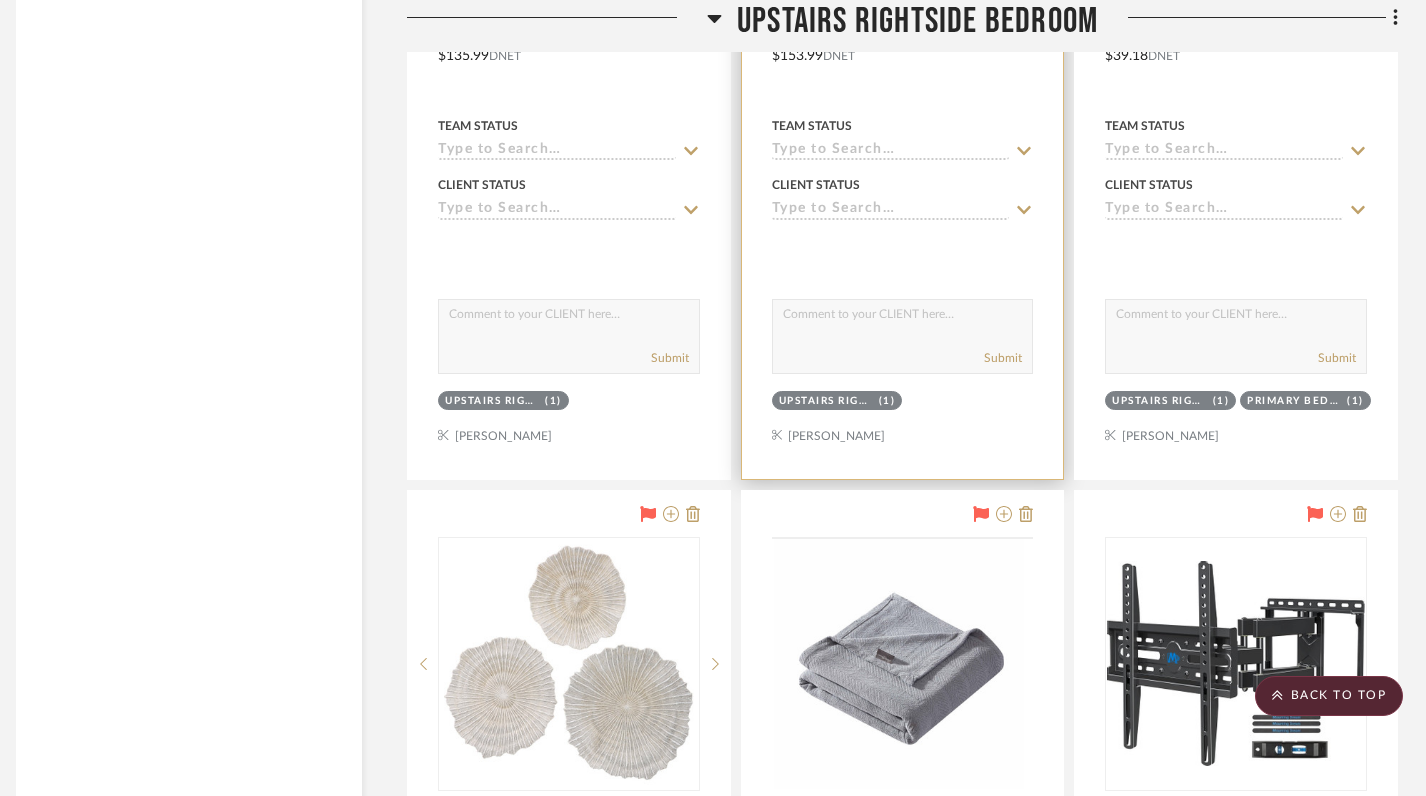 scroll, scrollTop: 29342, scrollLeft: 14, axis: both 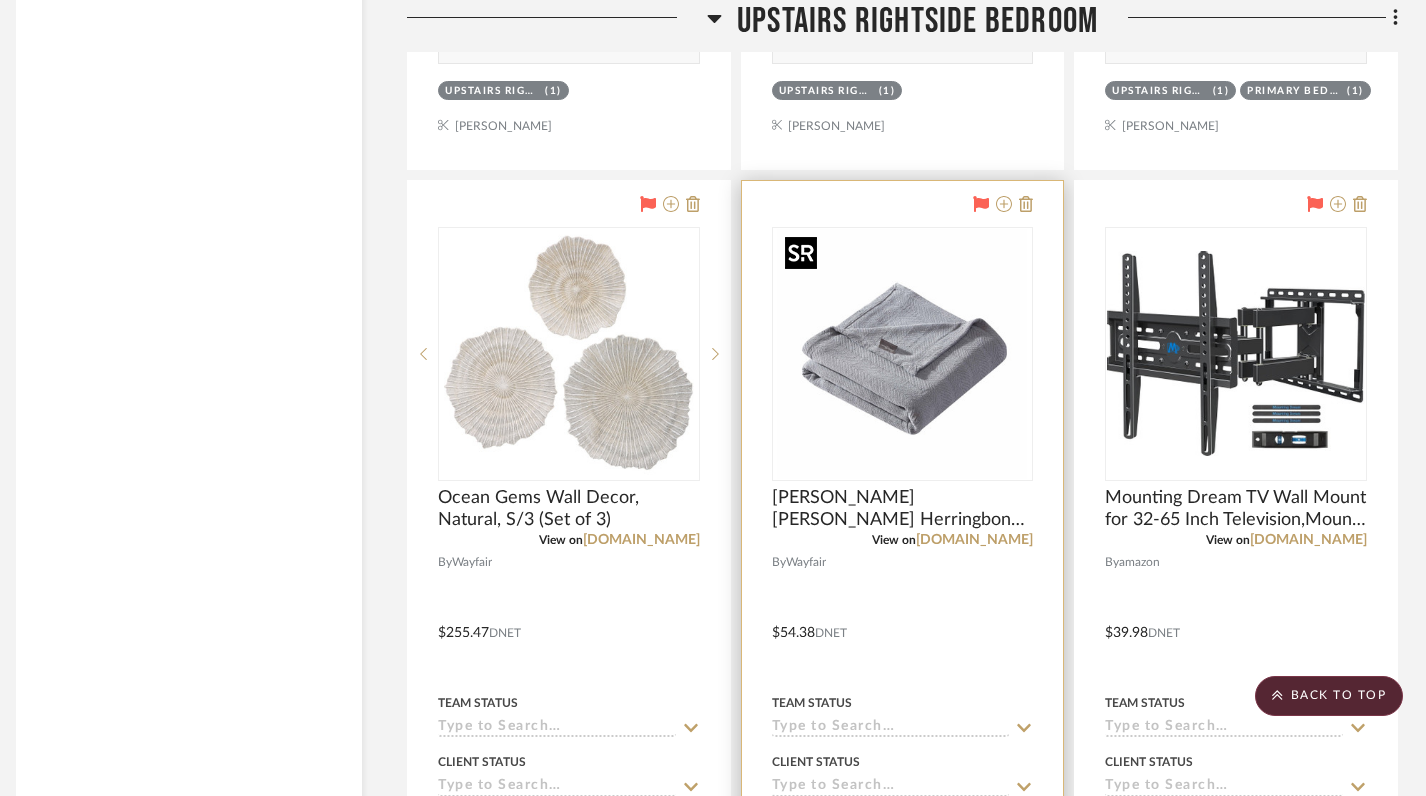 click at bounding box center (902, 354) 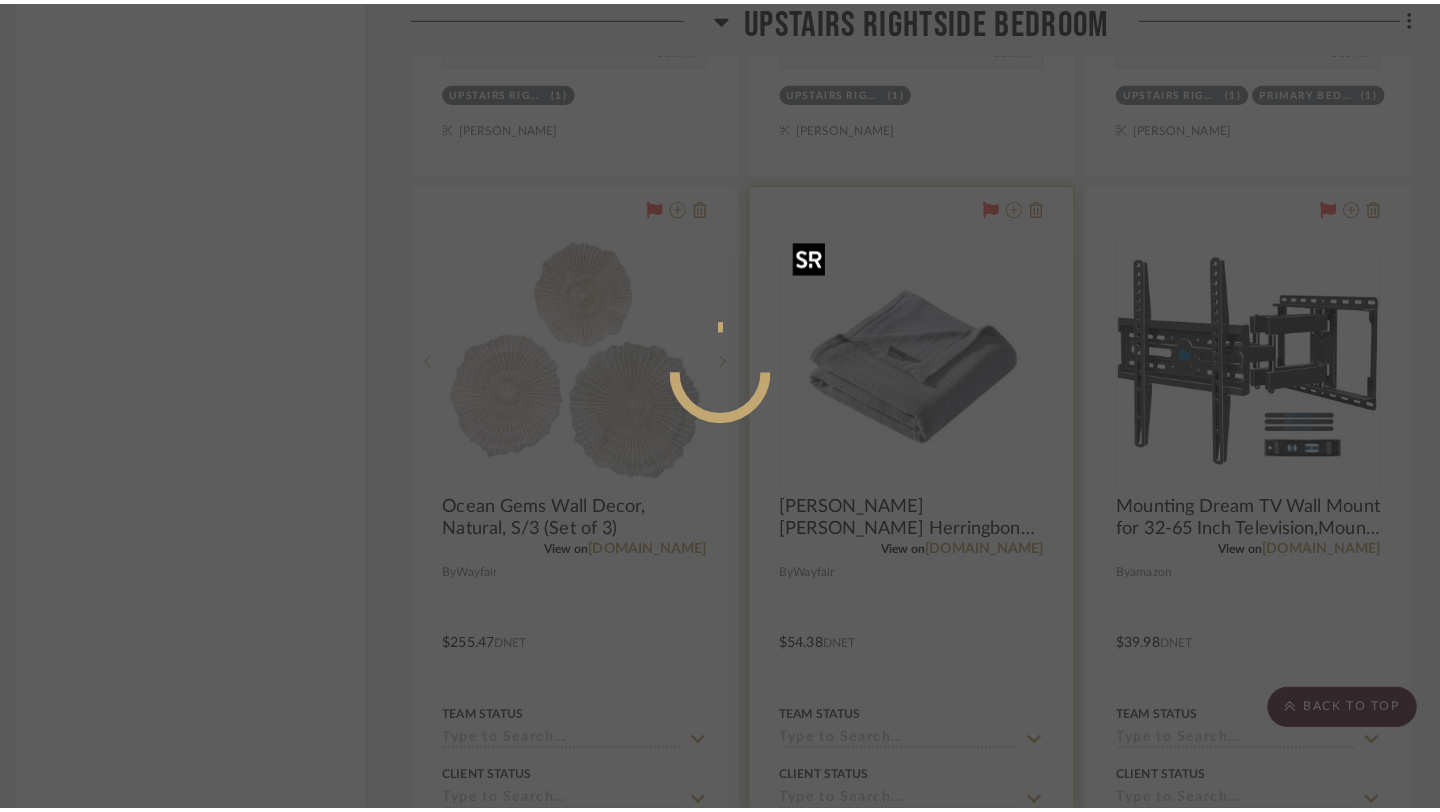 scroll, scrollTop: 0, scrollLeft: 0, axis: both 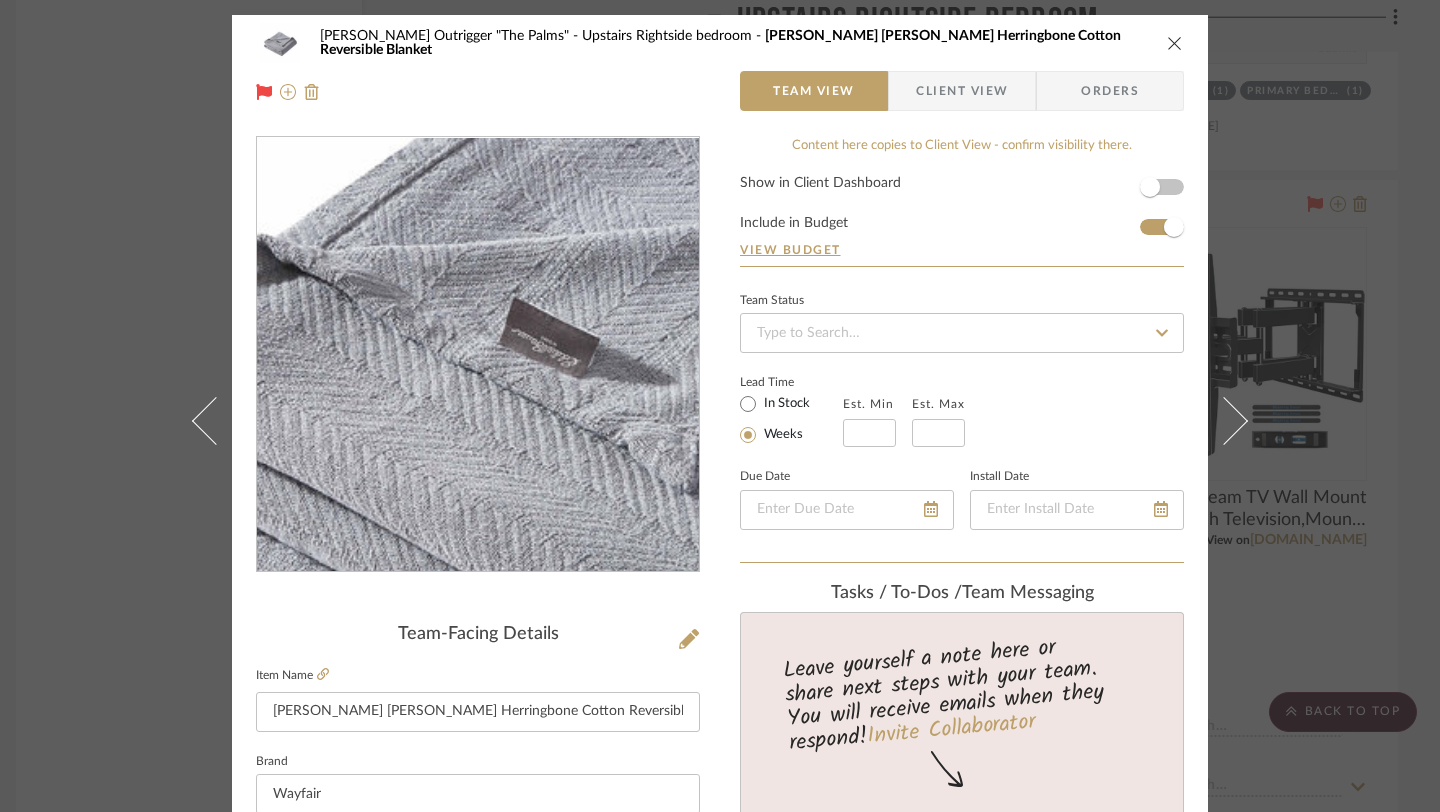 click at bounding box center (478, 355) 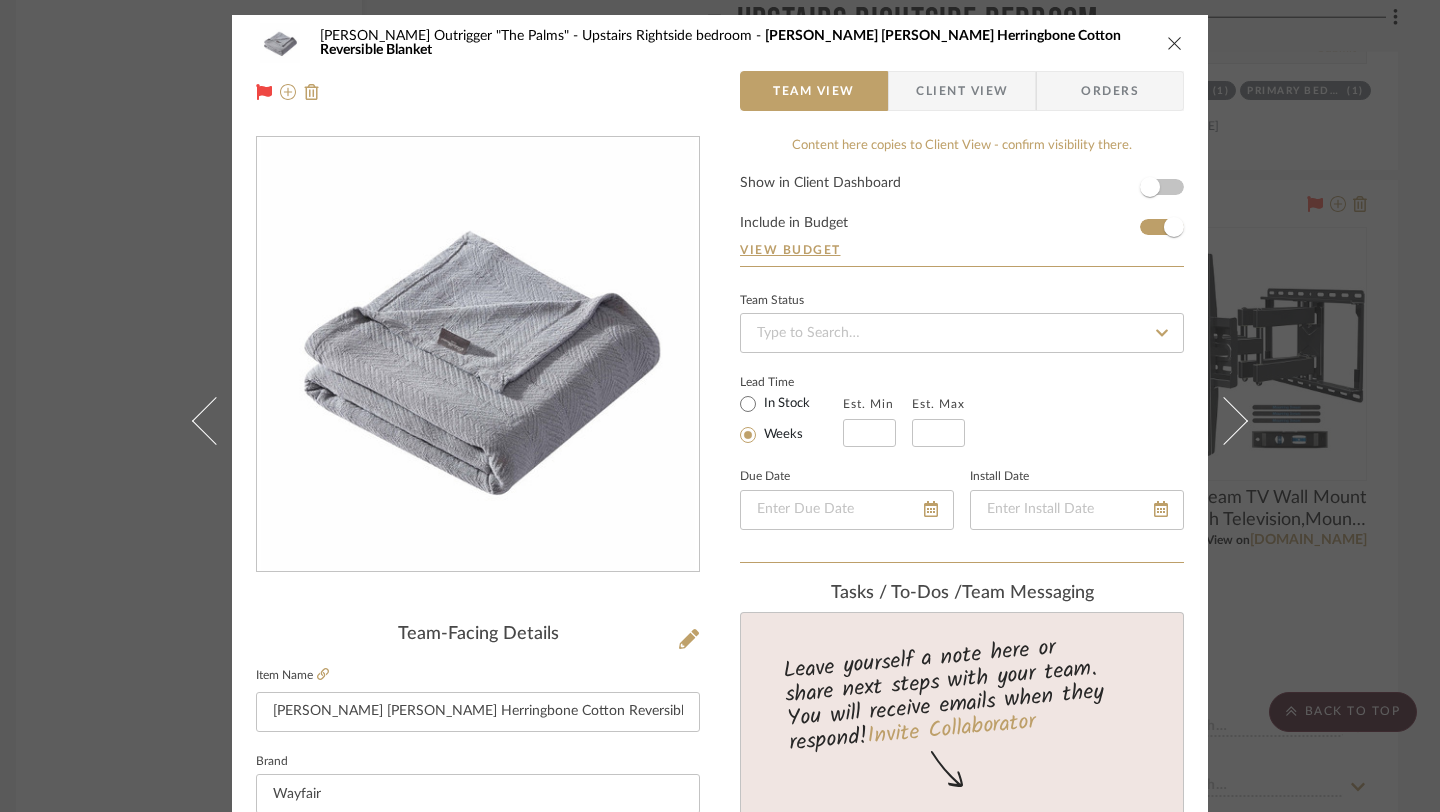 click at bounding box center (1175, 43) 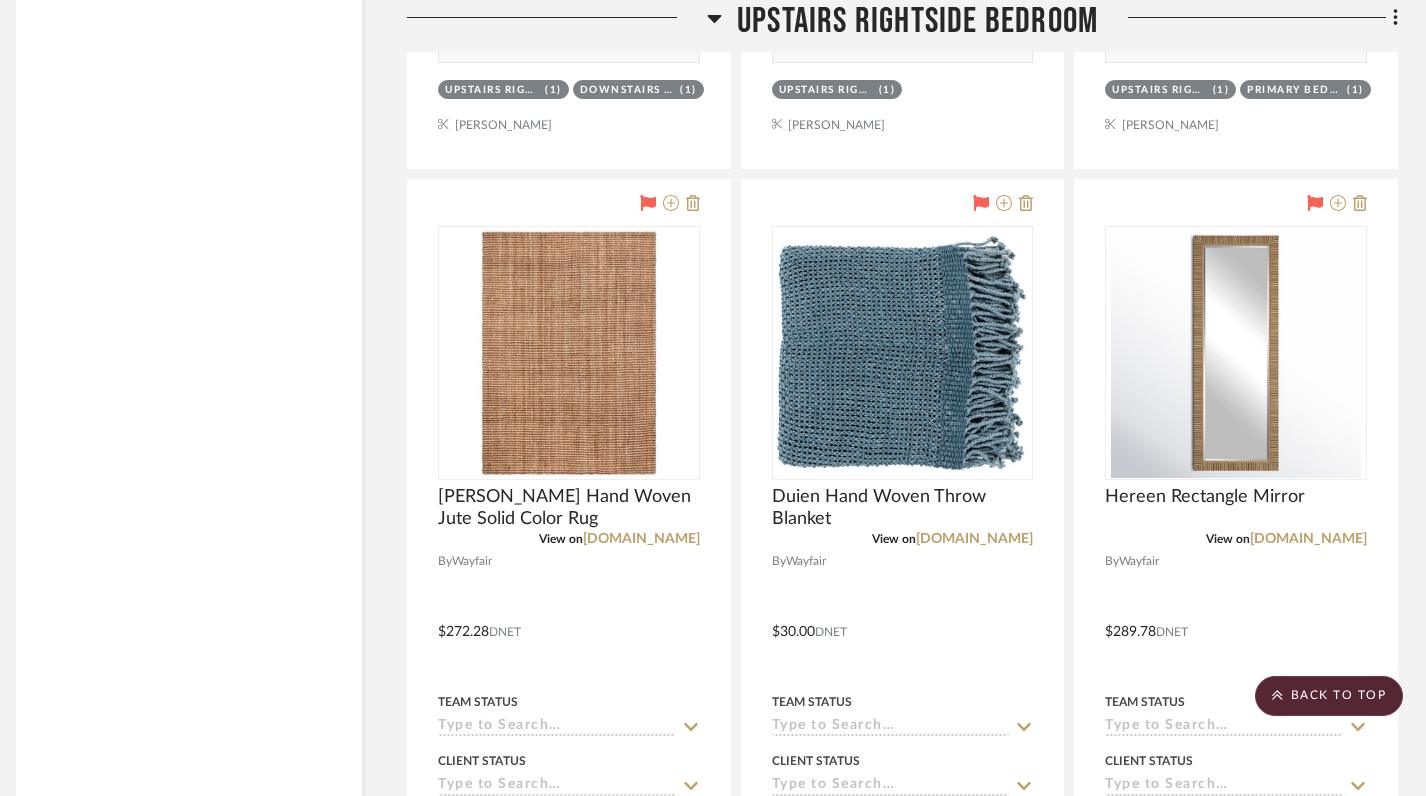 scroll, scrollTop: 31139, scrollLeft: 14, axis: both 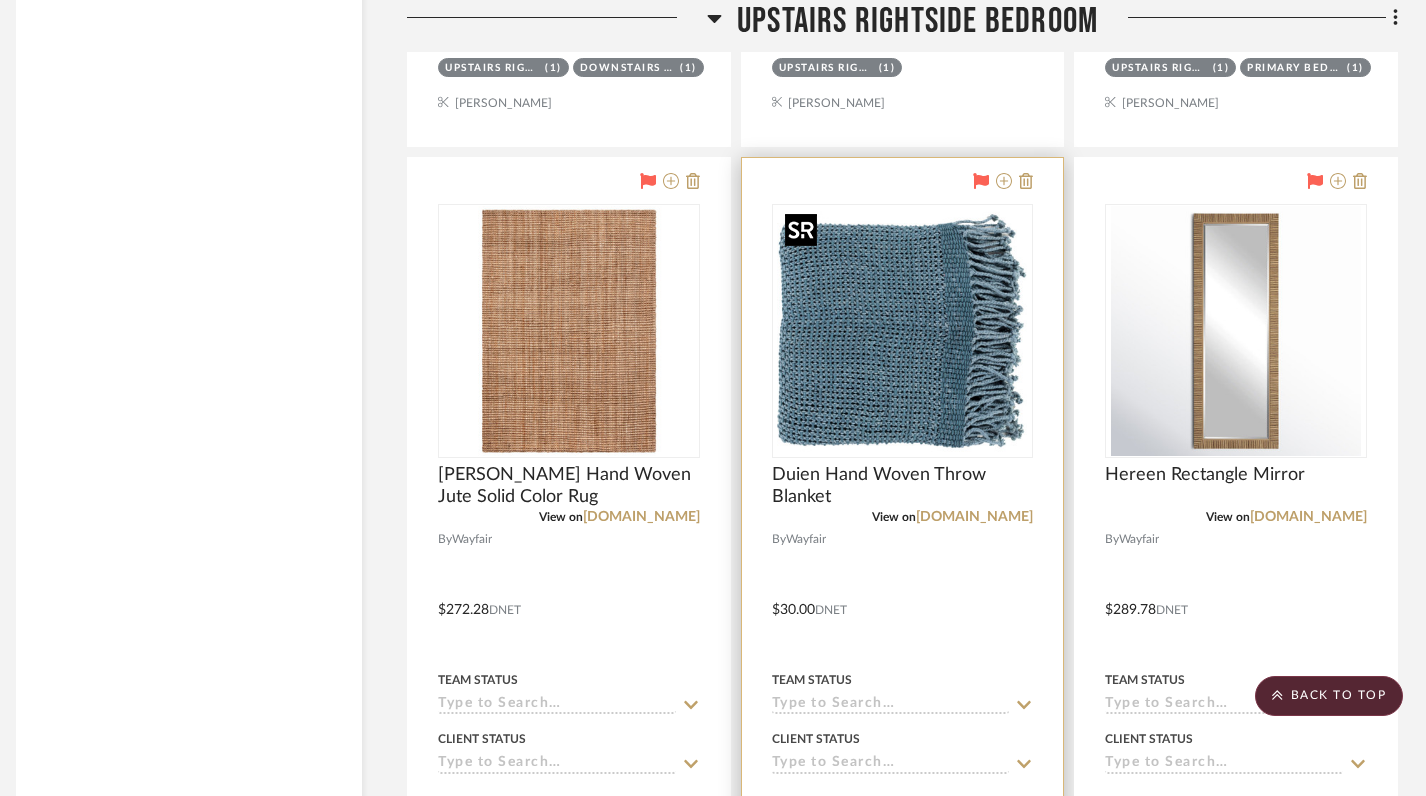 click at bounding box center (902, 331) 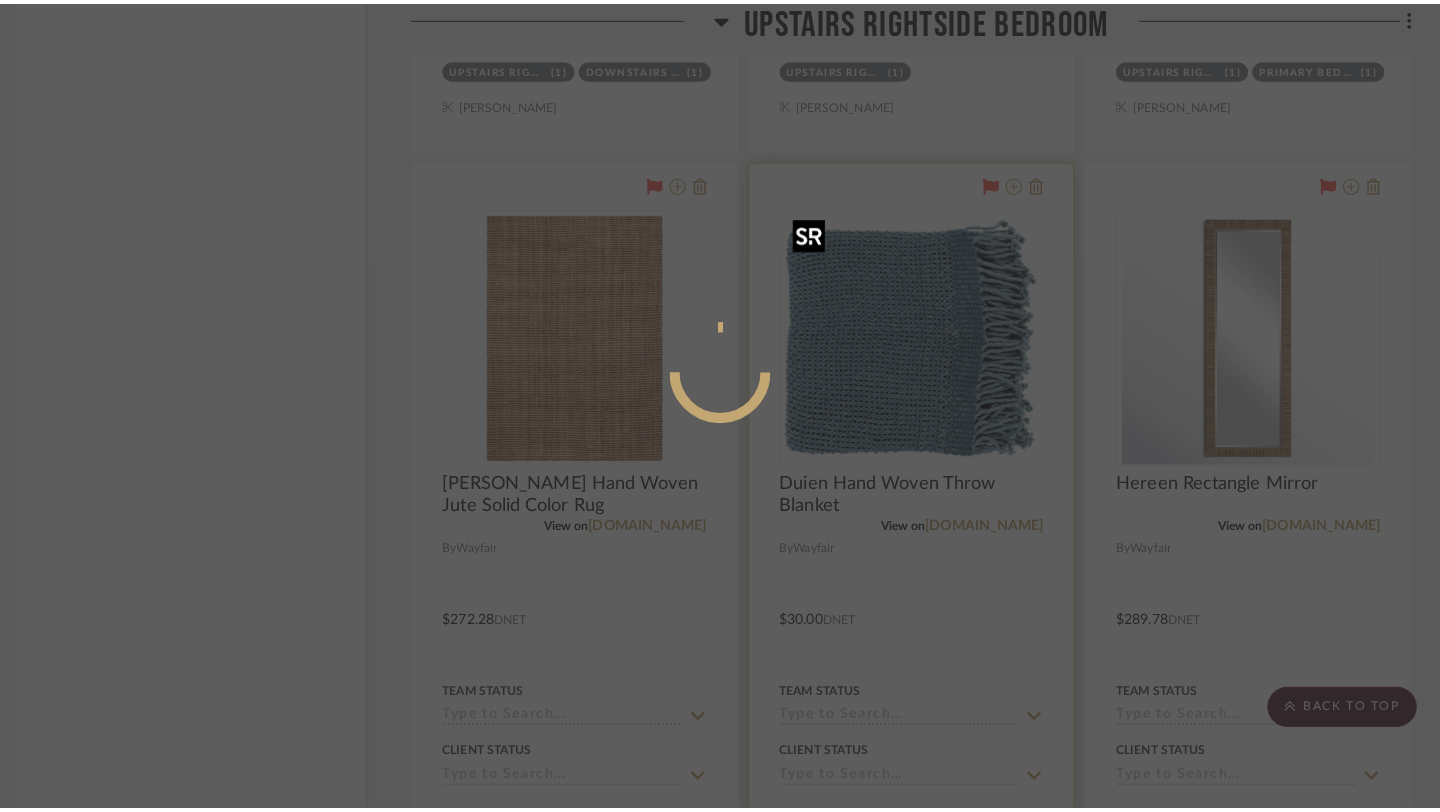 scroll, scrollTop: 0, scrollLeft: 0, axis: both 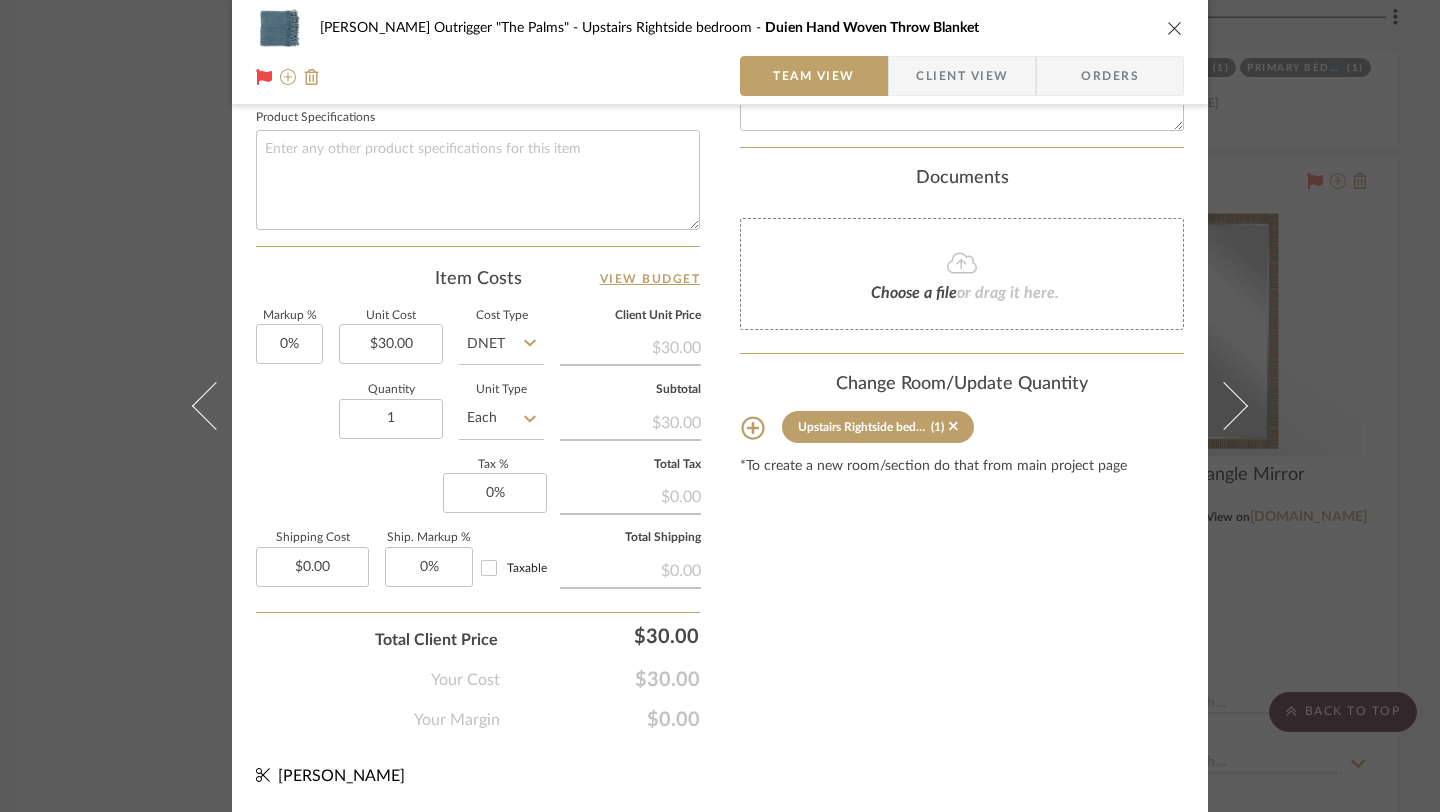 click 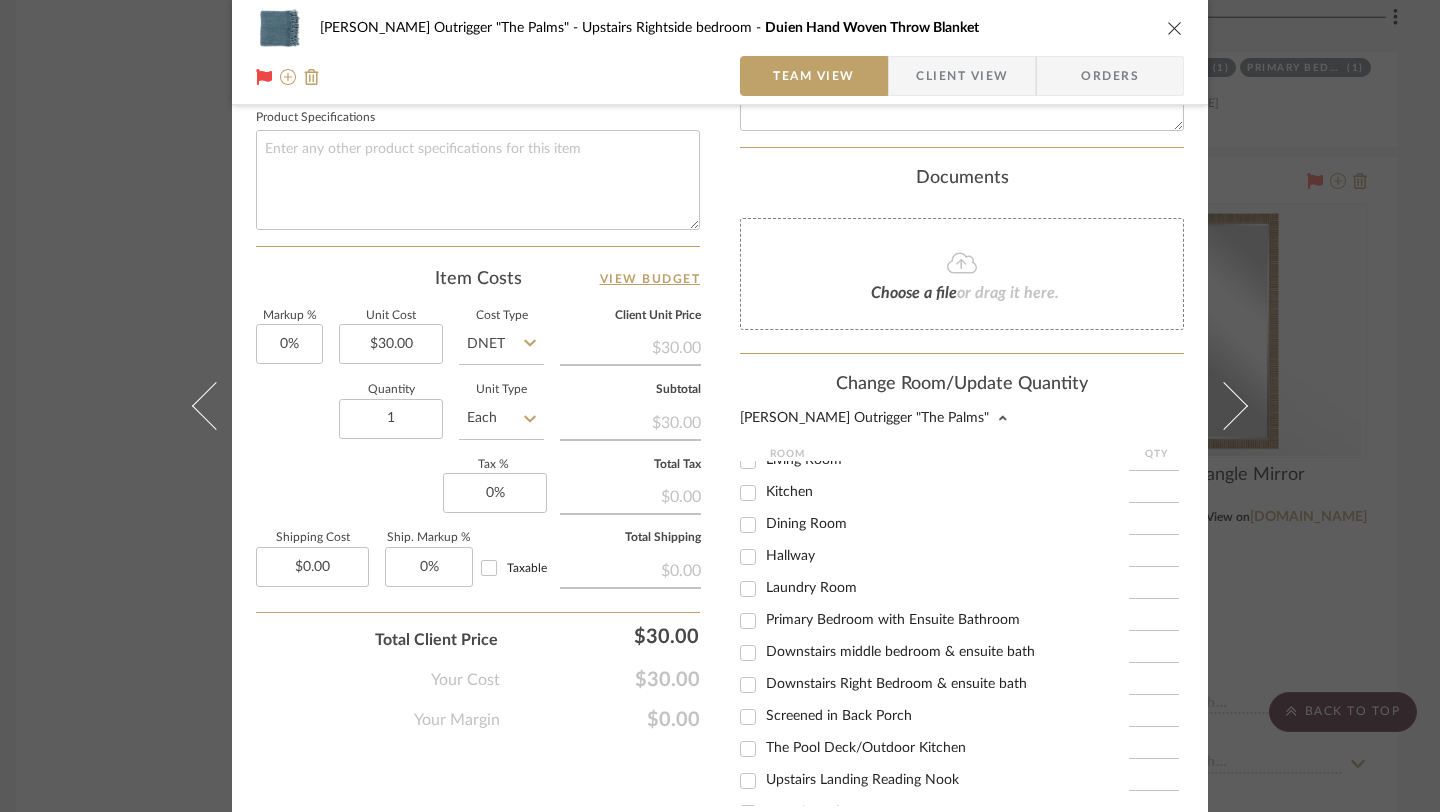 scroll, scrollTop: 79, scrollLeft: 0, axis: vertical 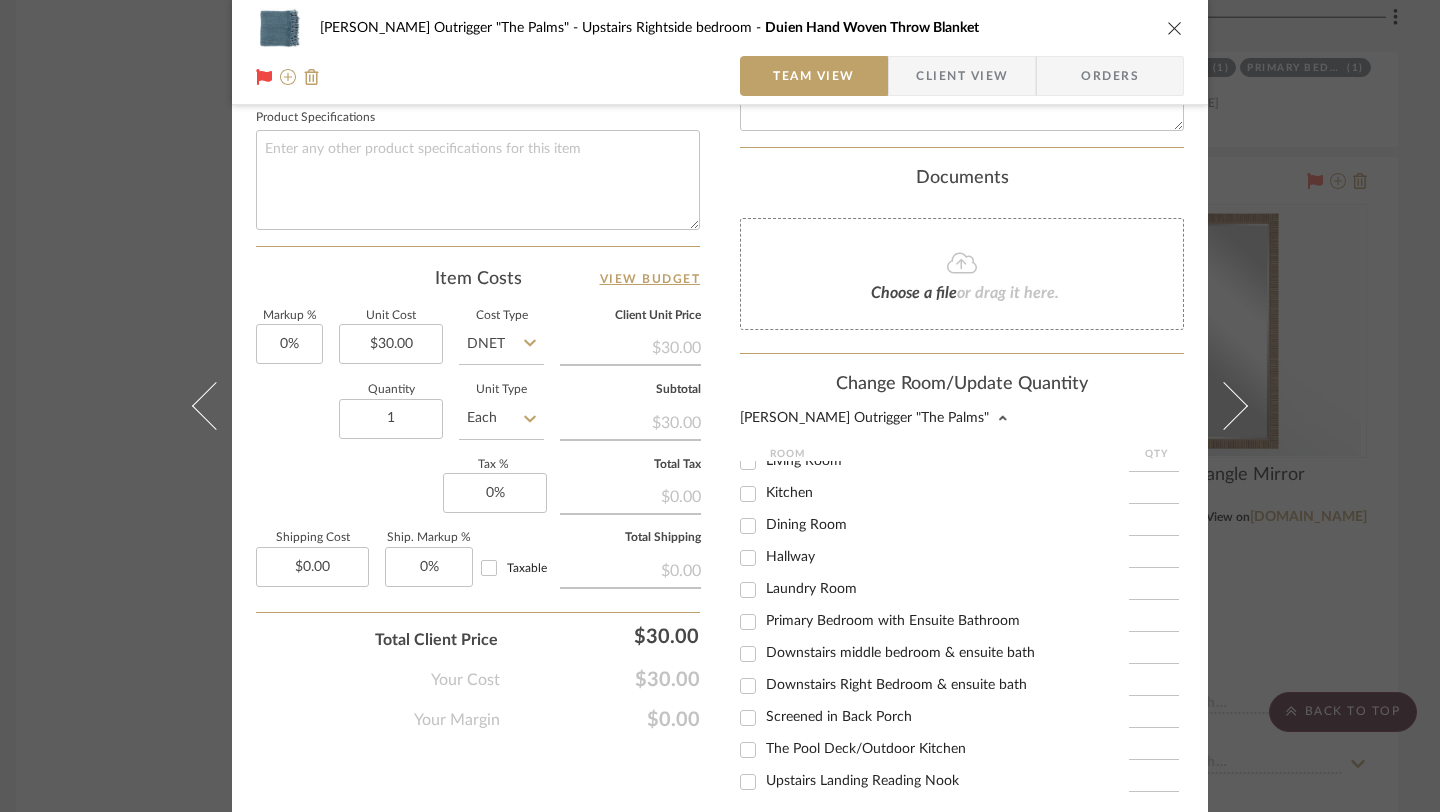 click on "Primary Bedroom with Ensuite Bathroom" at bounding box center [748, 622] 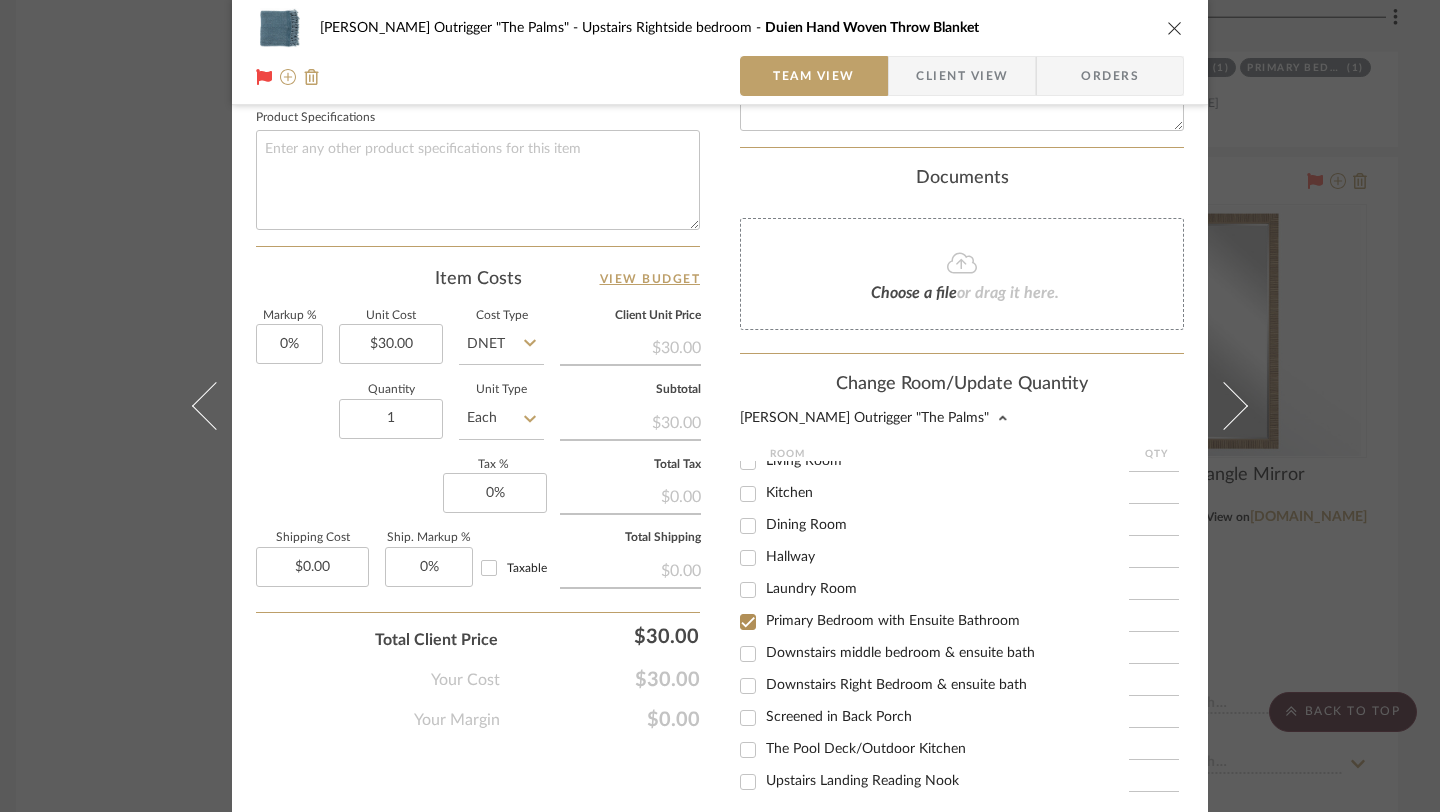checkbox on "true" 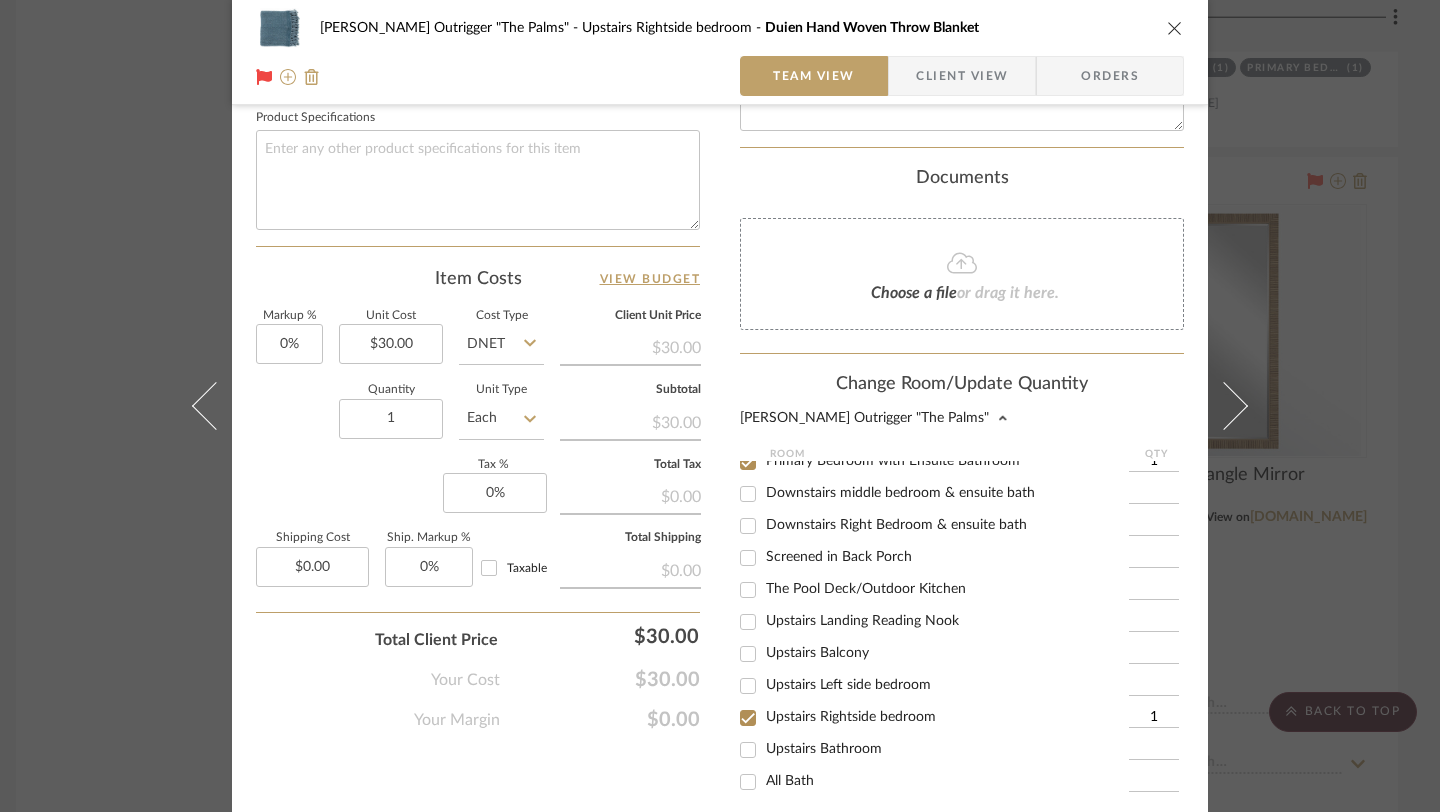 scroll, scrollTop: 373, scrollLeft: 0, axis: vertical 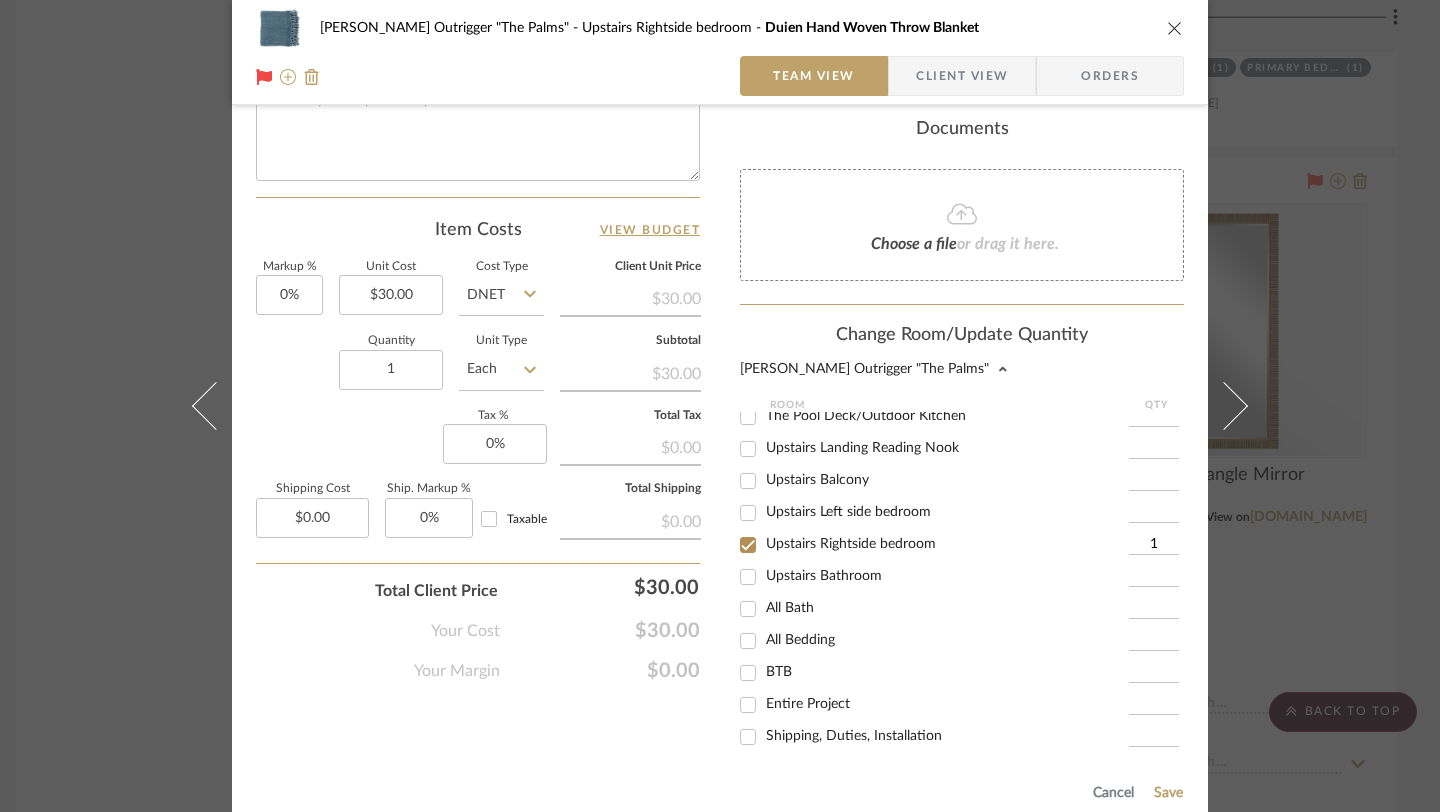 click on "Upstairs Rightside bedroom" at bounding box center (748, 545) 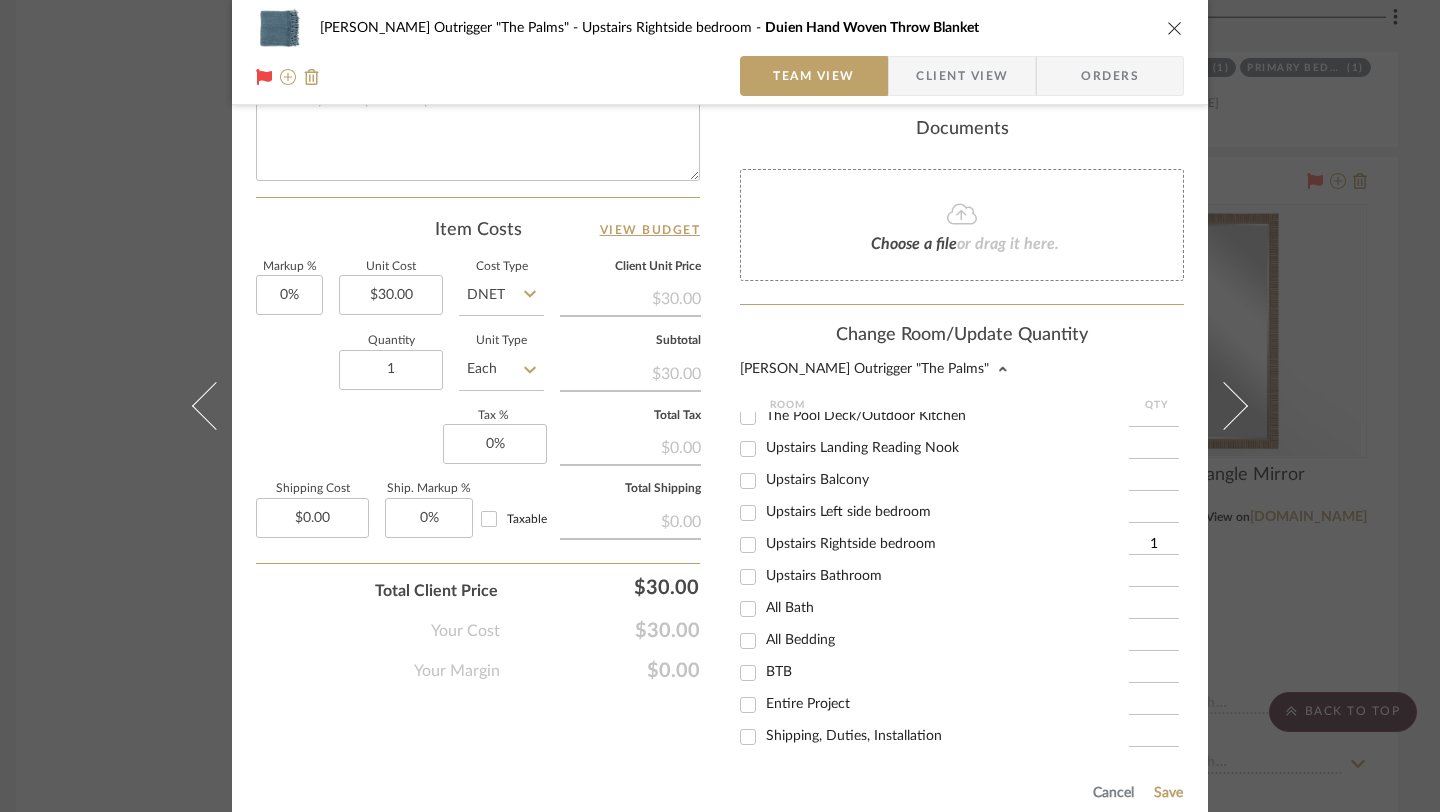 checkbox on "false" 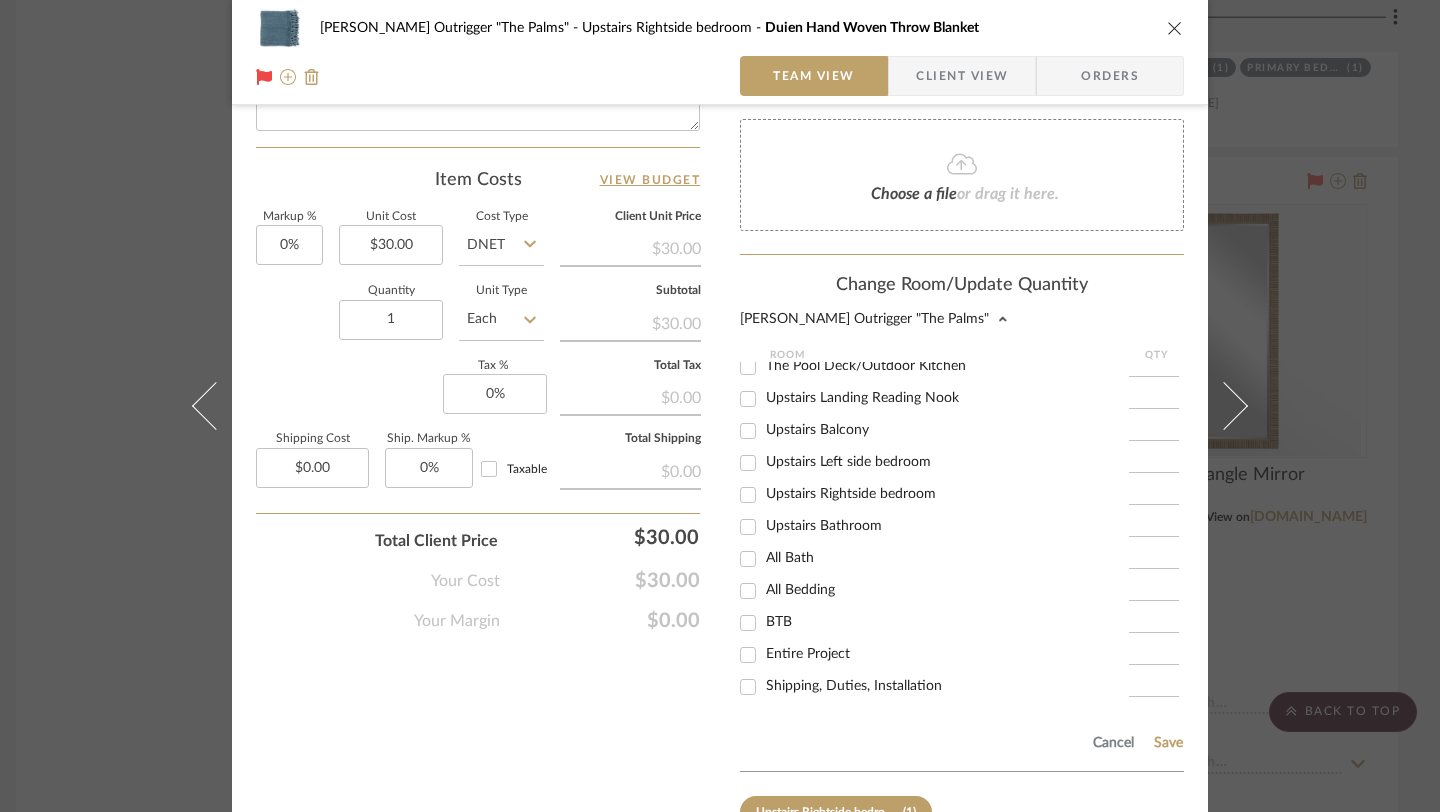 scroll, scrollTop: 1066, scrollLeft: 0, axis: vertical 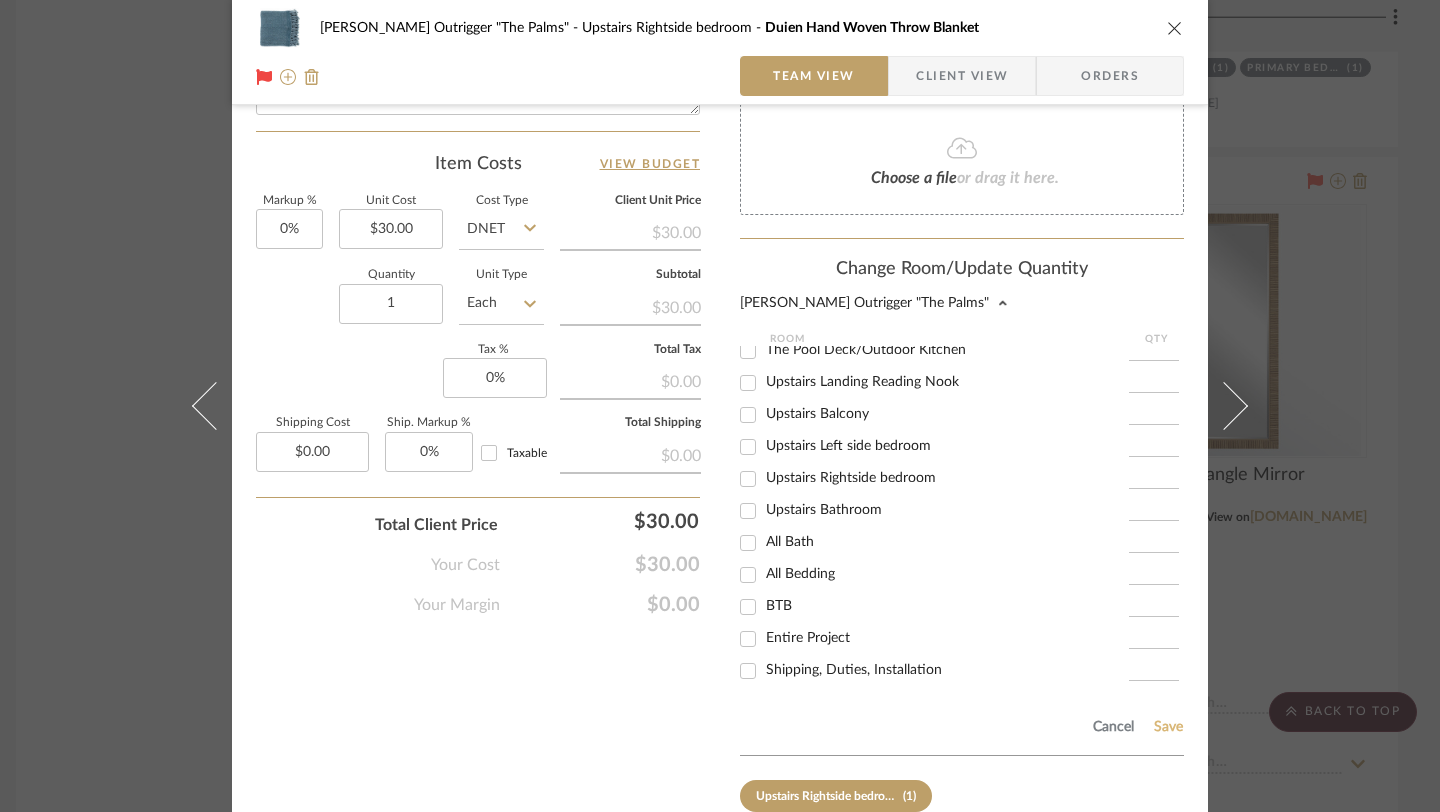 click on "Save" 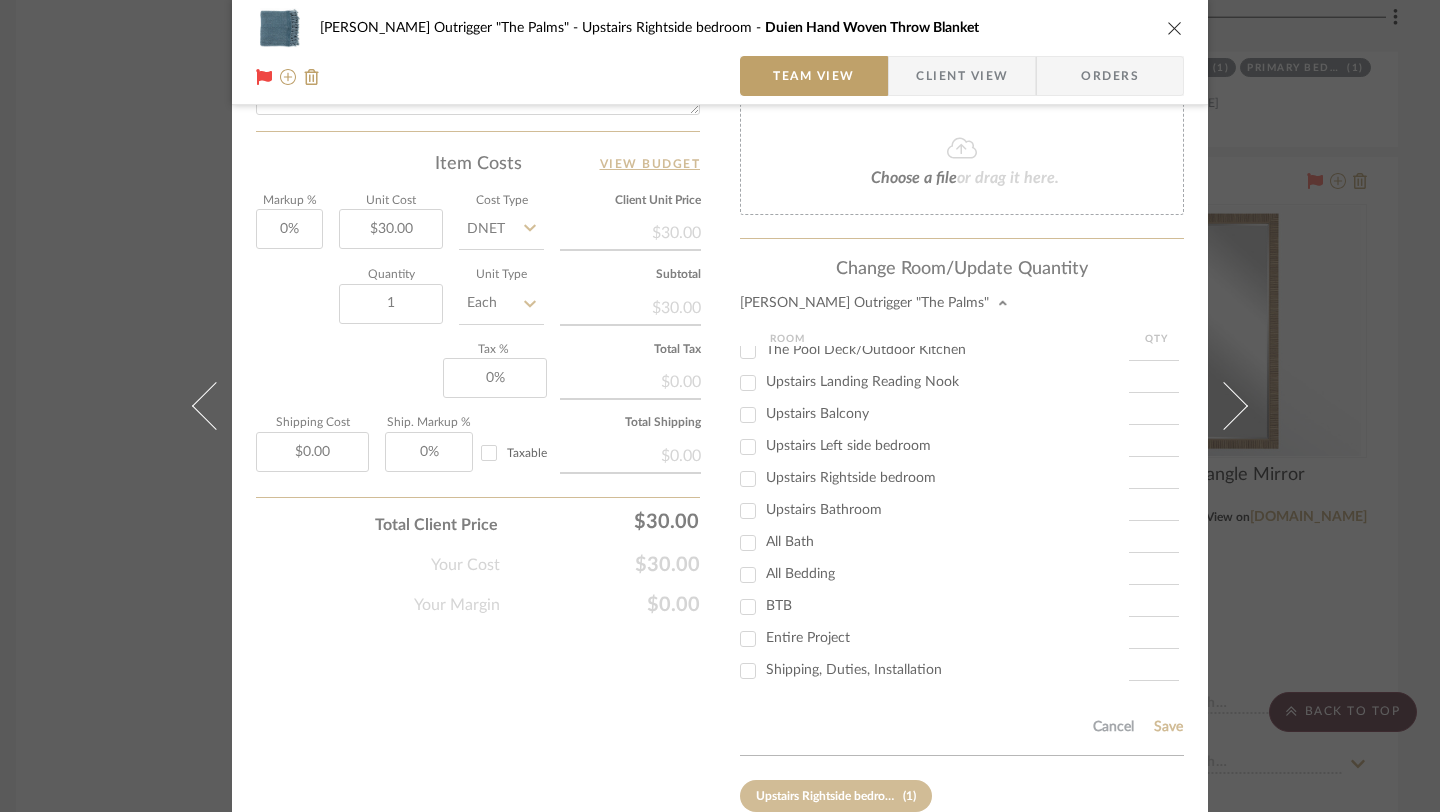 type 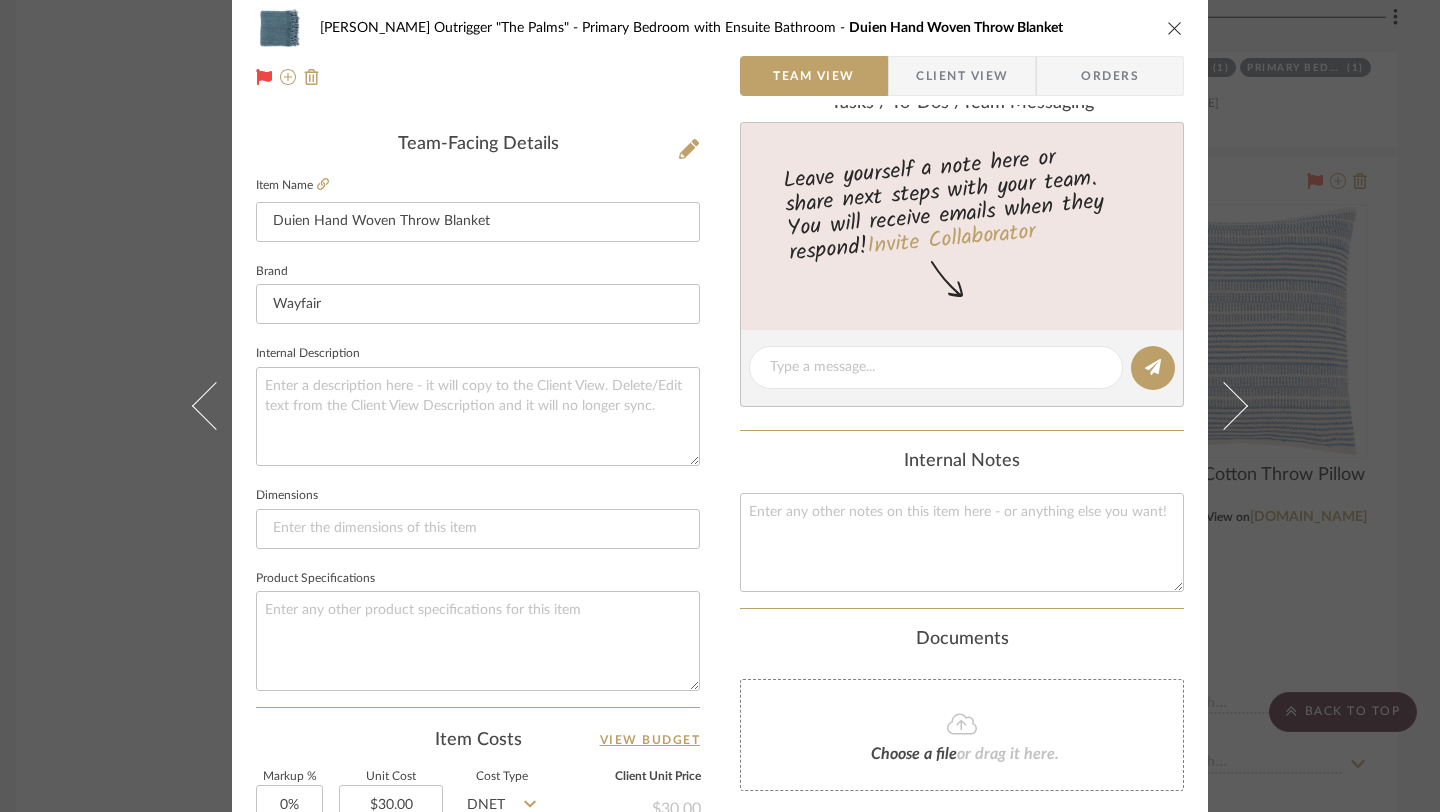 scroll, scrollTop: 0, scrollLeft: 0, axis: both 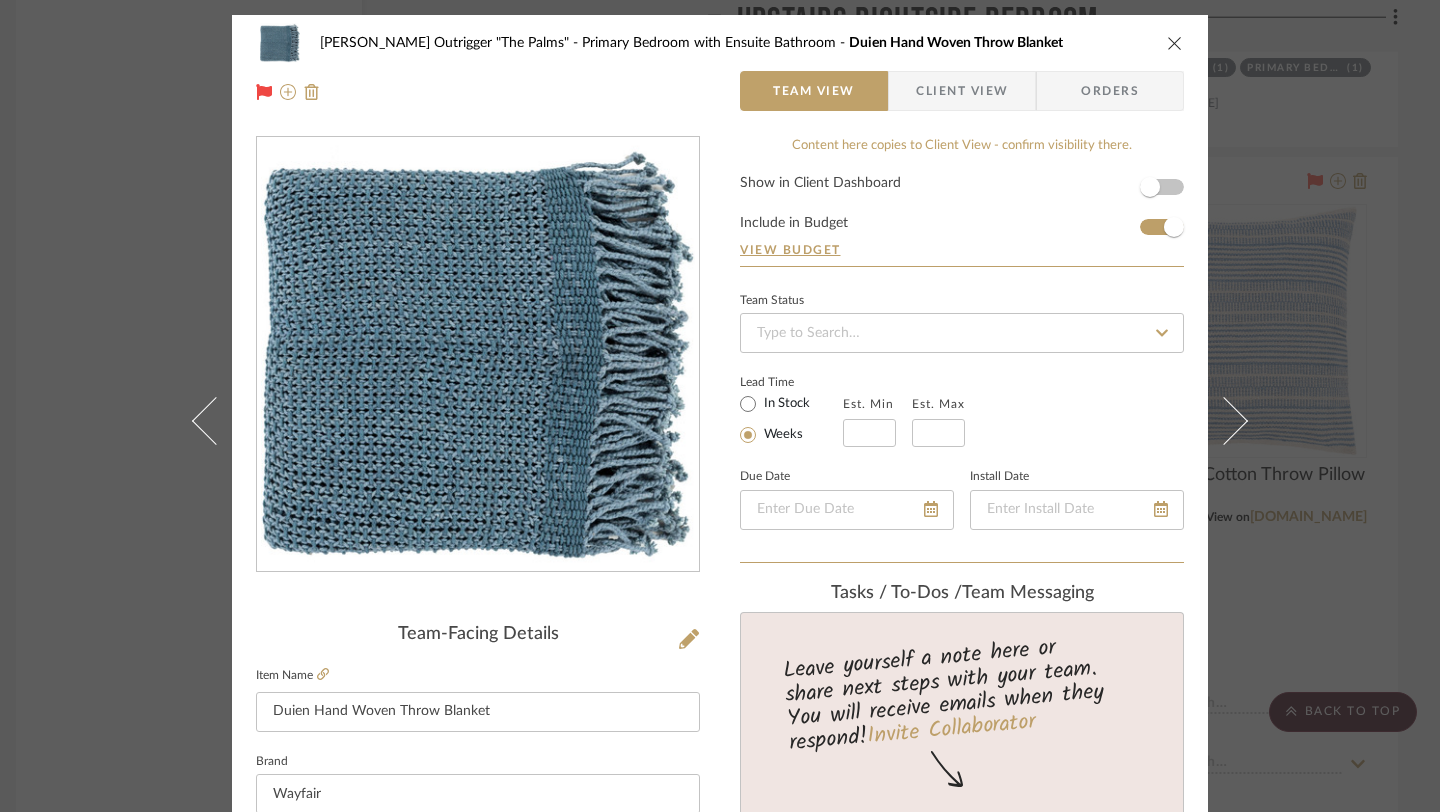 click at bounding box center [1175, 43] 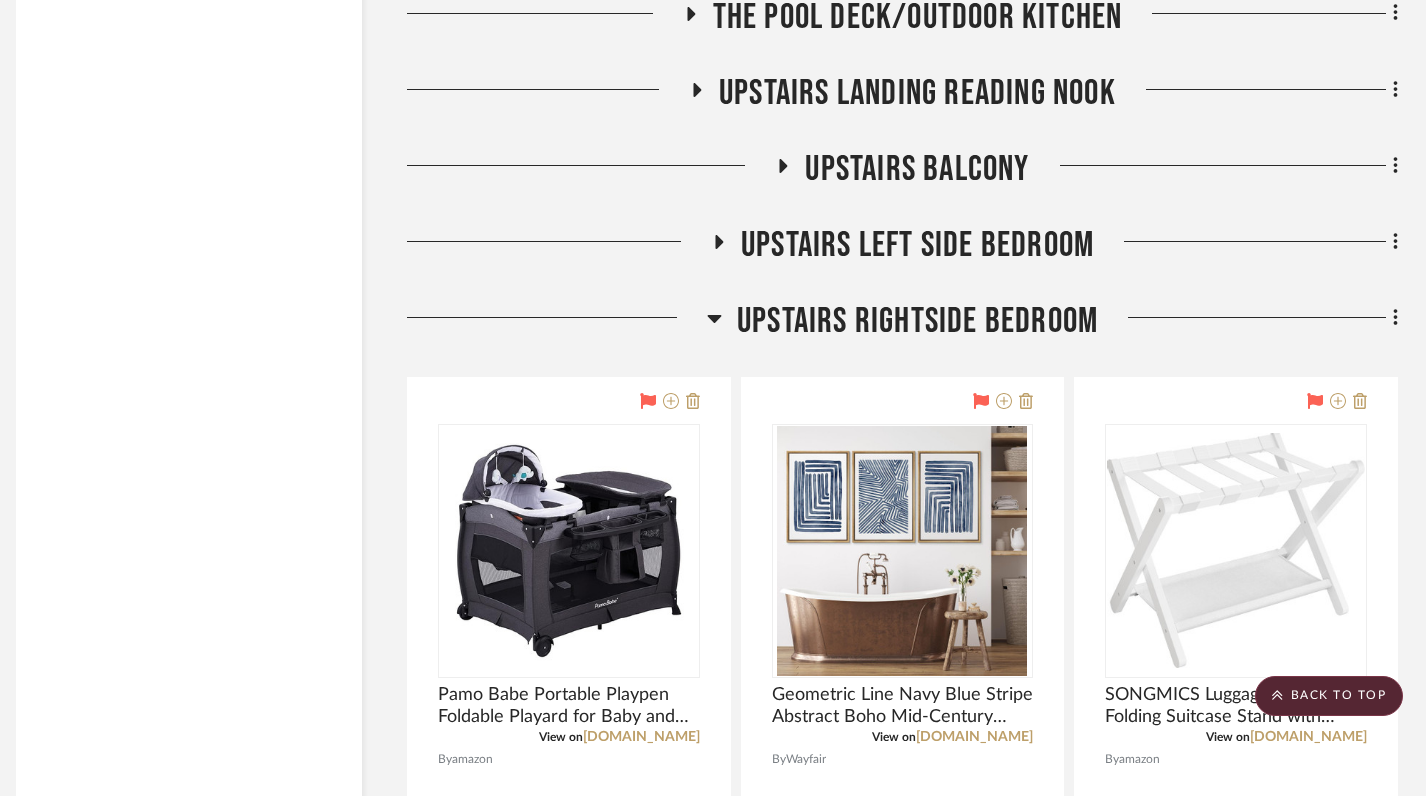 scroll, scrollTop: 28241, scrollLeft: 14, axis: both 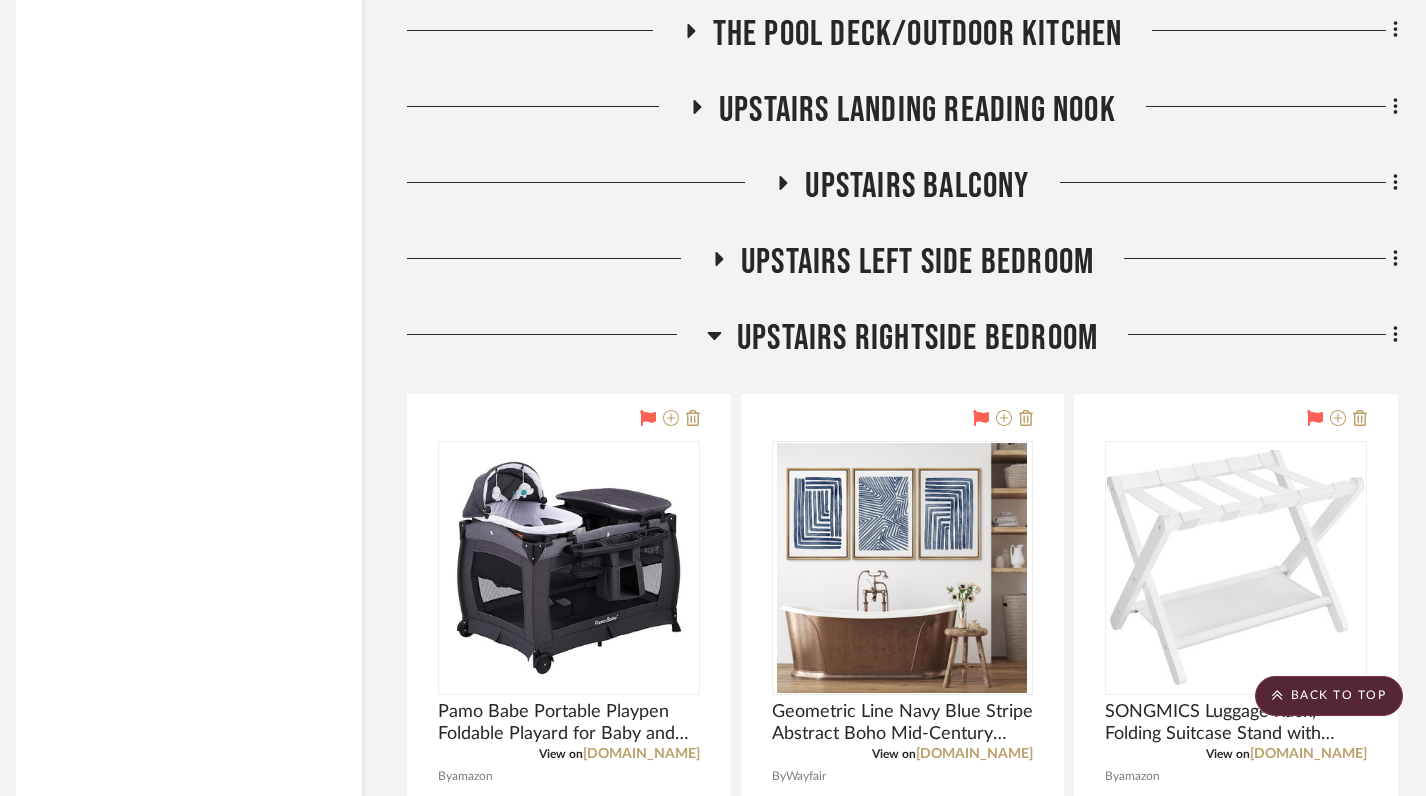 click 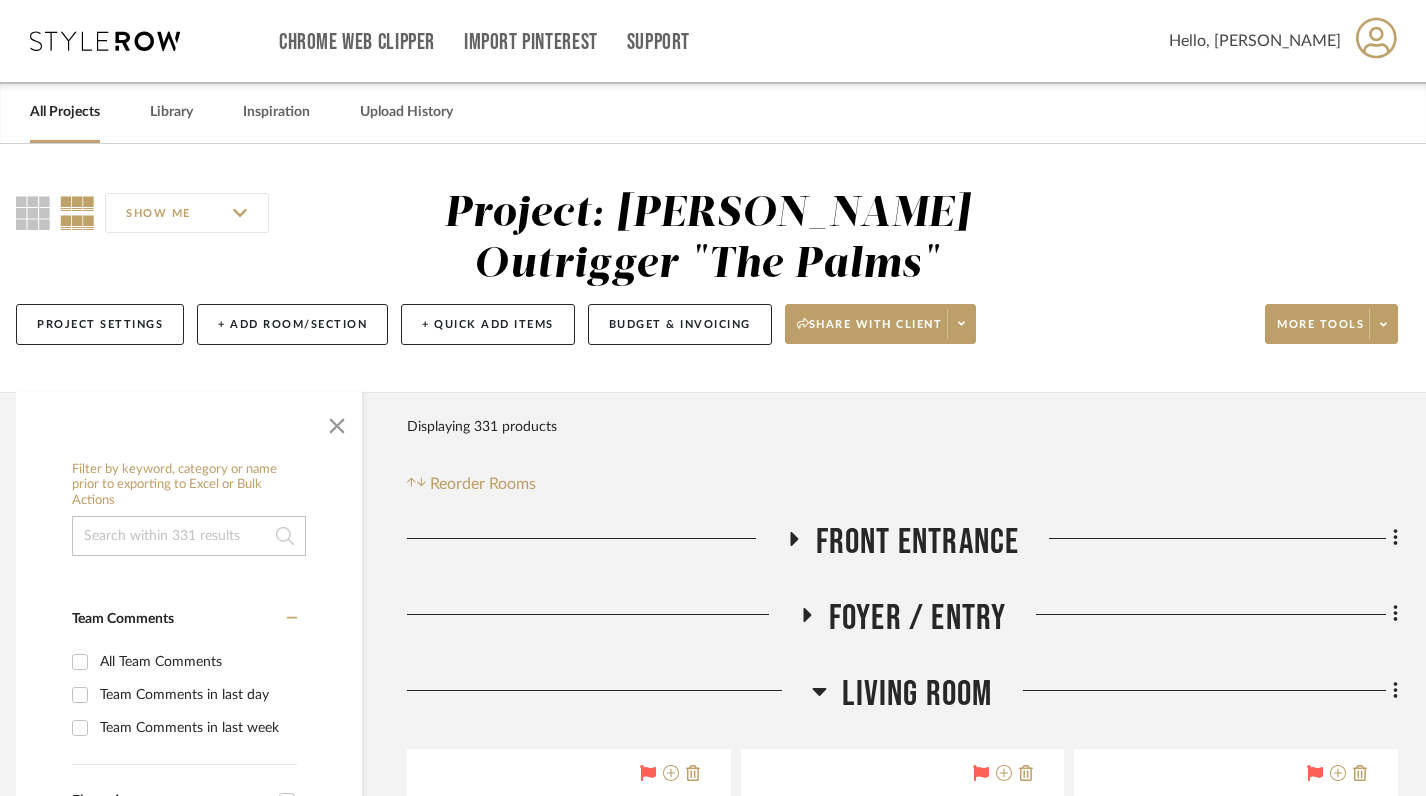 scroll, scrollTop: 185, scrollLeft: 14, axis: both 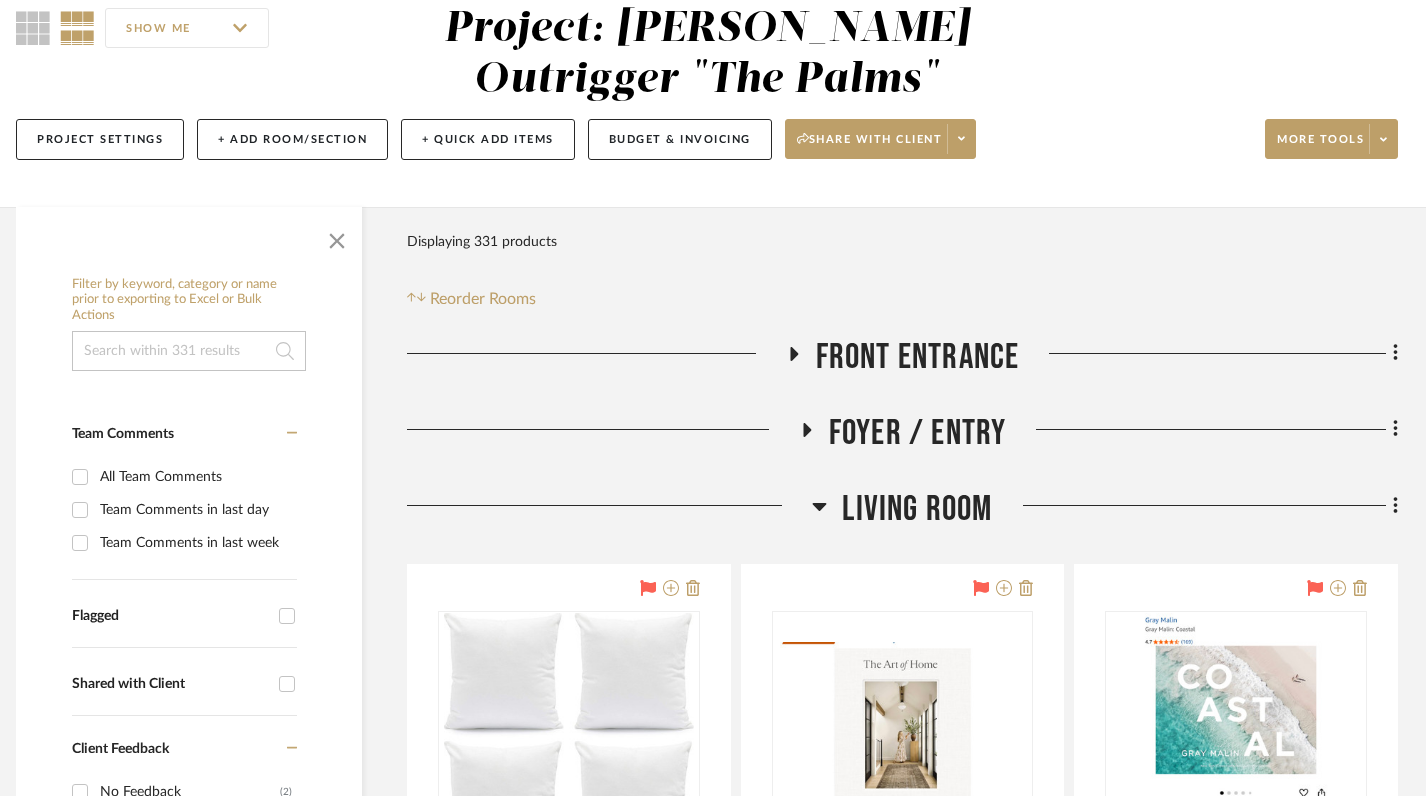 click 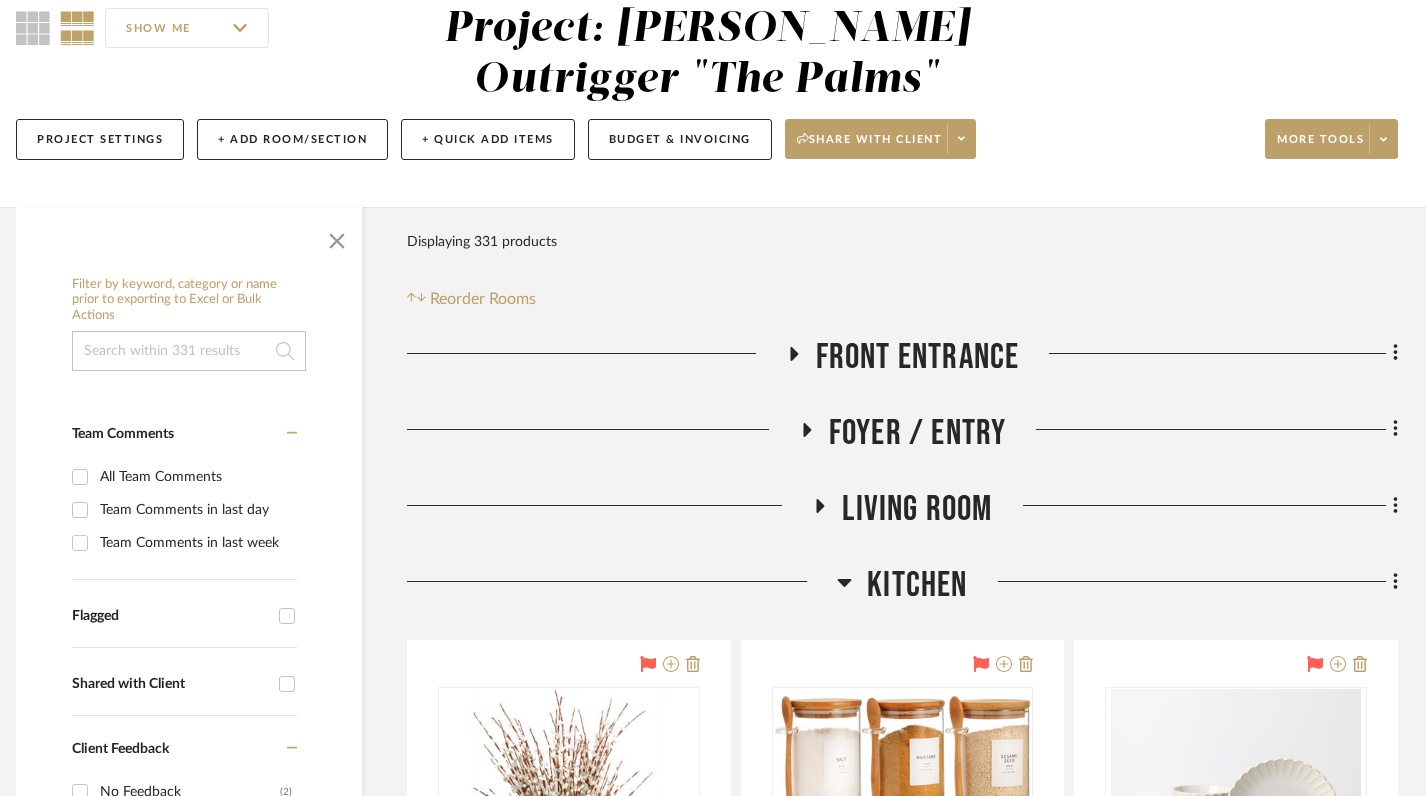scroll, scrollTop: 0, scrollLeft: 14, axis: horizontal 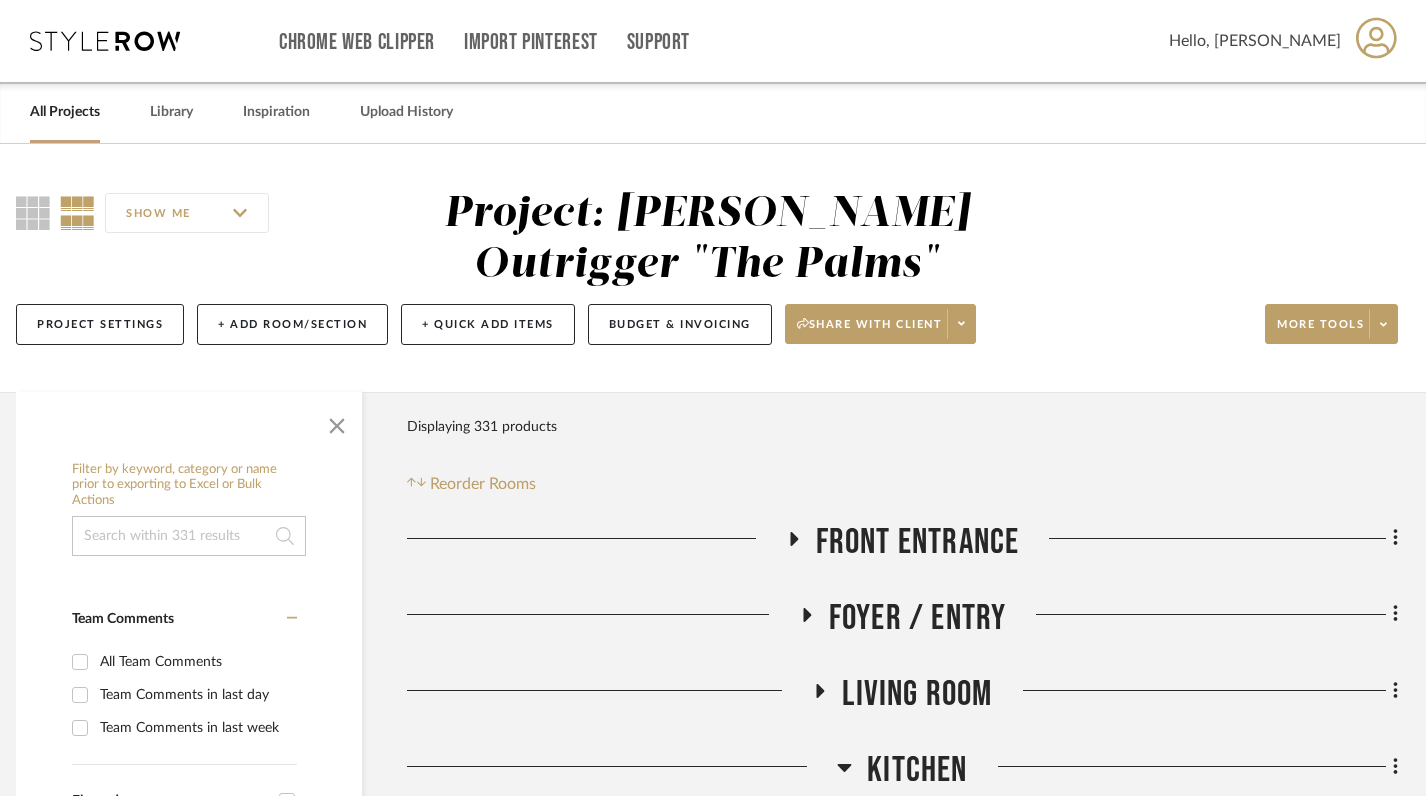 click on "All Projects" at bounding box center [65, 112] 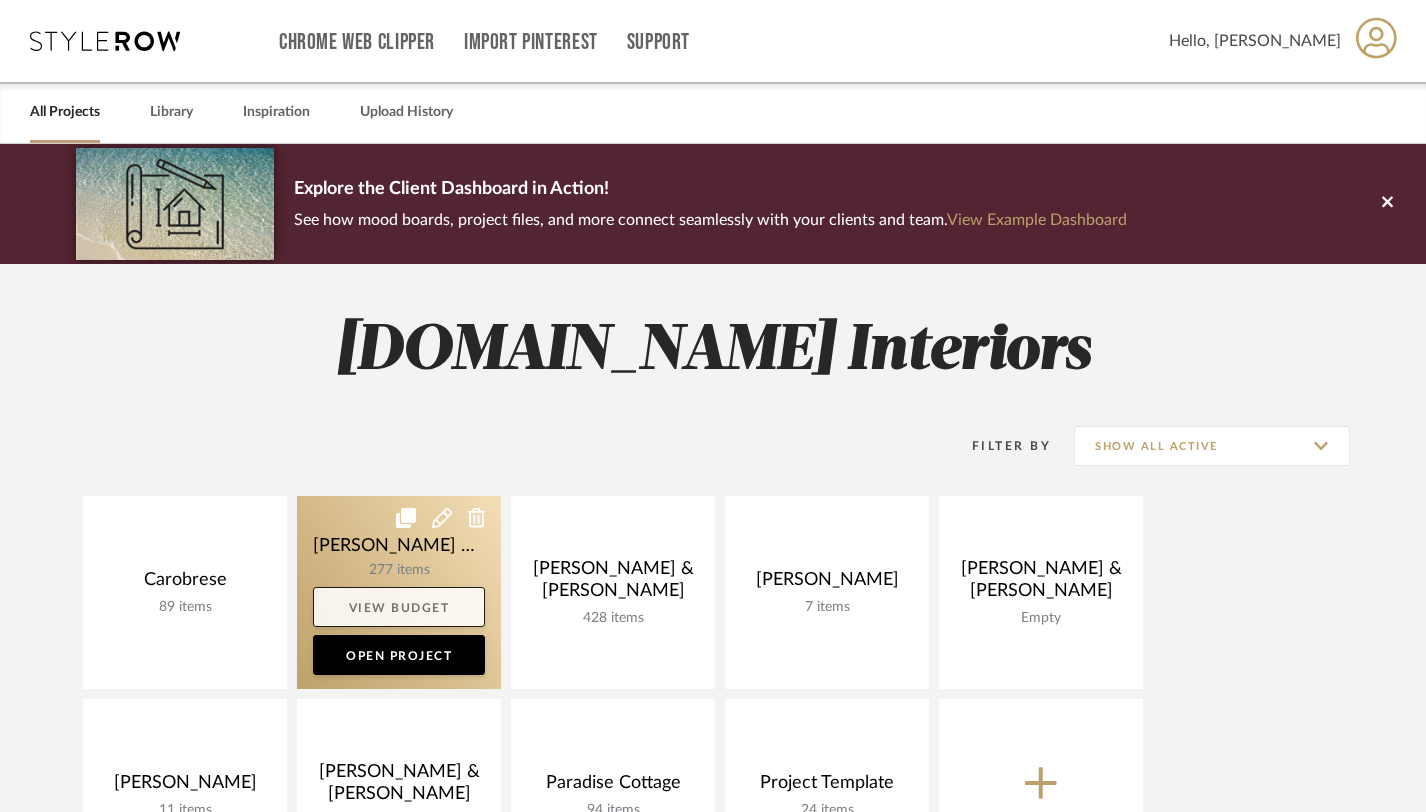 scroll, scrollTop: 316, scrollLeft: 0, axis: vertical 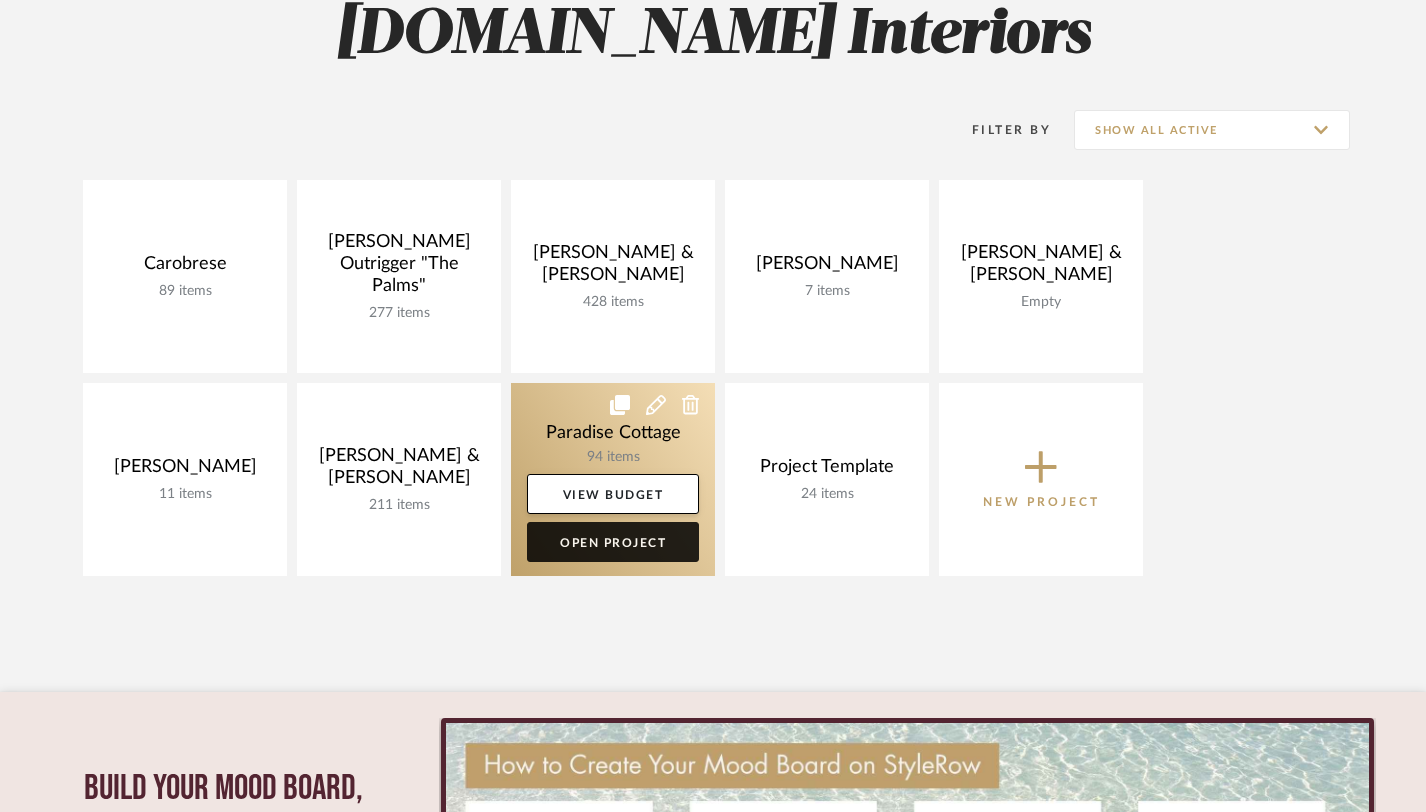 click on "Open Project" 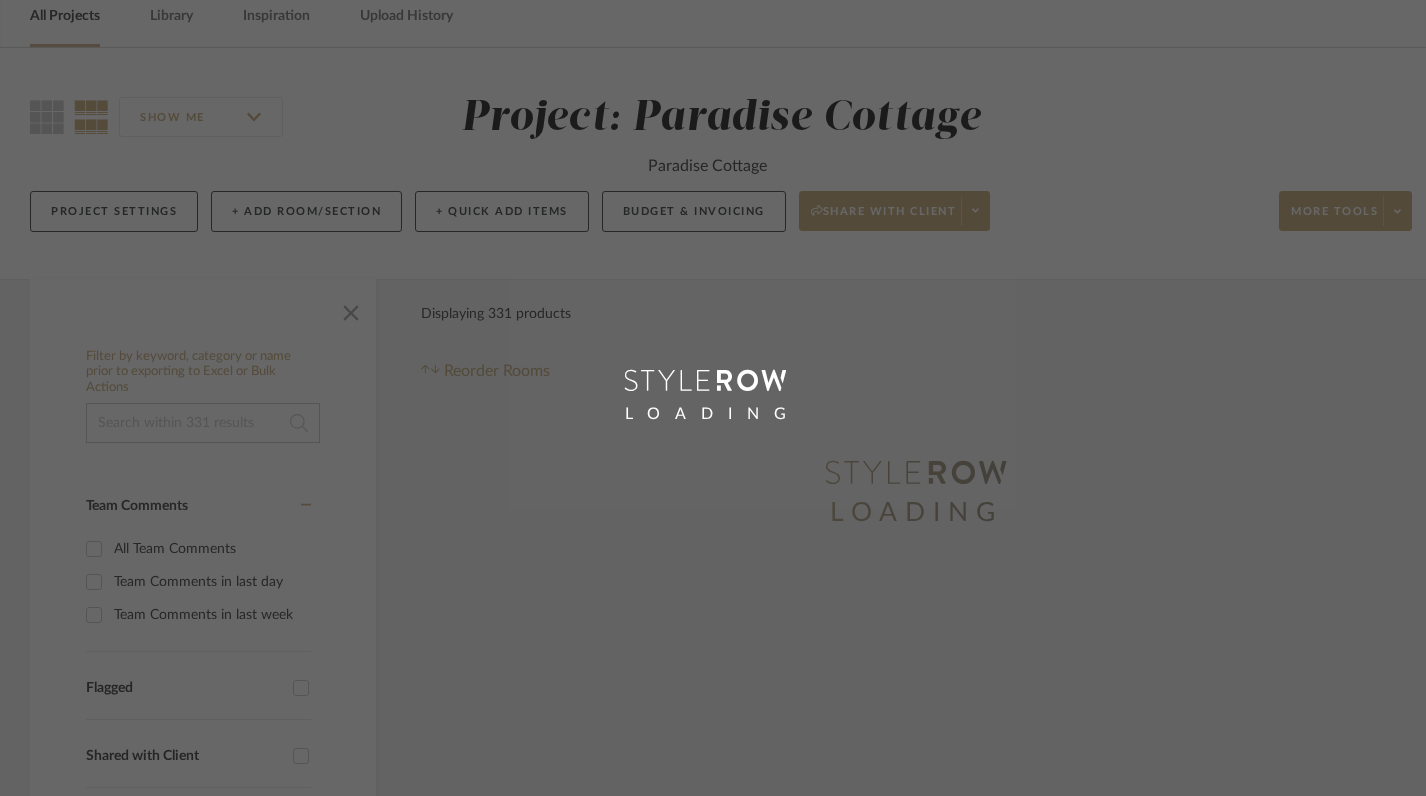 scroll, scrollTop: 0, scrollLeft: 0, axis: both 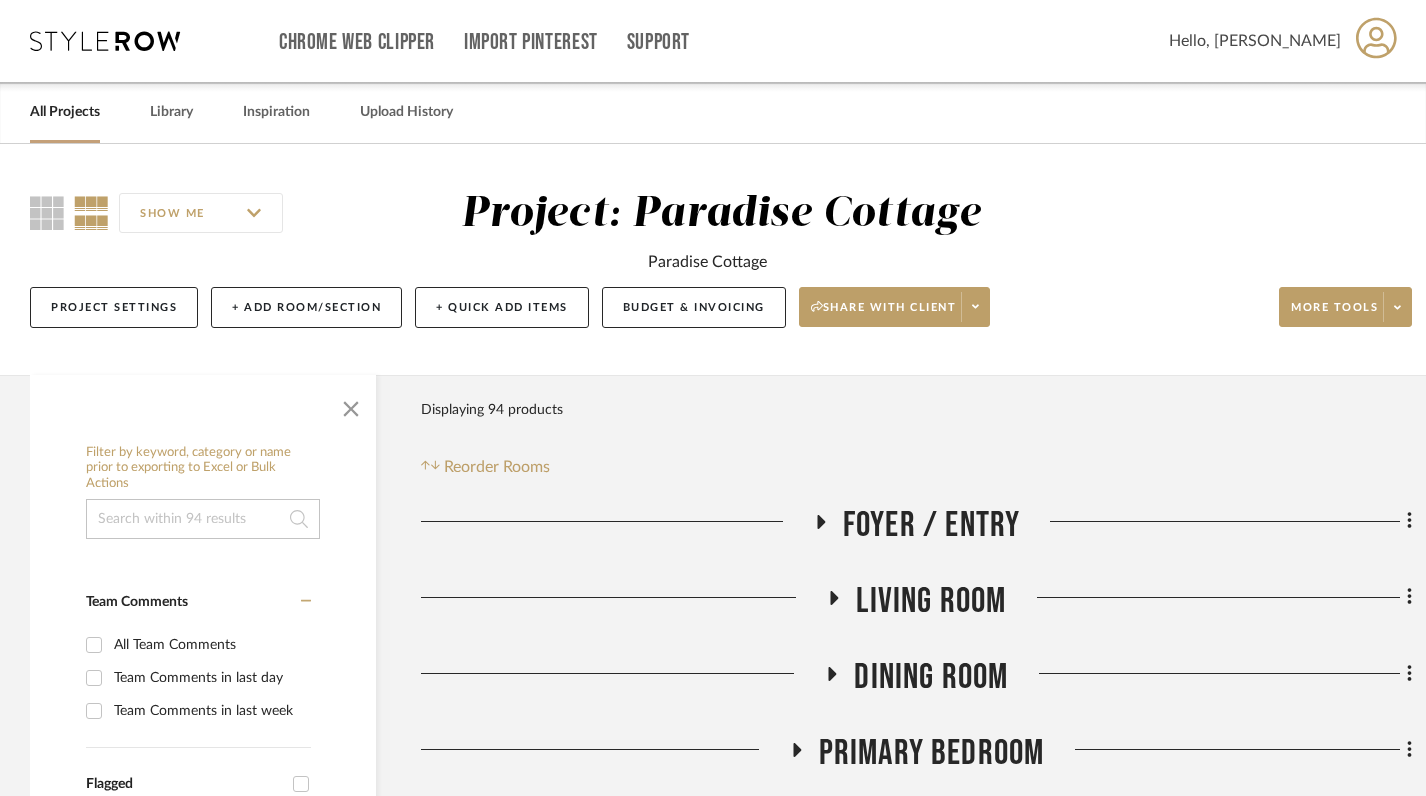 click on "Foyer / Entry" 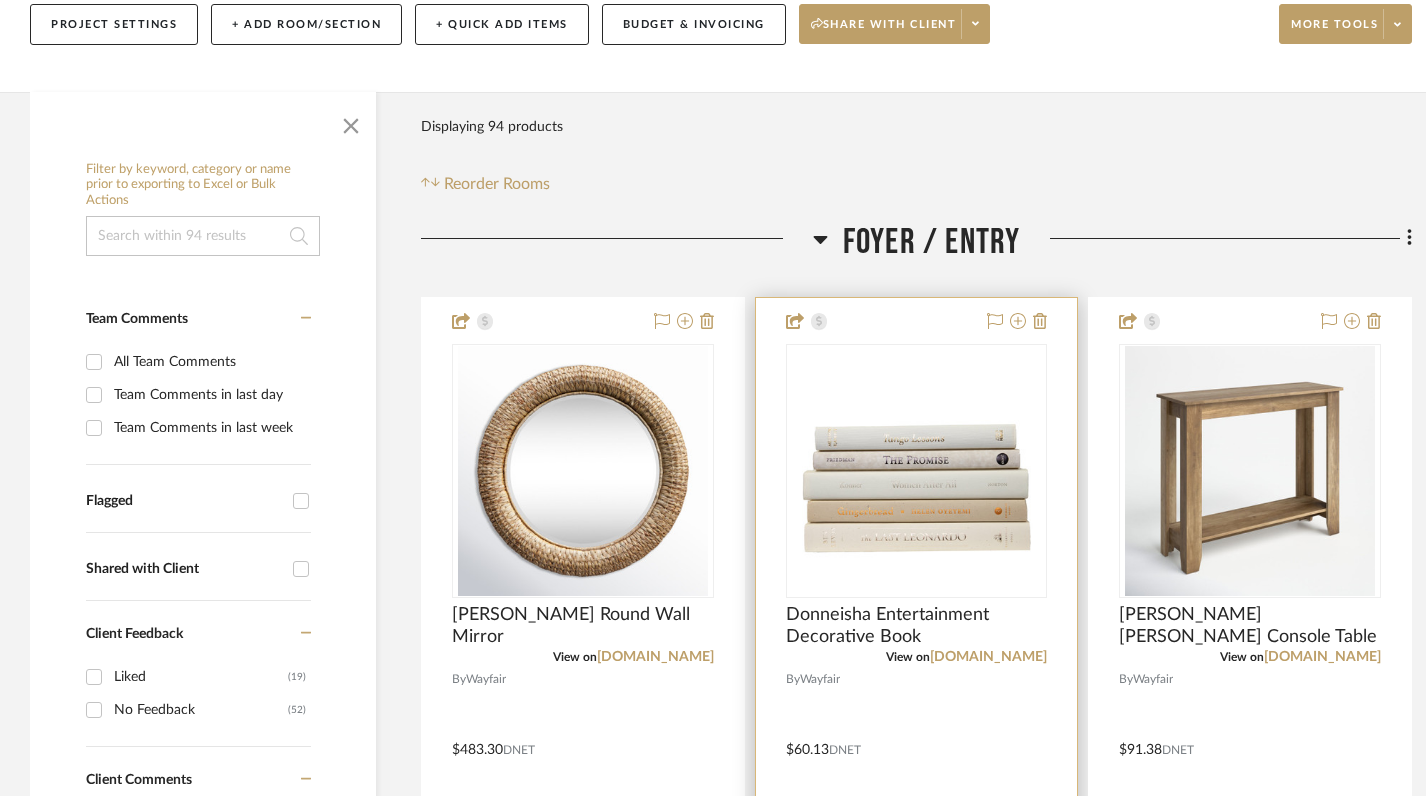 scroll, scrollTop: 288, scrollLeft: 0, axis: vertical 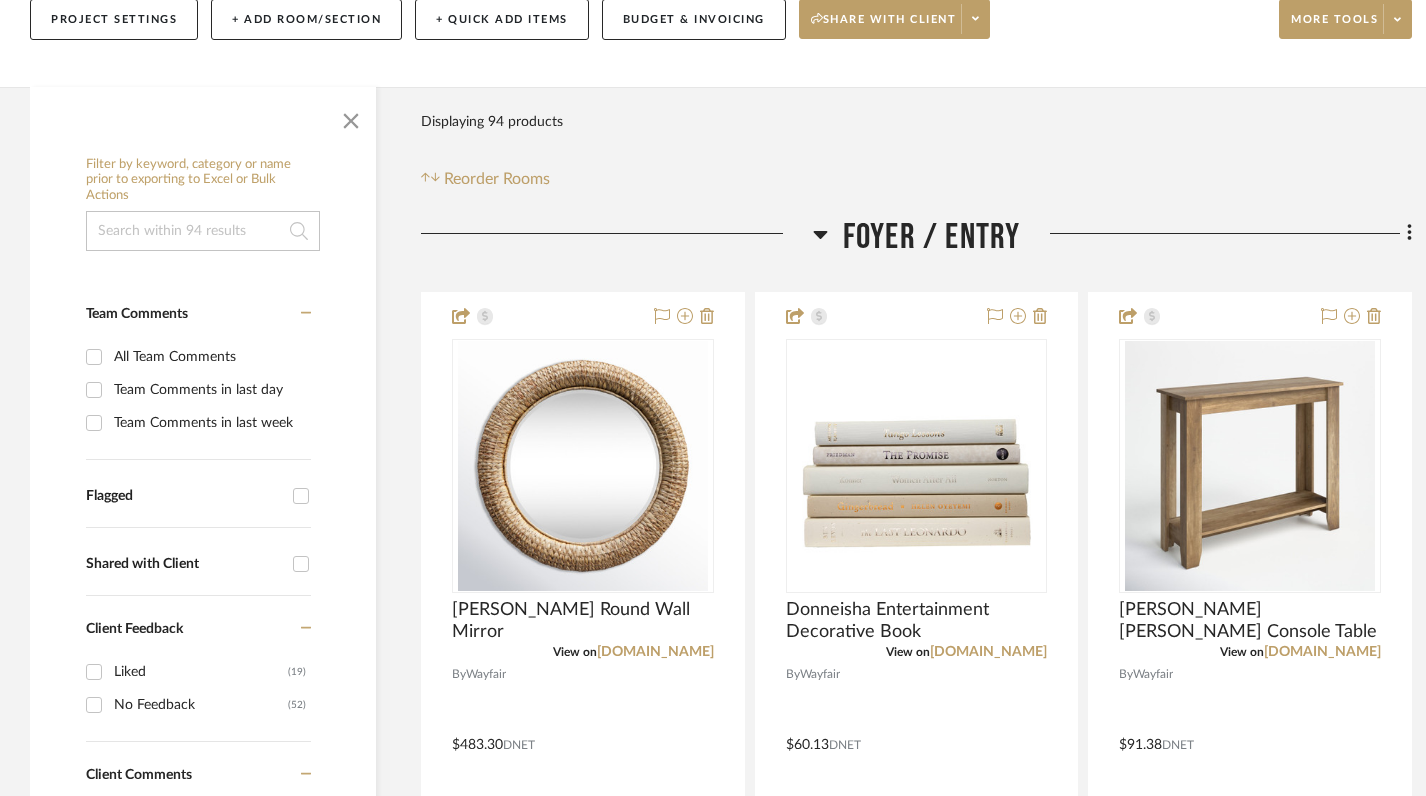 click 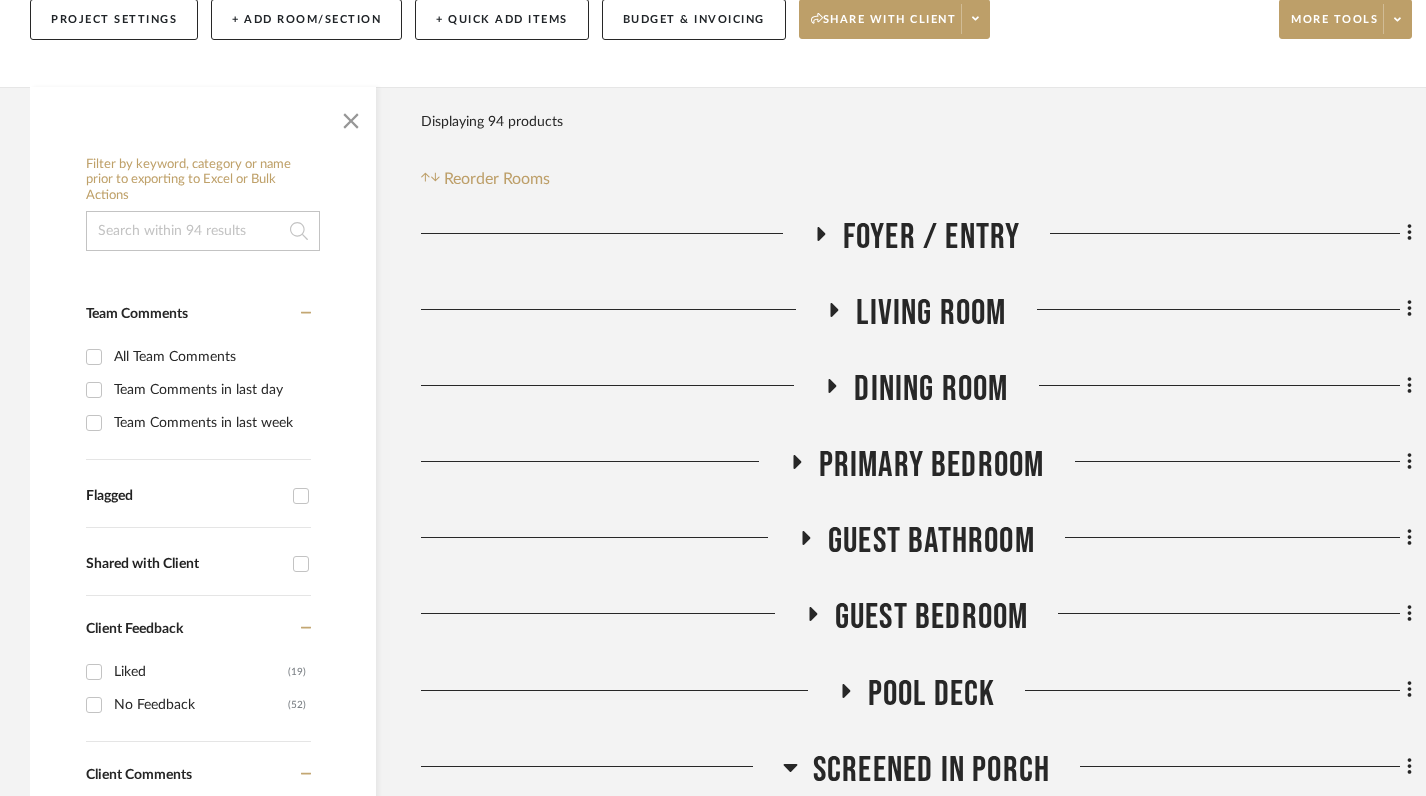 scroll, scrollTop: 0, scrollLeft: 0, axis: both 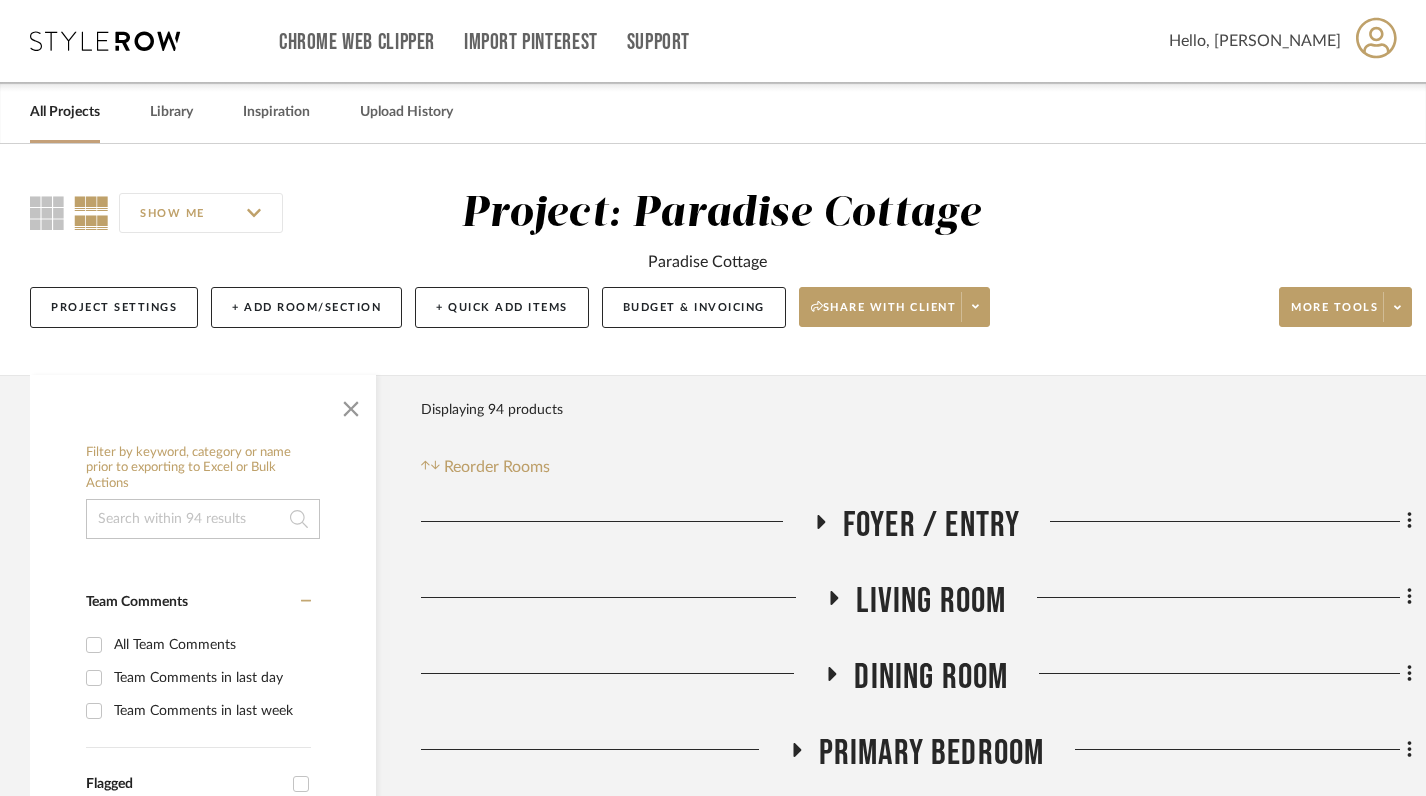click 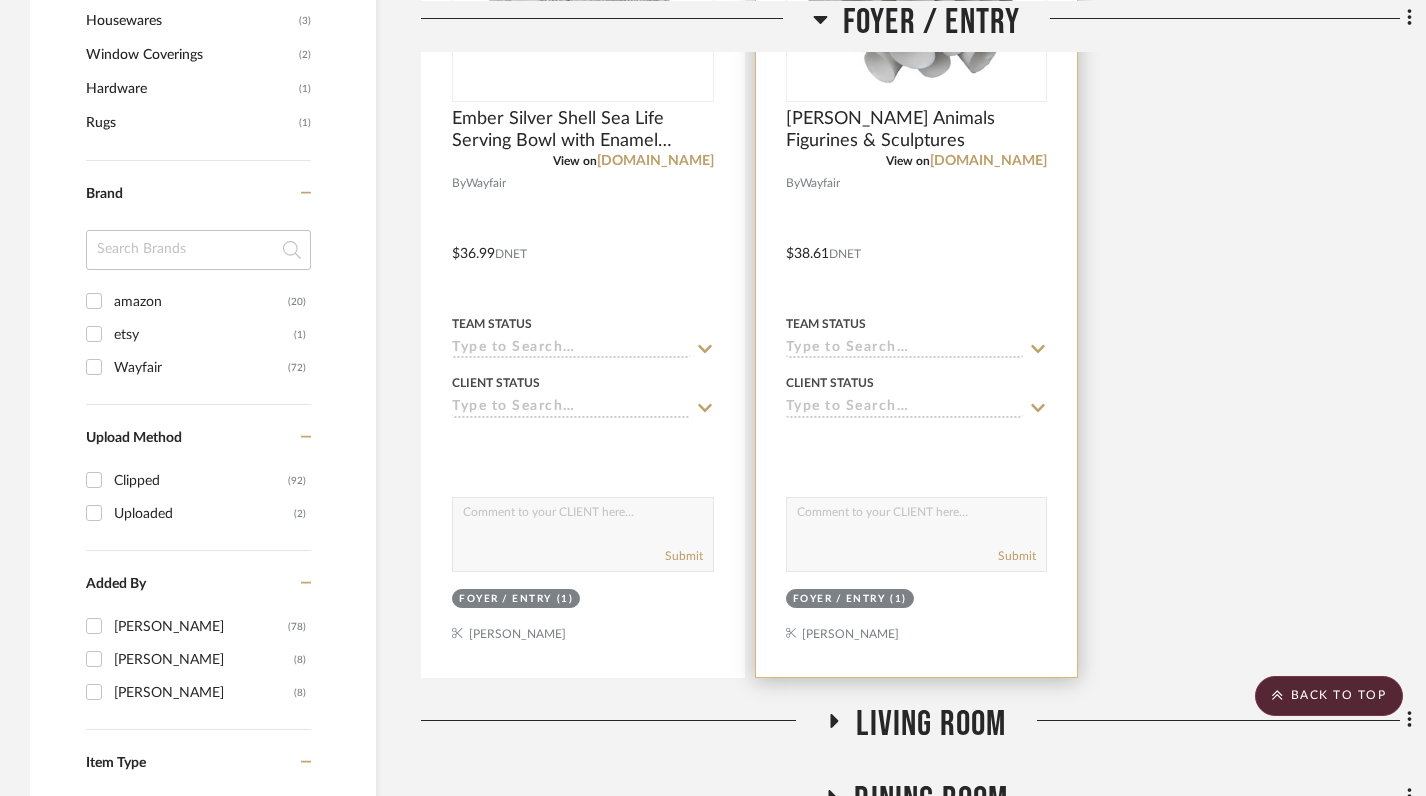scroll, scrollTop: 1901, scrollLeft: 0, axis: vertical 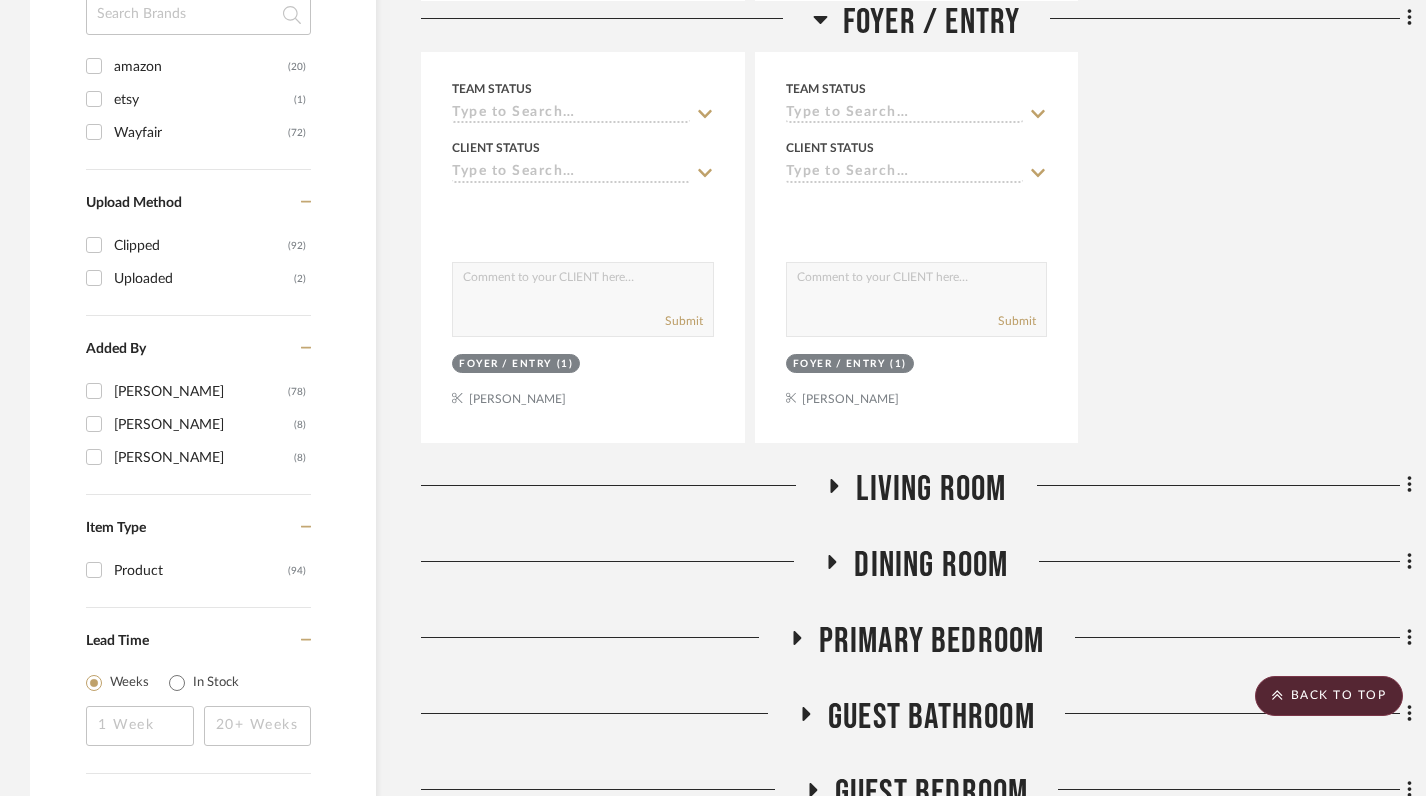 click 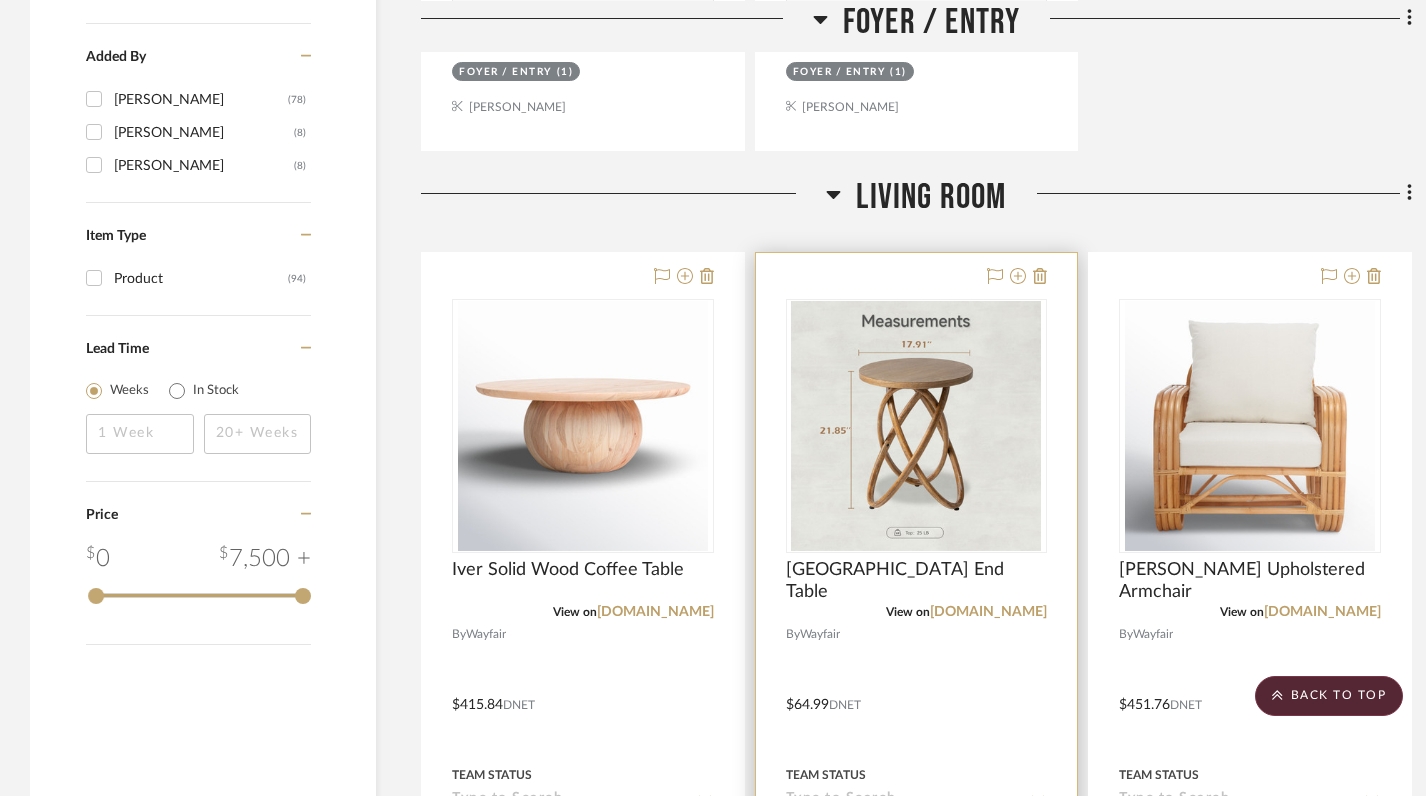 scroll, scrollTop: 2312, scrollLeft: 0, axis: vertical 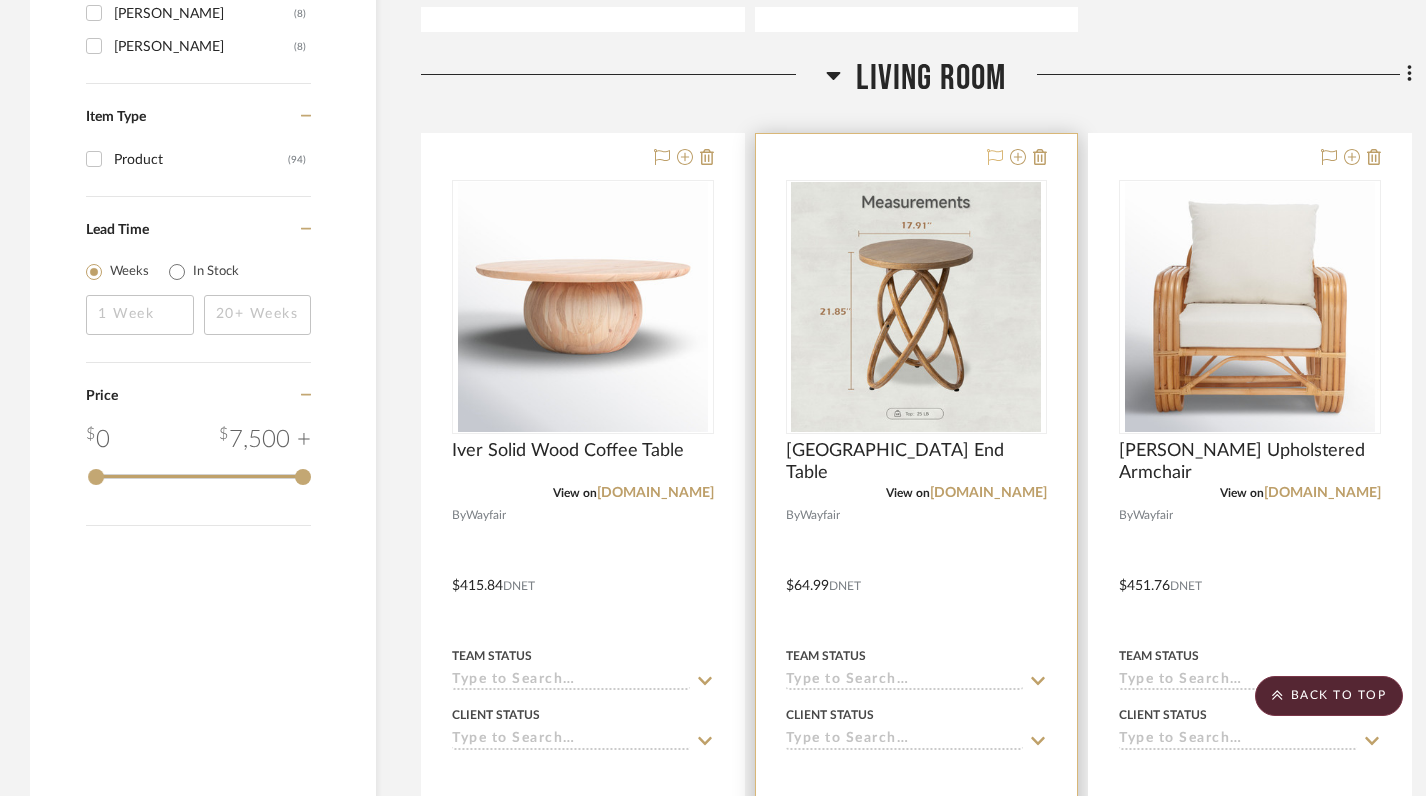click 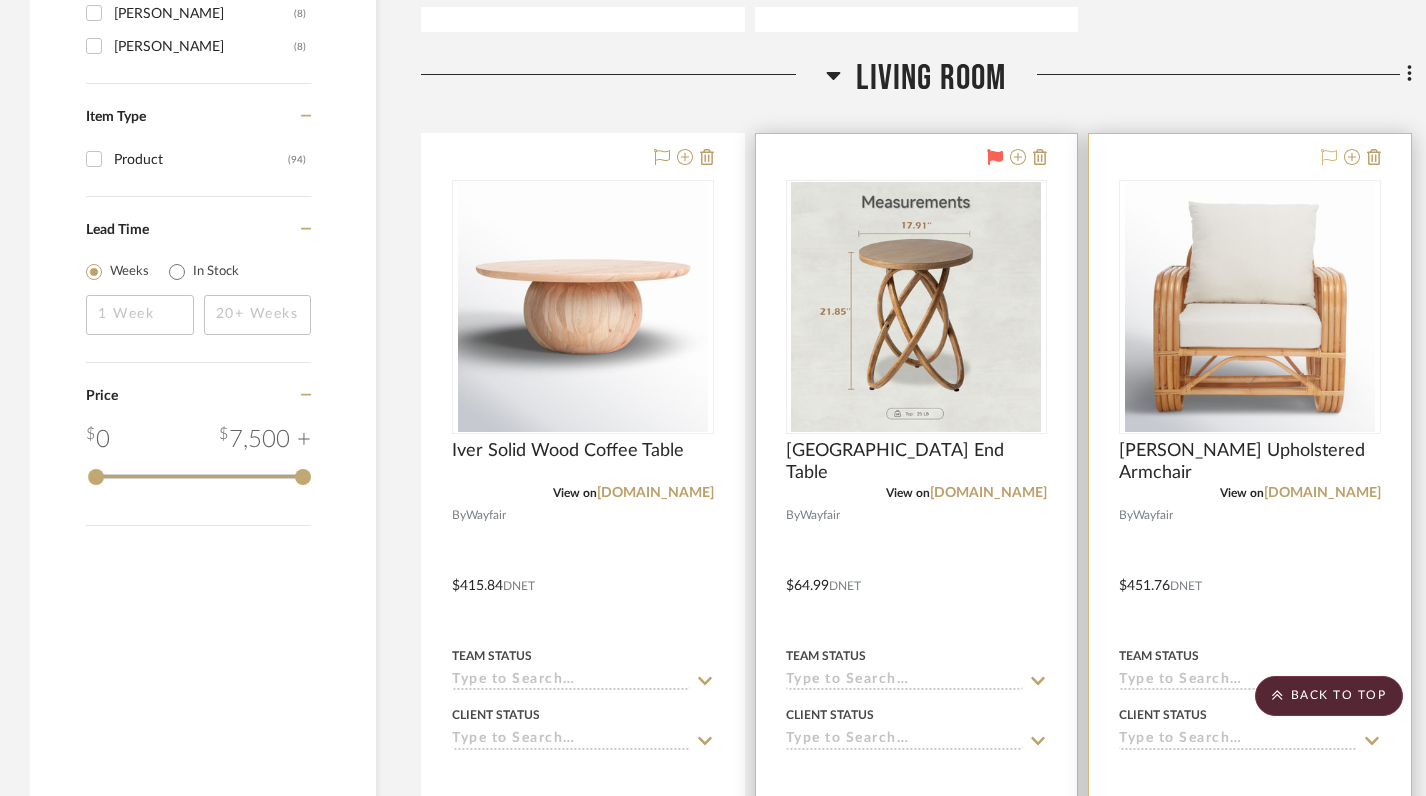 click at bounding box center [1329, 158] 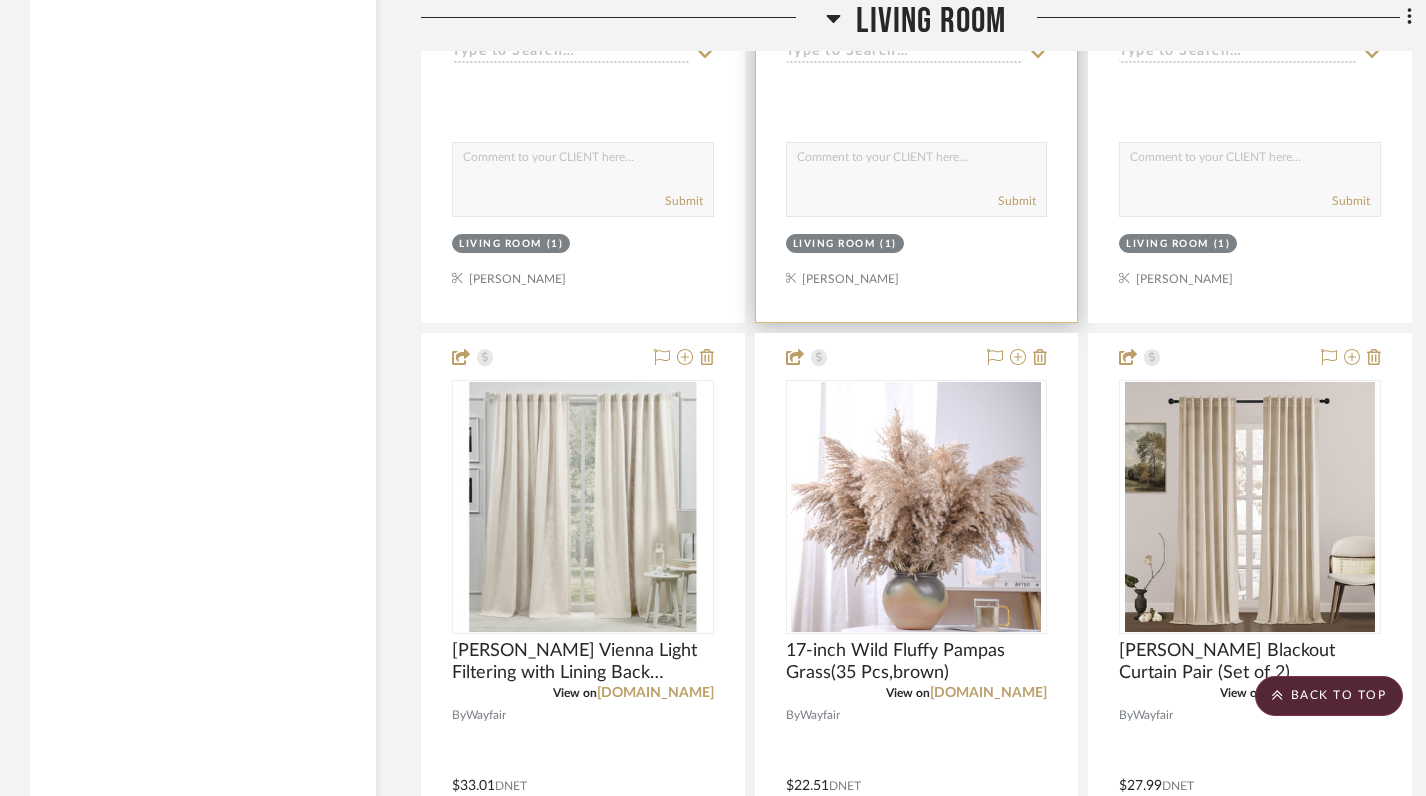 scroll, scrollTop: 3000, scrollLeft: 0, axis: vertical 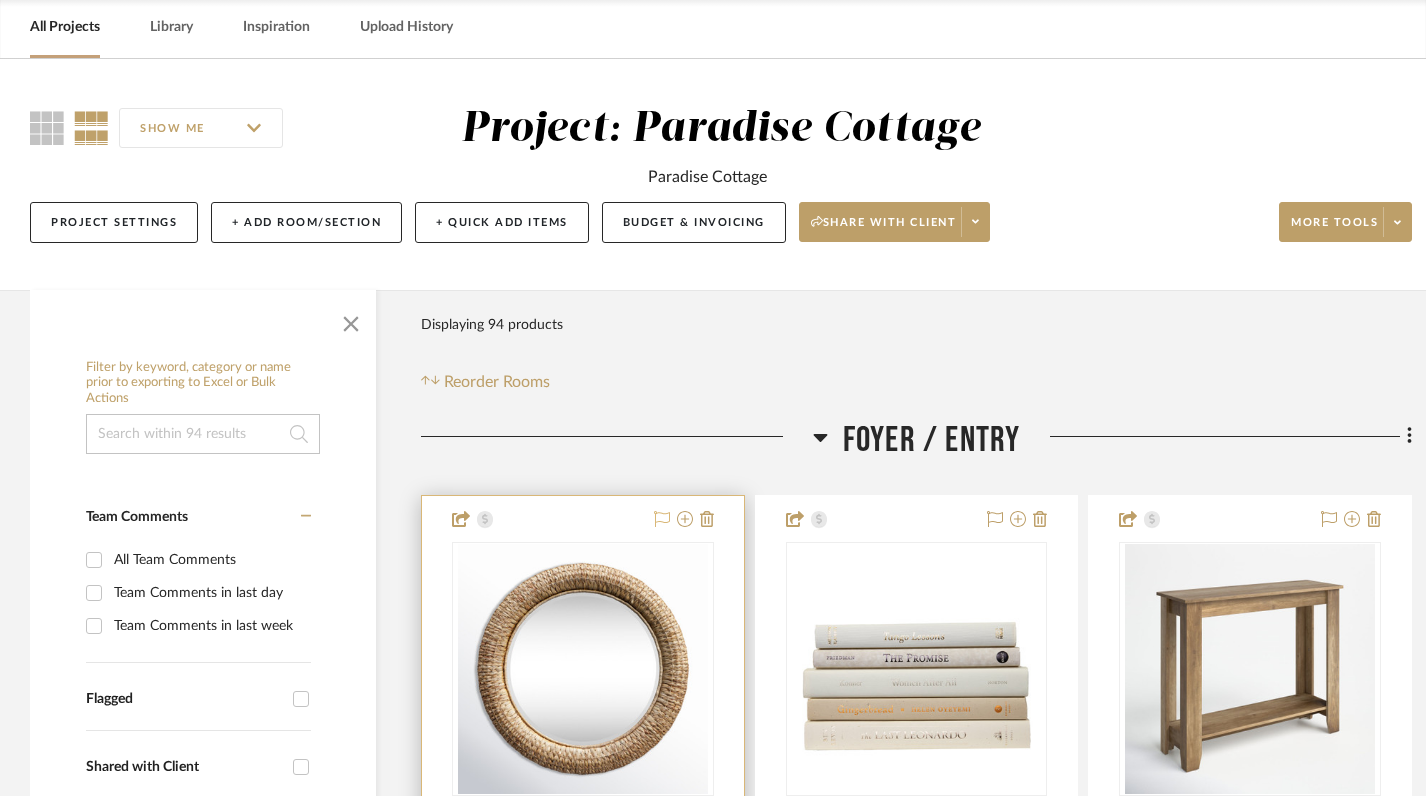 click 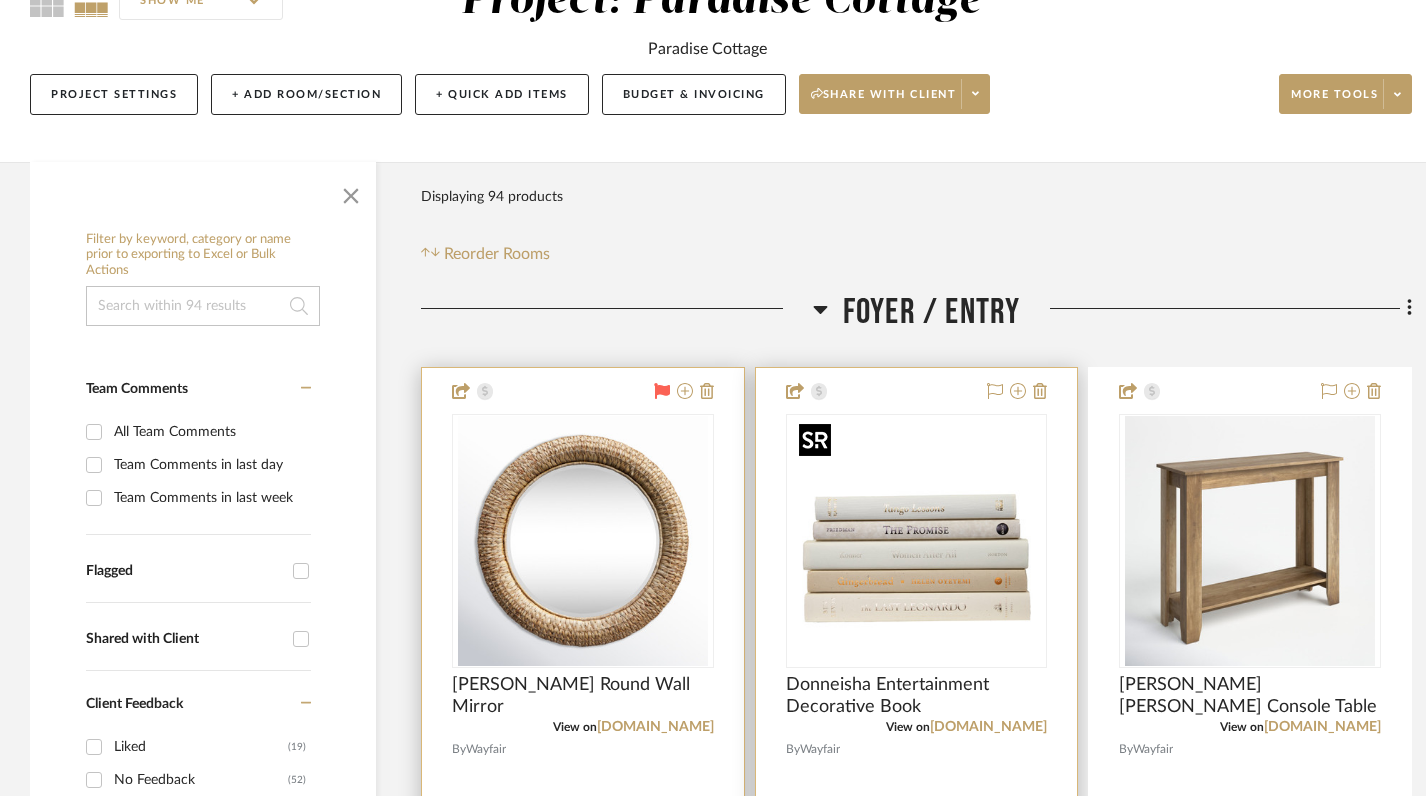 scroll, scrollTop: 231, scrollLeft: 0, axis: vertical 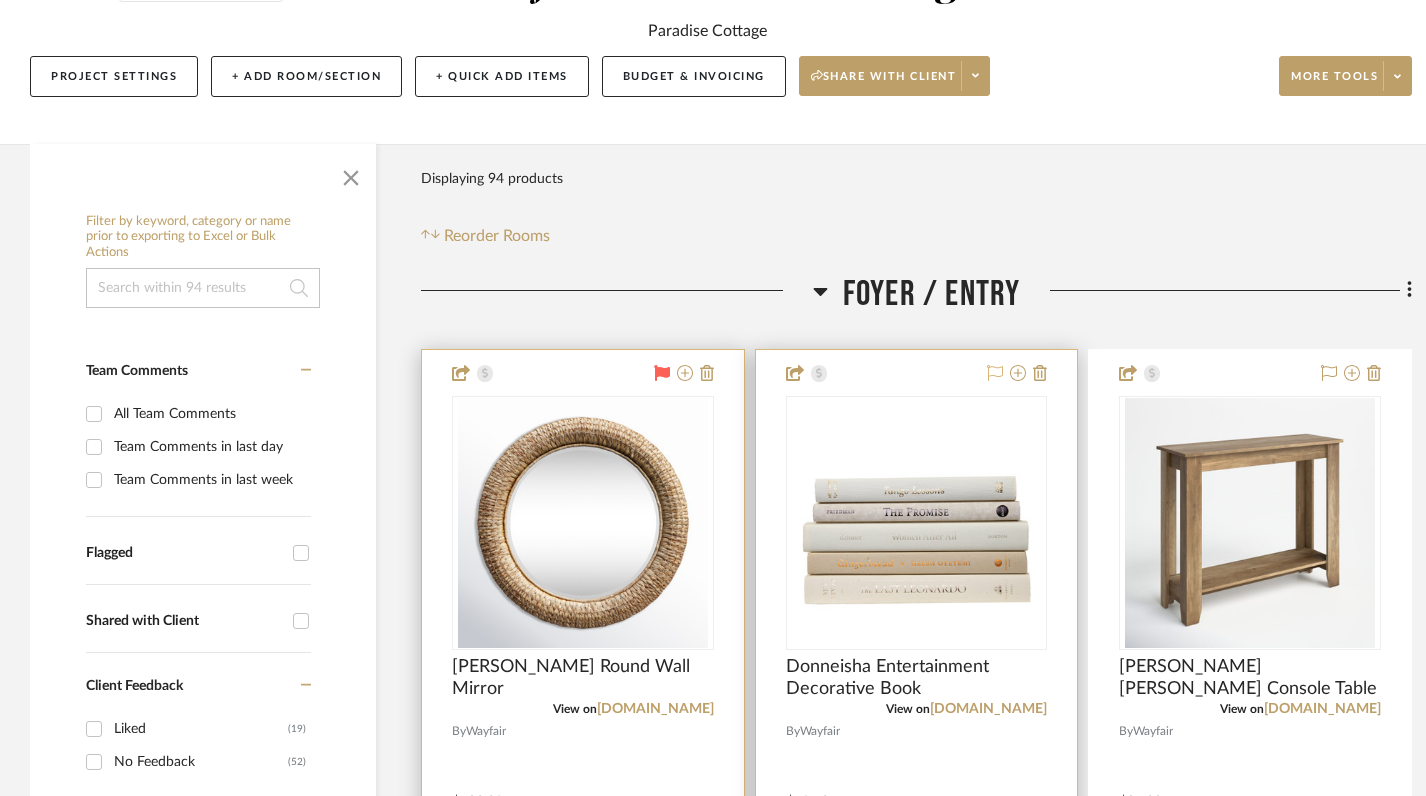 click 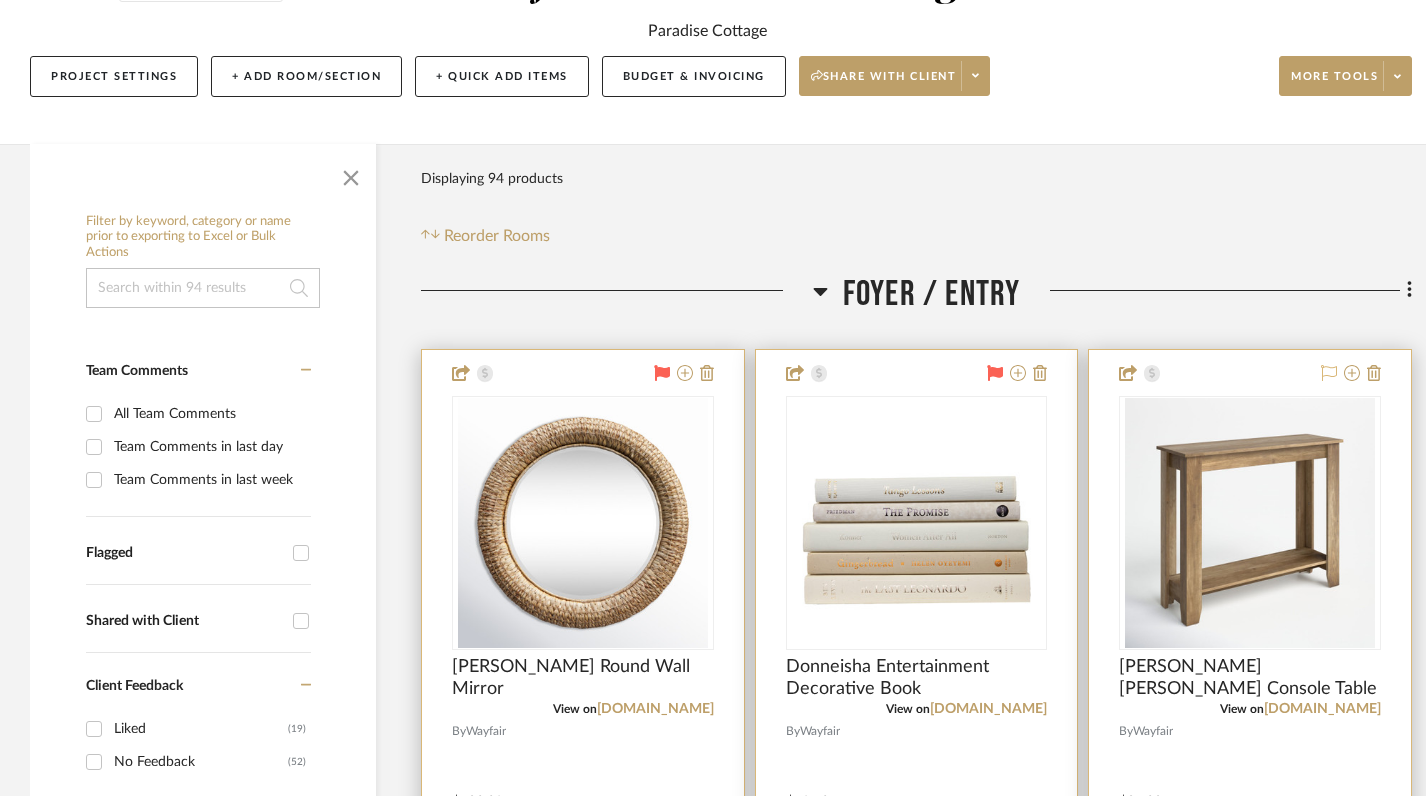 click 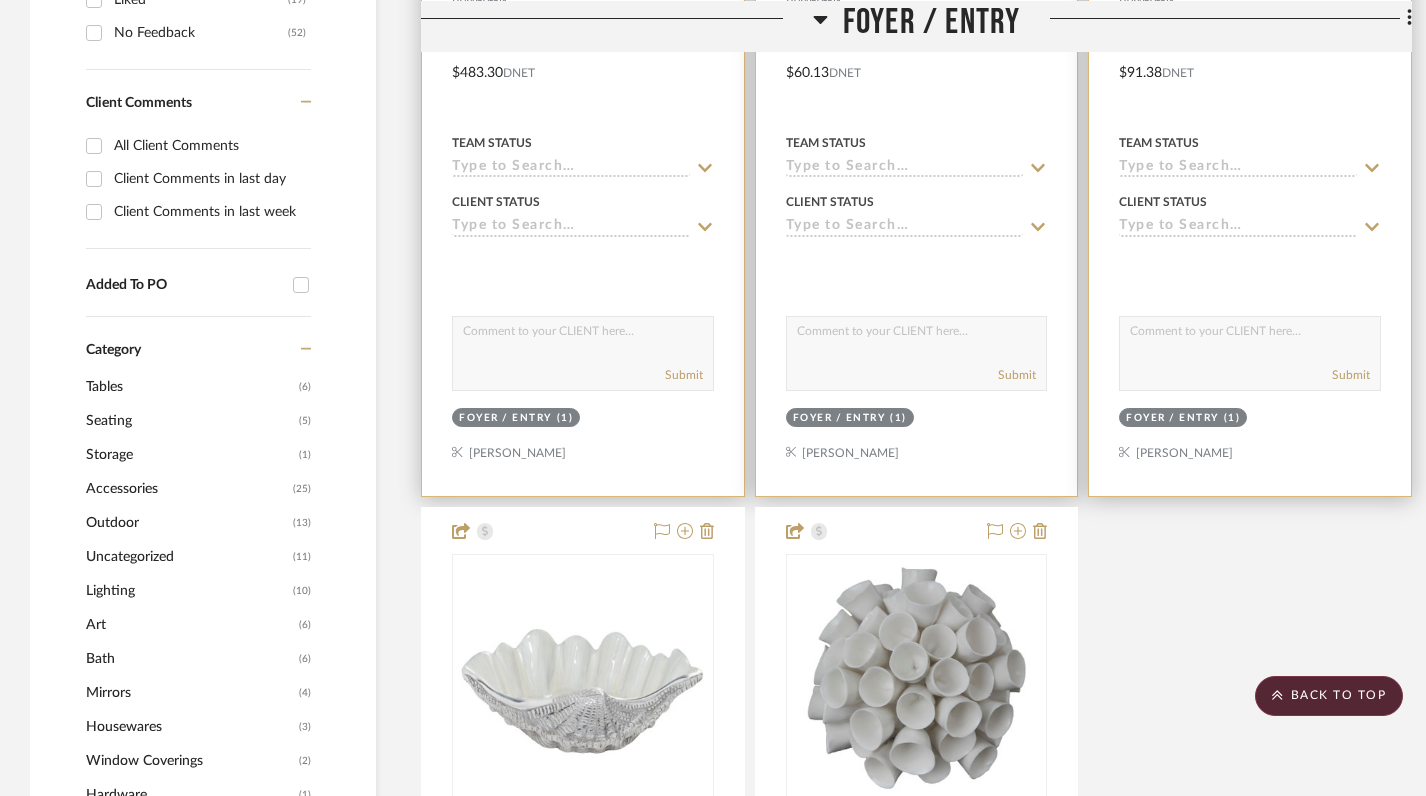 scroll, scrollTop: 1006, scrollLeft: 0, axis: vertical 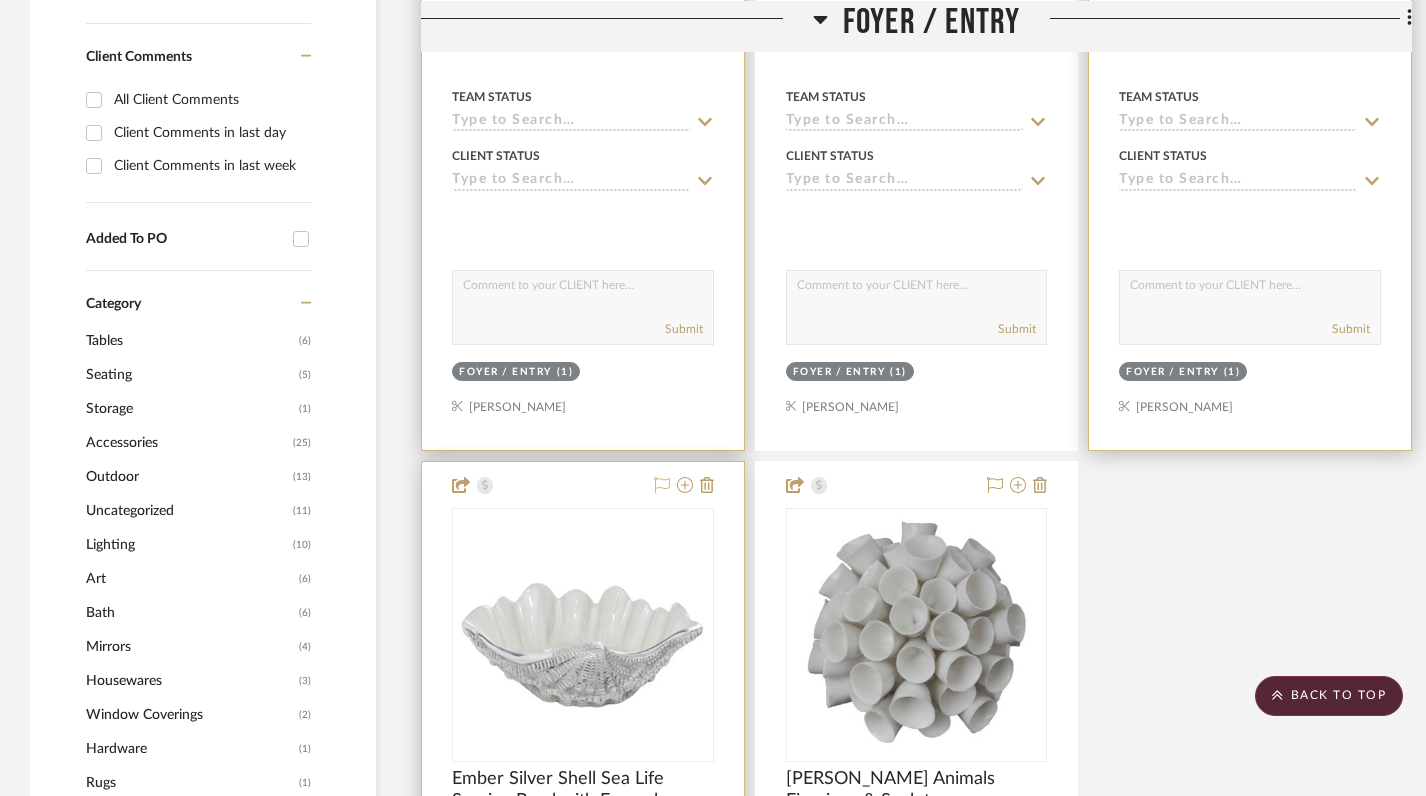 click 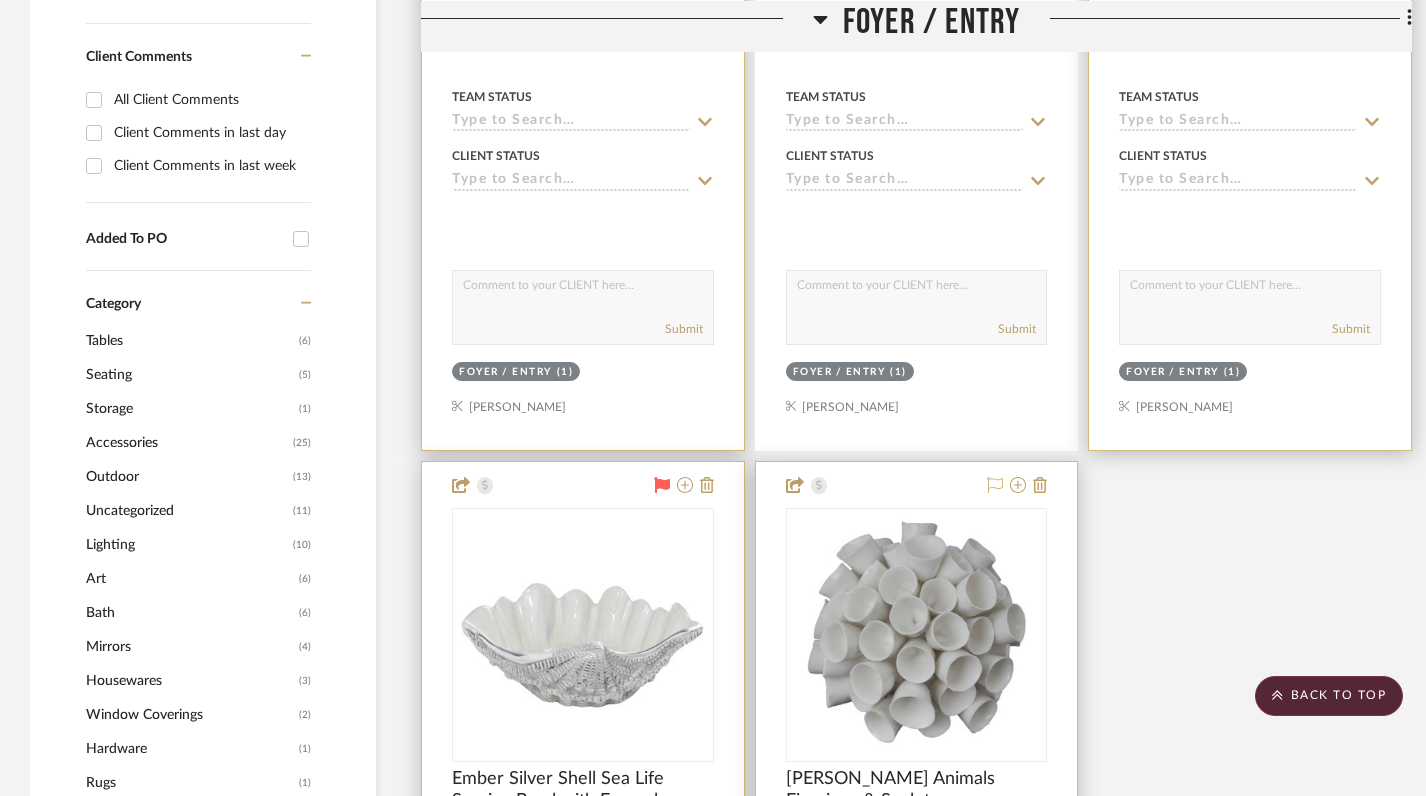 click 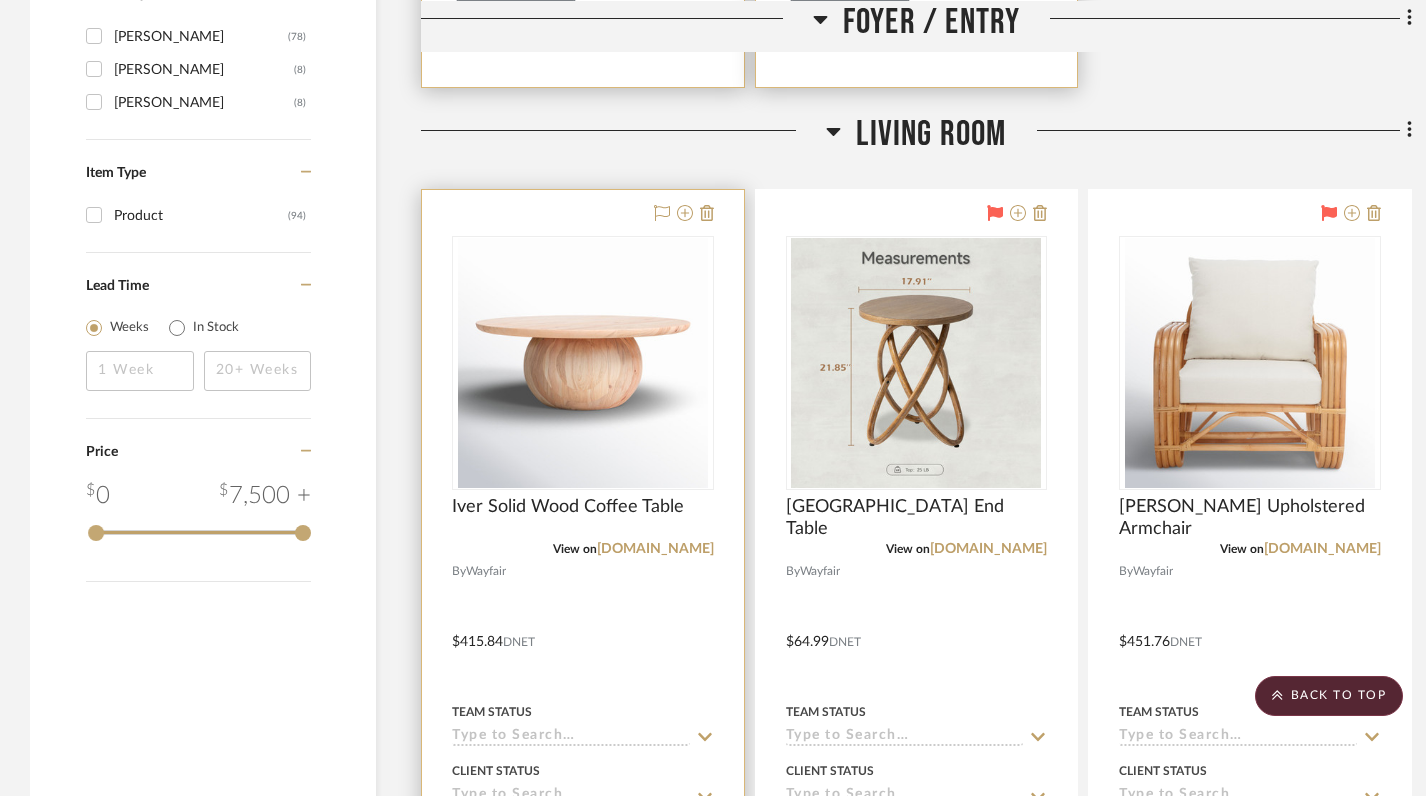scroll, scrollTop: 2201, scrollLeft: 0, axis: vertical 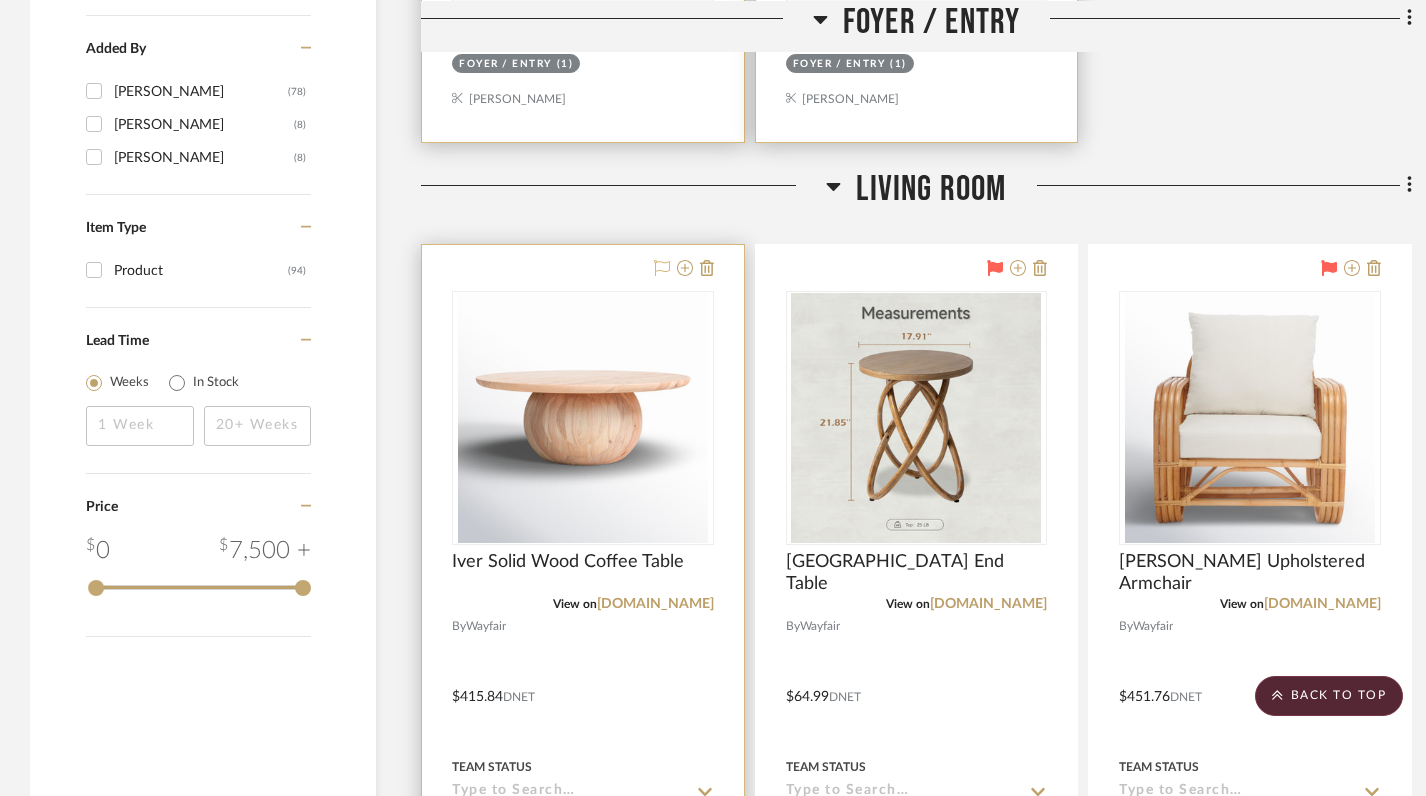click 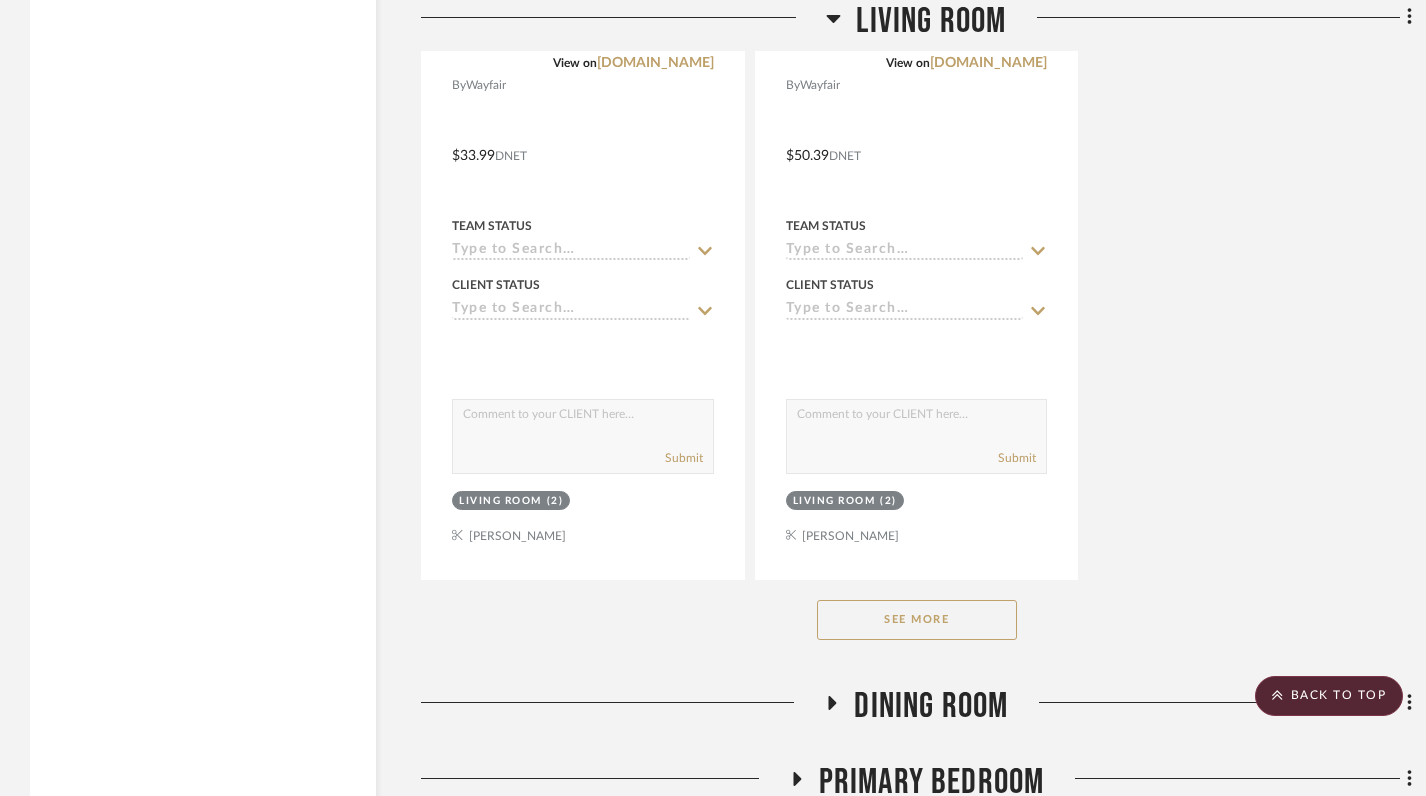 scroll, scrollTop: 4545, scrollLeft: 0, axis: vertical 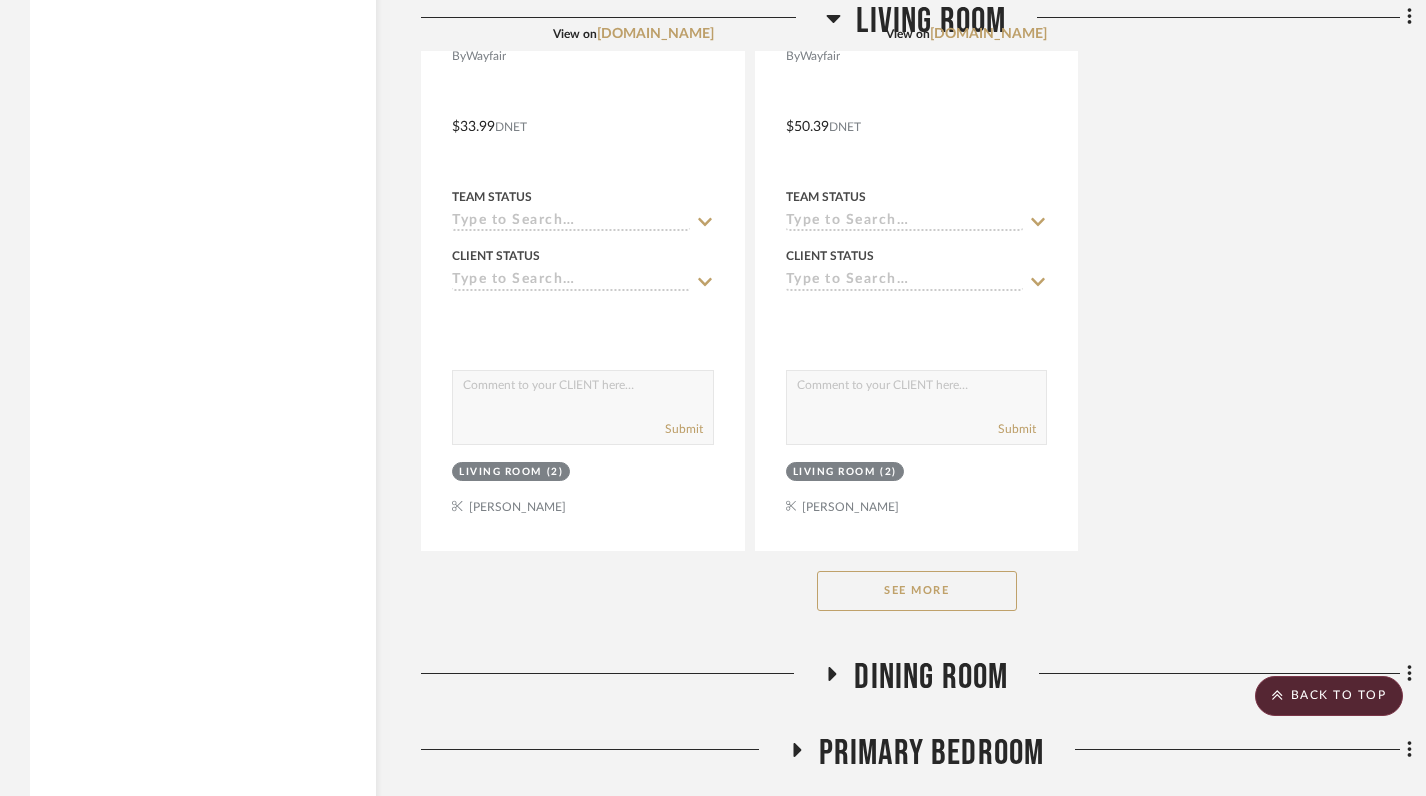 click on "See More" 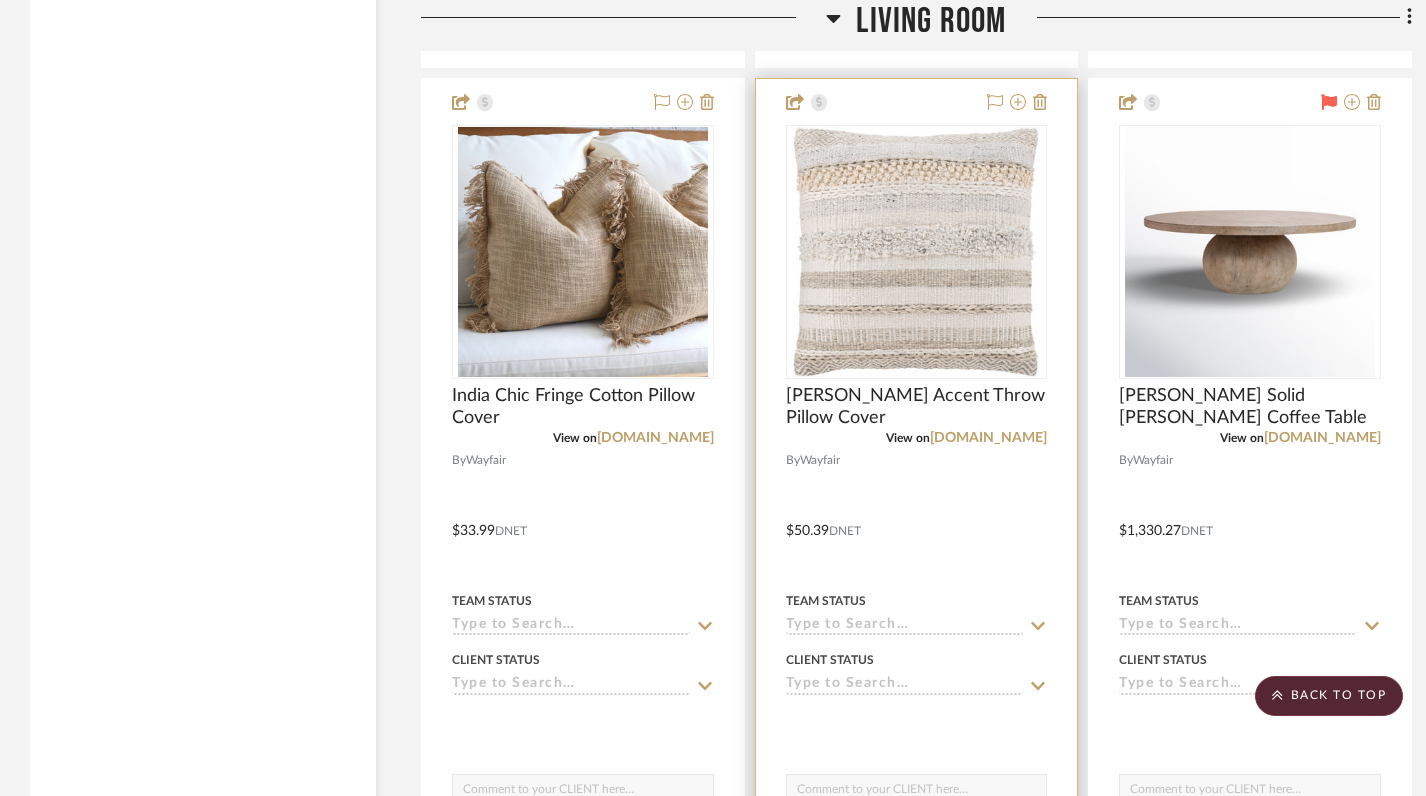 scroll, scrollTop: 4144, scrollLeft: 0, axis: vertical 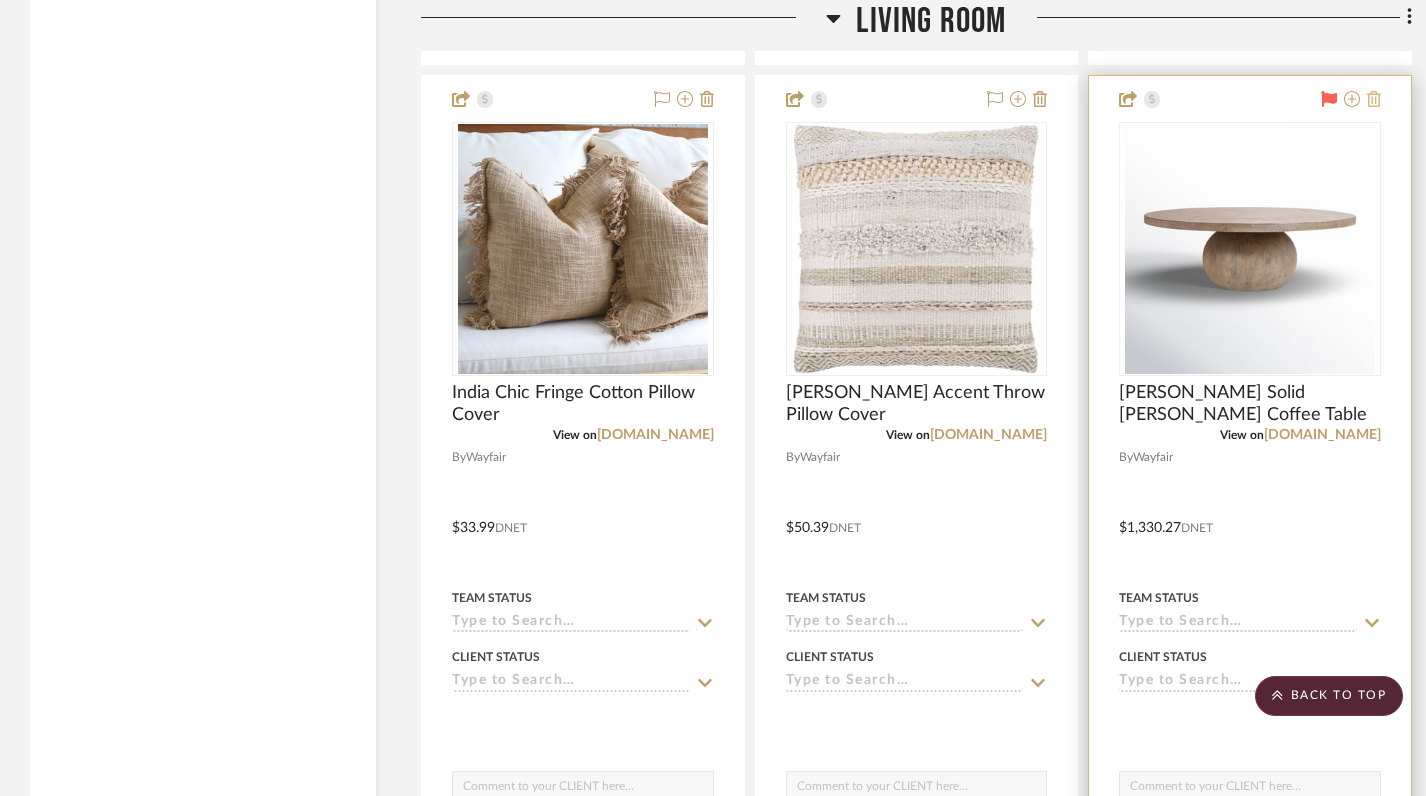 click 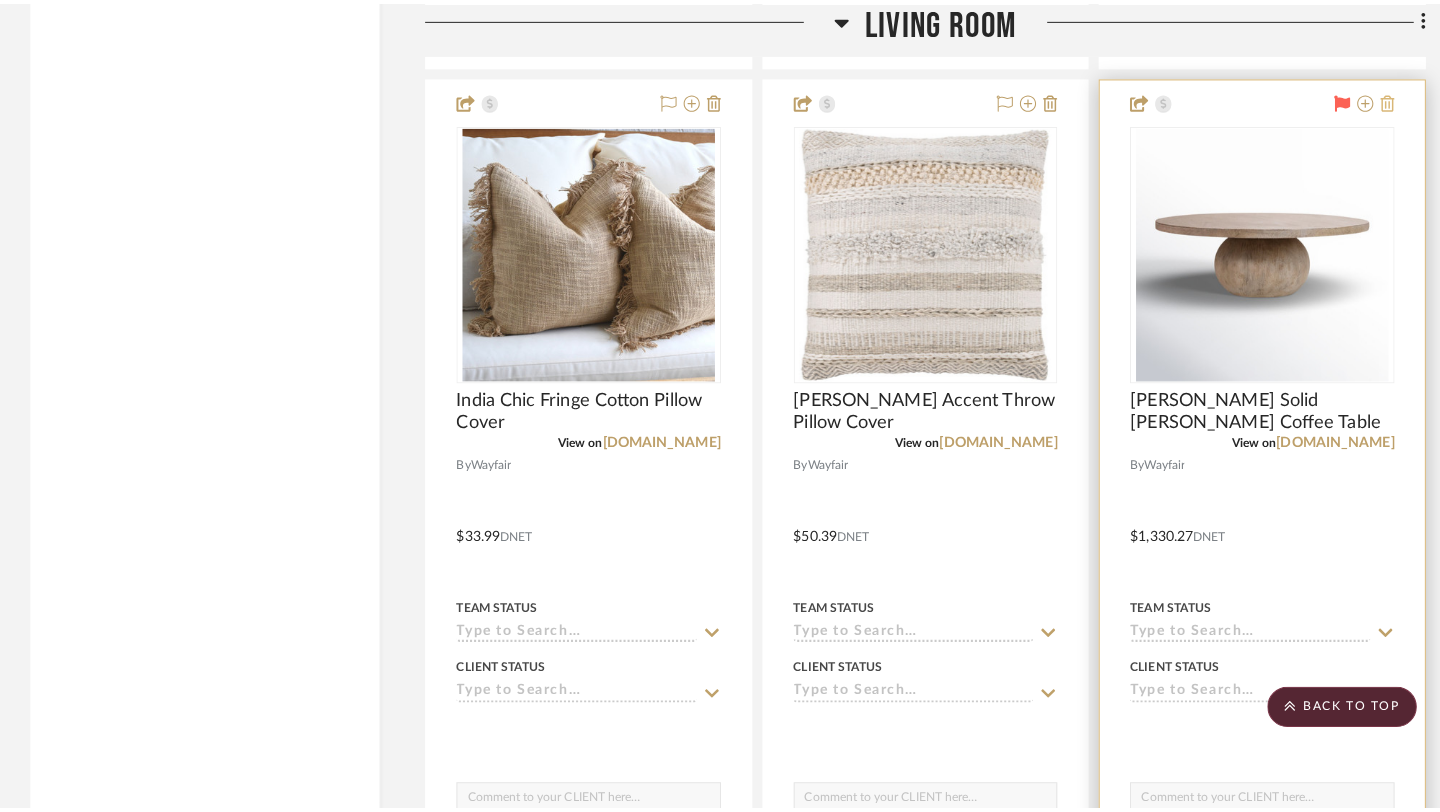 scroll, scrollTop: 0, scrollLeft: 0, axis: both 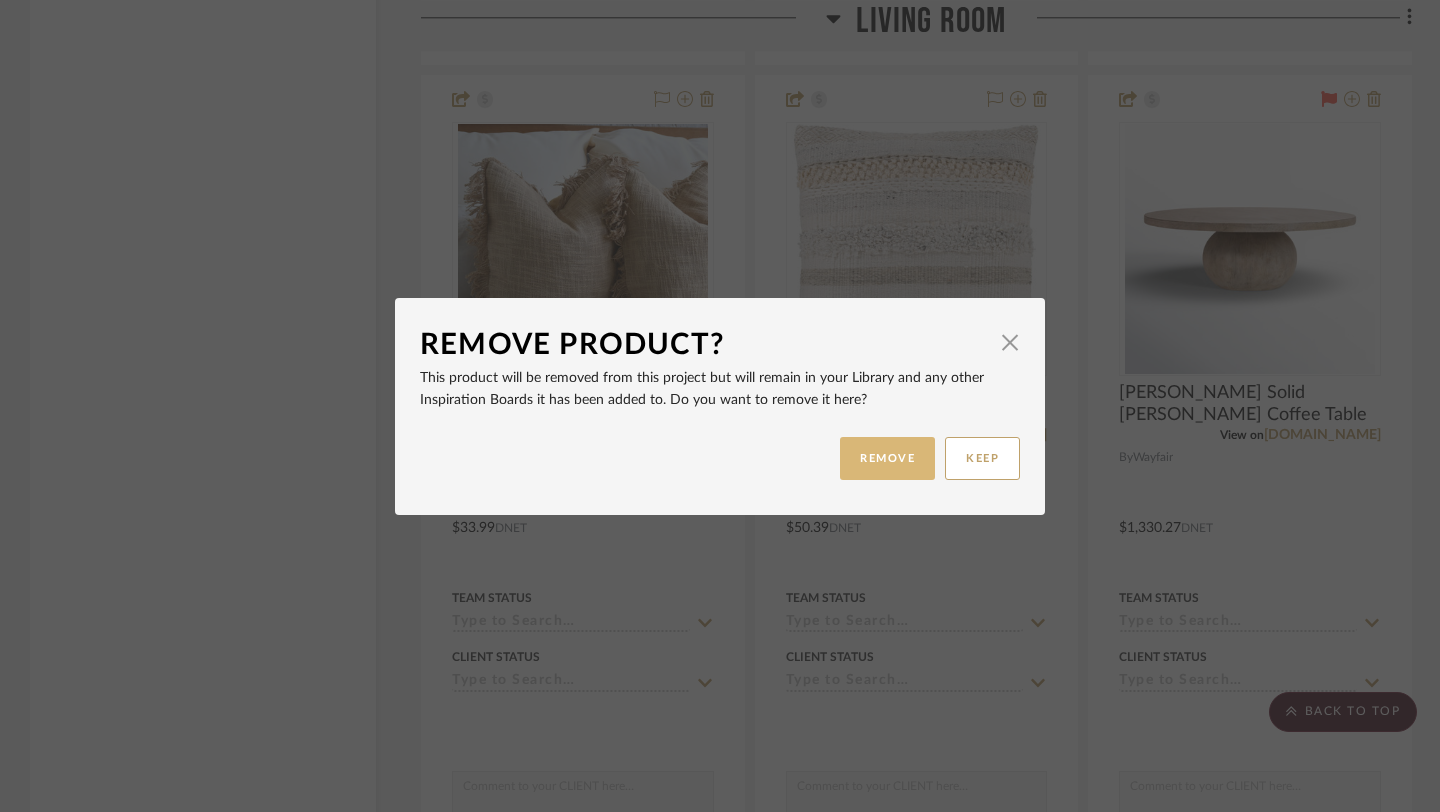 click on "REMOVE" at bounding box center [887, 458] 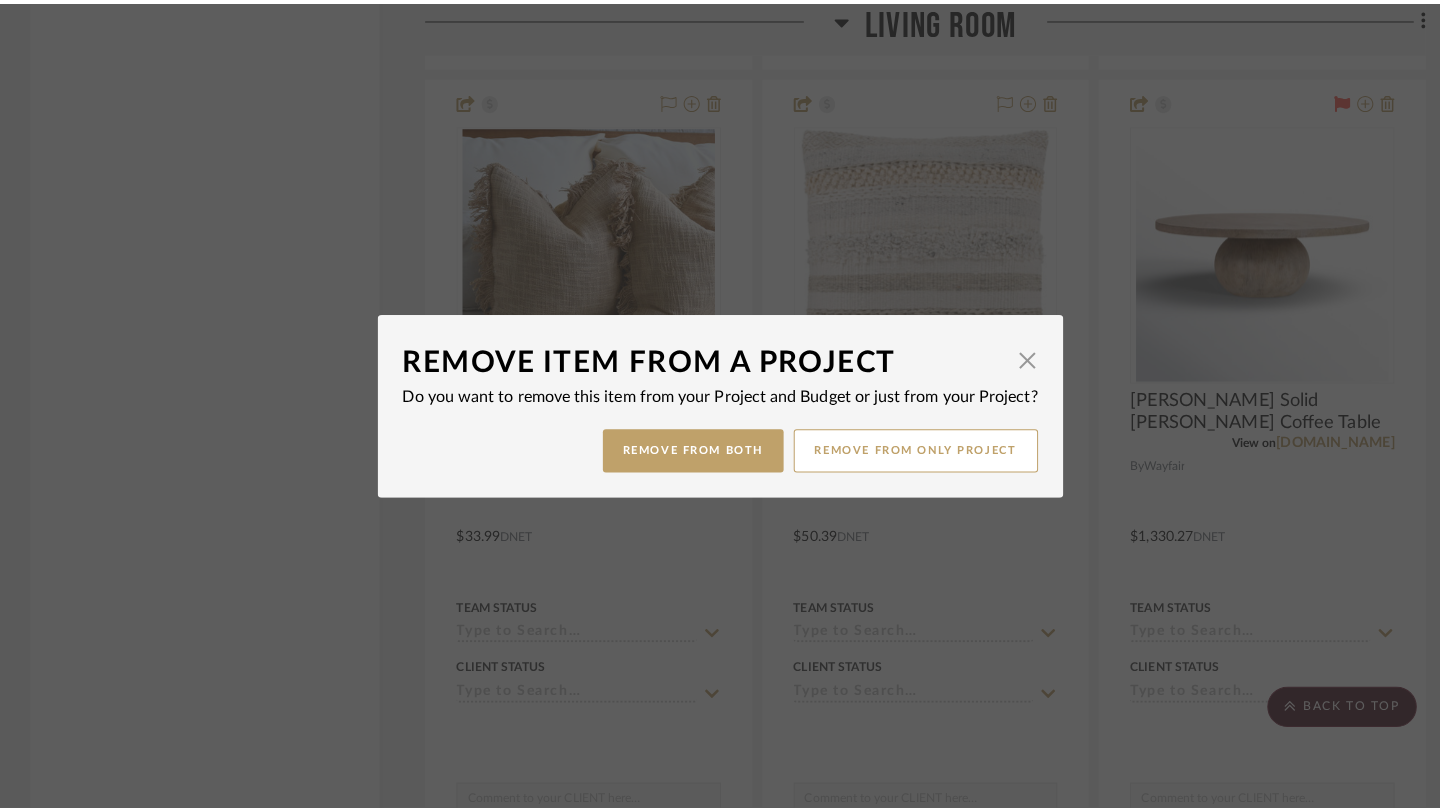 scroll, scrollTop: 0, scrollLeft: 0, axis: both 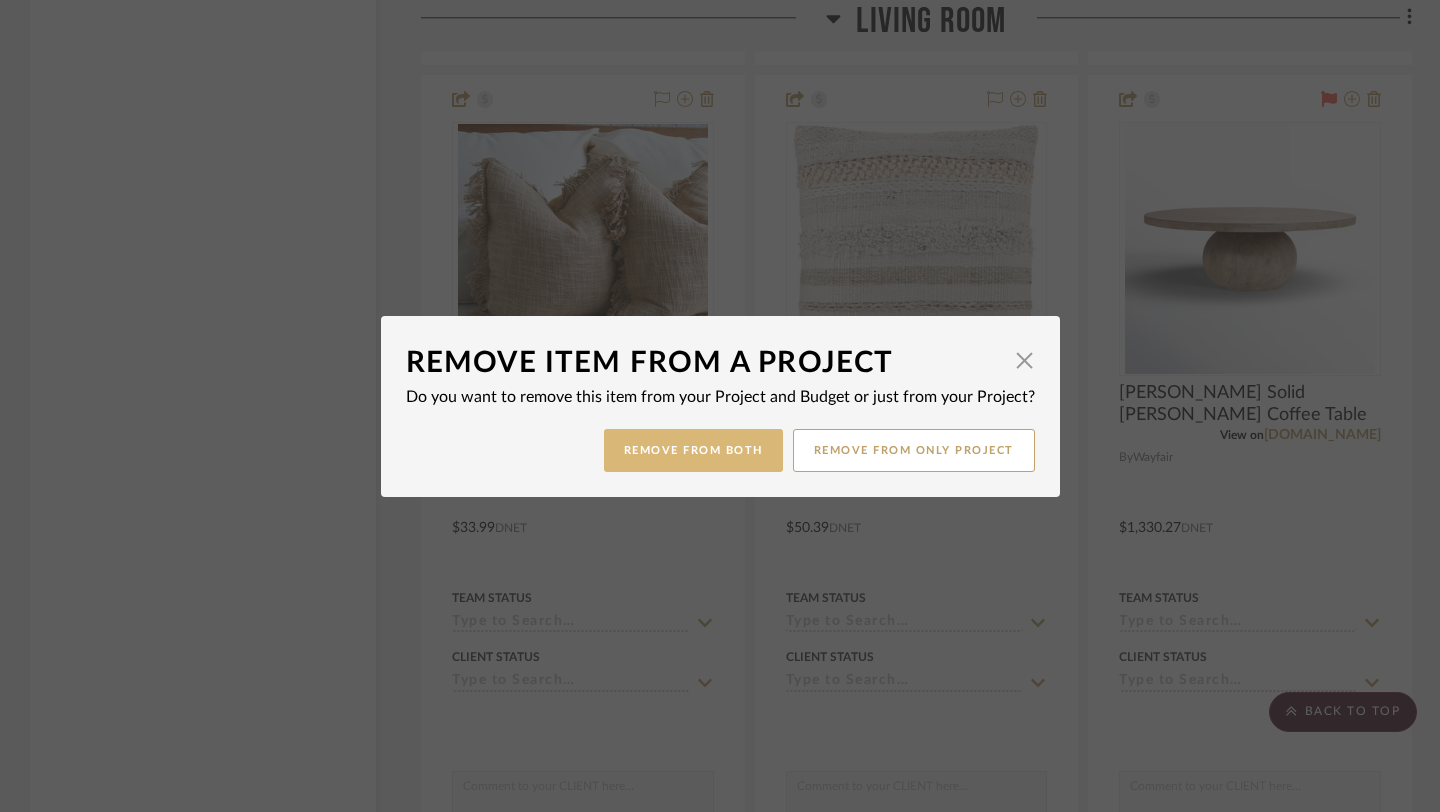 click on "Remove from Both" at bounding box center (693, 450) 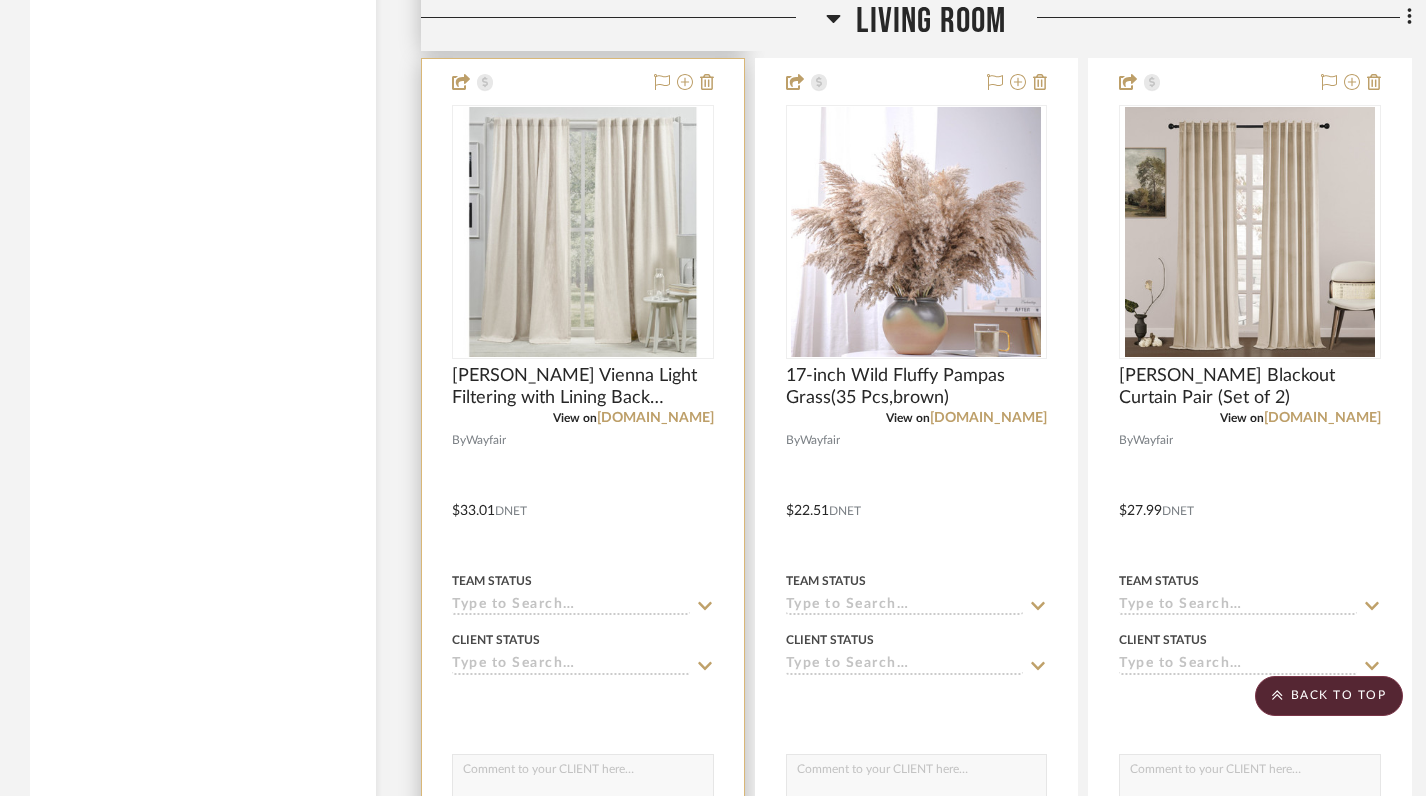scroll, scrollTop: 3244, scrollLeft: 0, axis: vertical 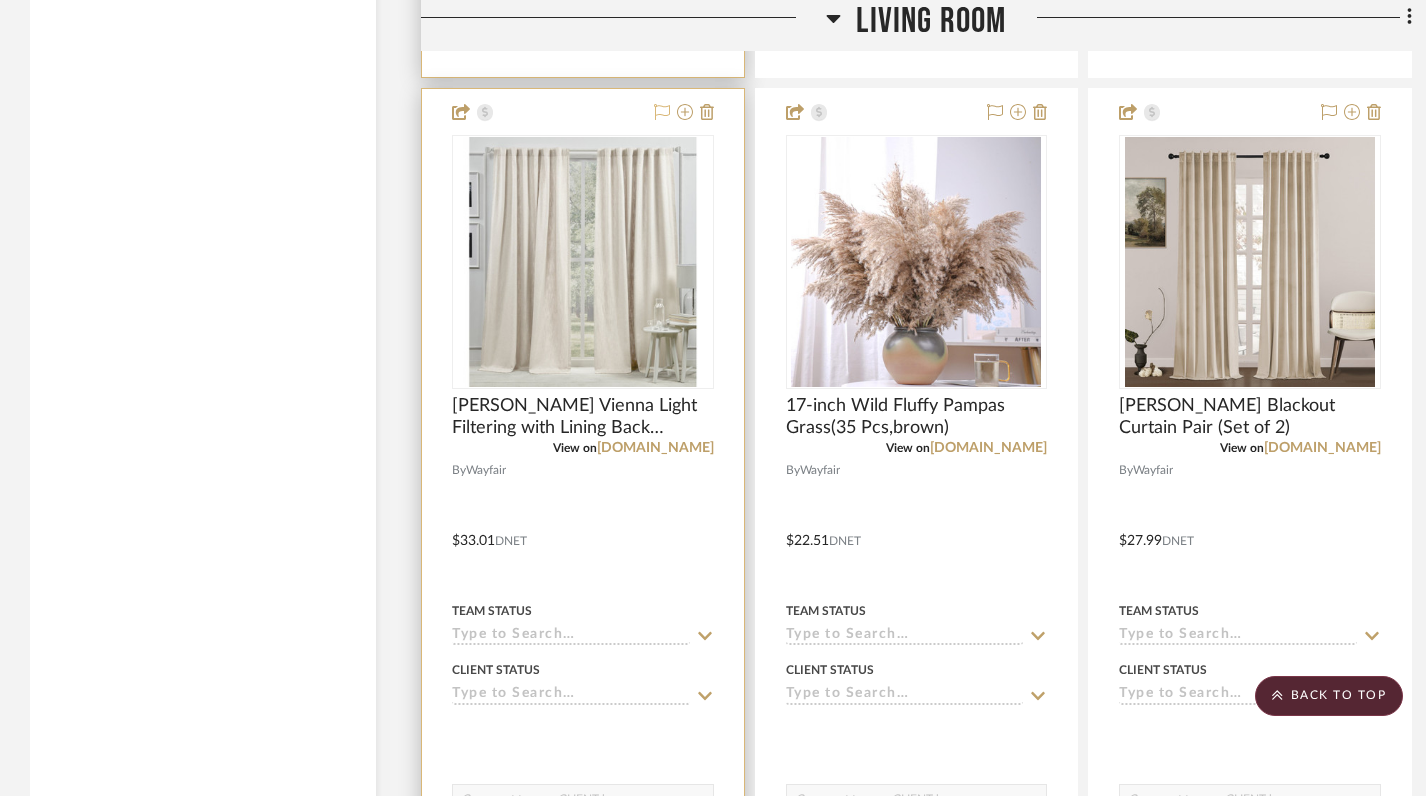 click 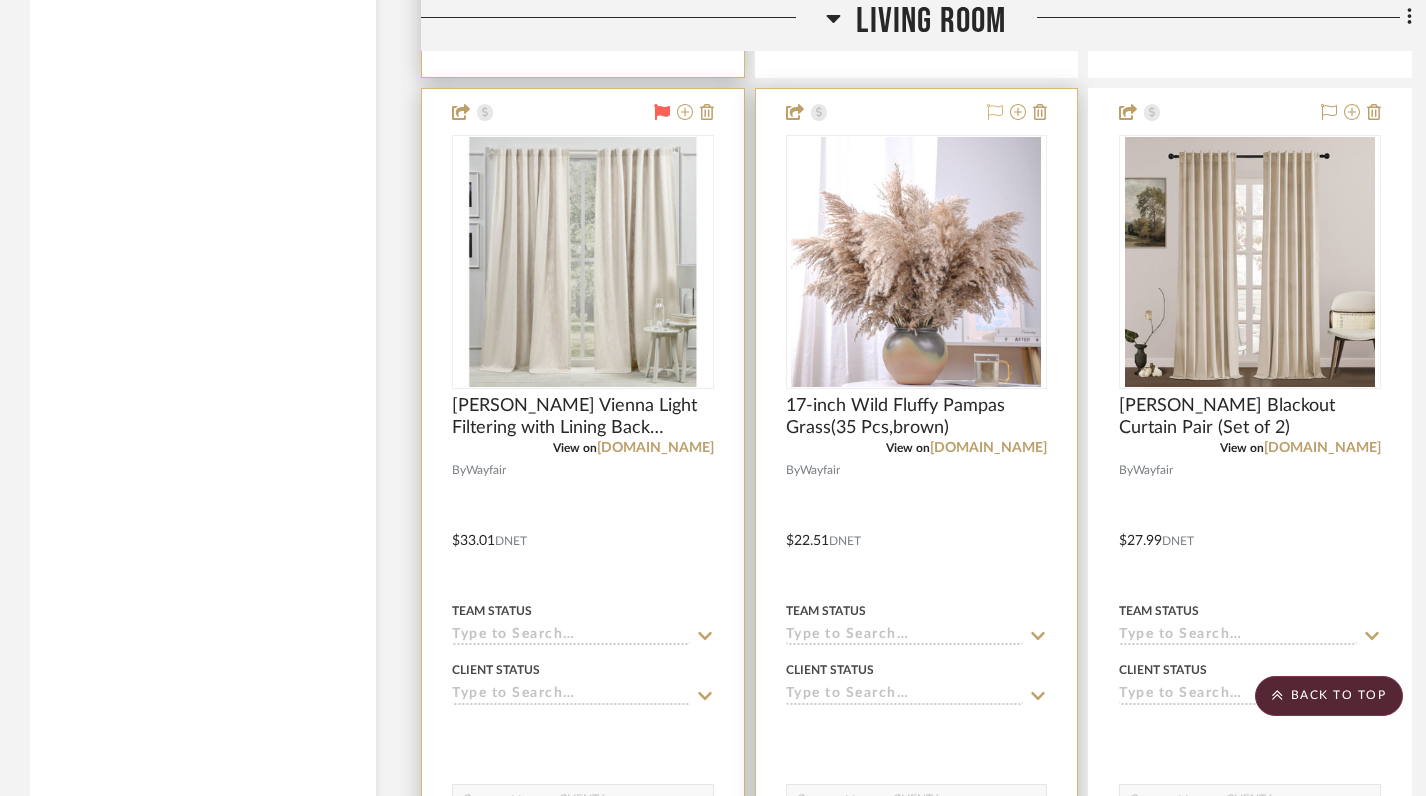 click 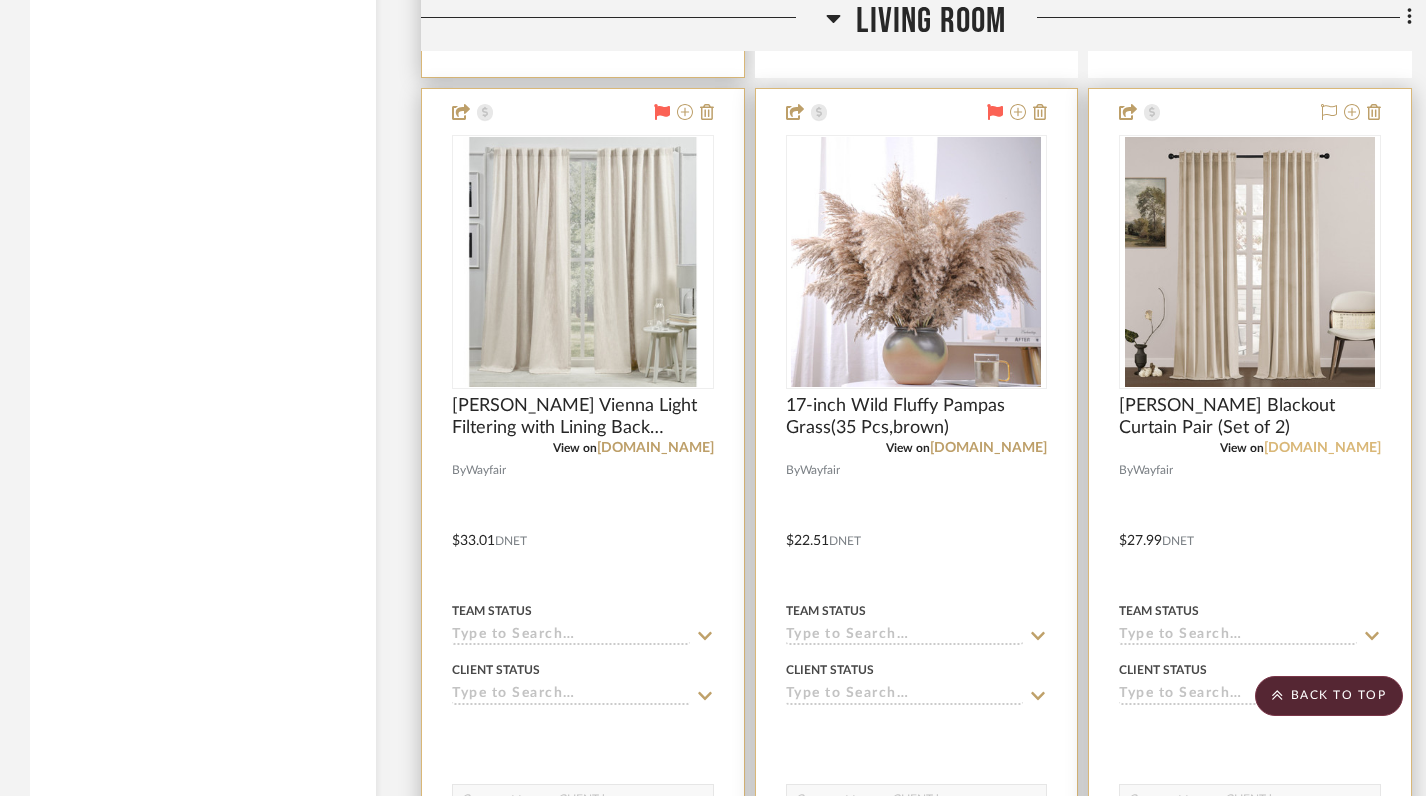 click on "[DOMAIN_NAME]" at bounding box center [1322, 448] 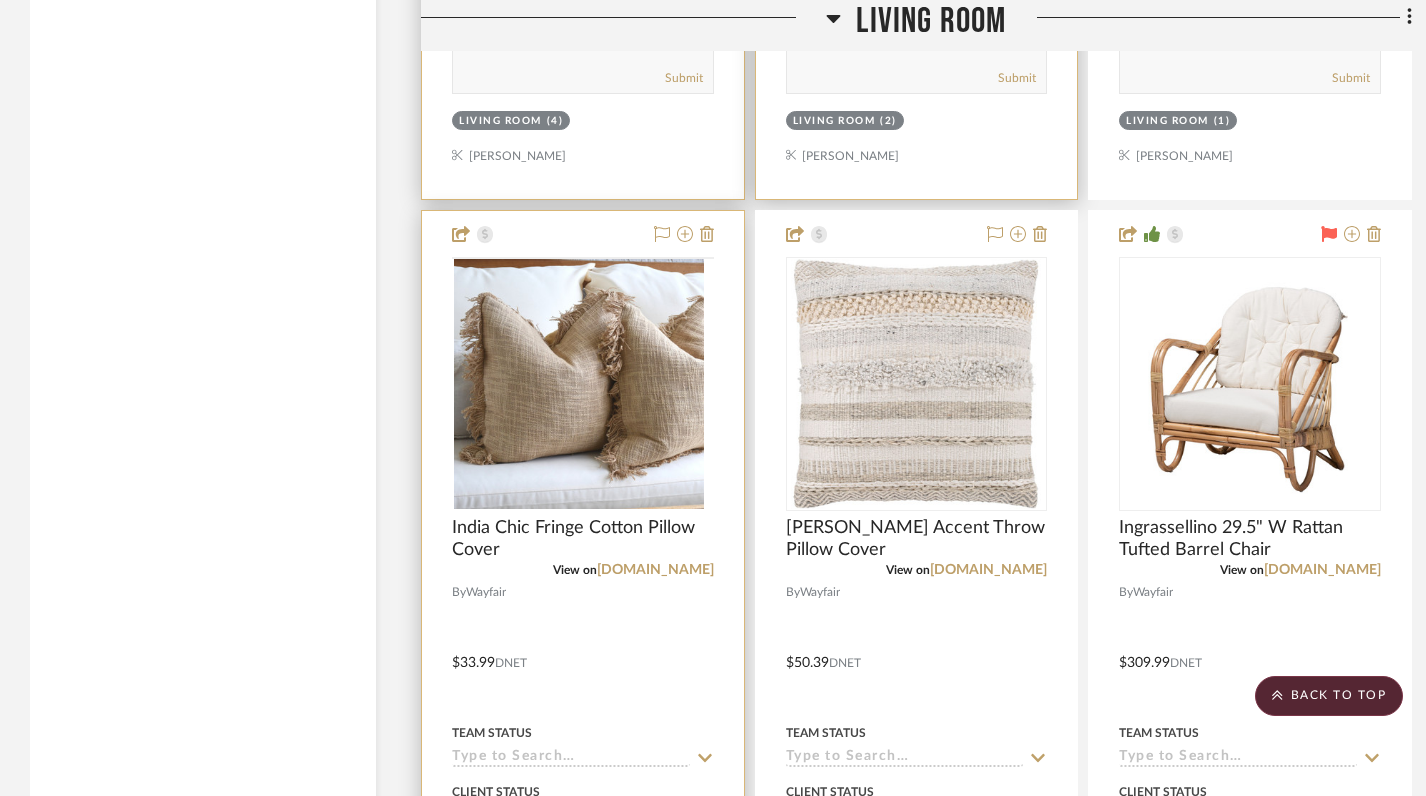 scroll, scrollTop: 3995, scrollLeft: 0, axis: vertical 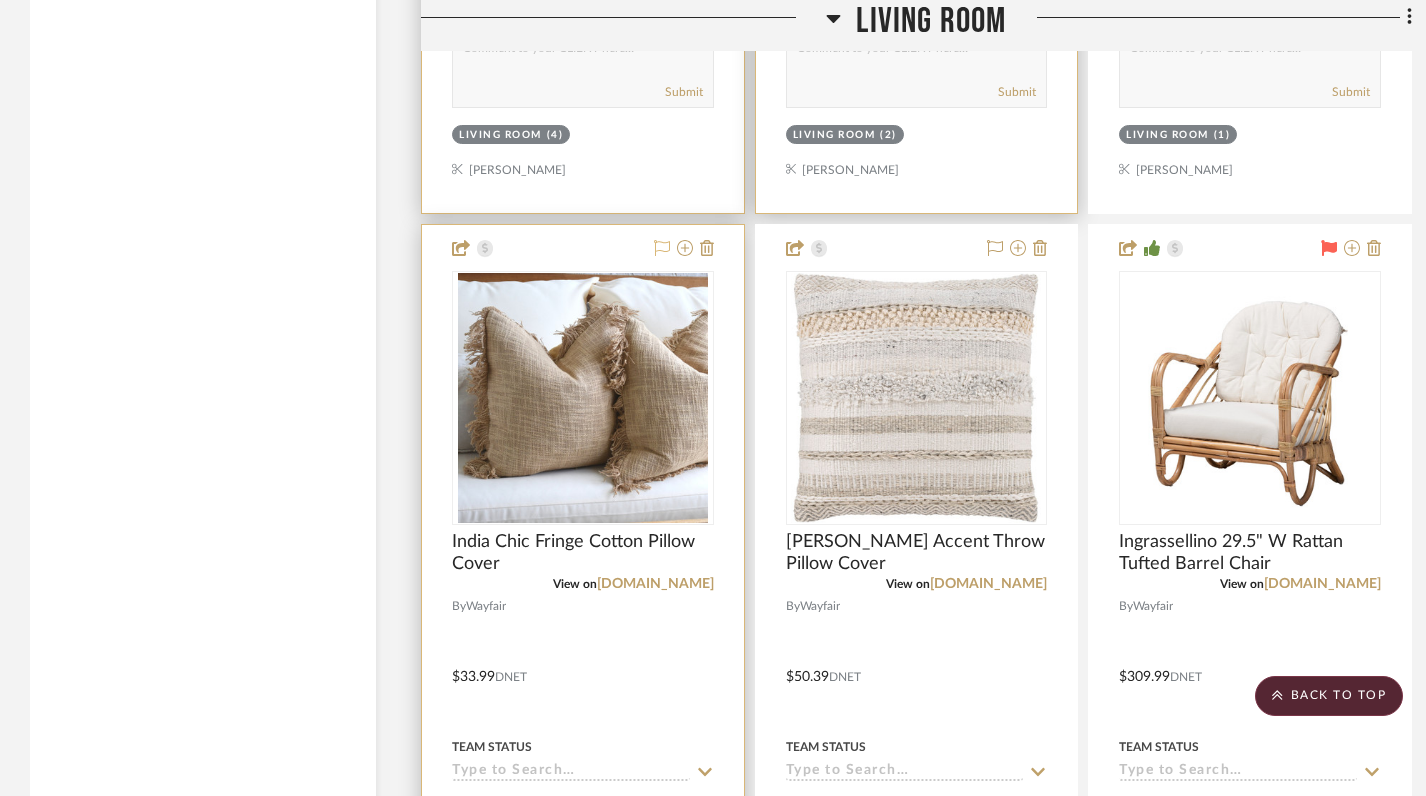 click 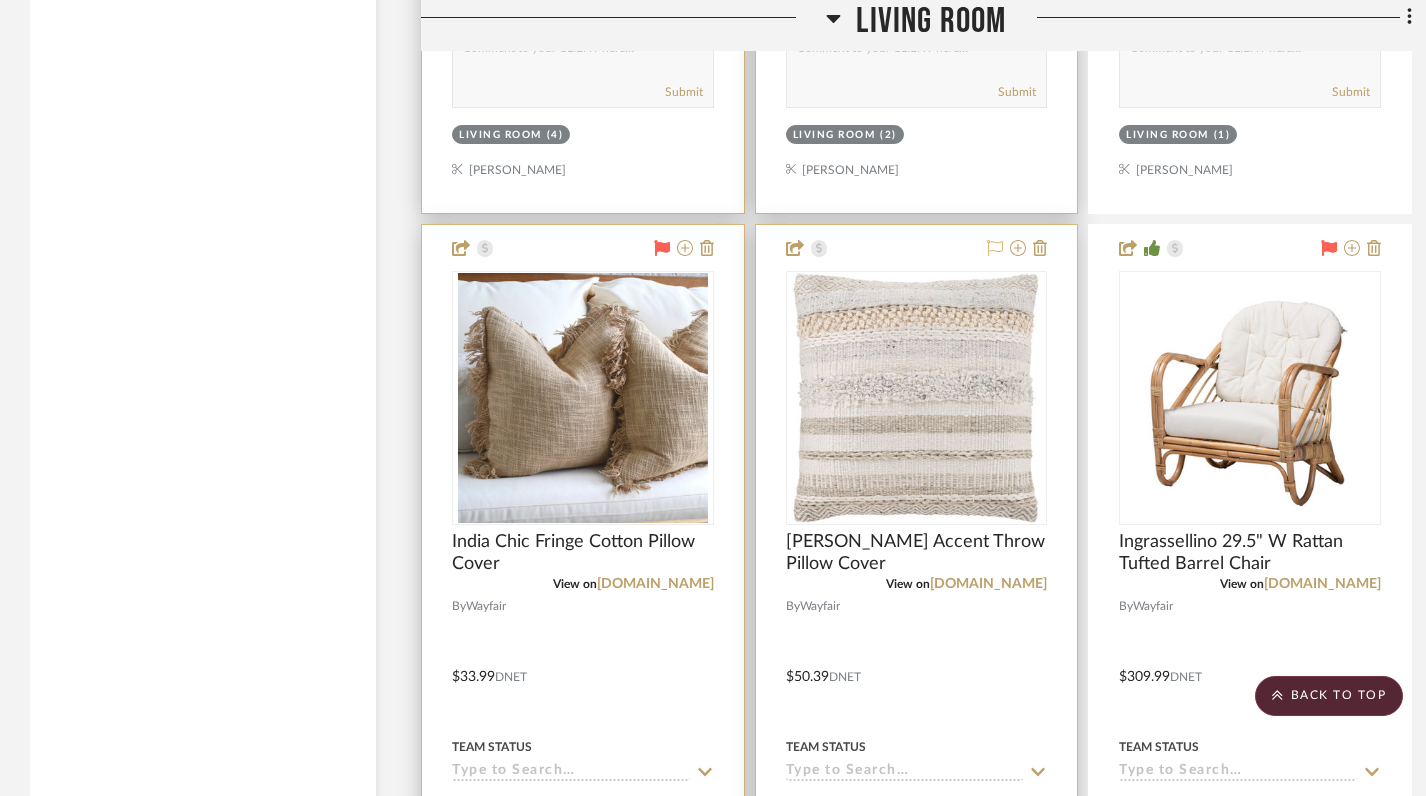 click 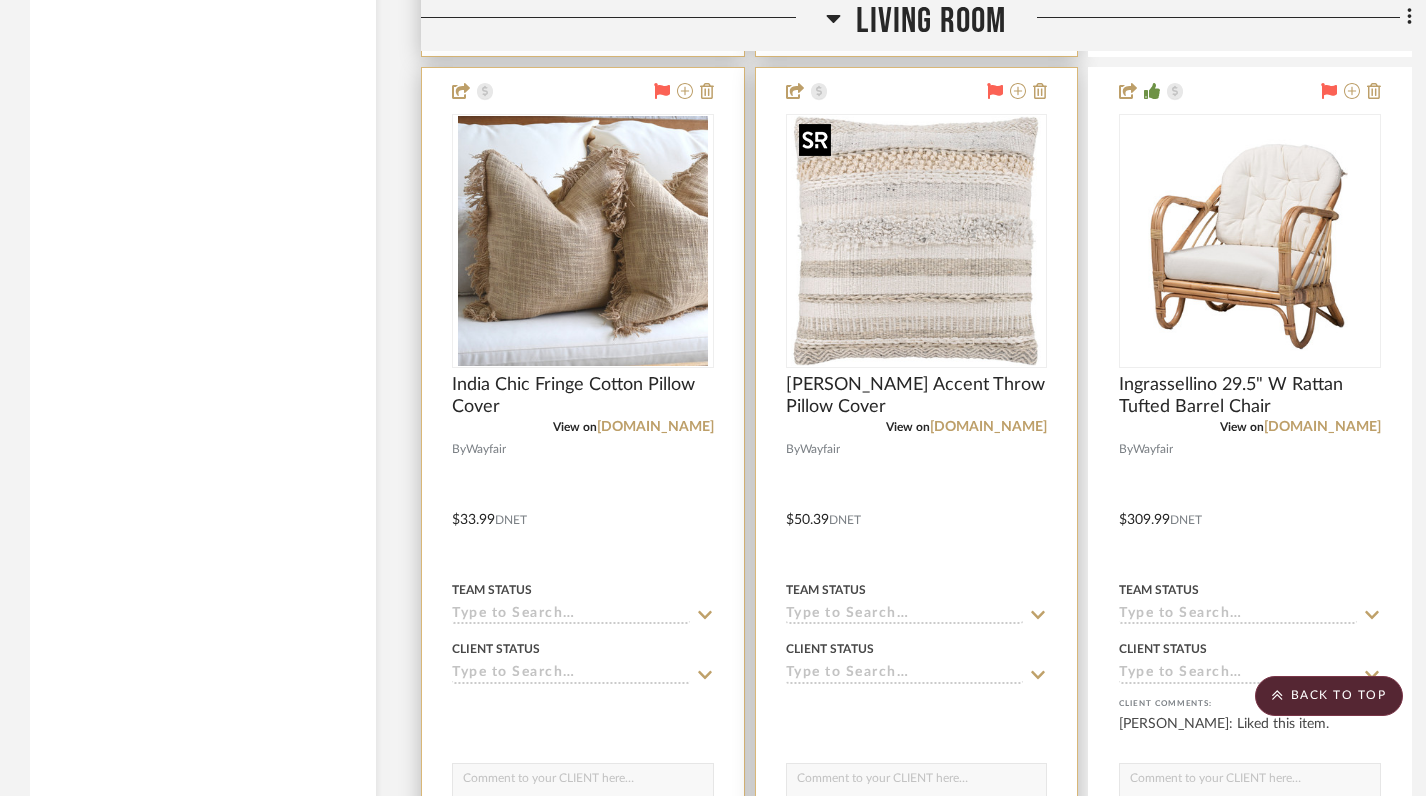 scroll, scrollTop: 4150, scrollLeft: 0, axis: vertical 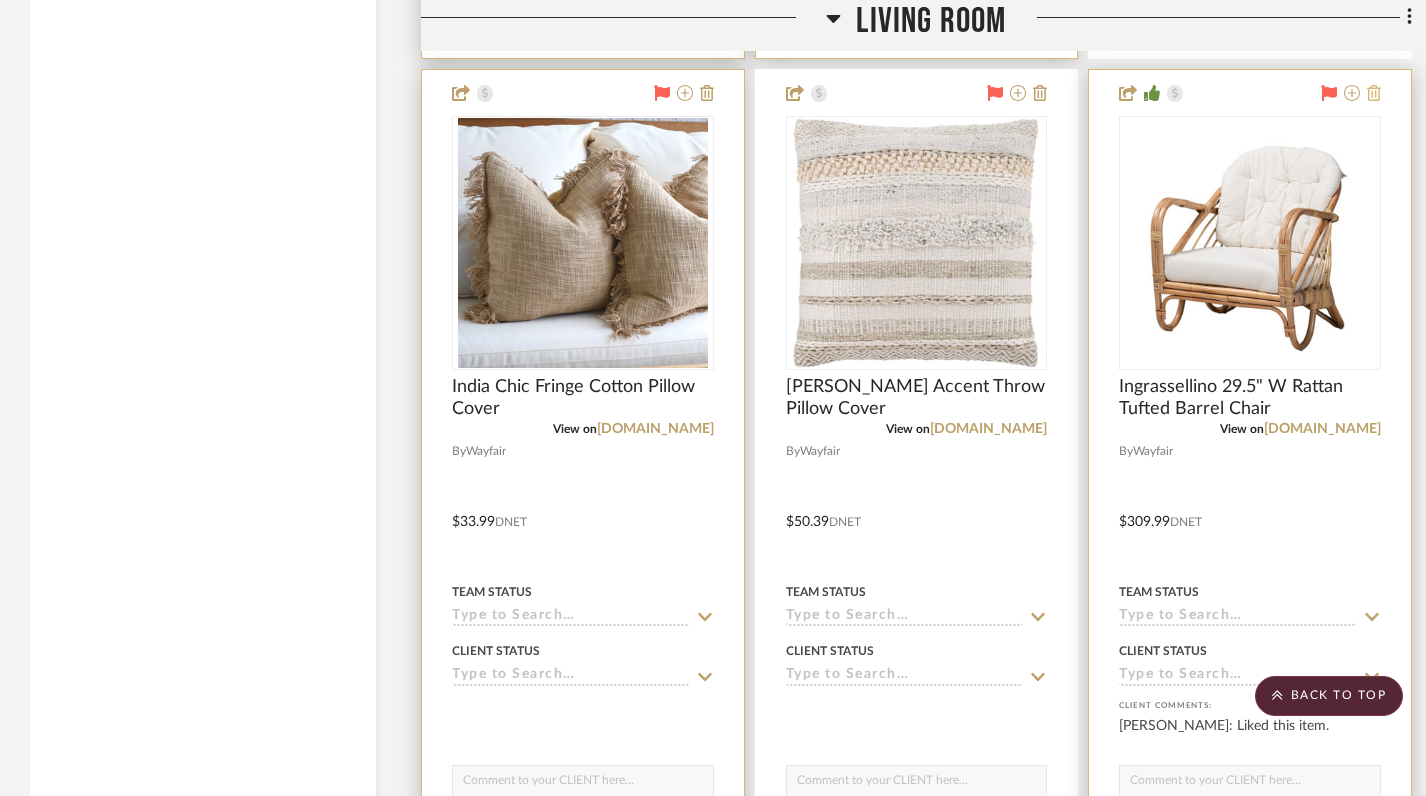 click 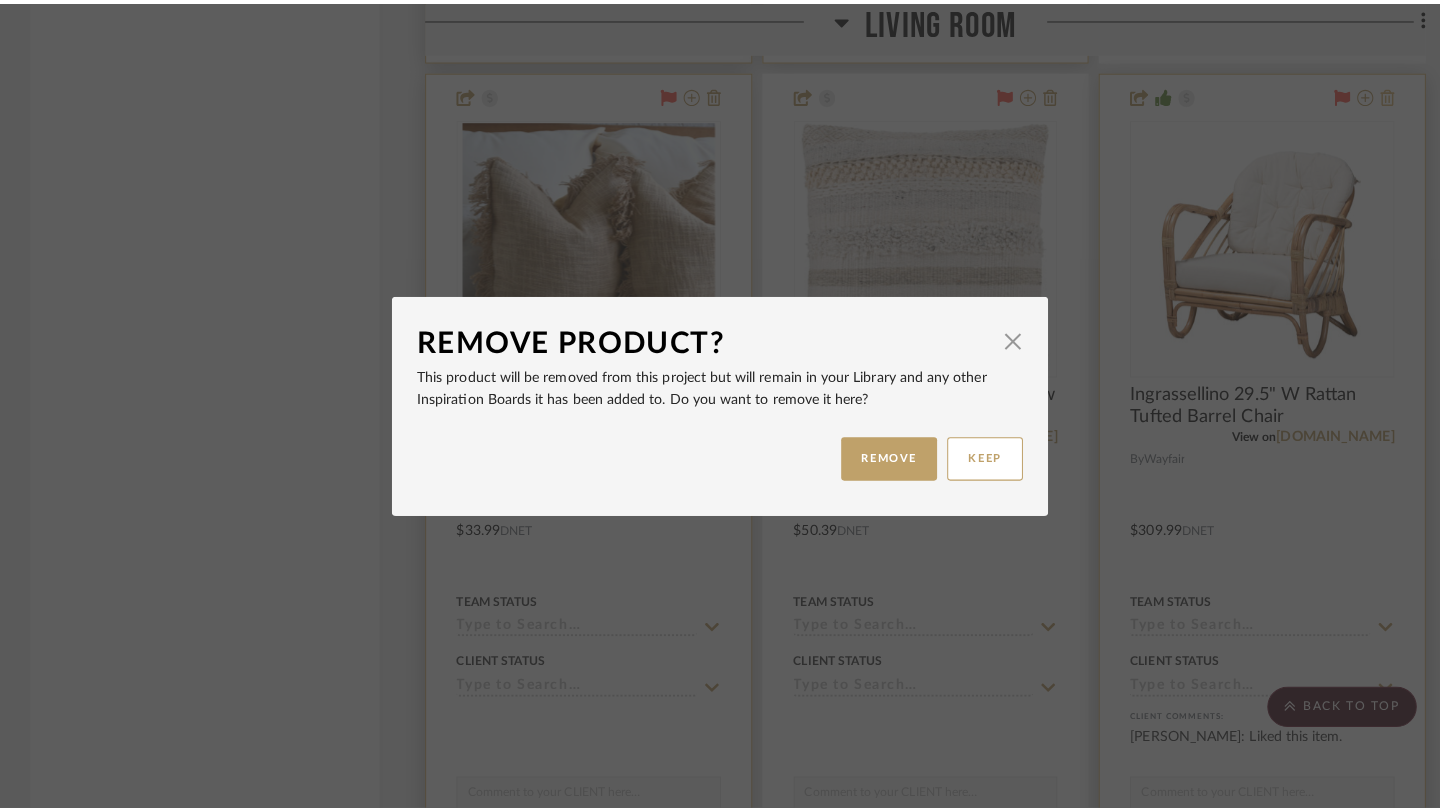 scroll, scrollTop: 0, scrollLeft: 0, axis: both 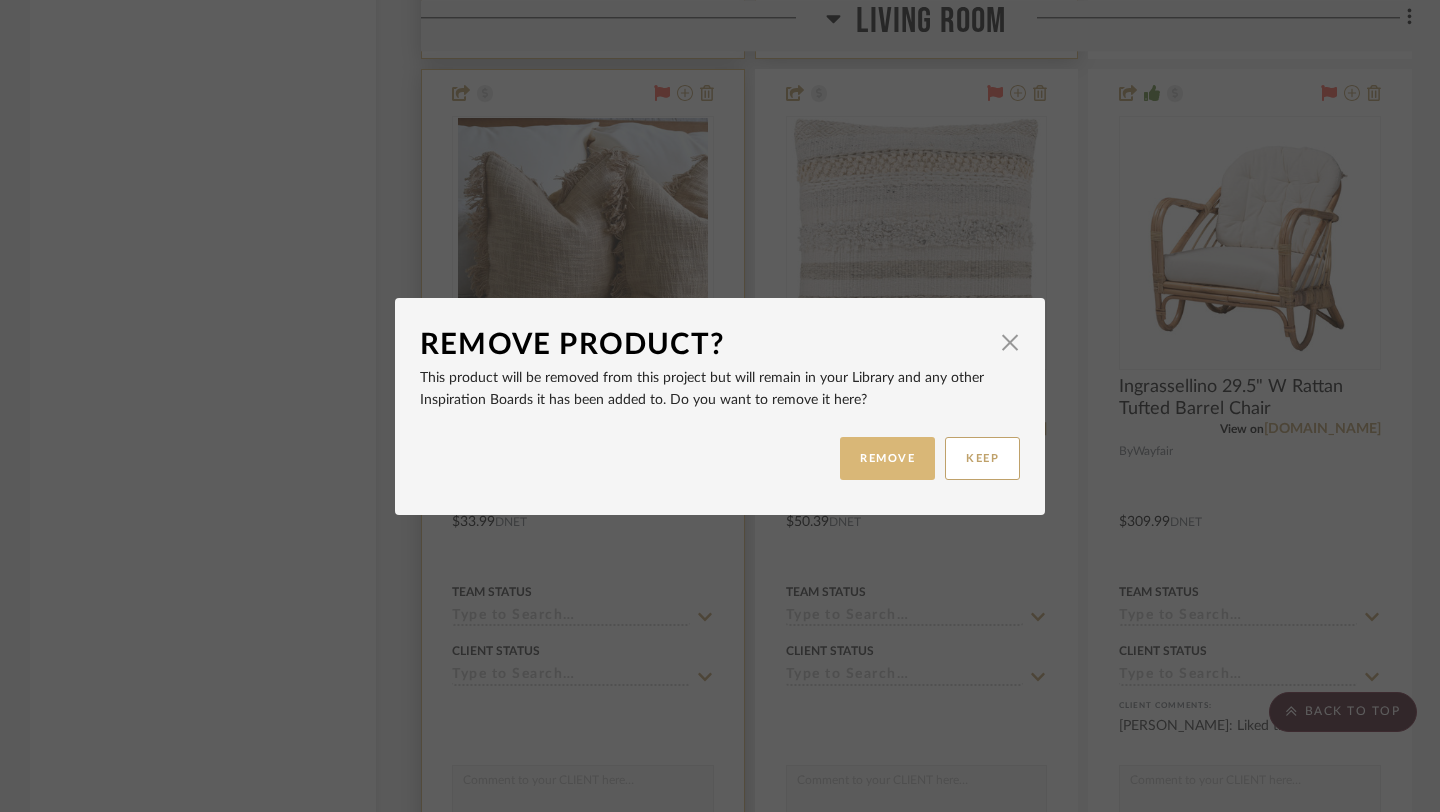 click on "REMOVE" at bounding box center [887, 458] 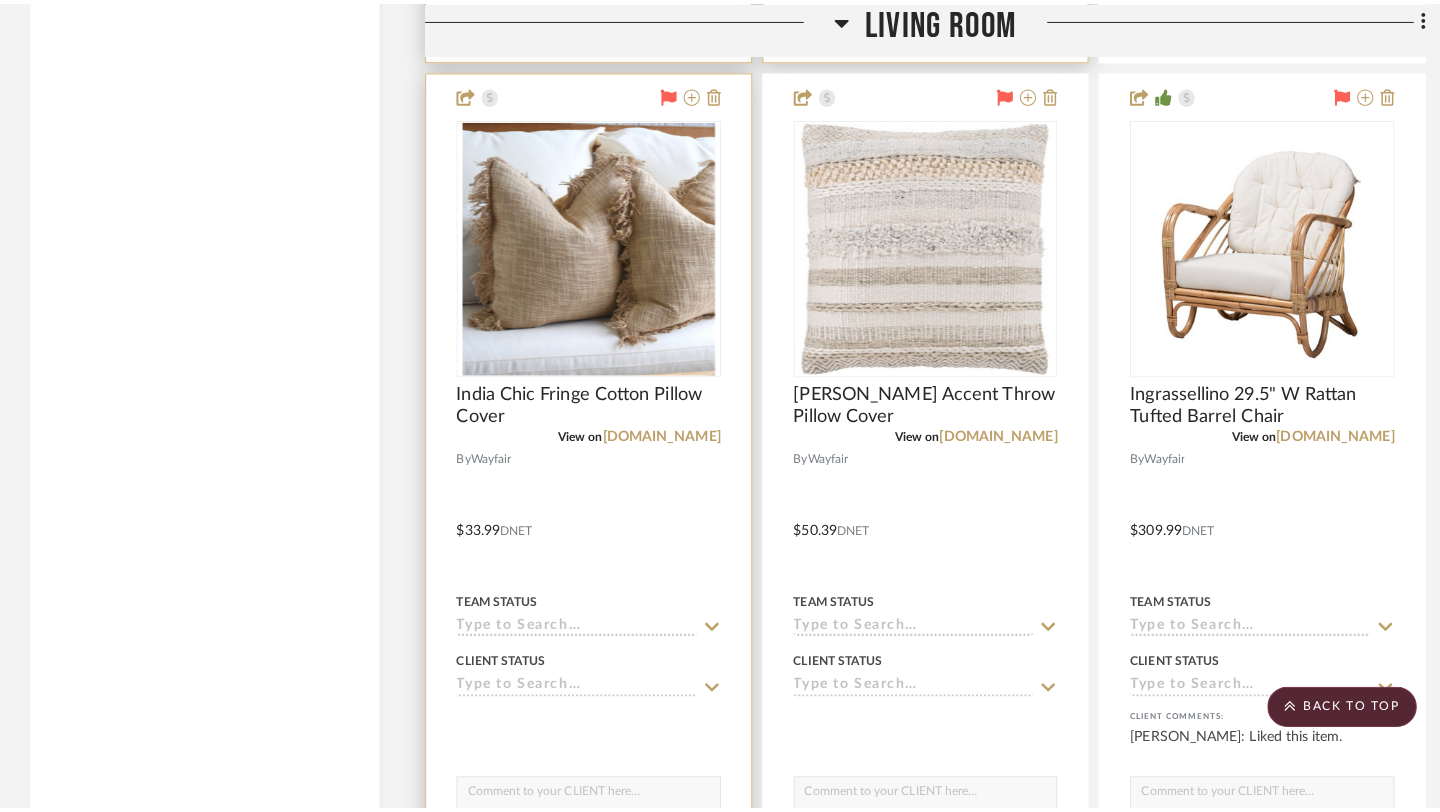 scroll, scrollTop: 0, scrollLeft: 0, axis: both 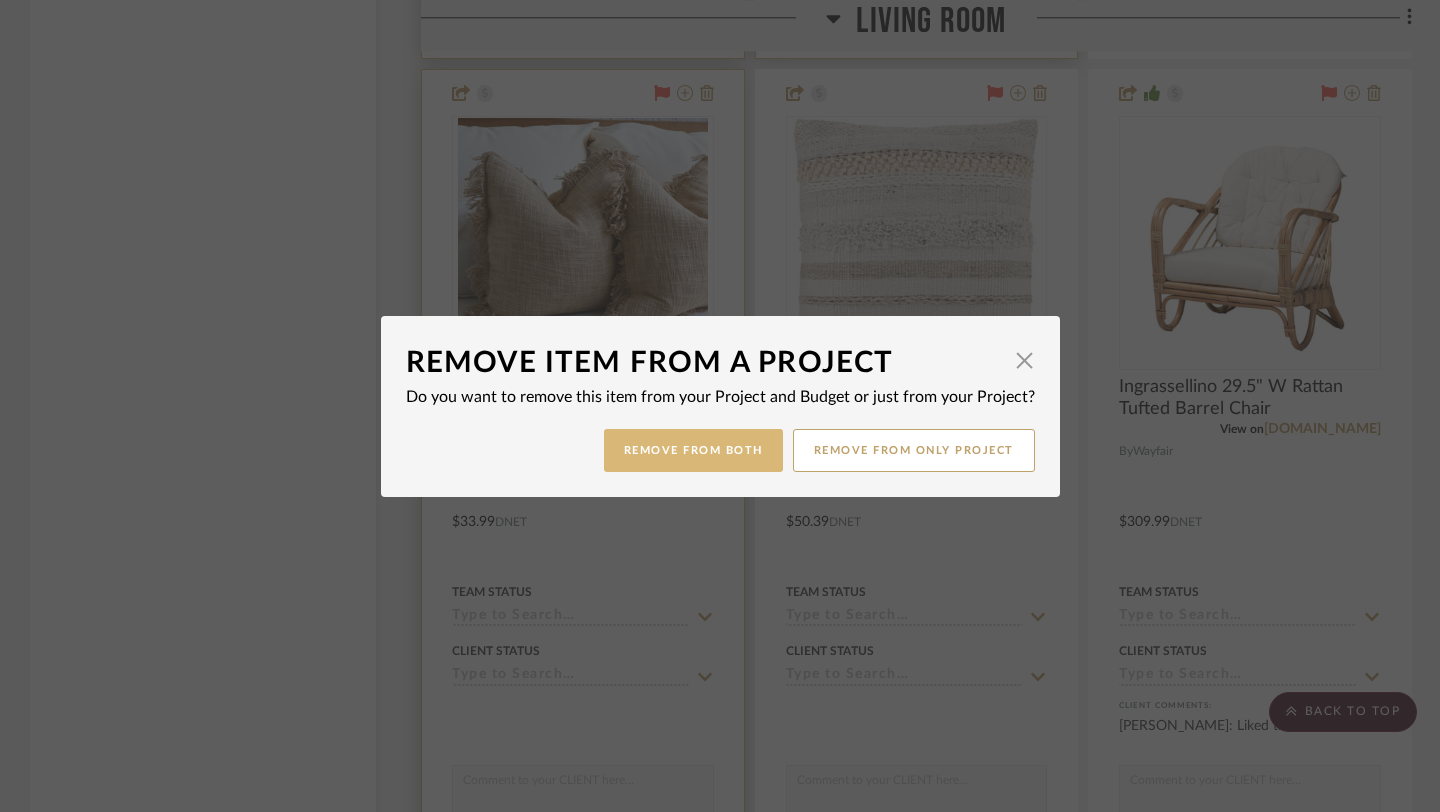 click on "Remove from Both" at bounding box center (693, 450) 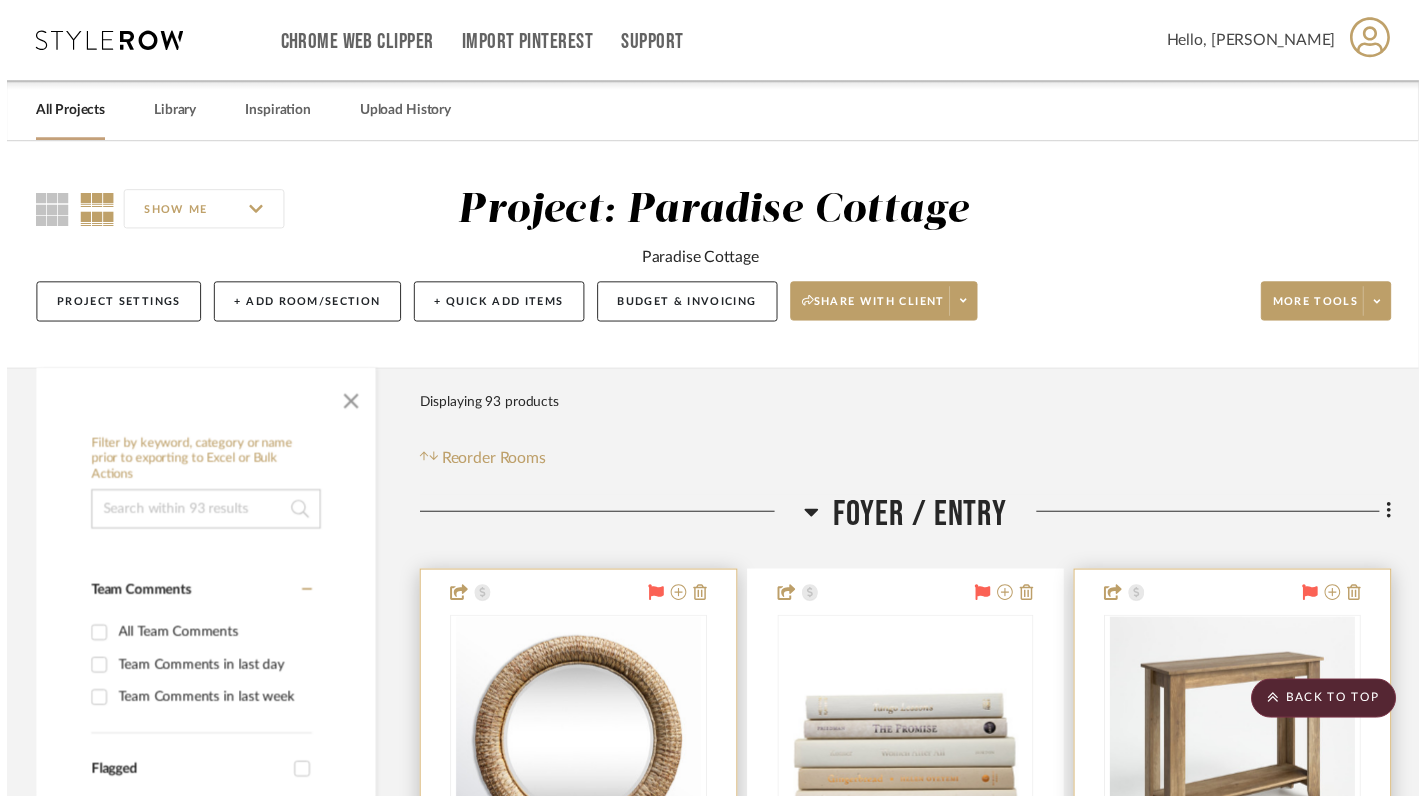 scroll, scrollTop: 4150, scrollLeft: 0, axis: vertical 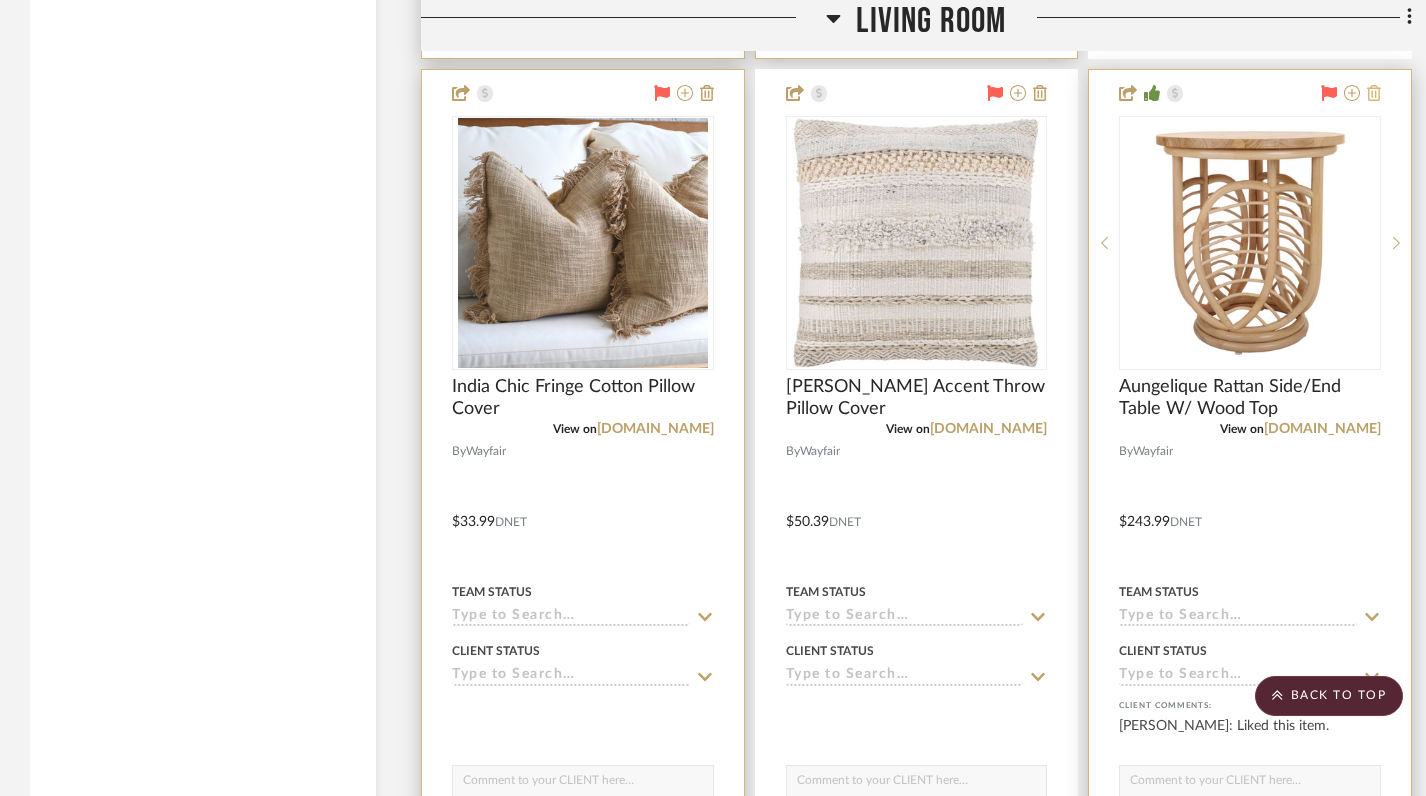 click 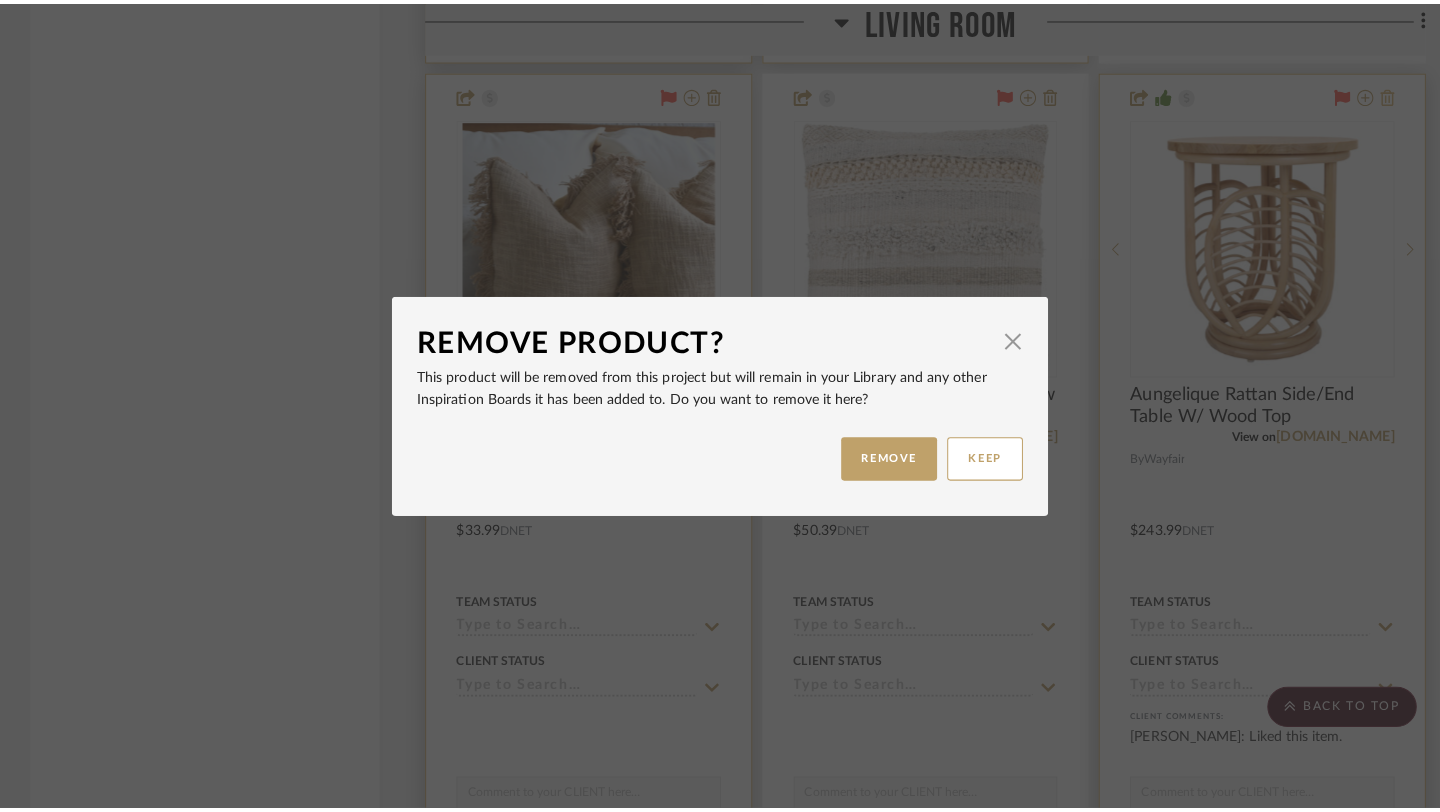 scroll, scrollTop: 0, scrollLeft: 0, axis: both 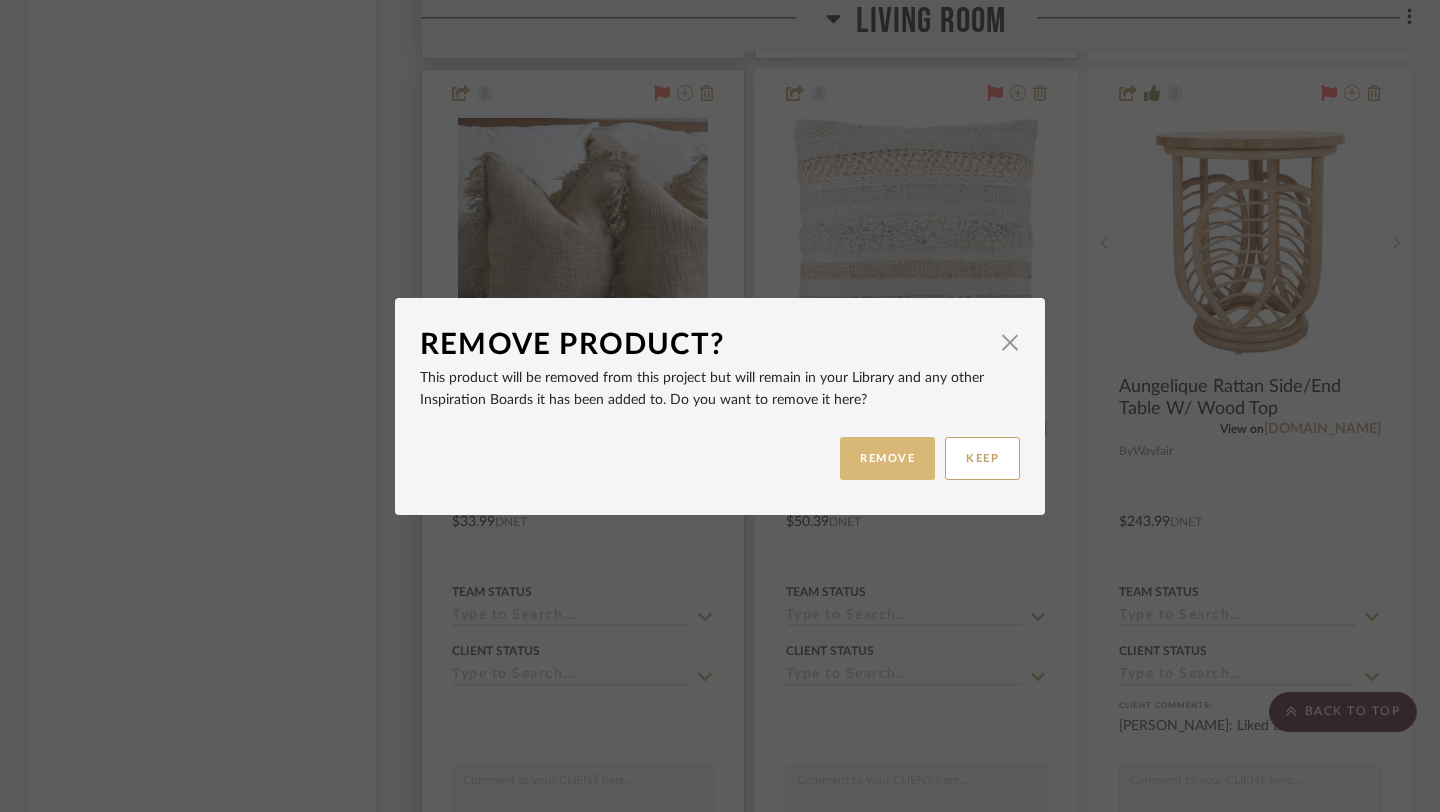 click on "REMOVE" at bounding box center [887, 458] 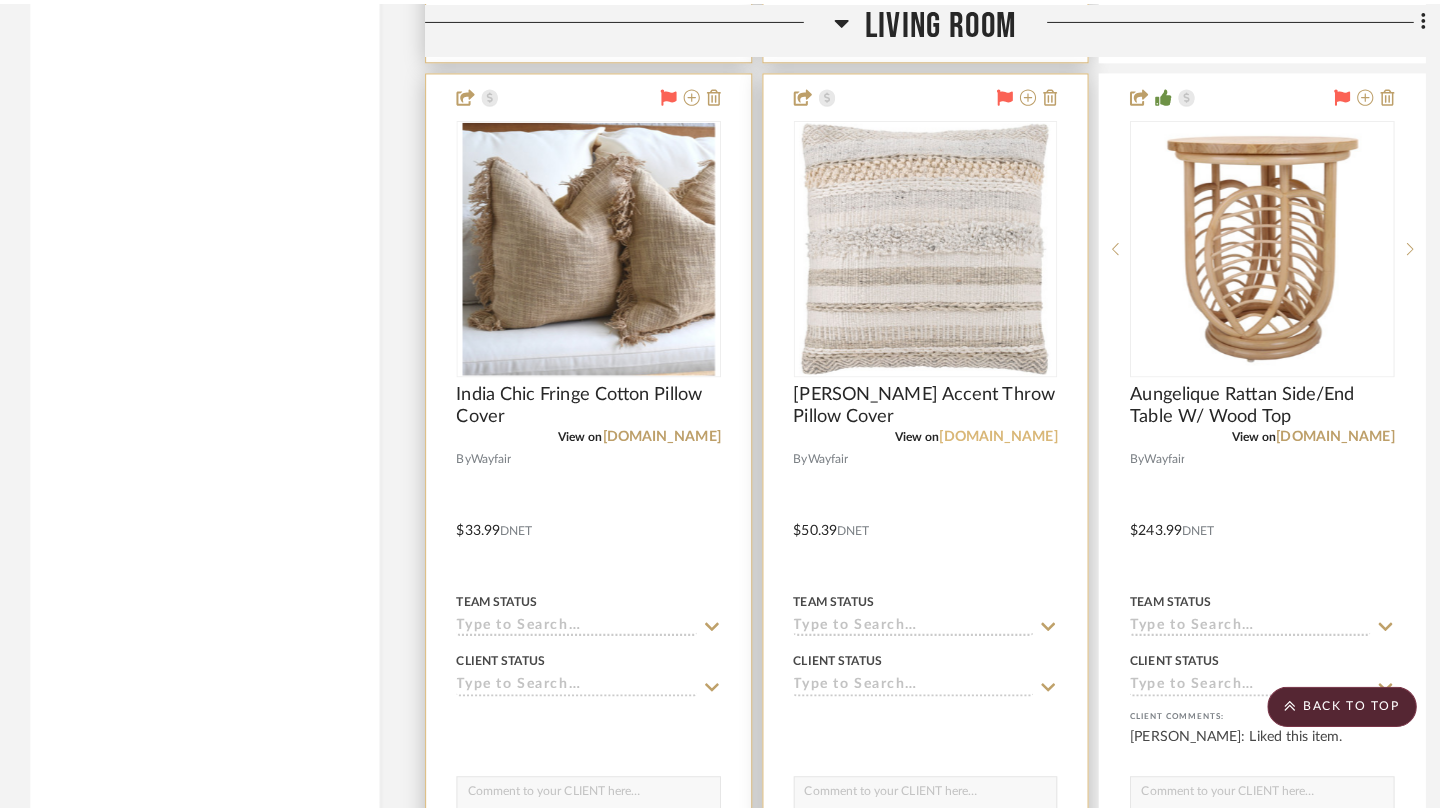 scroll, scrollTop: 0, scrollLeft: 0, axis: both 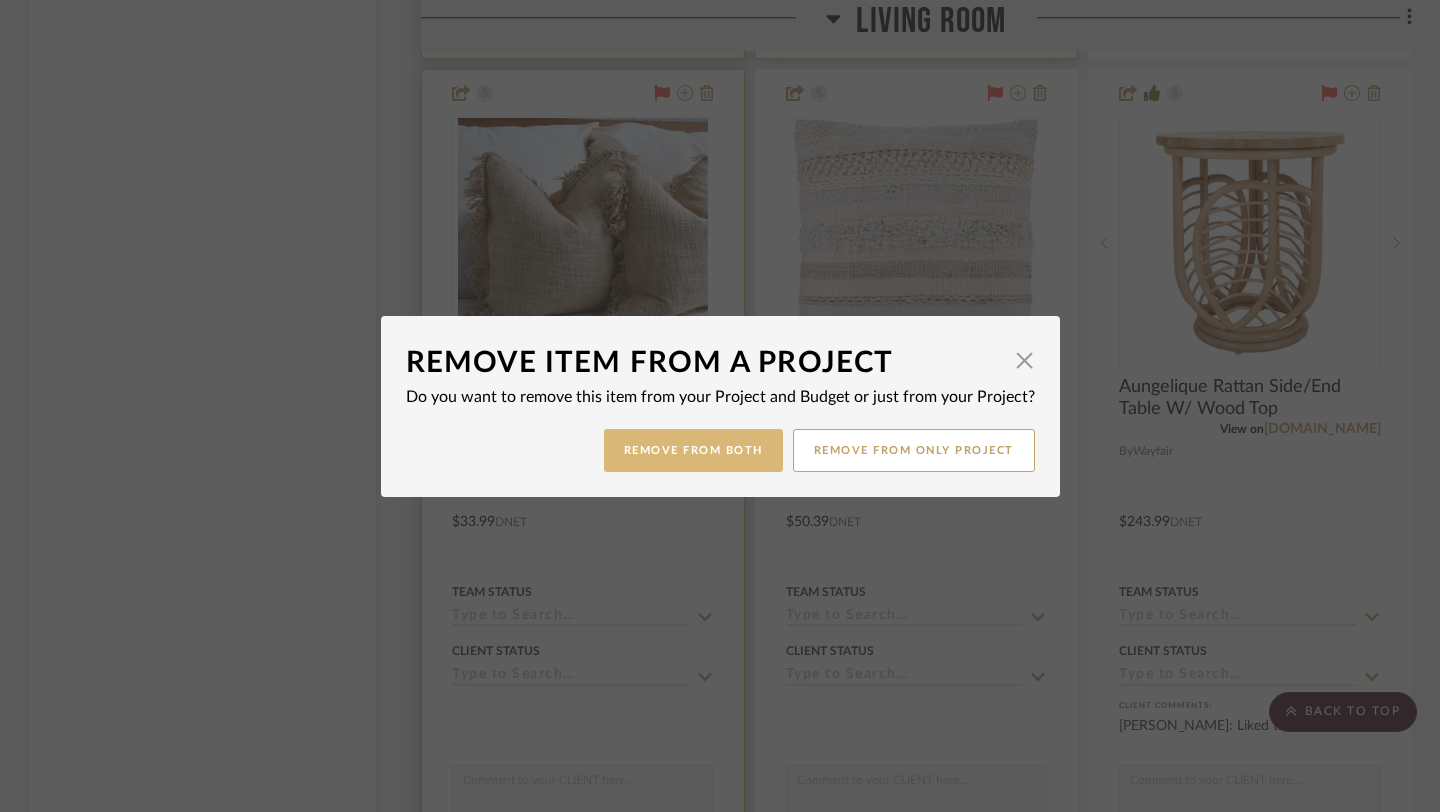 click on "Remove from Both" at bounding box center [693, 450] 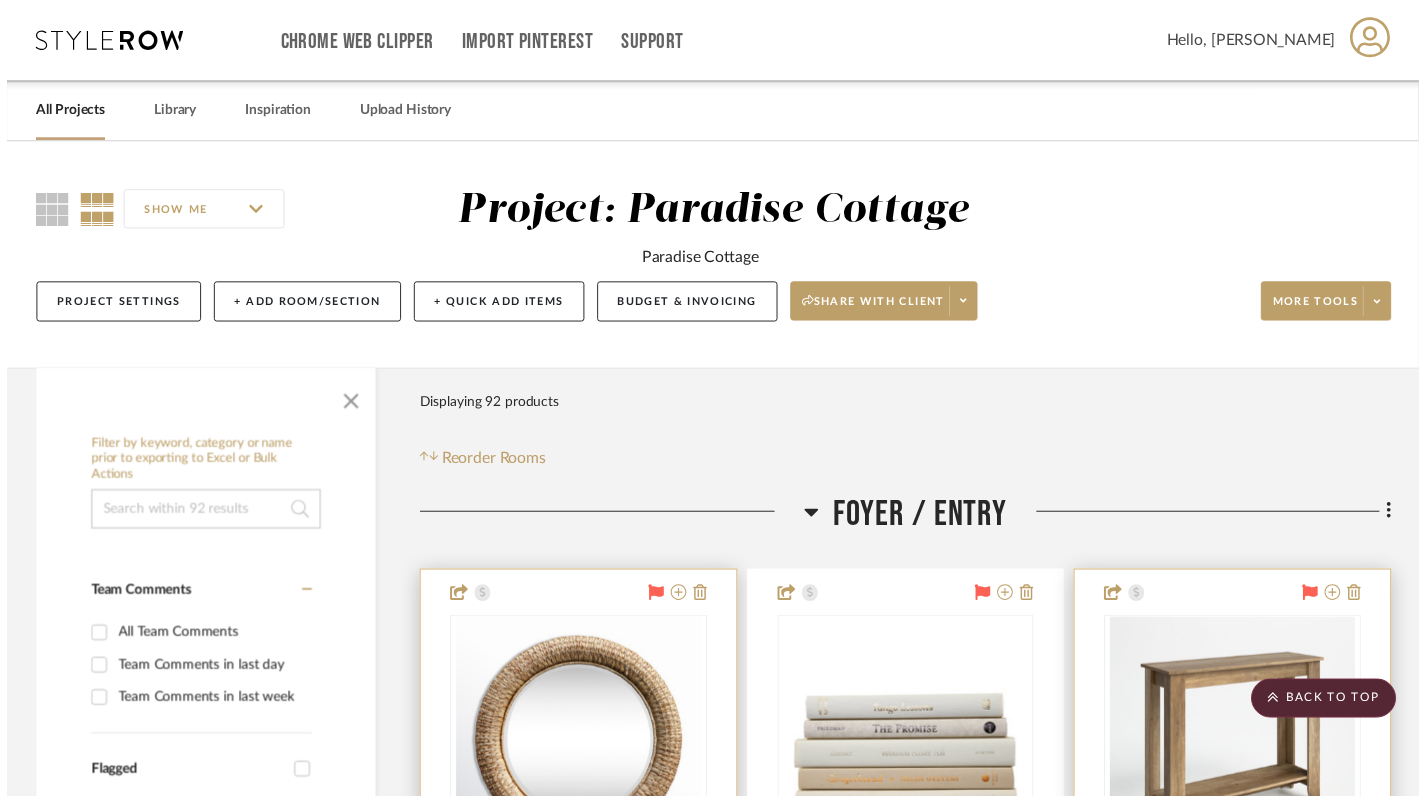 scroll, scrollTop: 4150, scrollLeft: 0, axis: vertical 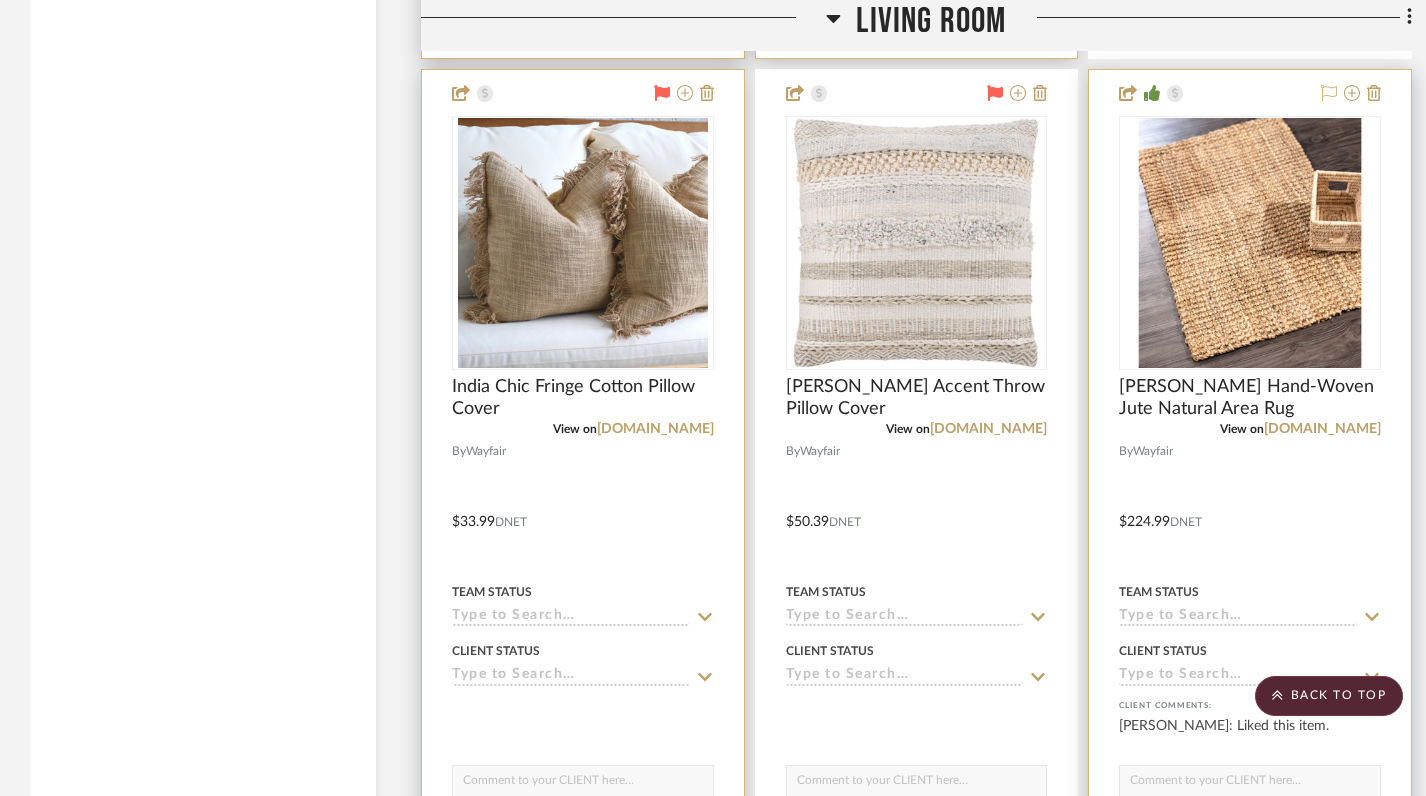 click 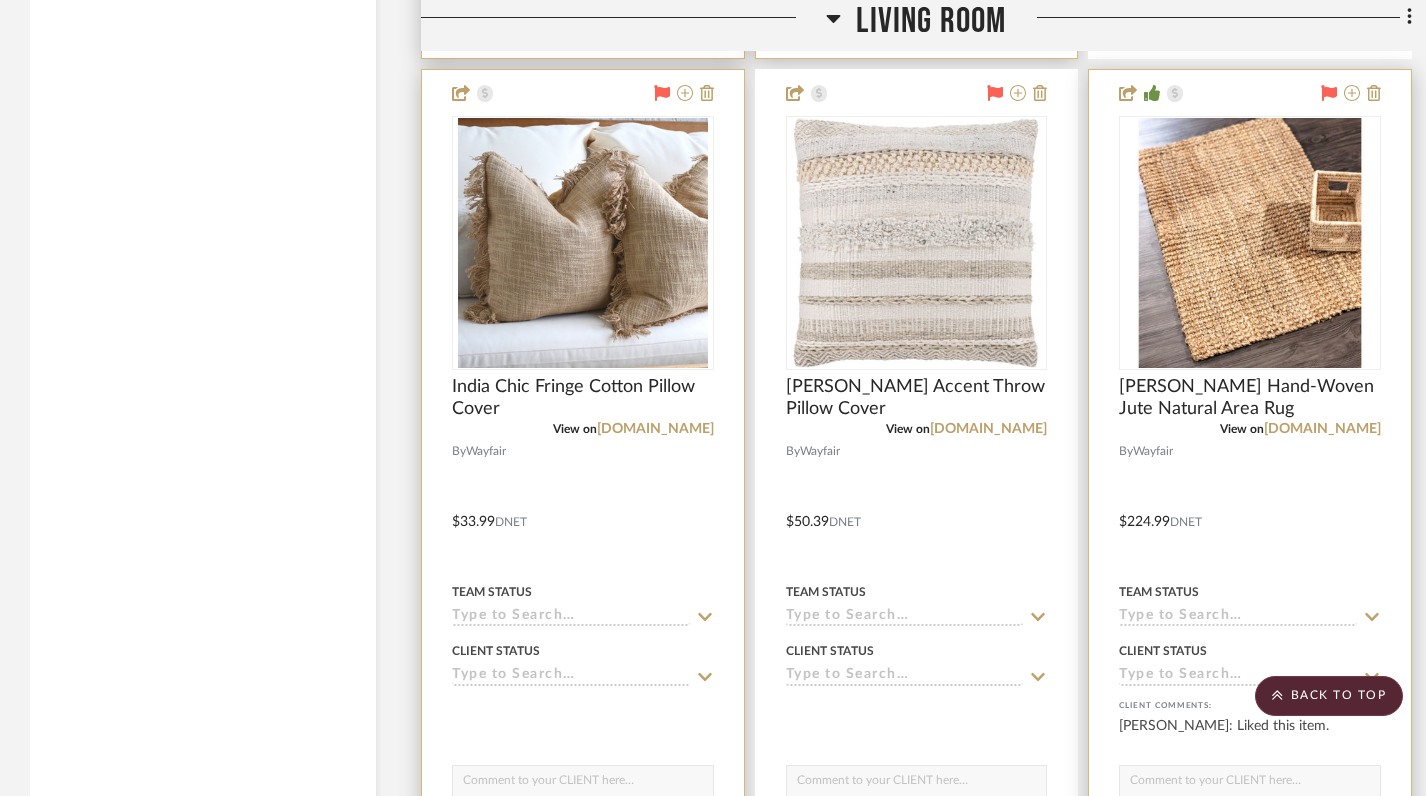 scroll, scrollTop: 4324, scrollLeft: 0, axis: vertical 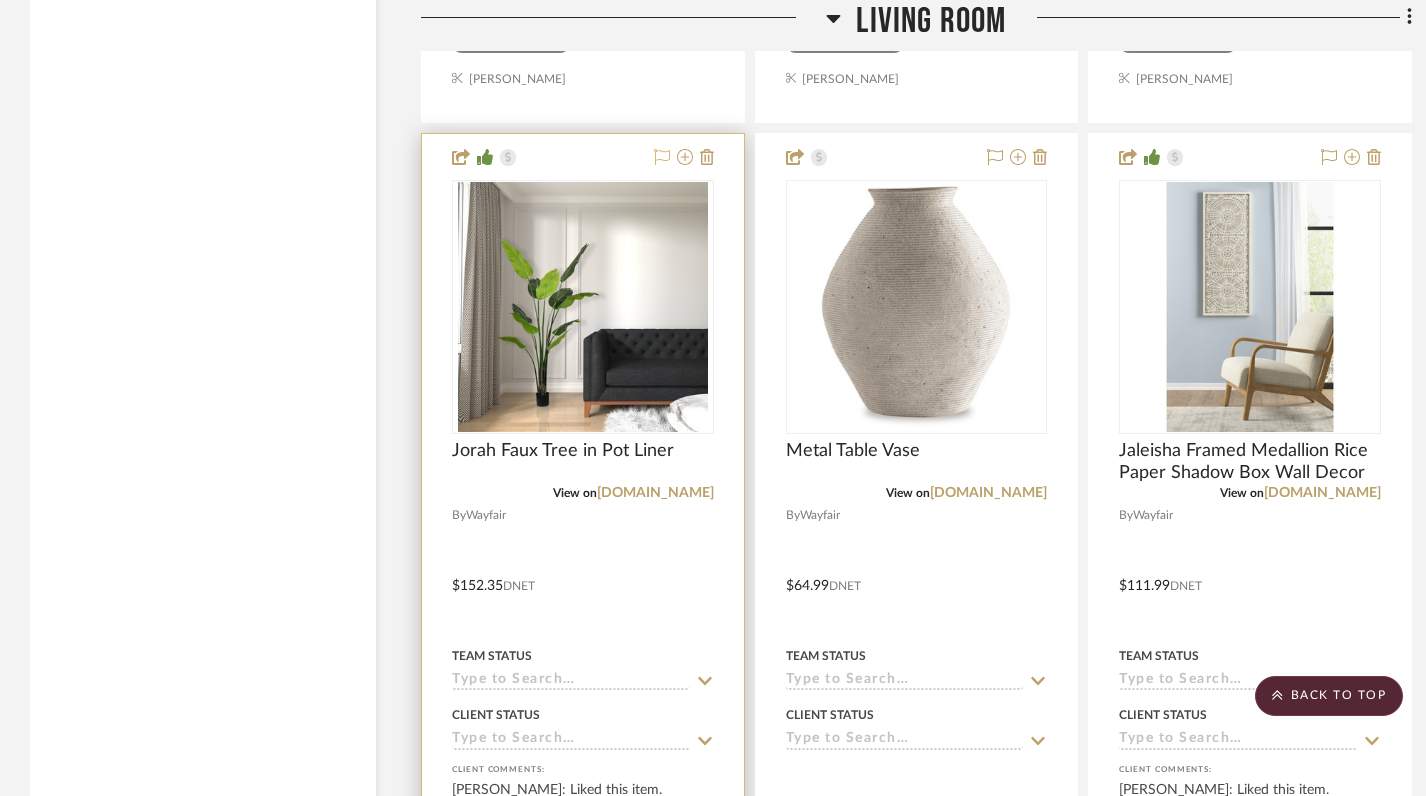 click 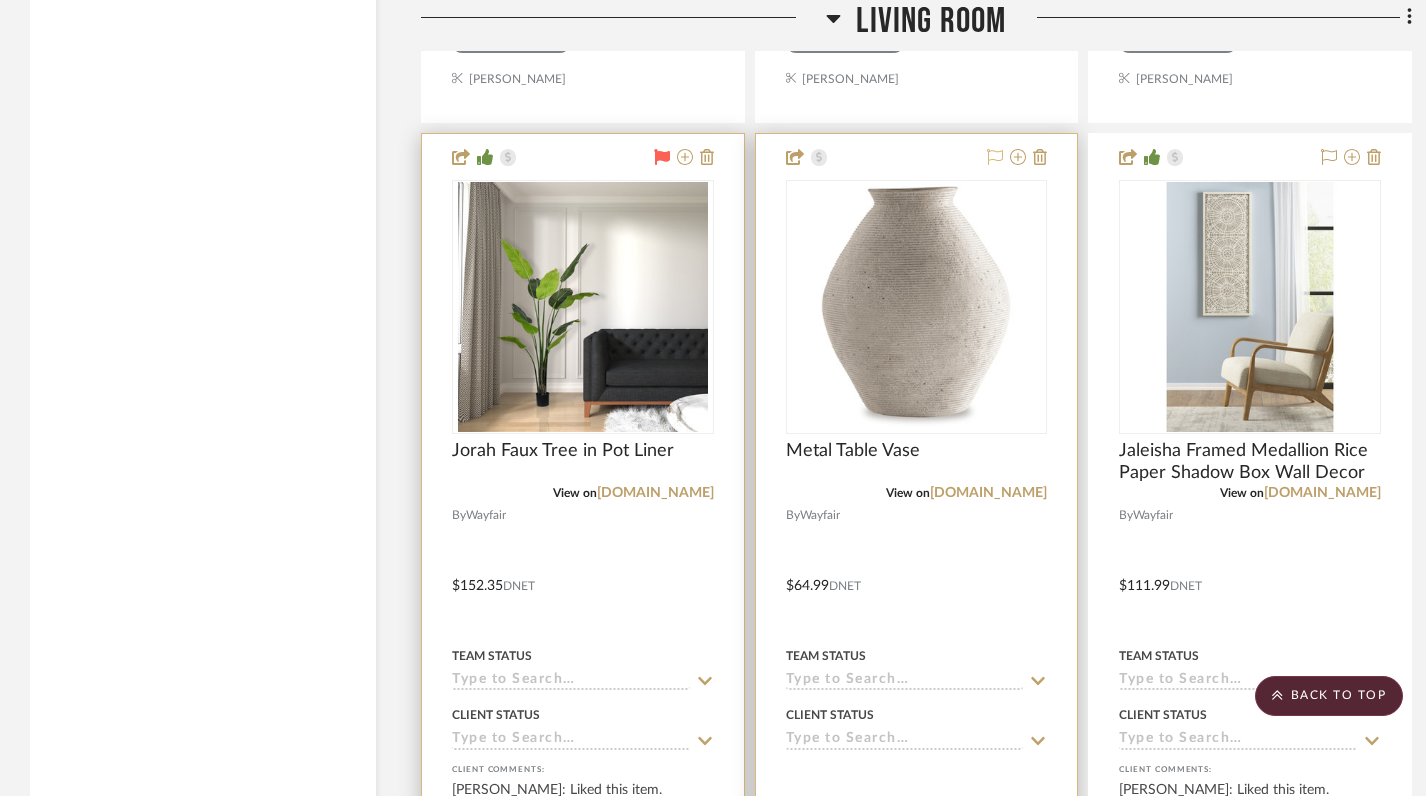 click 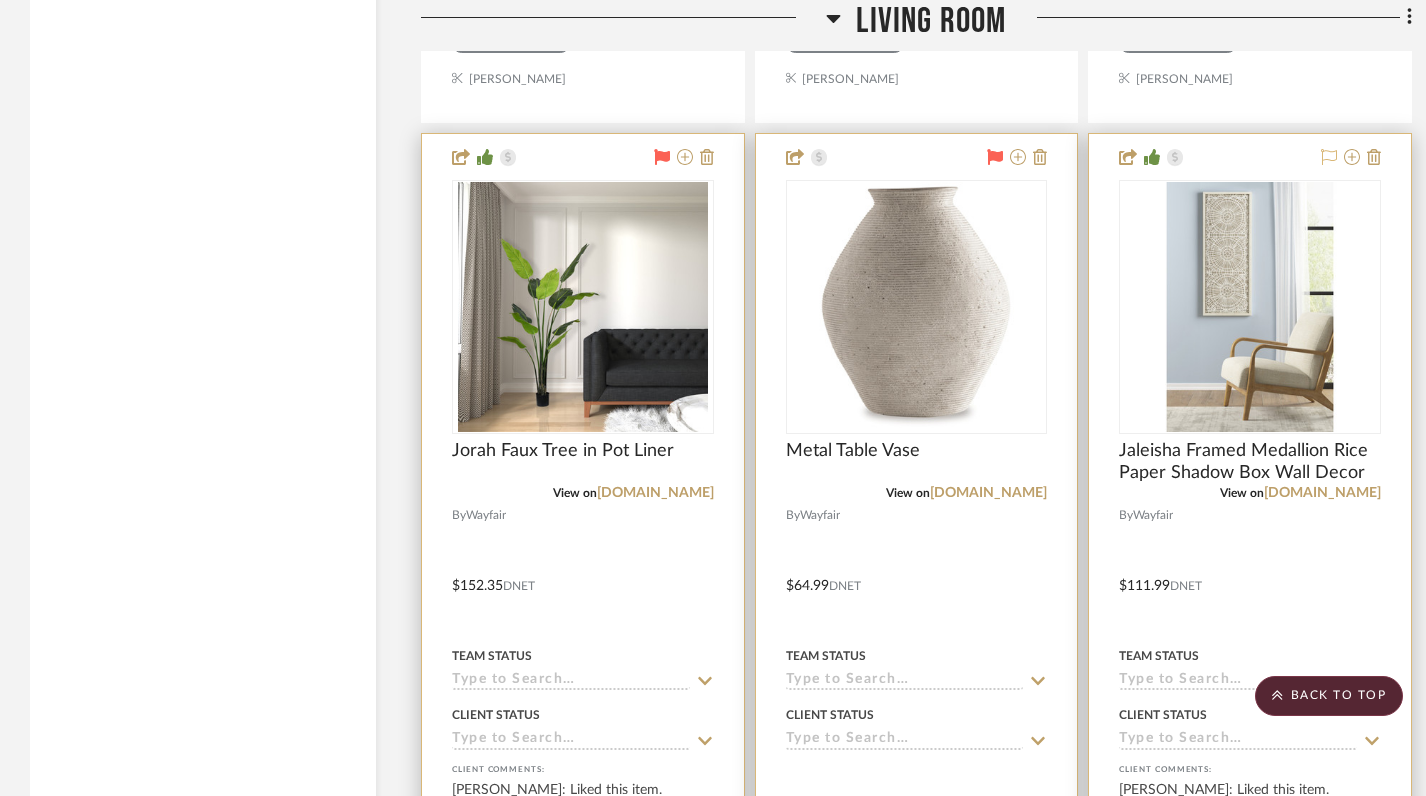 click 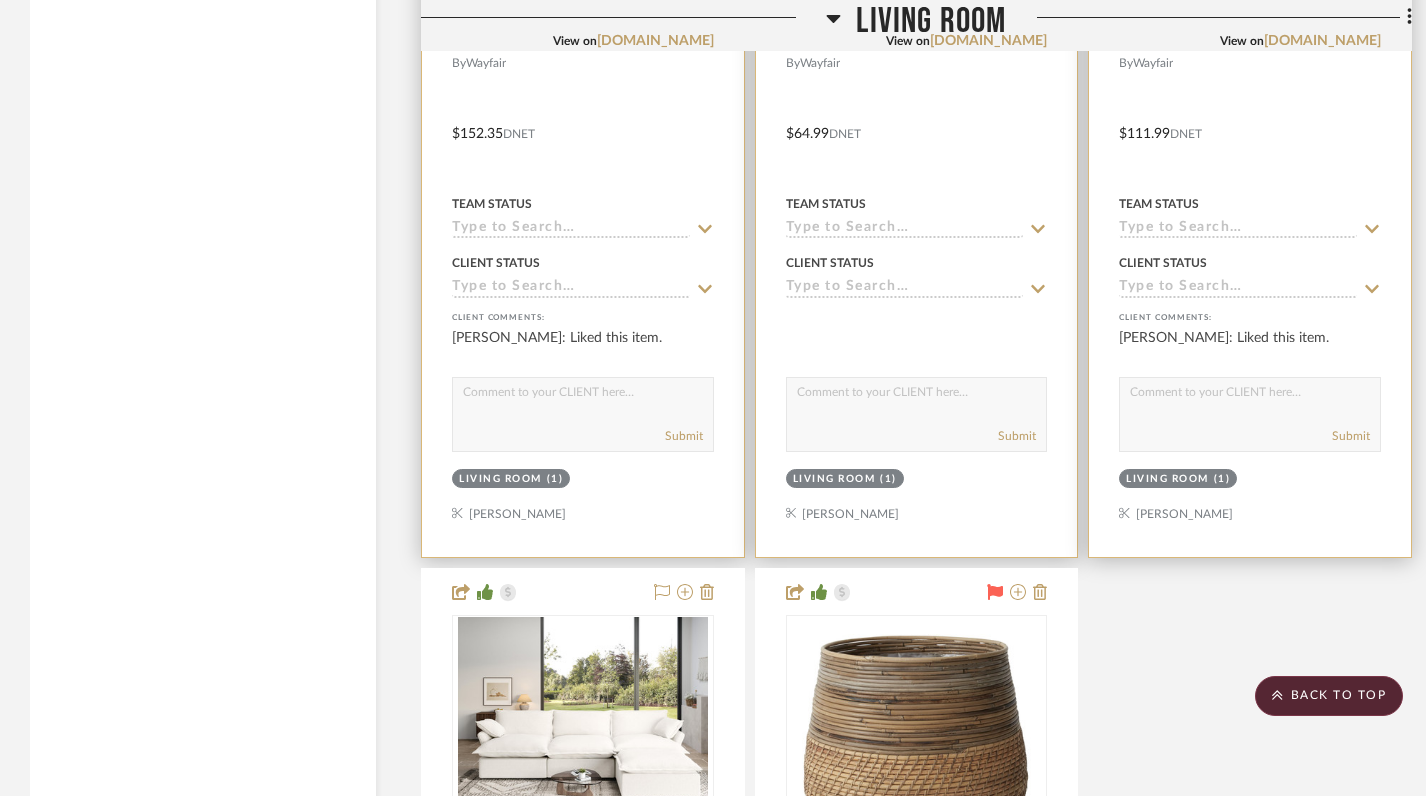 scroll, scrollTop: 5724, scrollLeft: 0, axis: vertical 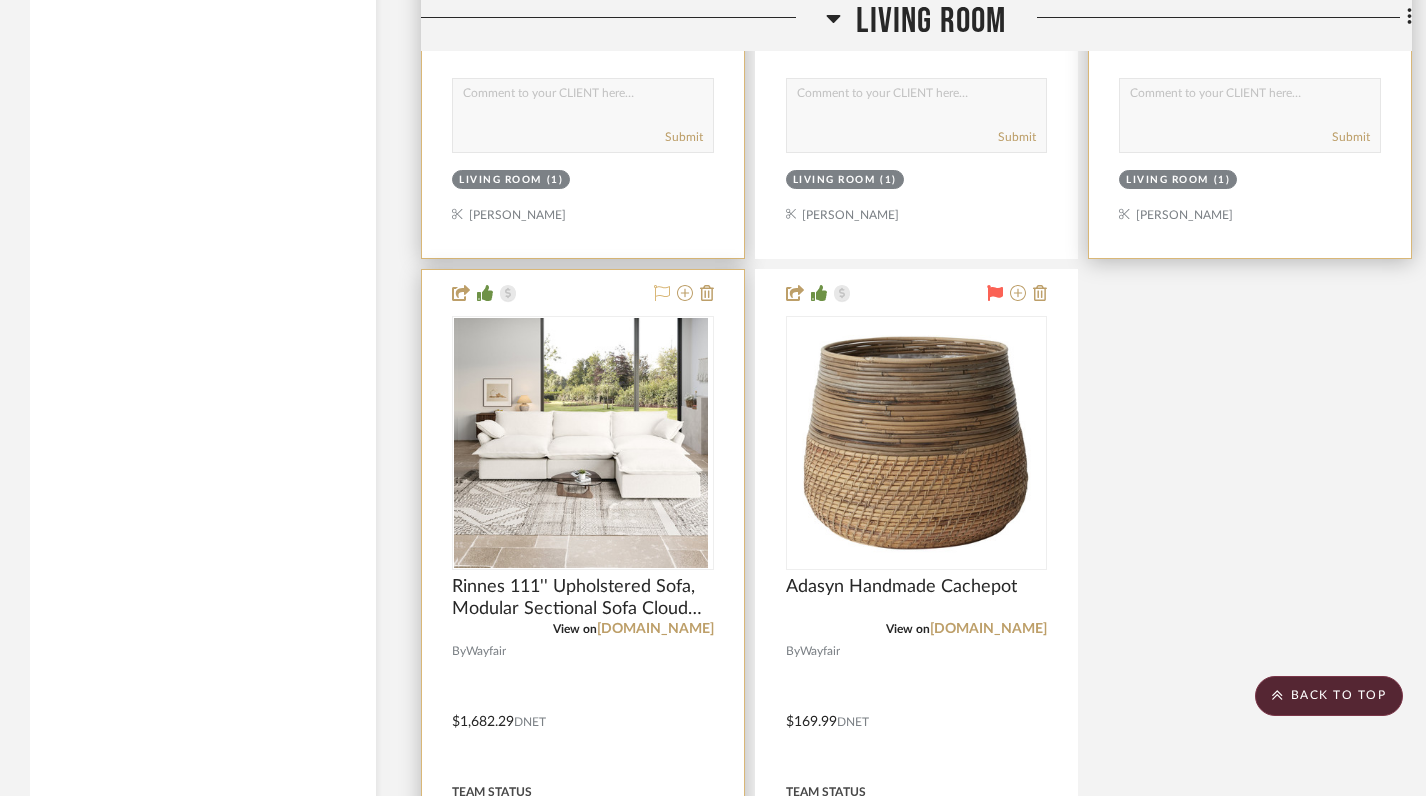 click 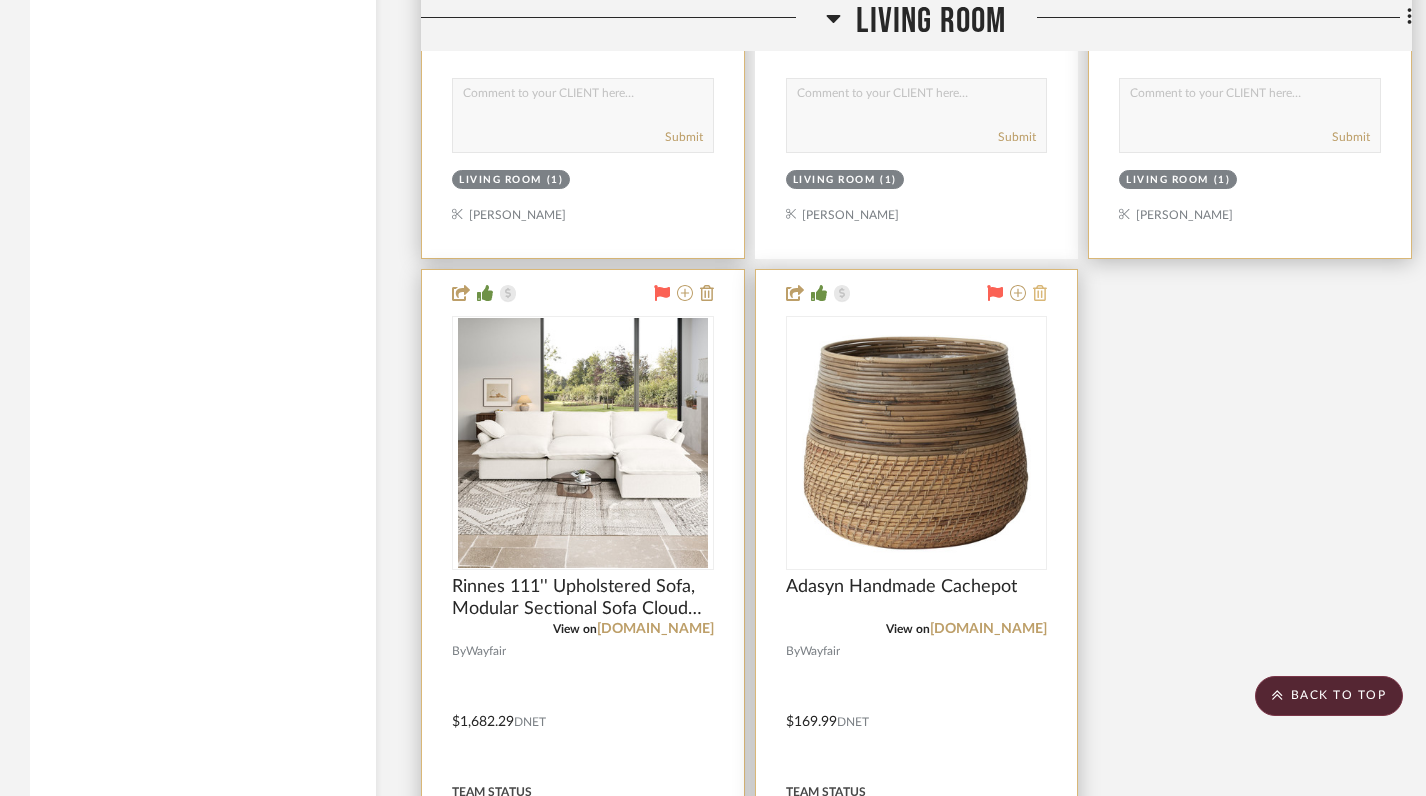 click 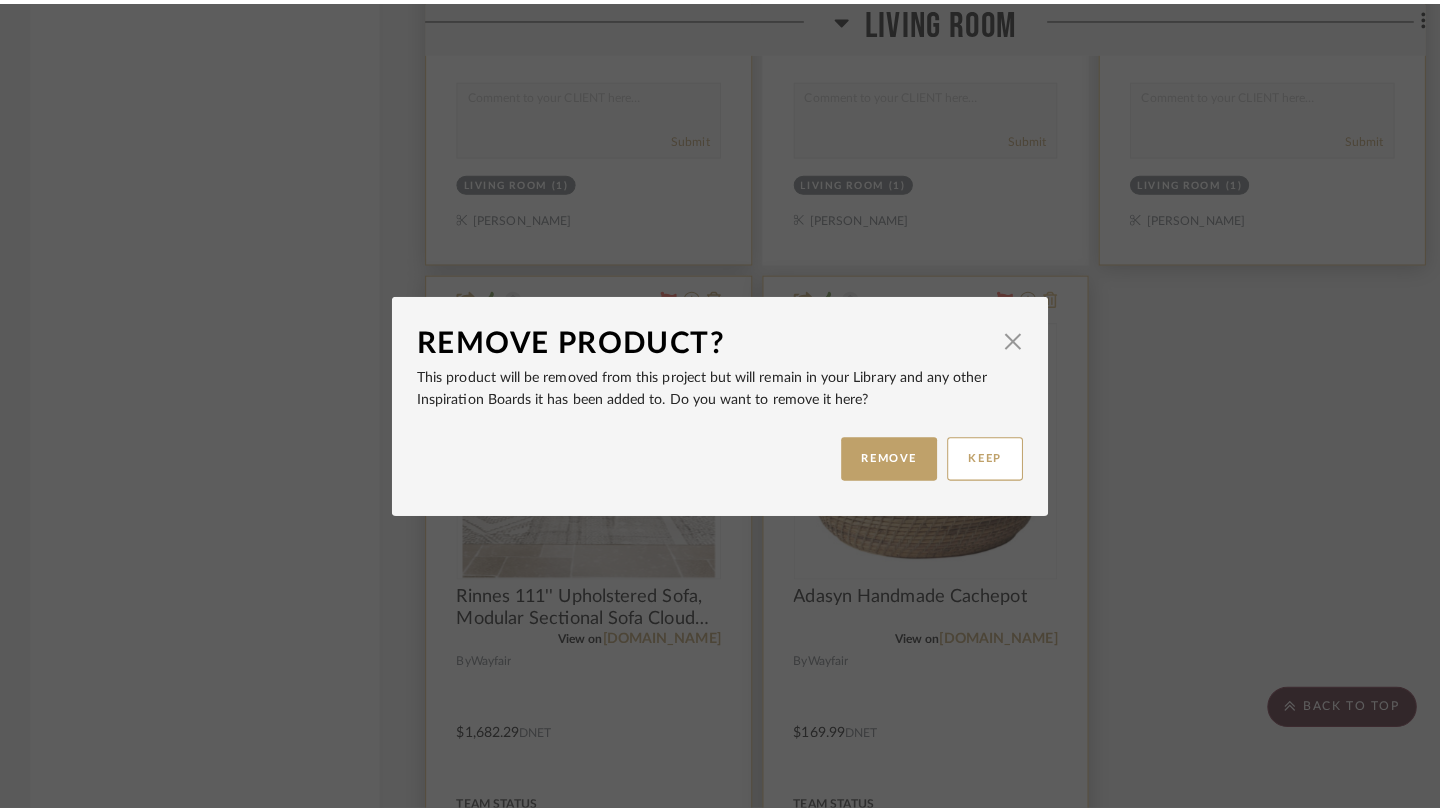 scroll, scrollTop: 0, scrollLeft: 0, axis: both 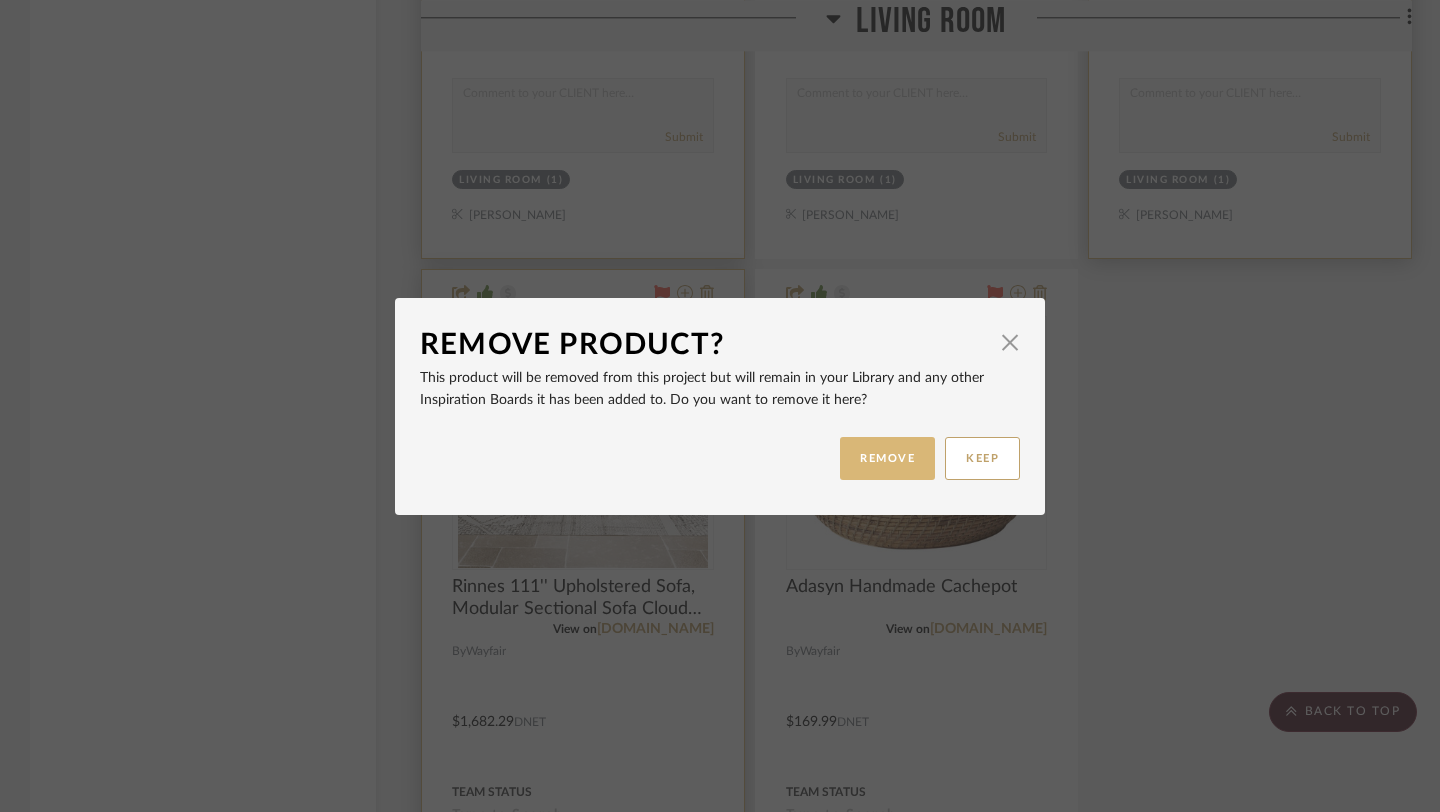 click on "REMOVE" at bounding box center [887, 458] 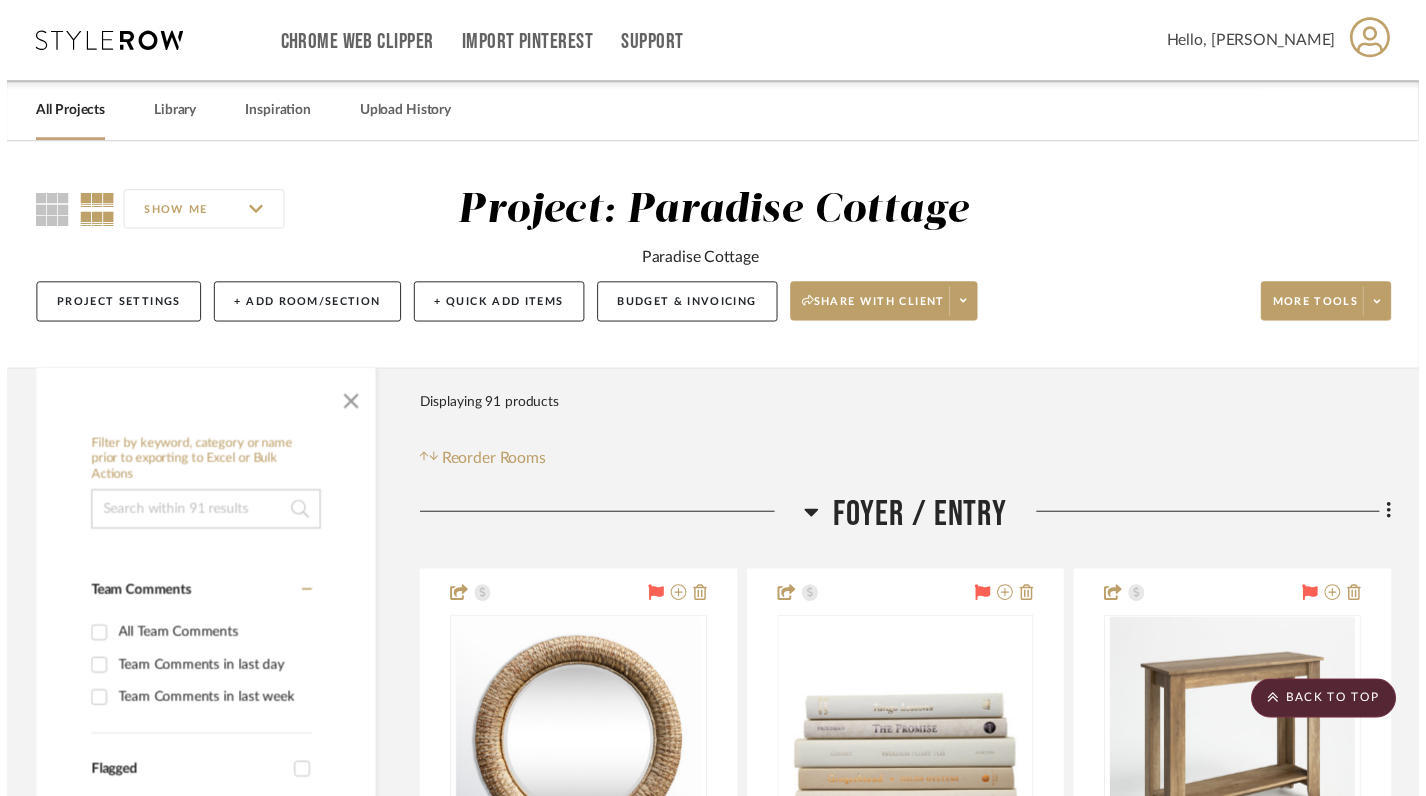 scroll, scrollTop: 5724, scrollLeft: 0, axis: vertical 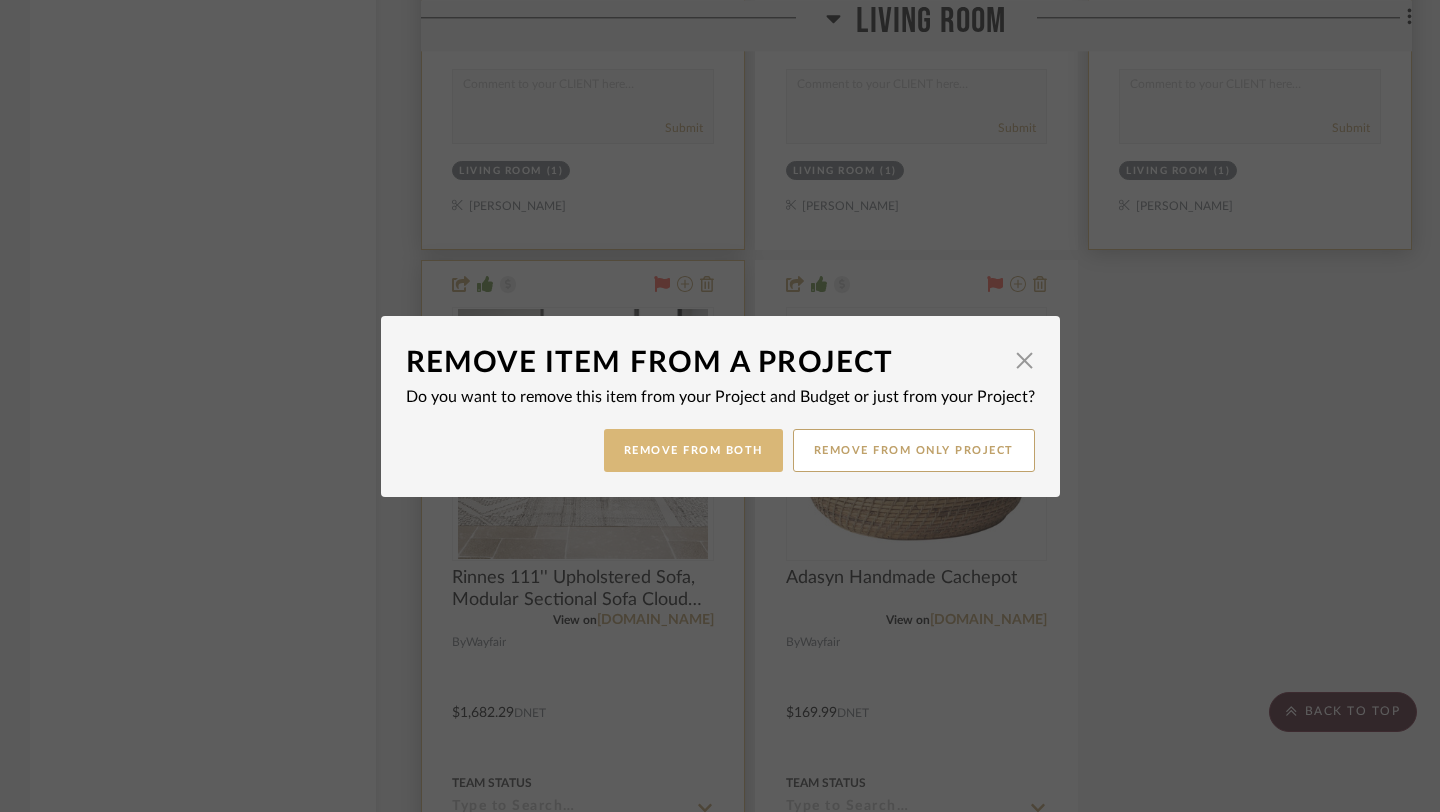 click on "Remove from Both" at bounding box center (693, 450) 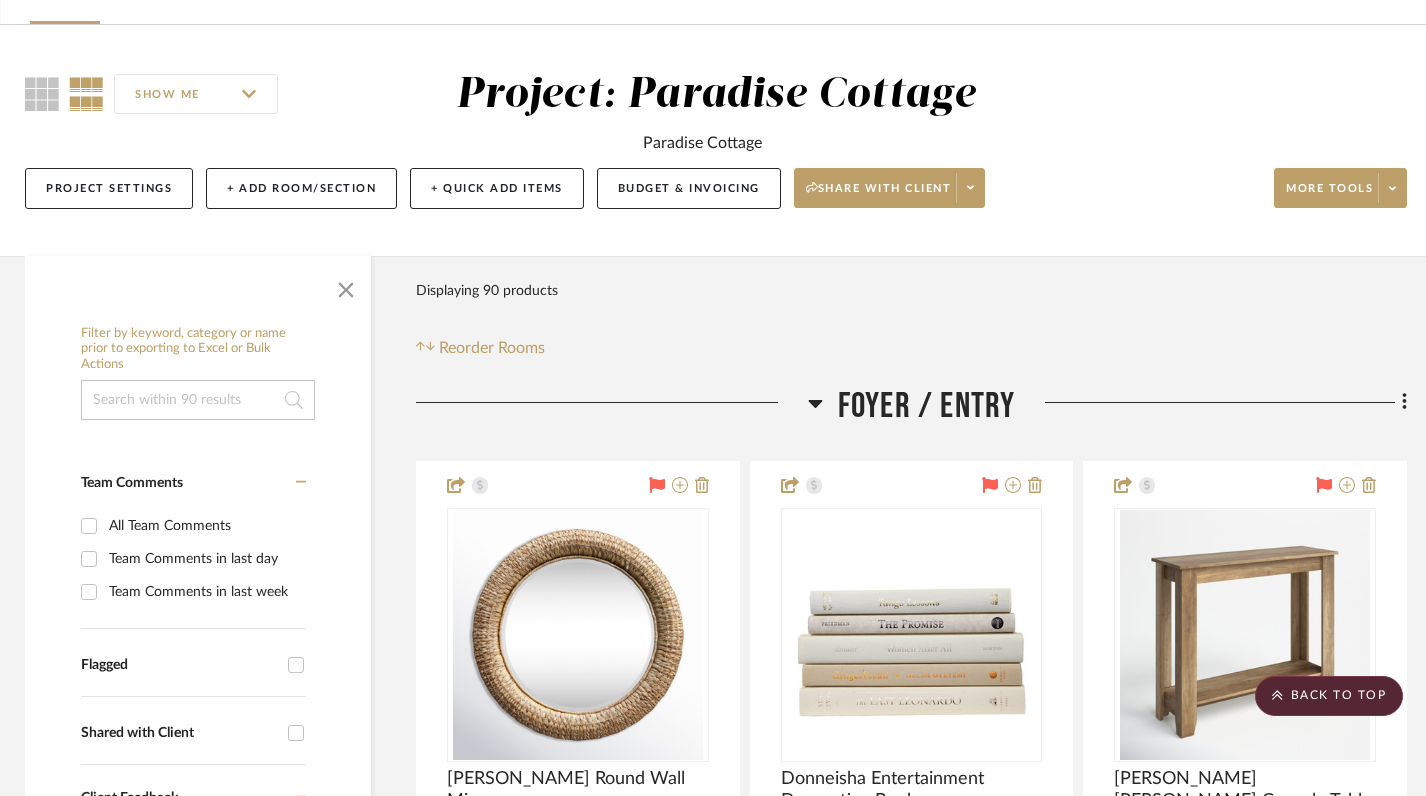 scroll, scrollTop: 0, scrollLeft: 5, axis: horizontal 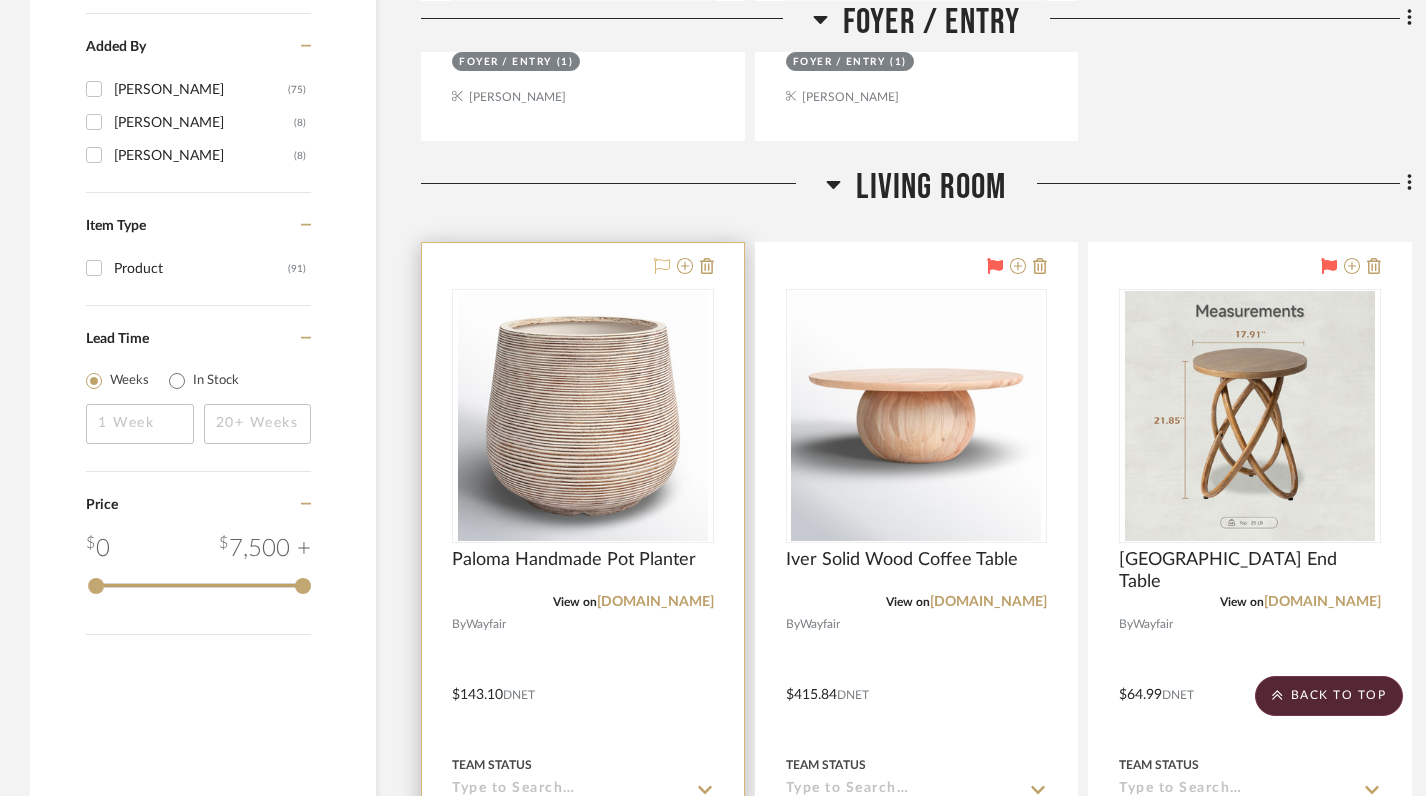 click 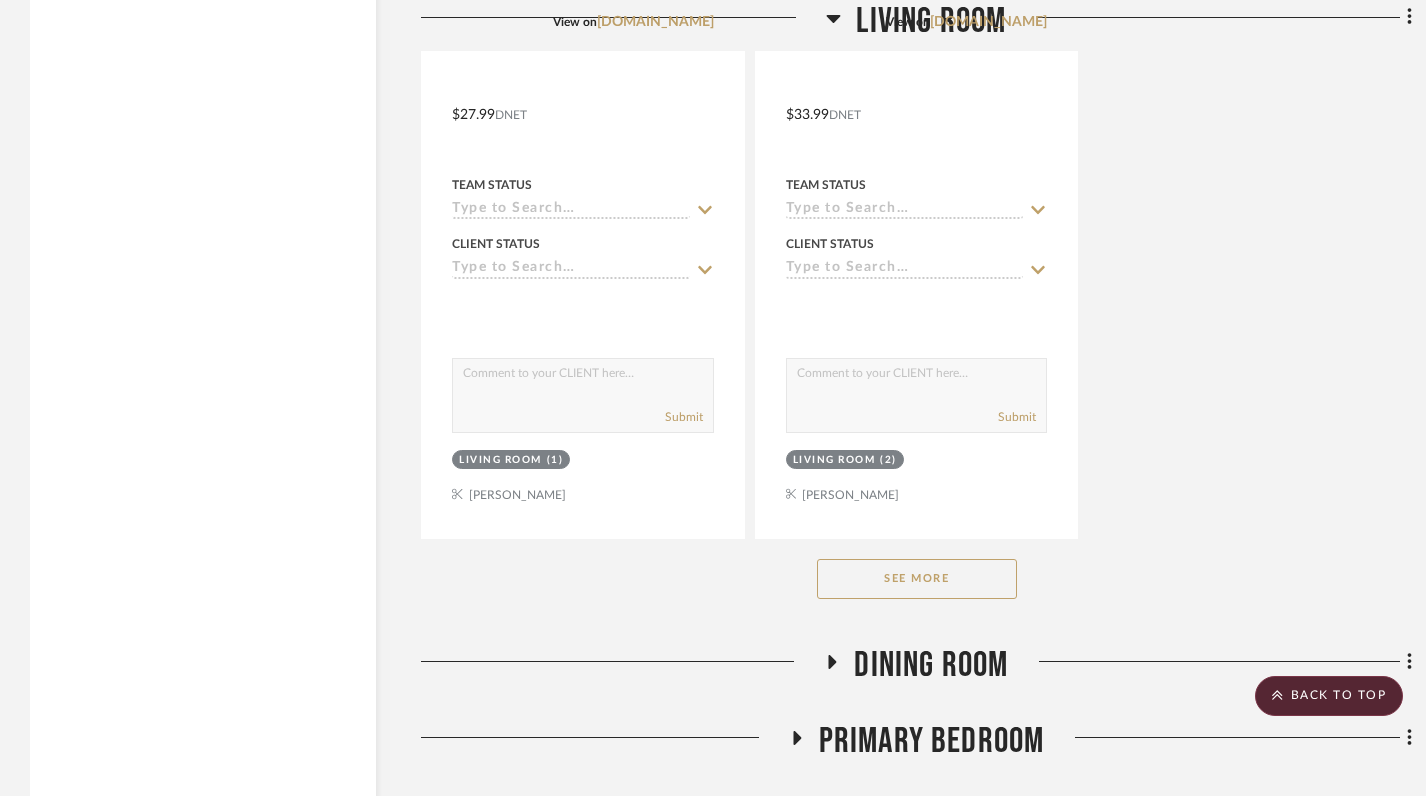 scroll, scrollTop: 4602, scrollLeft: 0, axis: vertical 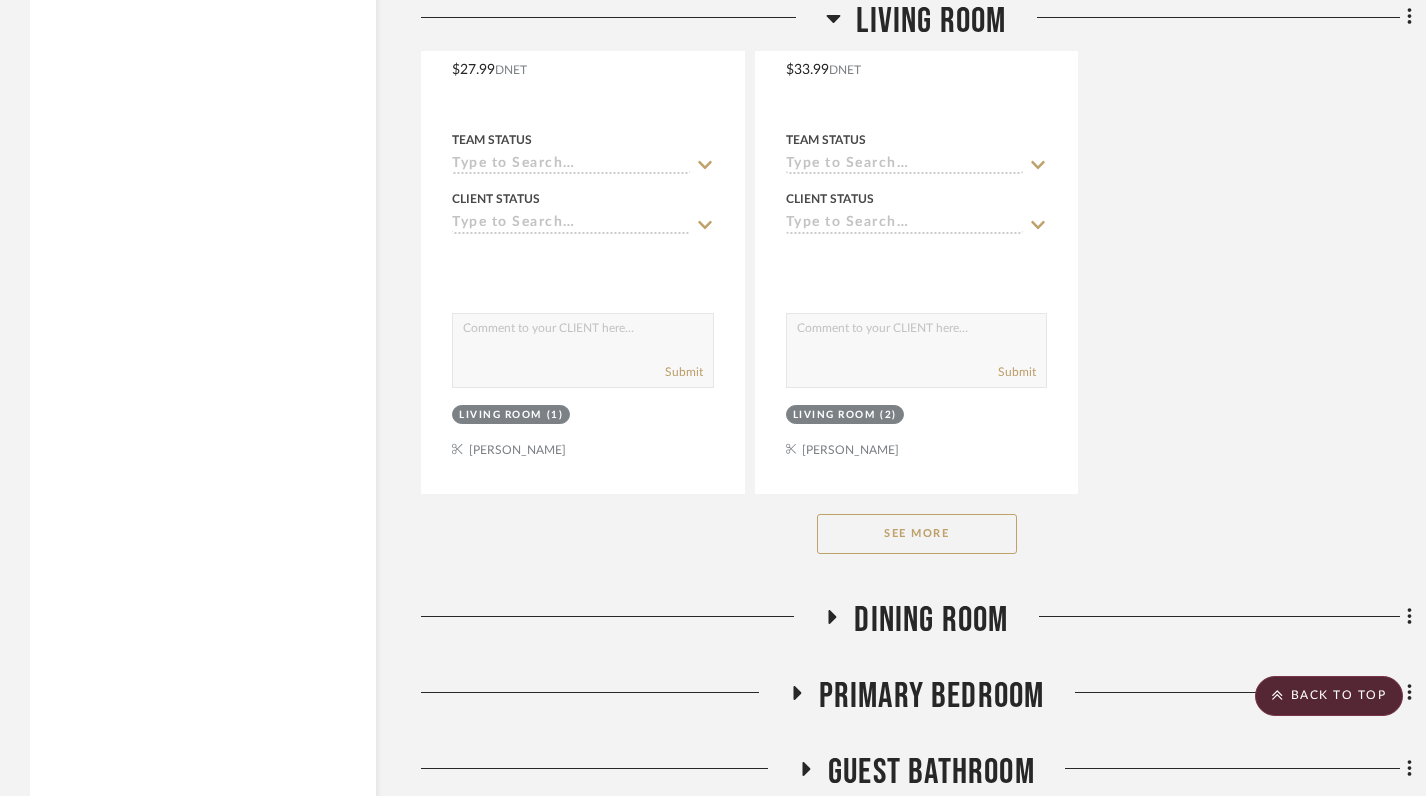 click on "See More" 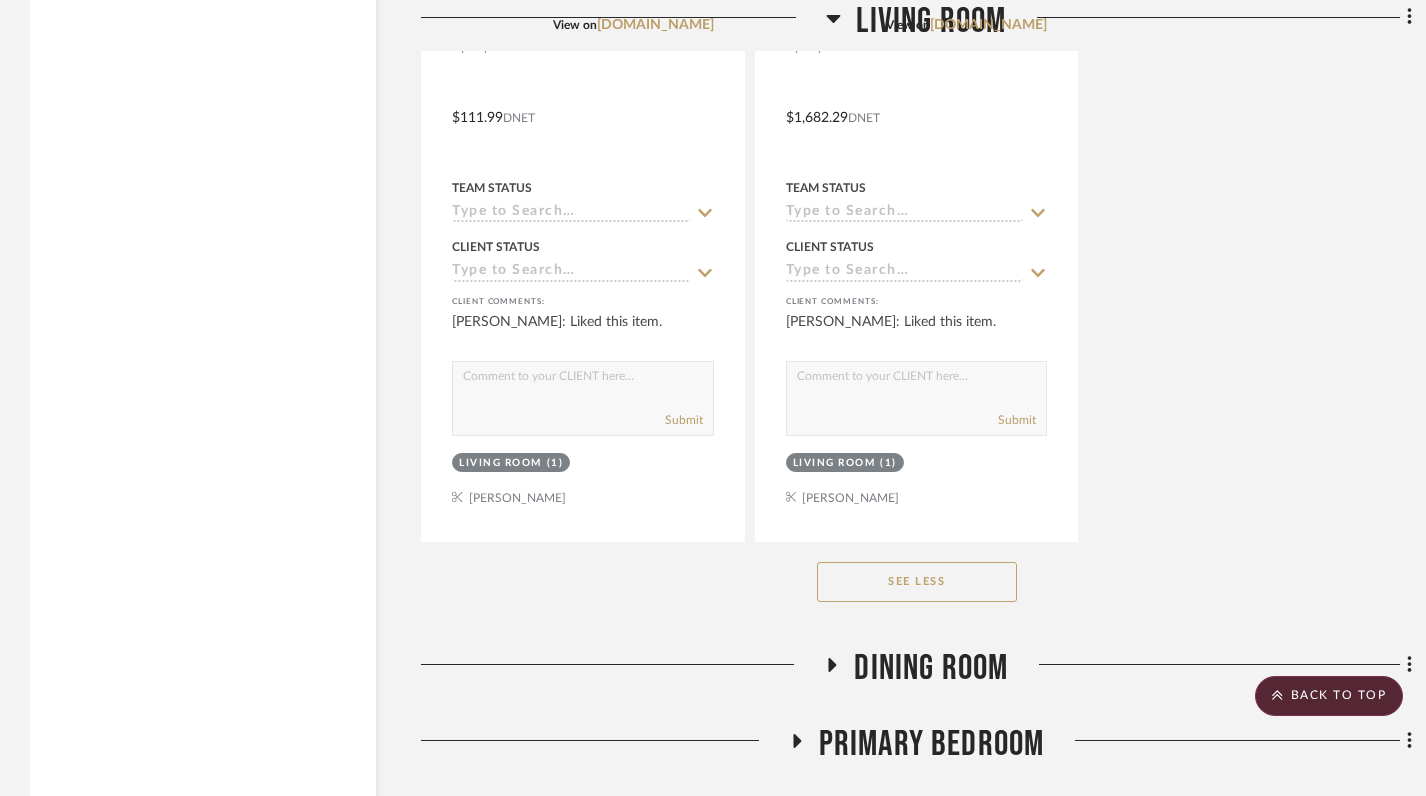 scroll, scrollTop: 6346, scrollLeft: 0, axis: vertical 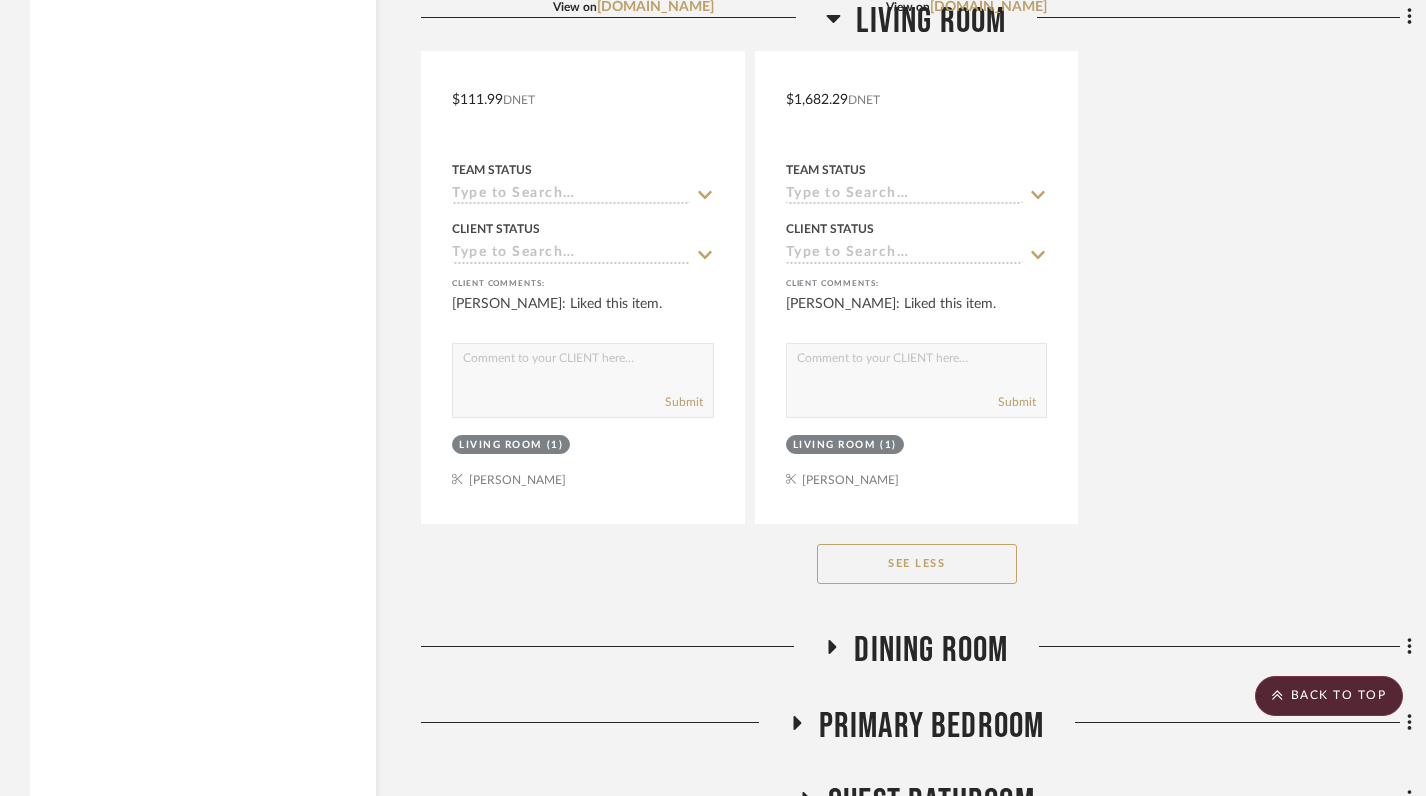 click 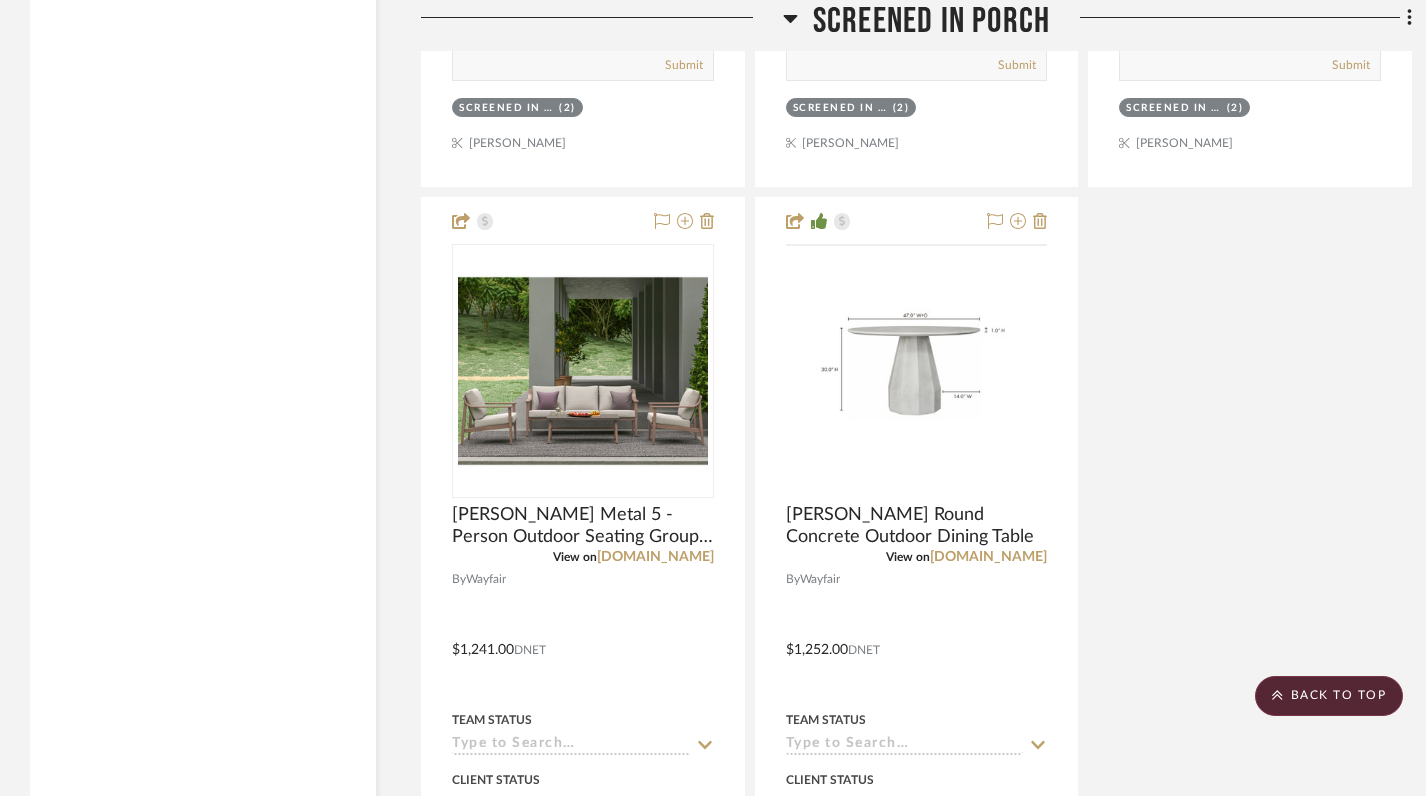 scroll, scrollTop: 4221, scrollLeft: 0, axis: vertical 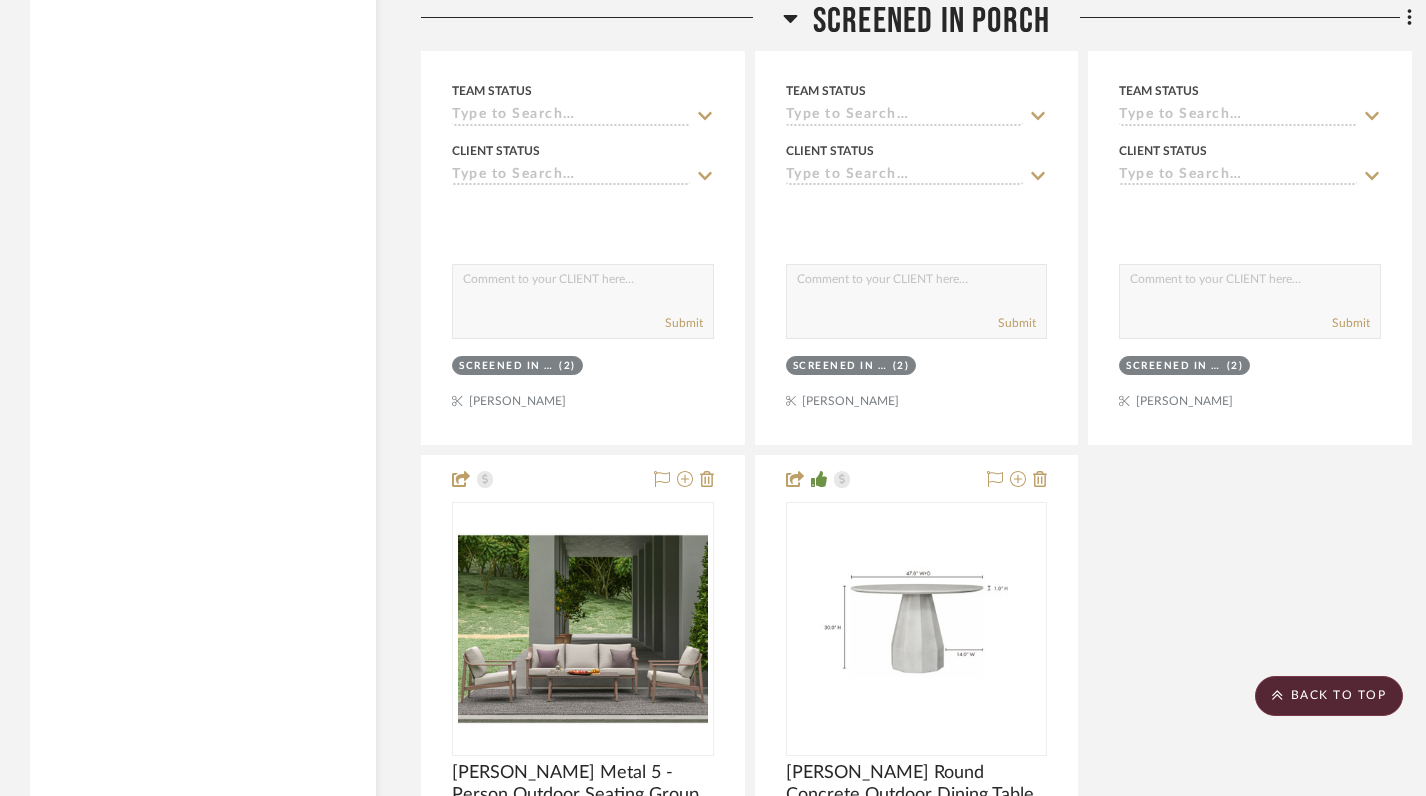 click 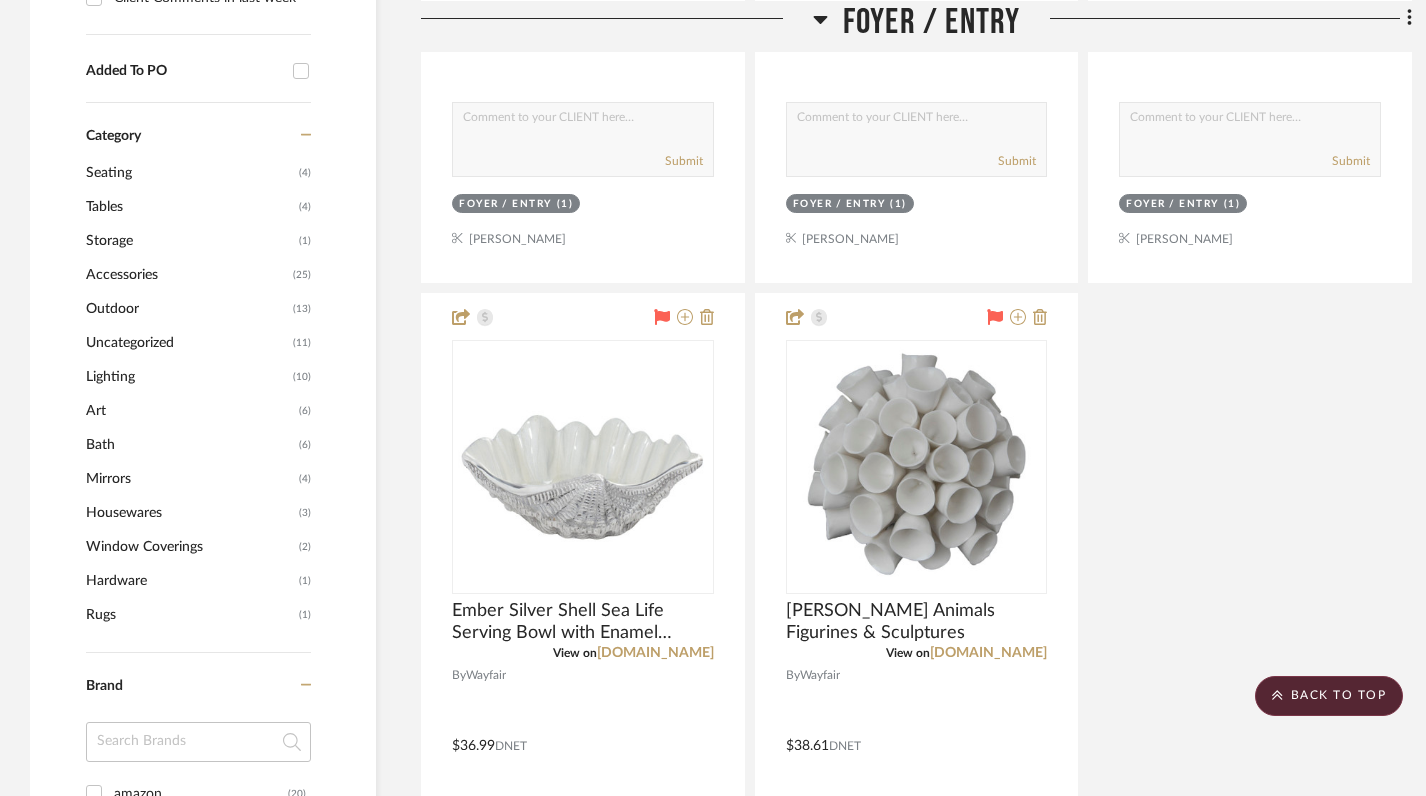 scroll, scrollTop: 1162, scrollLeft: 0, axis: vertical 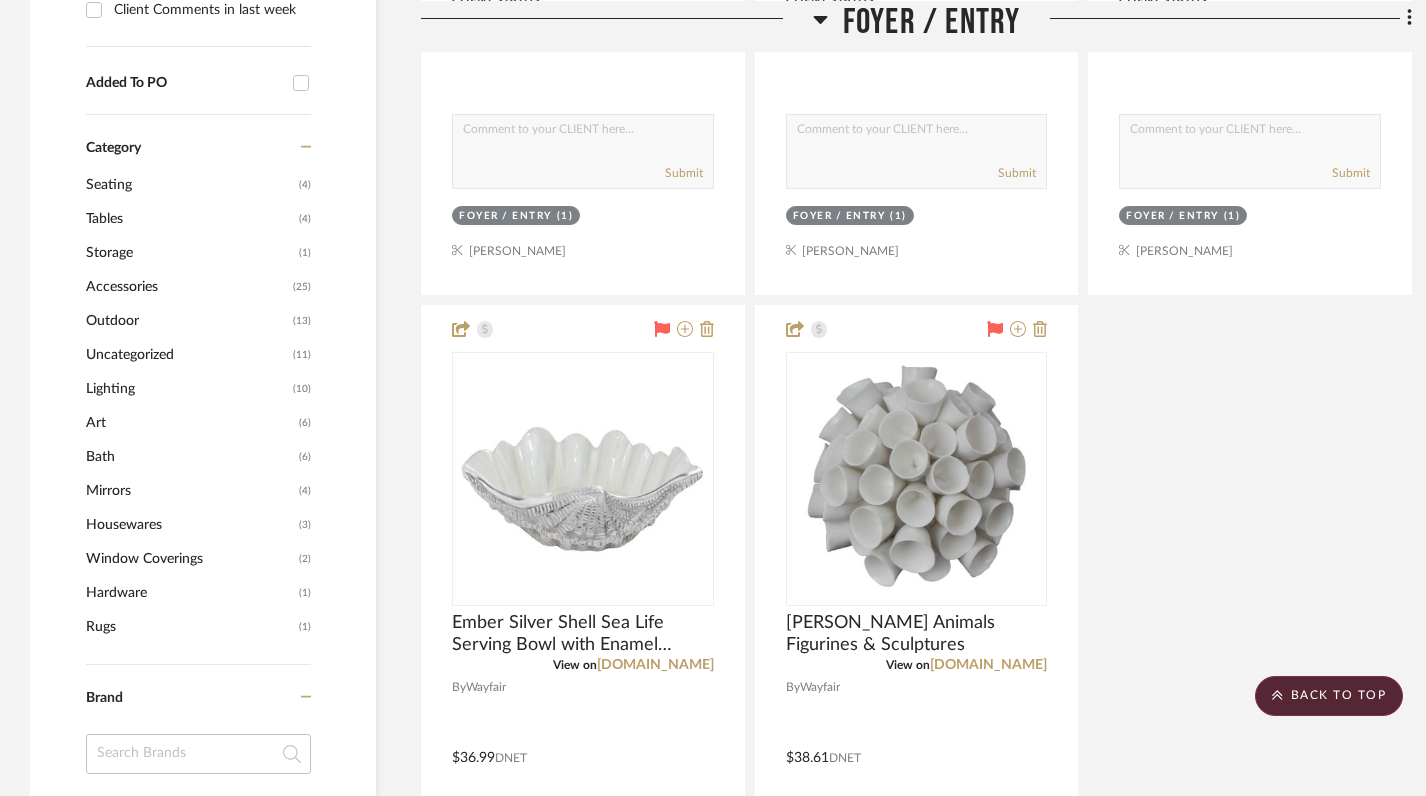 click 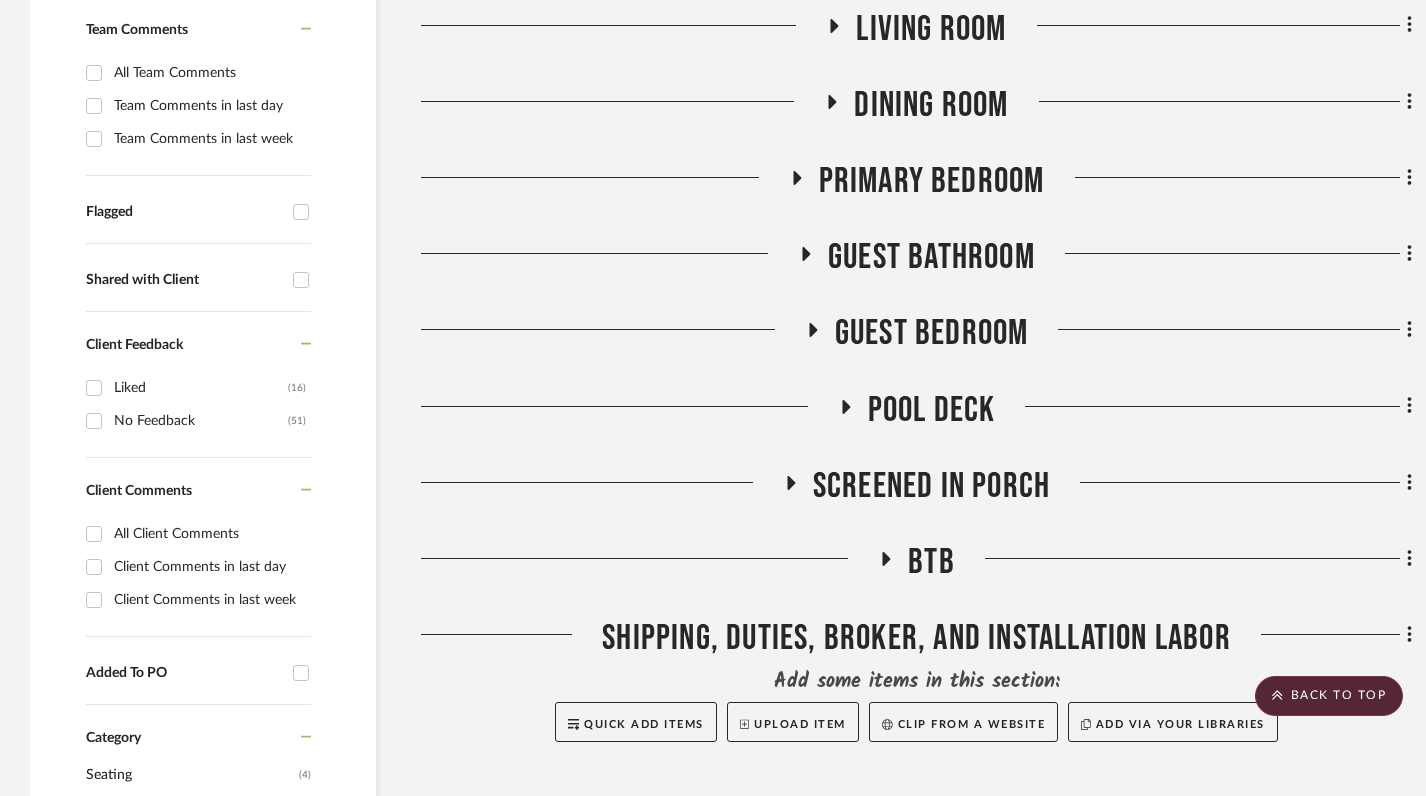 scroll, scrollTop: 574, scrollLeft: 0, axis: vertical 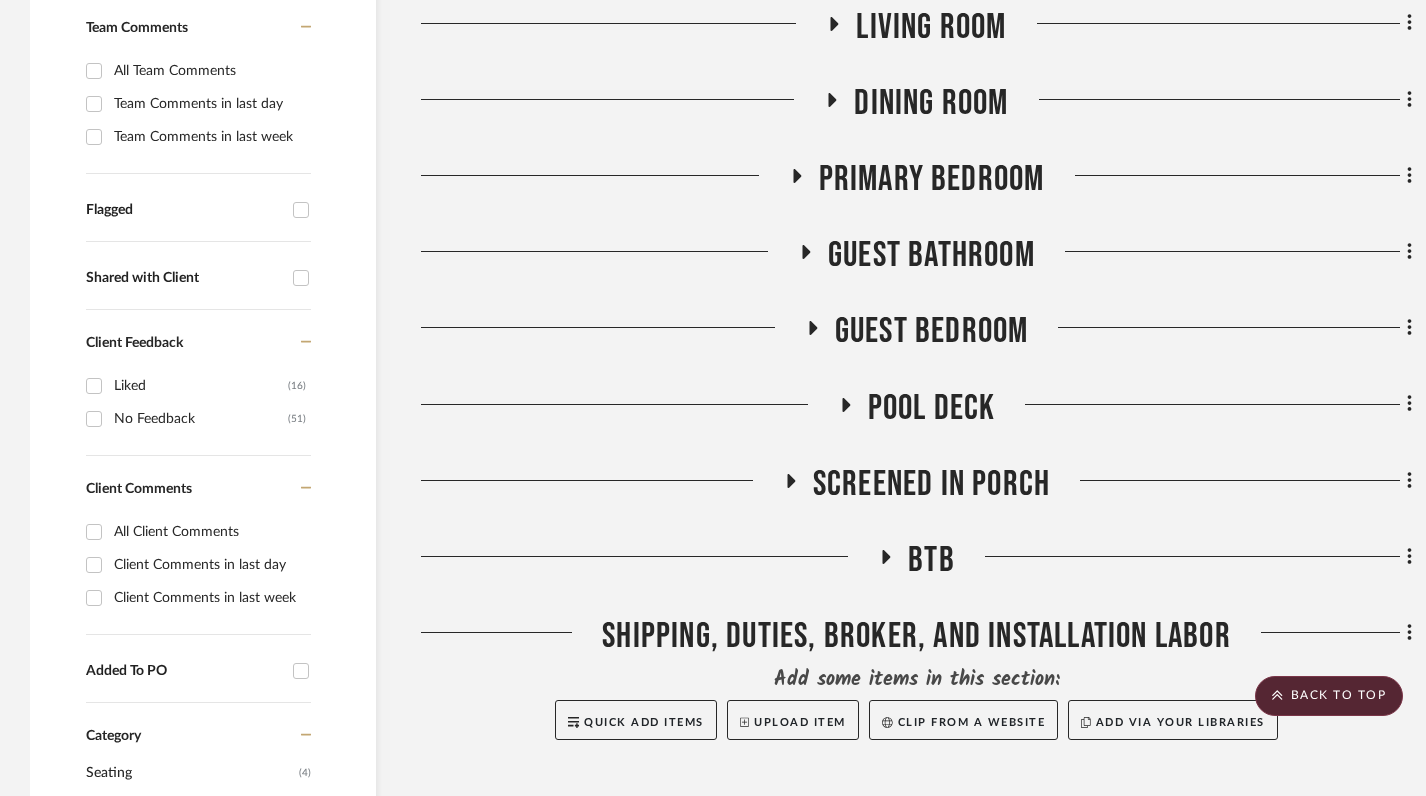click 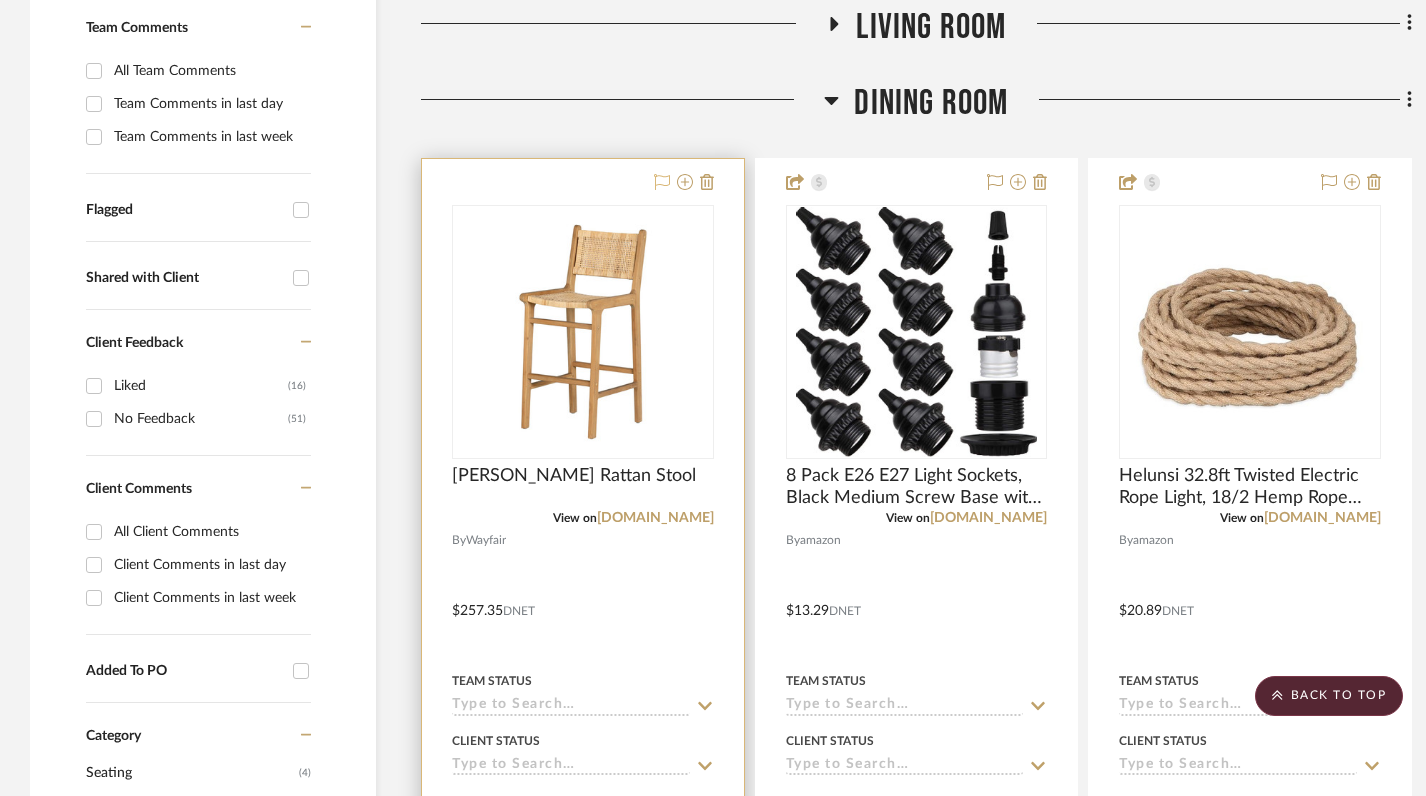 click 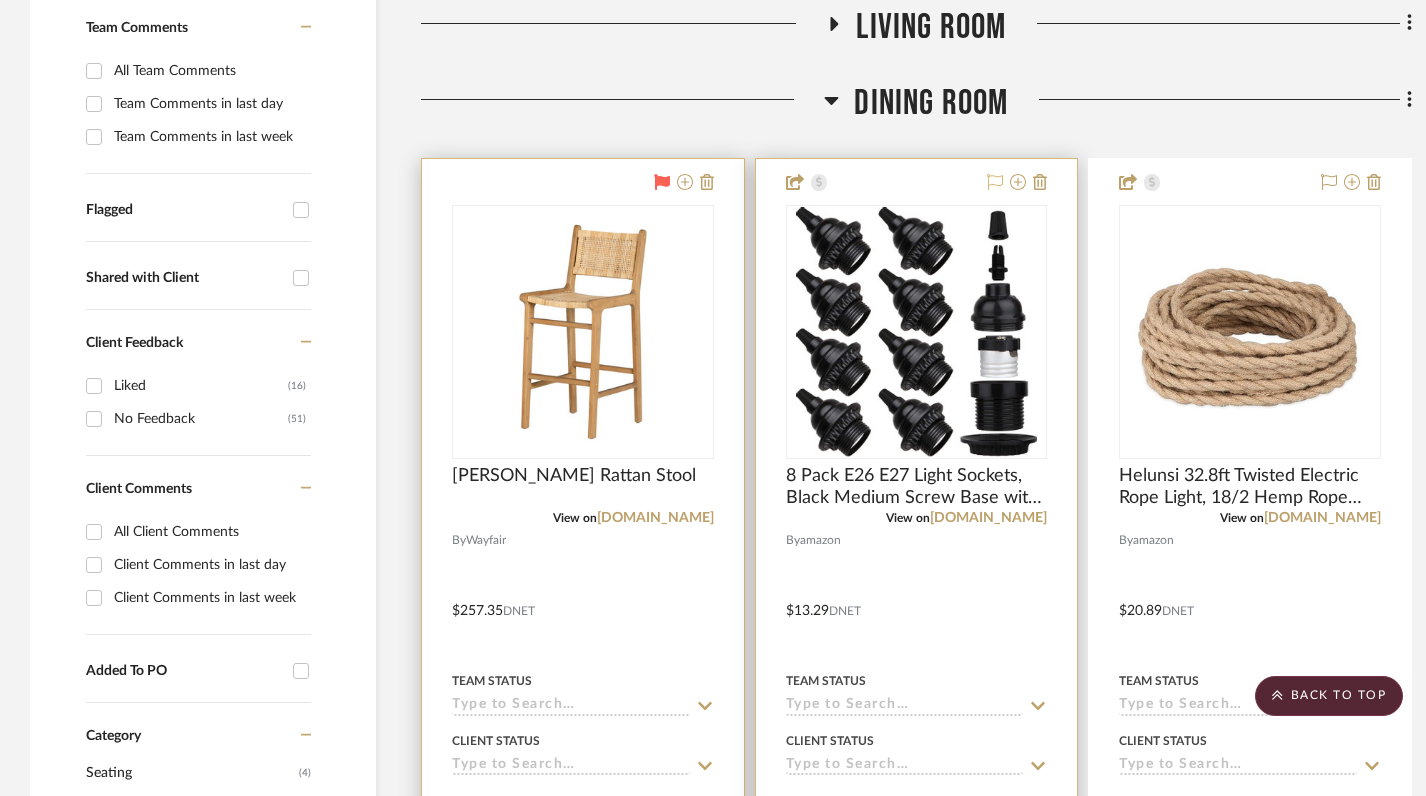 click 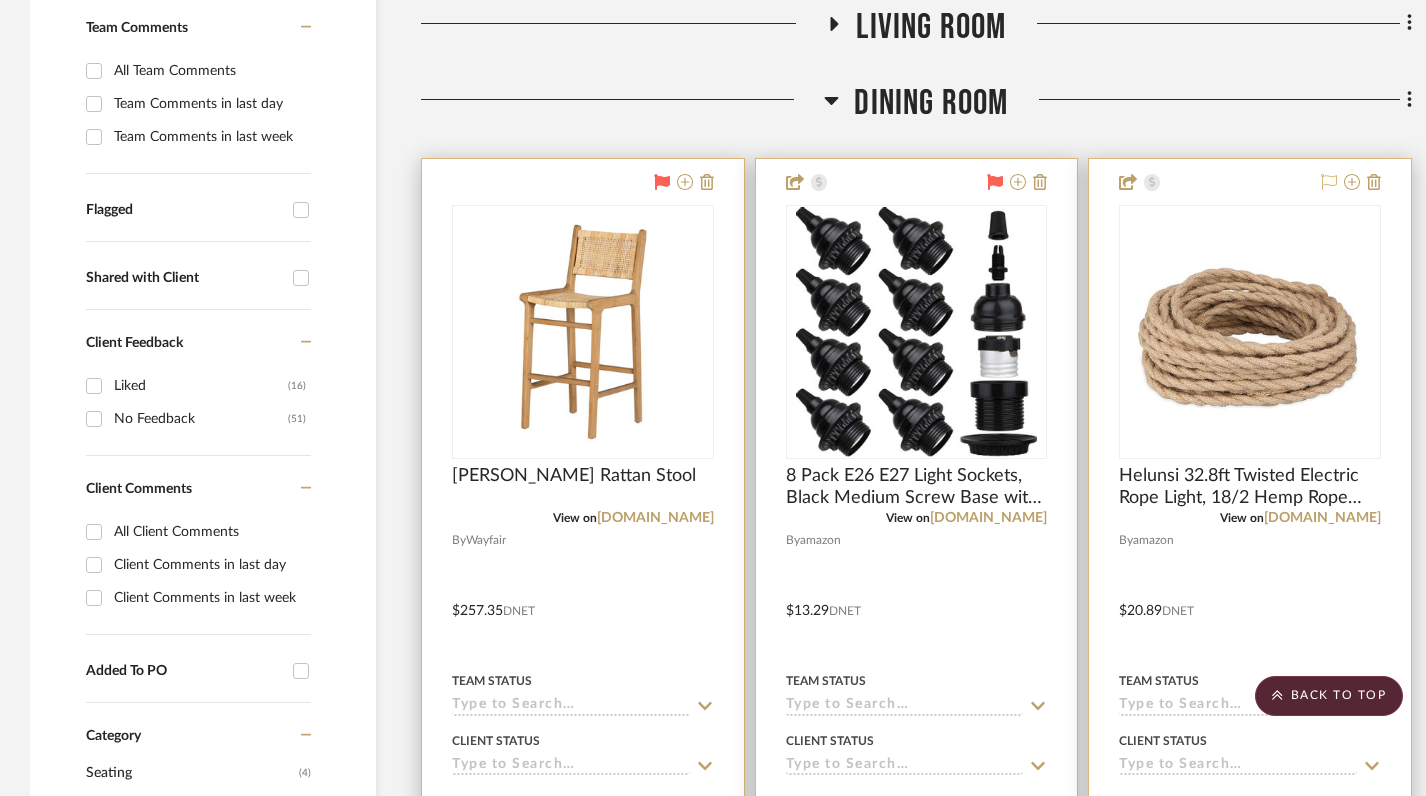 click 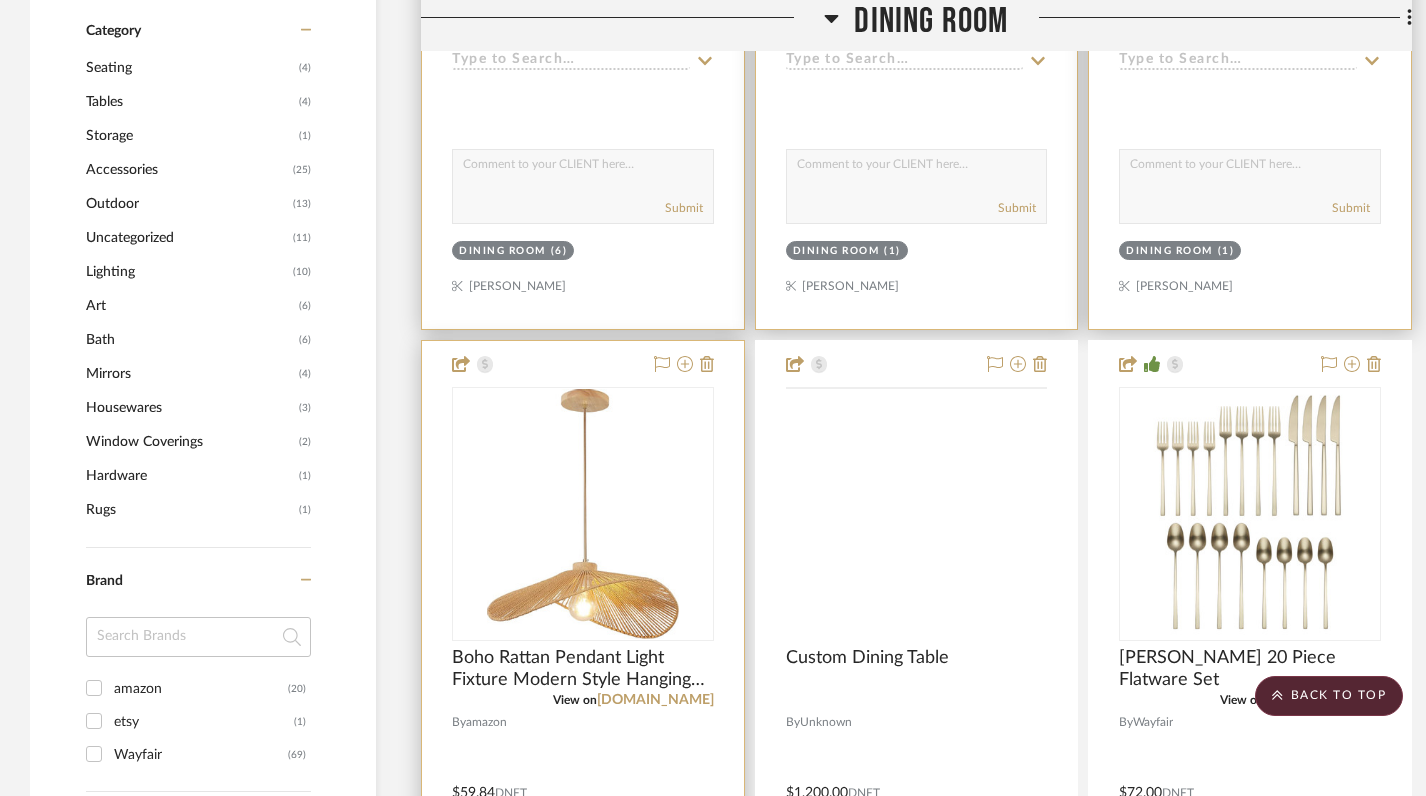 scroll, scrollTop: 1286, scrollLeft: 0, axis: vertical 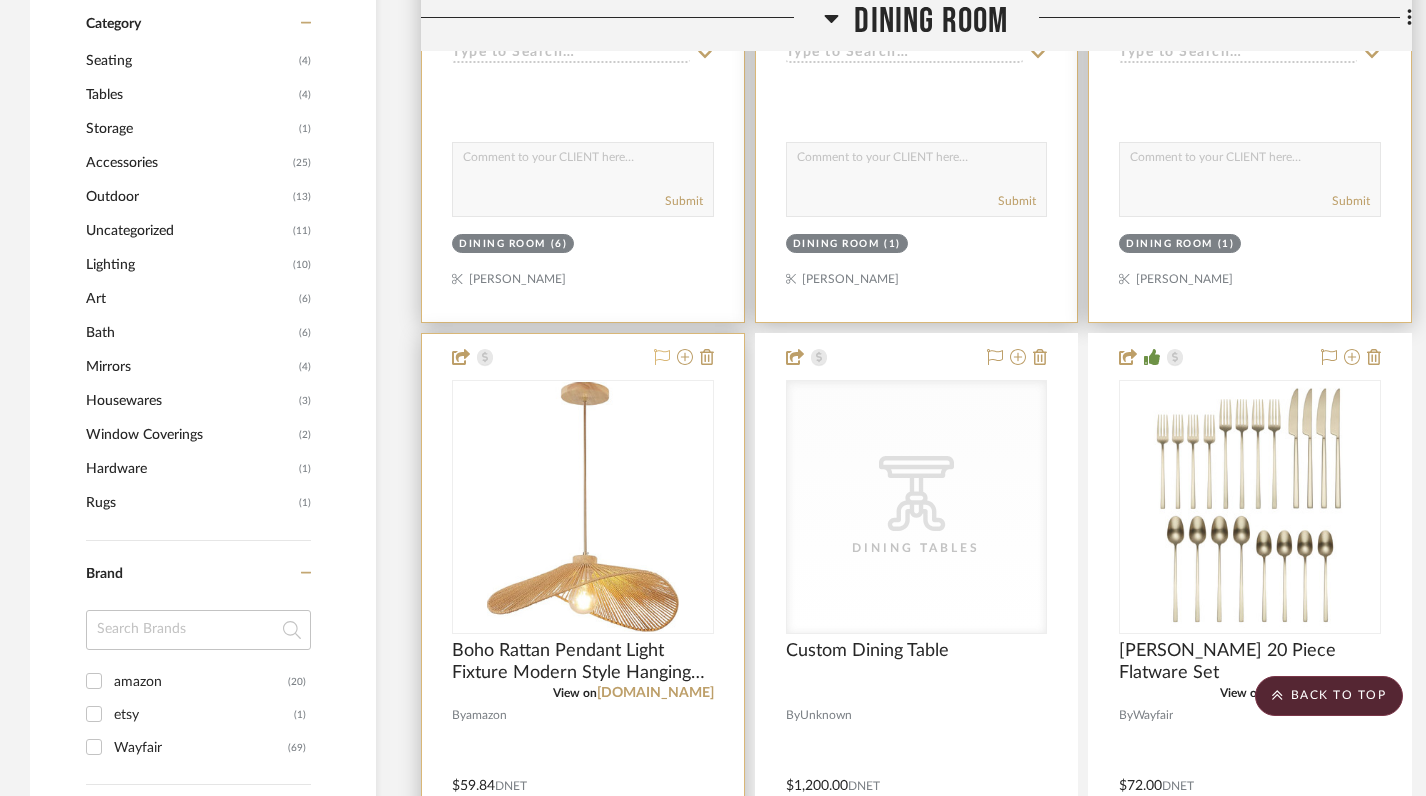 click 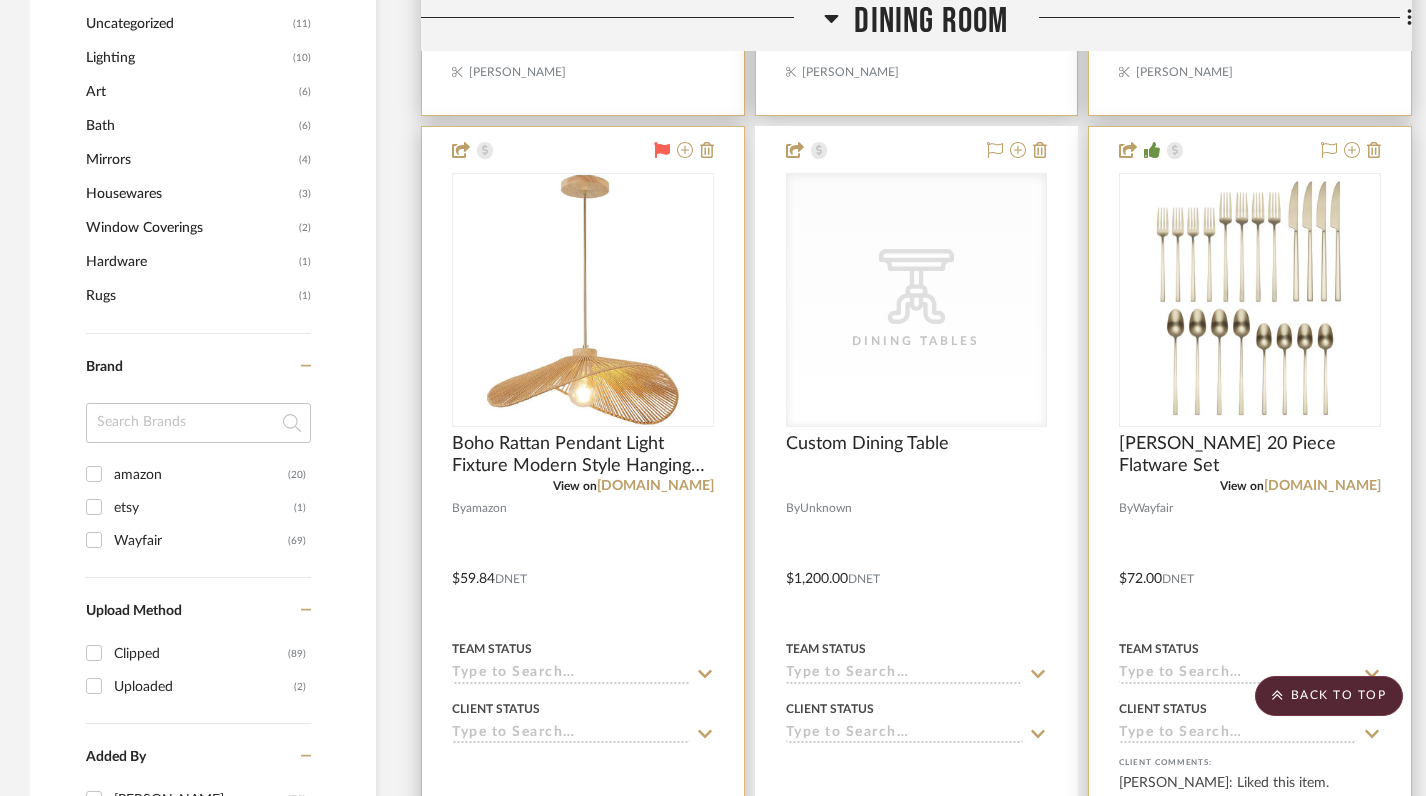 scroll, scrollTop: 1510, scrollLeft: 0, axis: vertical 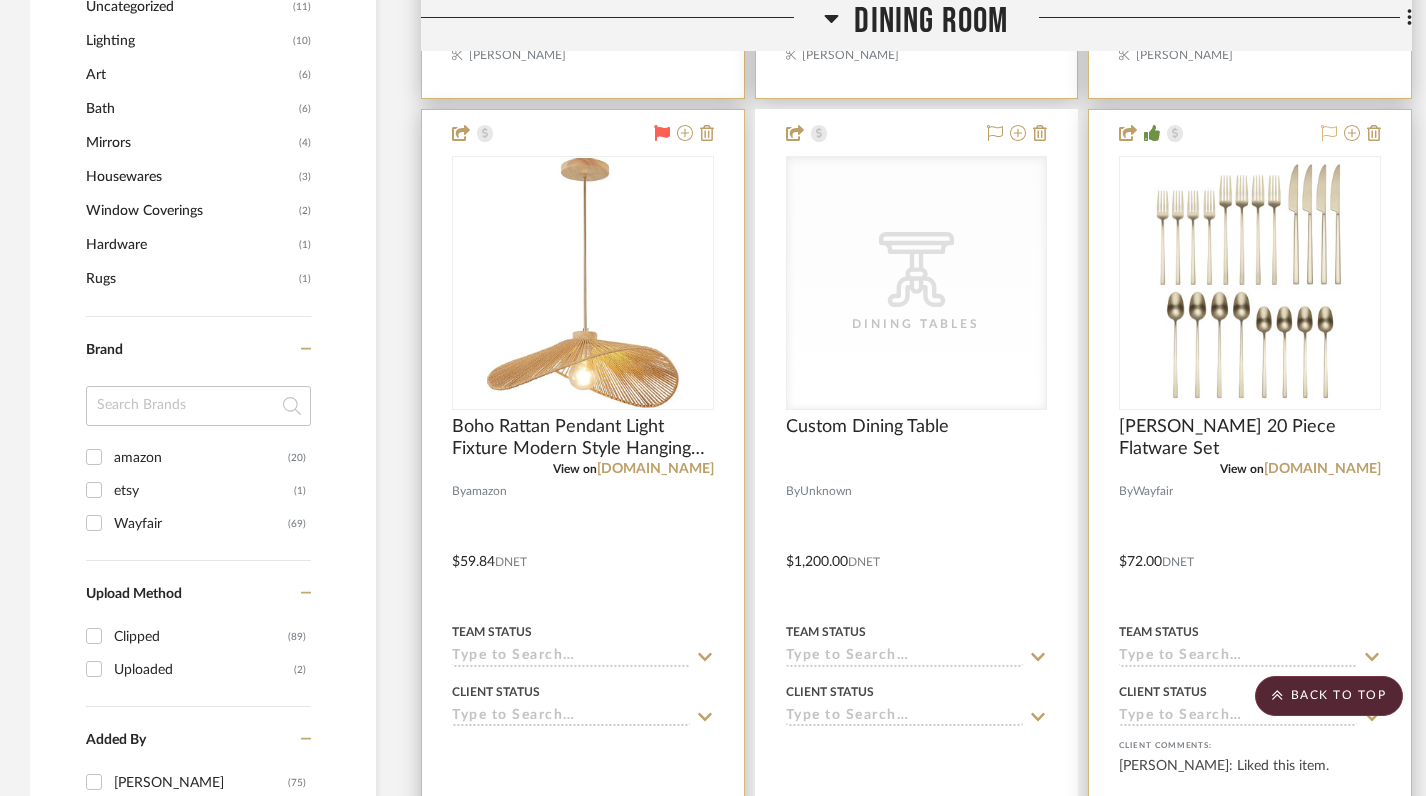 click 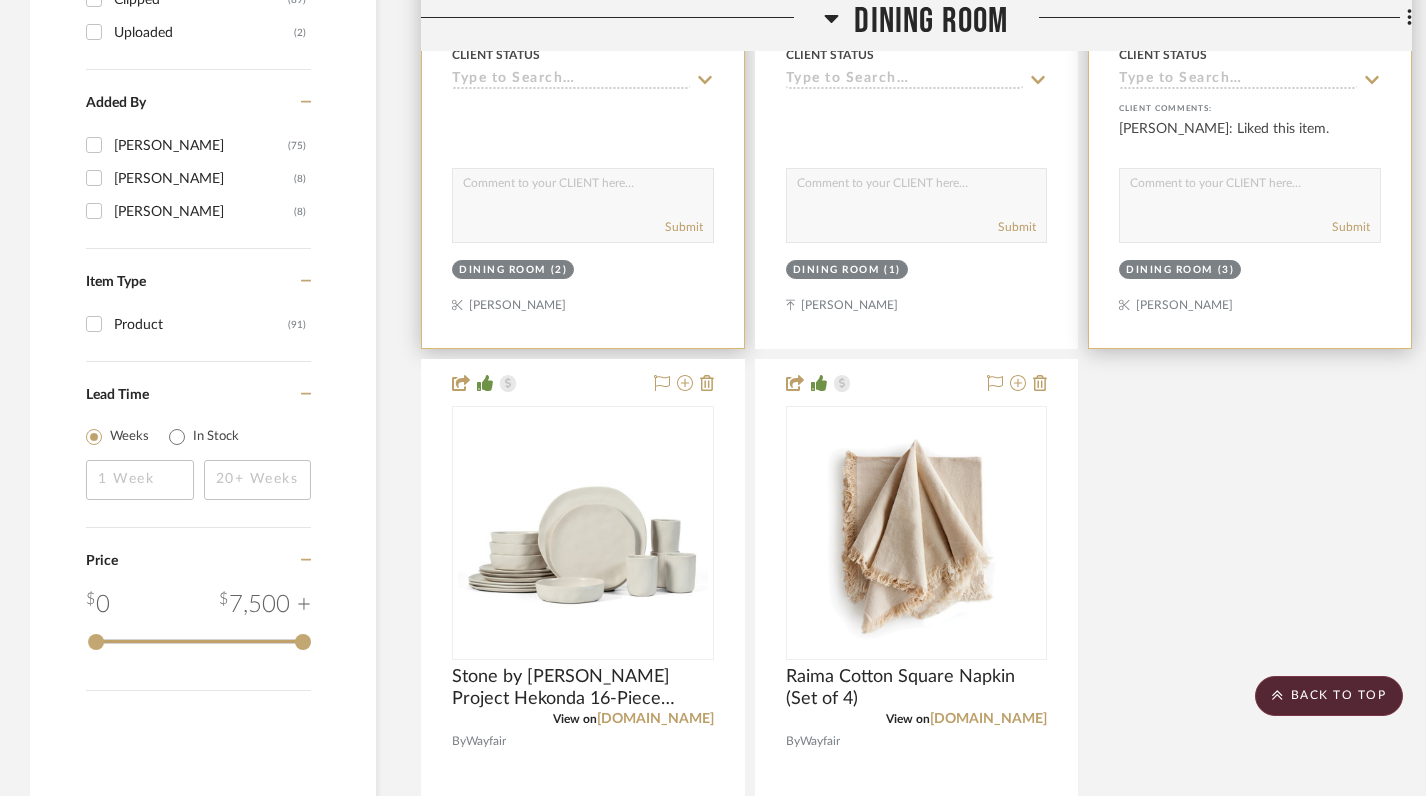 scroll, scrollTop: 2188, scrollLeft: 0, axis: vertical 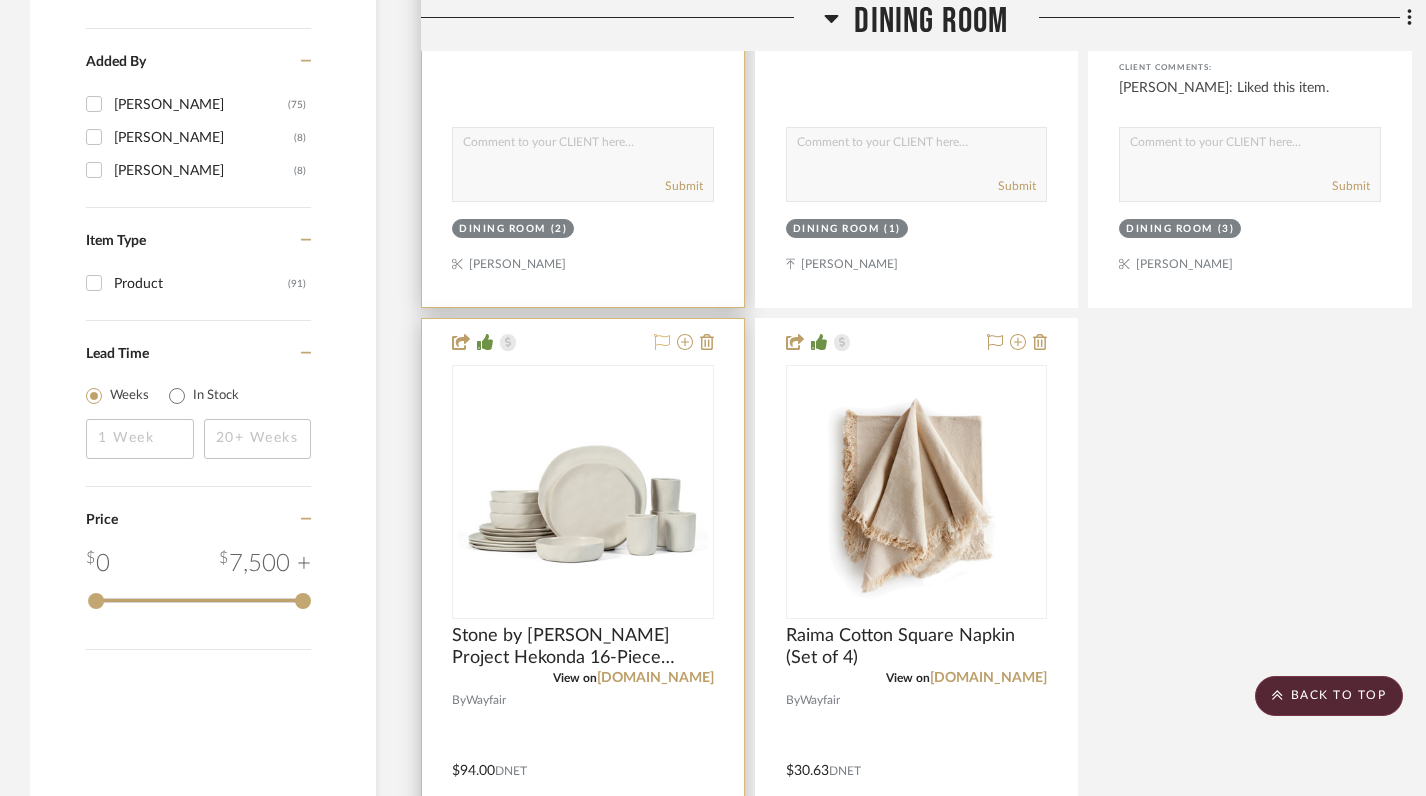 click 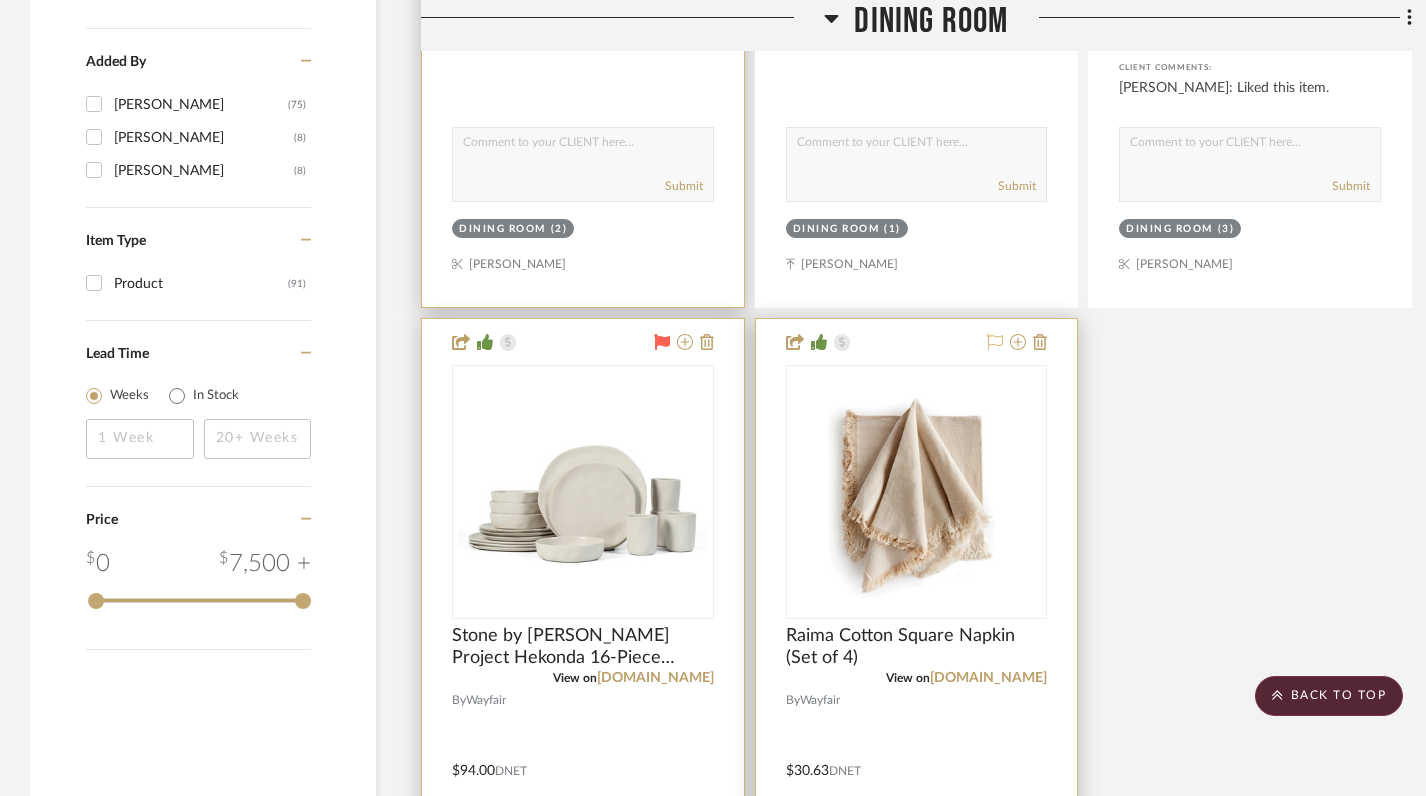 click 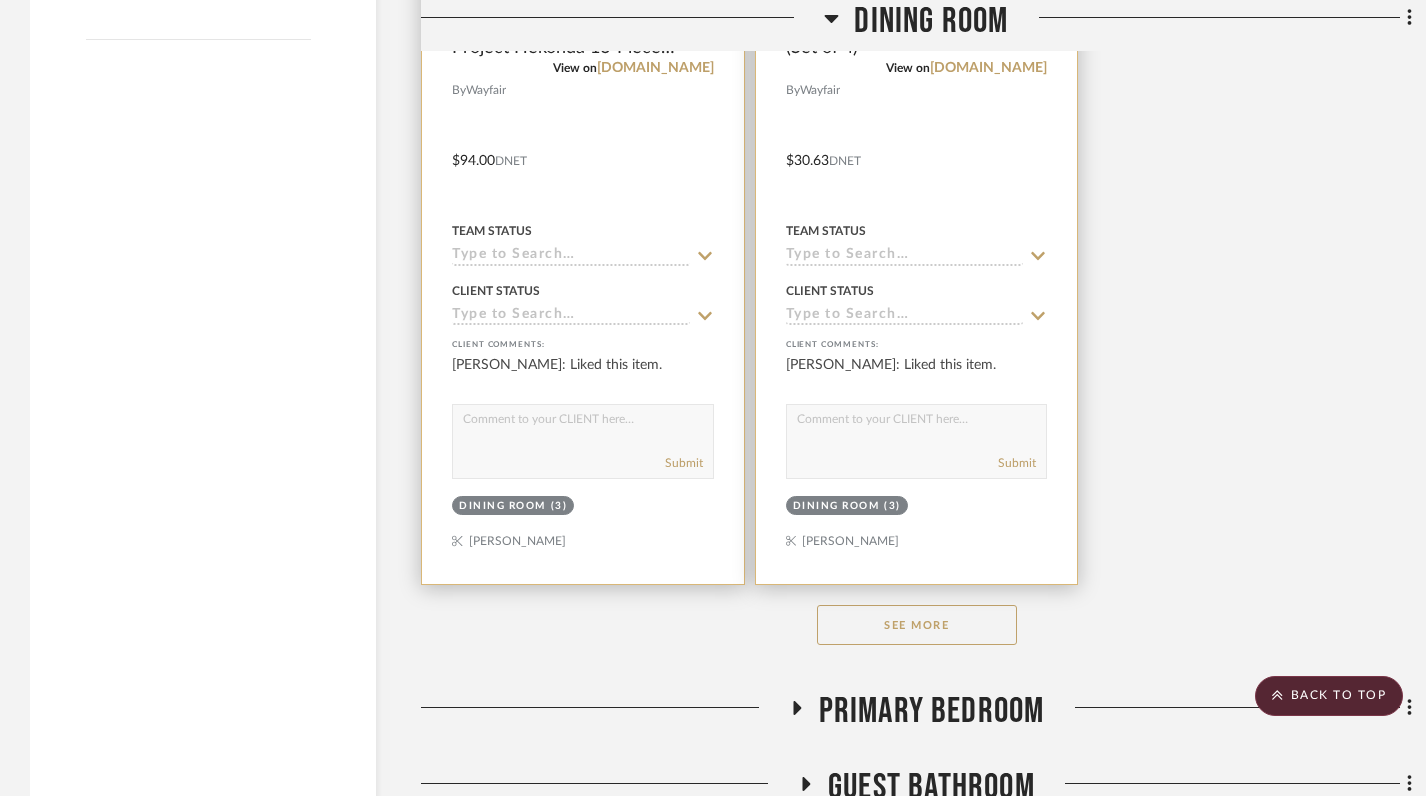 scroll, scrollTop: 2844, scrollLeft: 0, axis: vertical 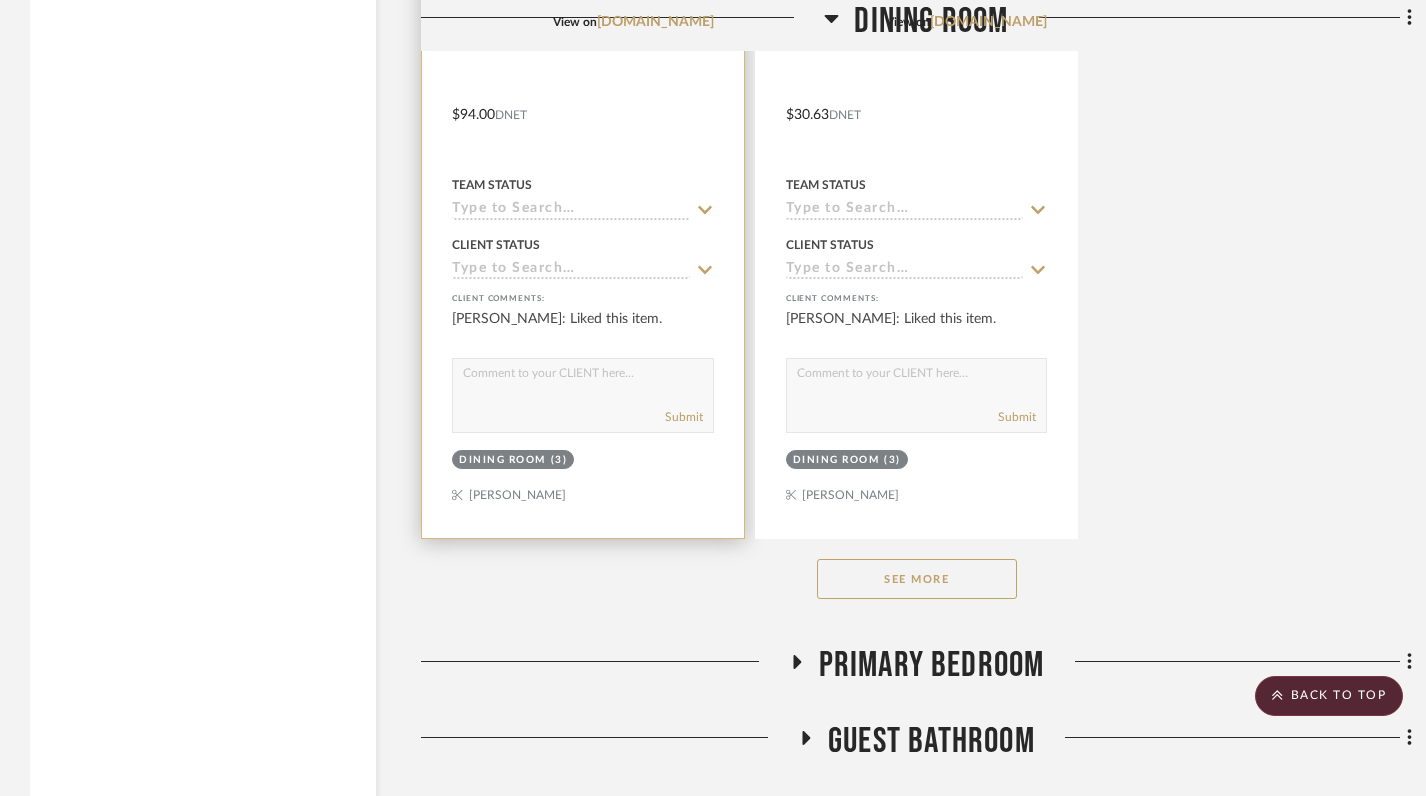 click on "See More" 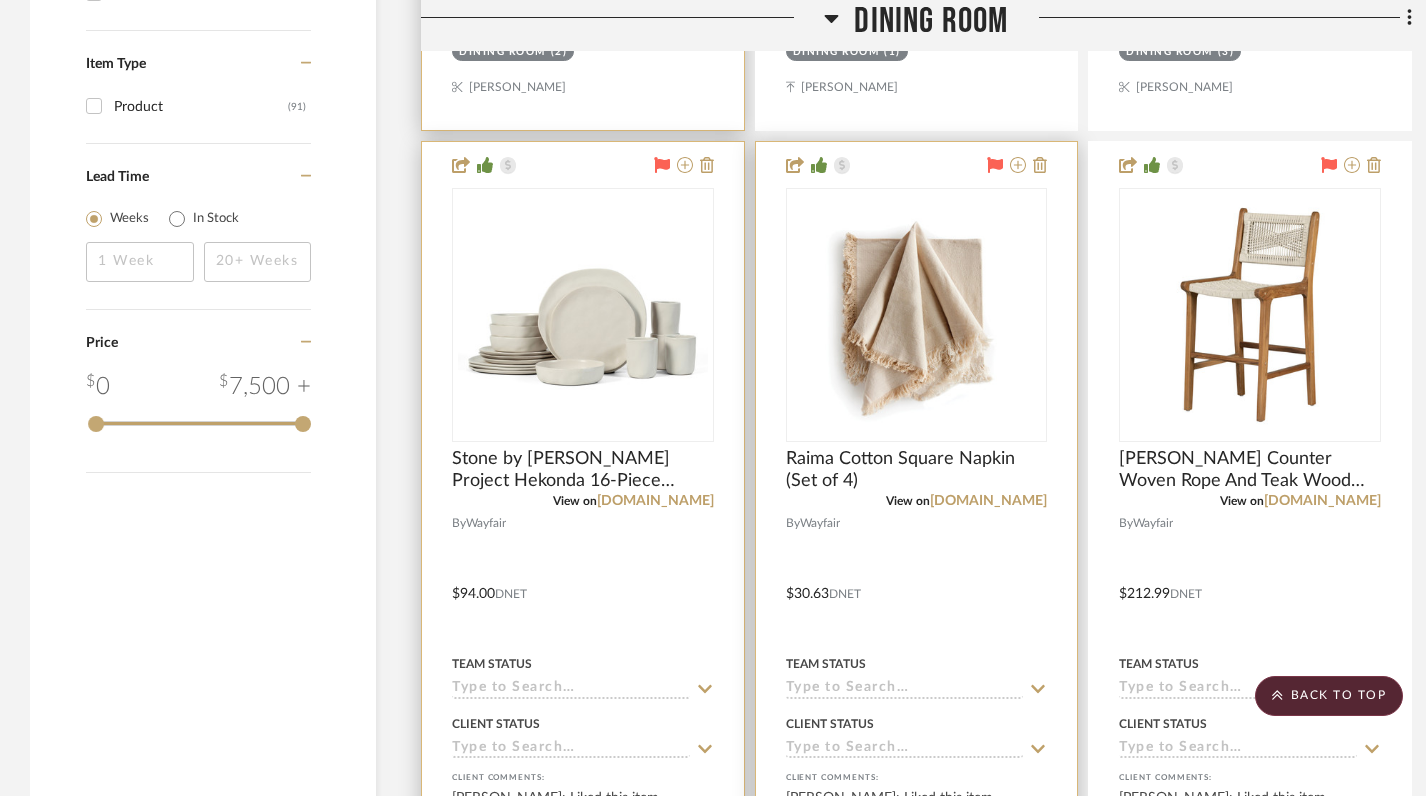 scroll, scrollTop: 2344, scrollLeft: 0, axis: vertical 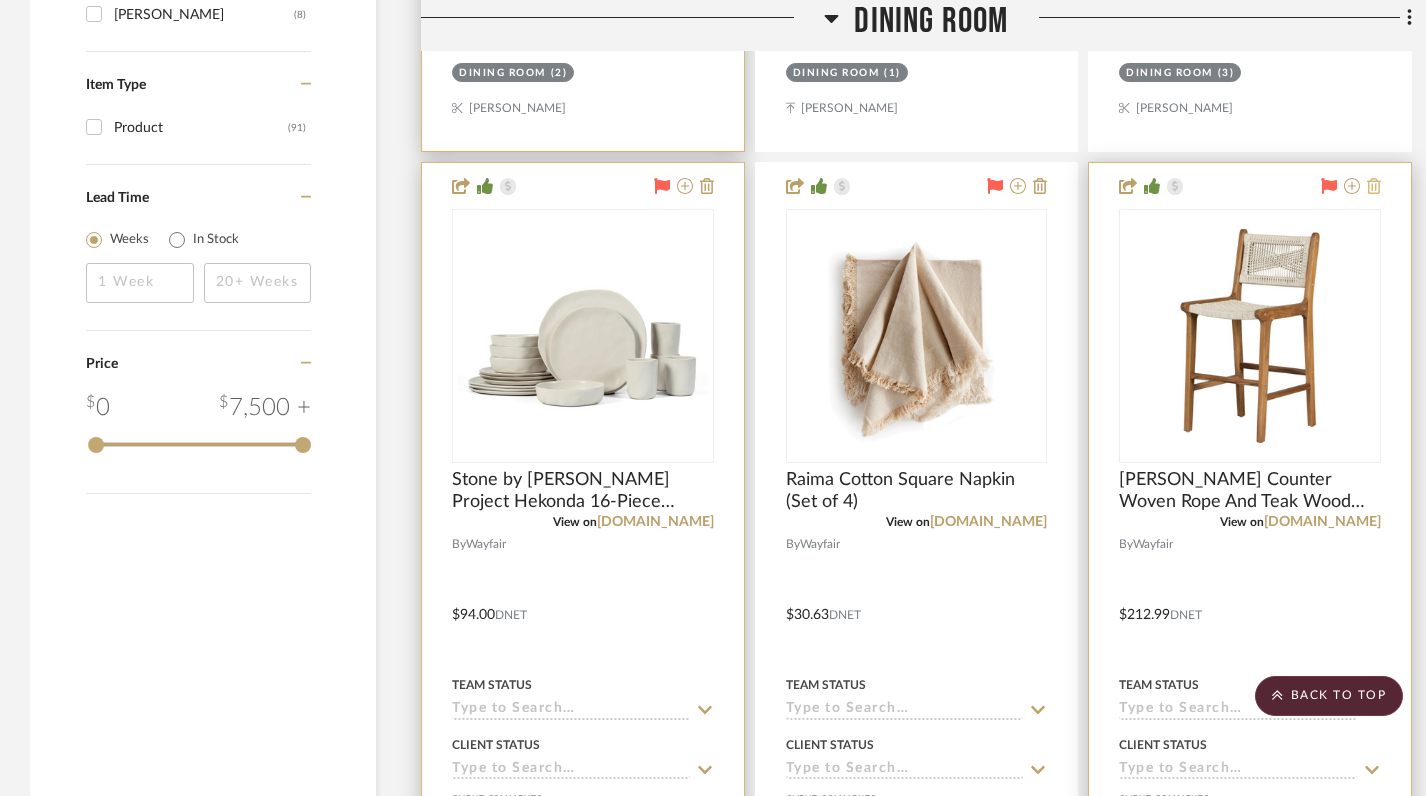 click 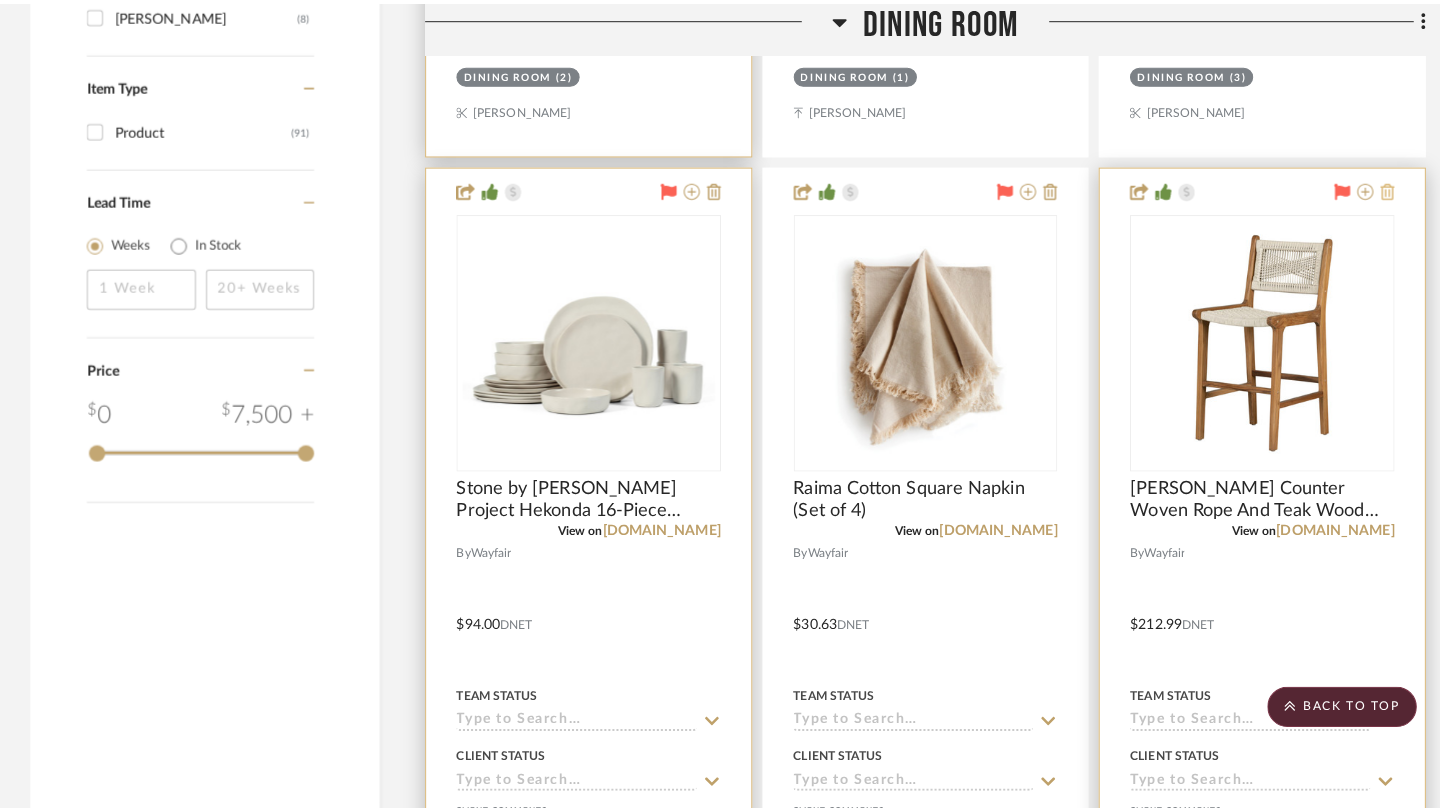 scroll, scrollTop: 0, scrollLeft: 0, axis: both 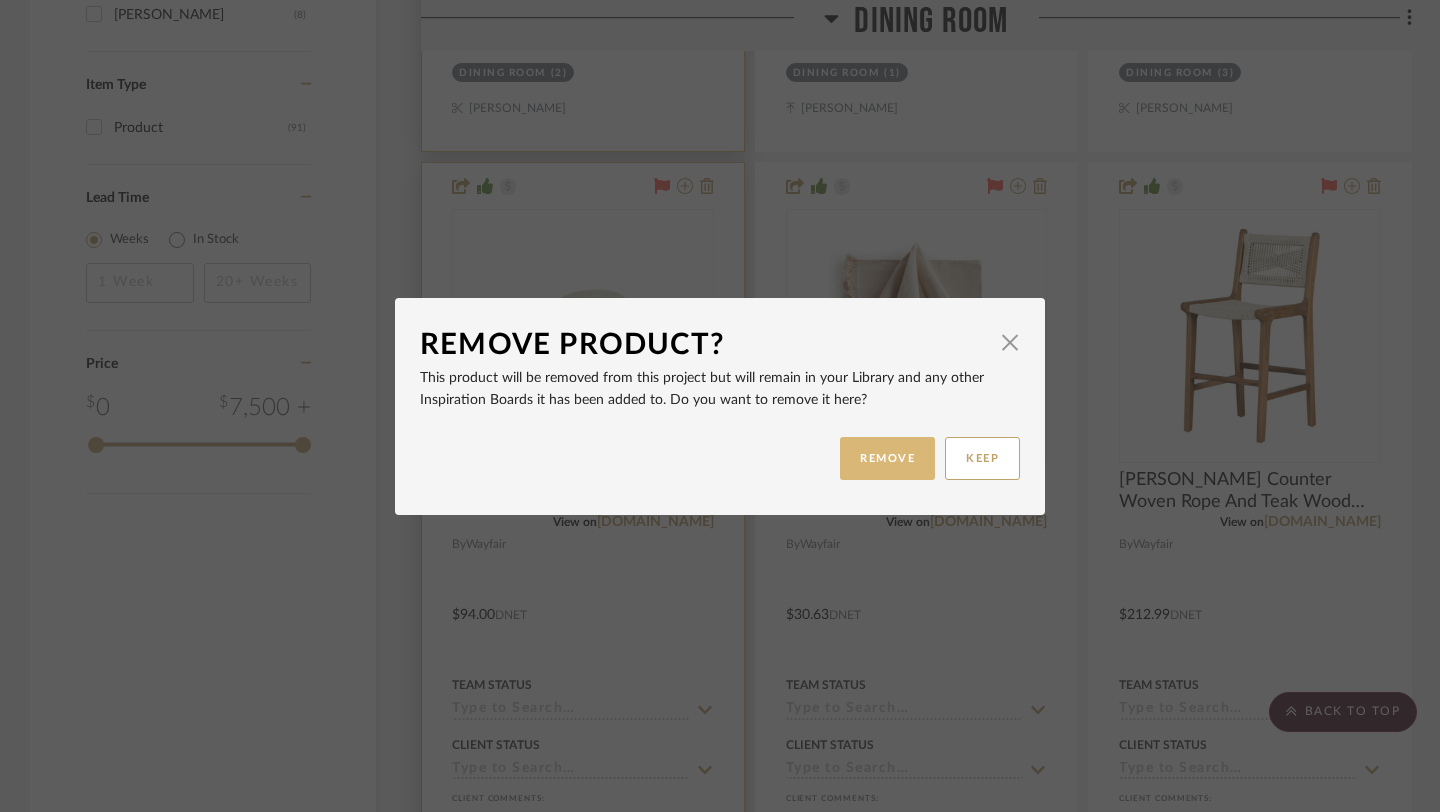 click on "REMOVE" at bounding box center [887, 458] 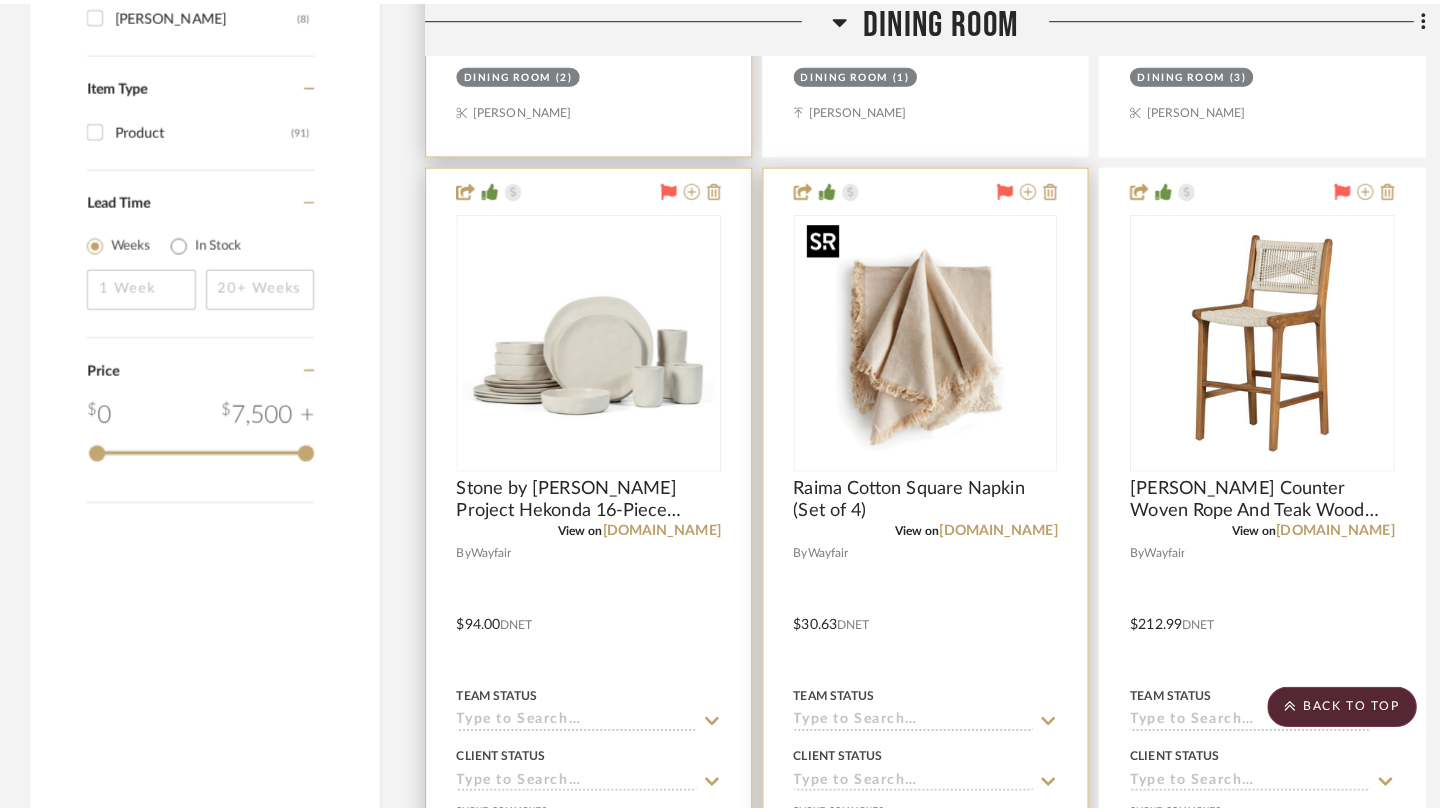 scroll, scrollTop: 0, scrollLeft: 0, axis: both 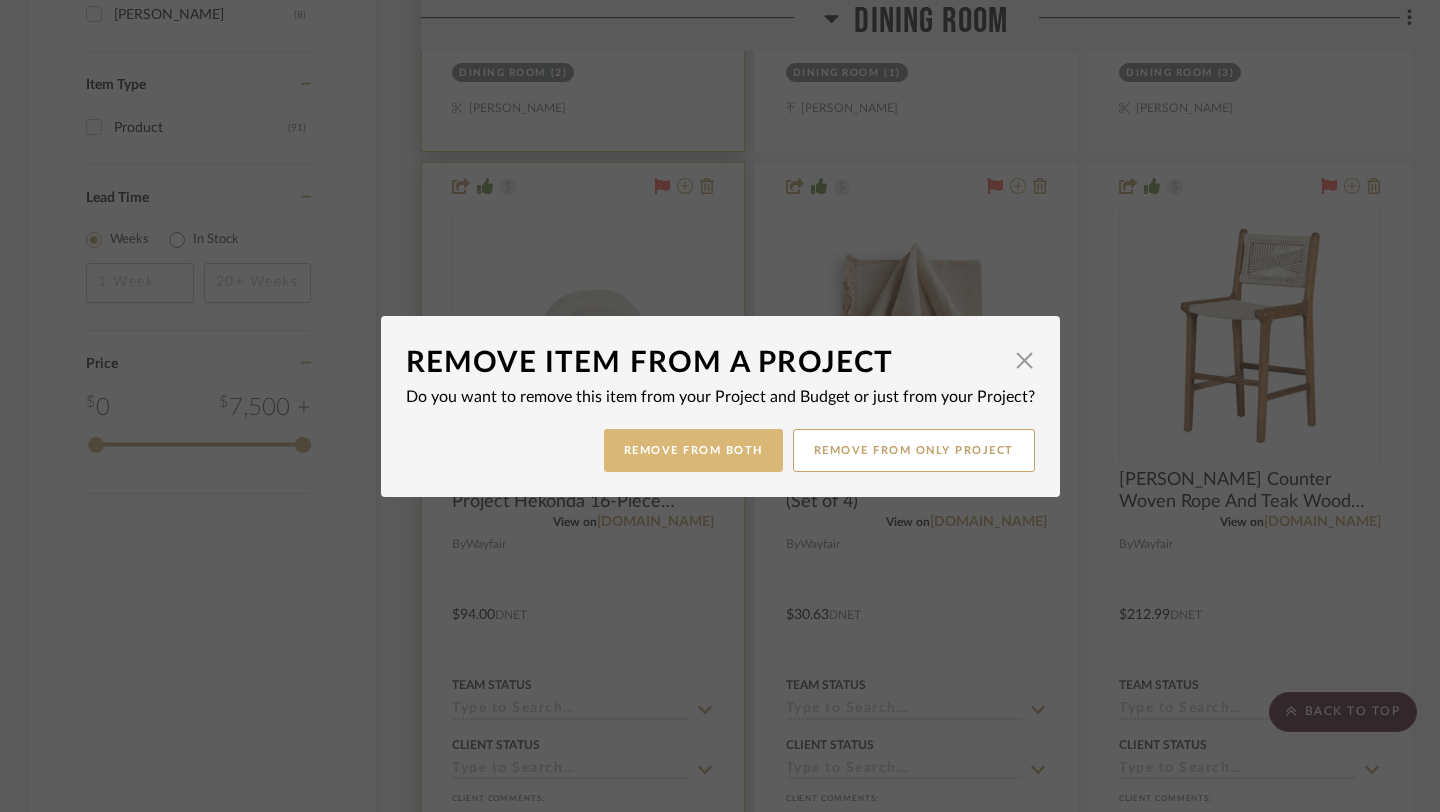 click on "Remove from Both" at bounding box center [693, 450] 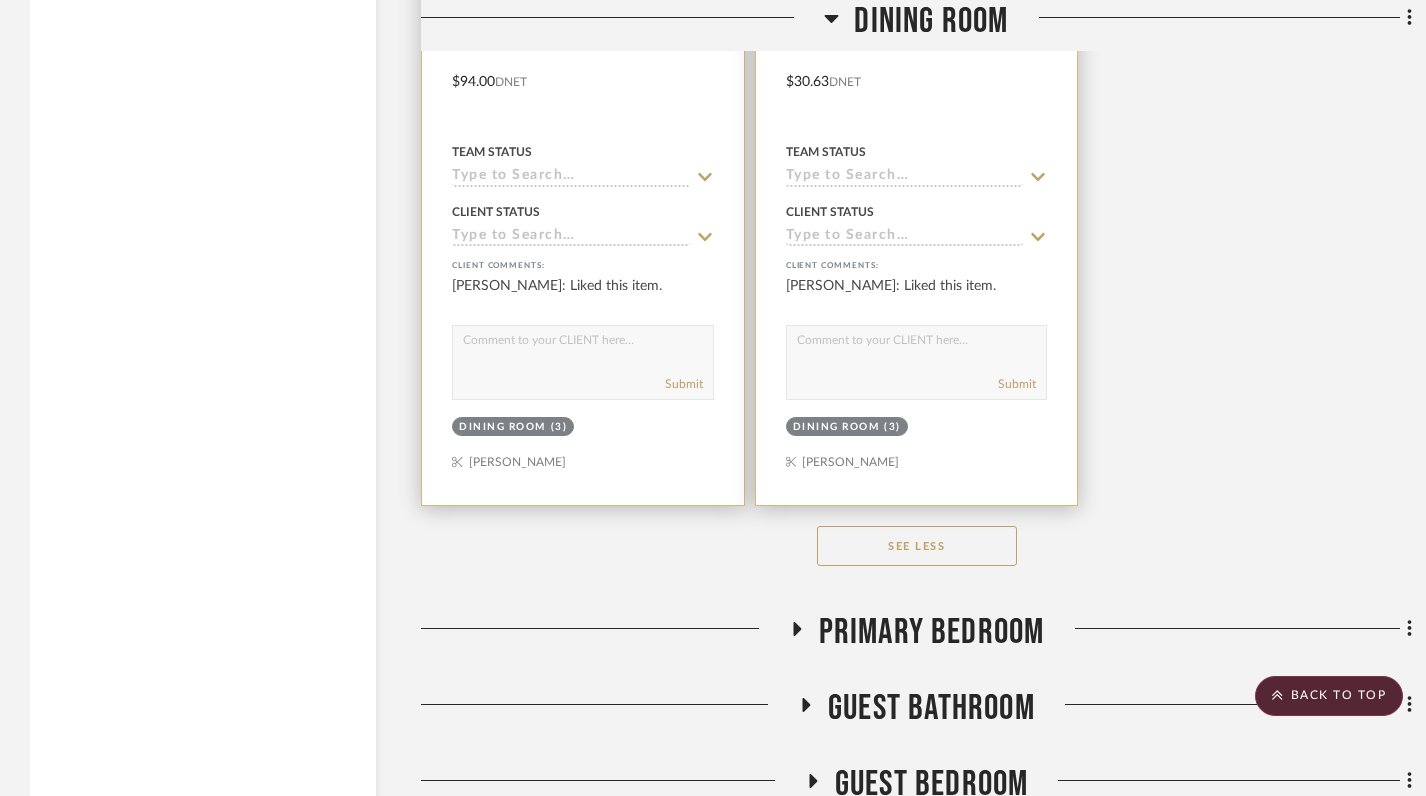 scroll, scrollTop: 2907, scrollLeft: 0, axis: vertical 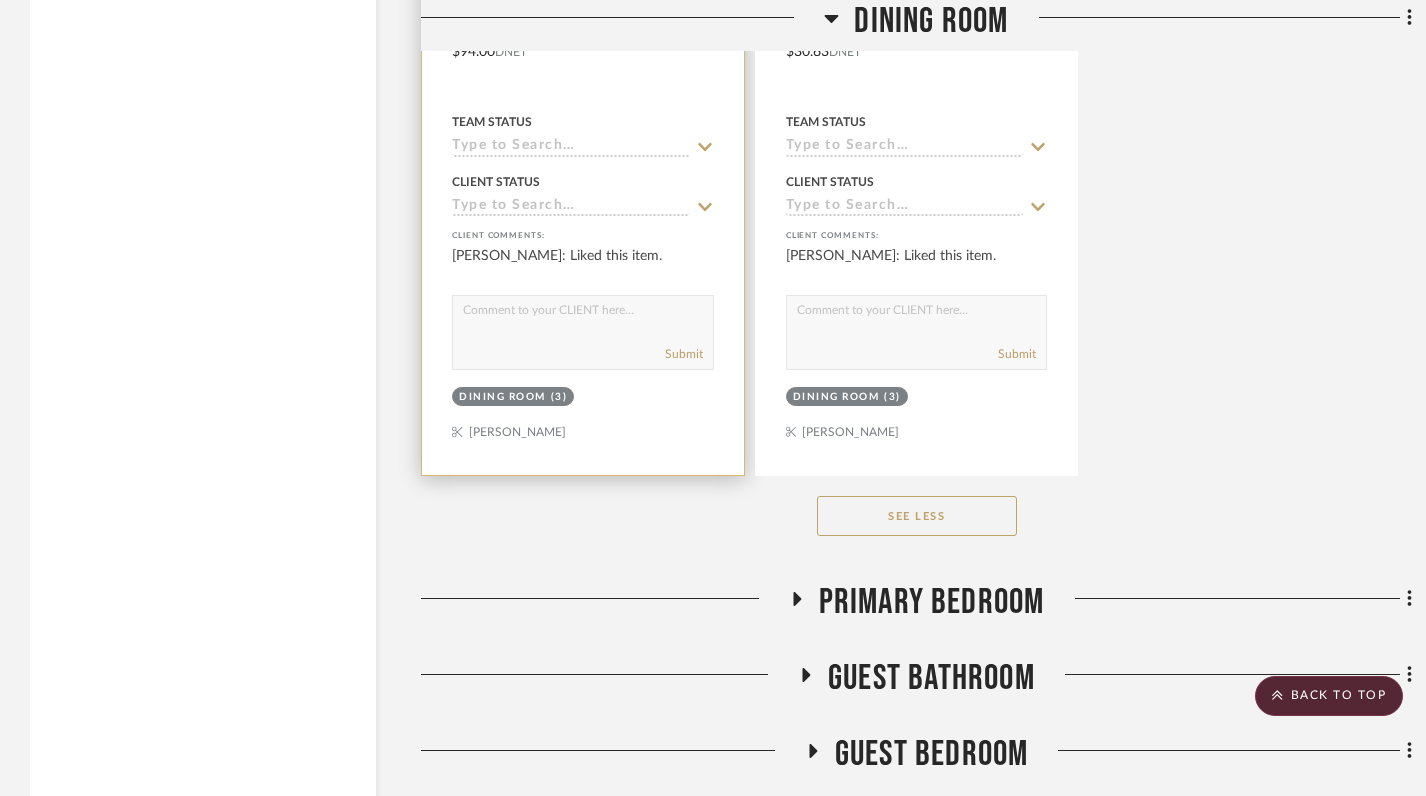 click 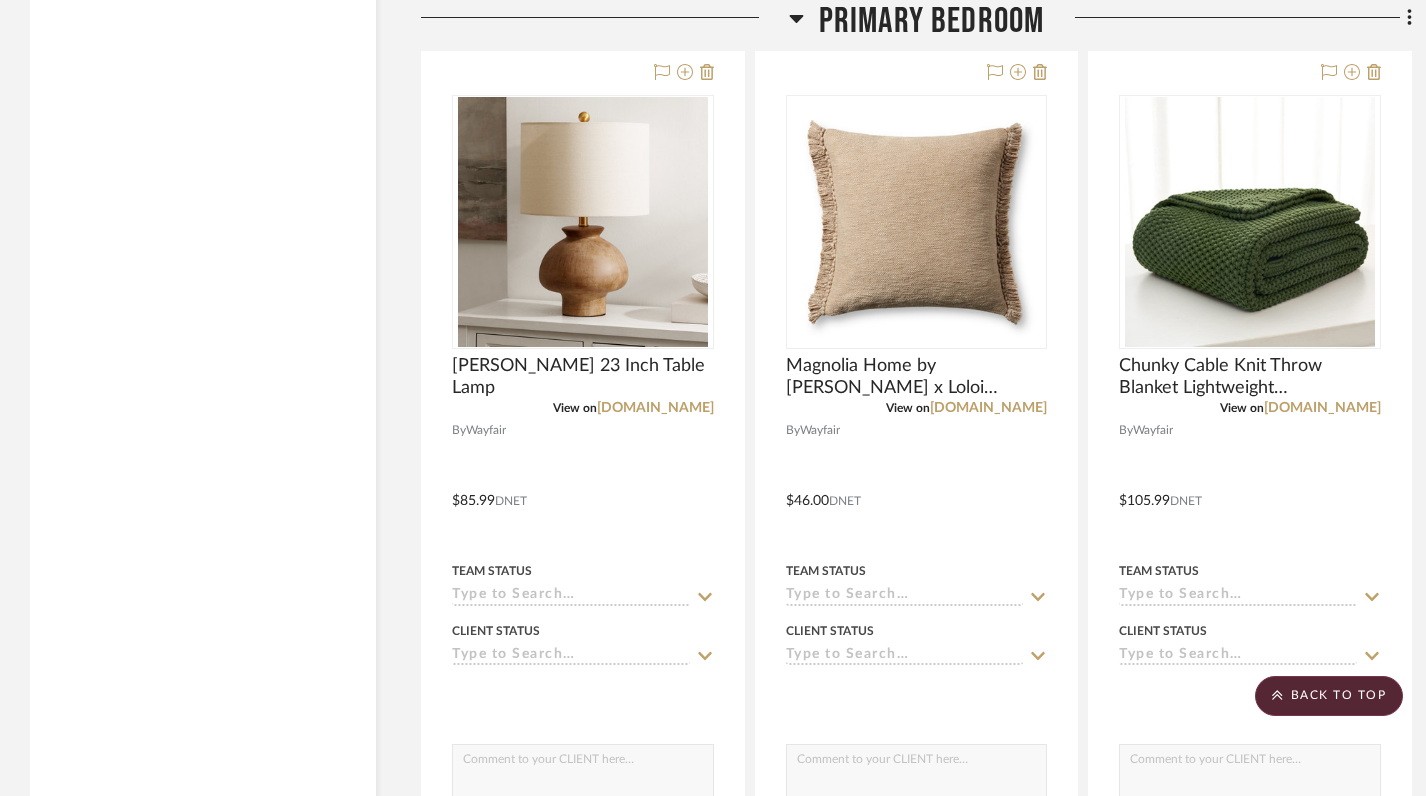 scroll, scrollTop: 3524, scrollLeft: 0, axis: vertical 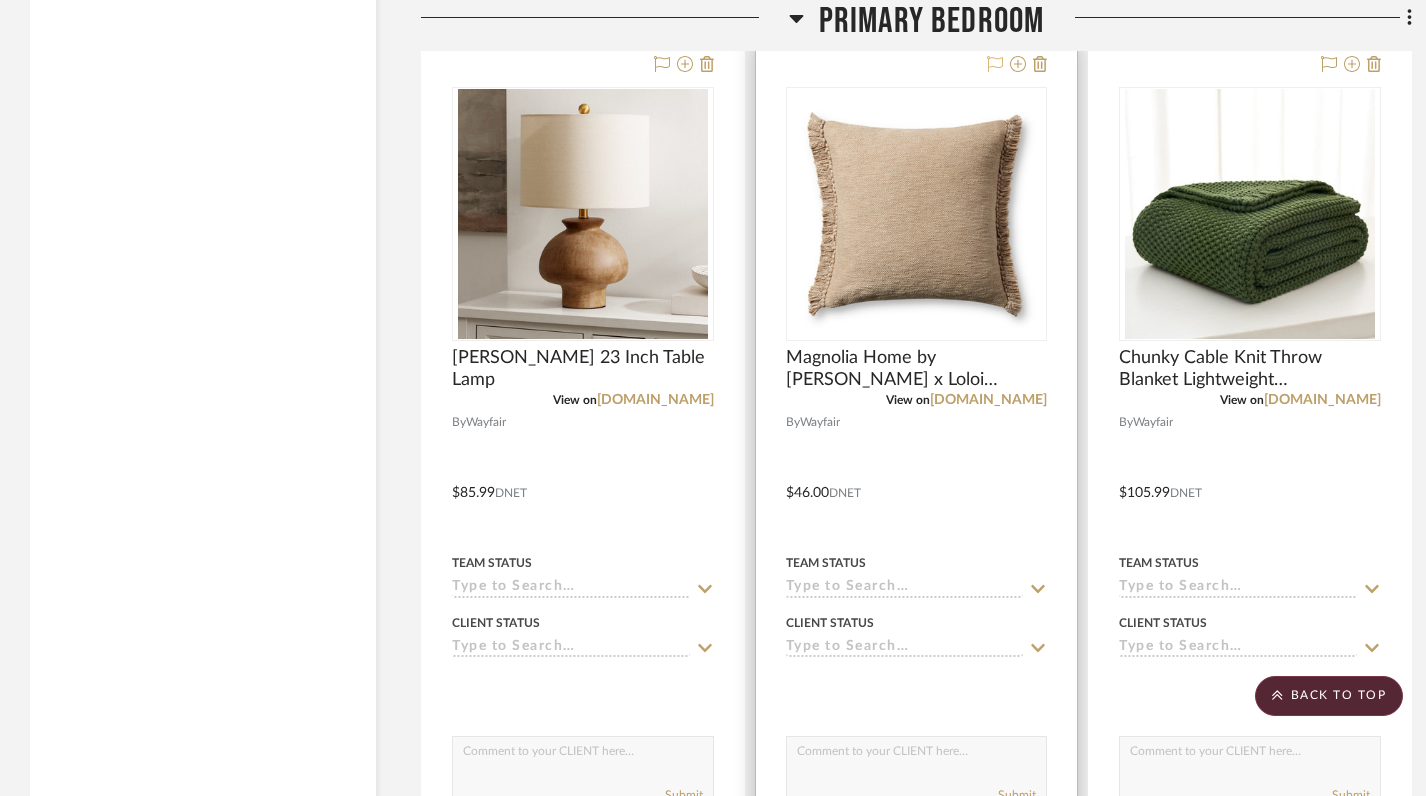 click 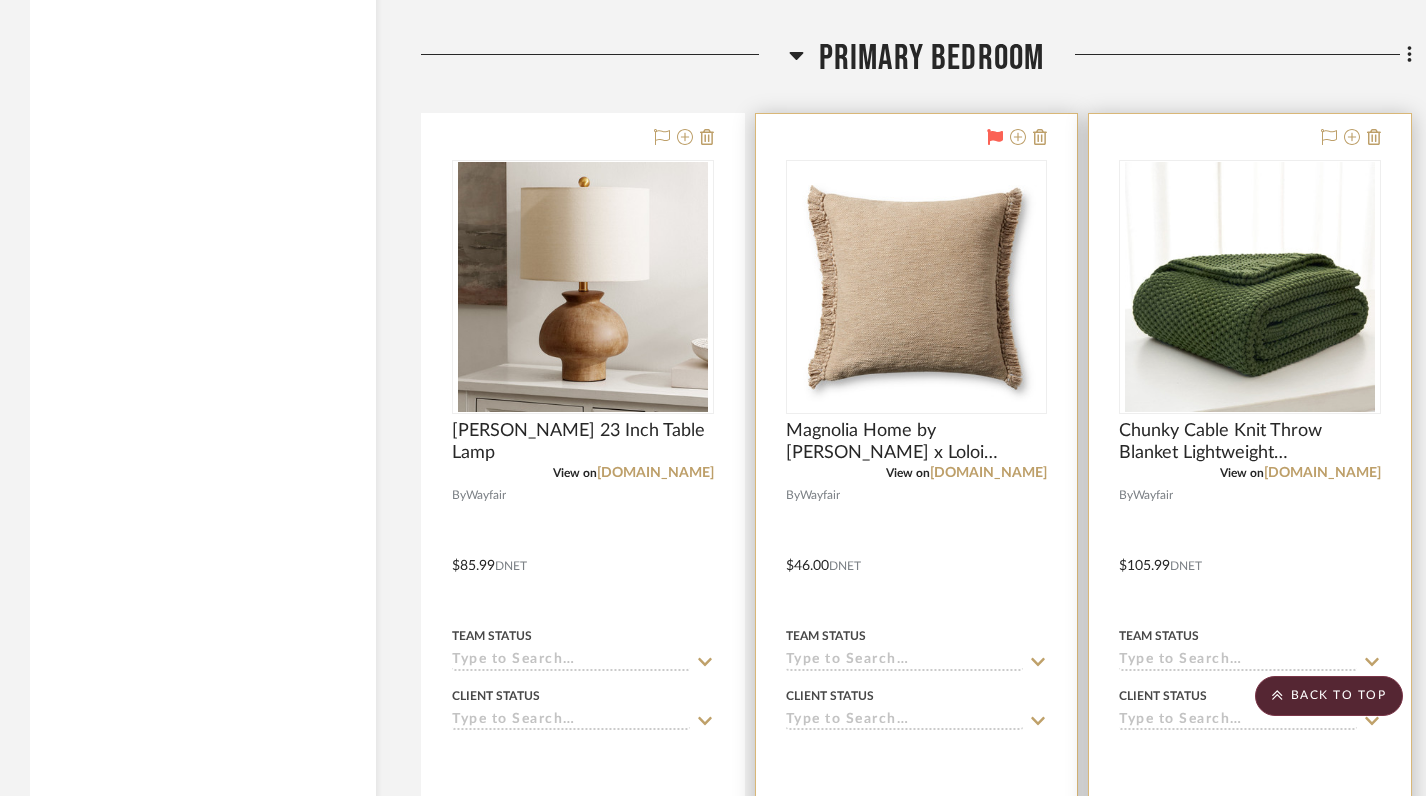 scroll, scrollTop: 3399, scrollLeft: 0, axis: vertical 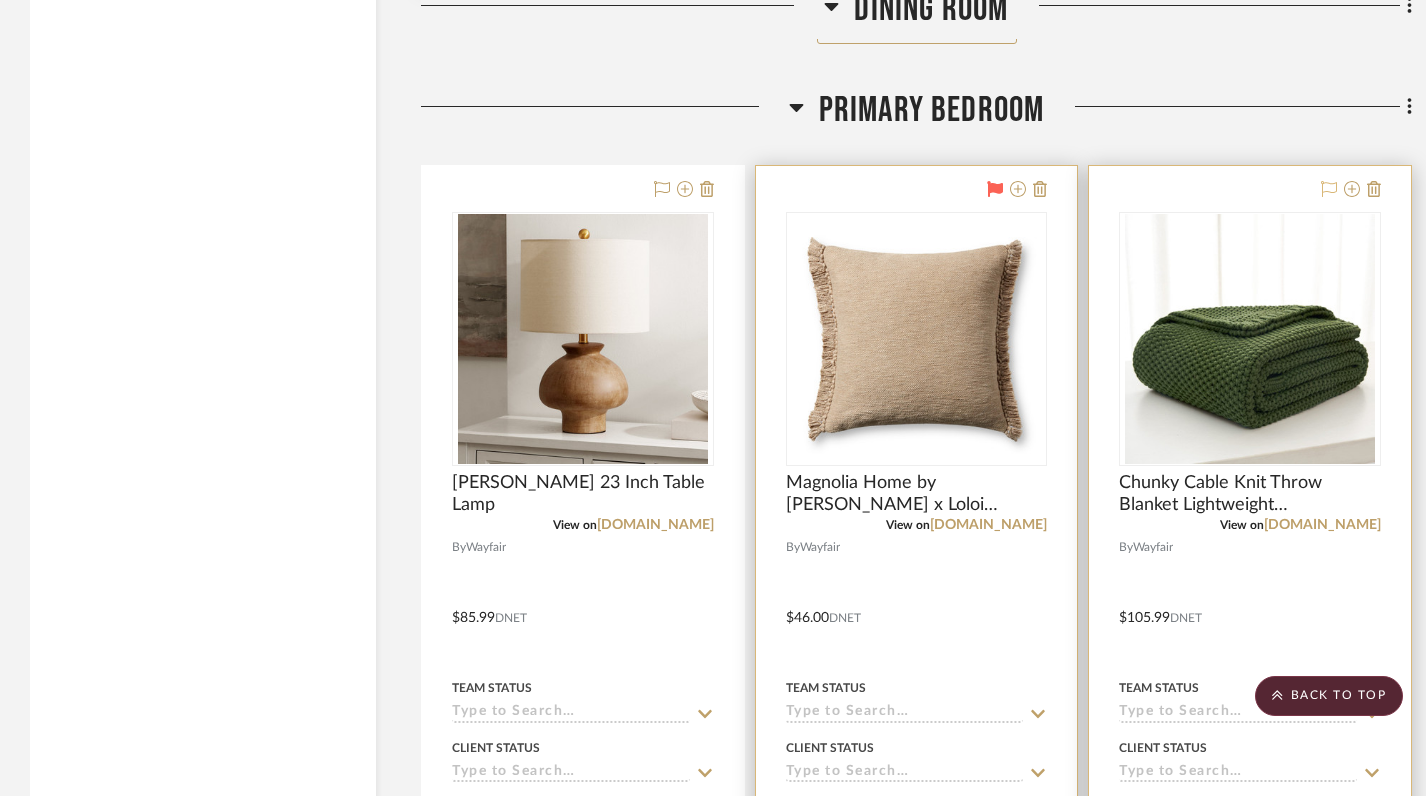 click 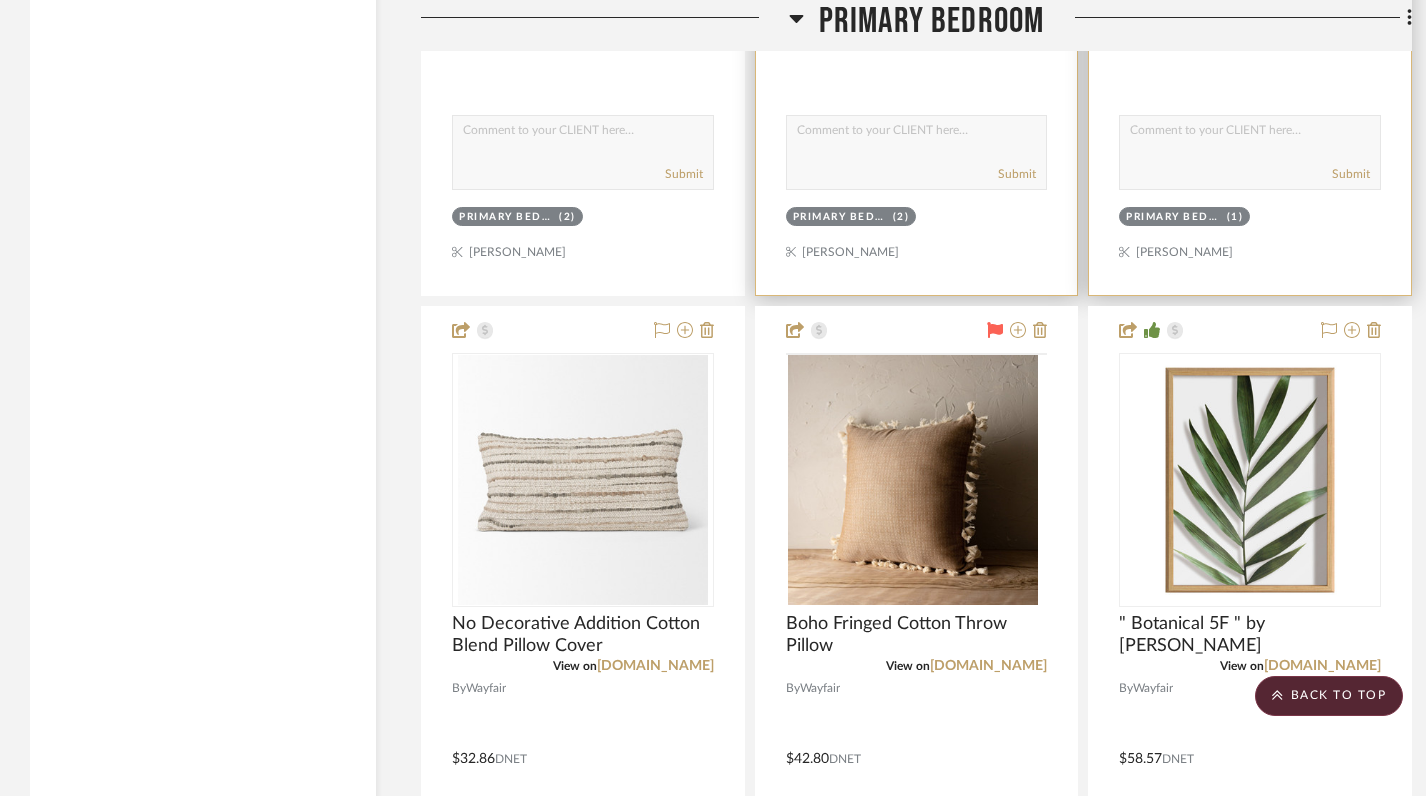 scroll, scrollTop: 4303, scrollLeft: 0, axis: vertical 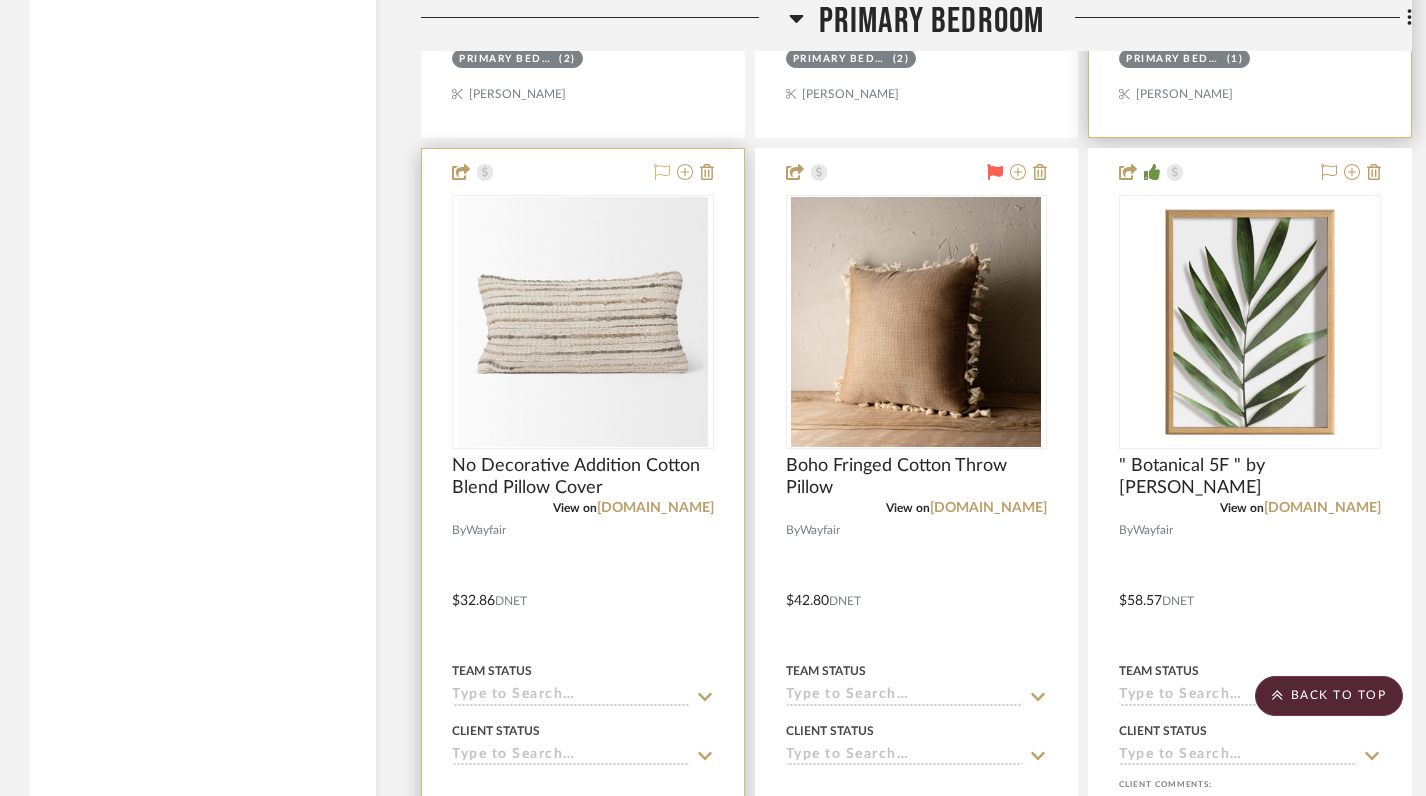 click 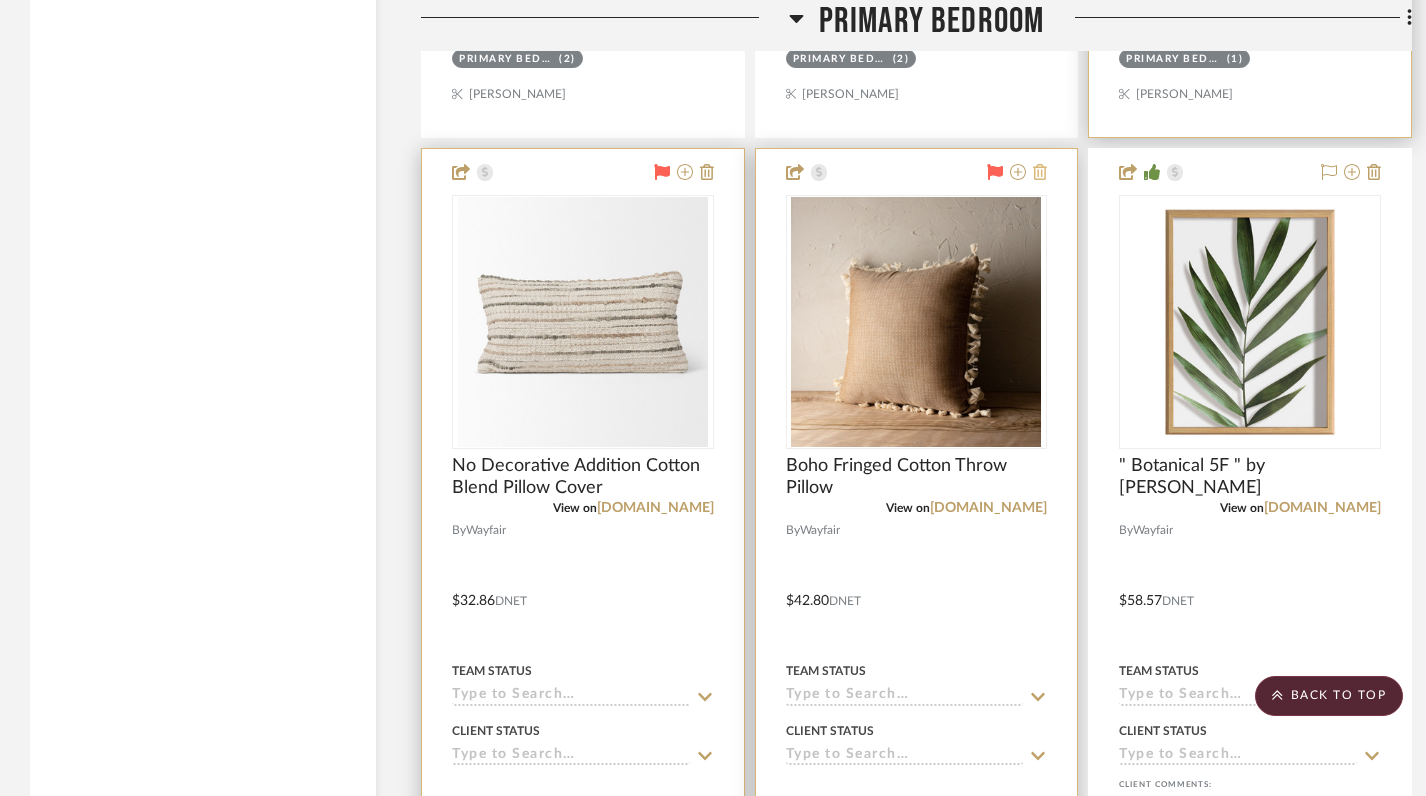 click 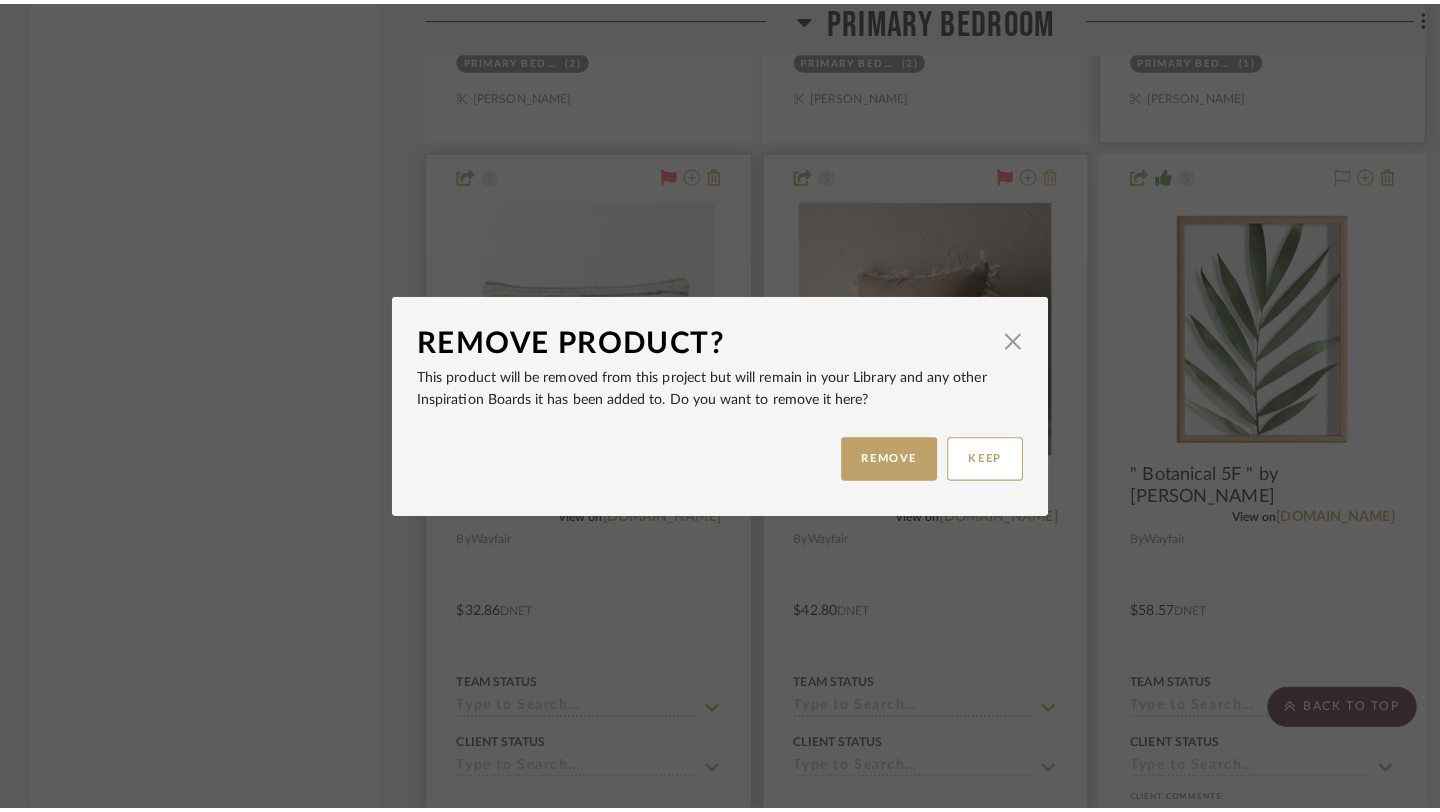 scroll, scrollTop: 0, scrollLeft: 0, axis: both 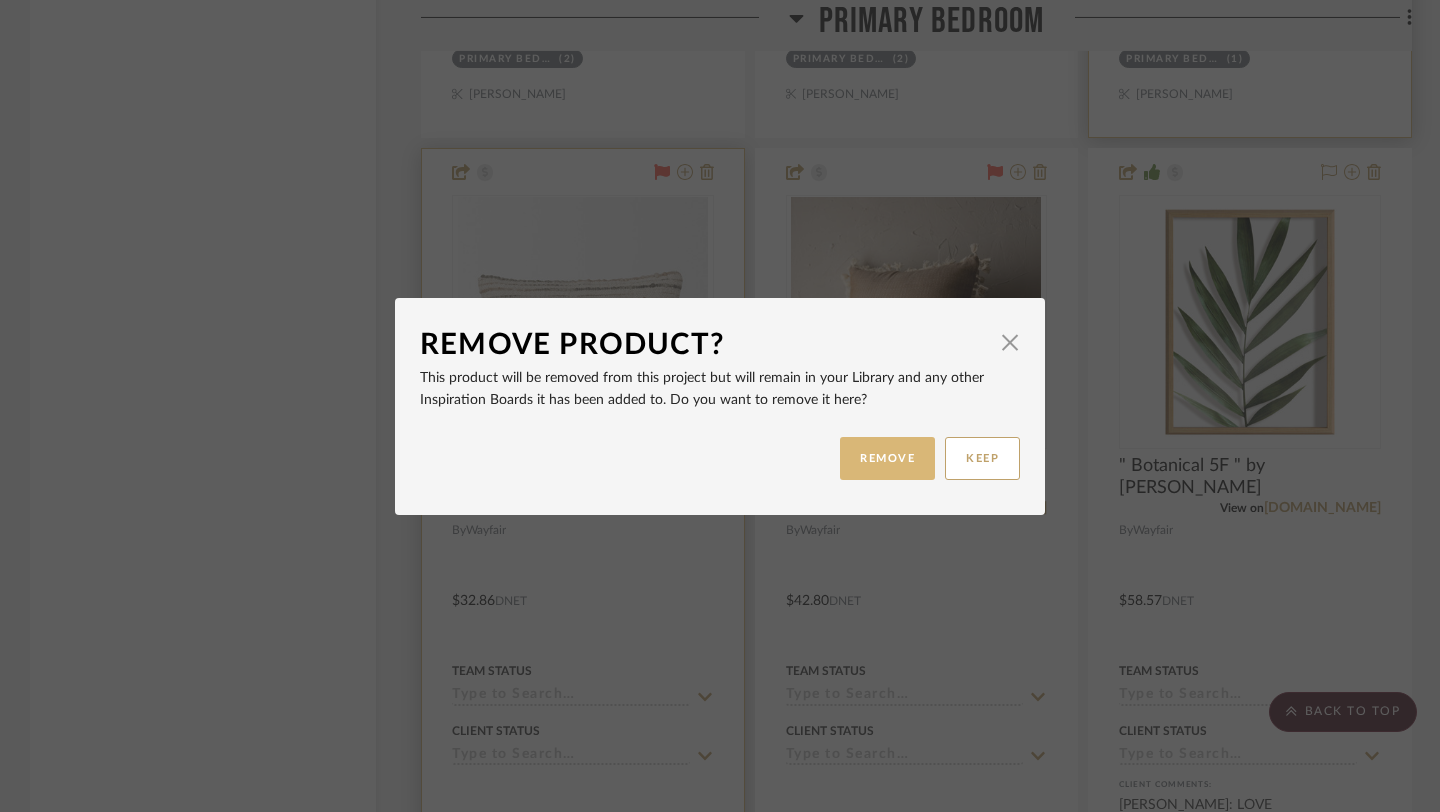 click on "REMOVE" at bounding box center [887, 458] 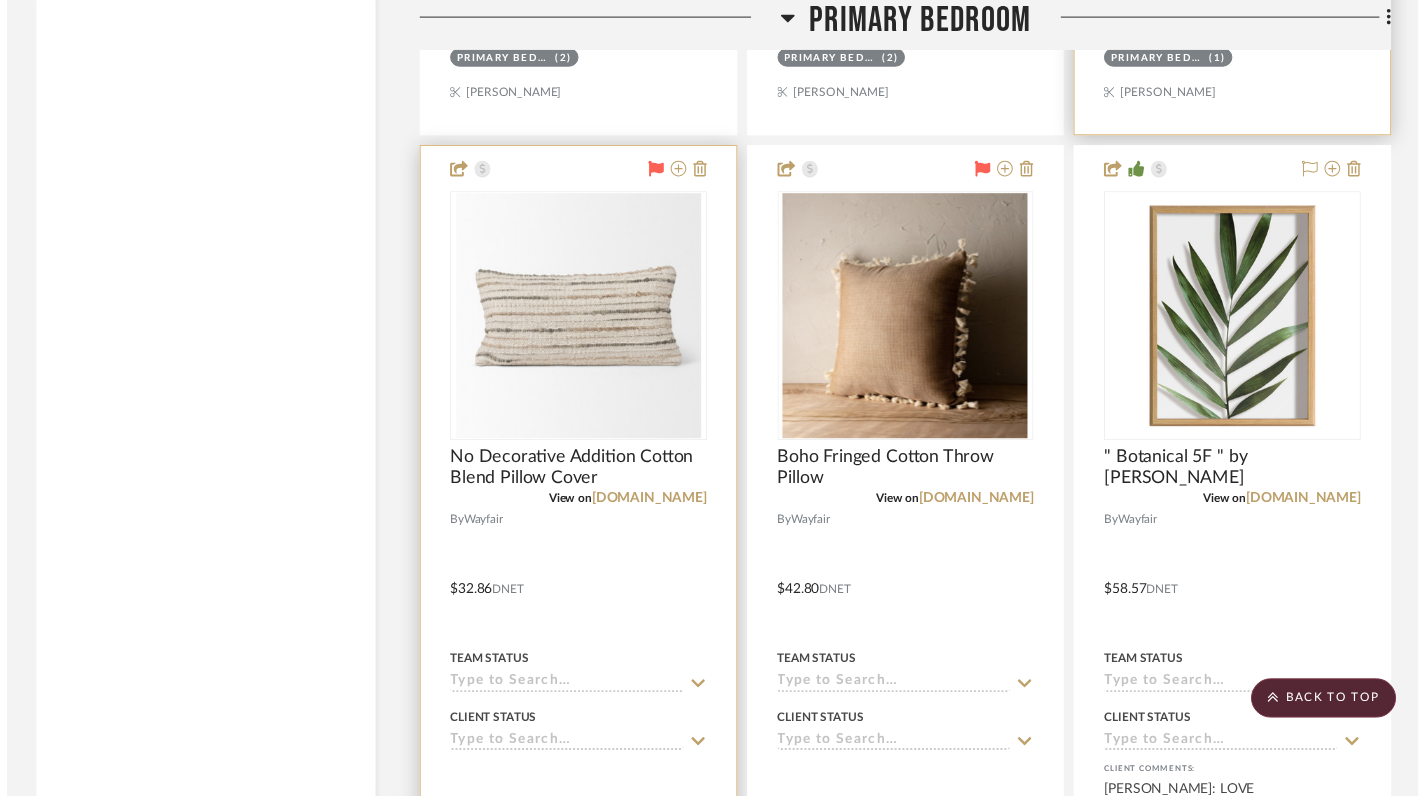 scroll, scrollTop: 4303, scrollLeft: 0, axis: vertical 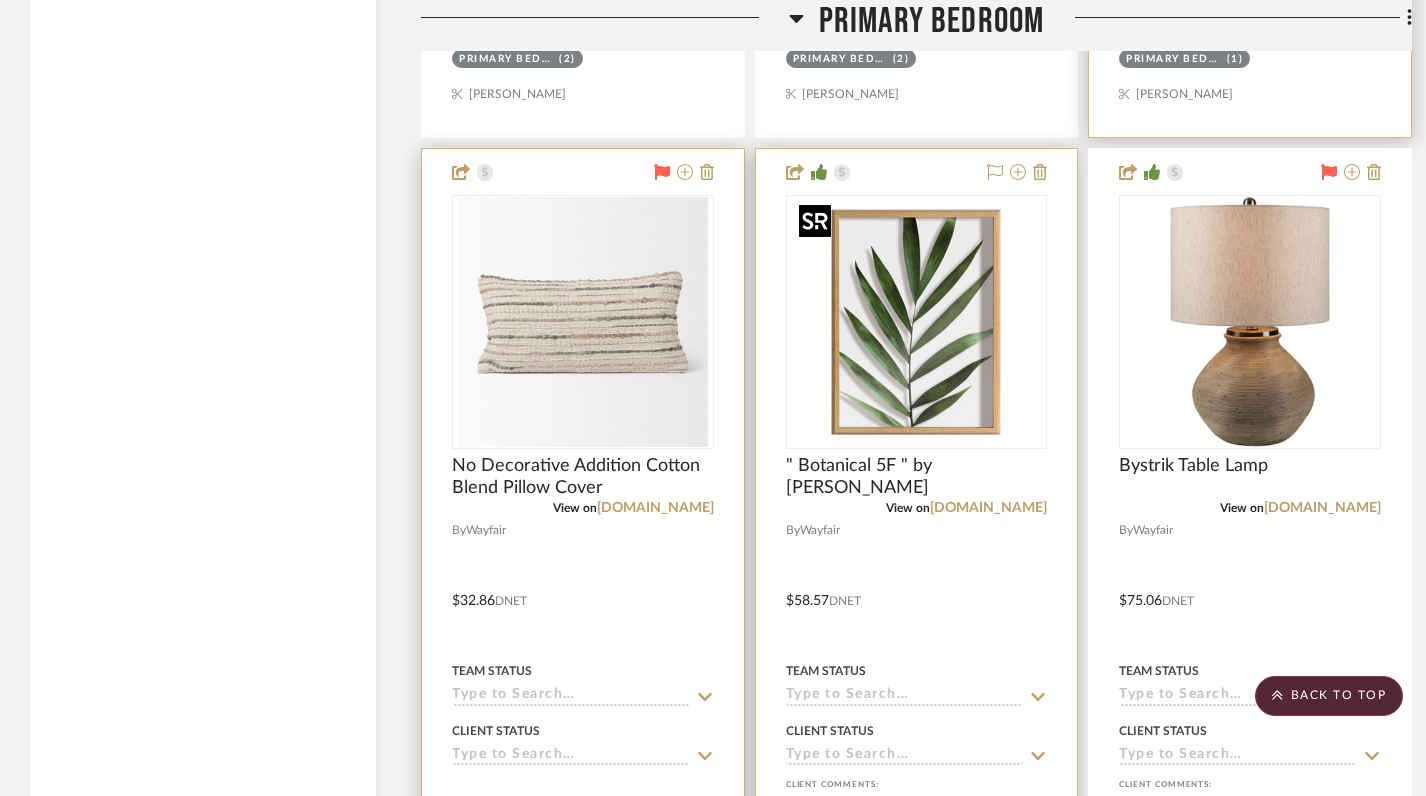click at bounding box center (916, 322) 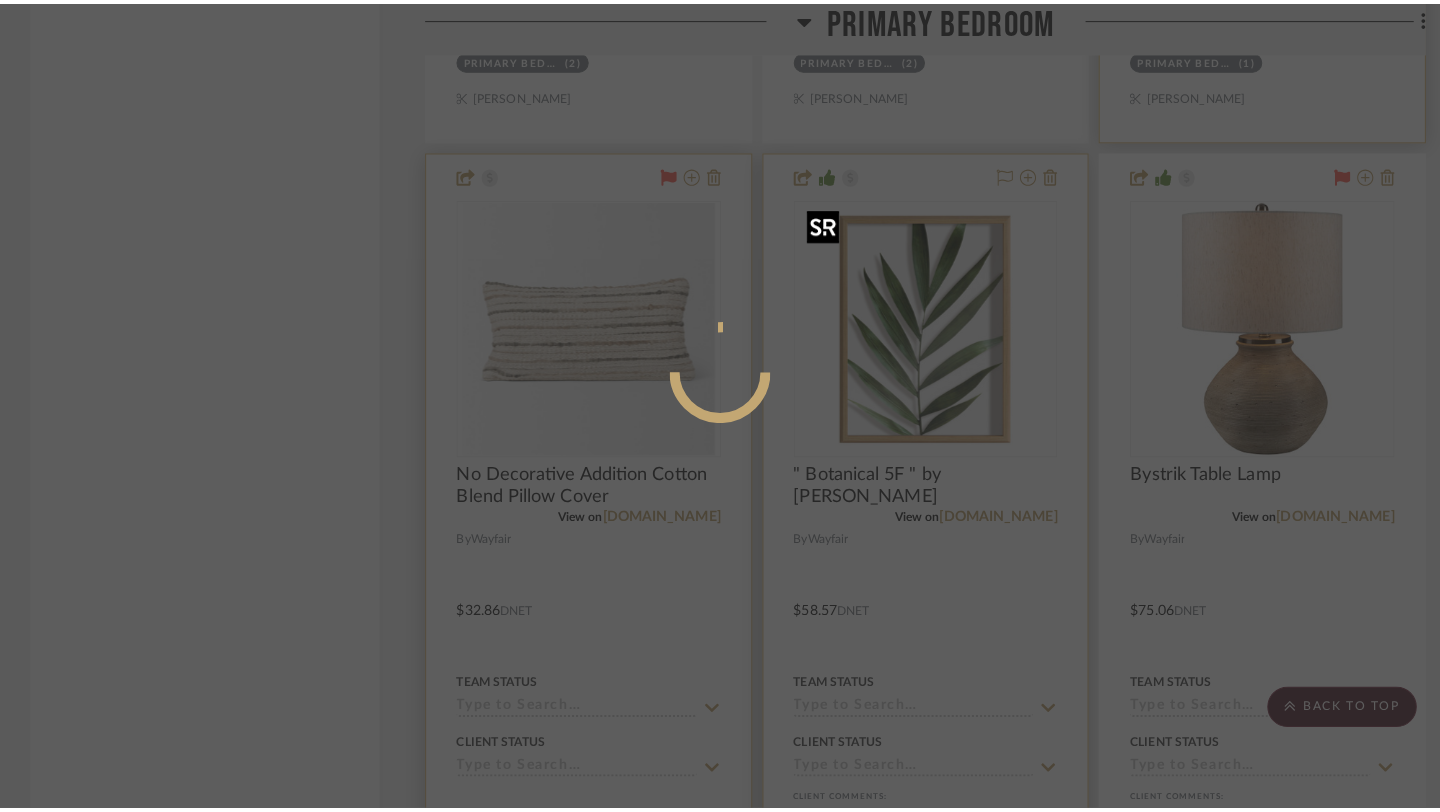 scroll, scrollTop: 0, scrollLeft: 0, axis: both 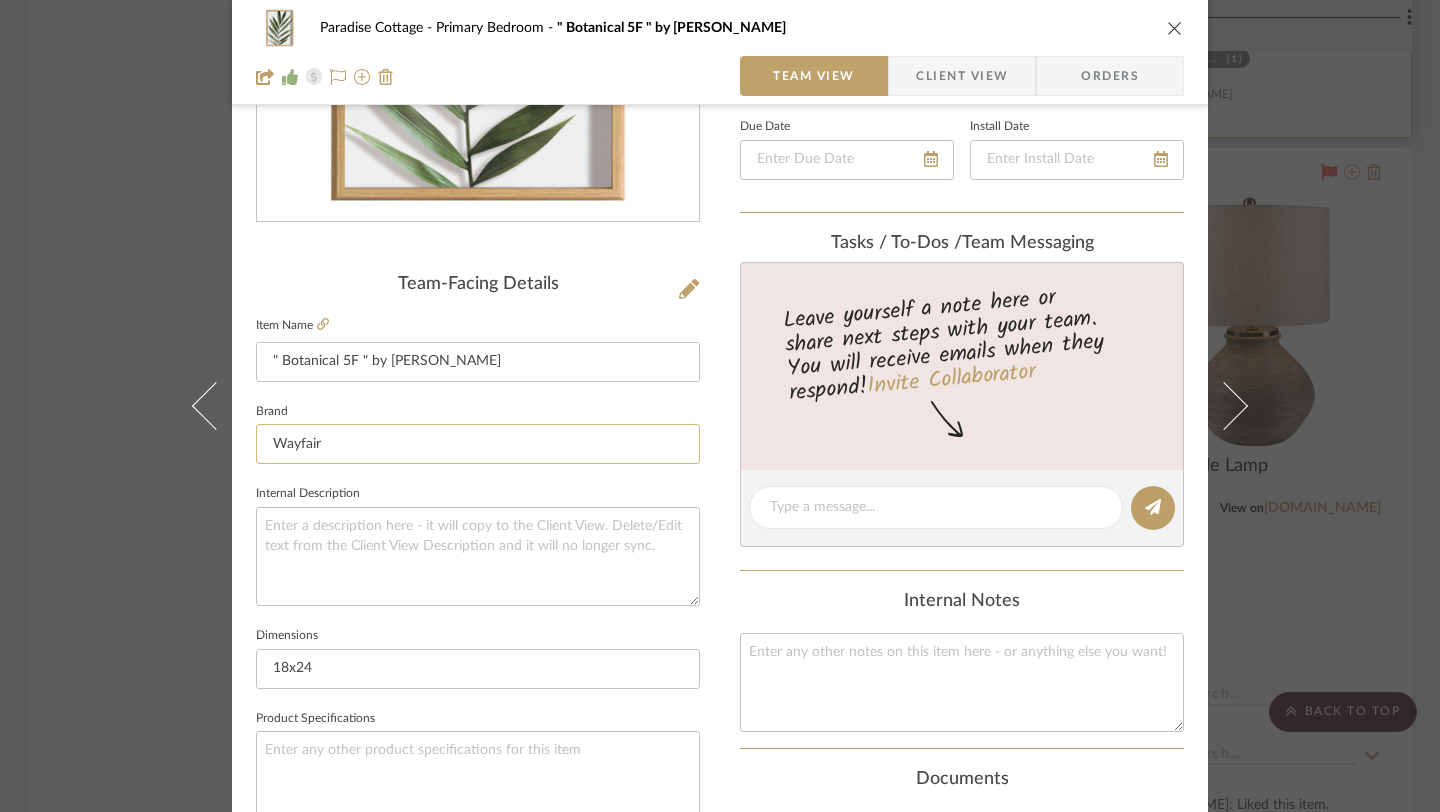 click on "Wayfair" 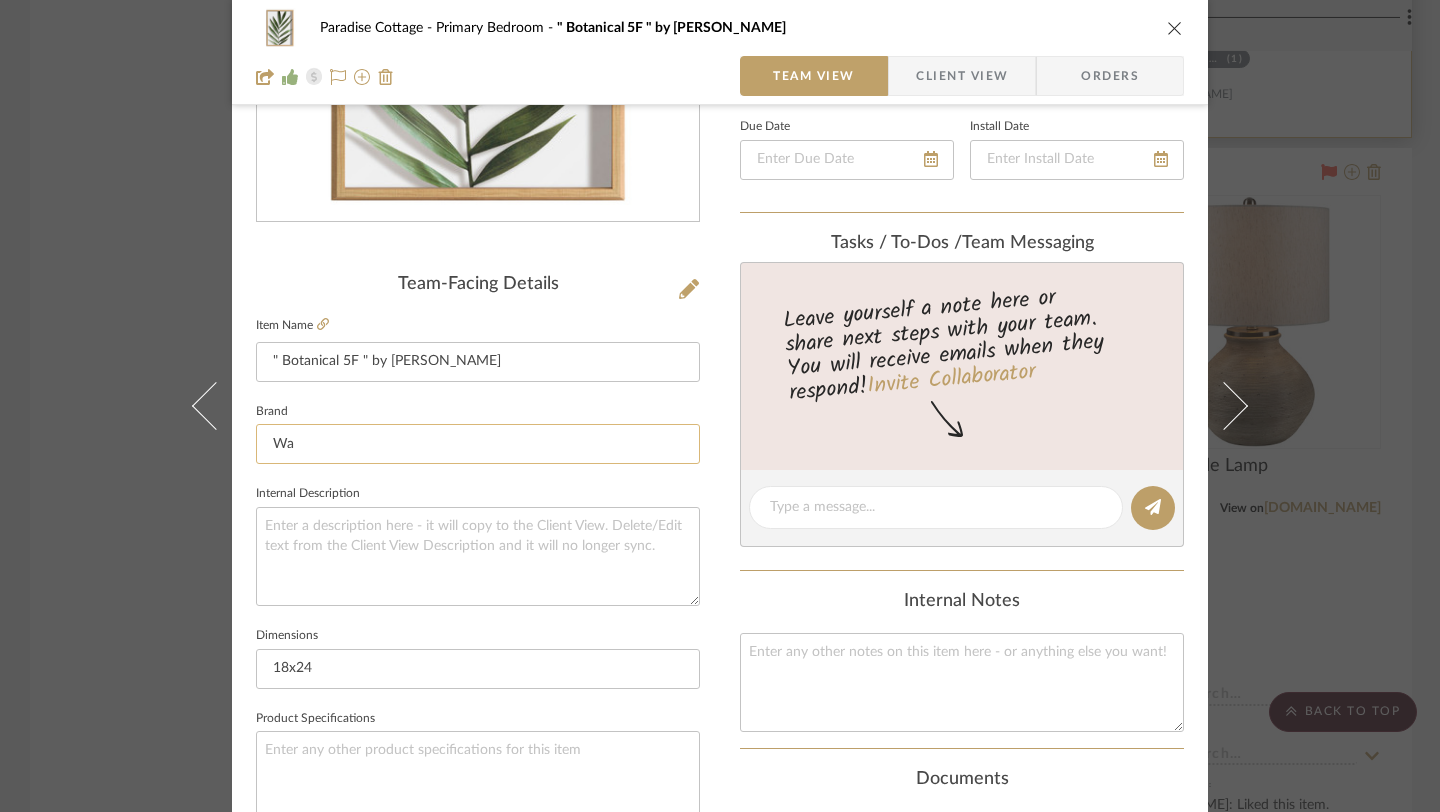 type on "W" 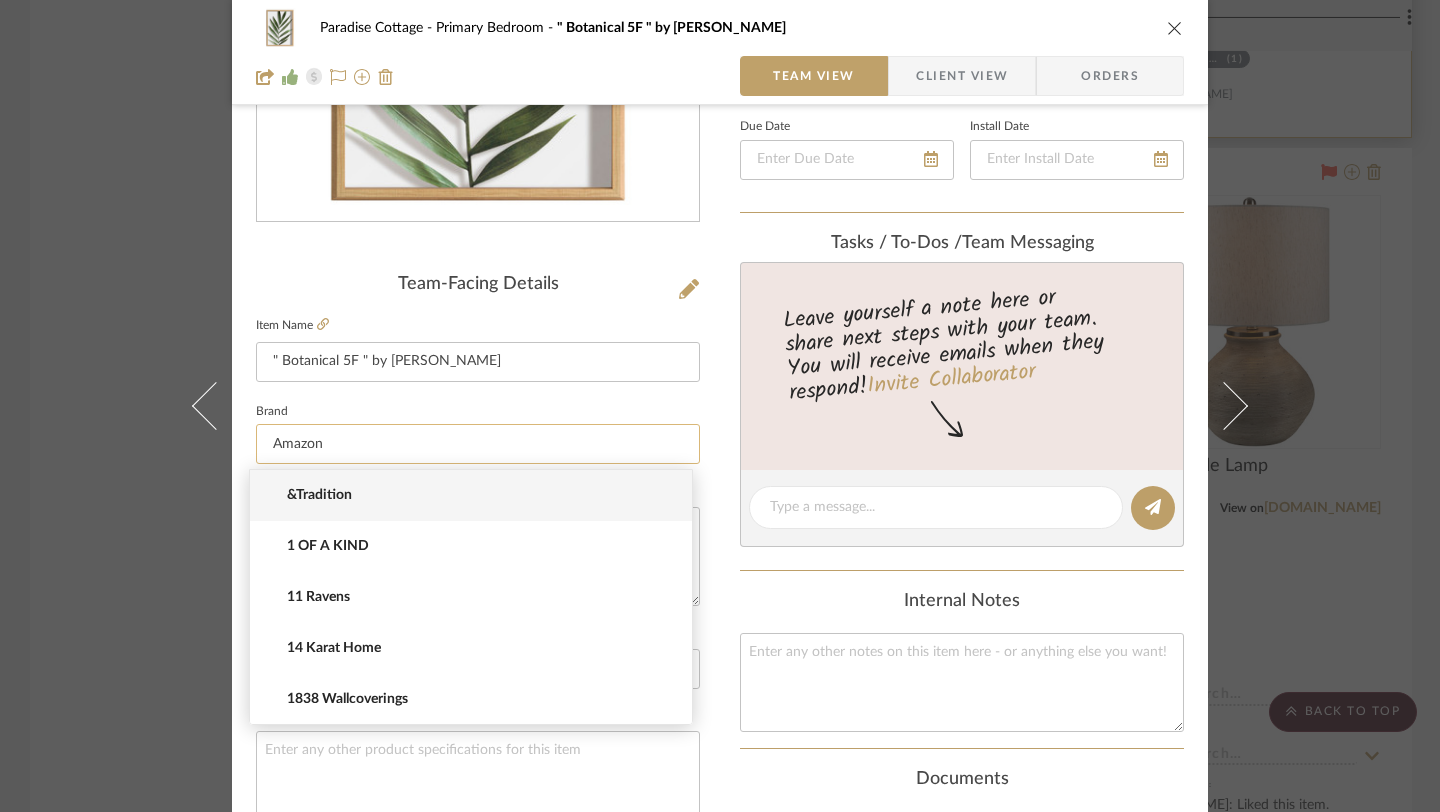 click on "Amazon" 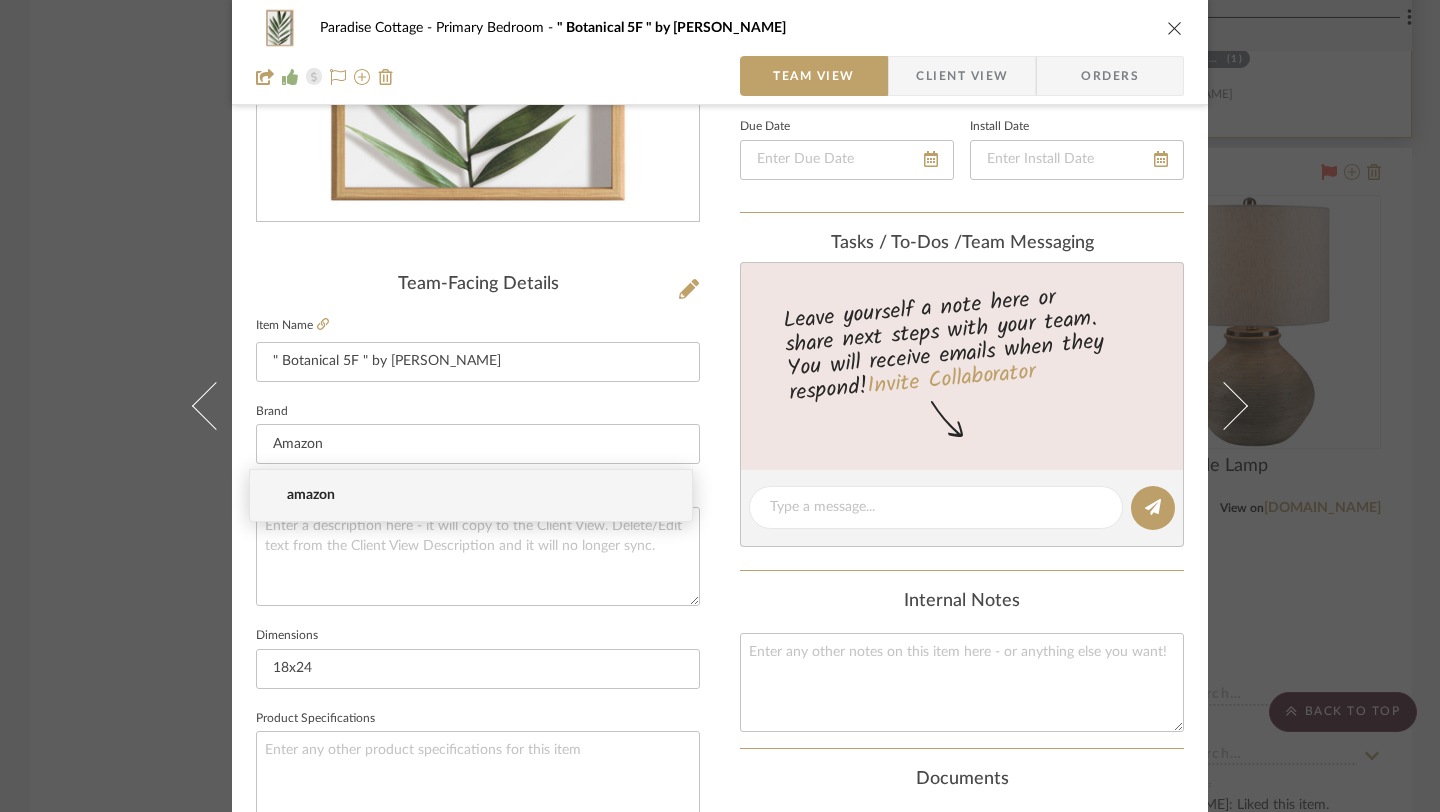 click on "amazon" at bounding box center [471, 495] 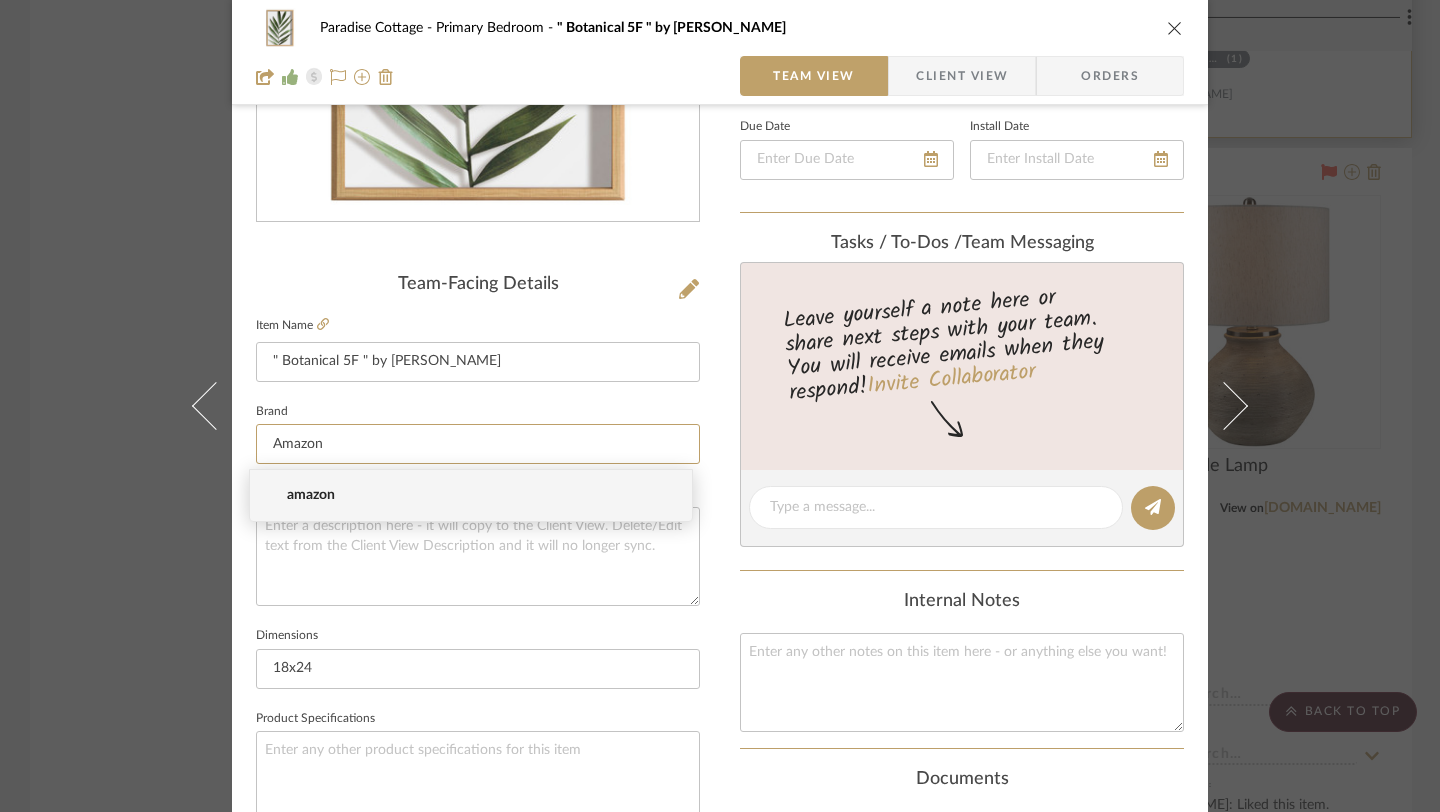 type on "amazon" 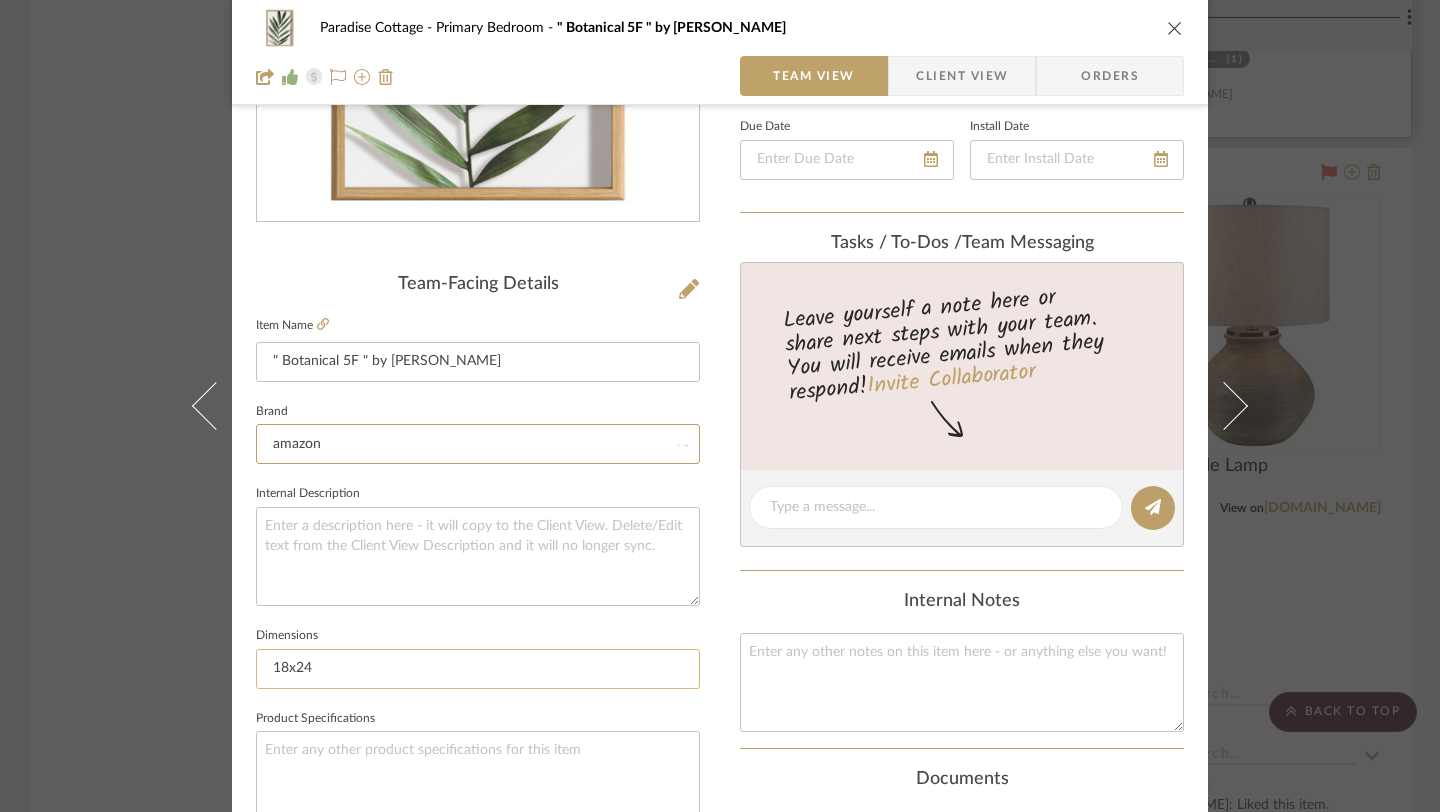 scroll, scrollTop: 951, scrollLeft: 0, axis: vertical 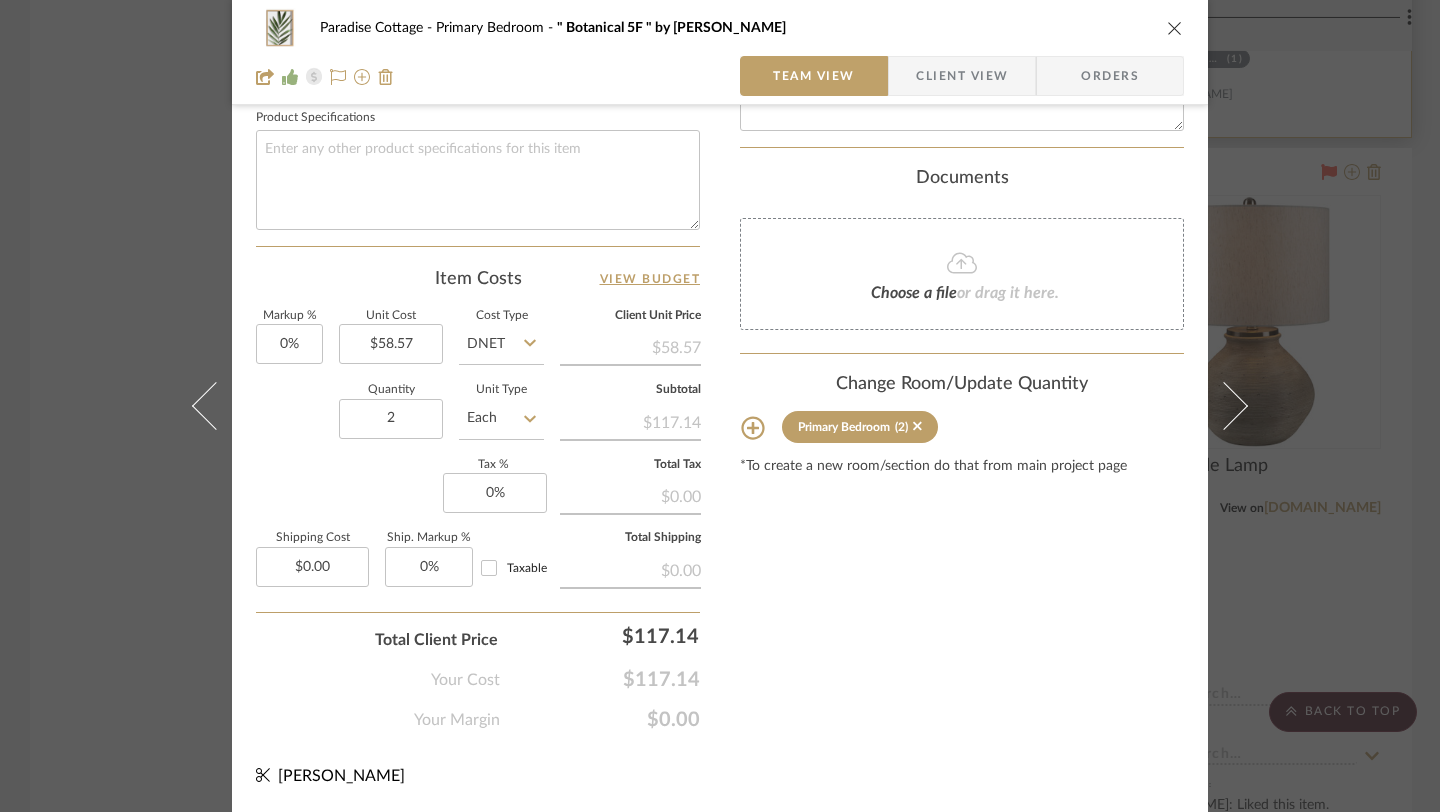 type 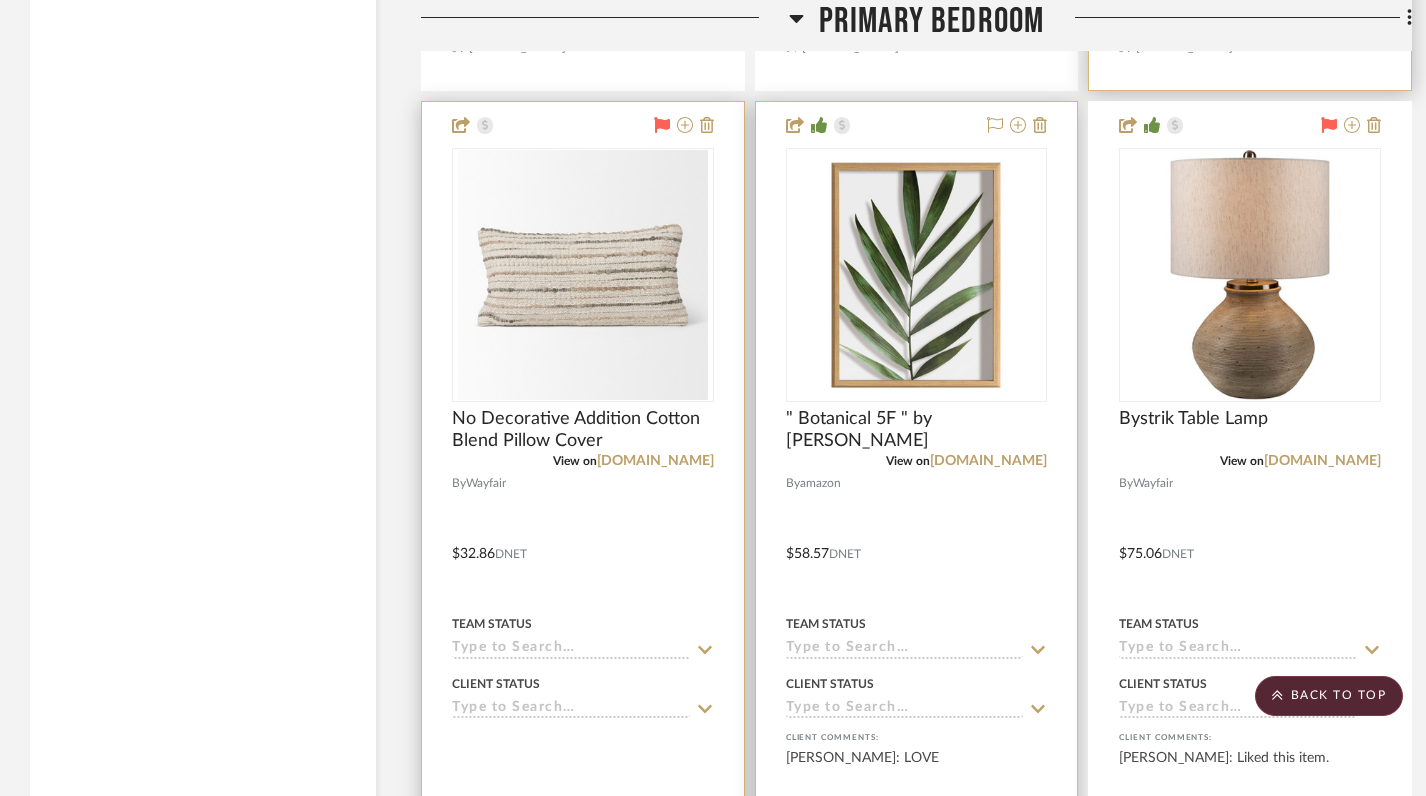 scroll, scrollTop: 4349, scrollLeft: 0, axis: vertical 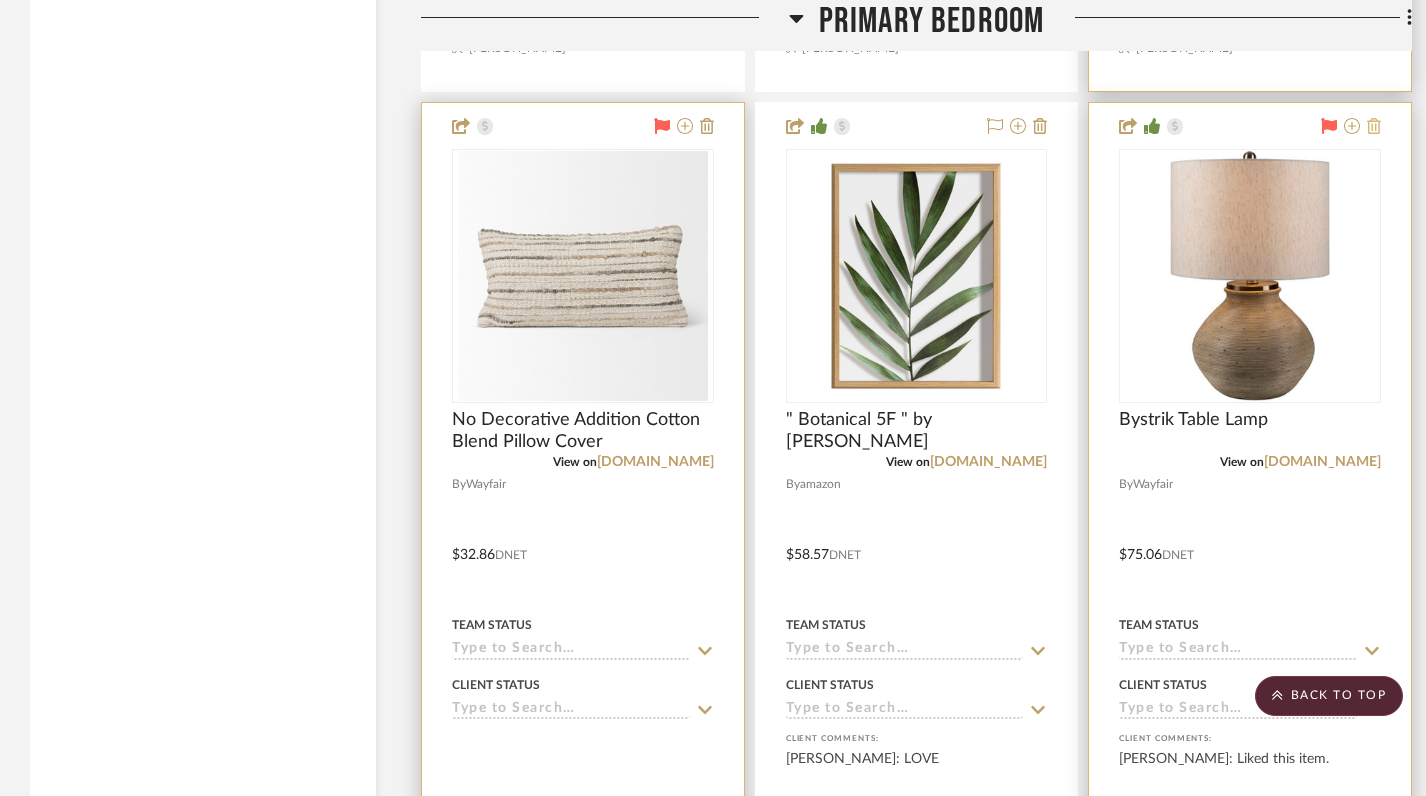 click 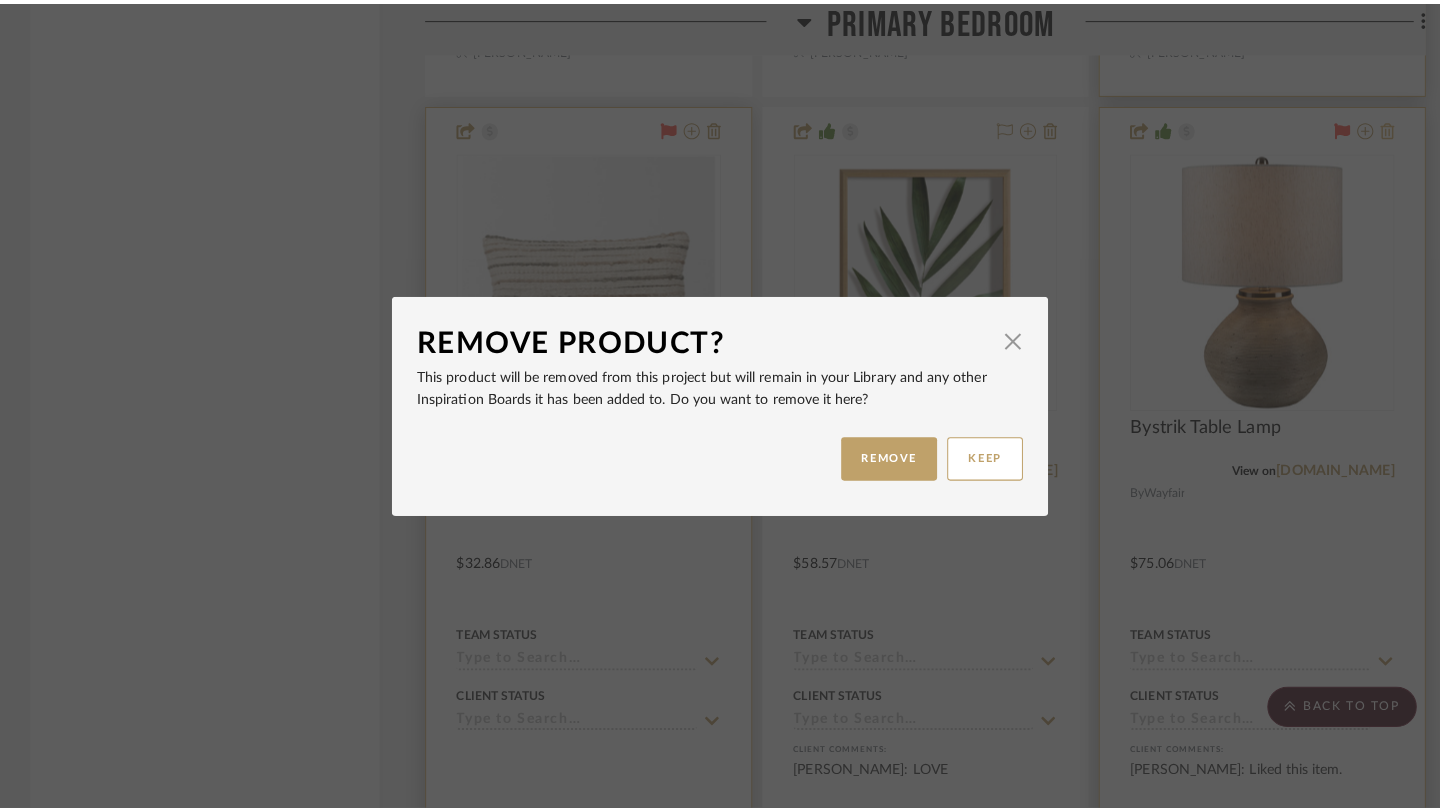 scroll, scrollTop: 0, scrollLeft: 0, axis: both 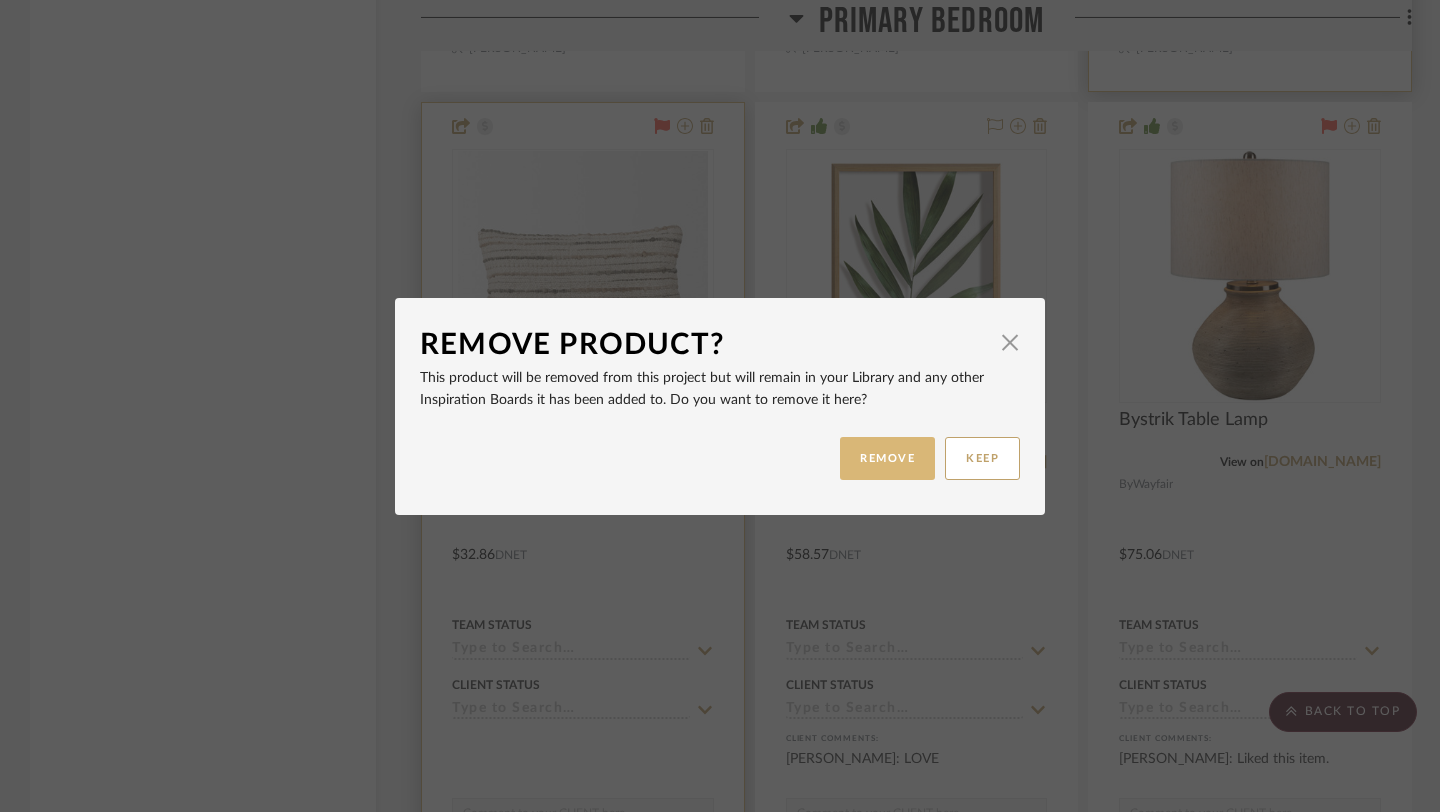 click on "REMOVE" at bounding box center [887, 458] 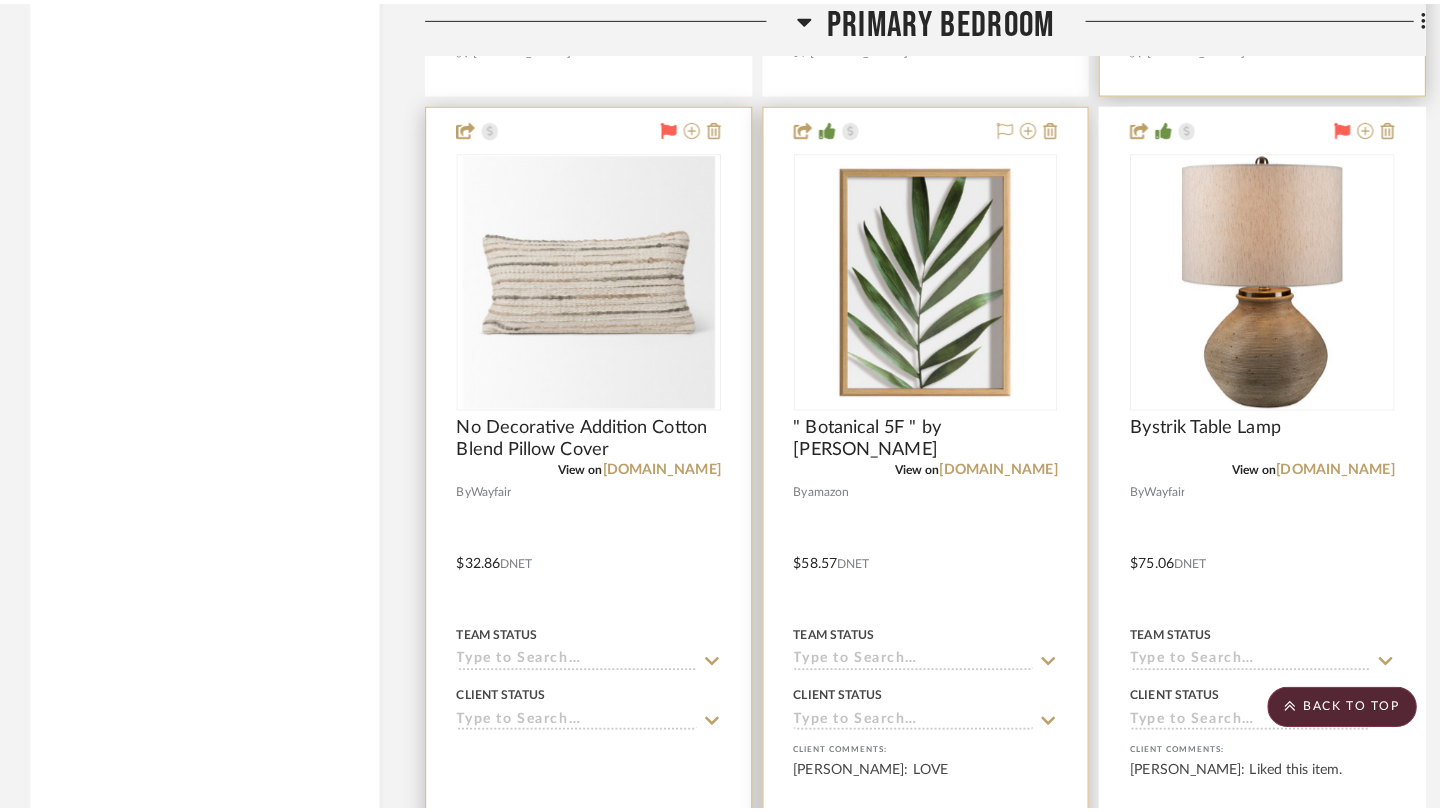scroll, scrollTop: 0, scrollLeft: 0, axis: both 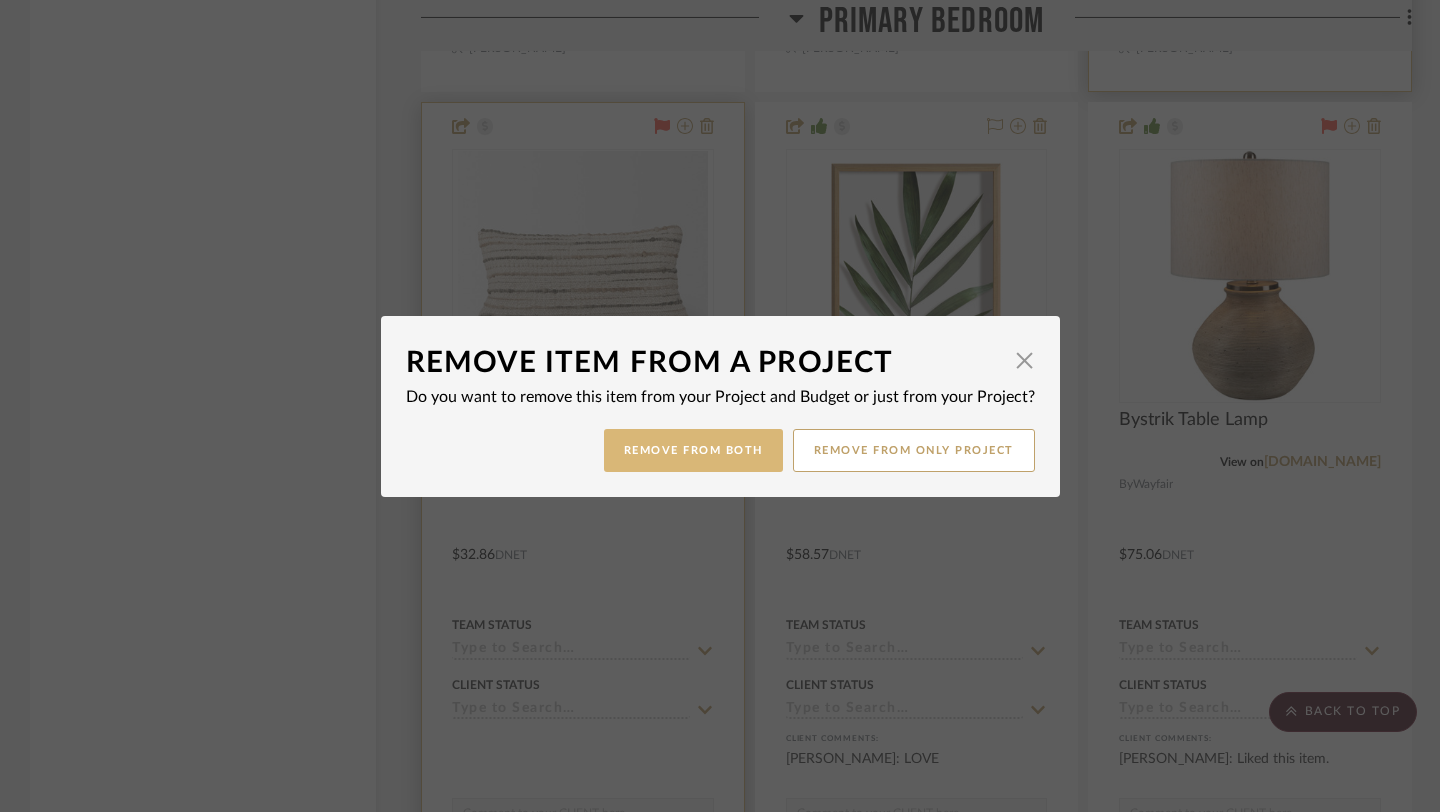 click on "Remove from Both" at bounding box center (693, 450) 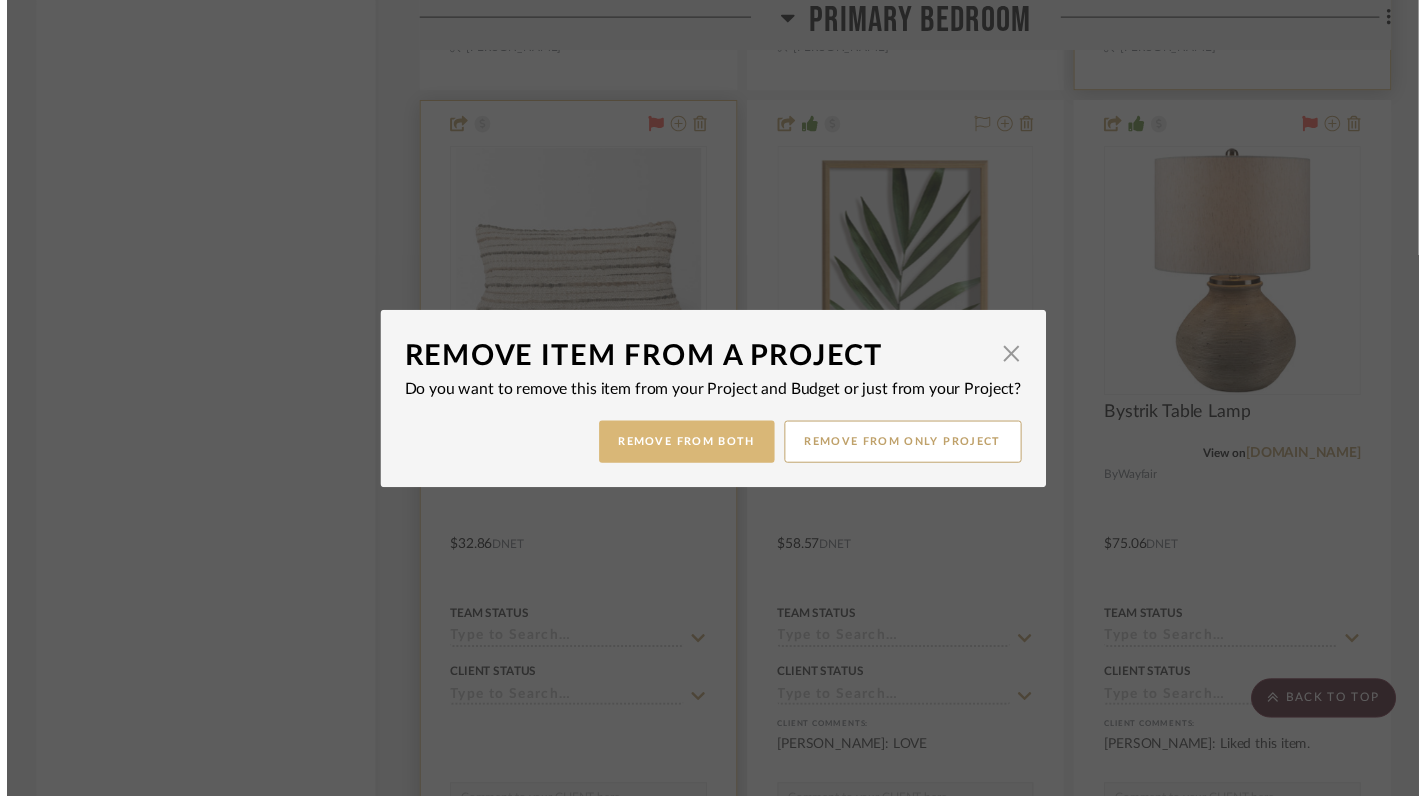 scroll, scrollTop: 4349, scrollLeft: 0, axis: vertical 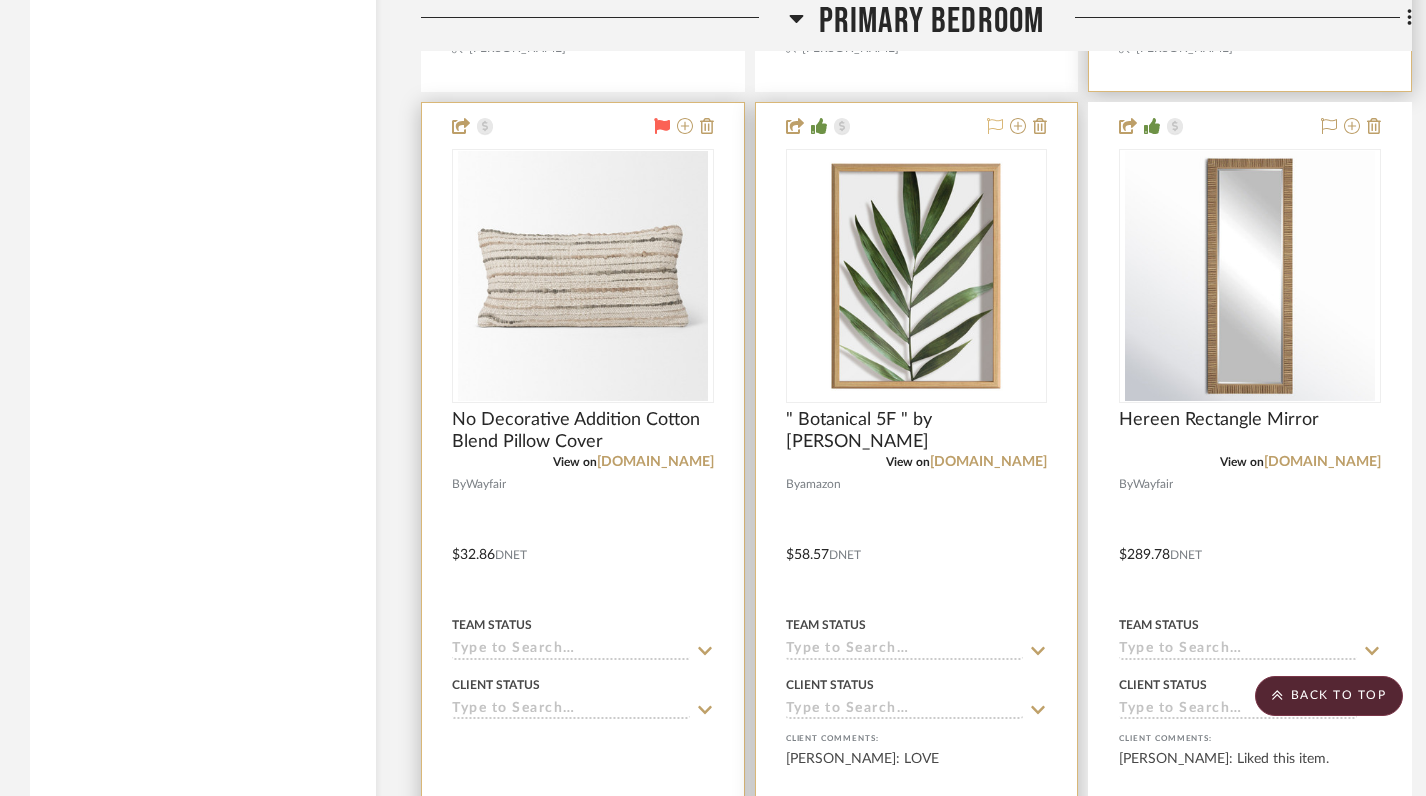 click 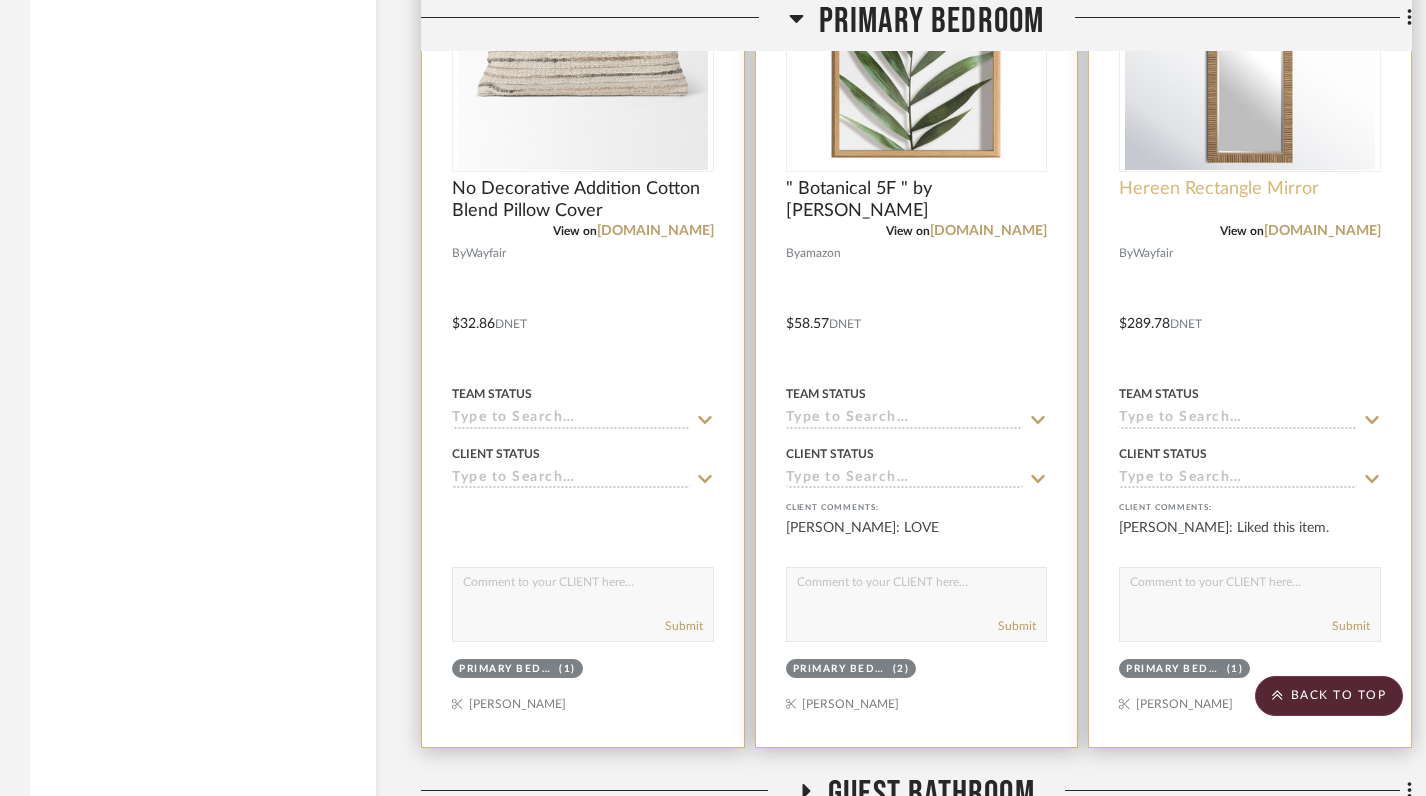 scroll, scrollTop: 4334, scrollLeft: 0, axis: vertical 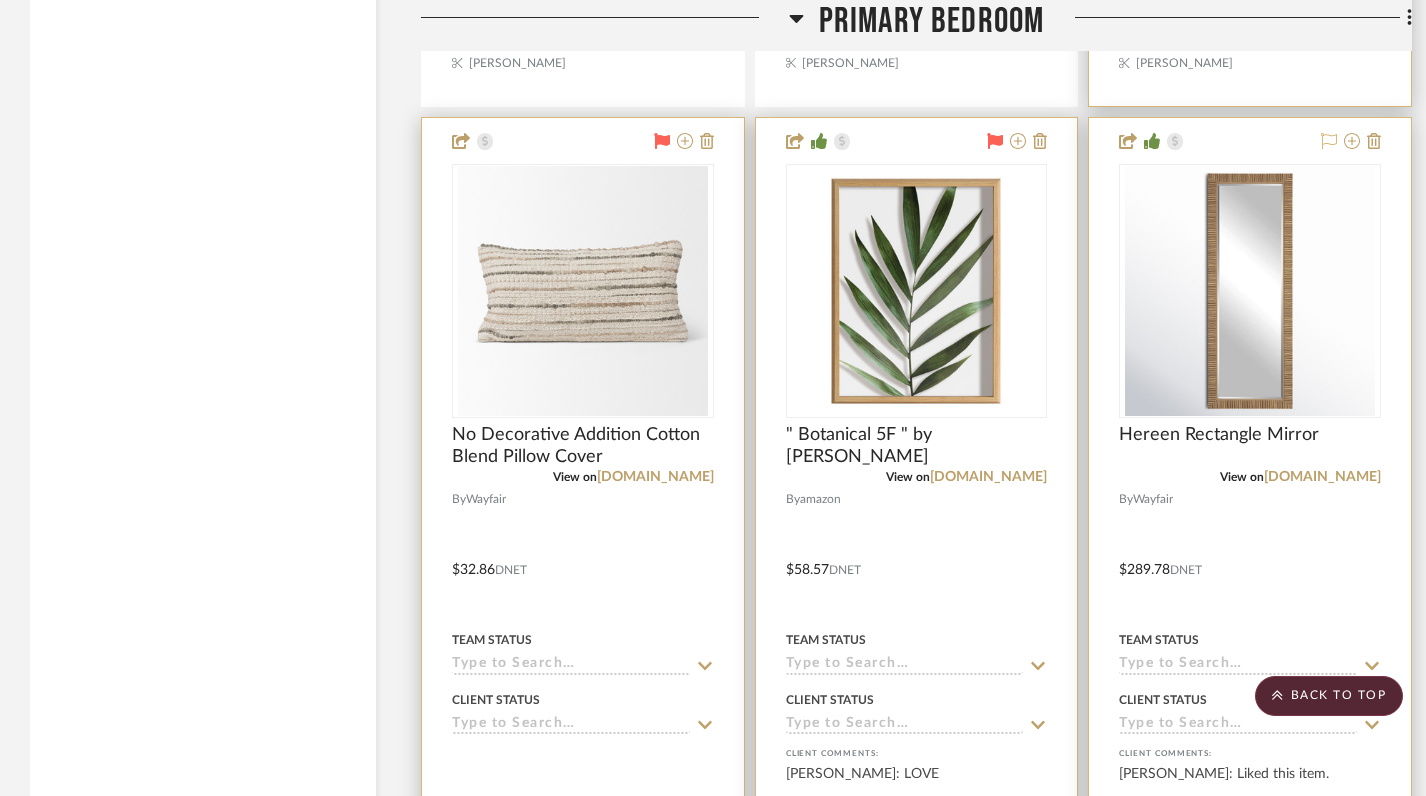 click 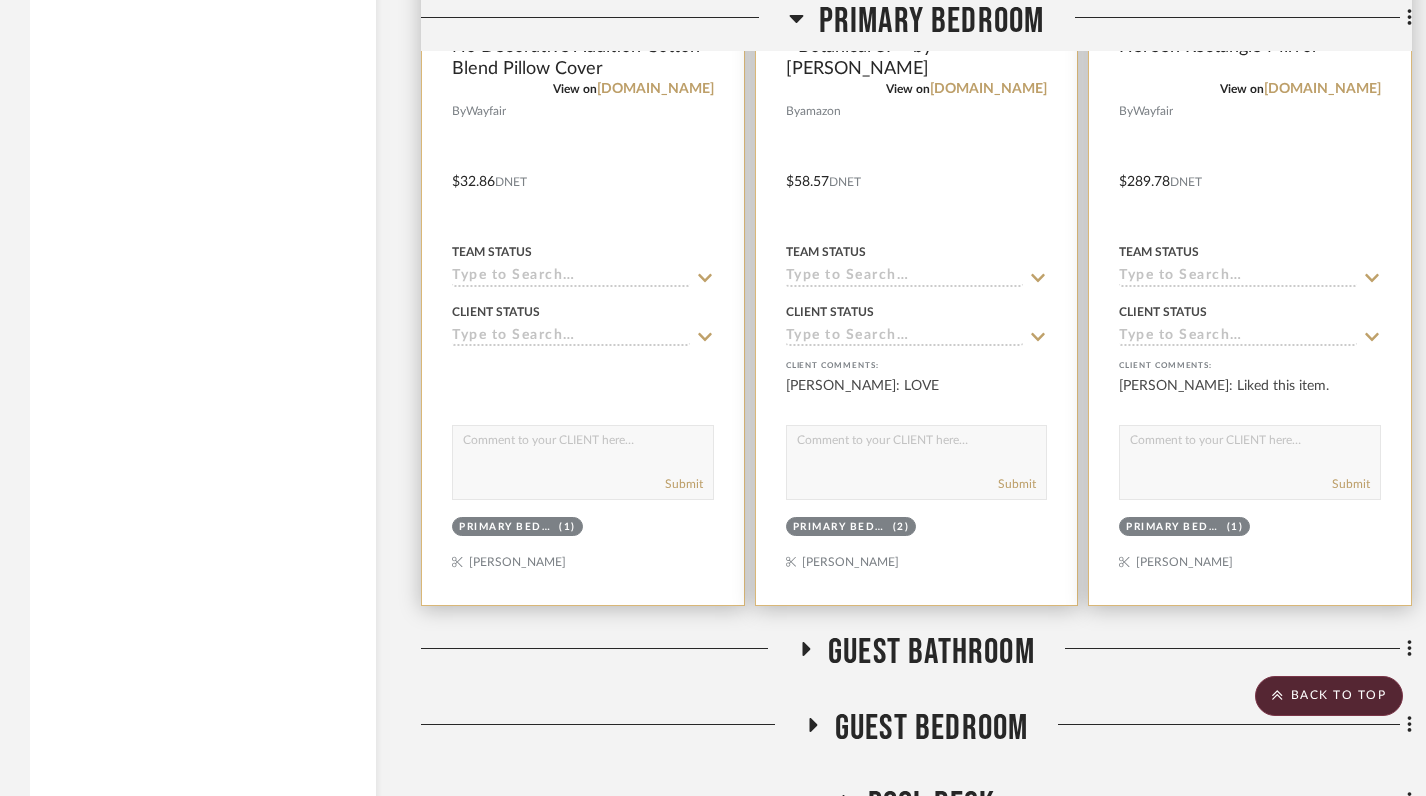 scroll, scrollTop: 4924, scrollLeft: 0, axis: vertical 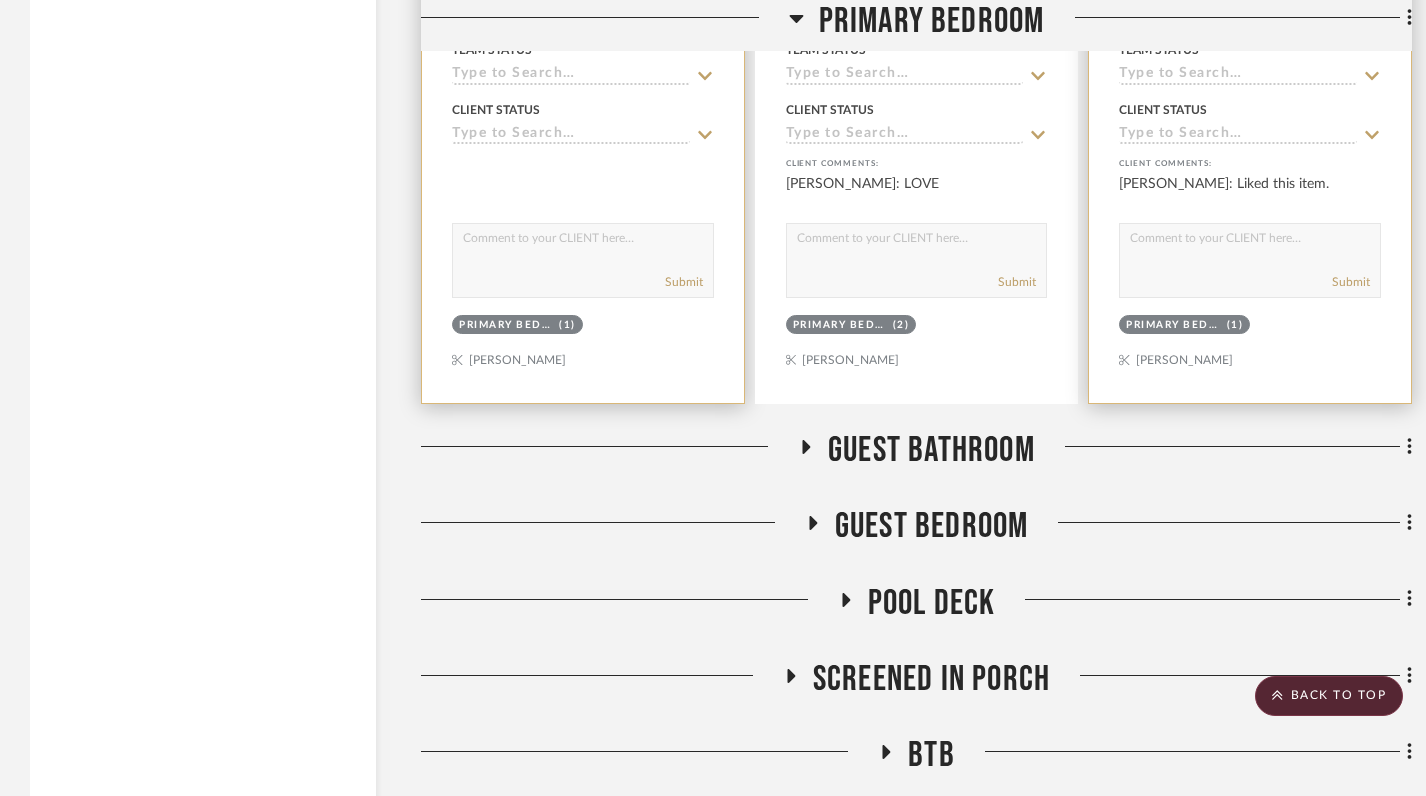 click 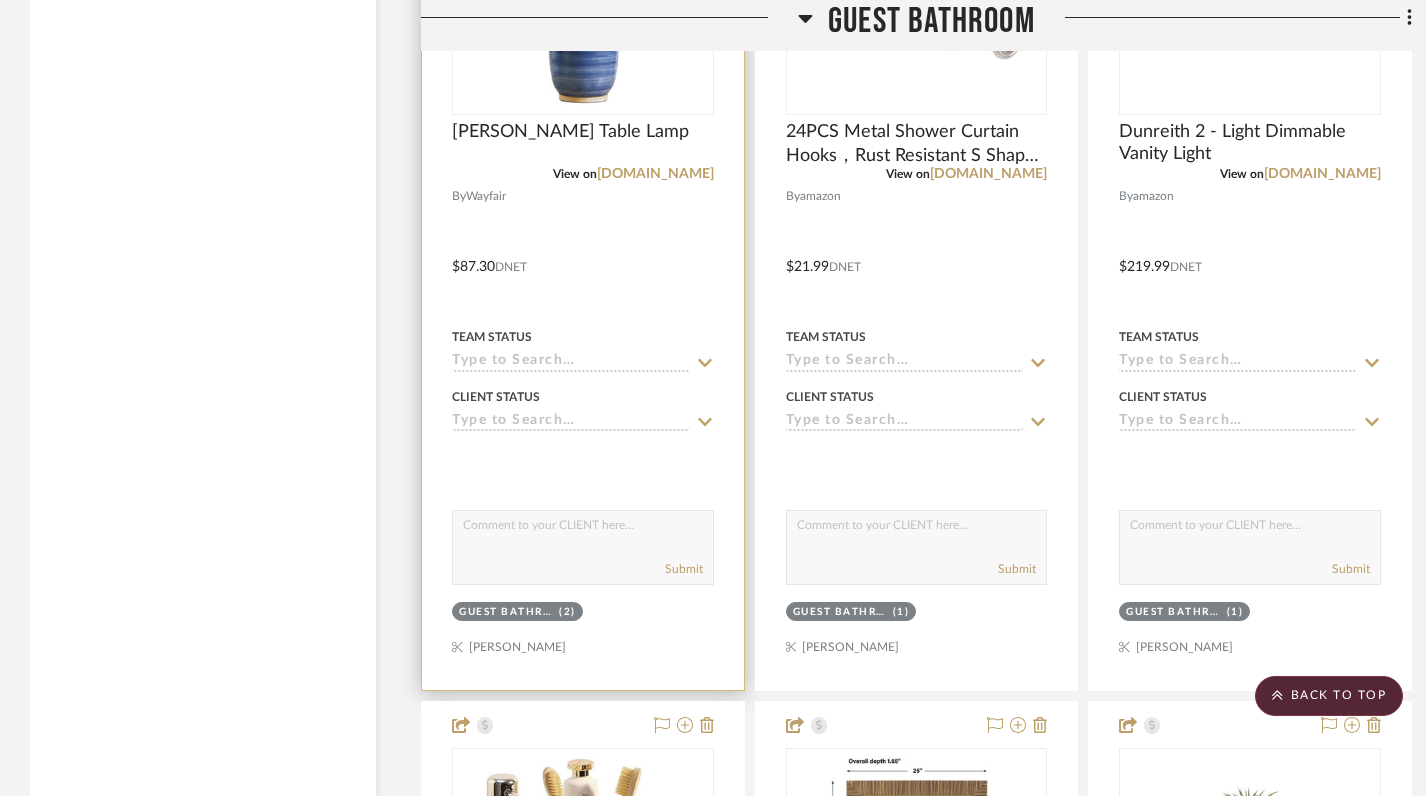 scroll, scrollTop: 5621, scrollLeft: 0, axis: vertical 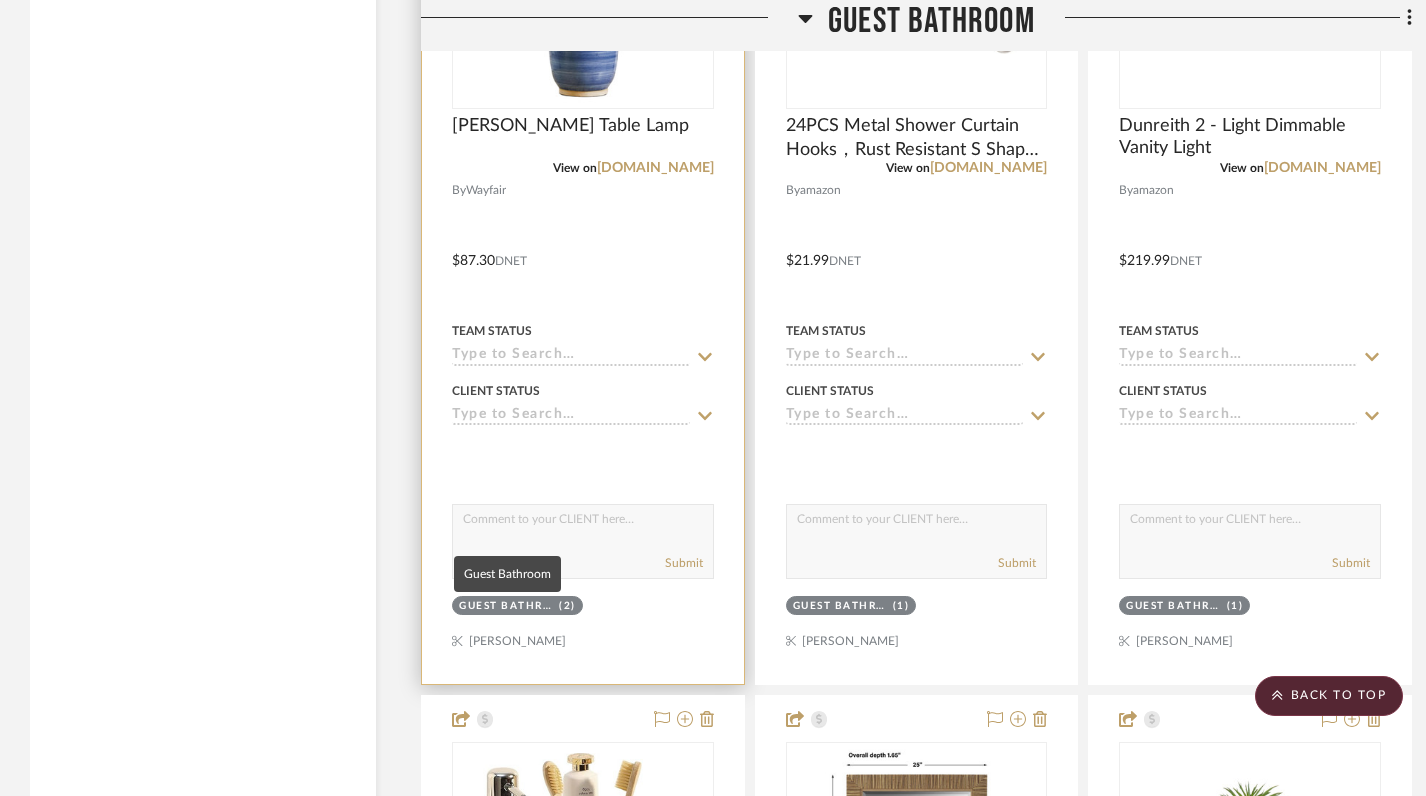 click on "Guest Bathroom" at bounding box center [506, 606] 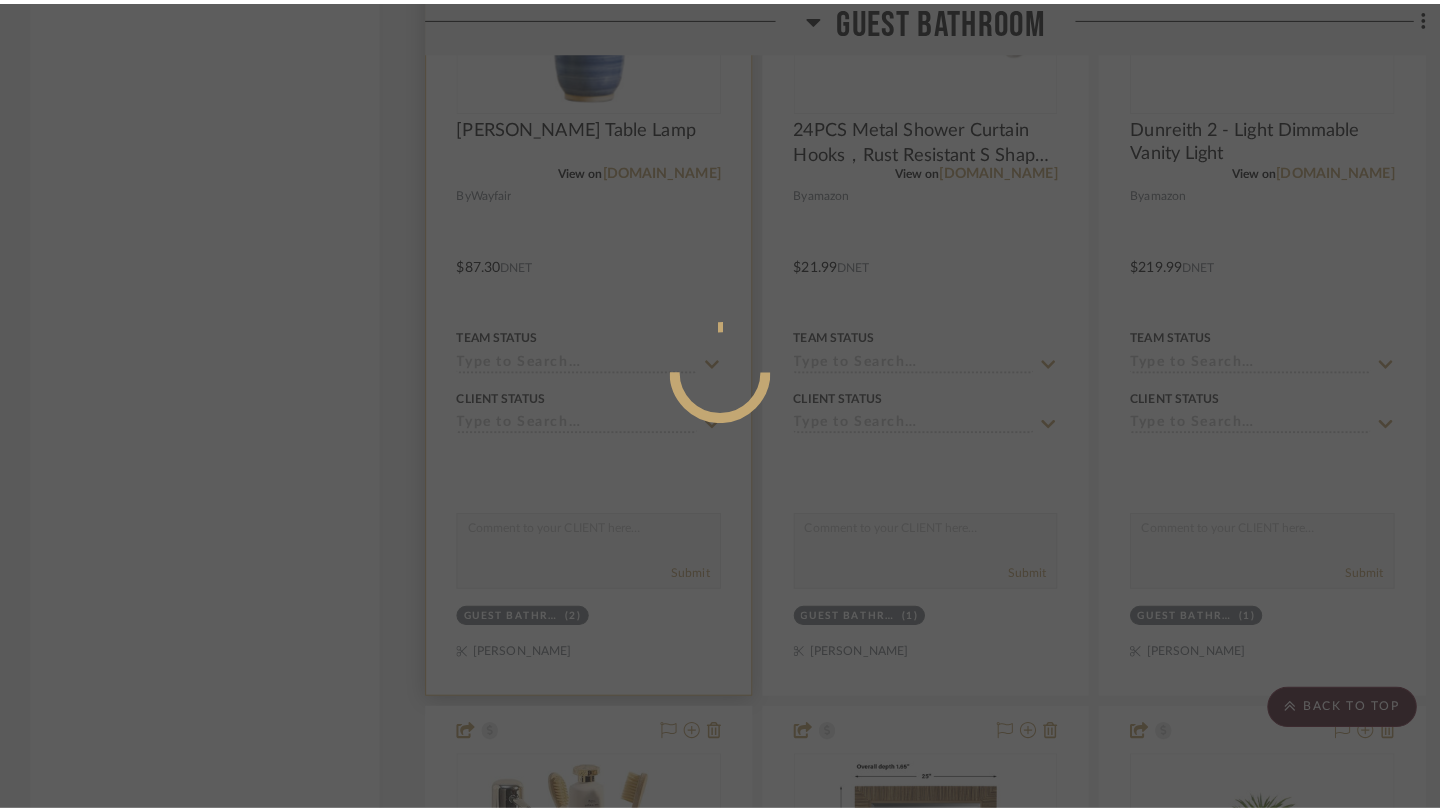 scroll, scrollTop: 0, scrollLeft: 0, axis: both 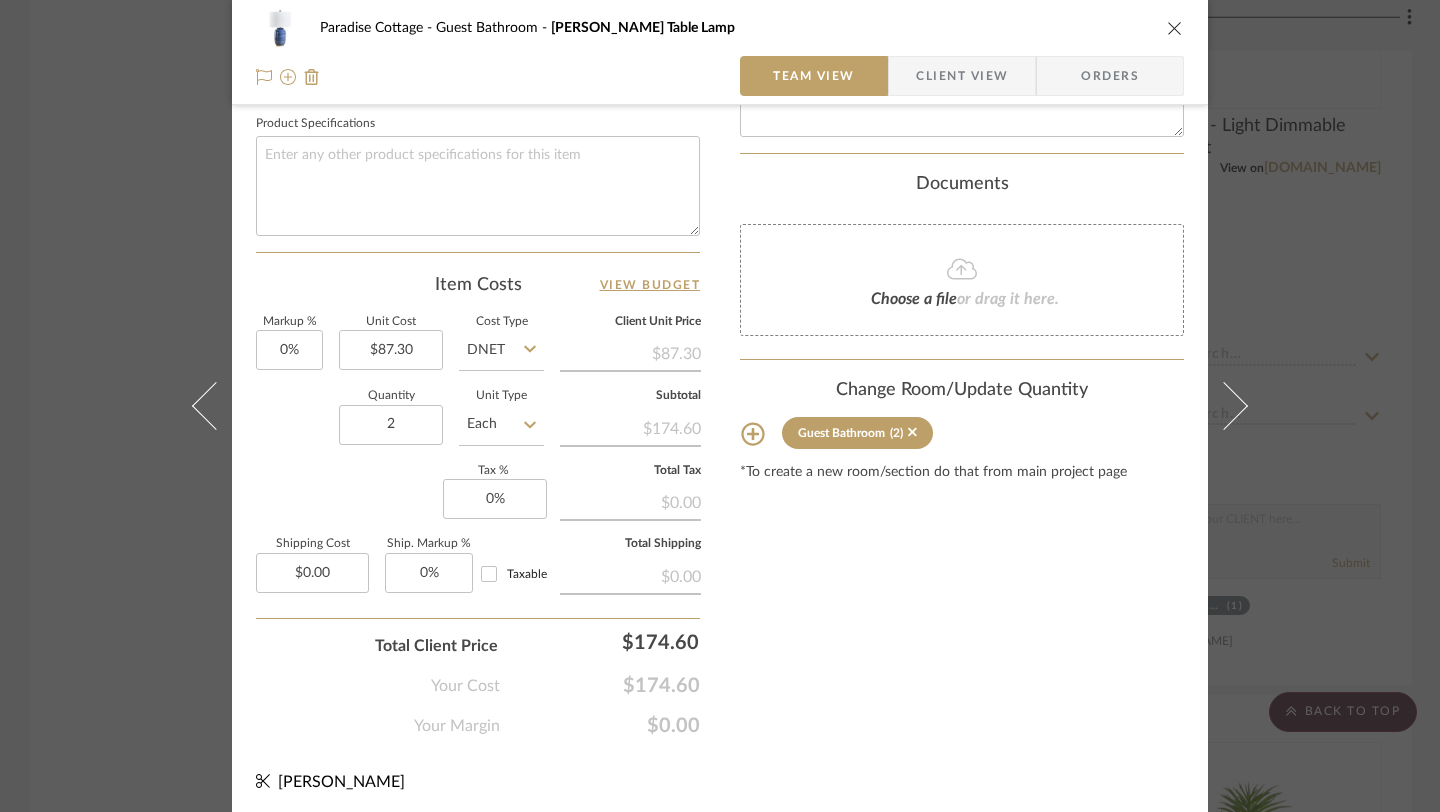 click 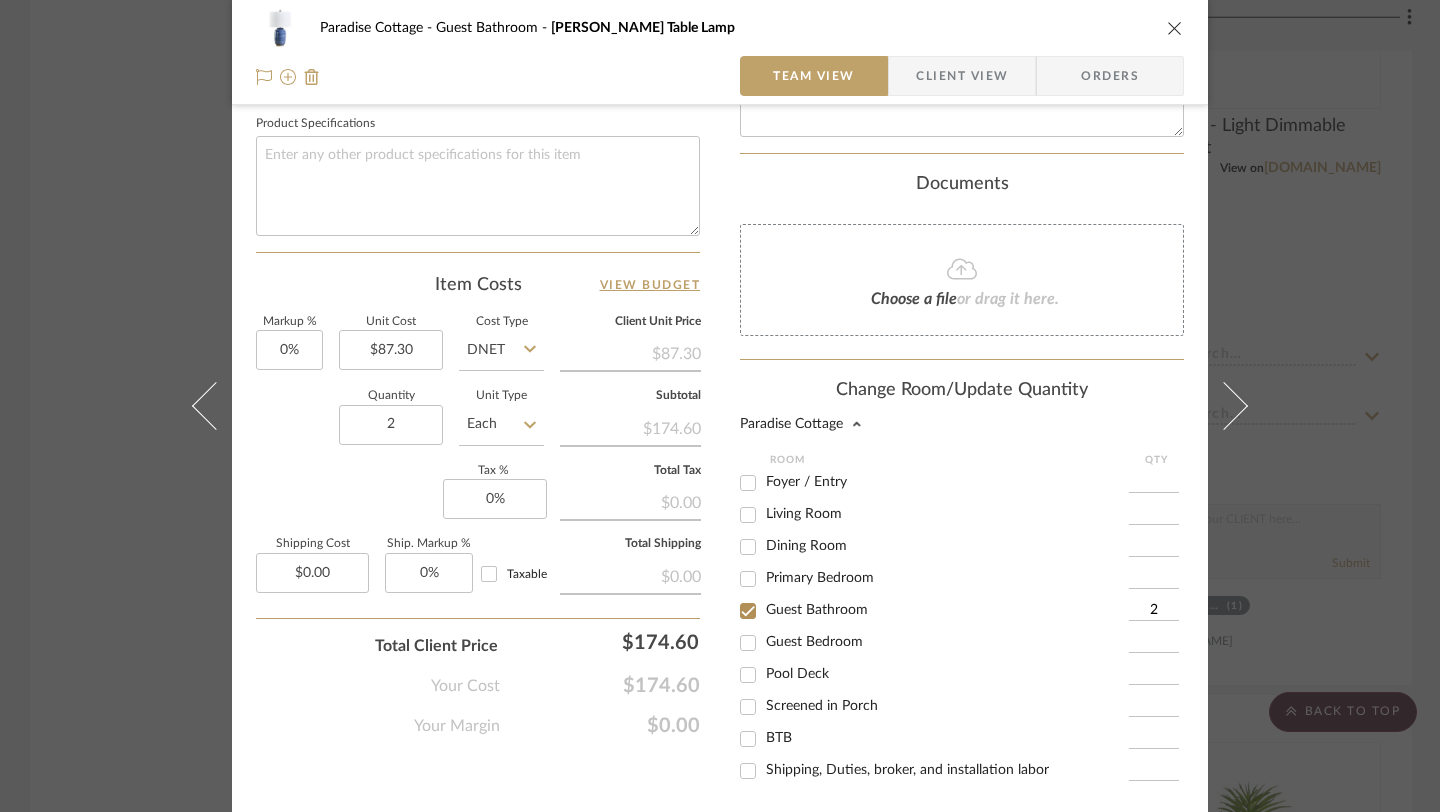 click on "Guest Bedroom" at bounding box center (748, 643) 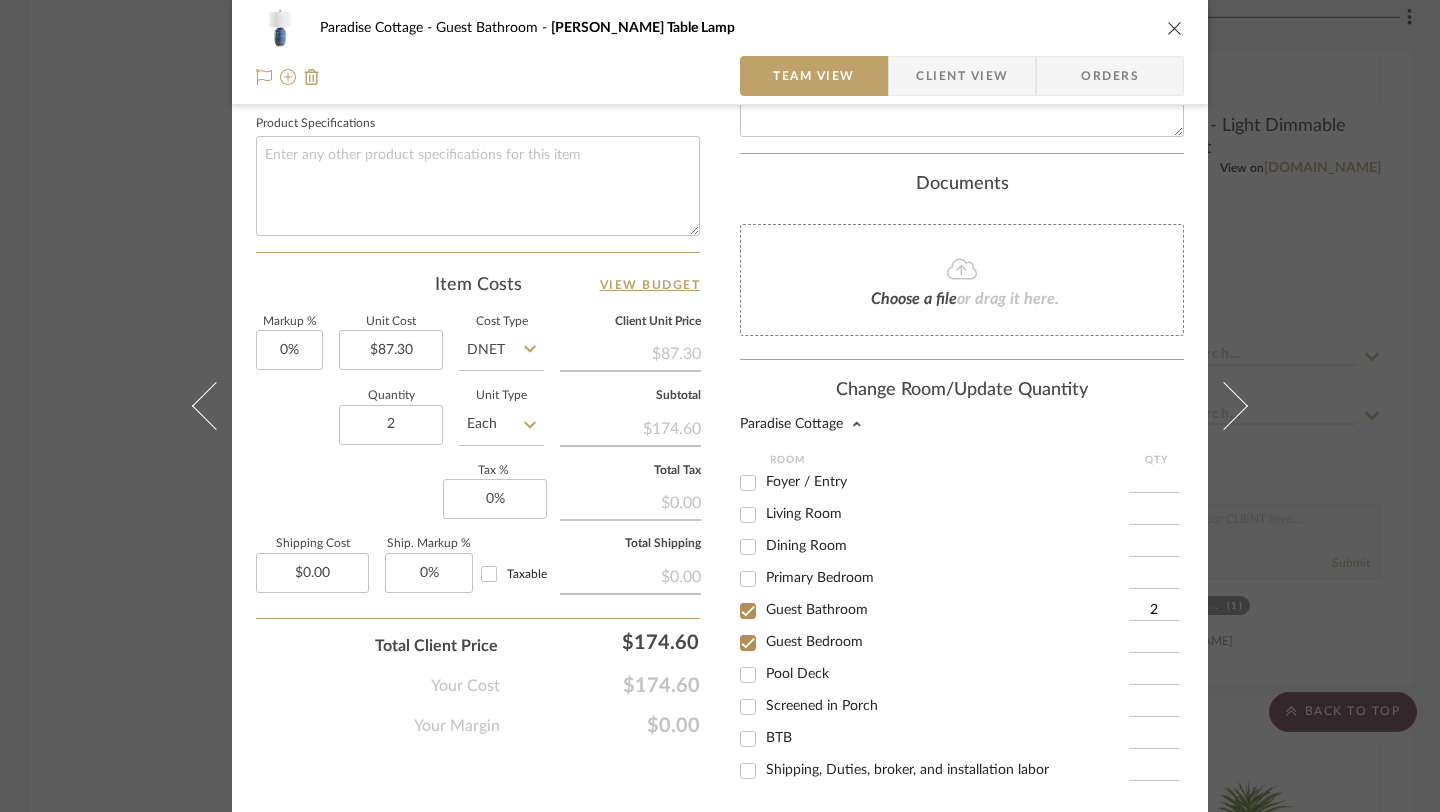 checkbox on "true" 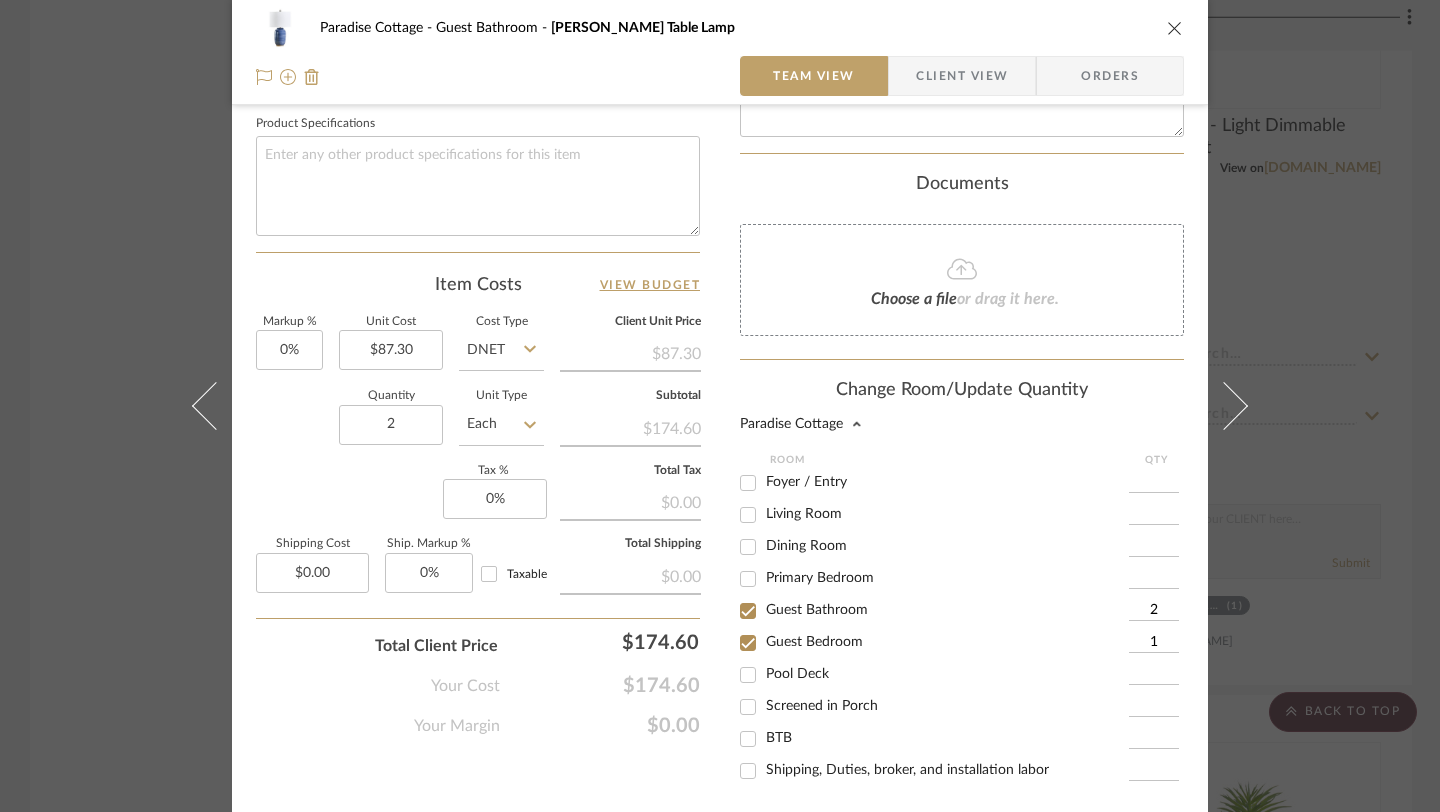 click on "Guest Bathroom" at bounding box center (748, 611) 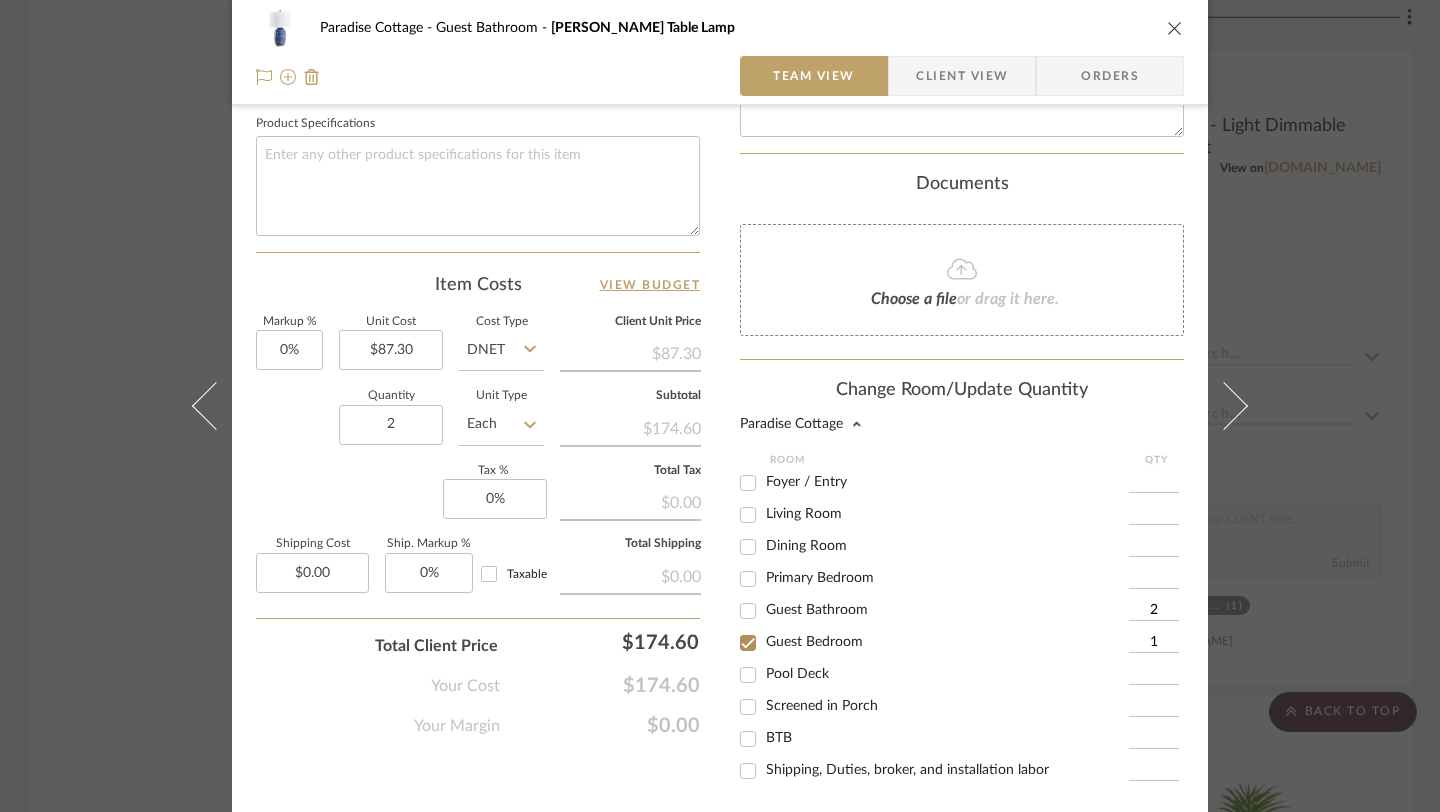 checkbox on "false" 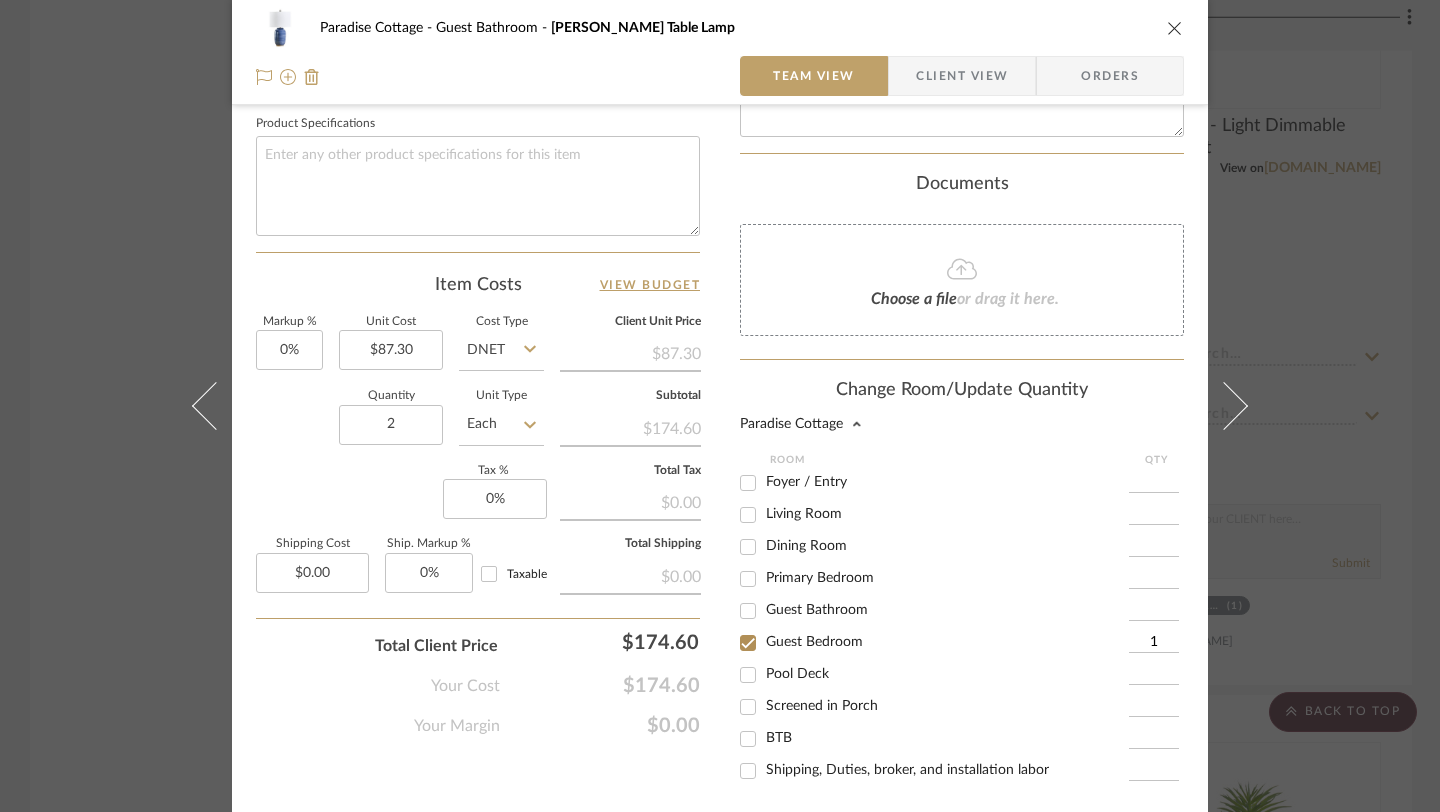 click on "1" at bounding box center [1154, 643] 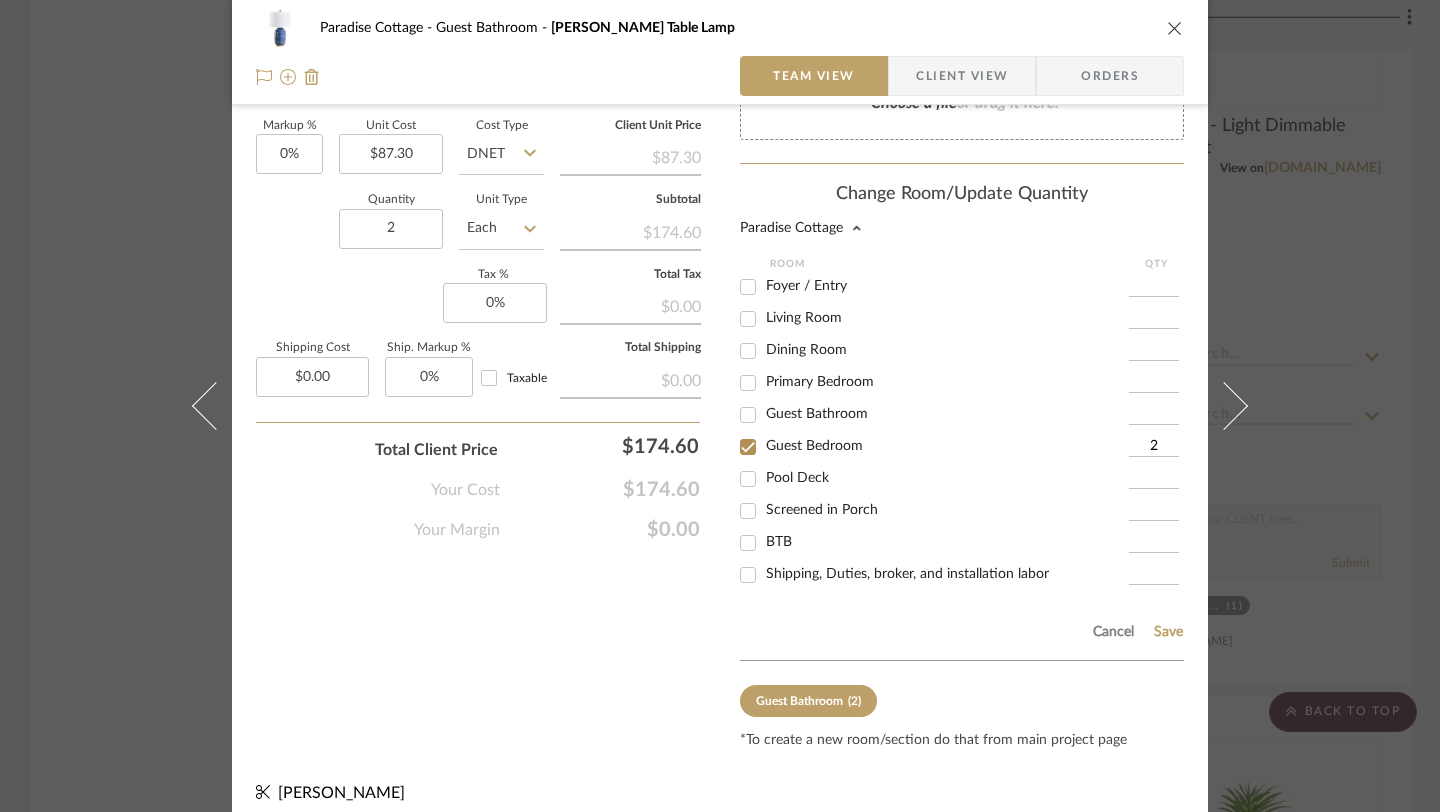 scroll, scrollTop: 1163, scrollLeft: 0, axis: vertical 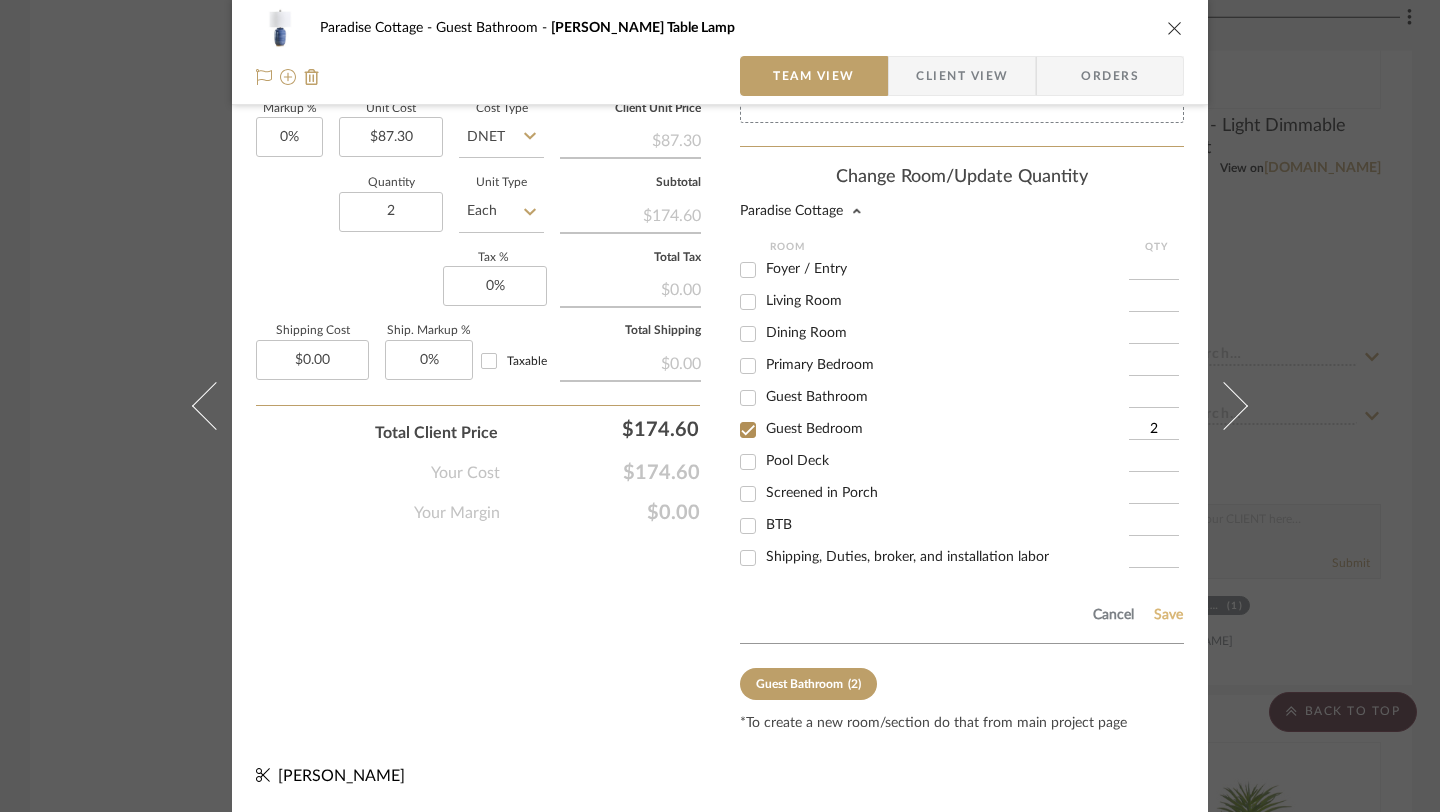 type on "2" 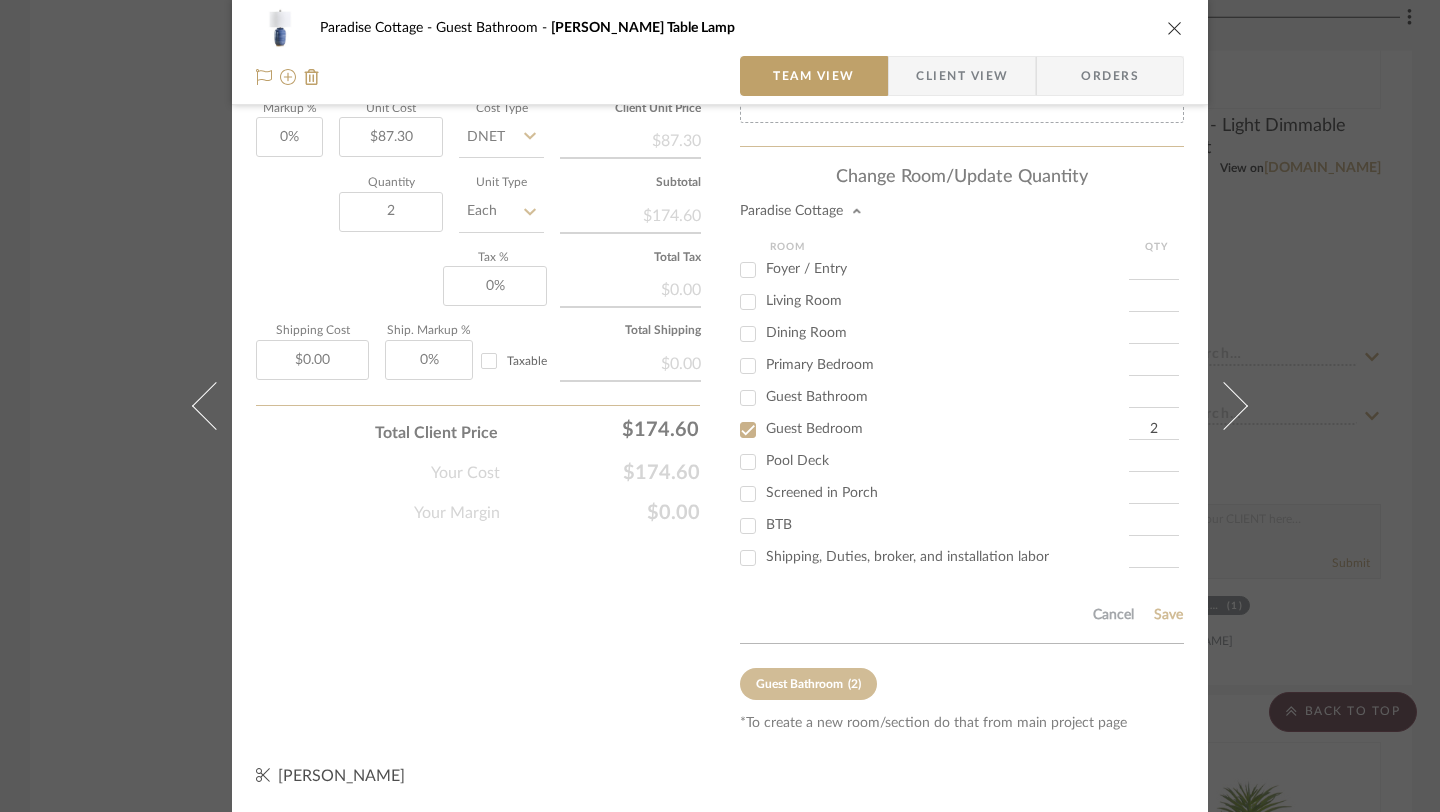 type 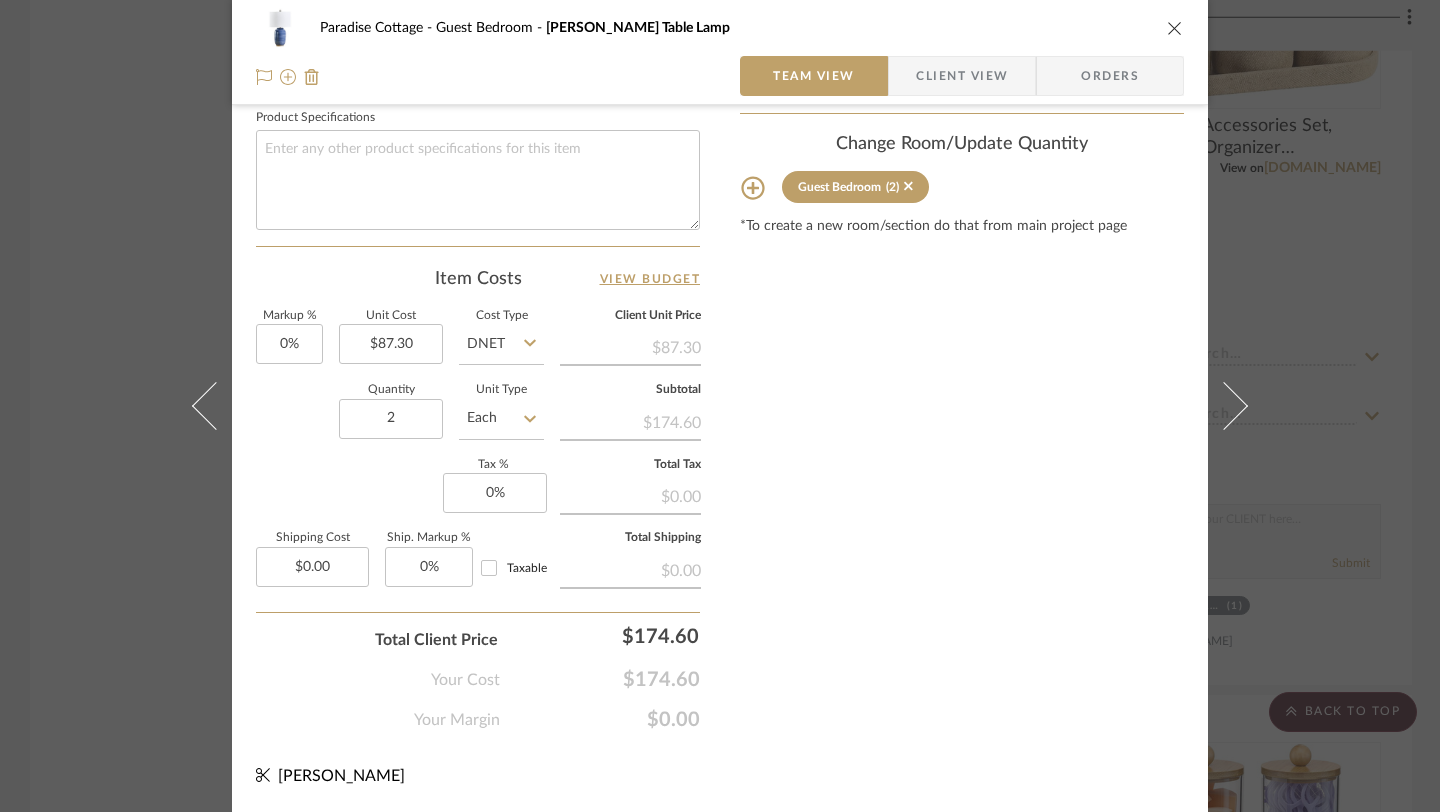 type 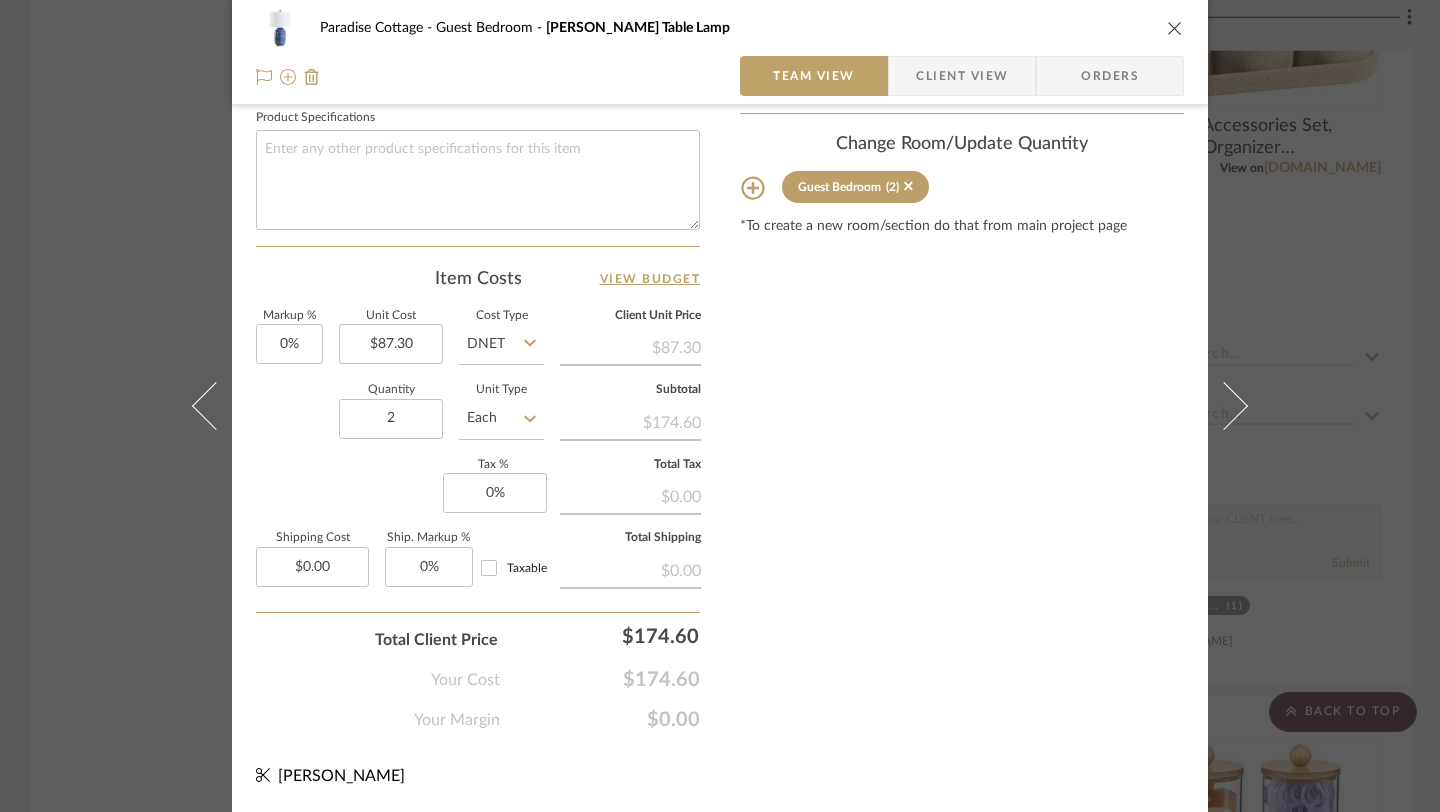 type 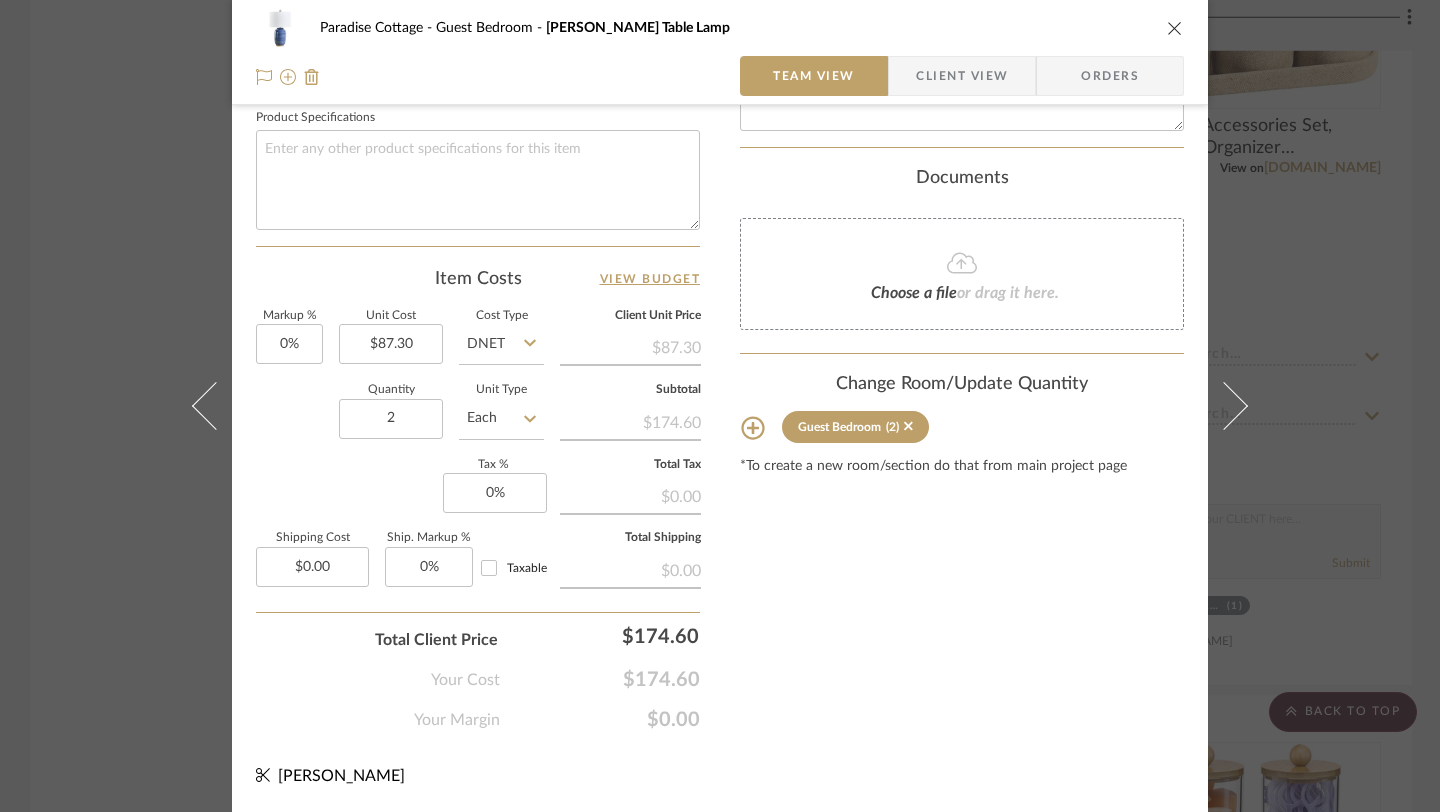 scroll, scrollTop: 951, scrollLeft: 0, axis: vertical 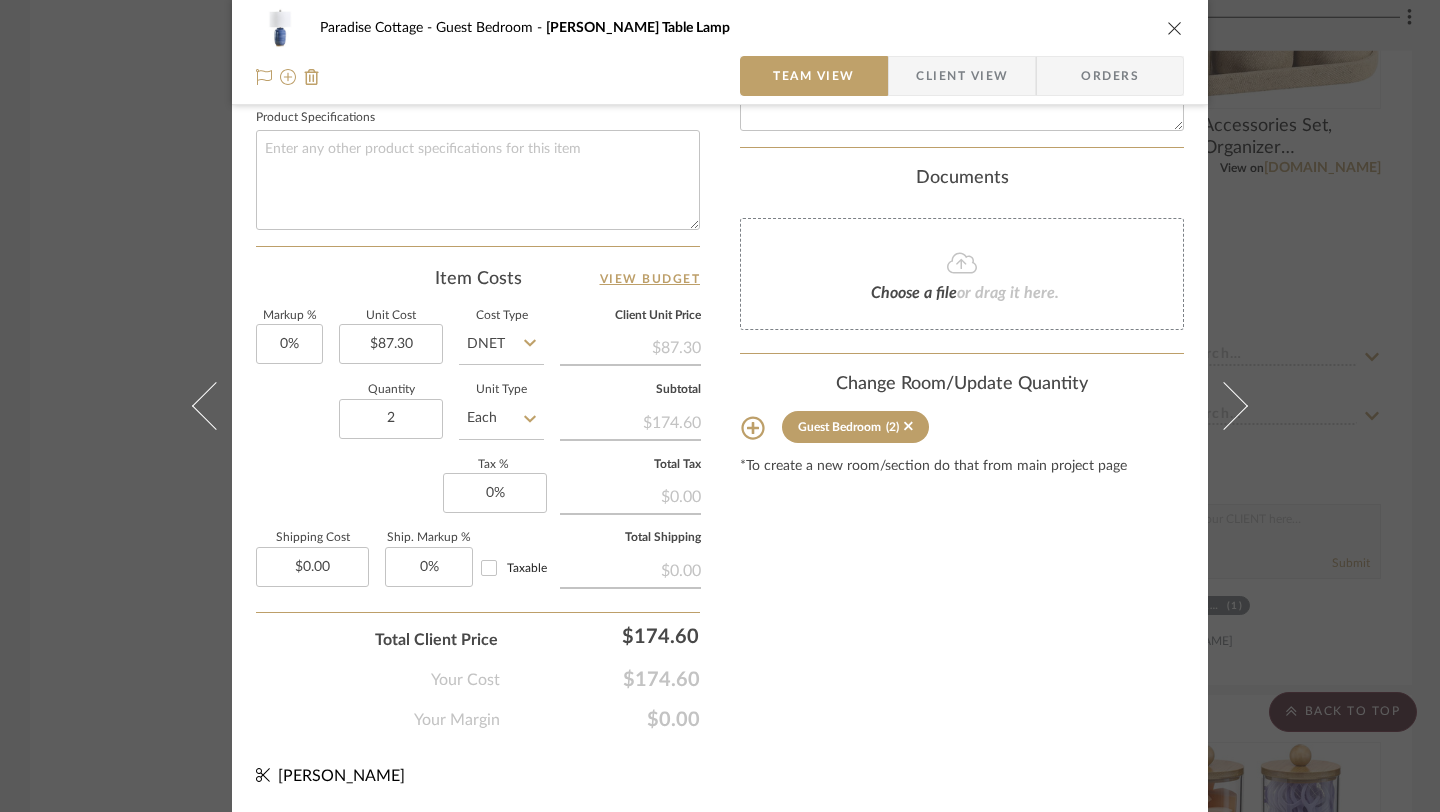 click at bounding box center [1175, 28] 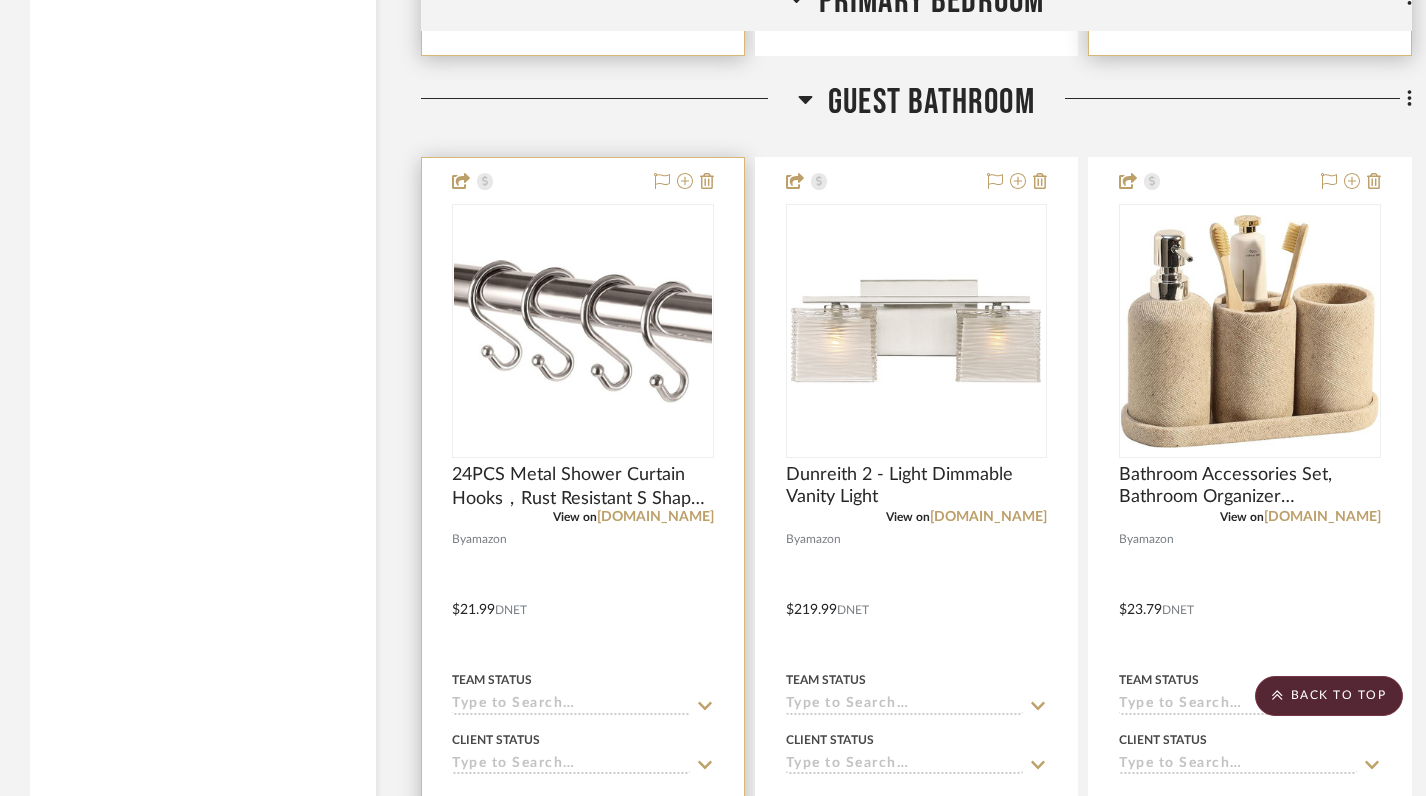 scroll, scrollTop: 5271, scrollLeft: 0, axis: vertical 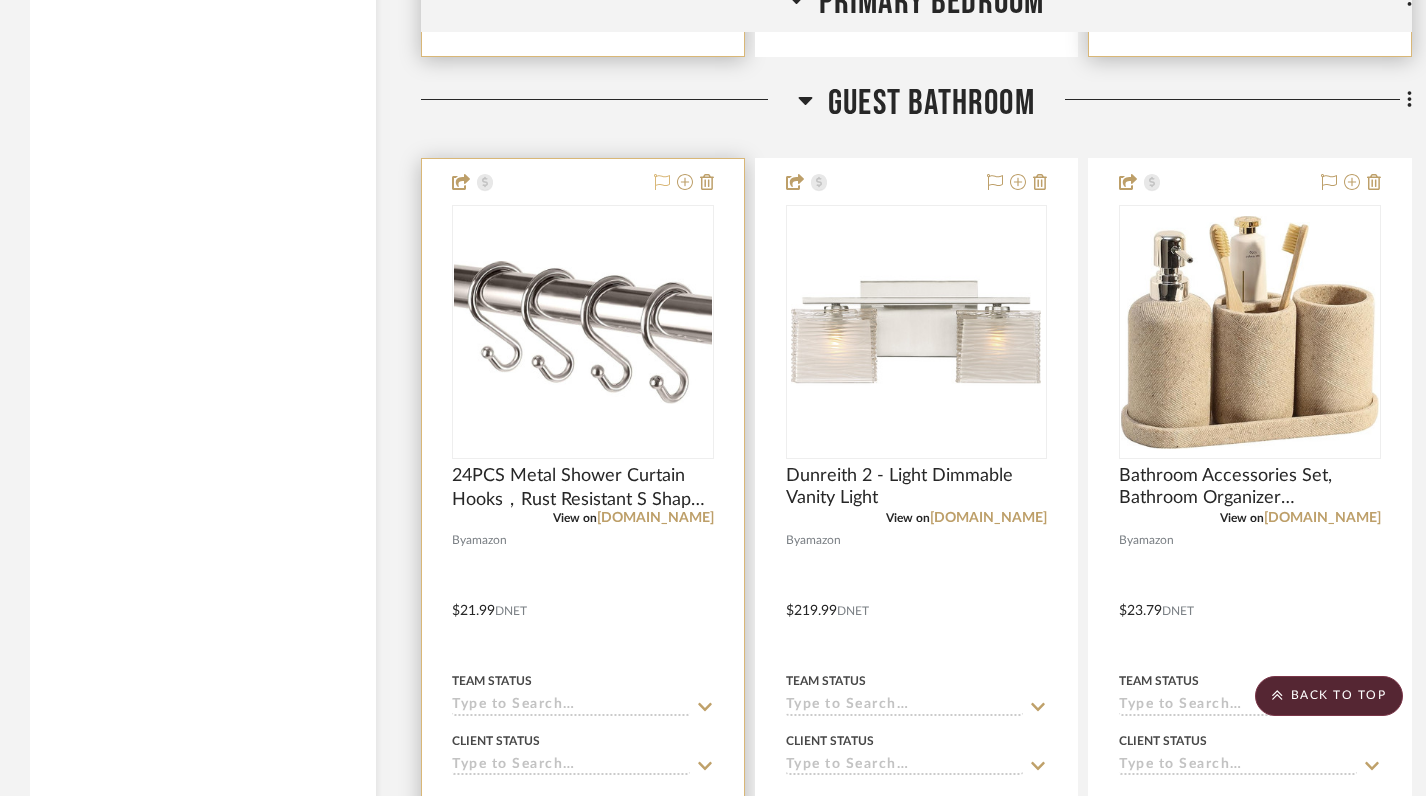 click 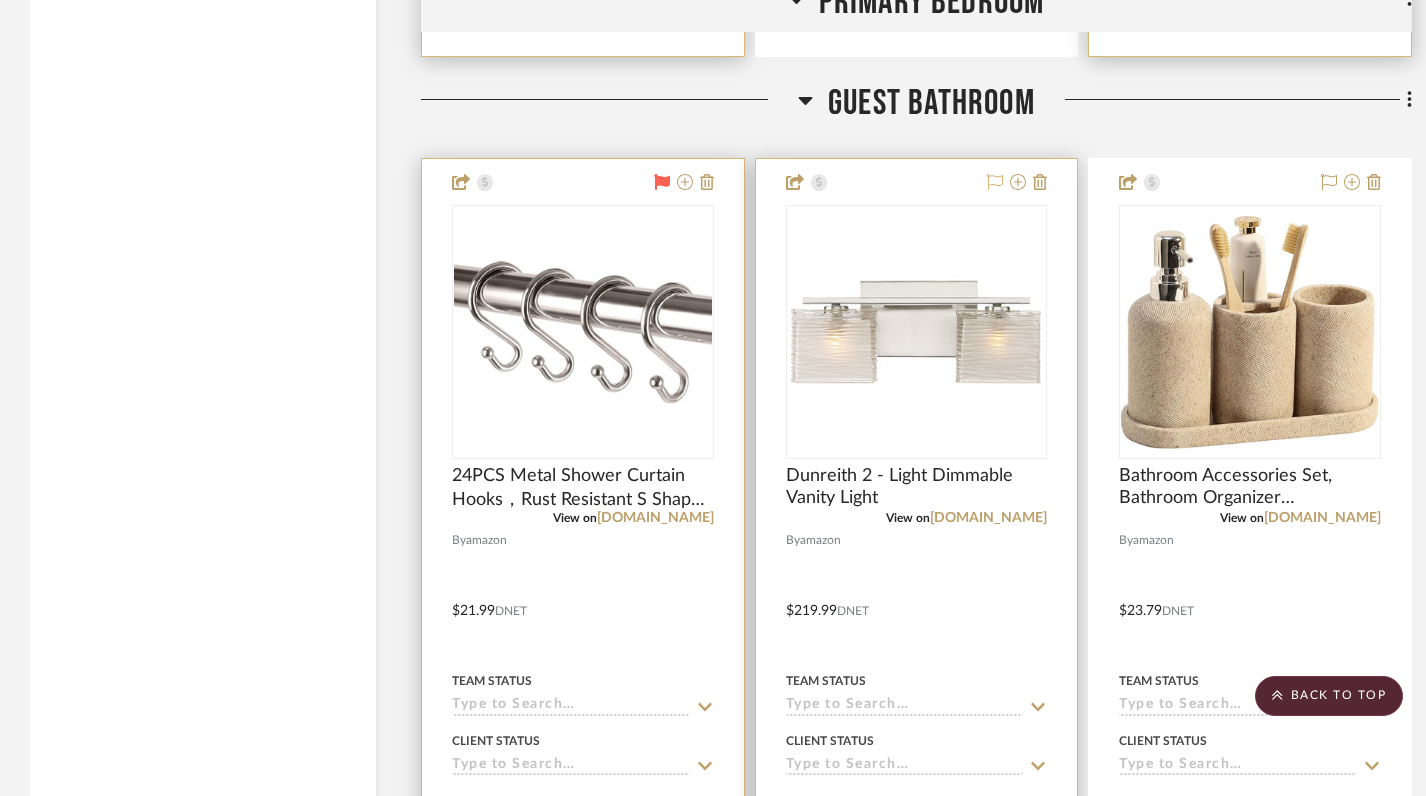 click 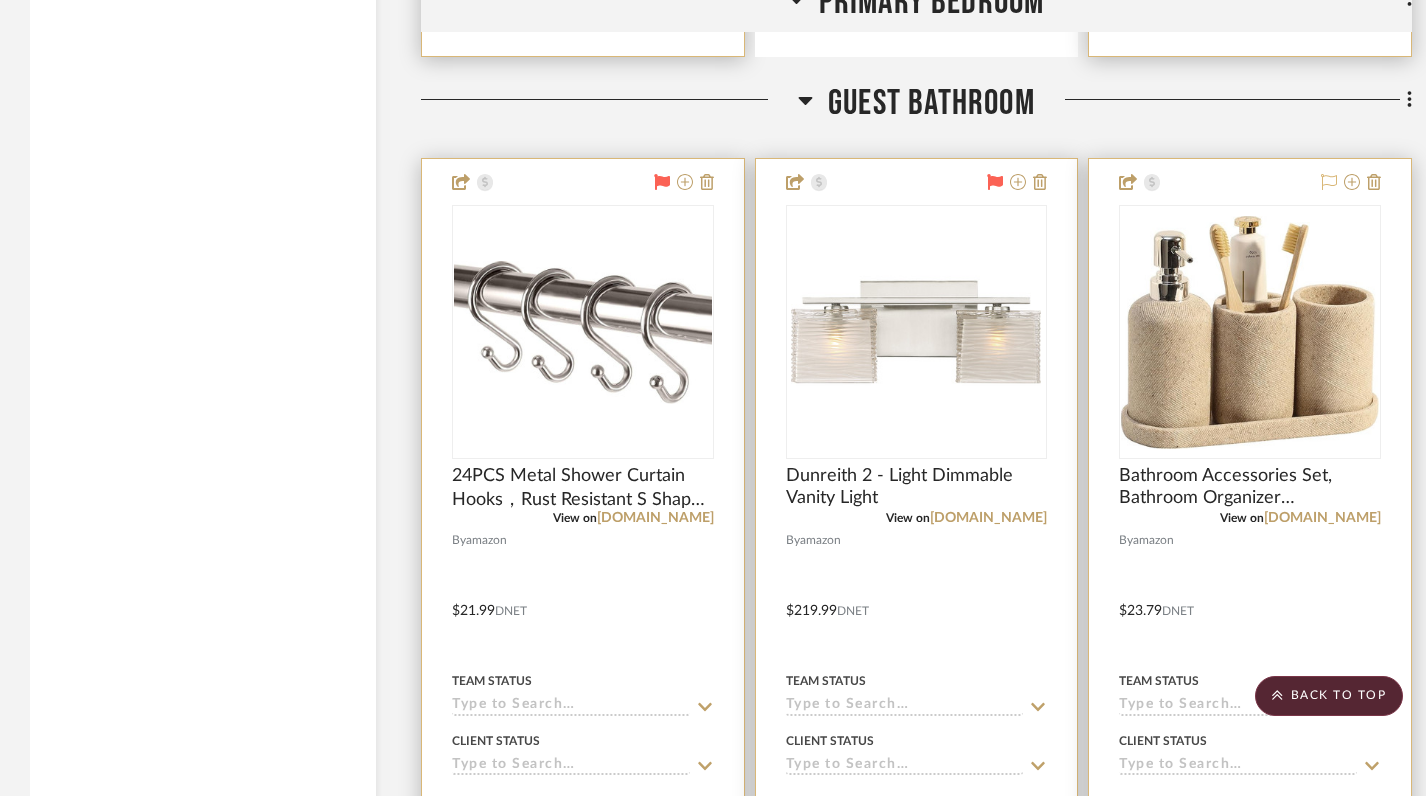 click 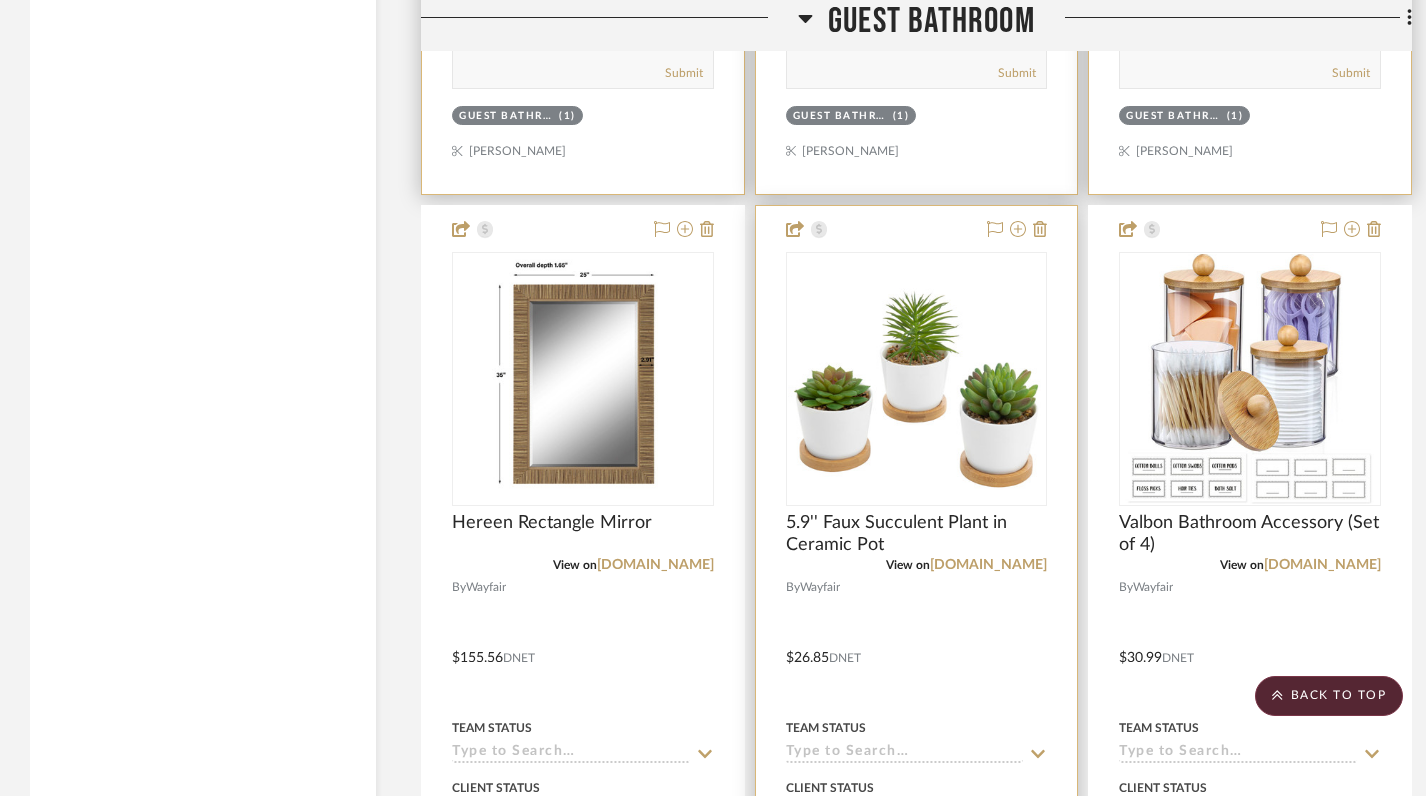 scroll, scrollTop: 6229, scrollLeft: 0, axis: vertical 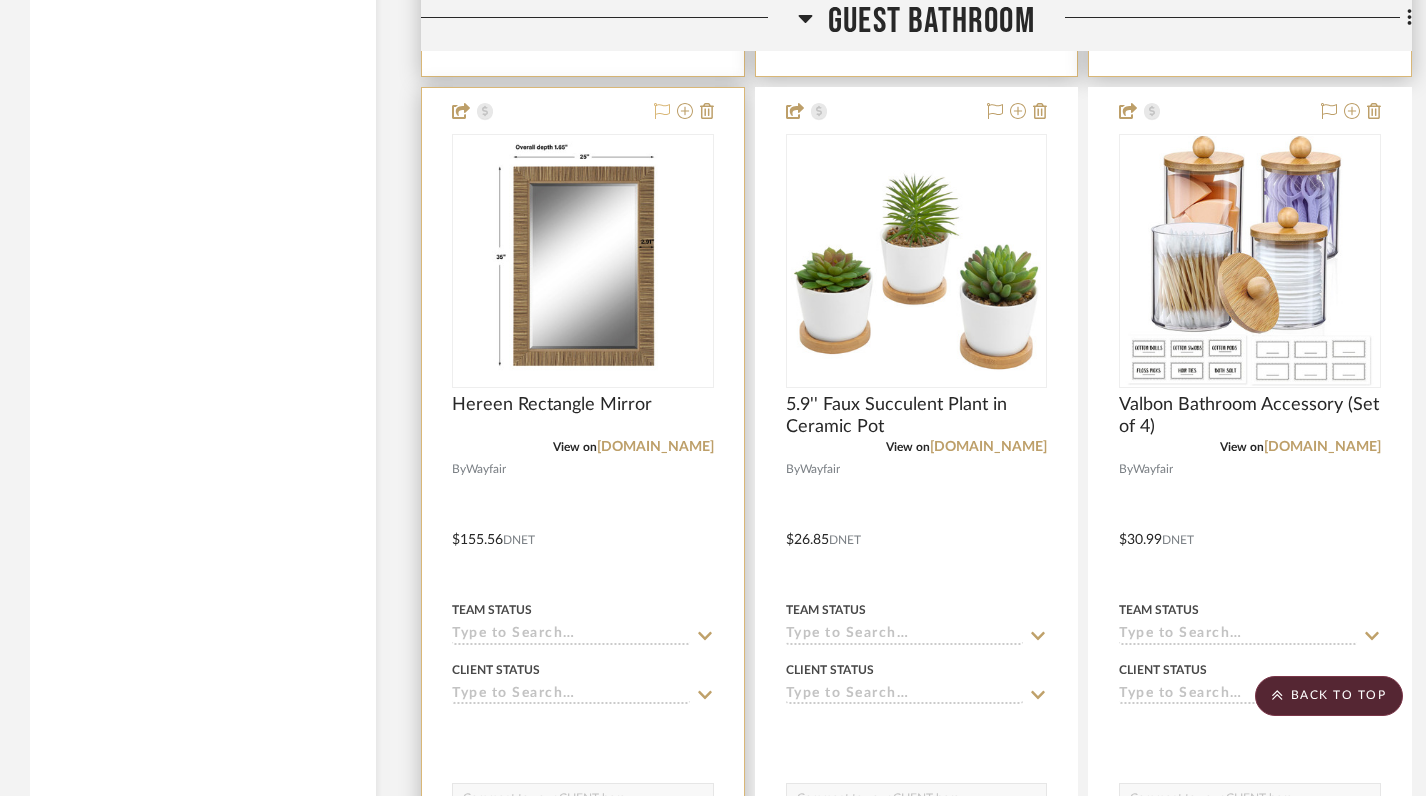 click 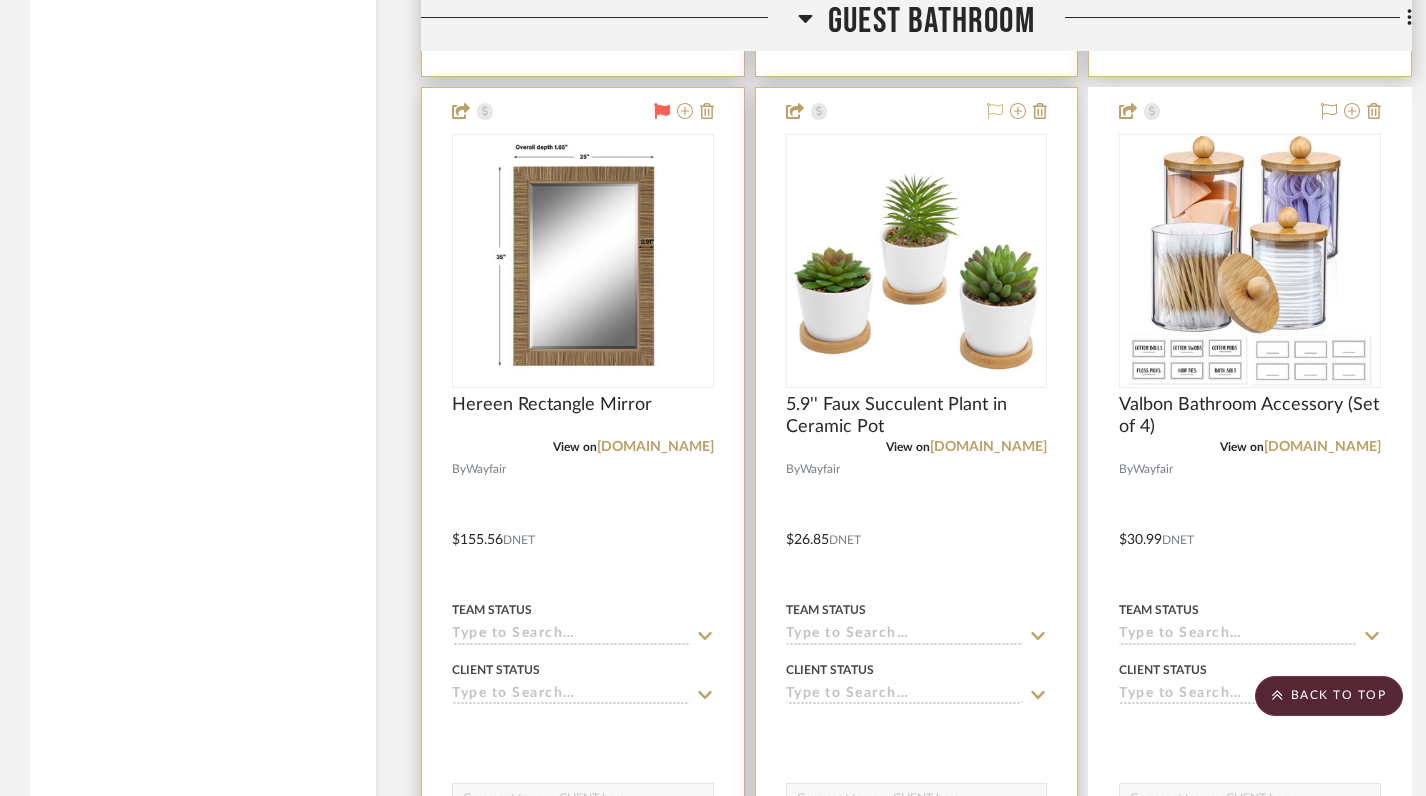 click 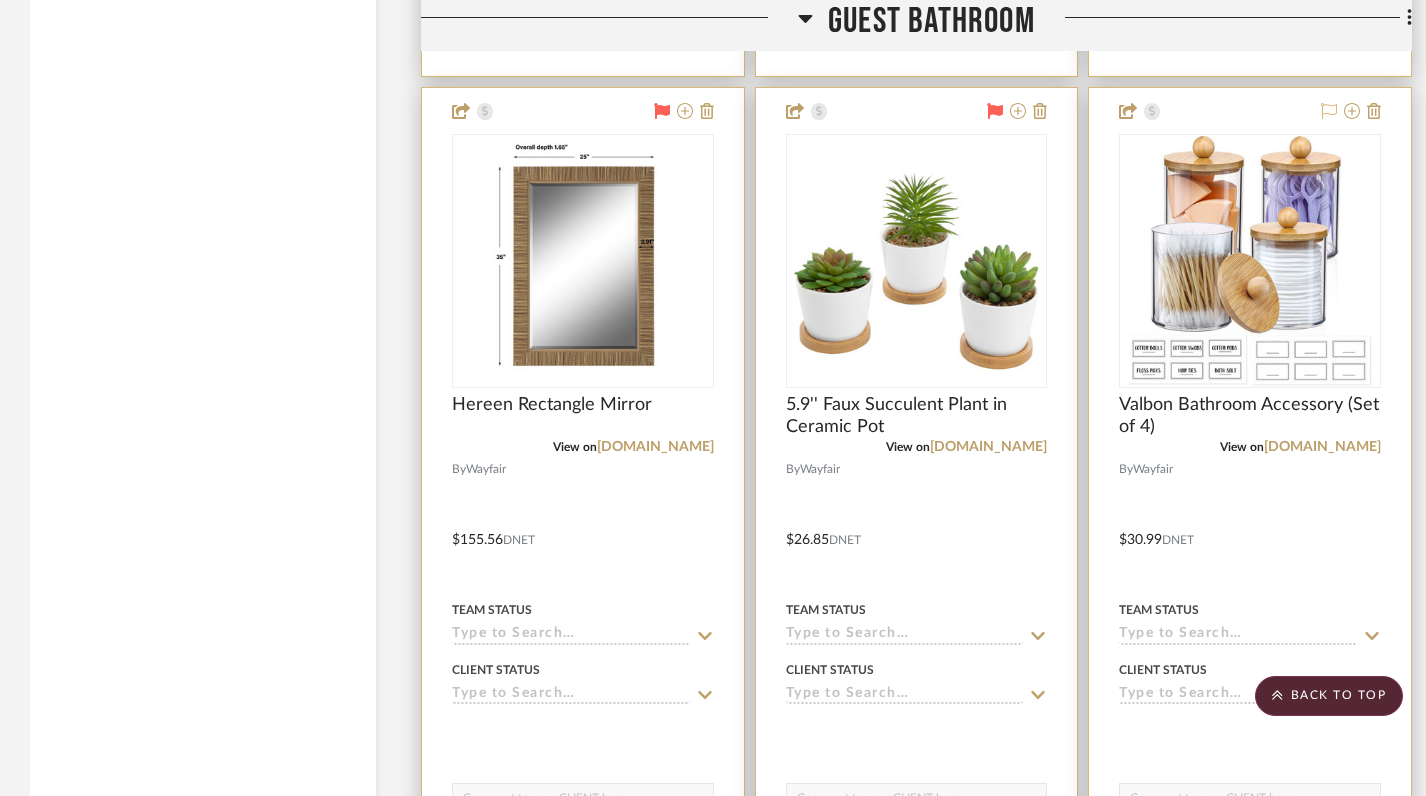 click 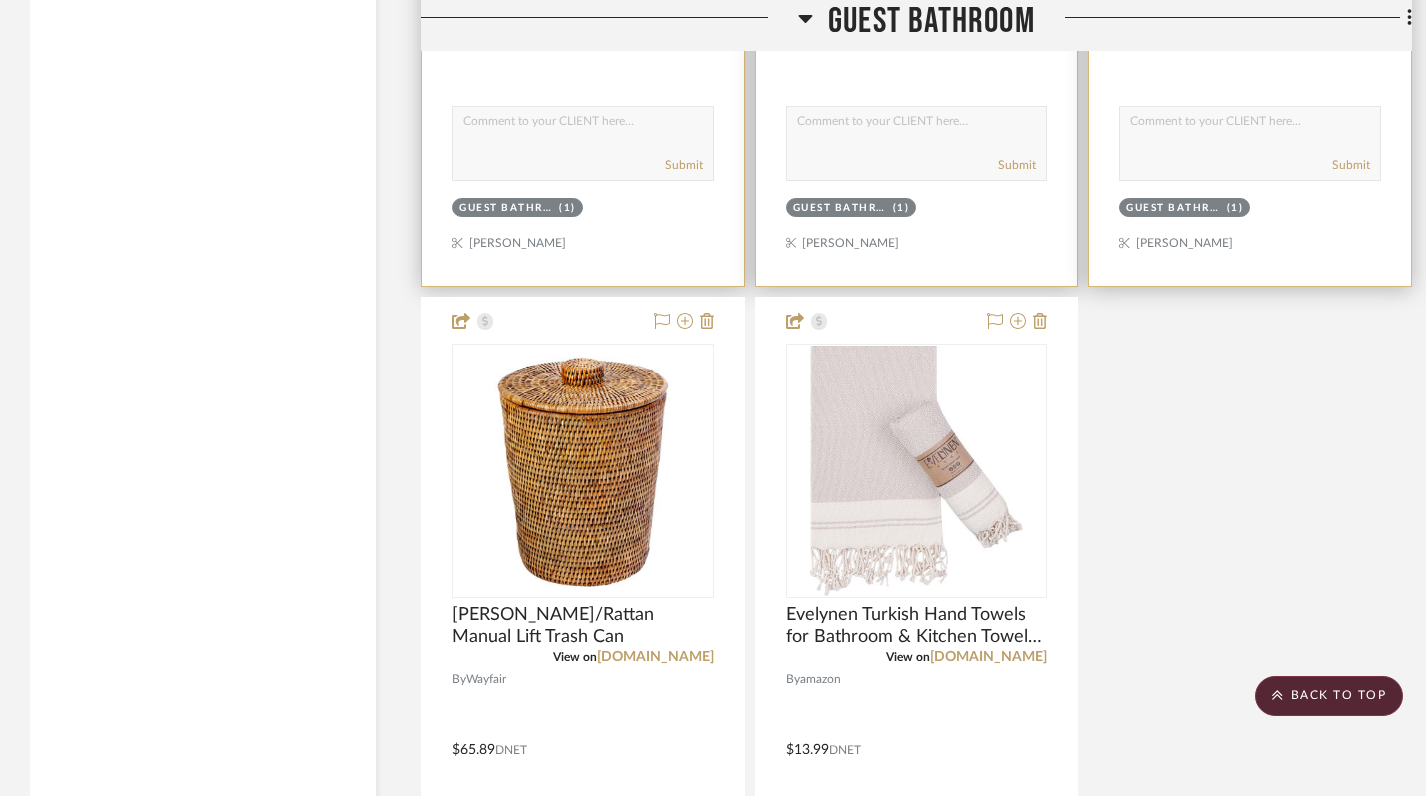 scroll, scrollTop: 6913, scrollLeft: 0, axis: vertical 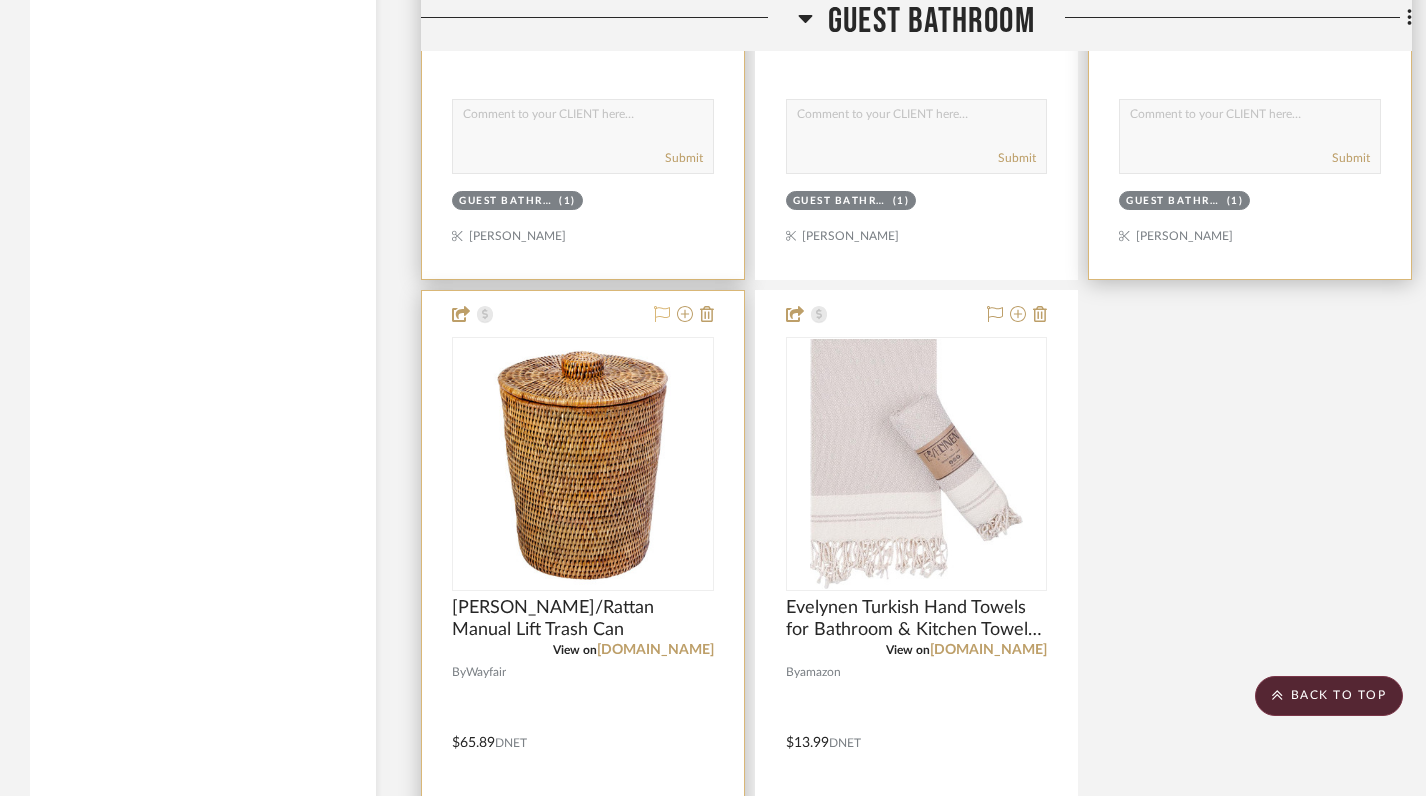 click 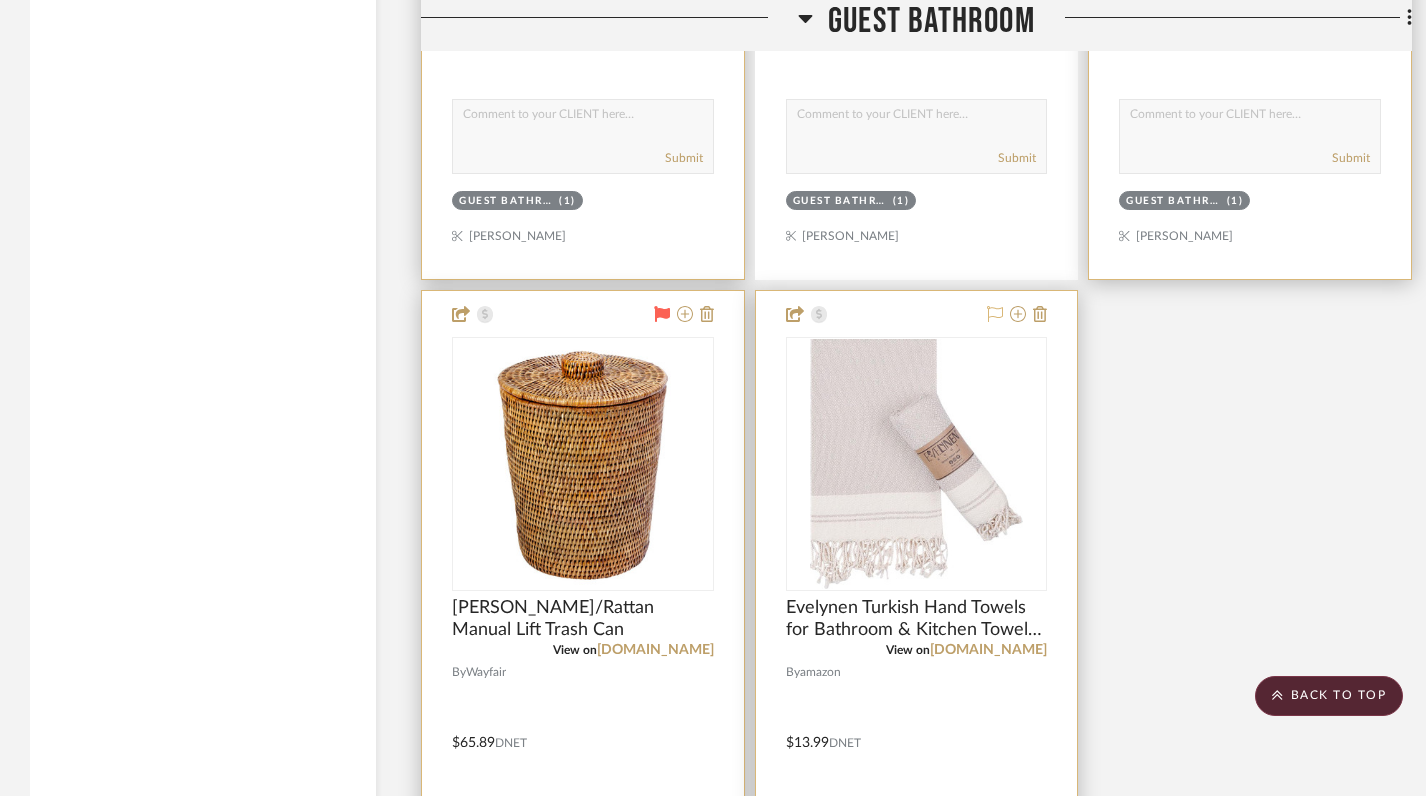 click 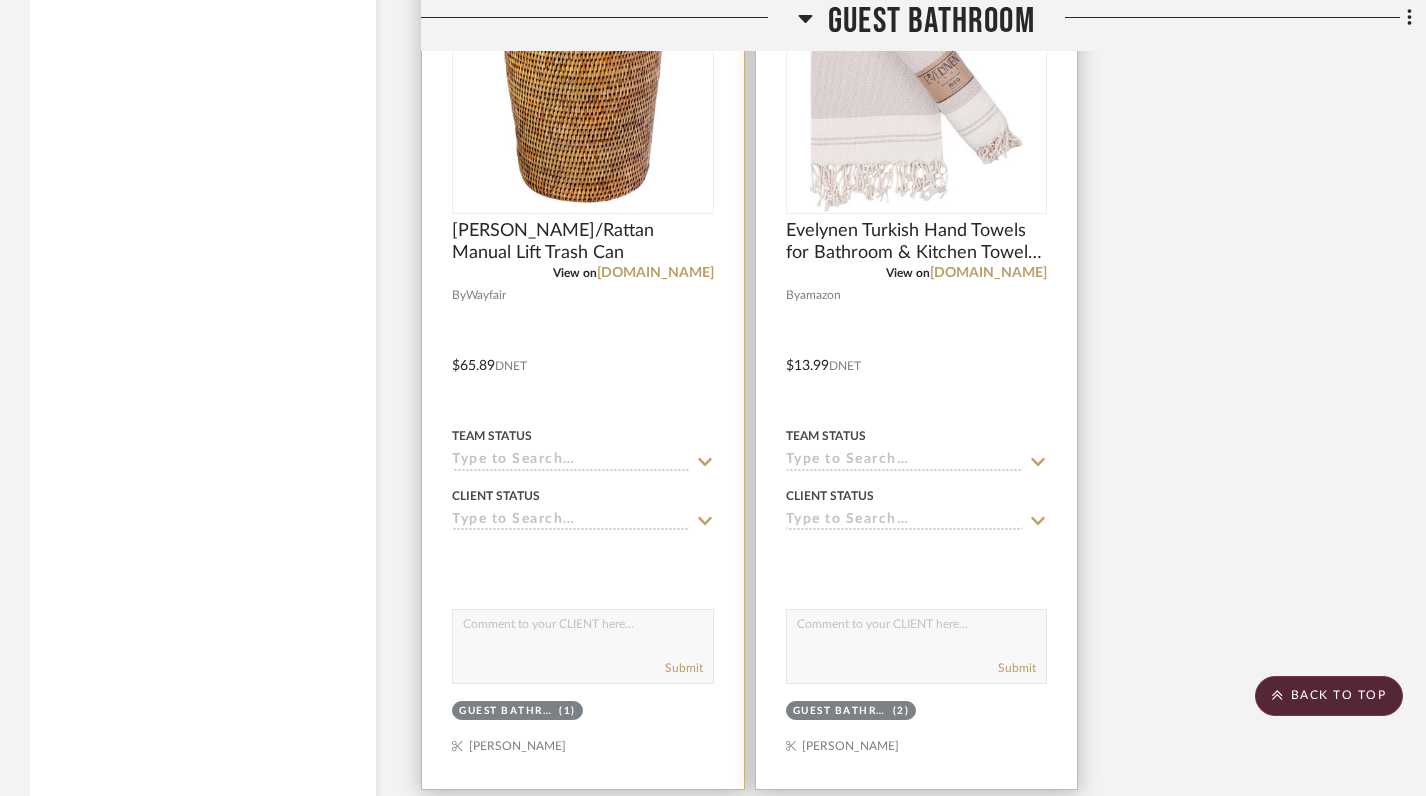 scroll, scrollTop: 7526, scrollLeft: 0, axis: vertical 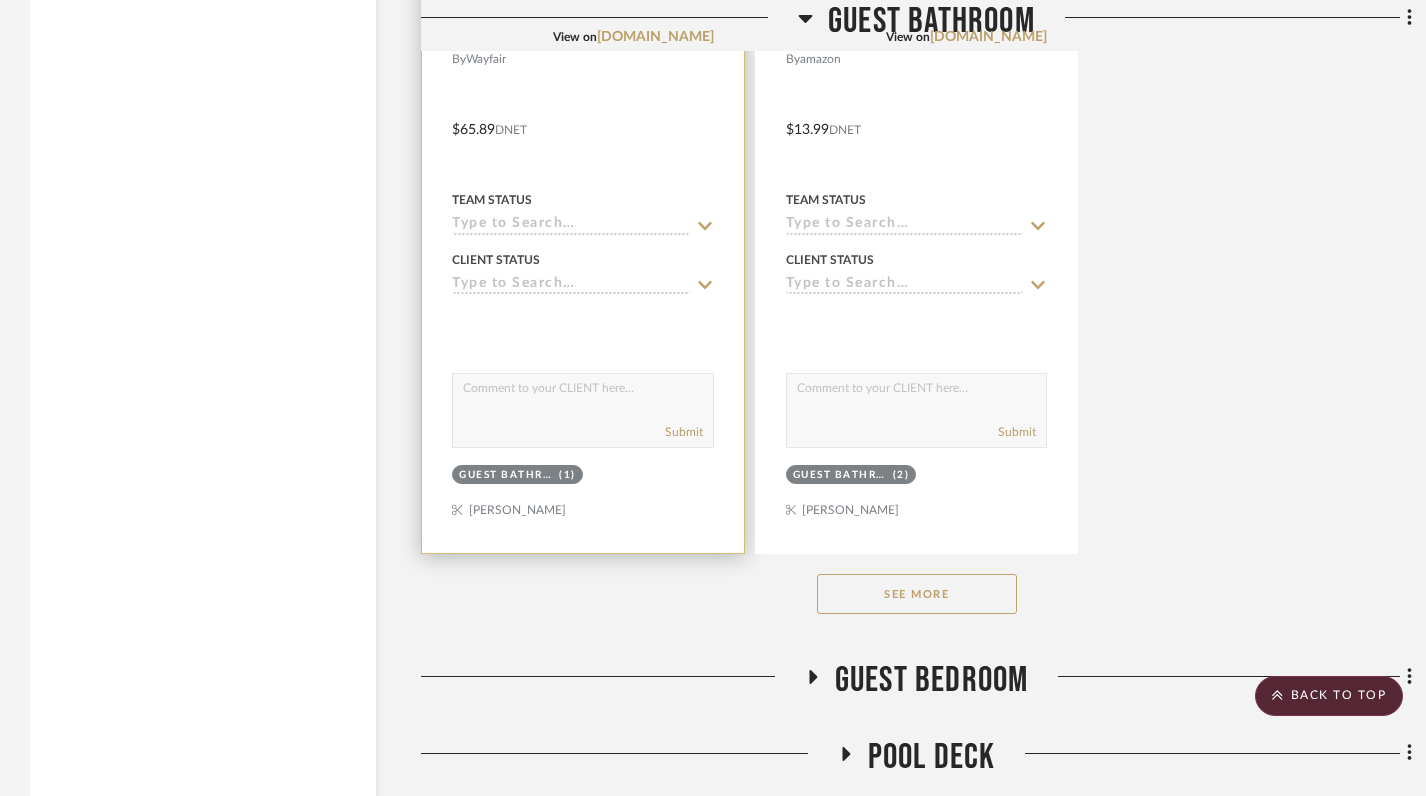 click on "See More" 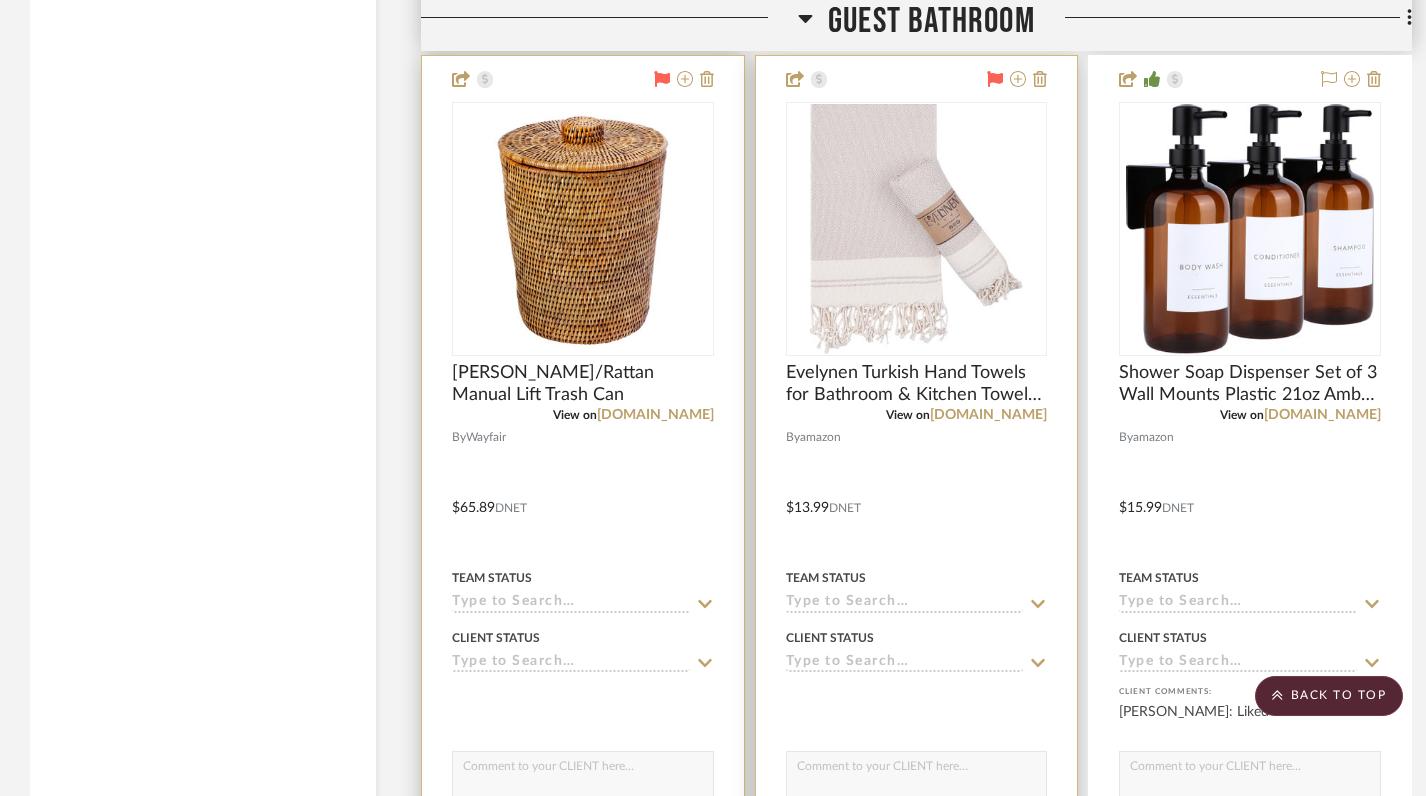 scroll, scrollTop: 7118, scrollLeft: 0, axis: vertical 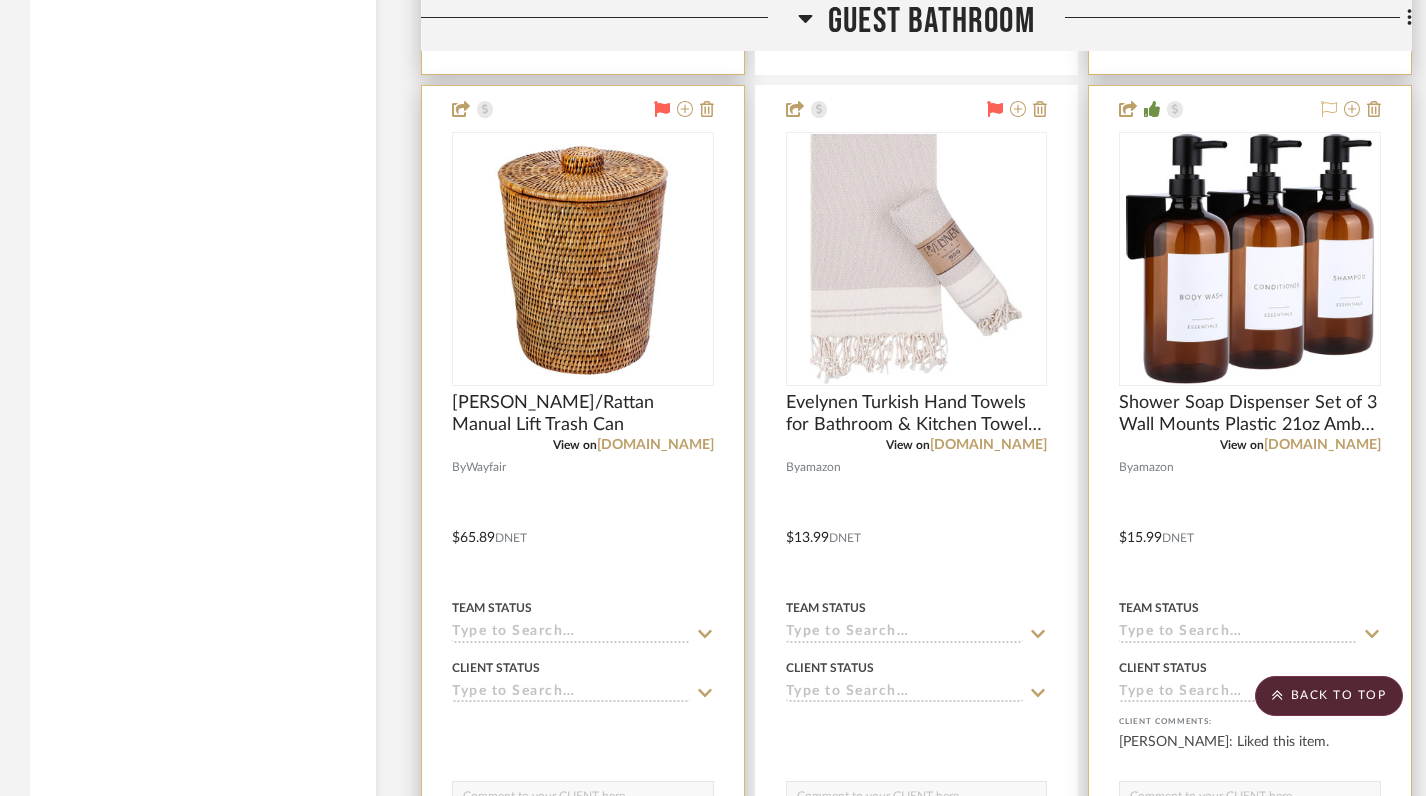 click 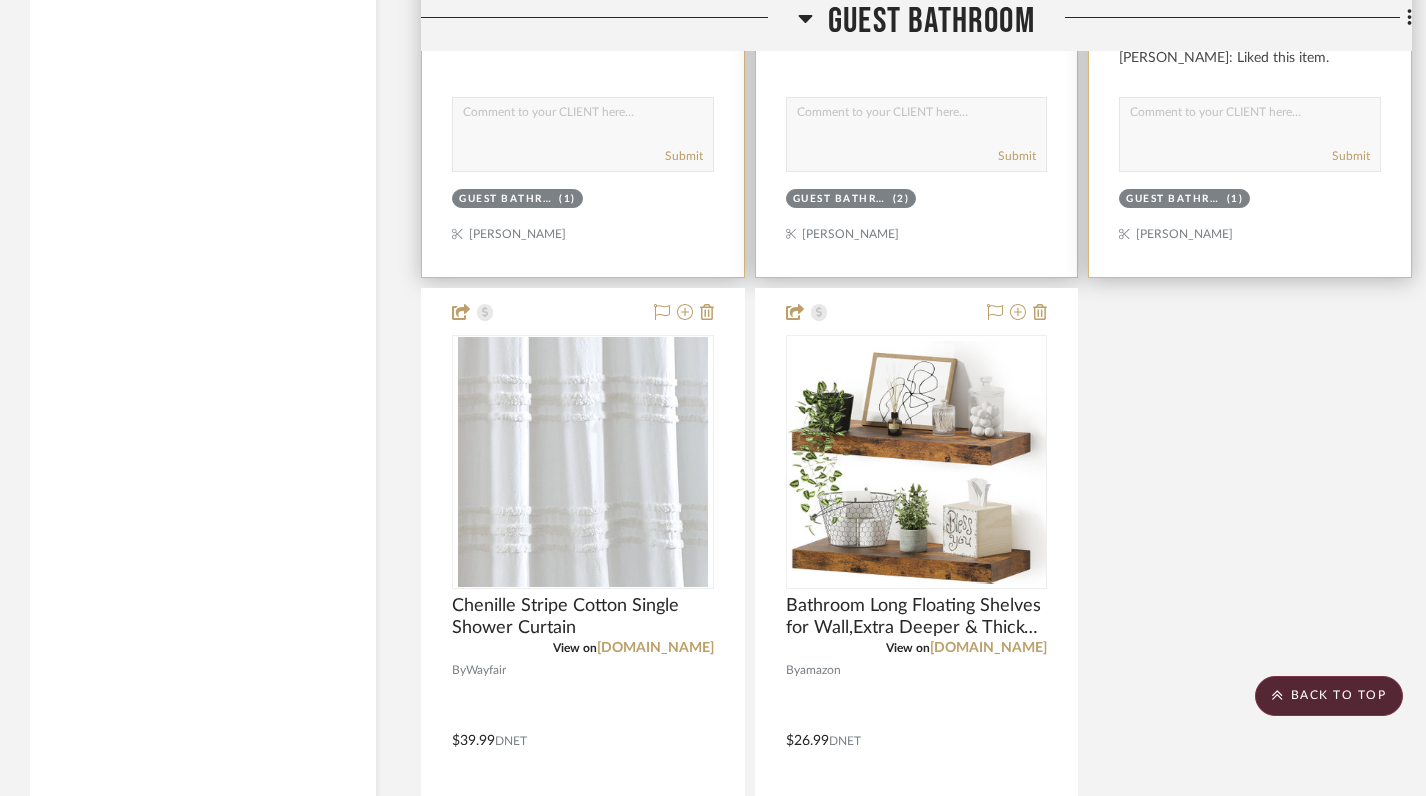 scroll, scrollTop: 7823, scrollLeft: 0, axis: vertical 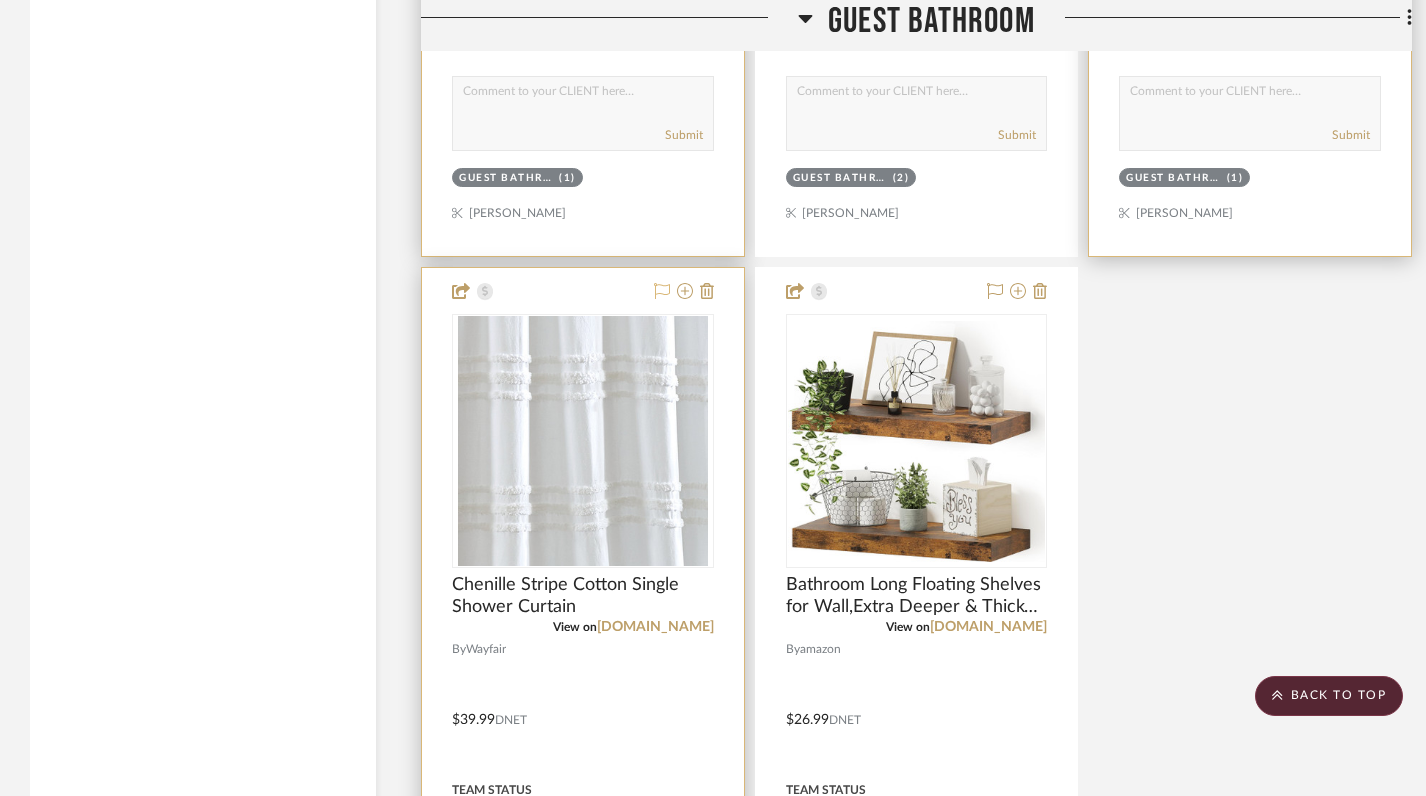 click 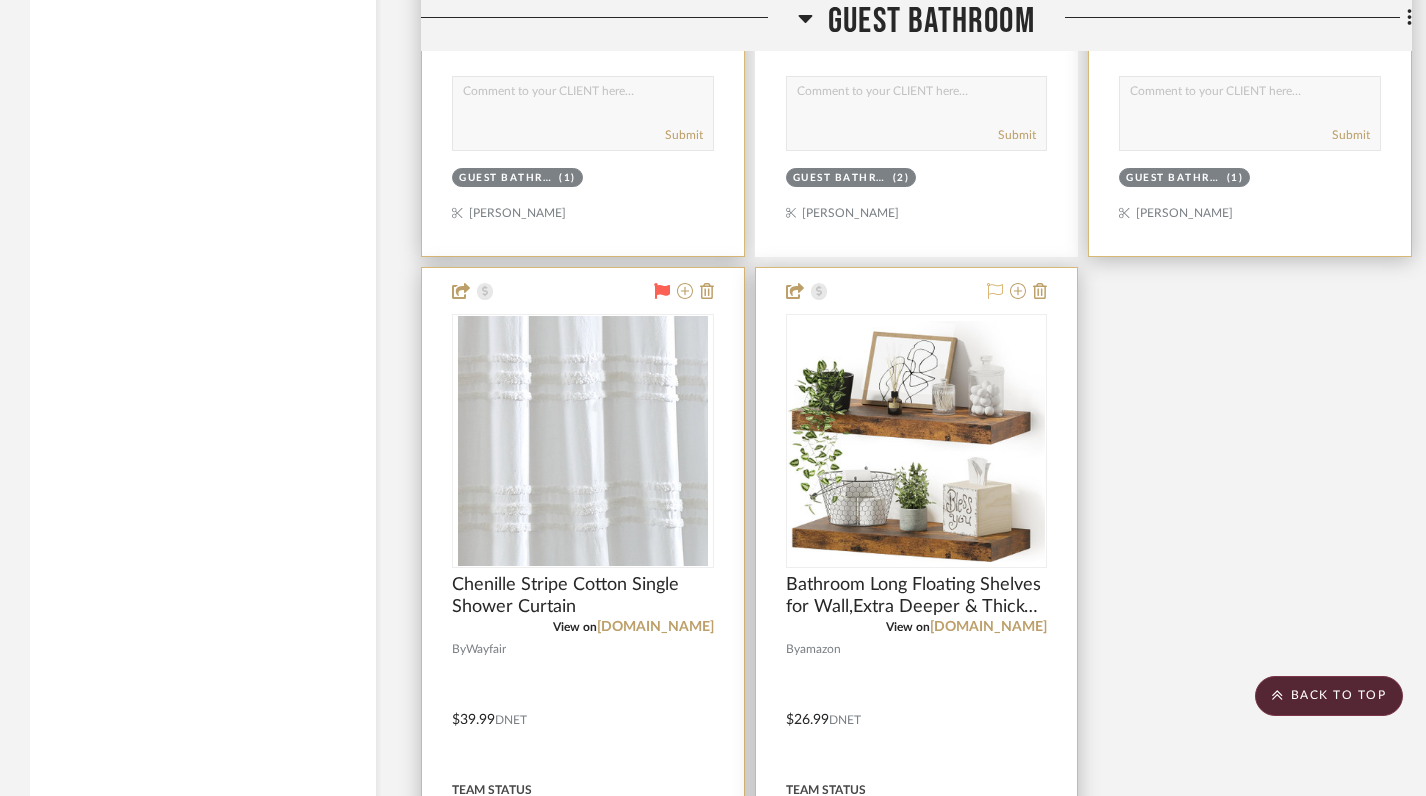 click 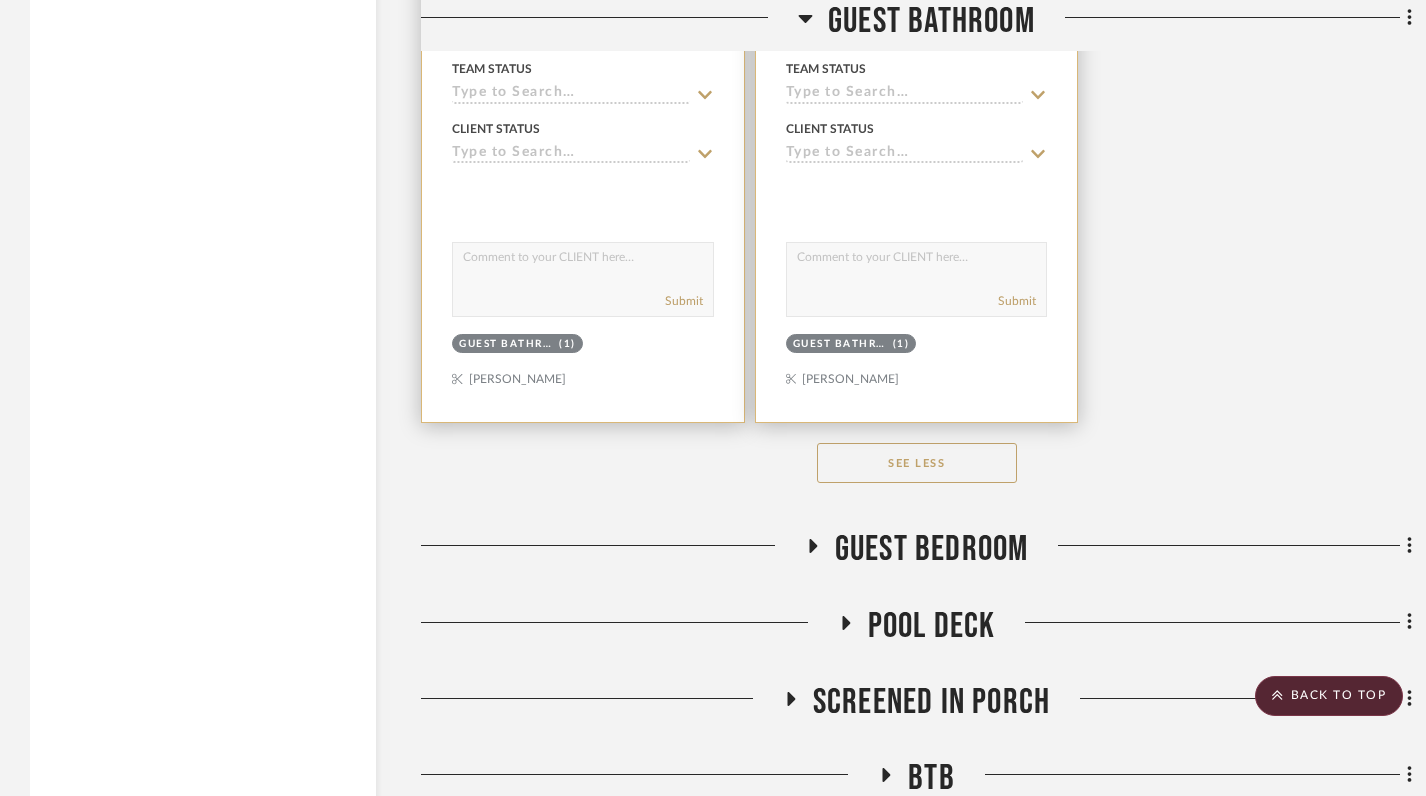 scroll, scrollTop: 8552, scrollLeft: 0, axis: vertical 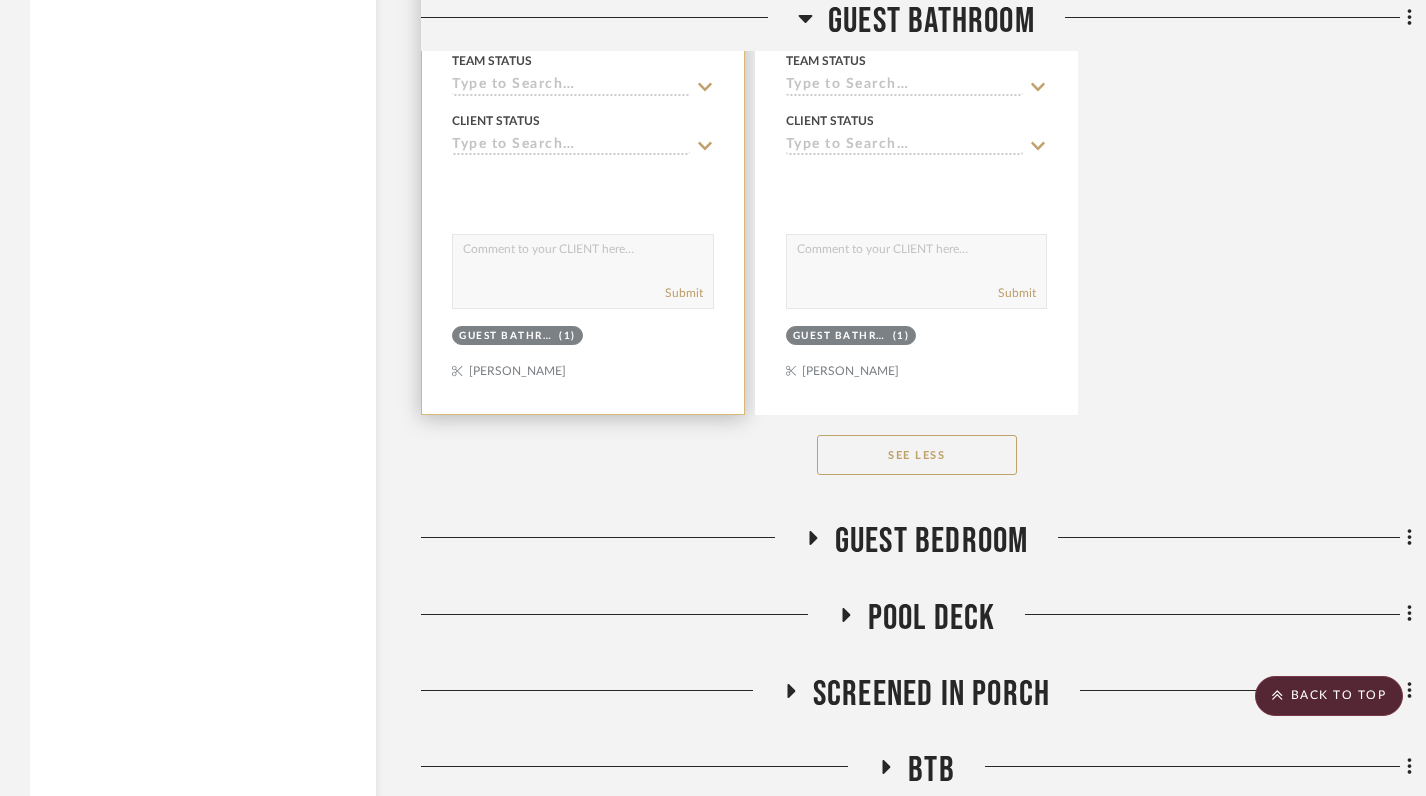 click 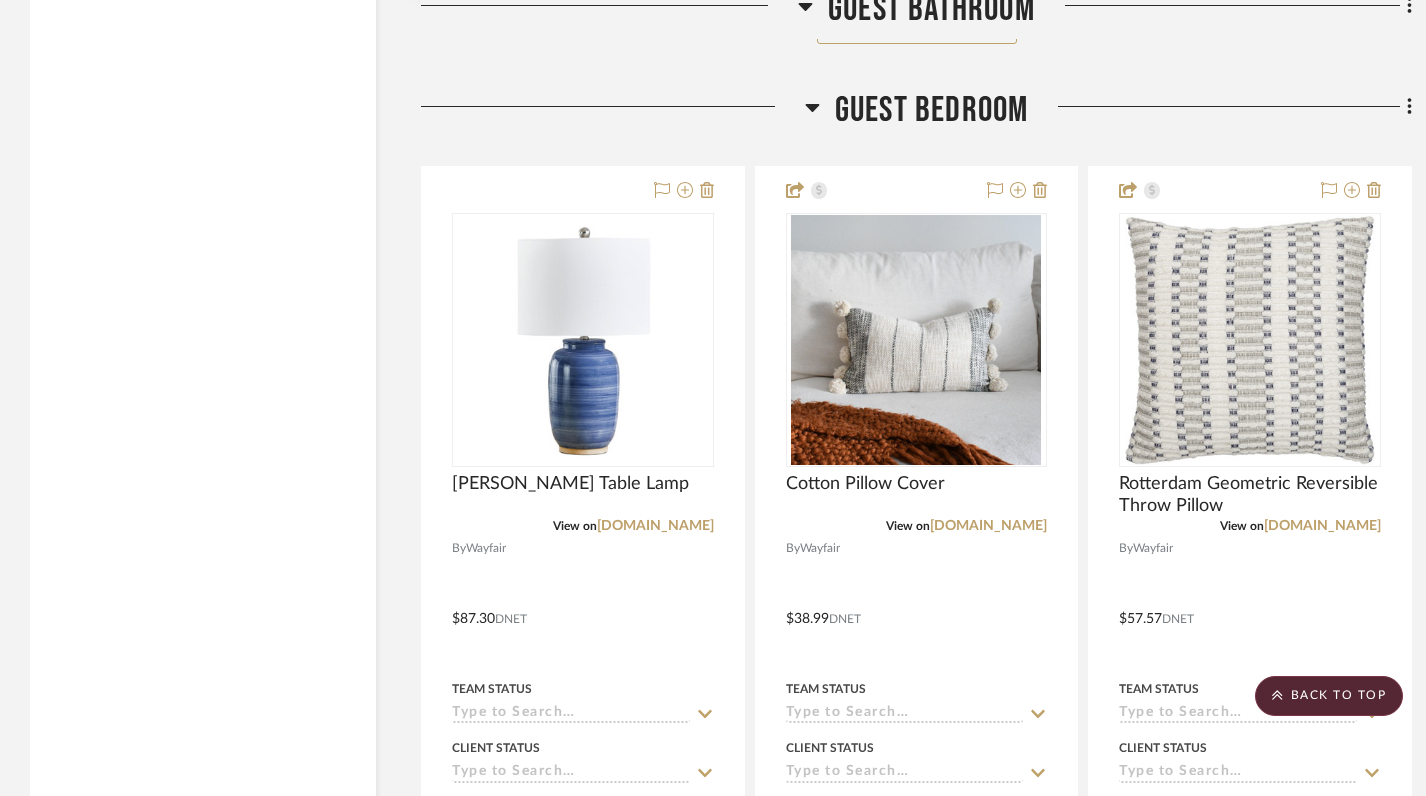 scroll, scrollTop: 9011, scrollLeft: 0, axis: vertical 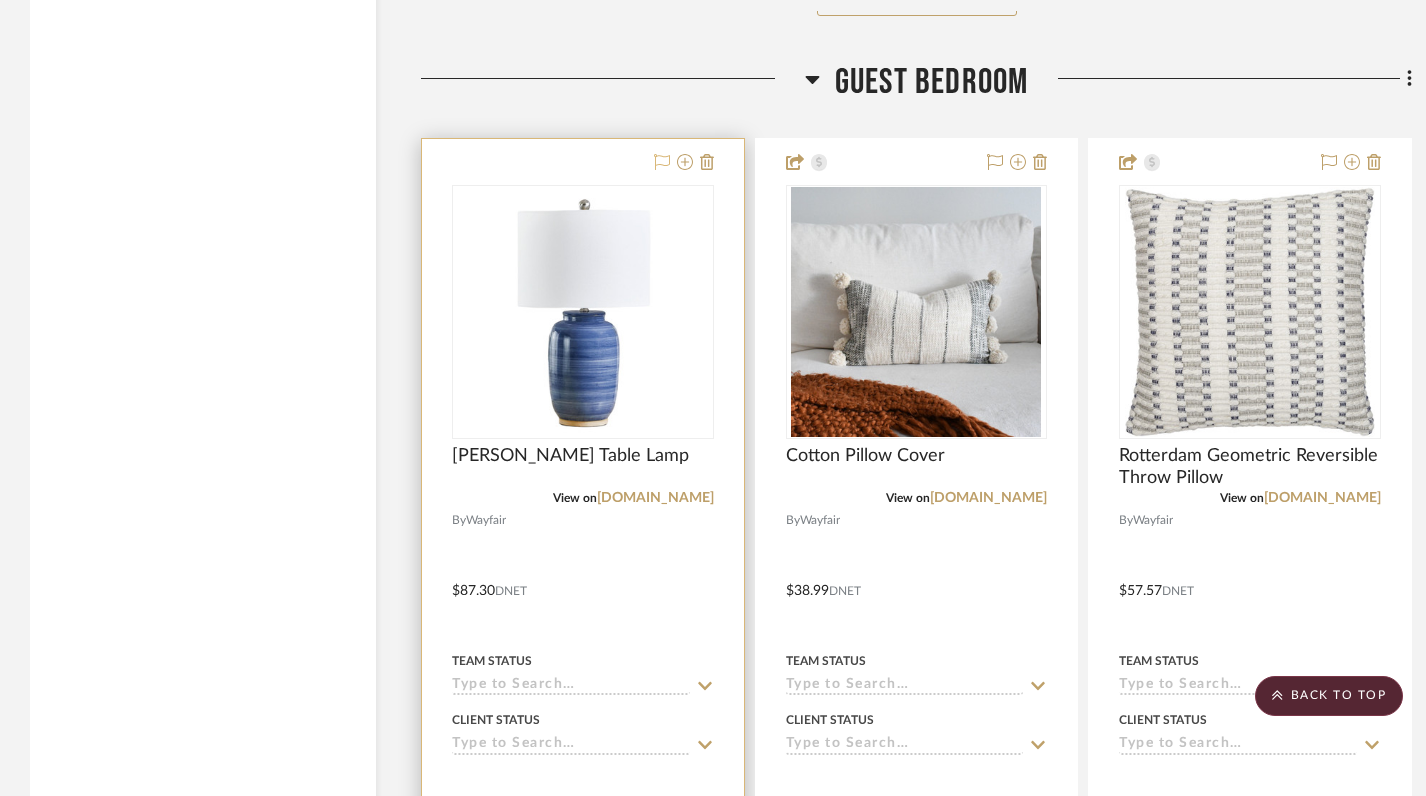 click 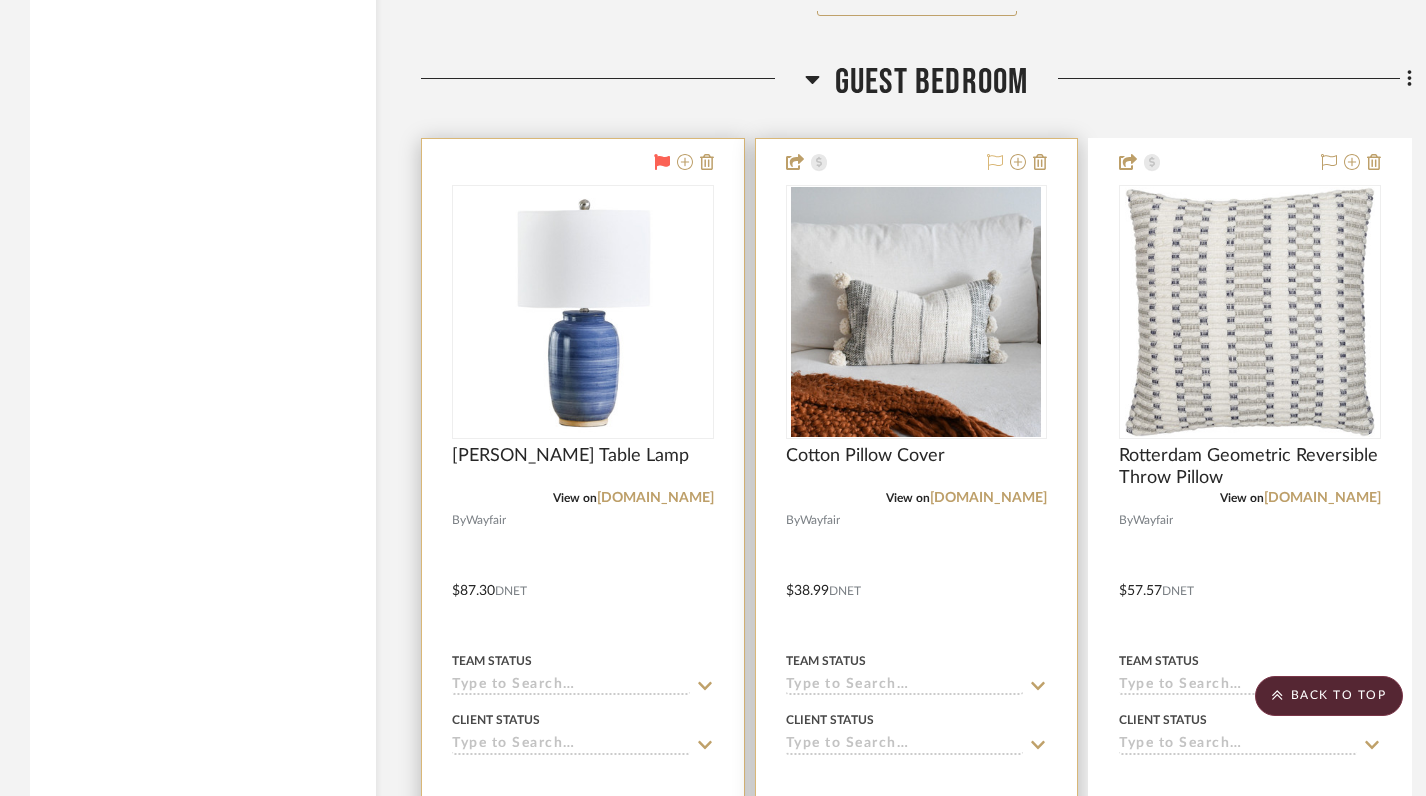 click 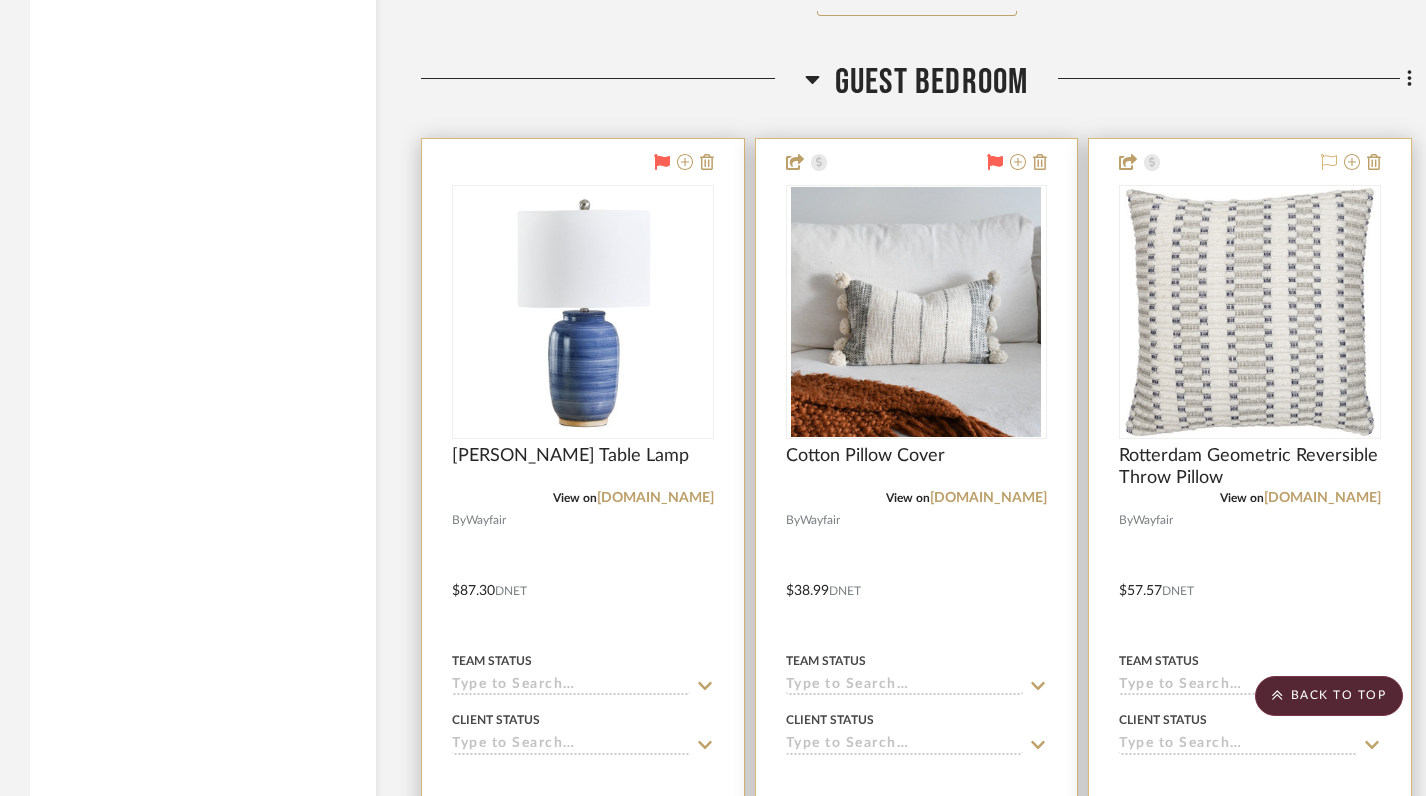 click 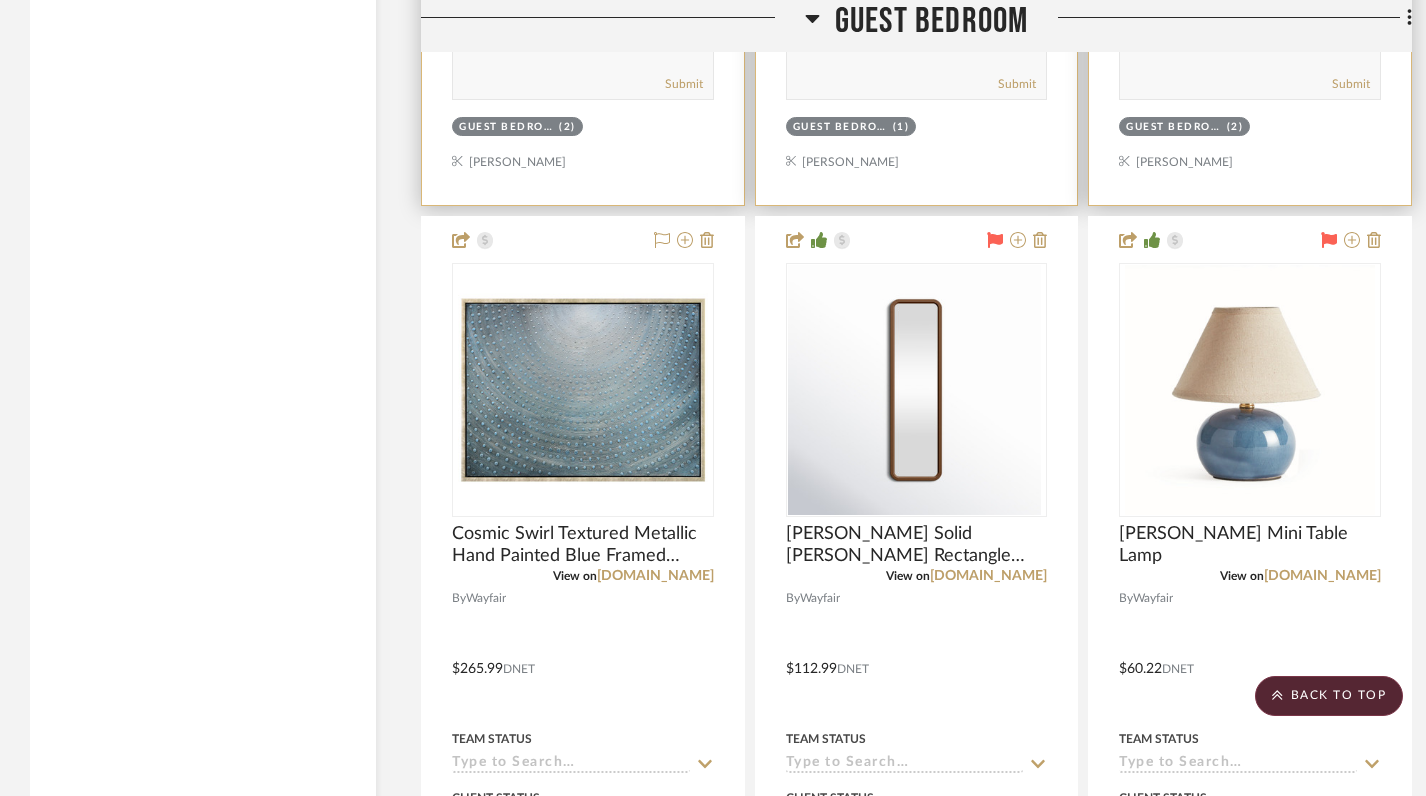 scroll, scrollTop: 9988, scrollLeft: 0, axis: vertical 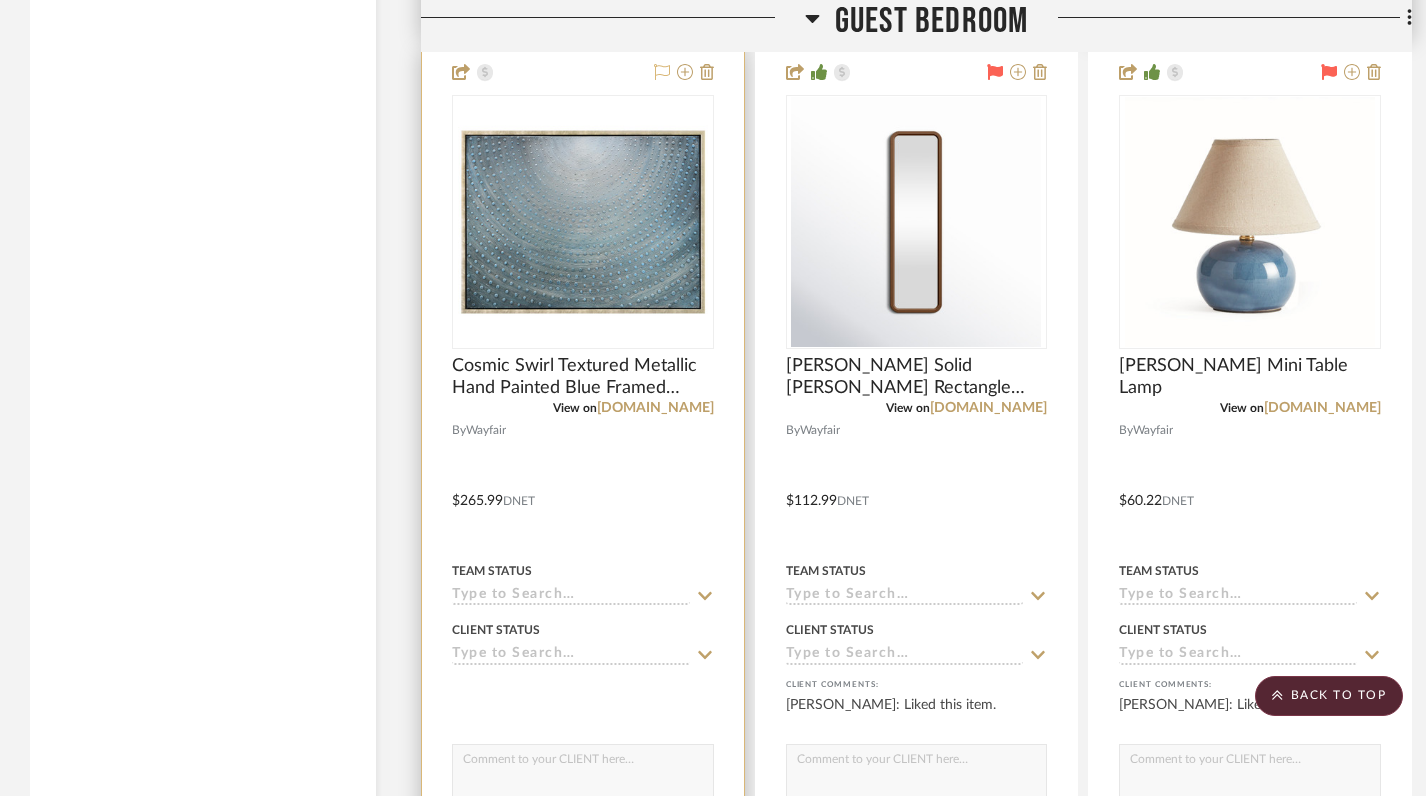 click 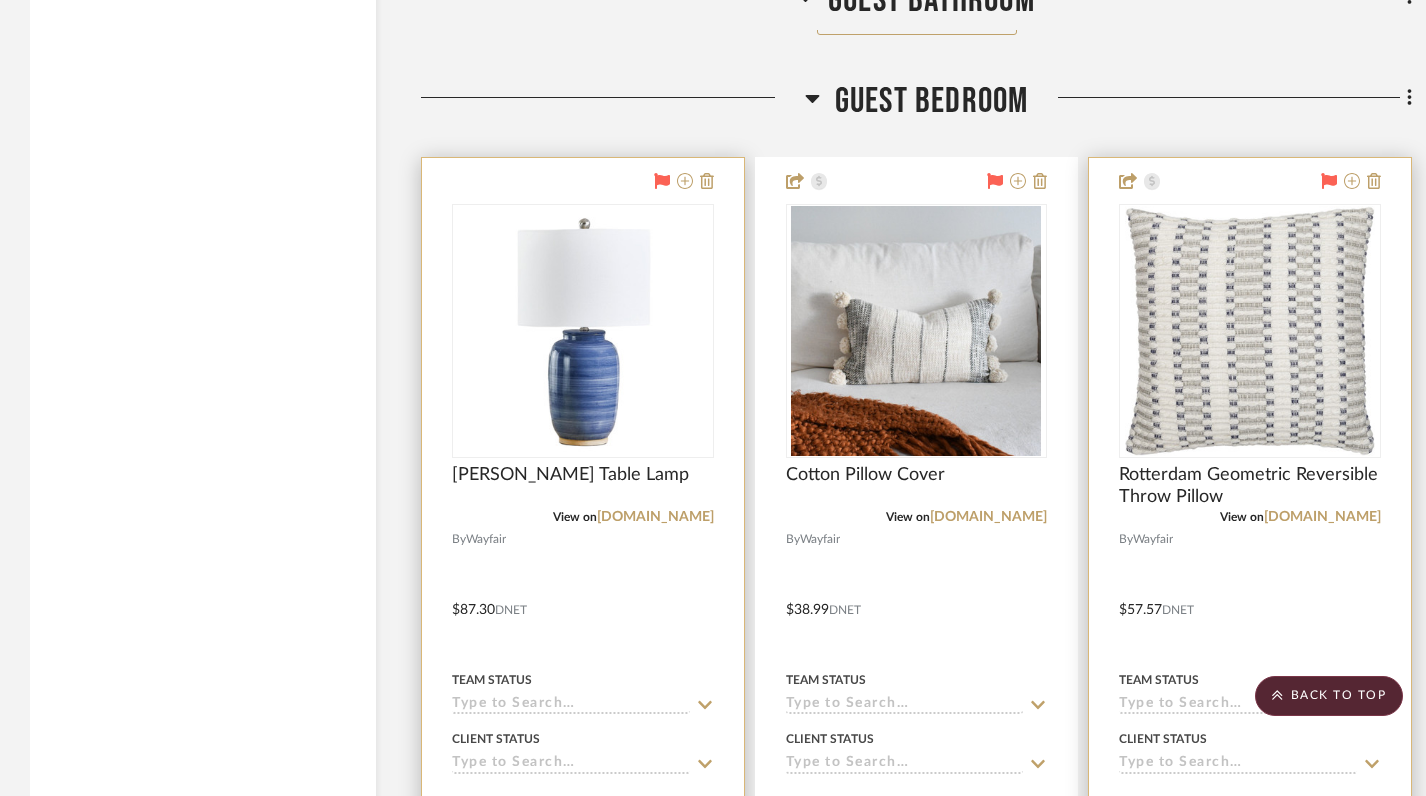 scroll, scrollTop: 8993, scrollLeft: 0, axis: vertical 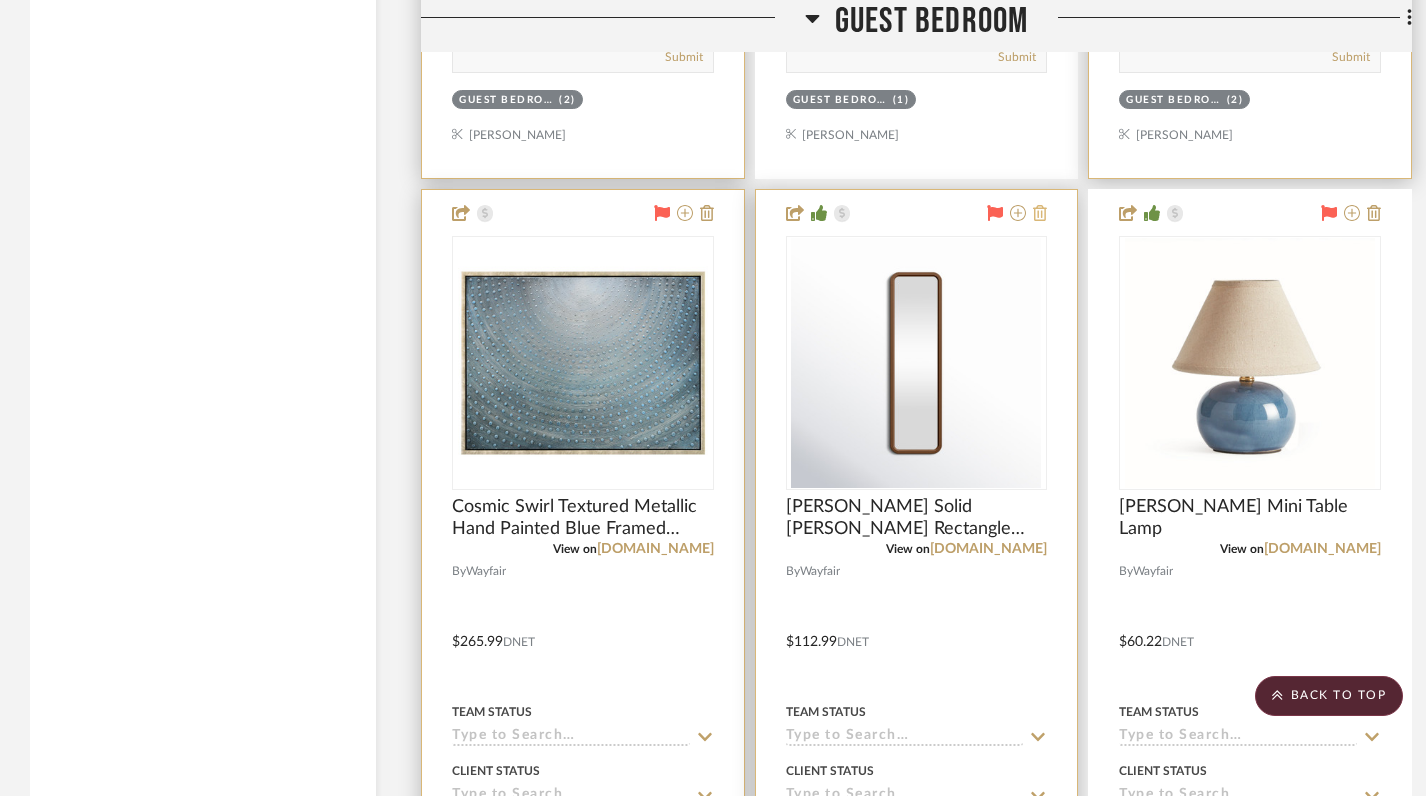 click 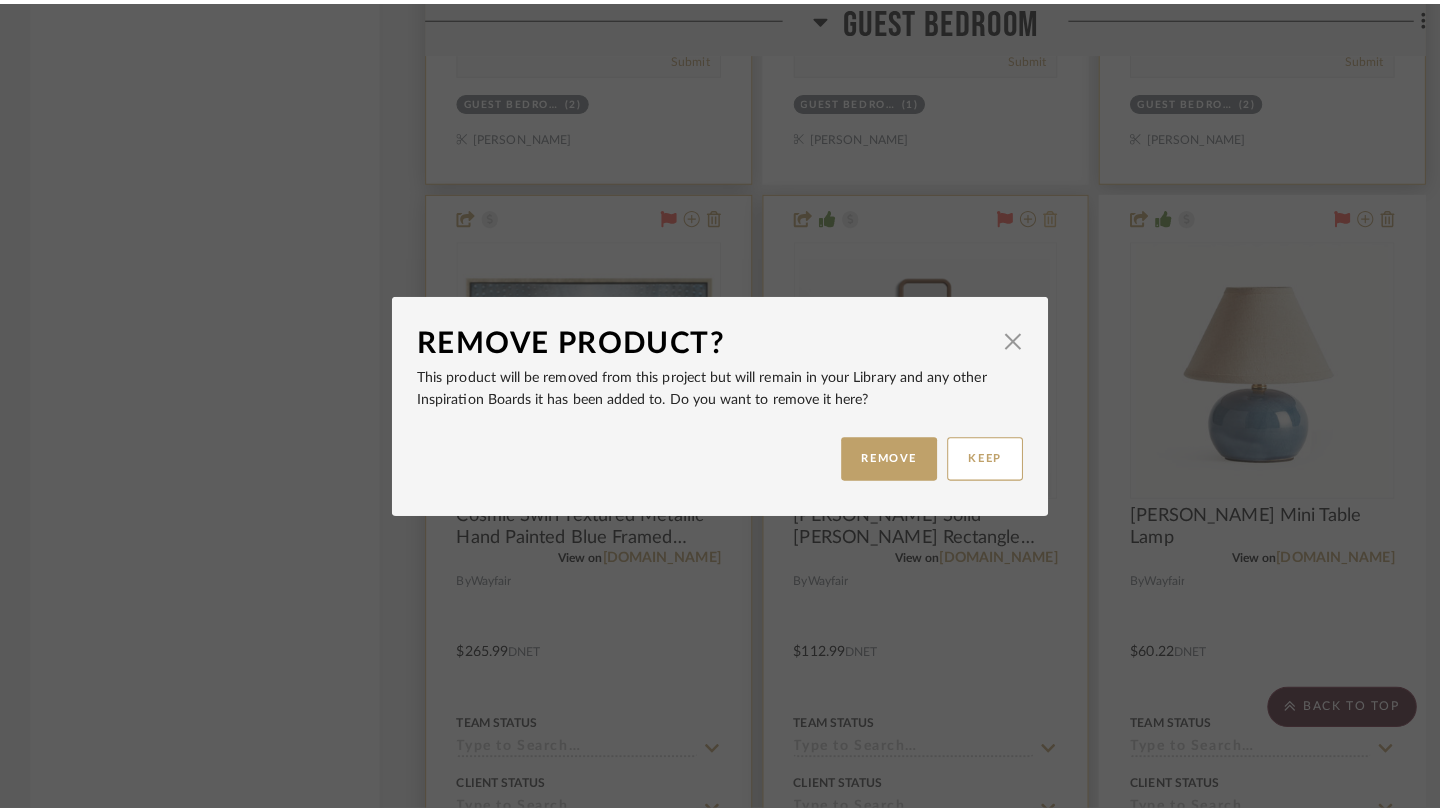 scroll, scrollTop: 0, scrollLeft: 0, axis: both 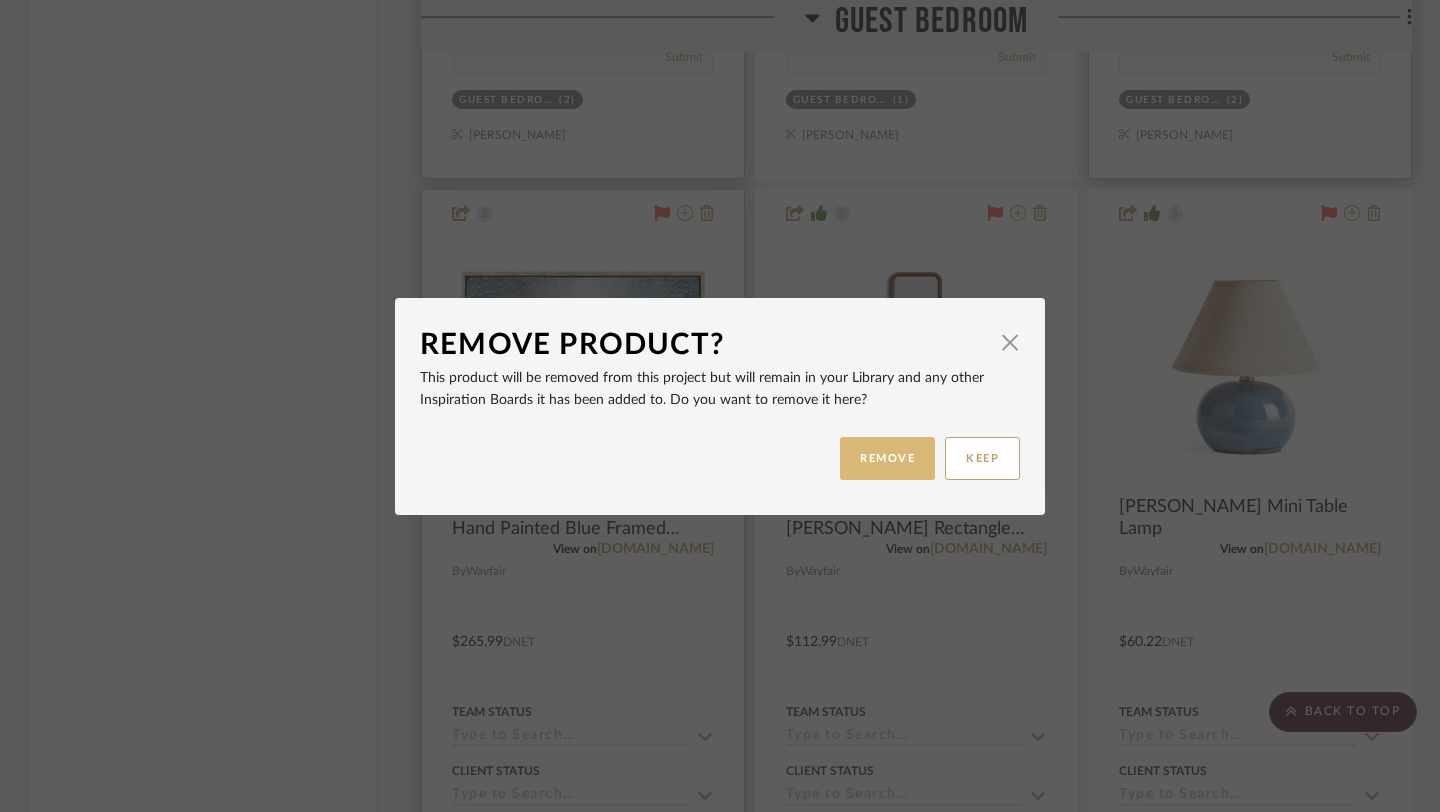 click on "REMOVE" at bounding box center (887, 458) 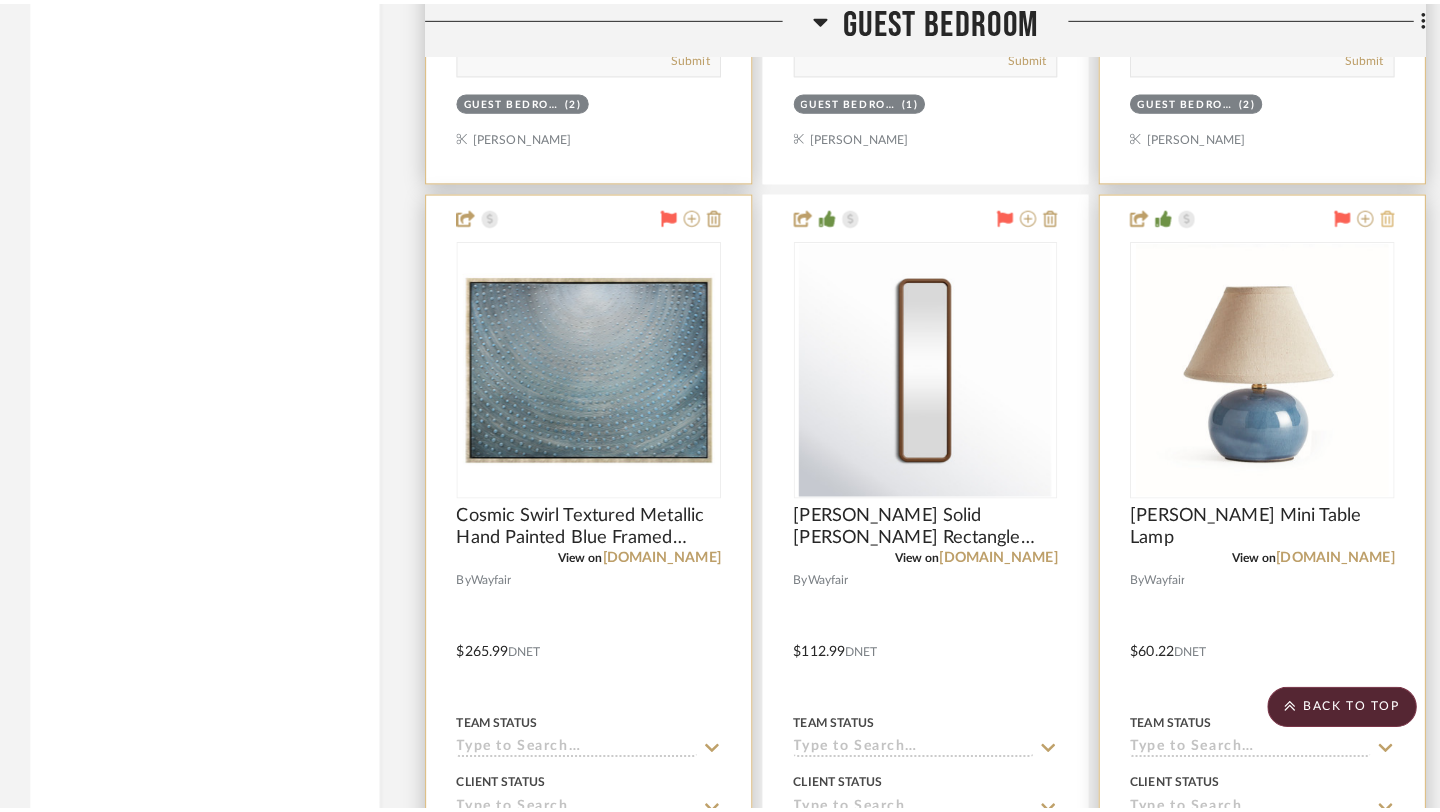 scroll, scrollTop: 0, scrollLeft: 0, axis: both 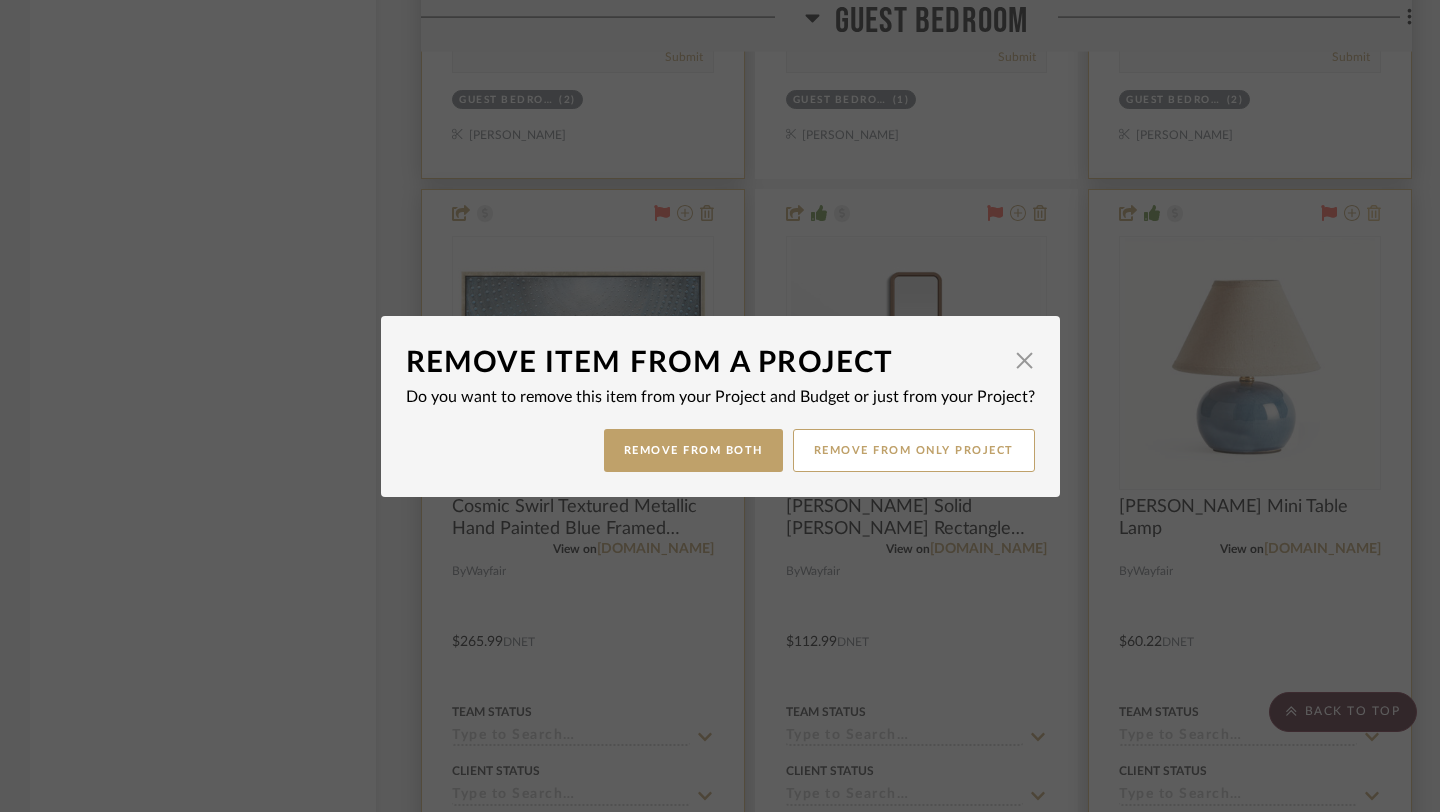 click on "Remove Item From a Project × Do you want to remove this item from your Project and Budget or just from your Project? Remove from Both Remove from only Project" at bounding box center (720, 406) 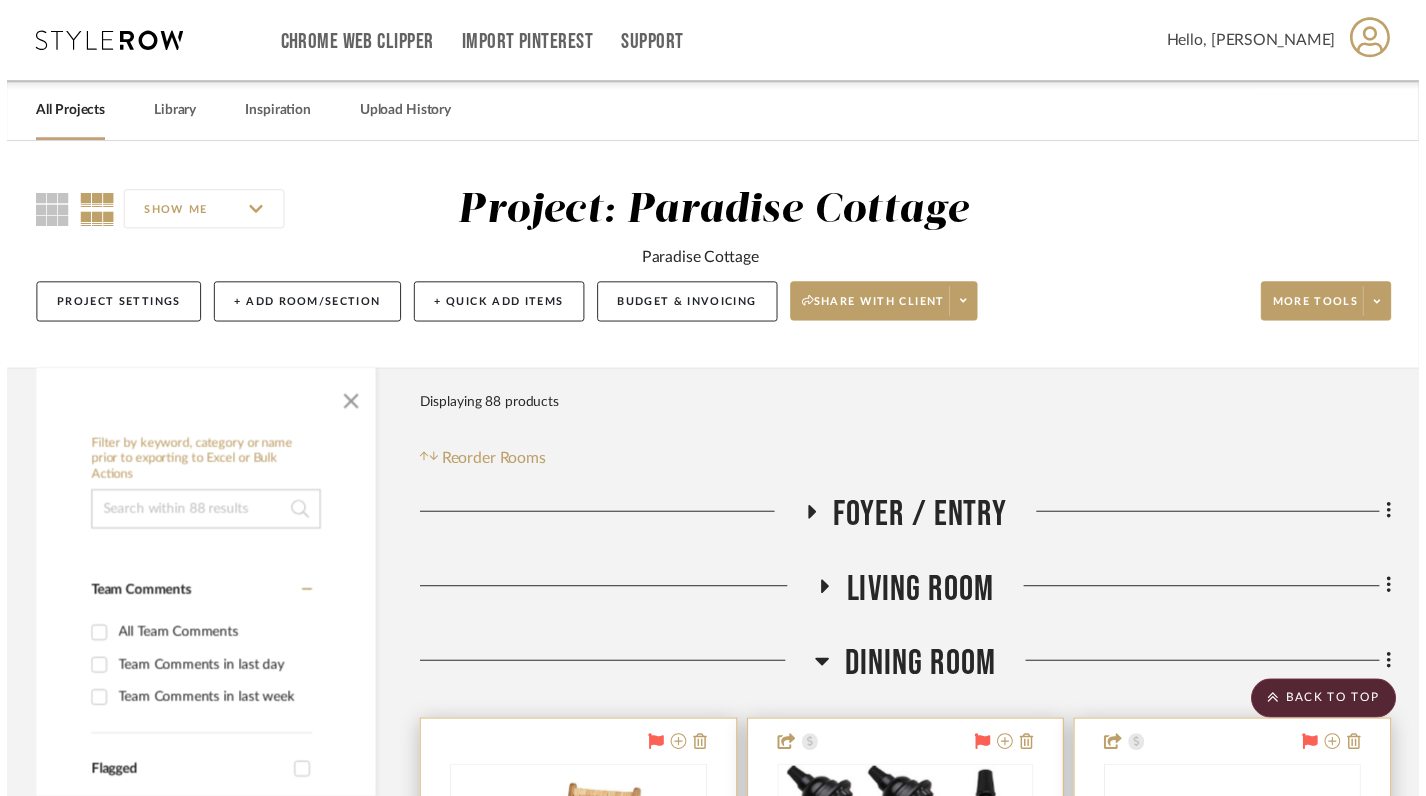 scroll, scrollTop: 9847, scrollLeft: 0, axis: vertical 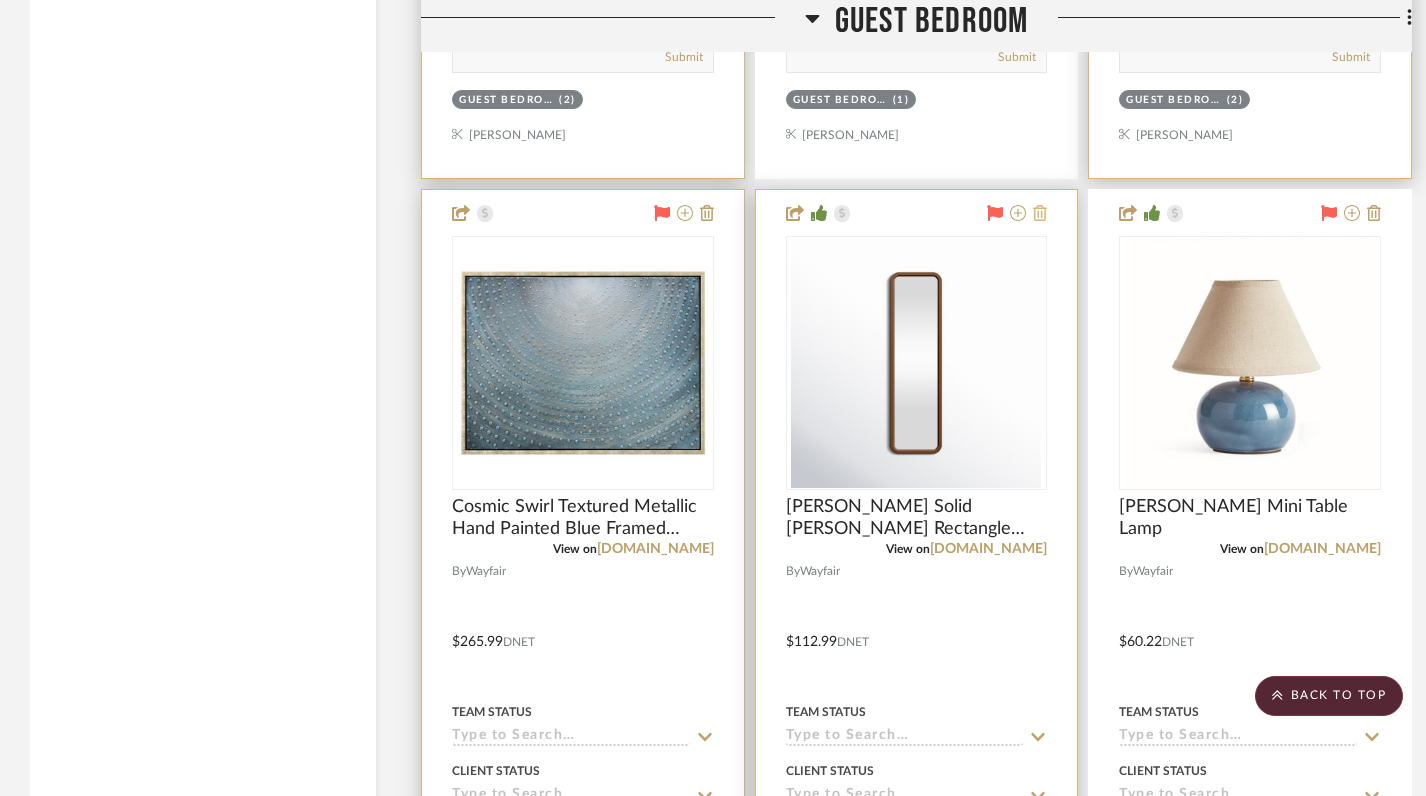 click 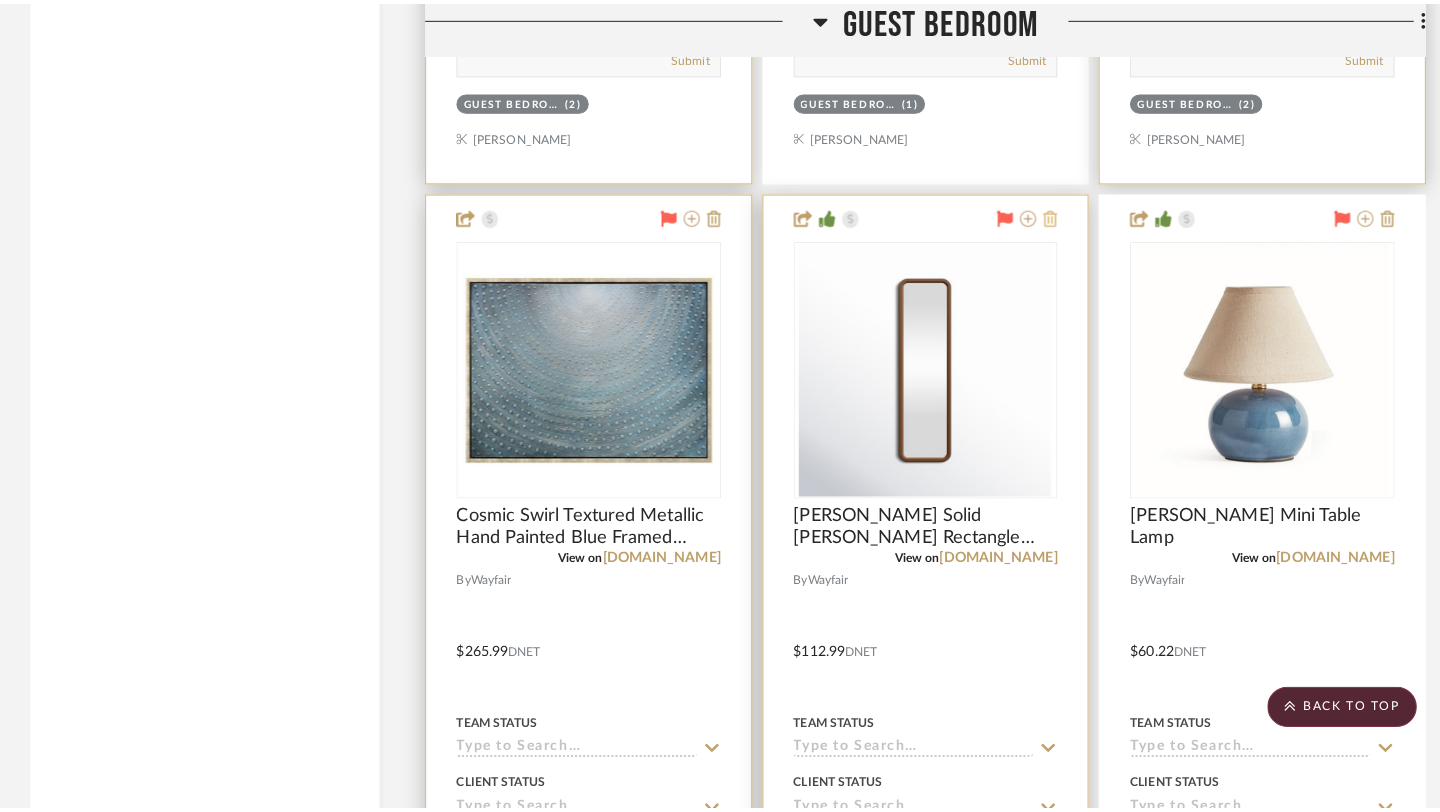 scroll, scrollTop: 0, scrollLeft: 0, axis: both 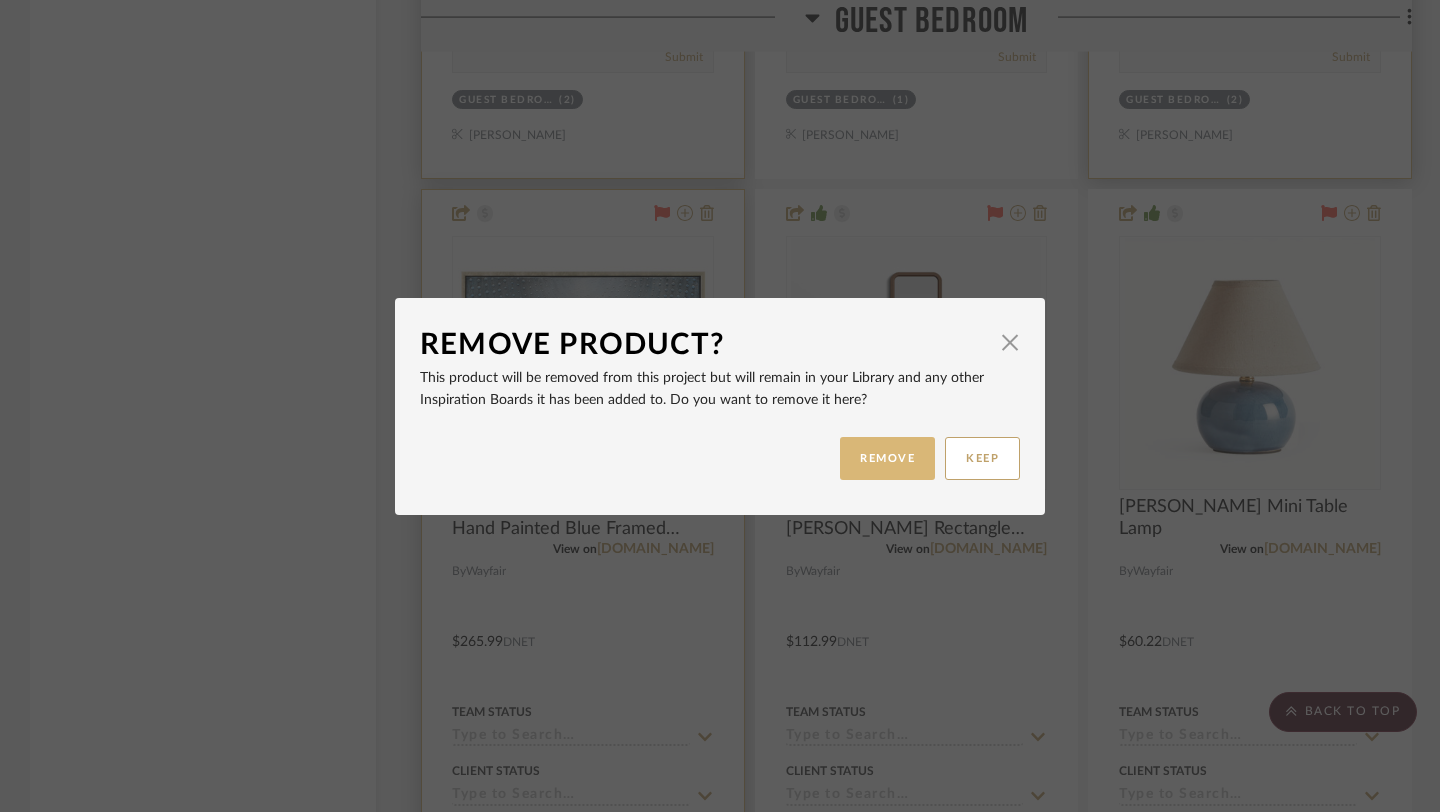 click on "REMOVE" at bounding box center (887, 458) 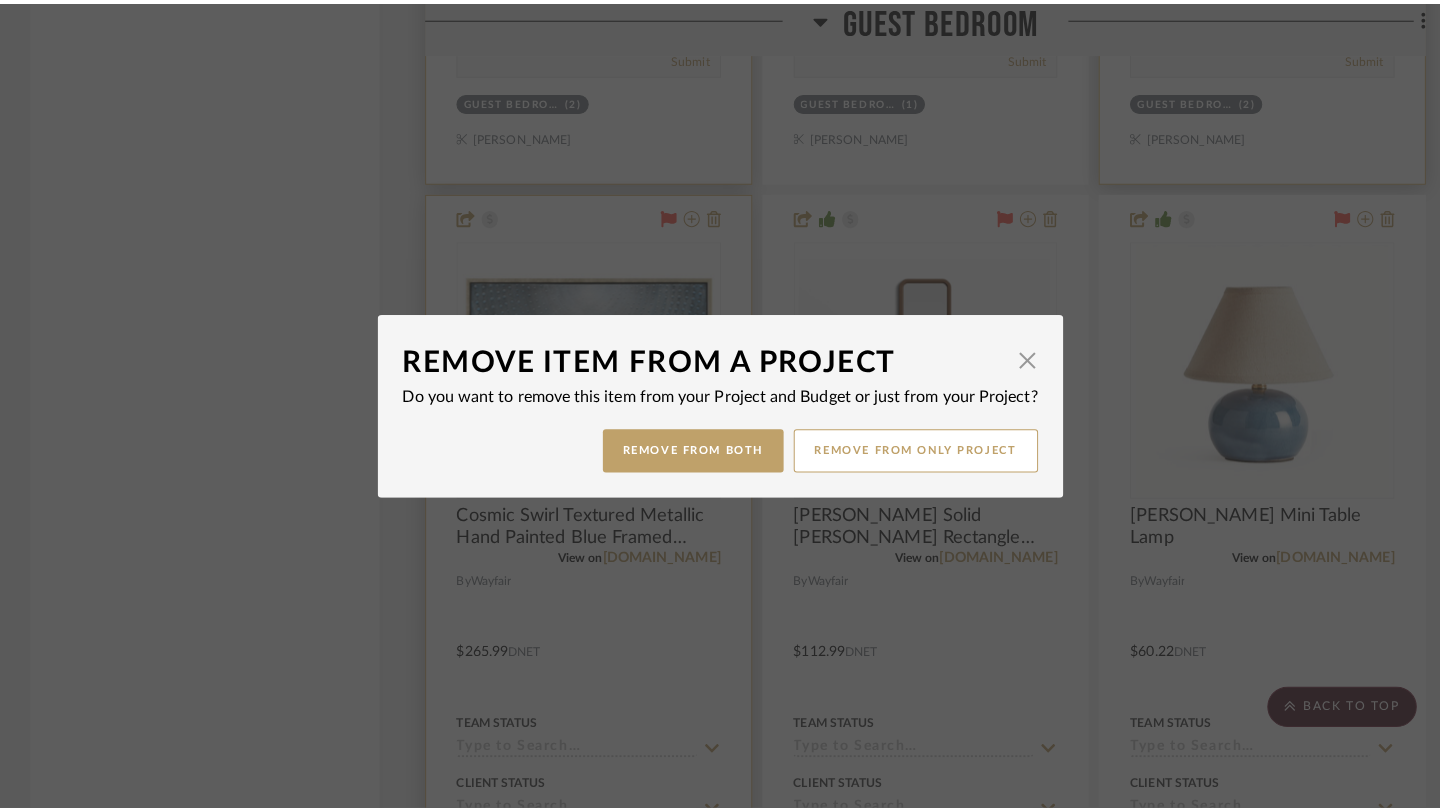 scroll, scrollTop: 0, scrollLeft: 0, axis: both 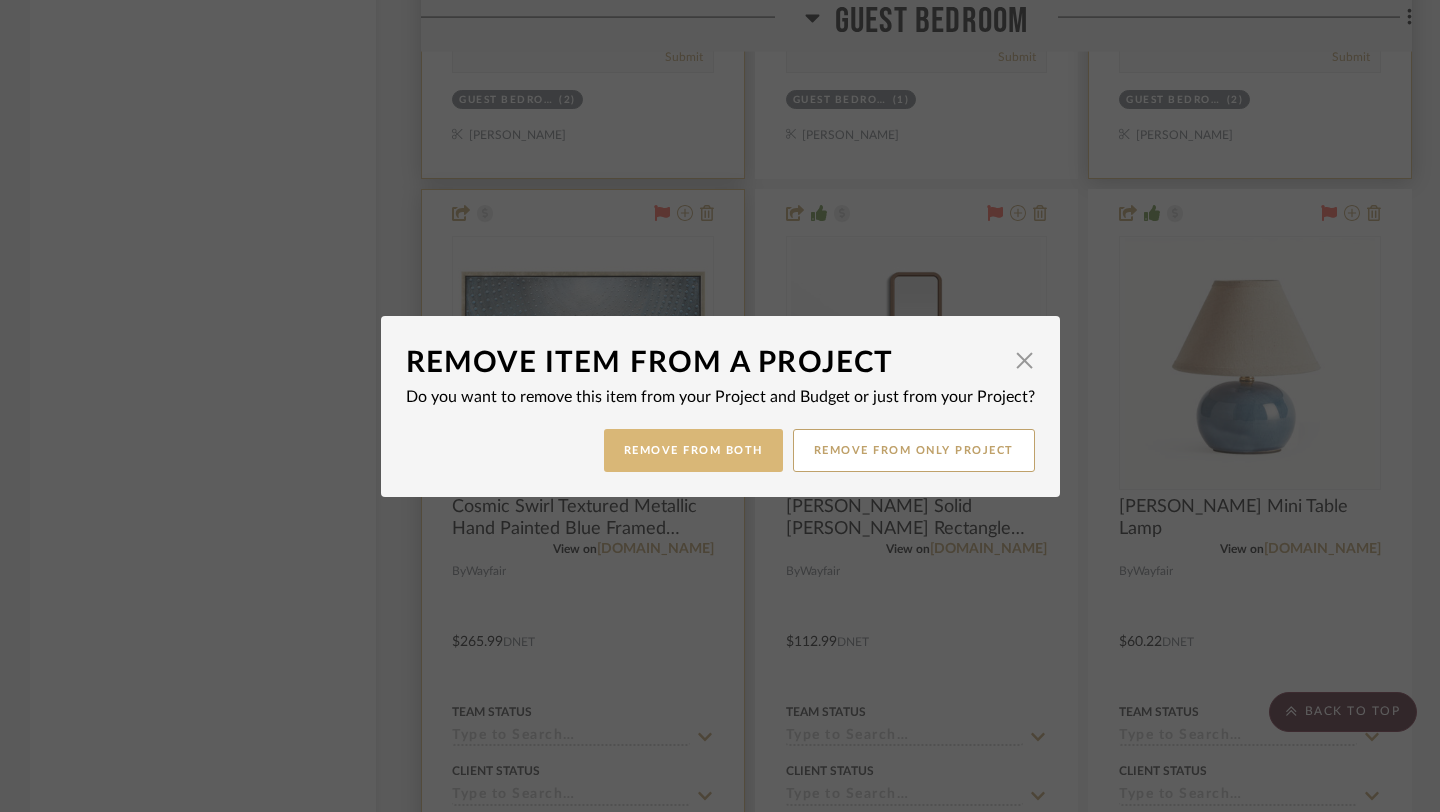 click on "Remove from Both" at bounding box center [693, 450] 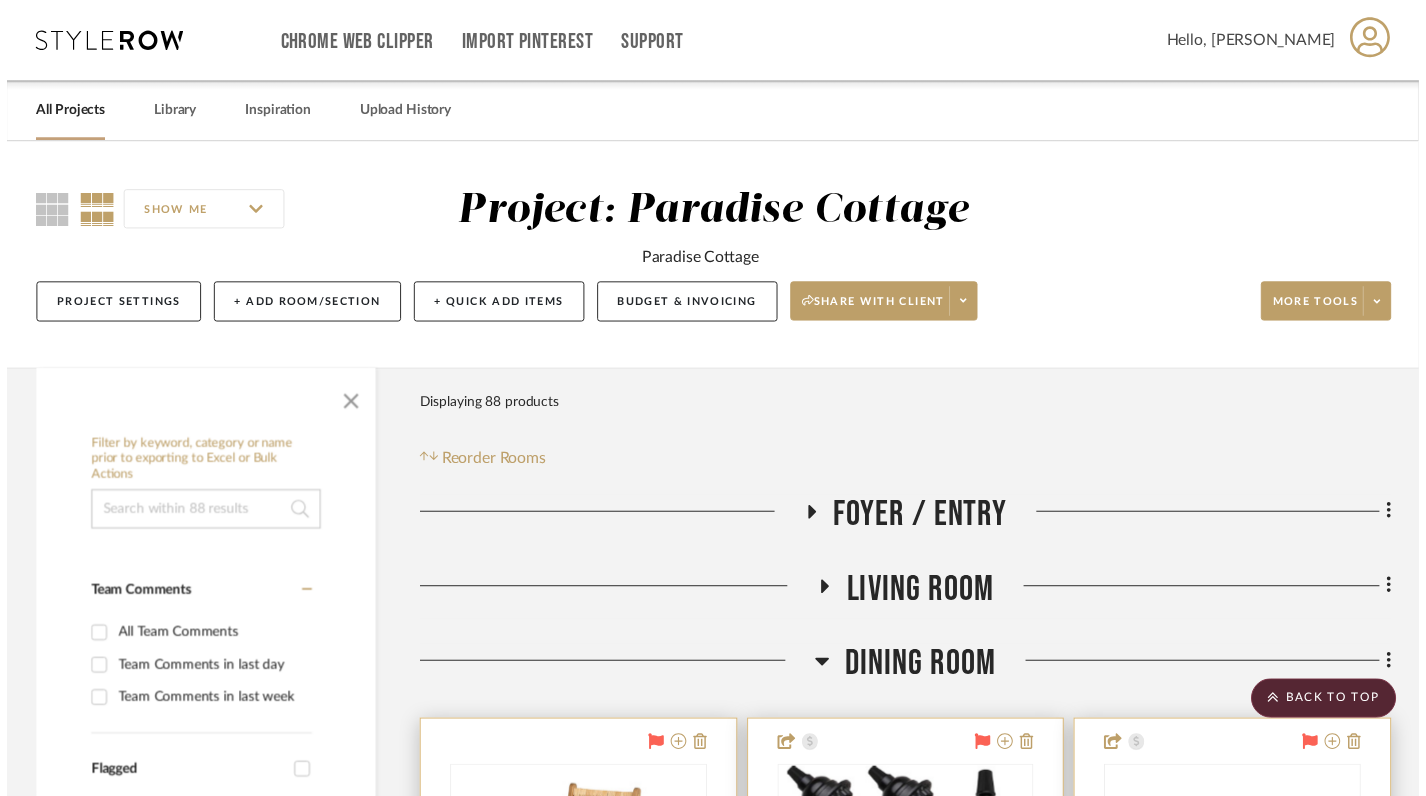 scroll, scrollTop: 9847, scrollLeft: 0, axis: vertical 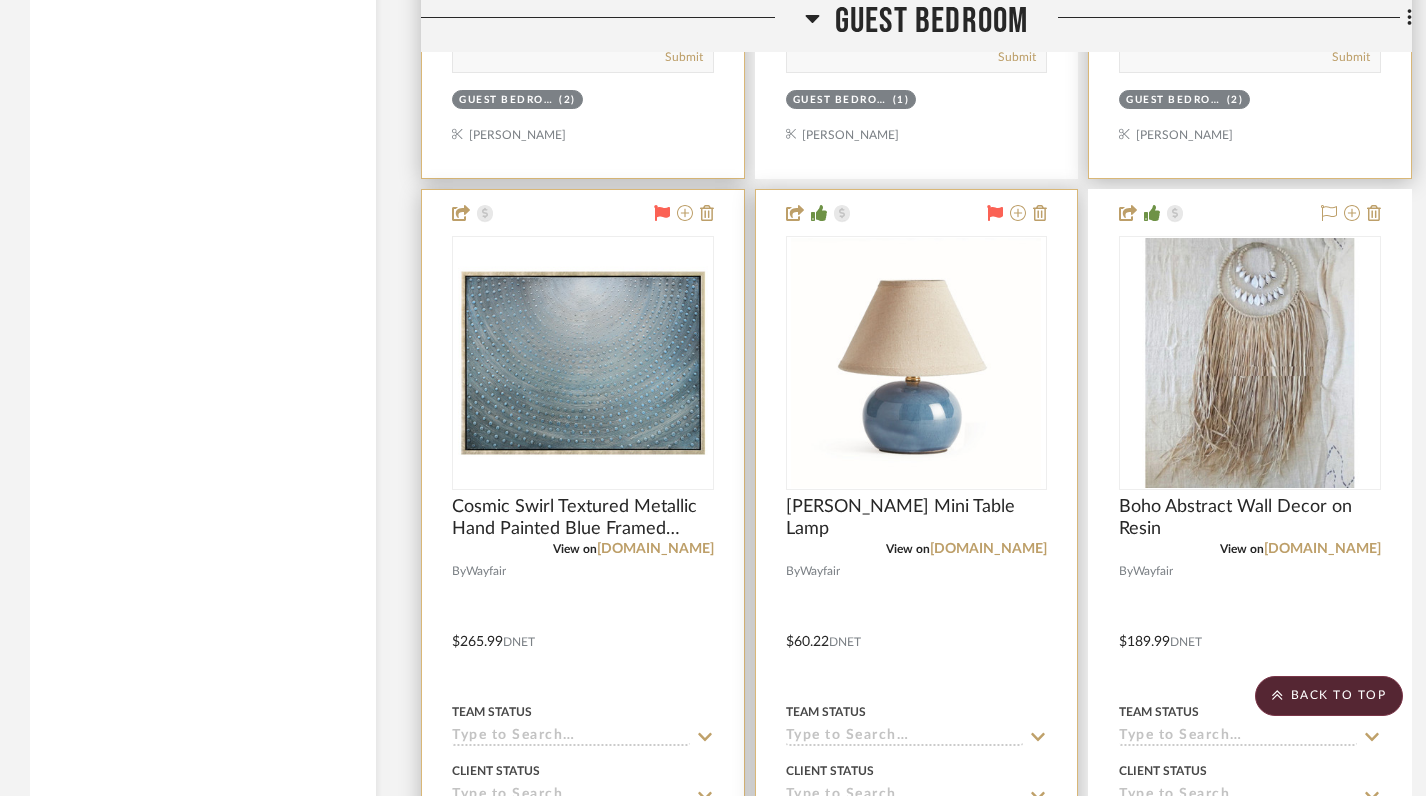 click at bounding box center [917, 627] 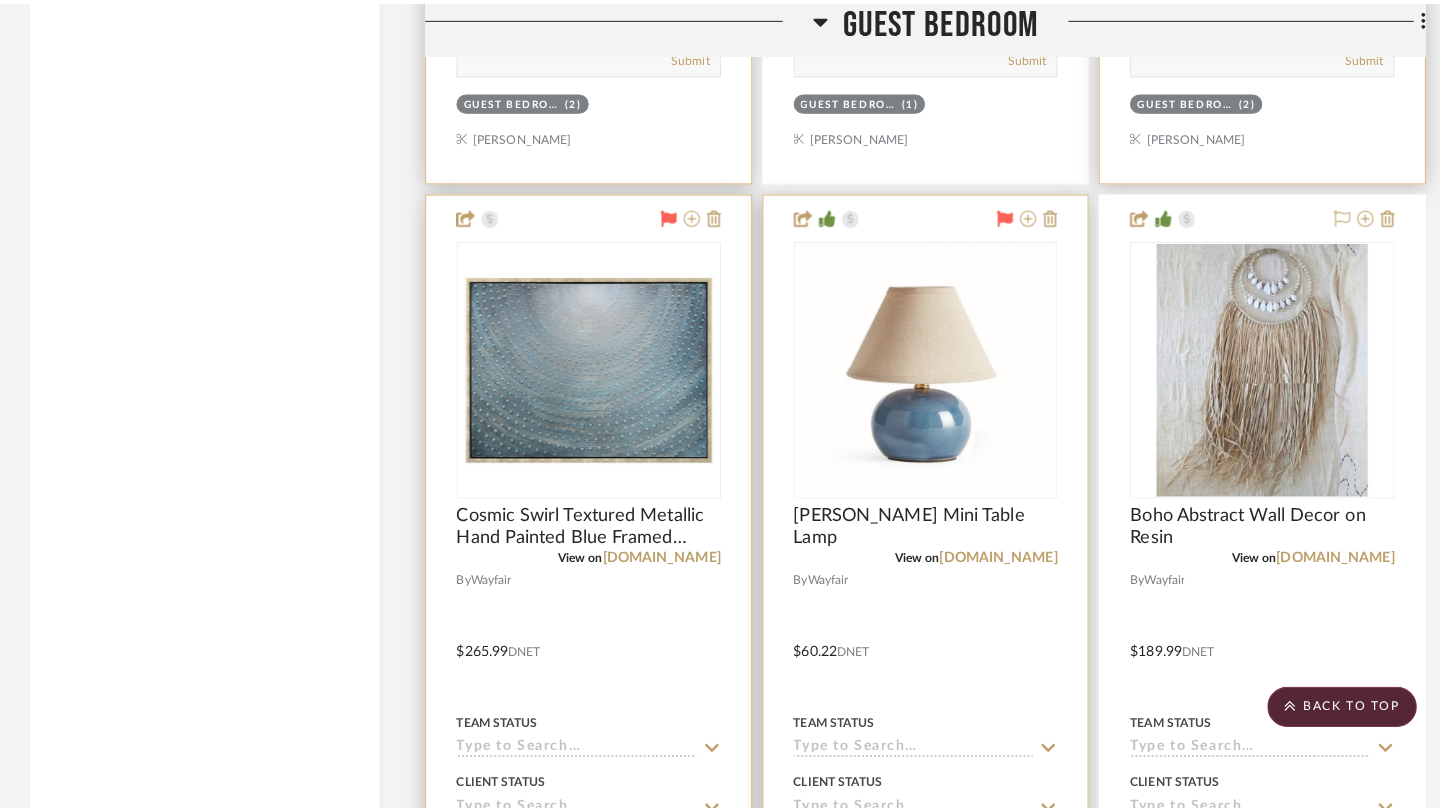 scroll, scrollTop: 0, scrollLeft: 0, axis: both 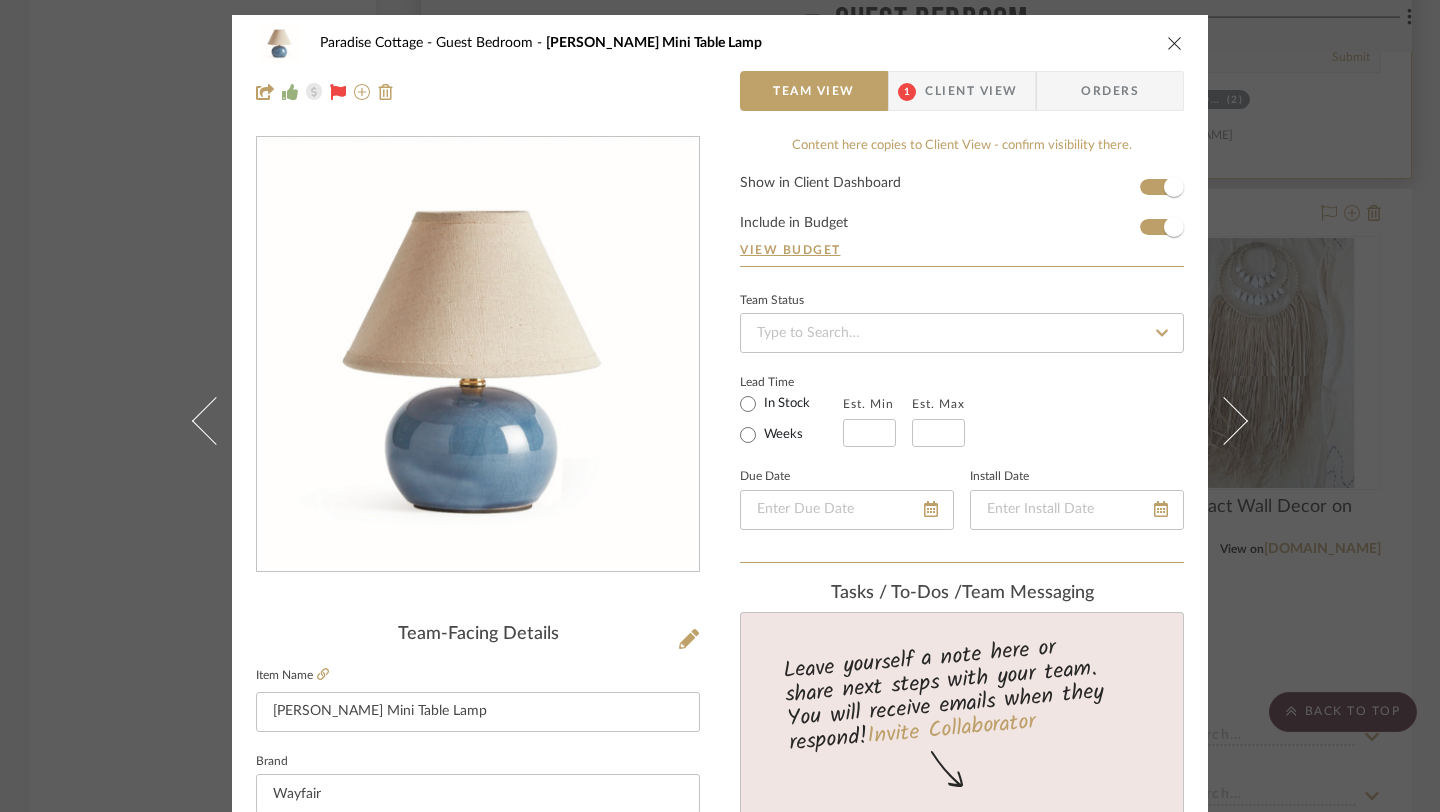 click at bounding box center [1175, 43] 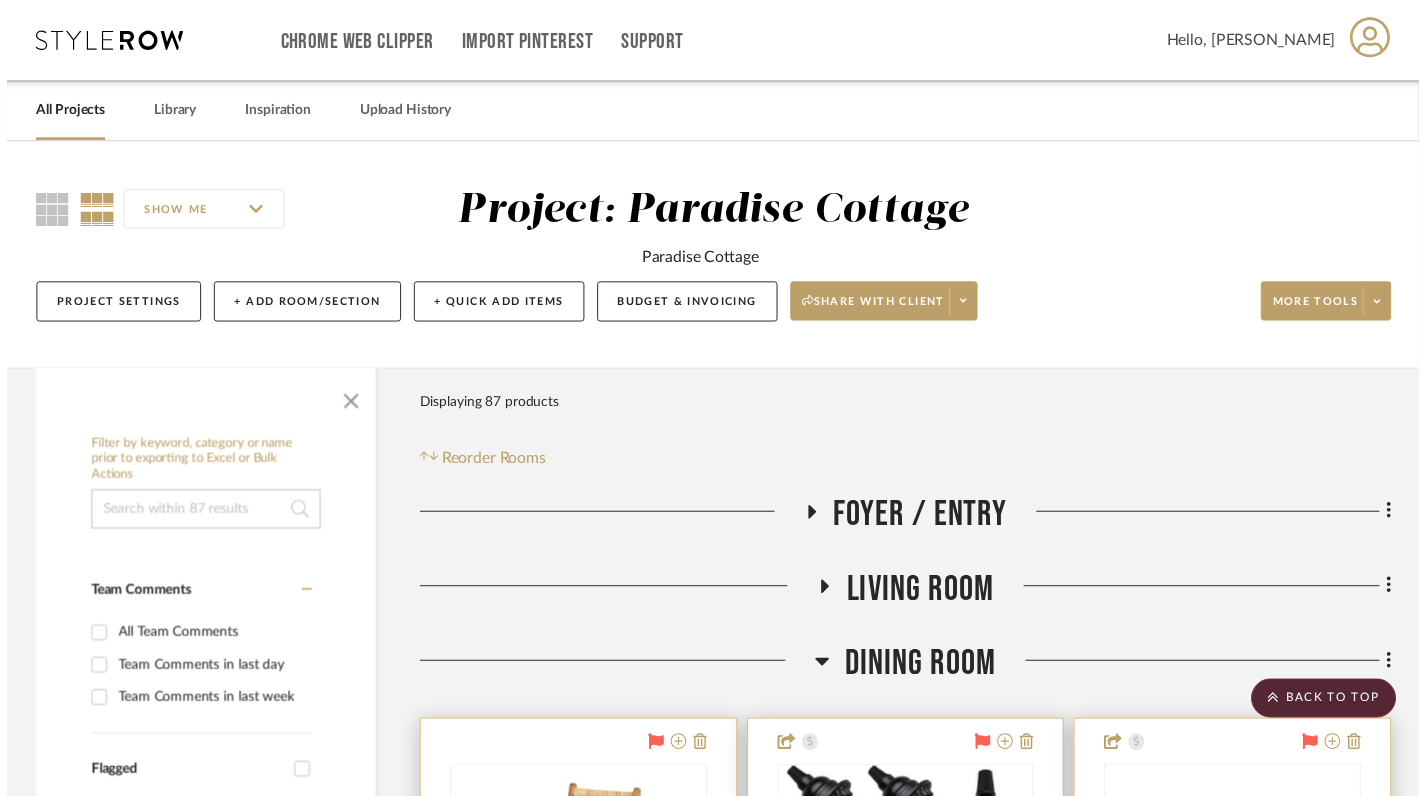 scroll, scrollTop: 9847, scrollLeft: 0, axis: vertical 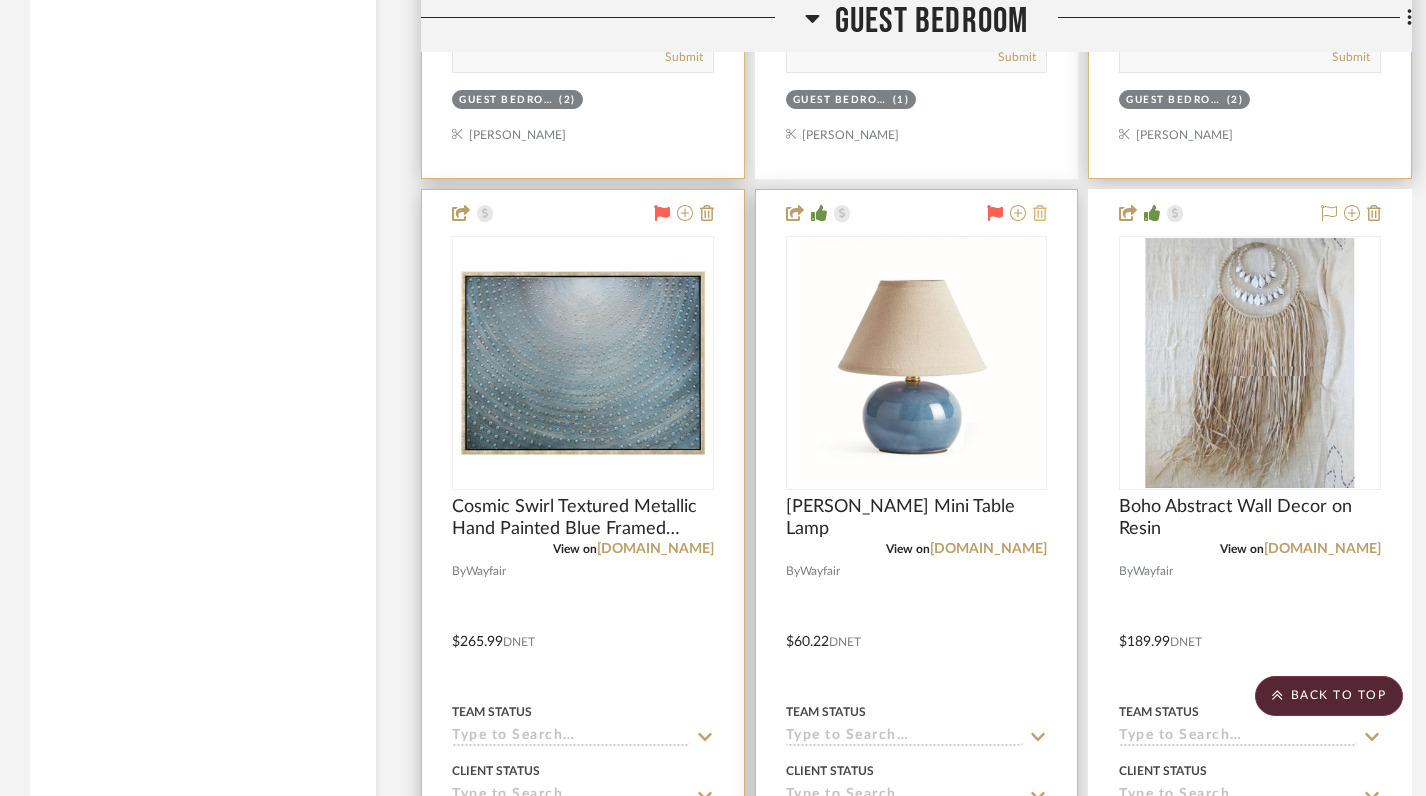 click 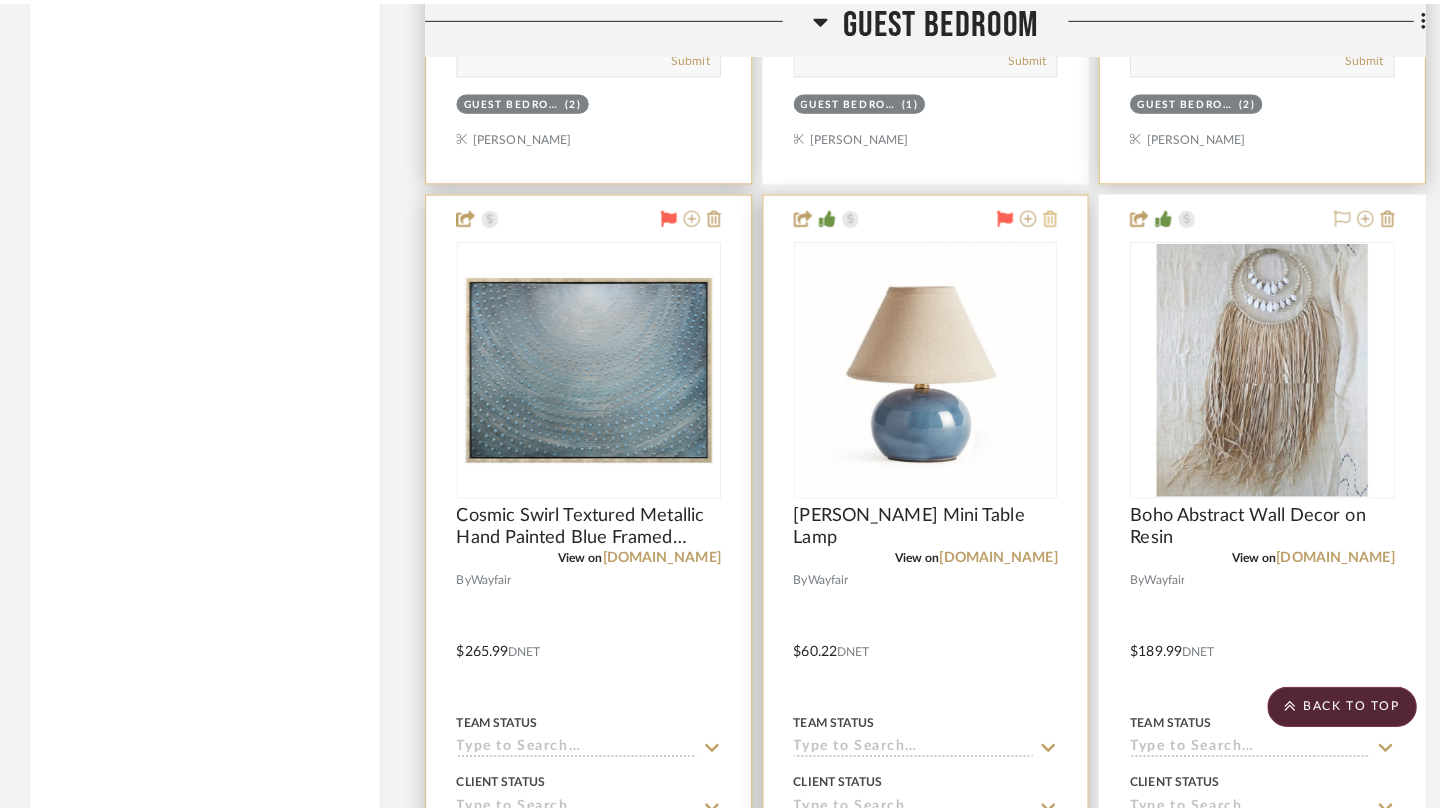 scroll, scrollTop: 0, scrollLeft: 0, axis: both 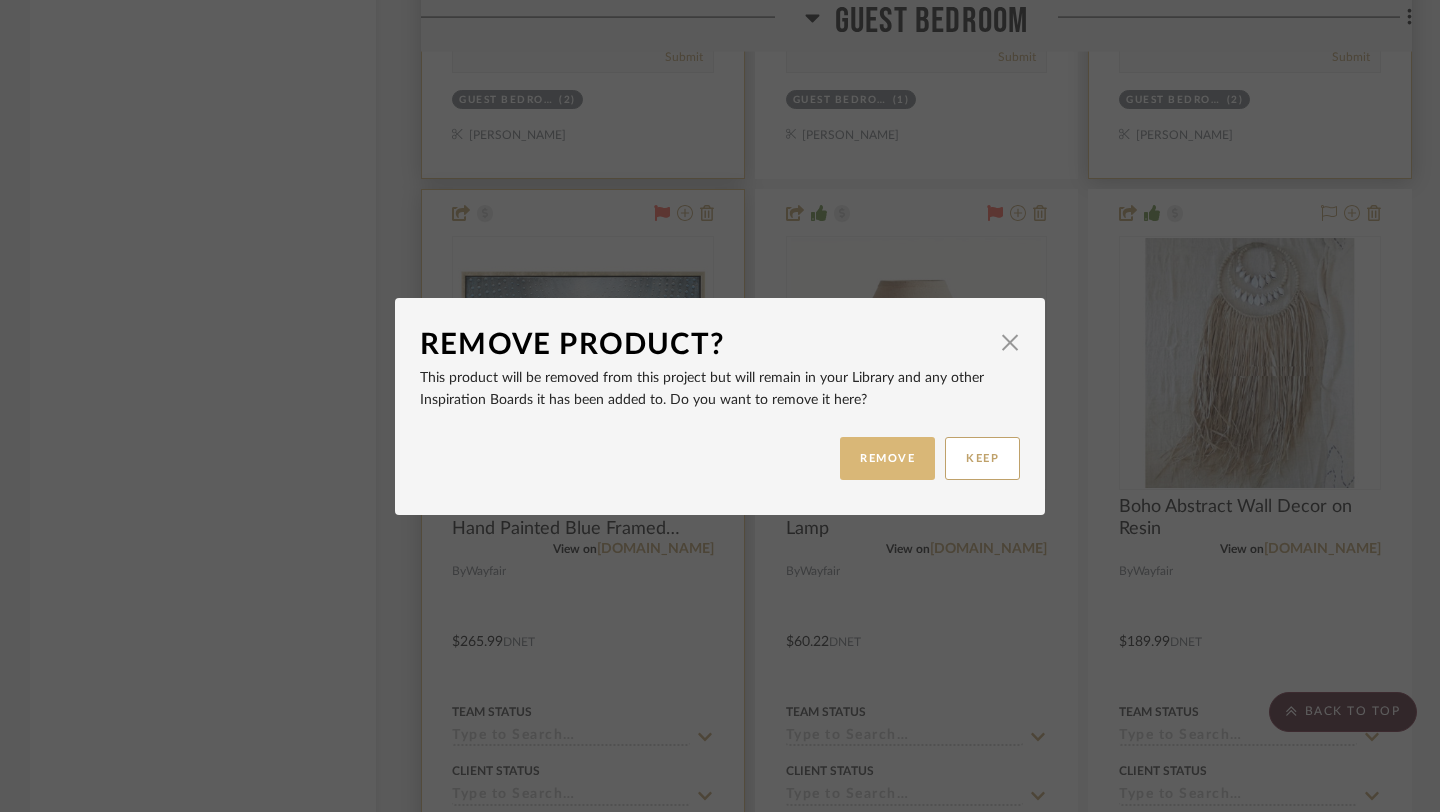 click on "REMOVE" at bounding box center (887, 458) 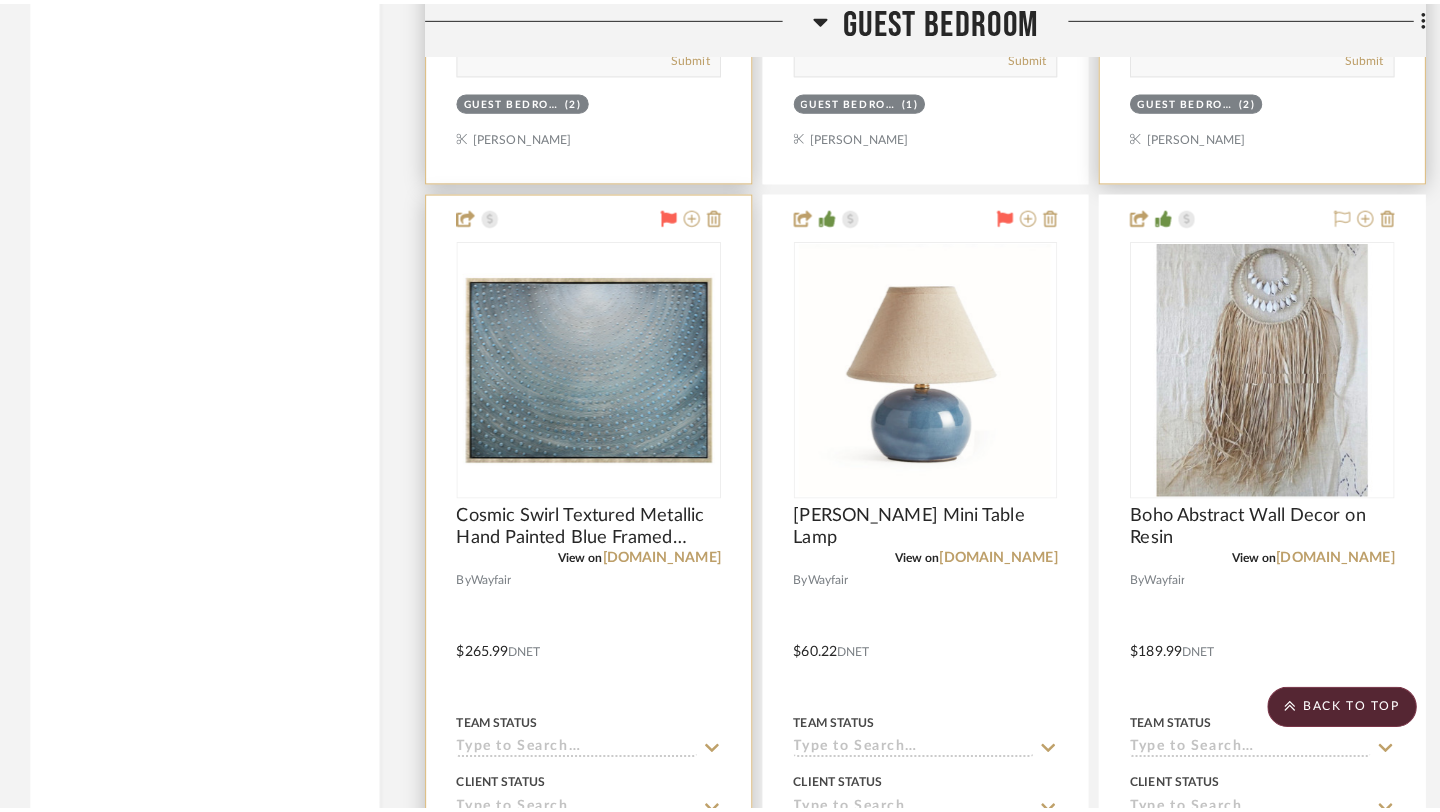 scroll, scrollTop: 0, scrollLeft: 0, axis: both 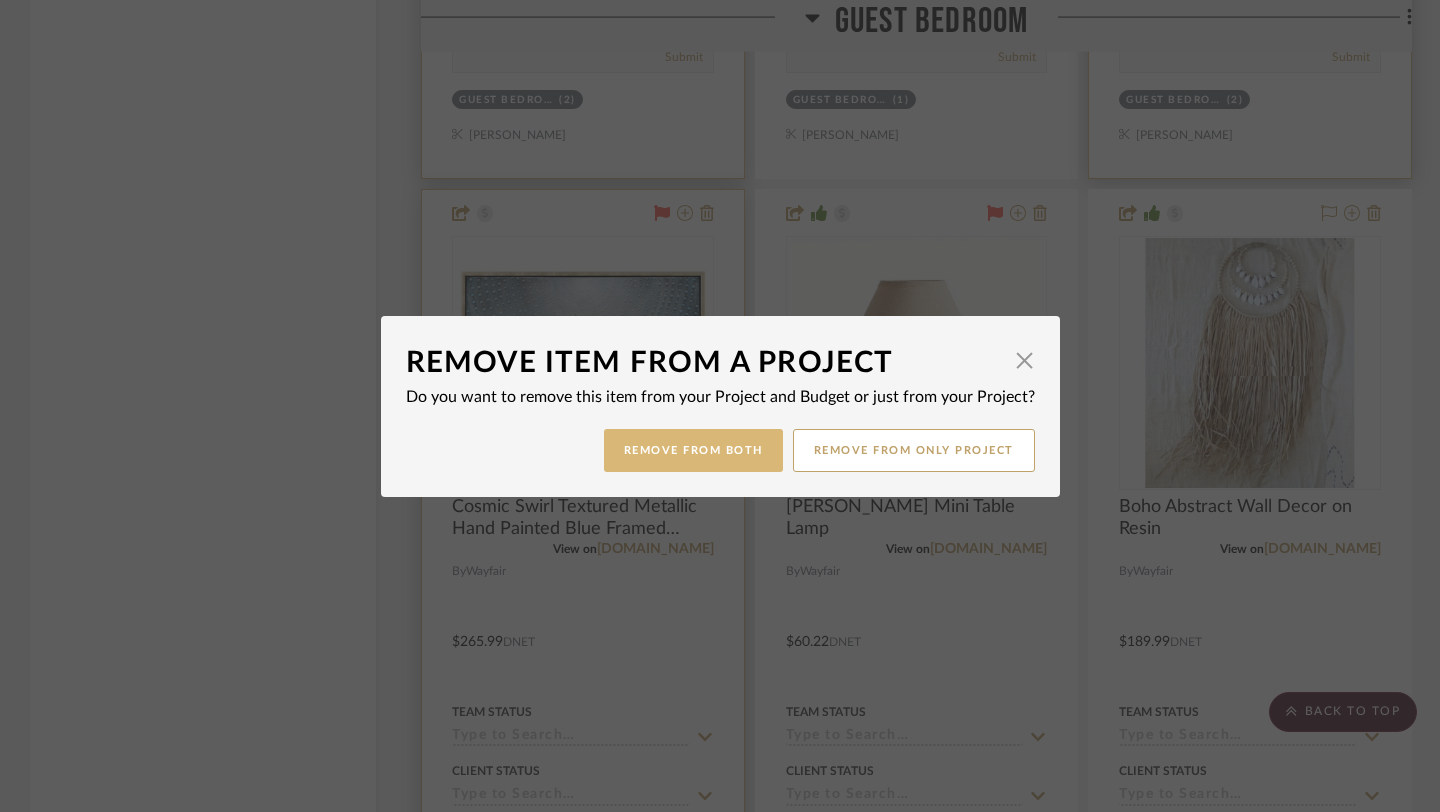 click on "Remove from Both" at bounding box center (693, 450) 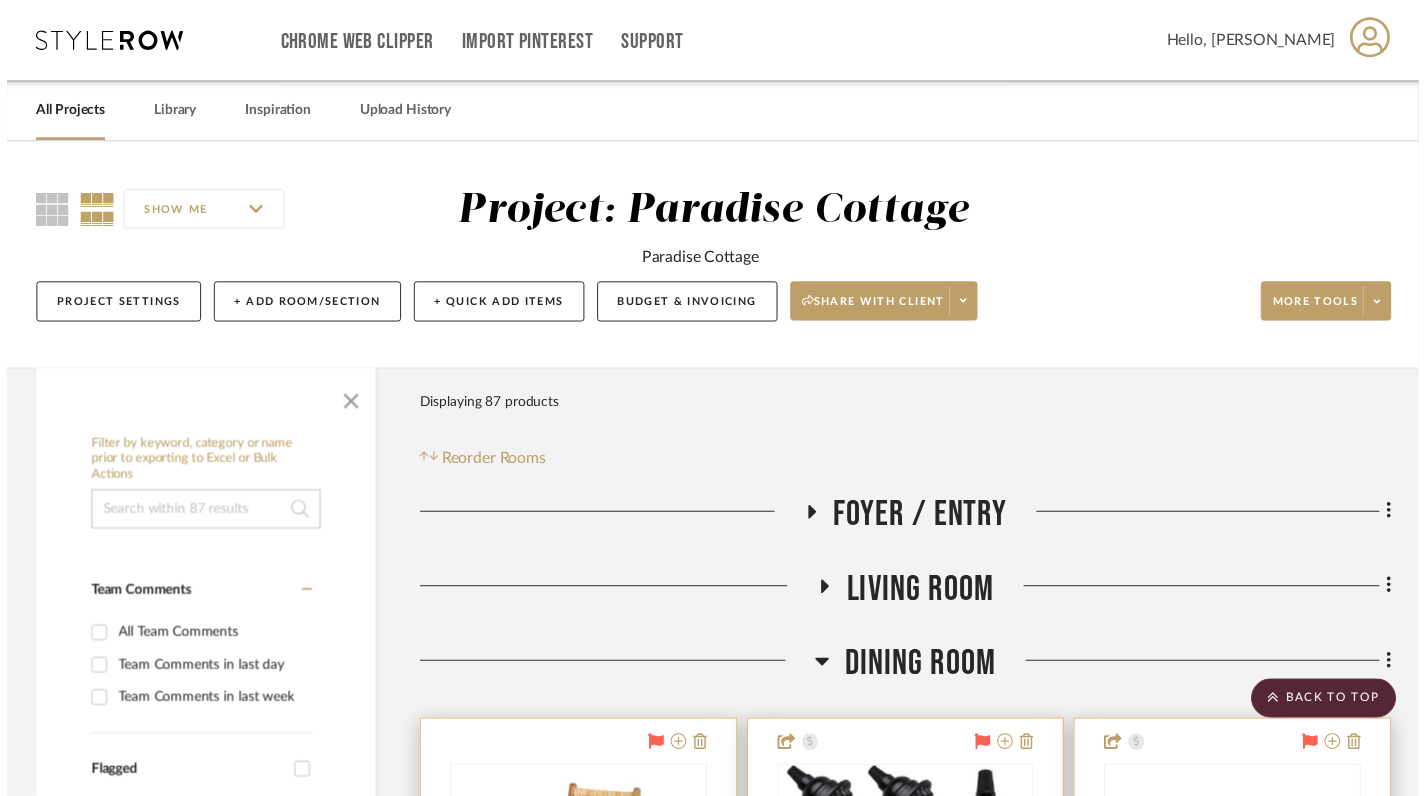 scroll, scrollTop: 9847, scrollLeft: 0, axis: vertical 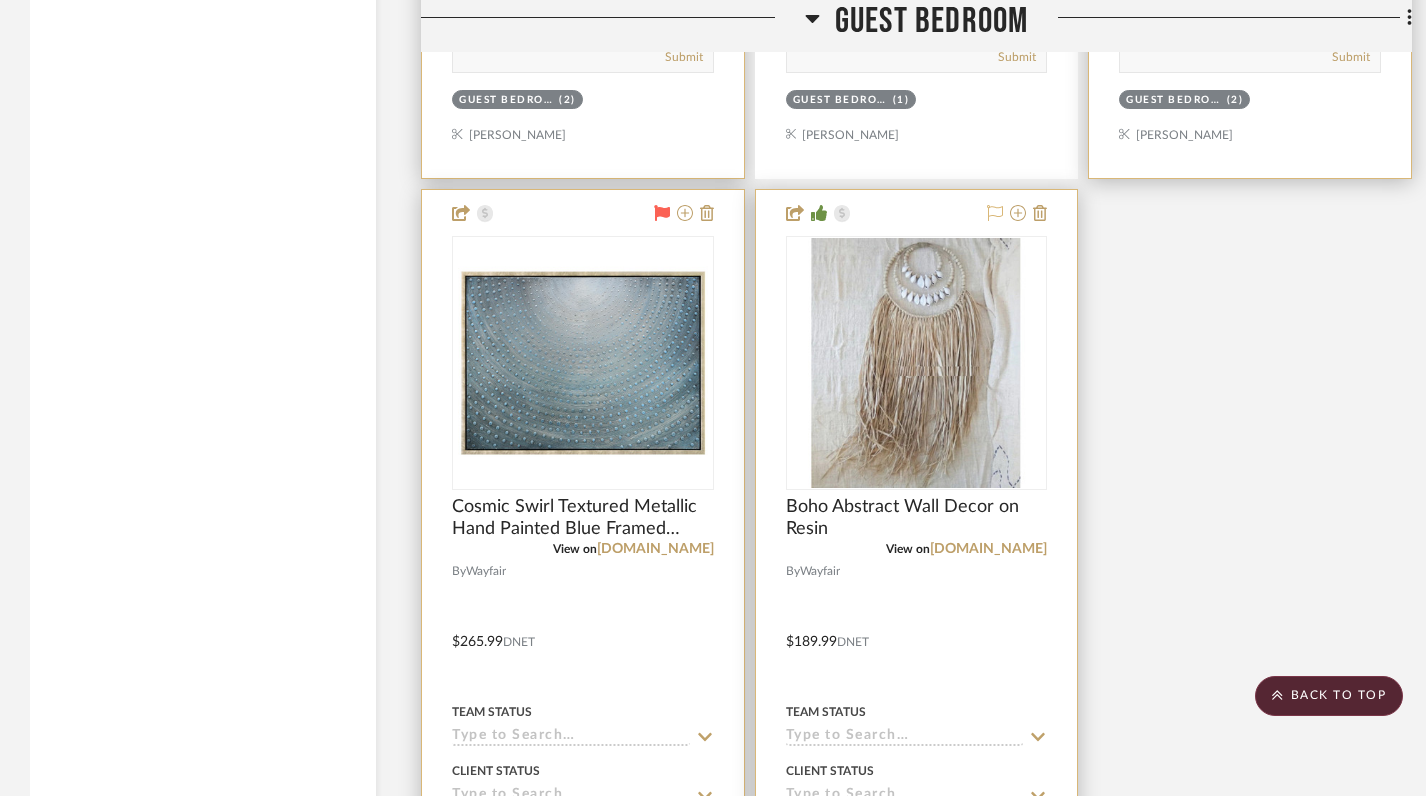 click 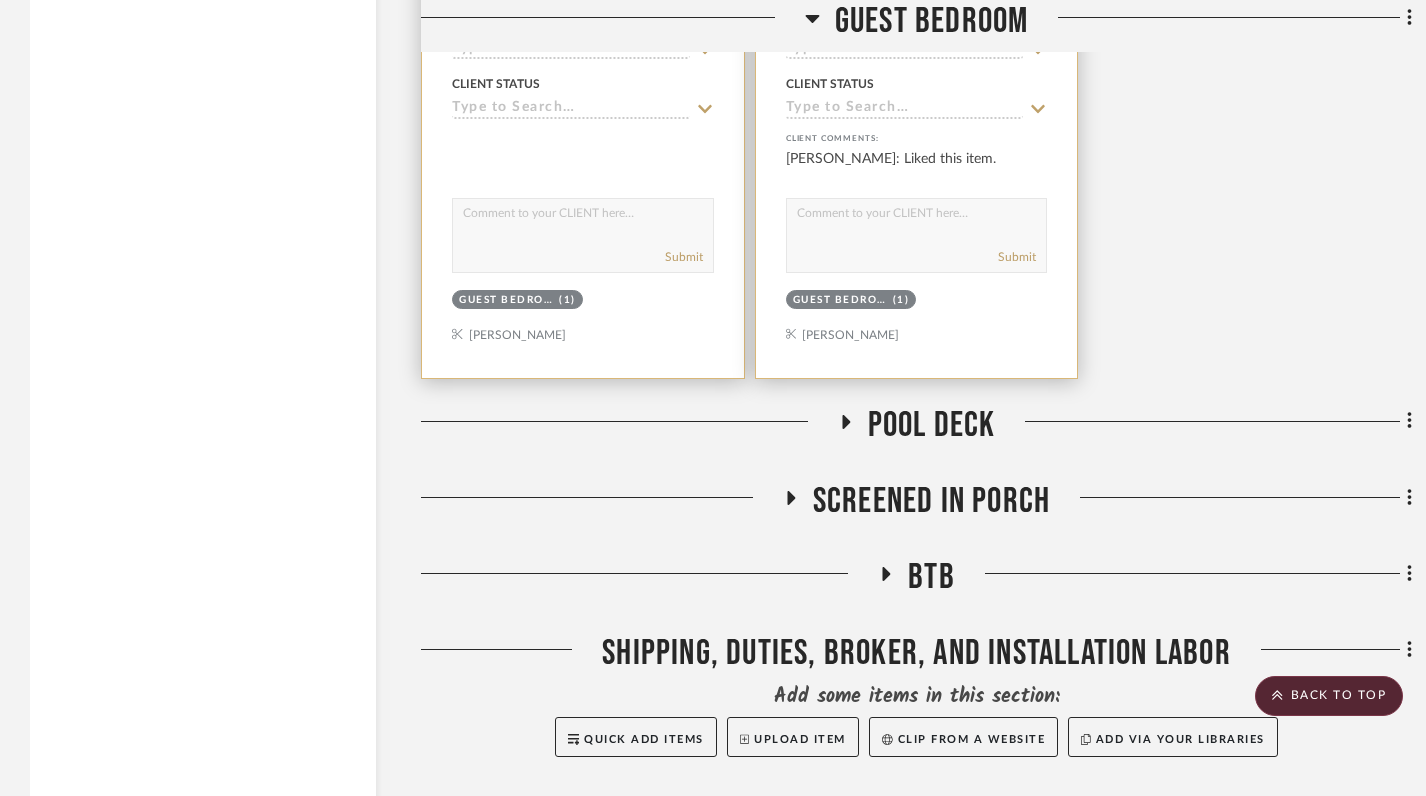 scroll, scrollTop: 10535, scrollLeft: 0, axis: vertical 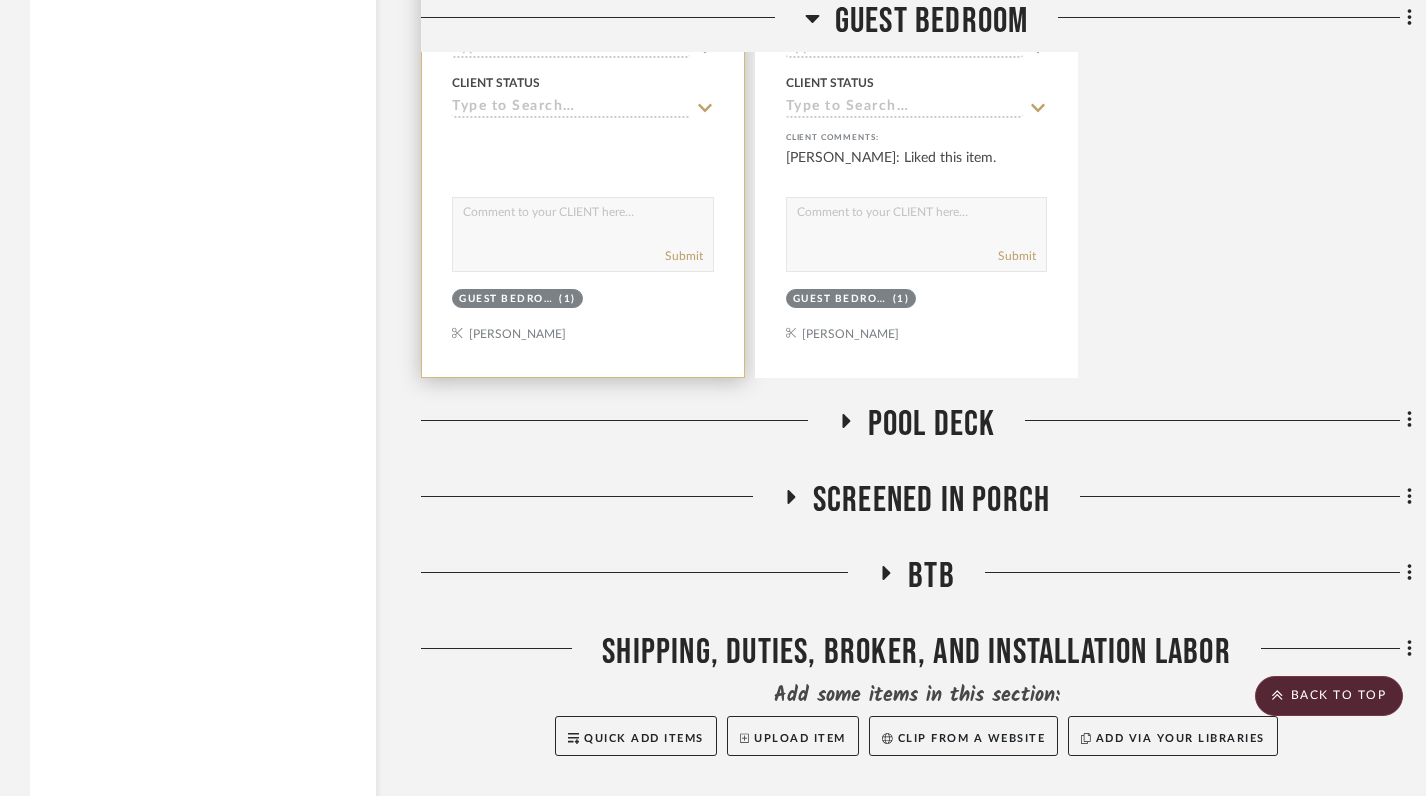 click 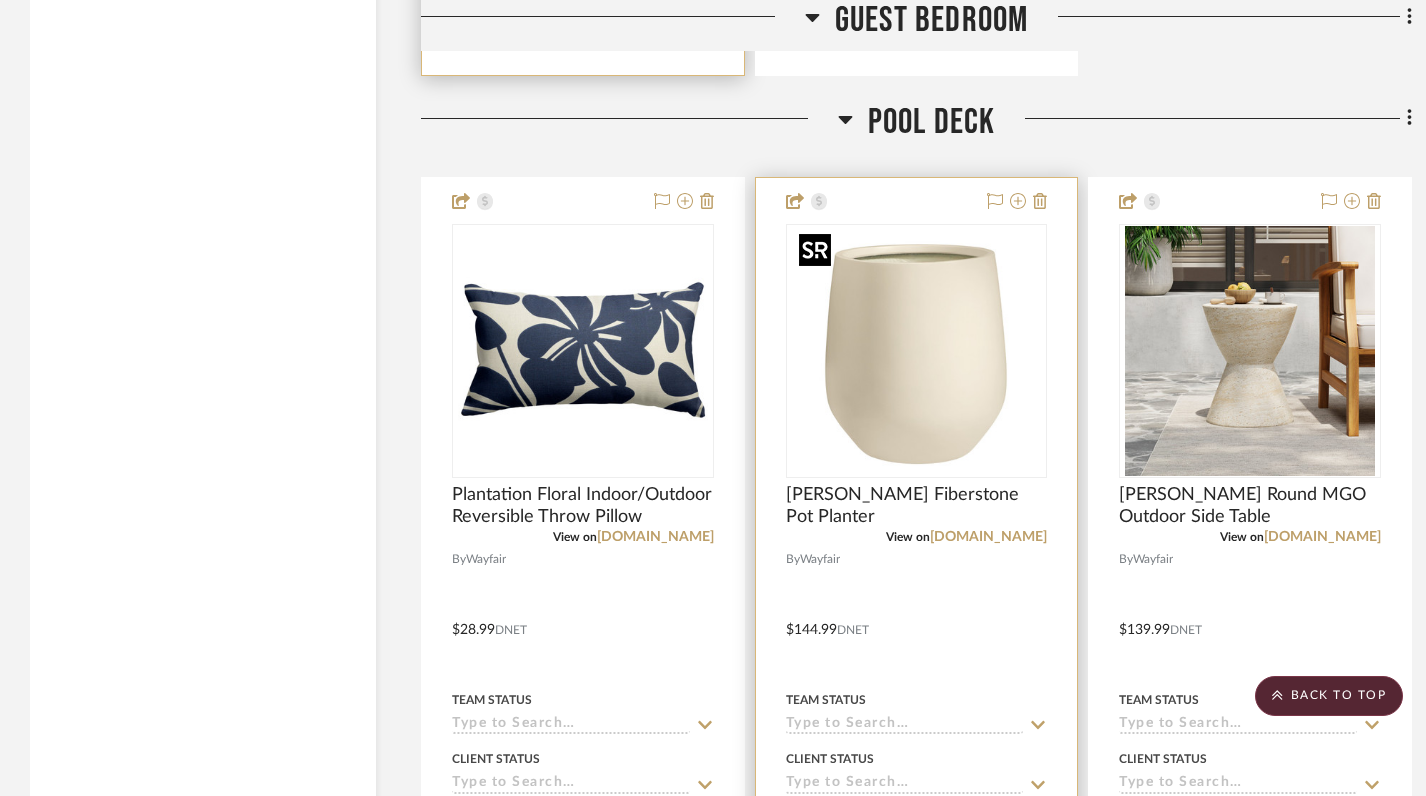 scroll, scrollTop: 10839, scrollLeft: 0, axis: vertical 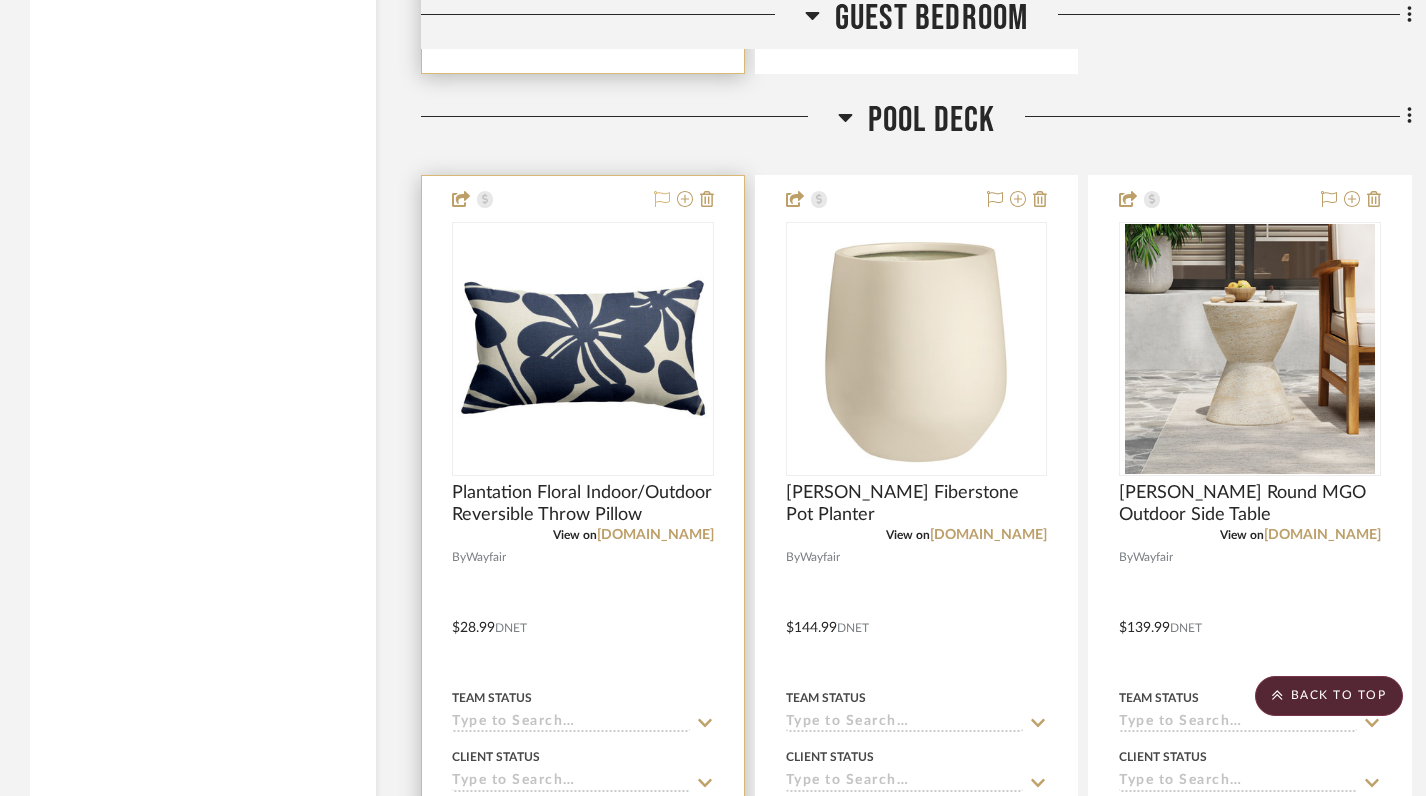 click 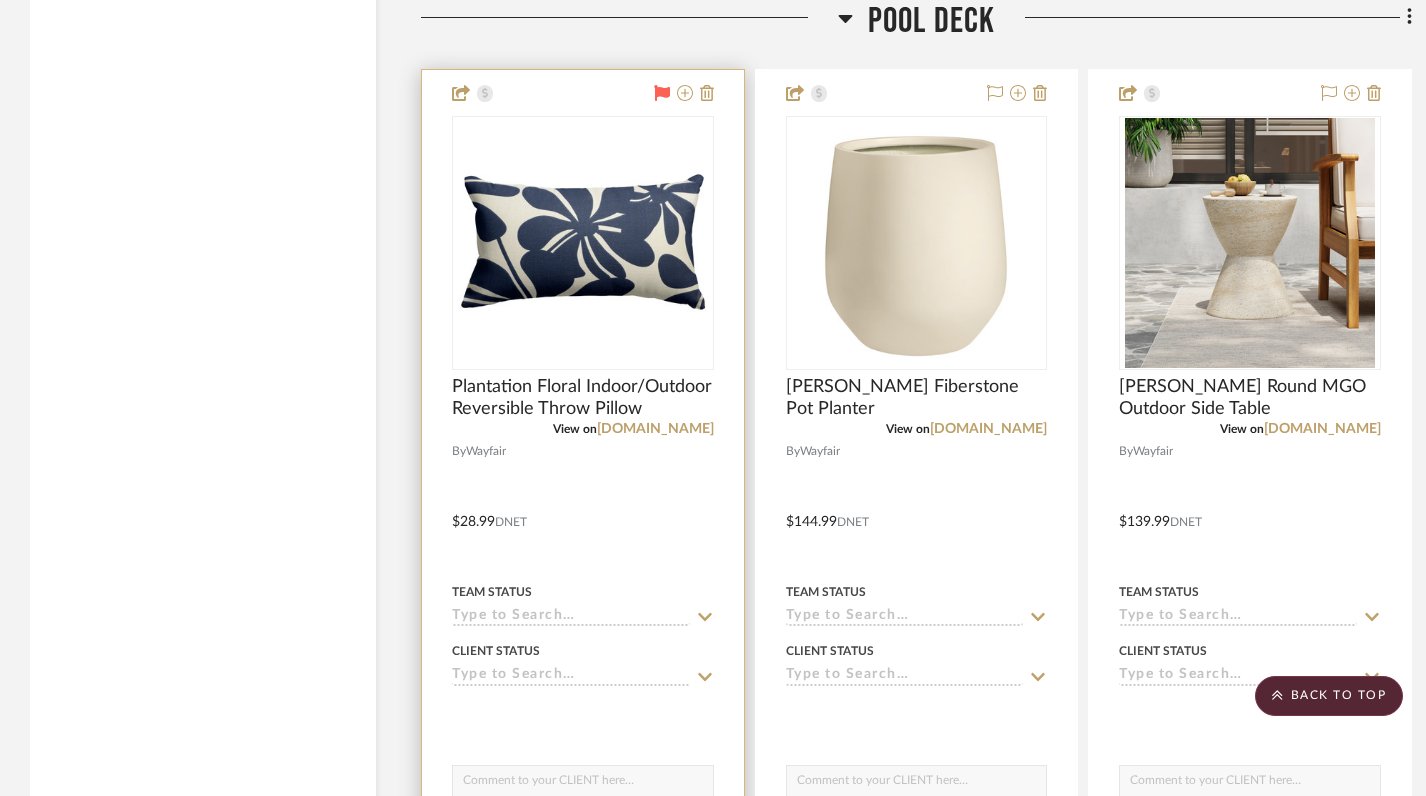 scroll, scrollTop: 10857, scrollLeft: 0, axis: vertical 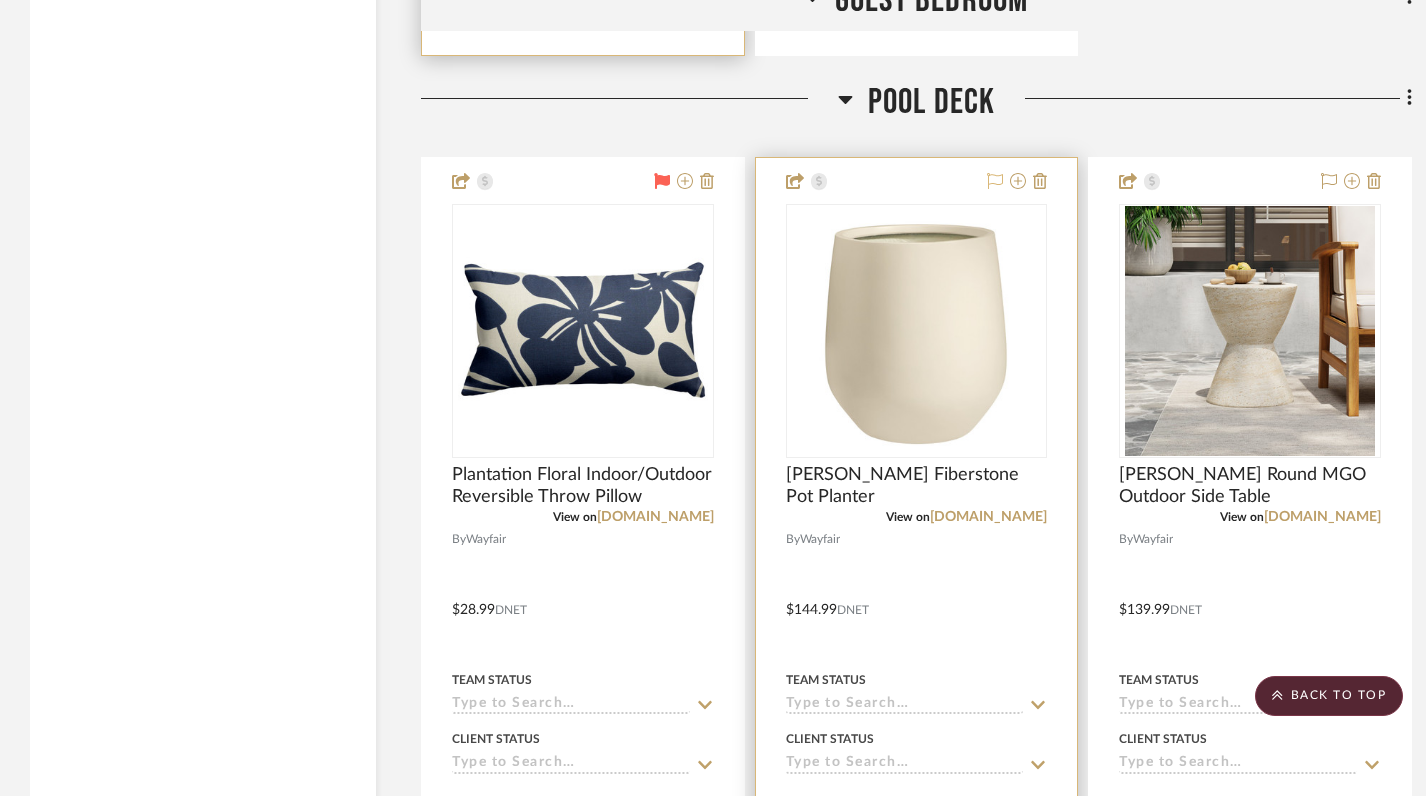 click 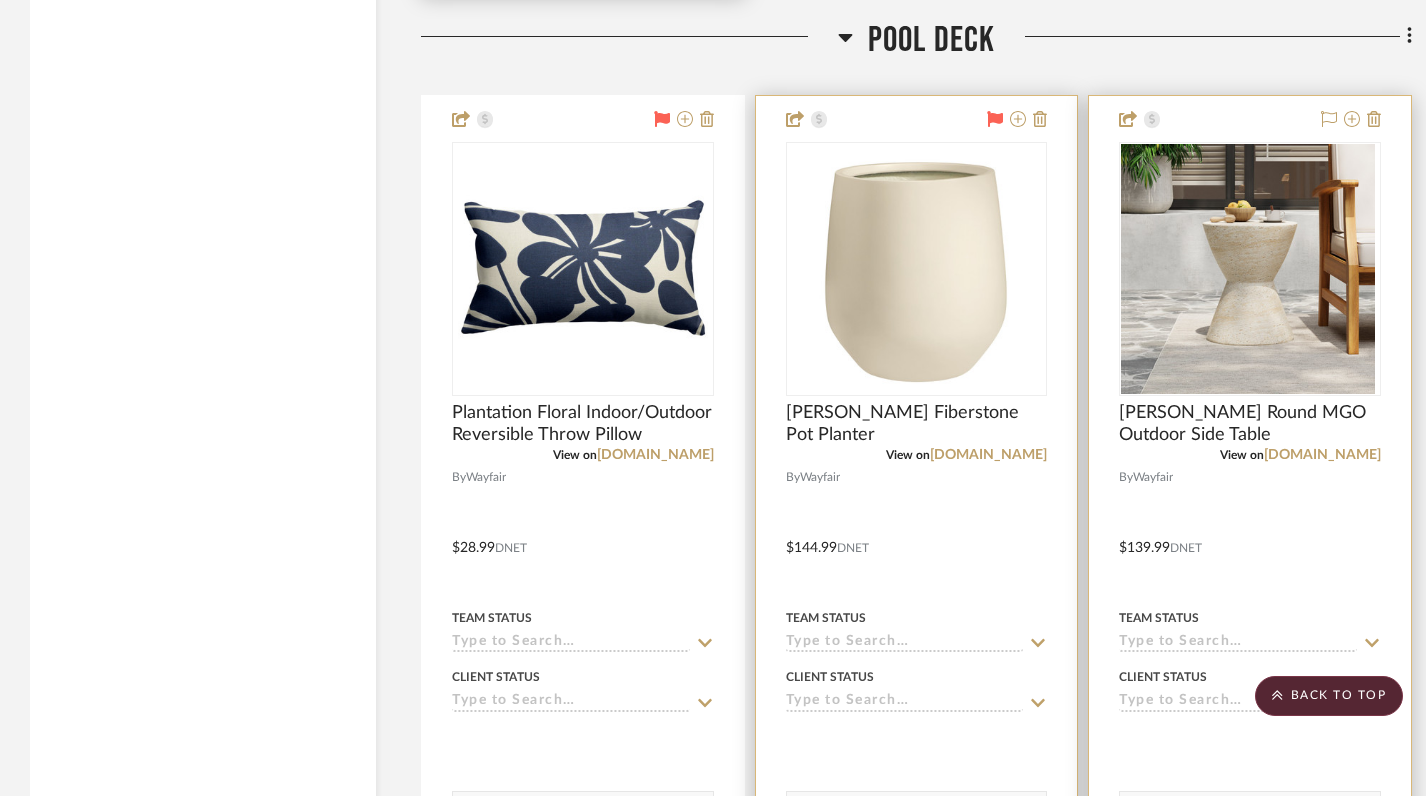 scroll, scrollTop: 10919, scrollLeft: 14, axis: both 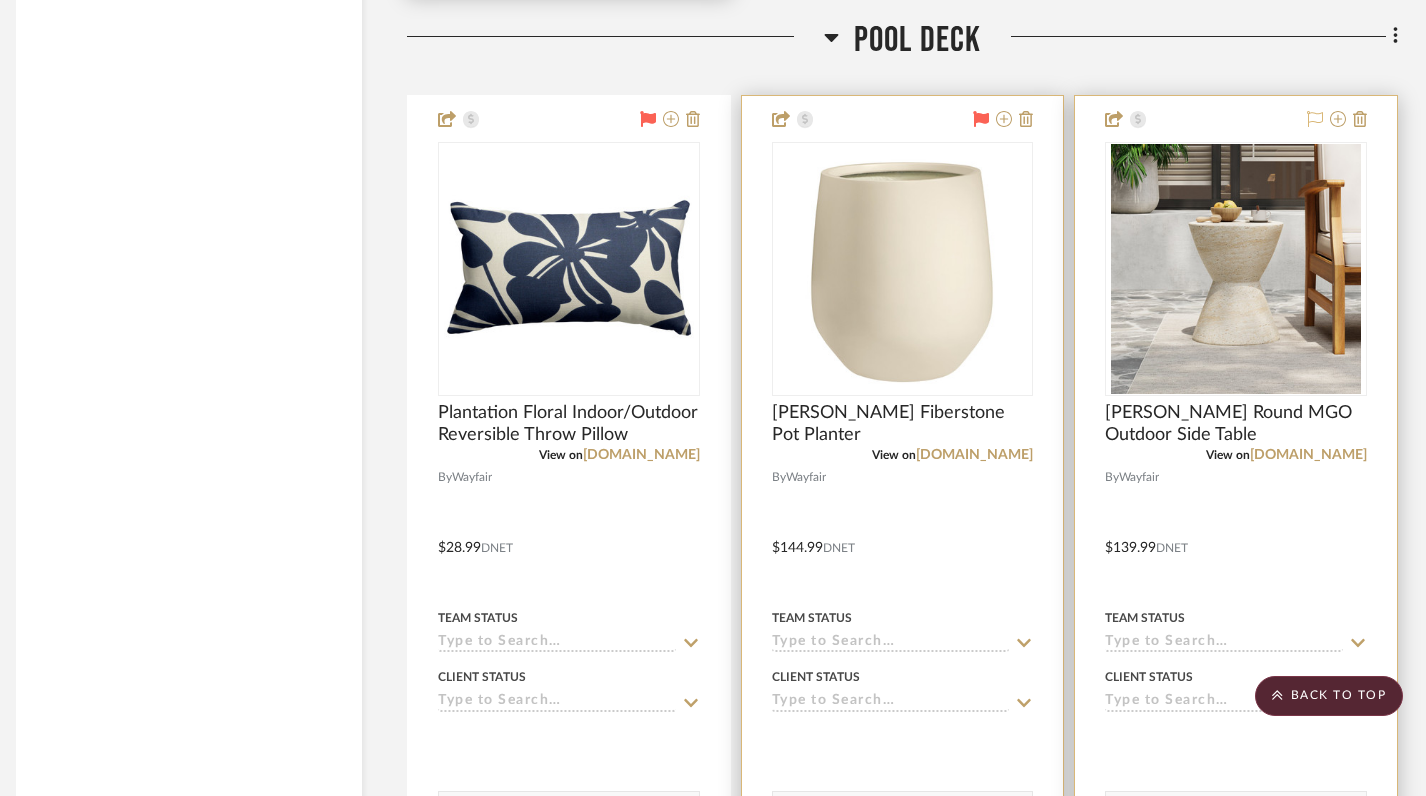click 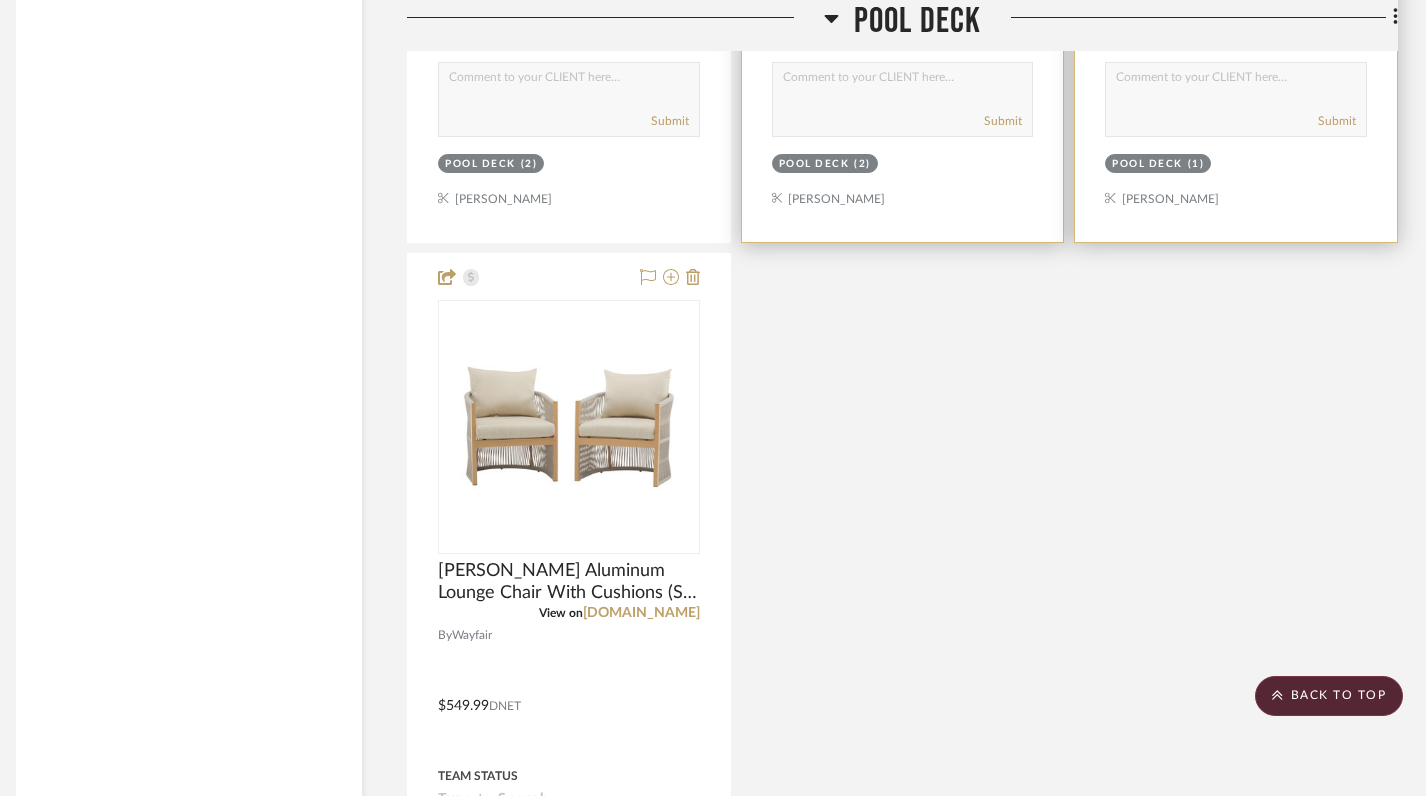 scroll, scrollTop: 11660, scrollLeft: 14, axis: both 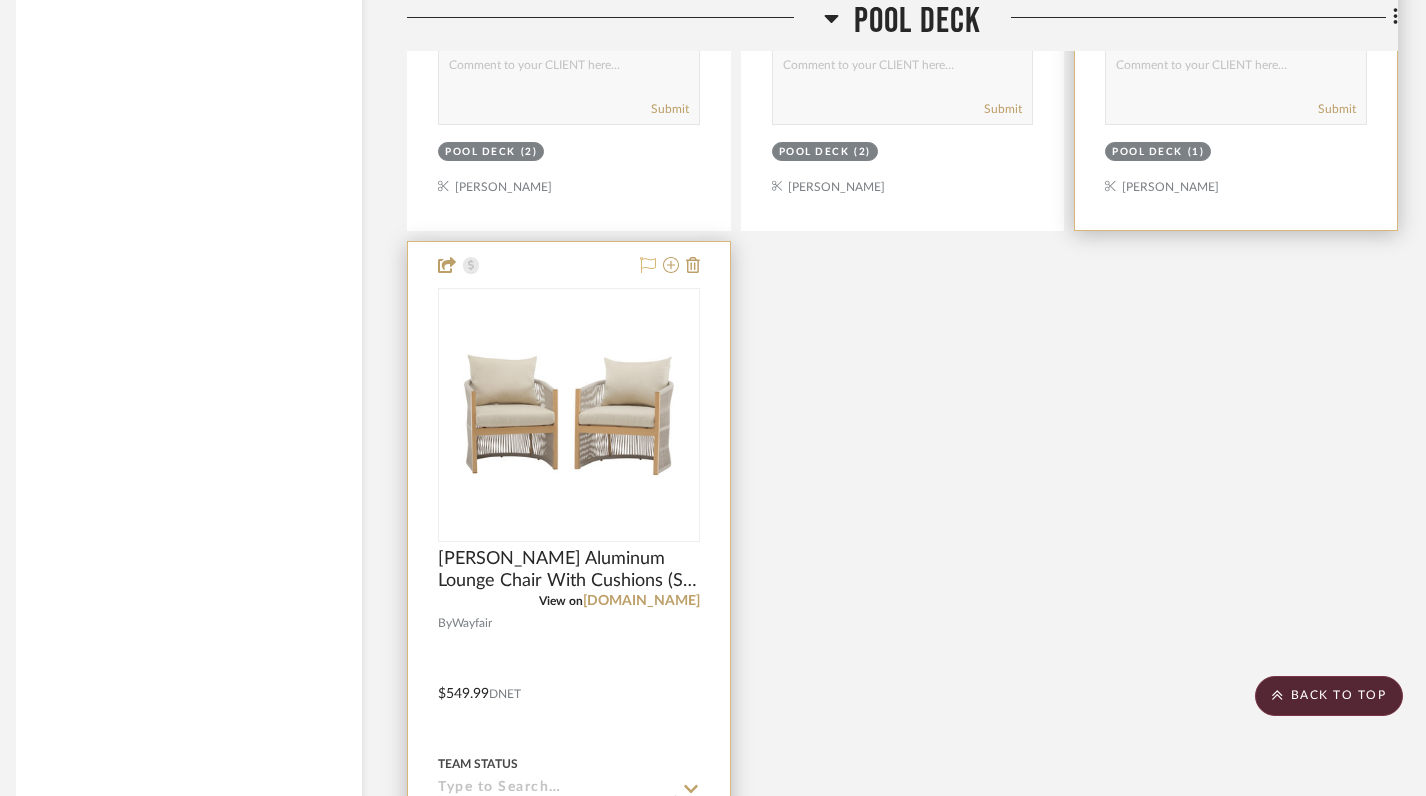 click 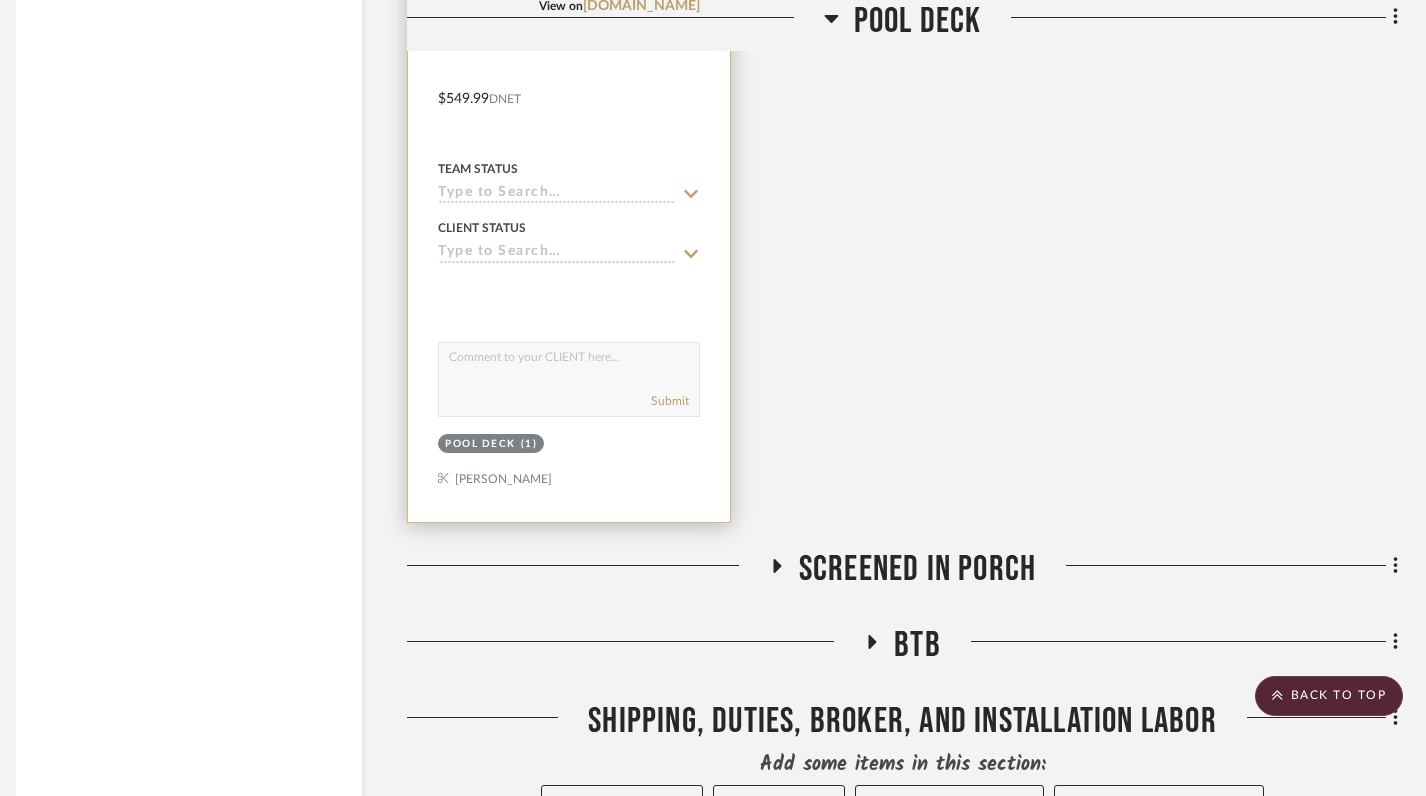 scroll, scrollTop: 12257, scrollLeft: 14, axis: both 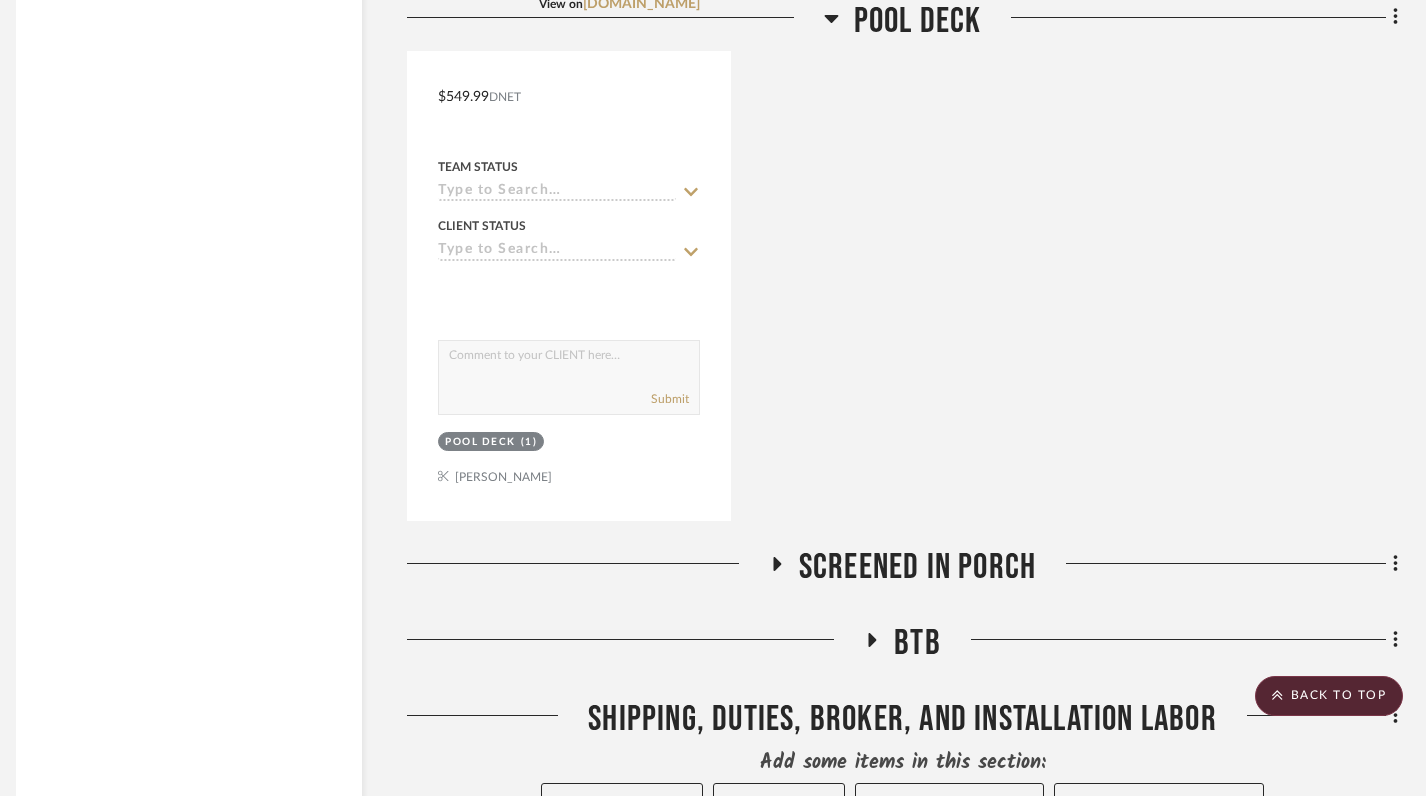 click 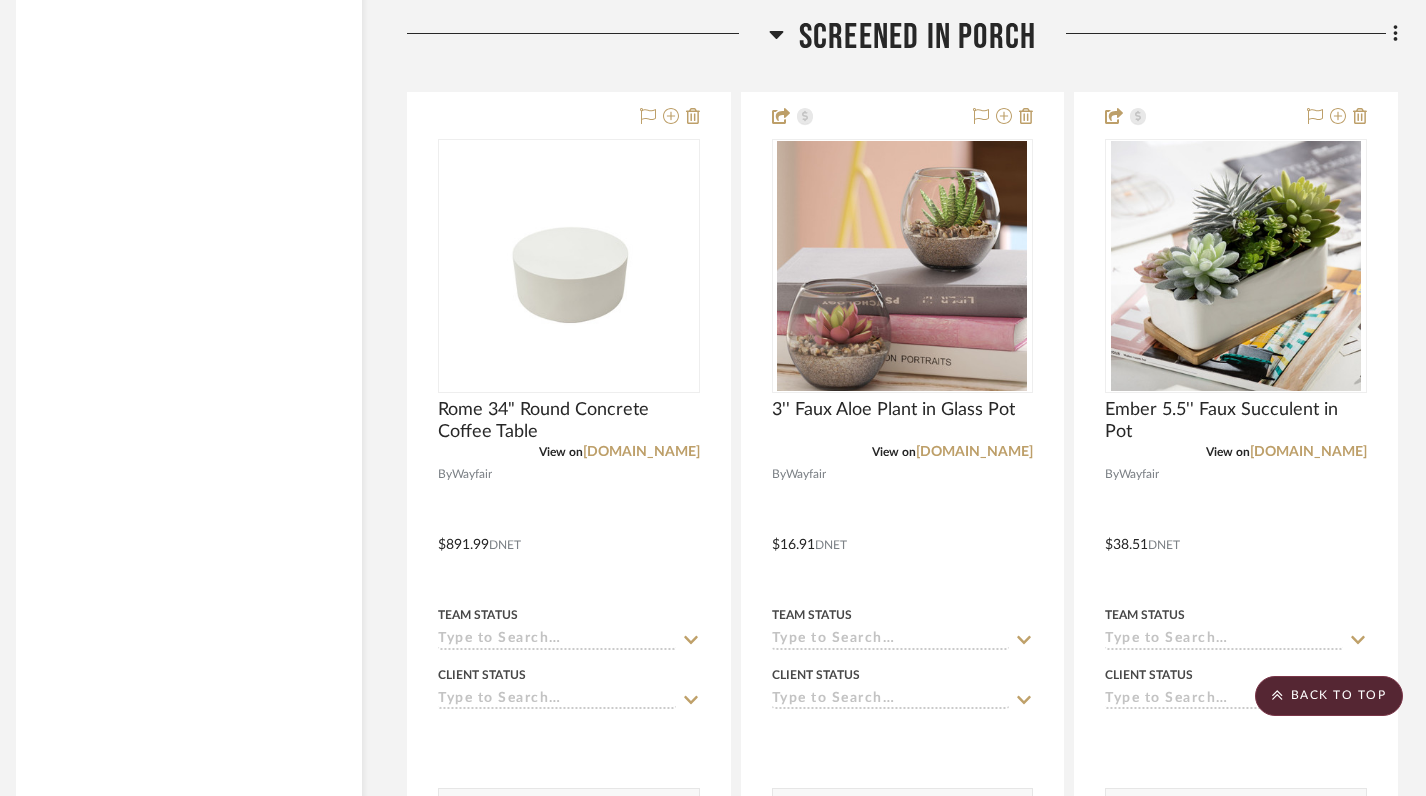 scroll, scrollTop: 12788, scrollLeft: 14, axis: both 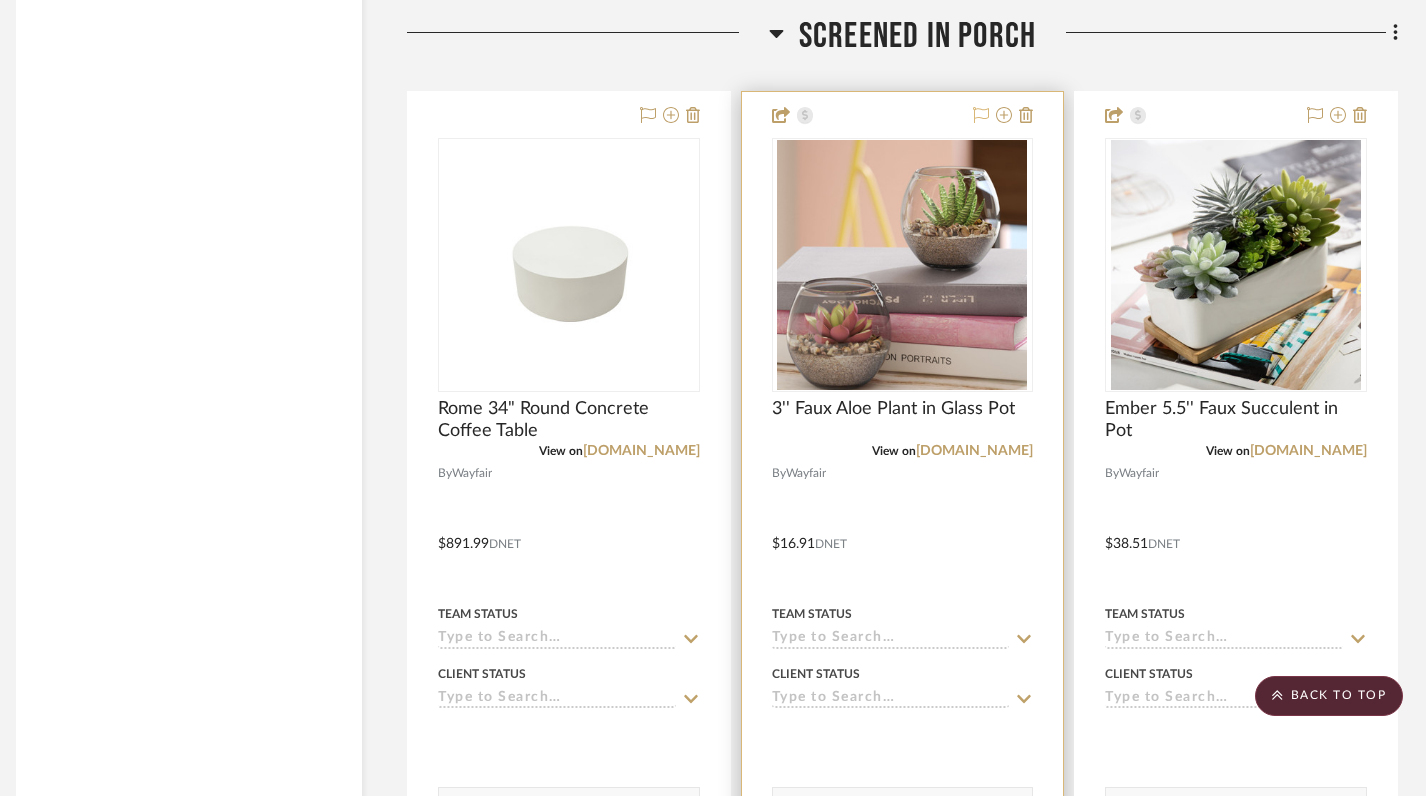 click 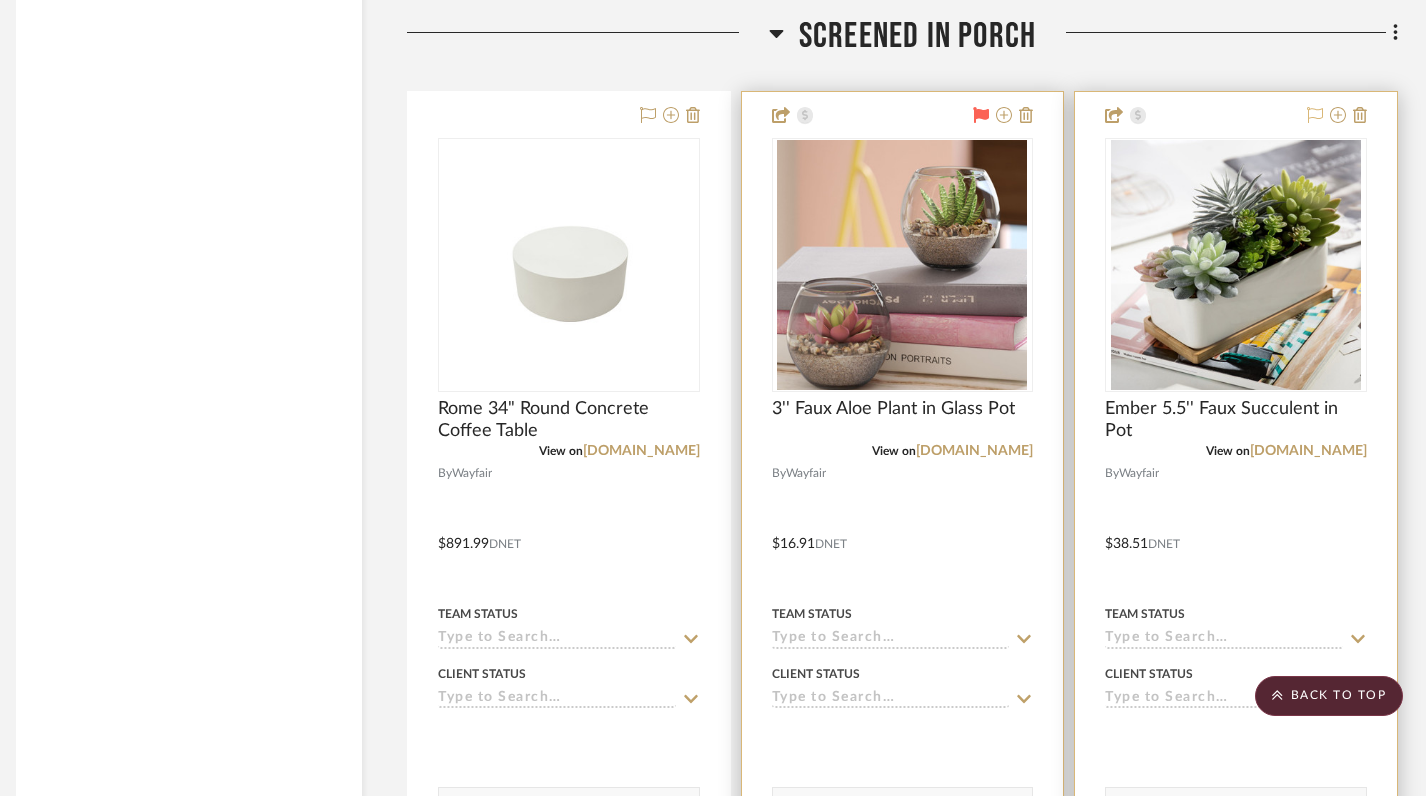 click 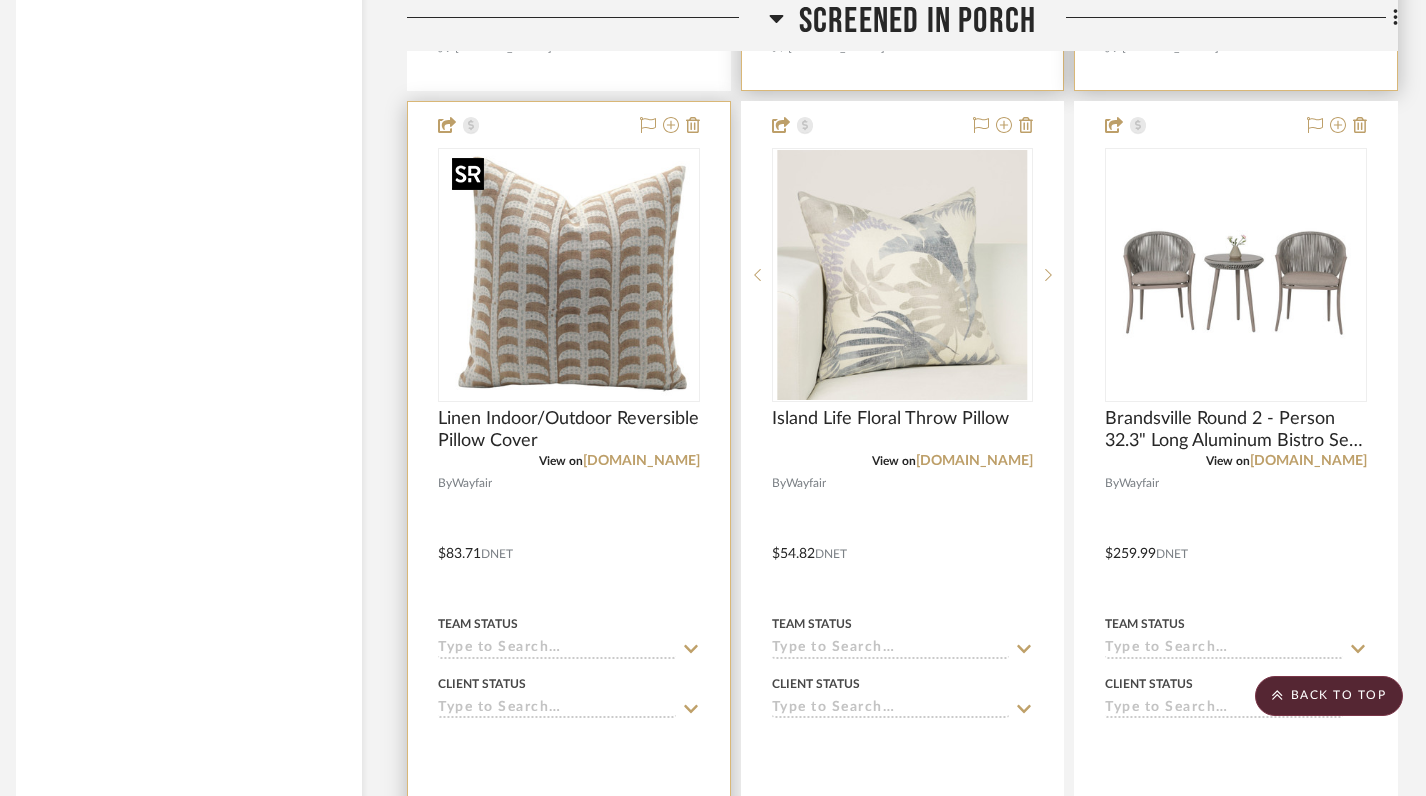scroll, scrollTop: 13642, scrollLeft: 14, axis: both 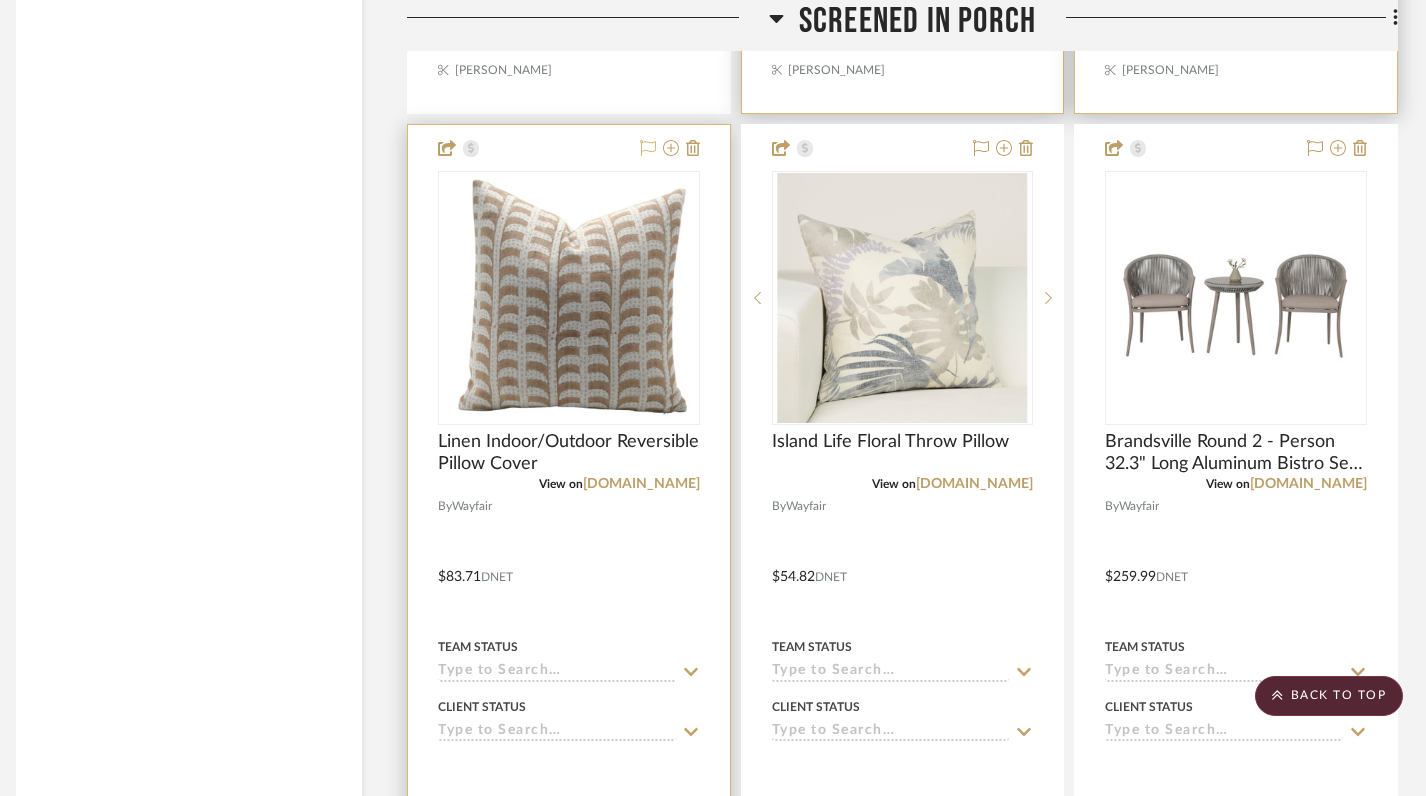 click at bounding box center [648, 149] 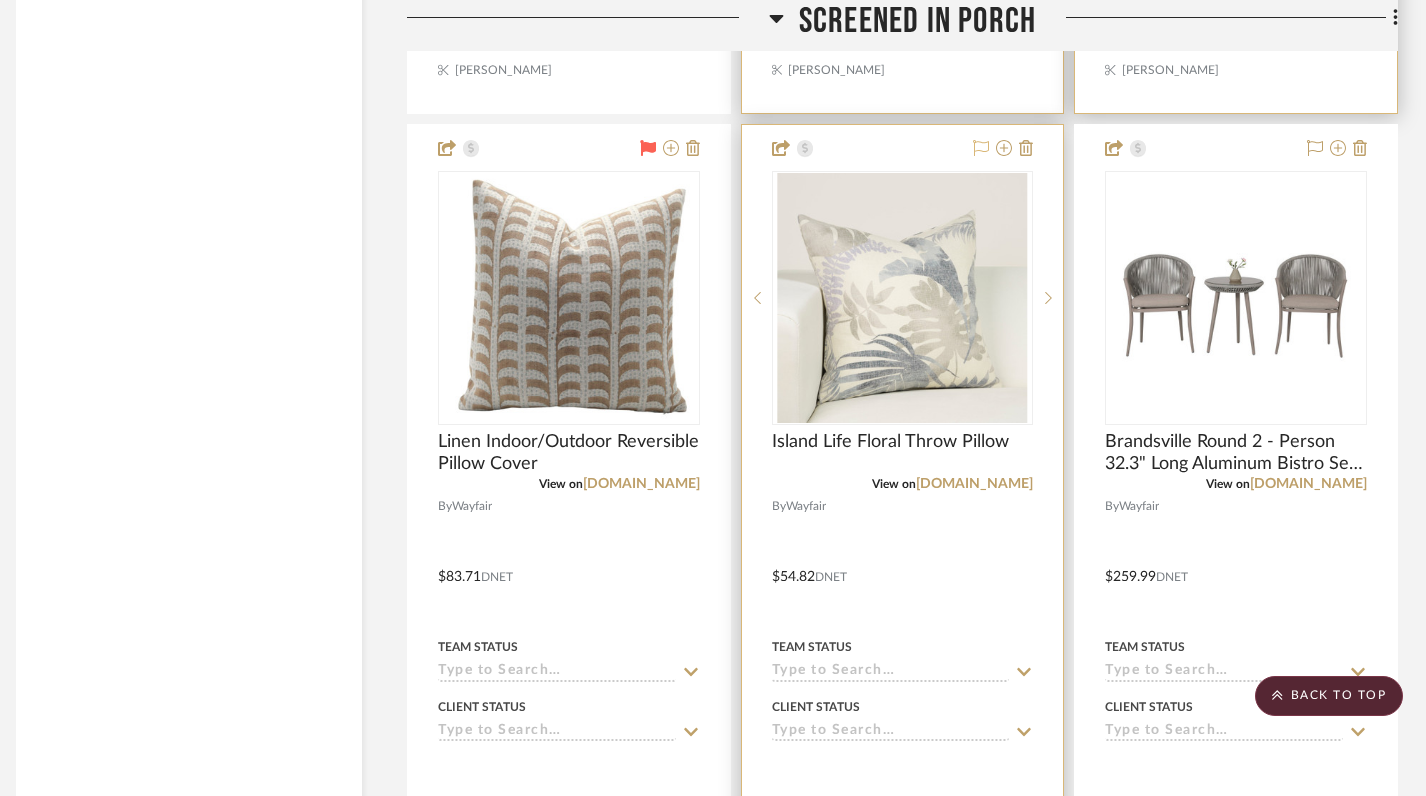 click 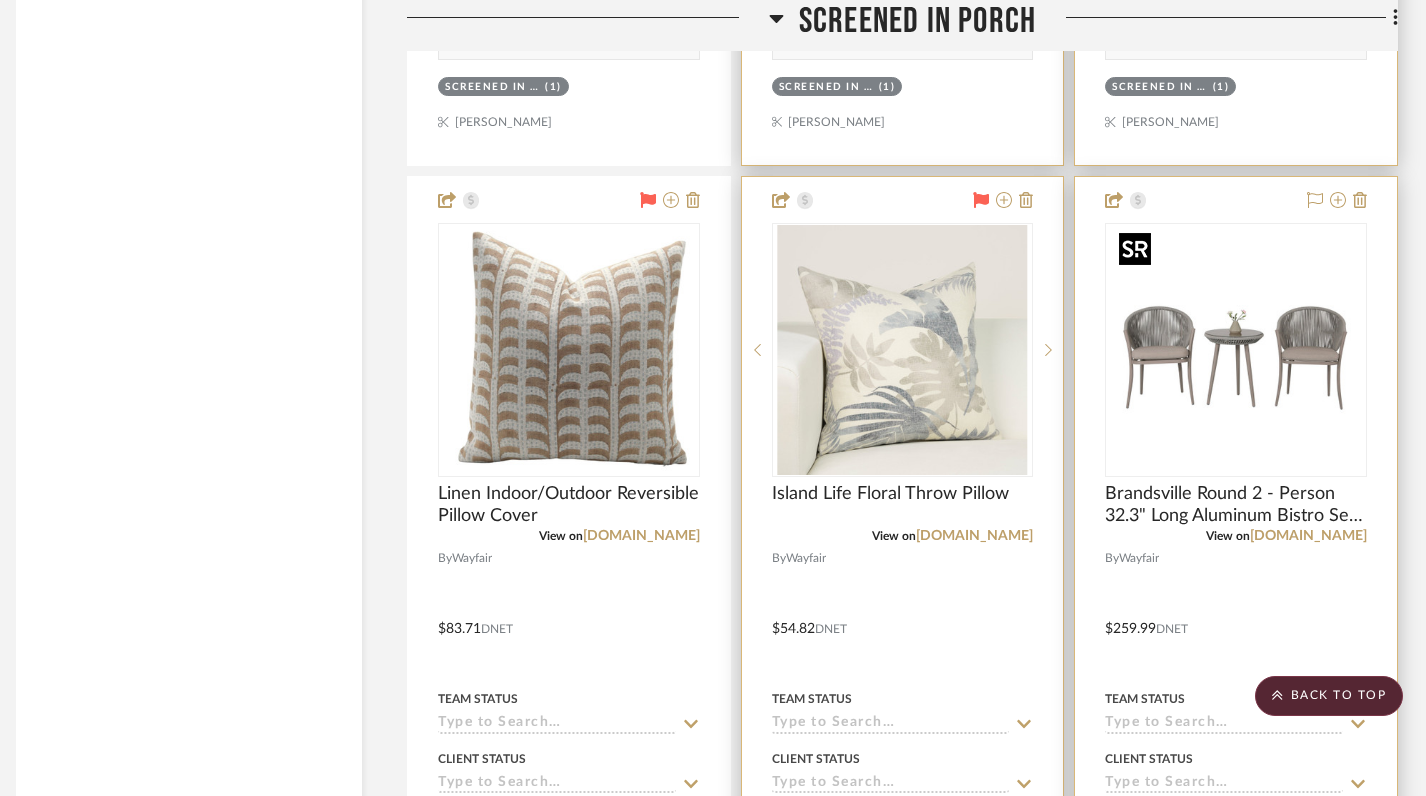 scroll, scrollTop: 13568, scrollLeft: 14, axis: both 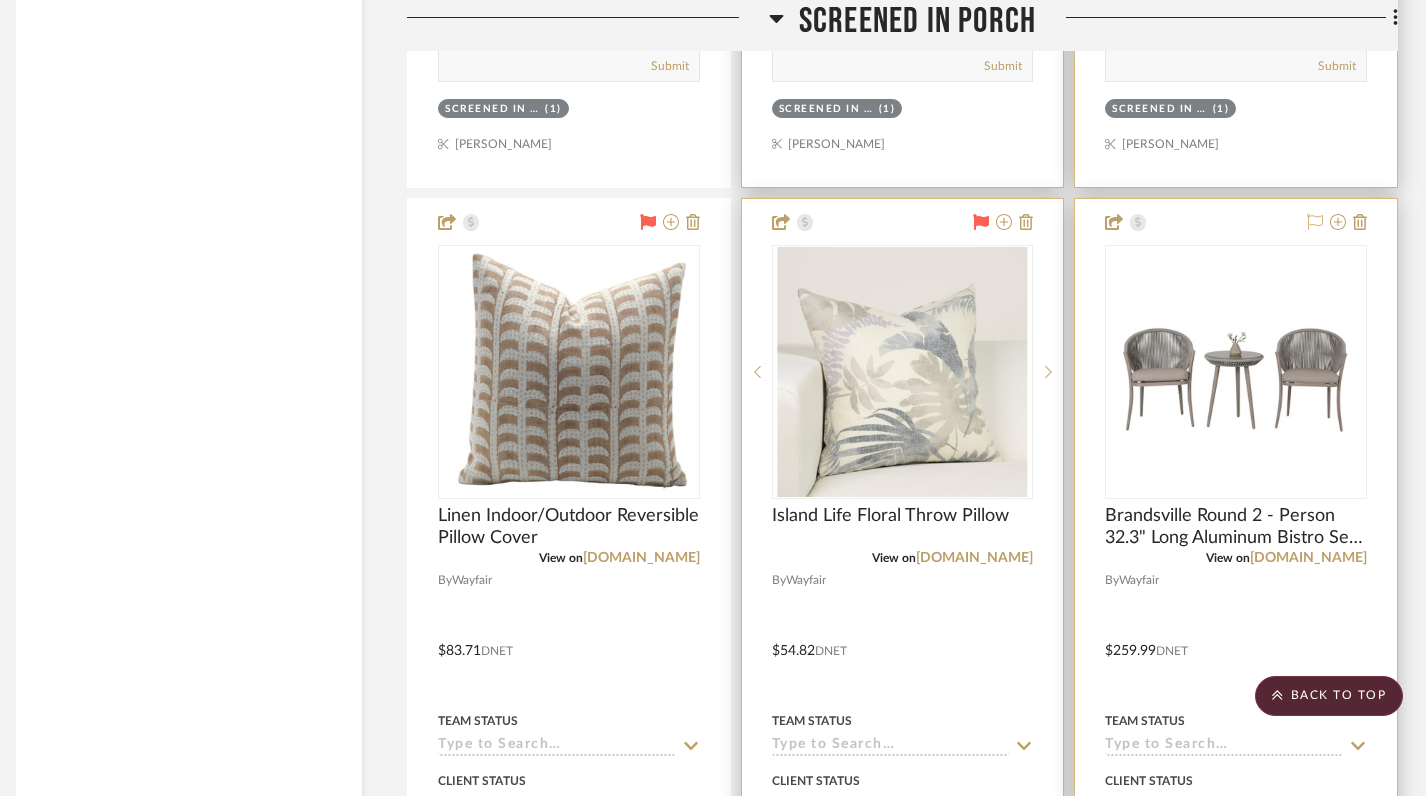 click 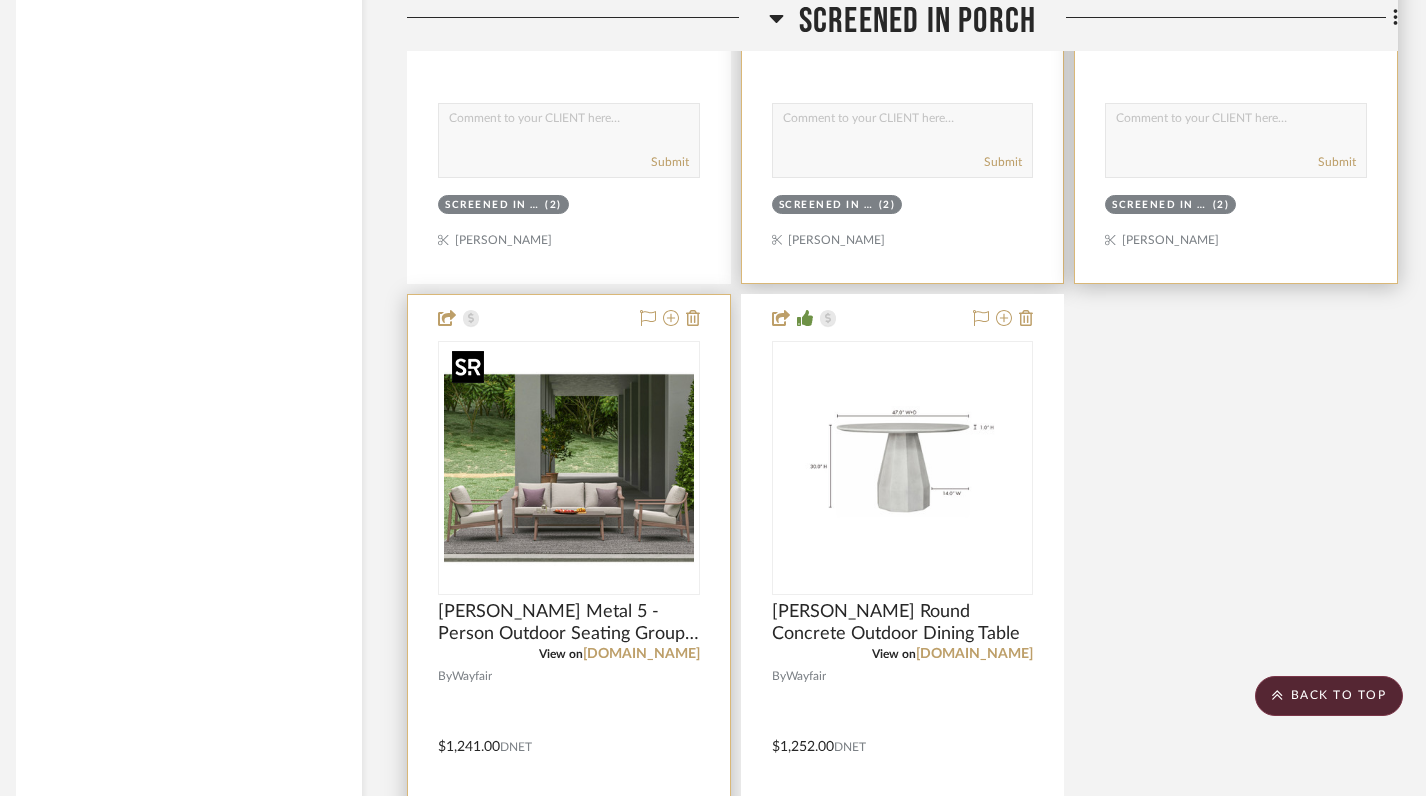 scroll, scrollTop: 14352, scrollLeft: 14, axis: both 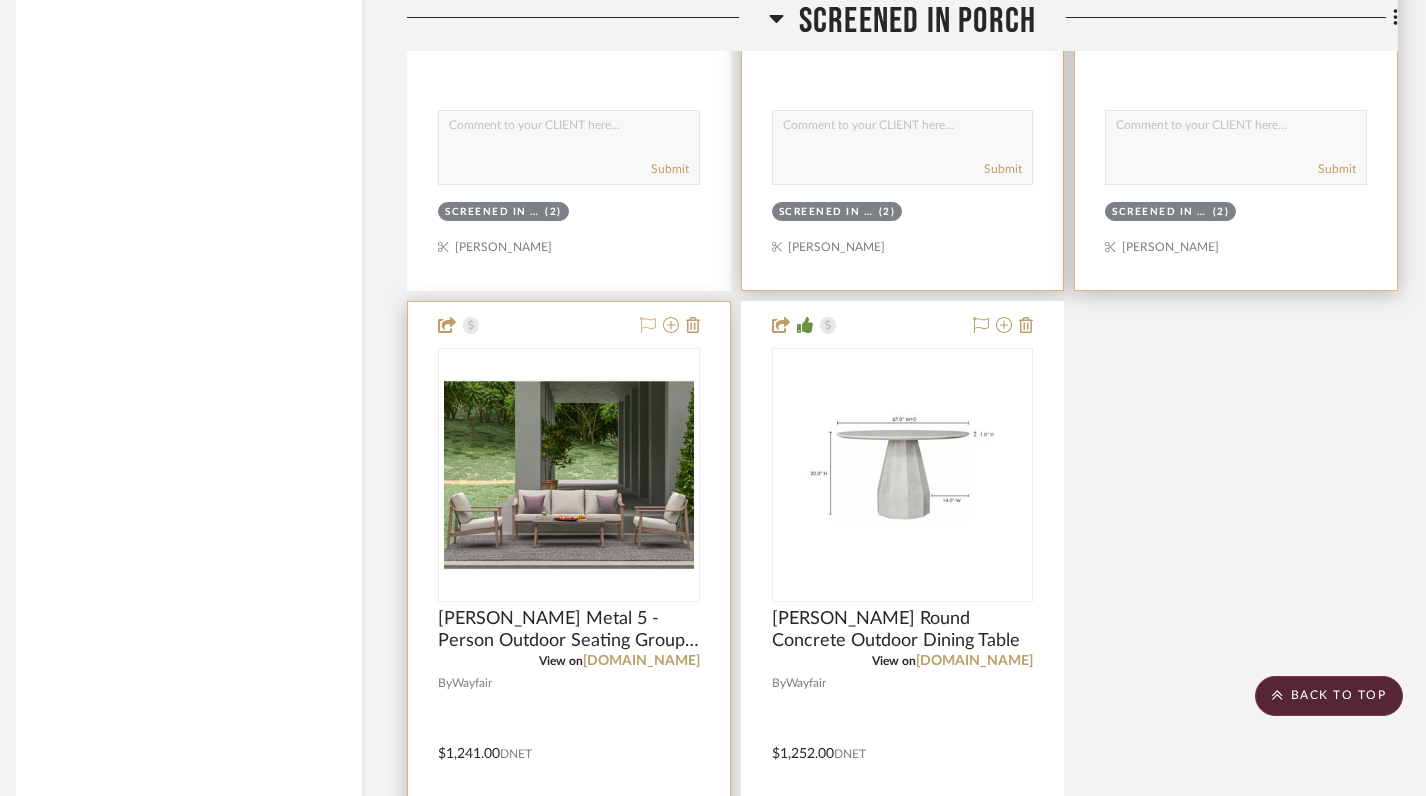 click 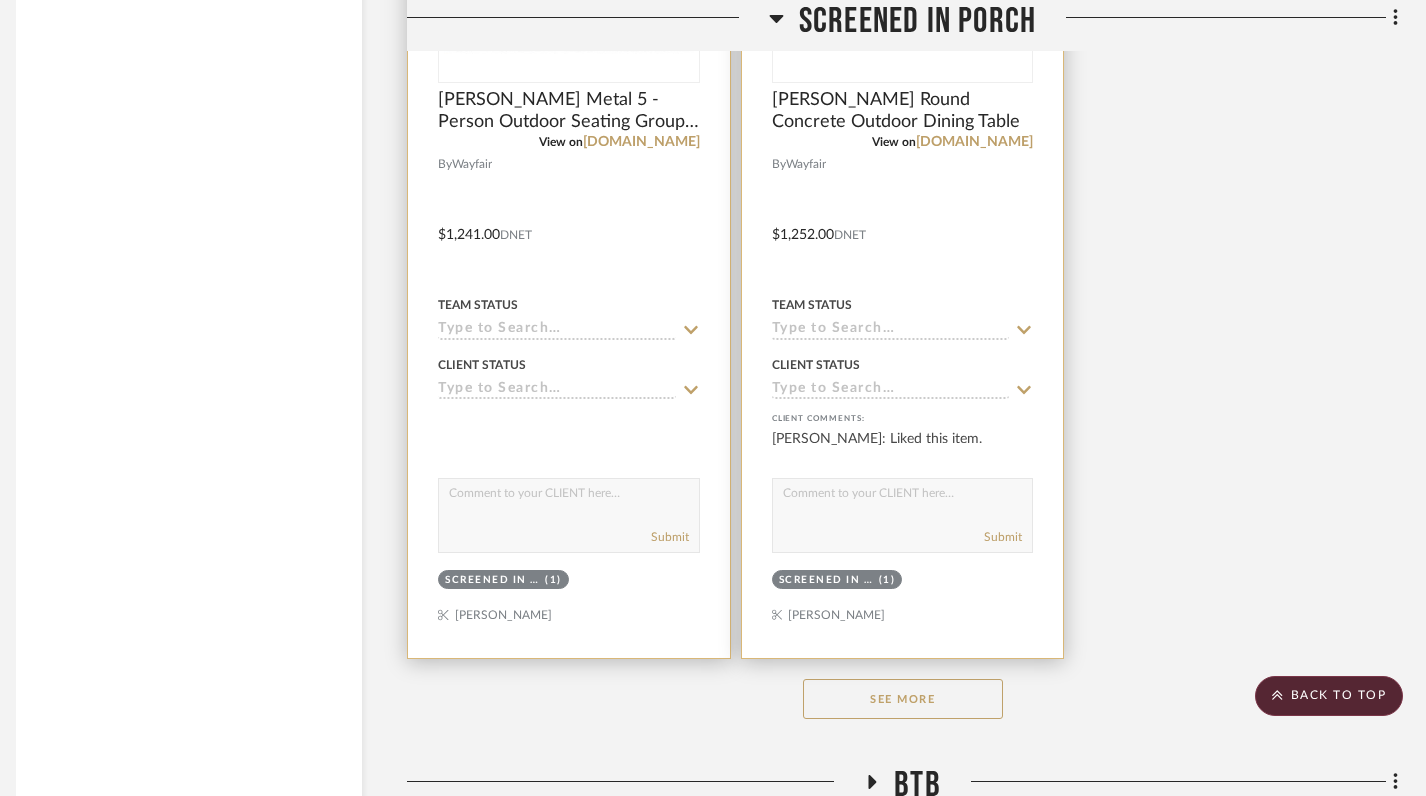 scroll, scrollTop: 14892, scrollLeft: 14, axis: both 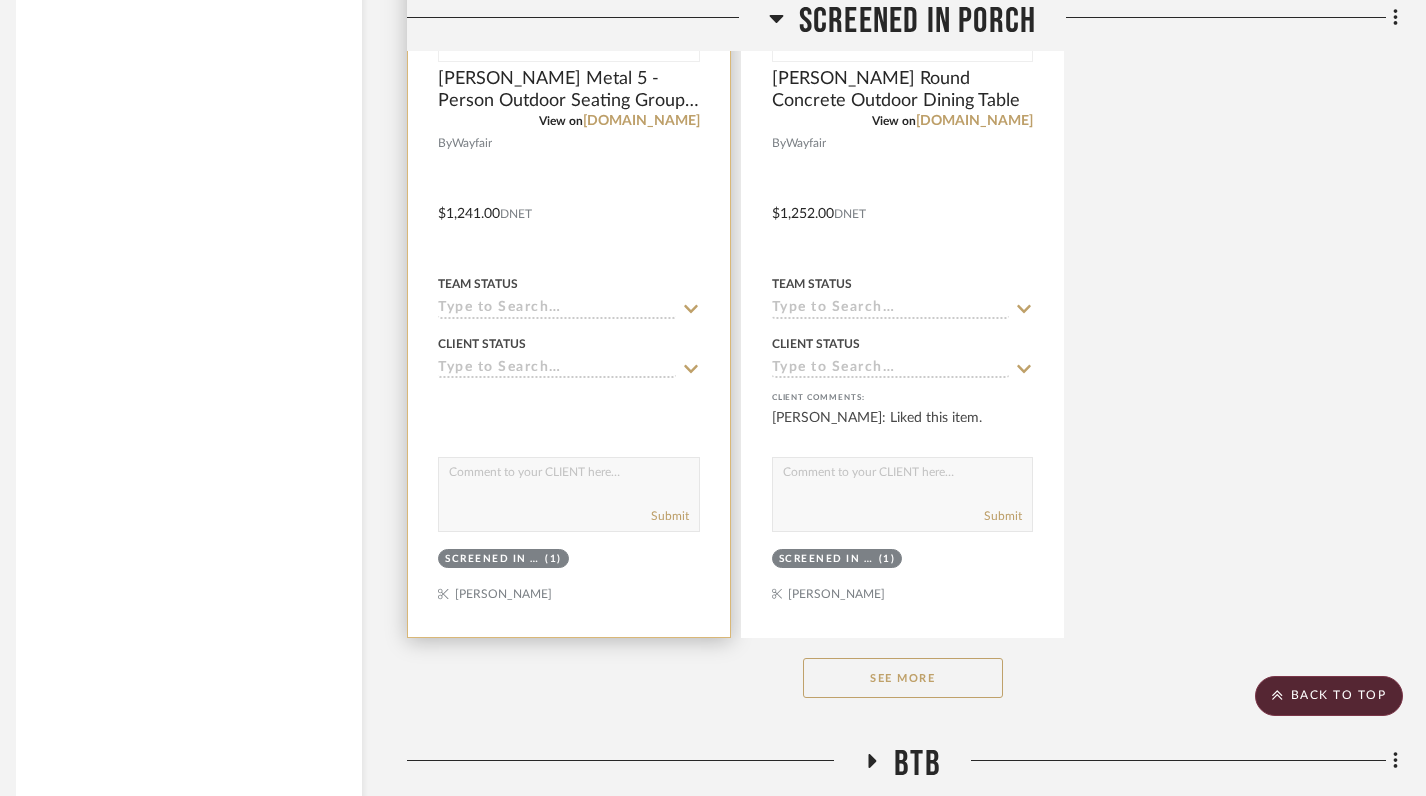 click on "See More" 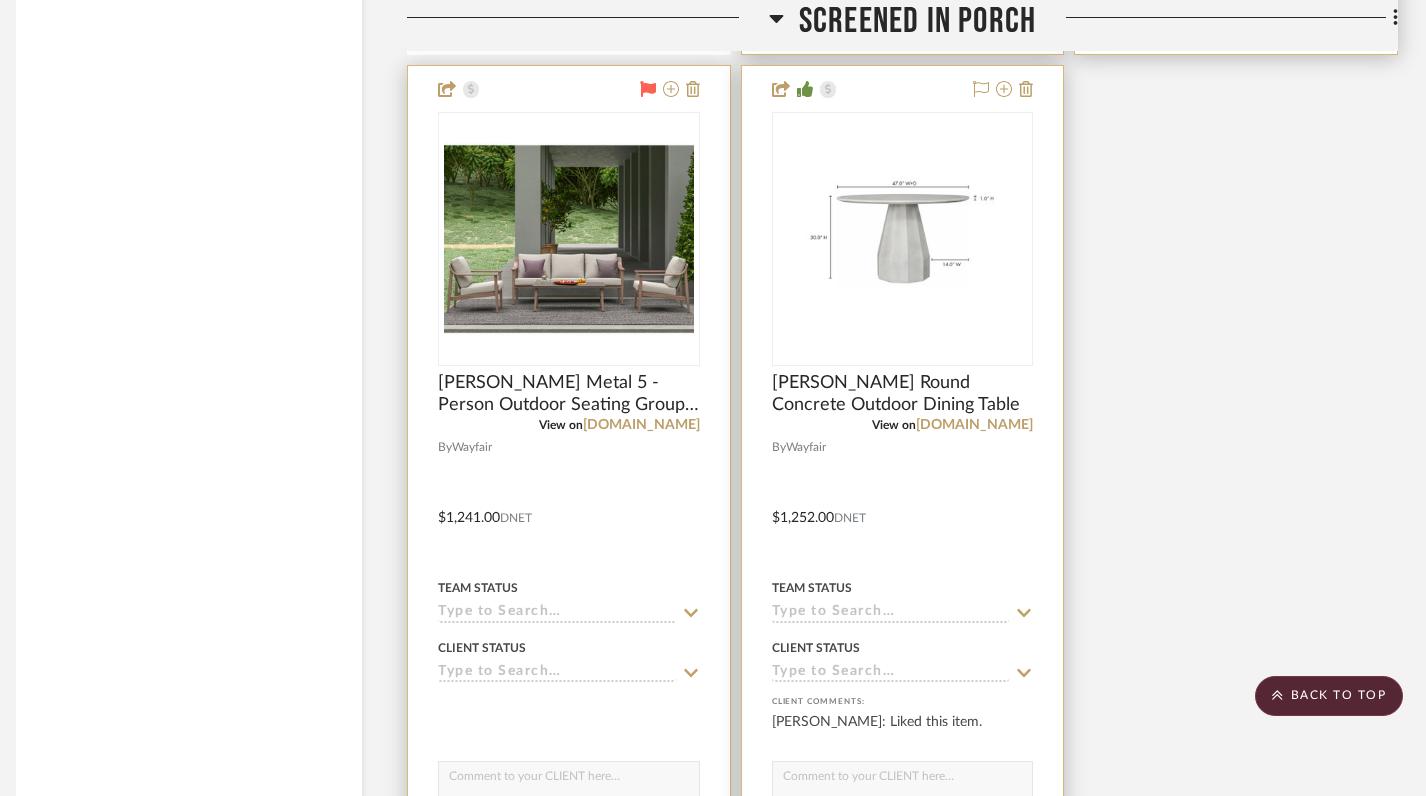 scroll, scrollTop: 14586, scrollLeft: 14, axis: both 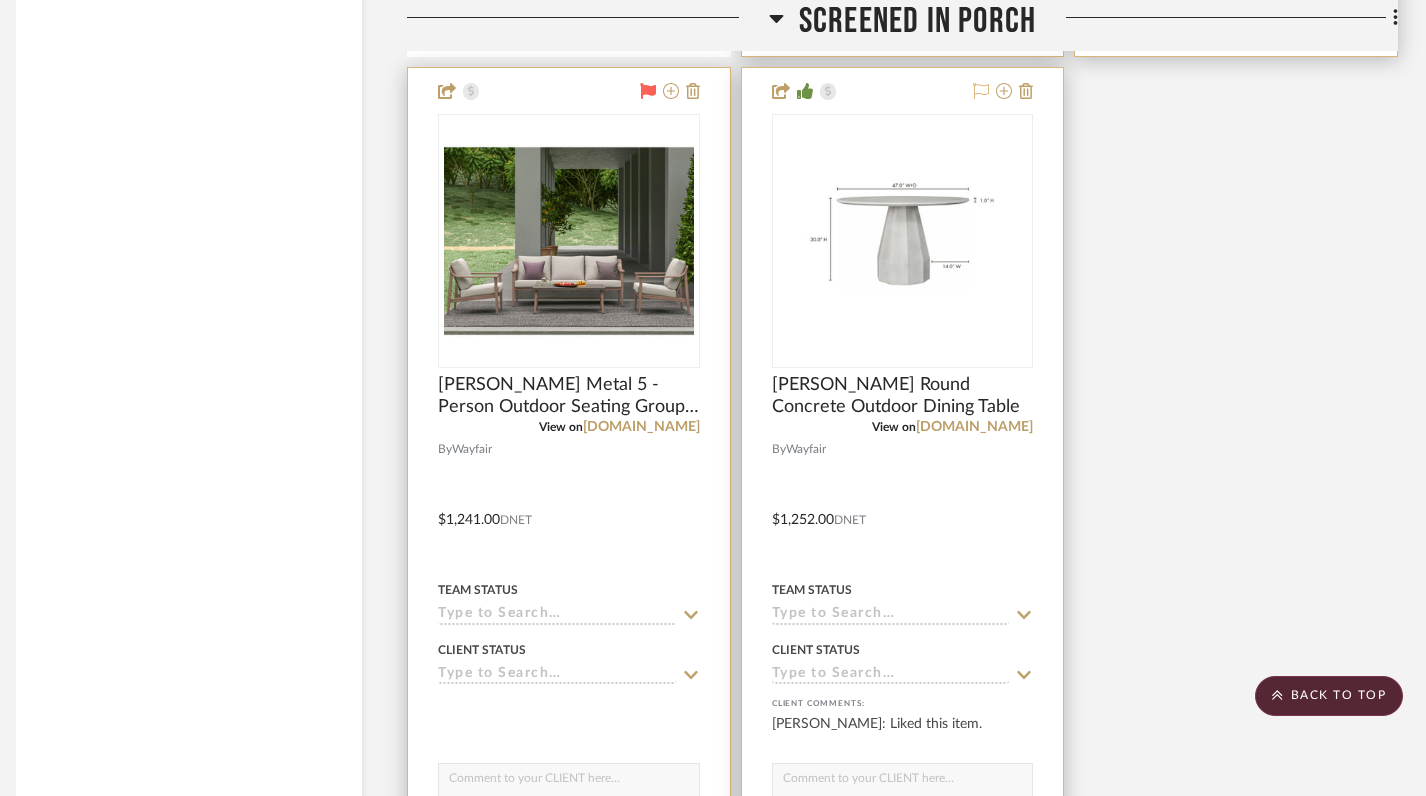 click at bounding box center (981, 92) 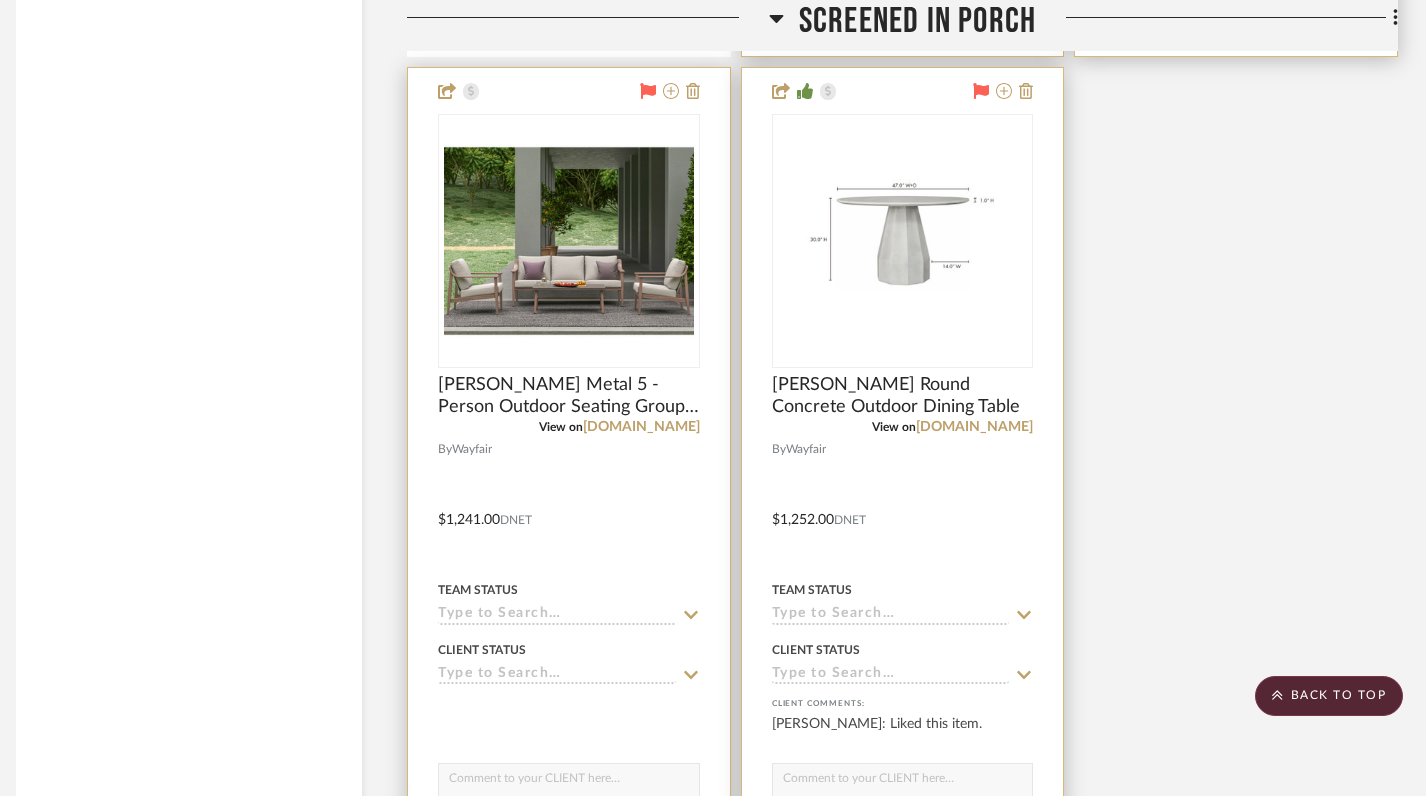 scroll, scrollTop: 14822, scrollLeft: 14, axis: both 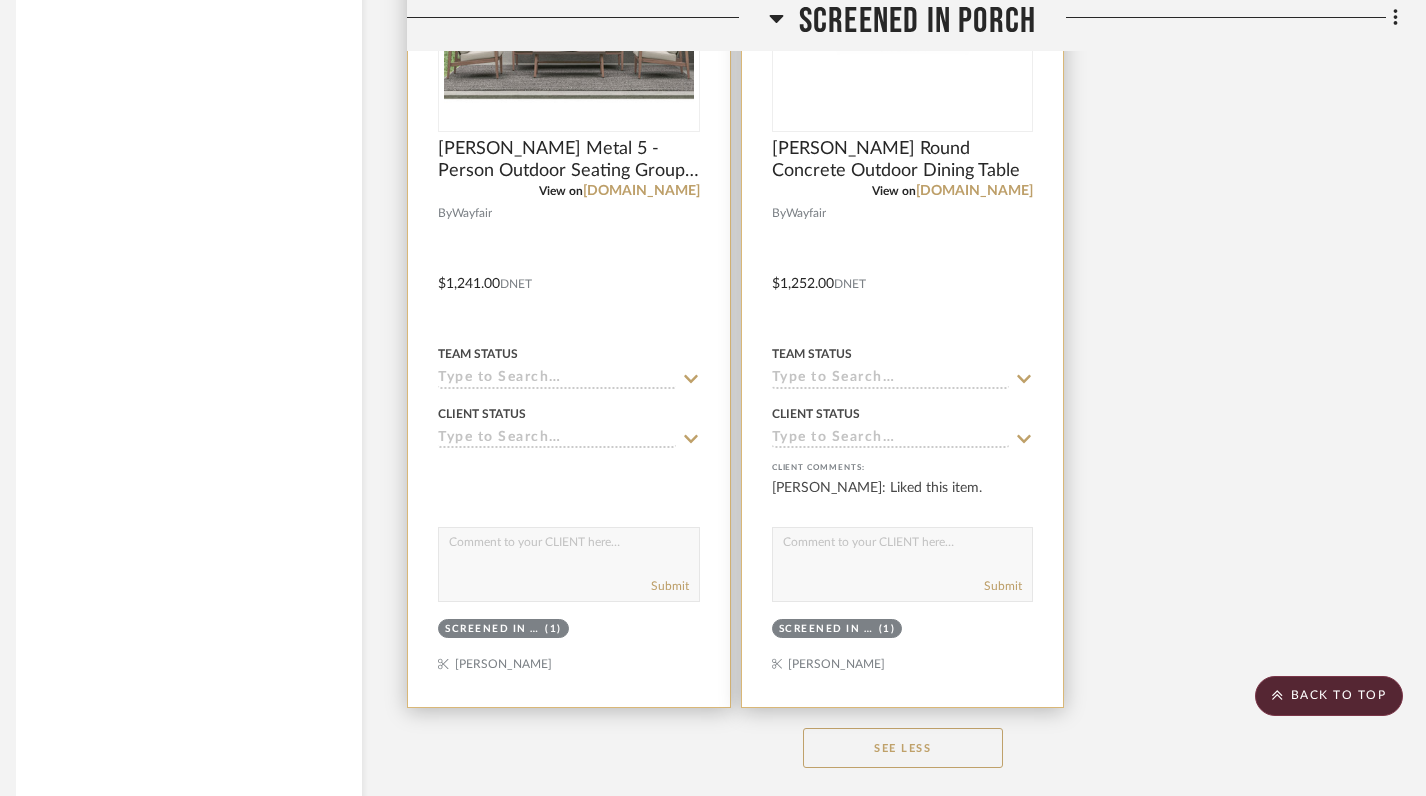 click at bounding box center (903, 269) 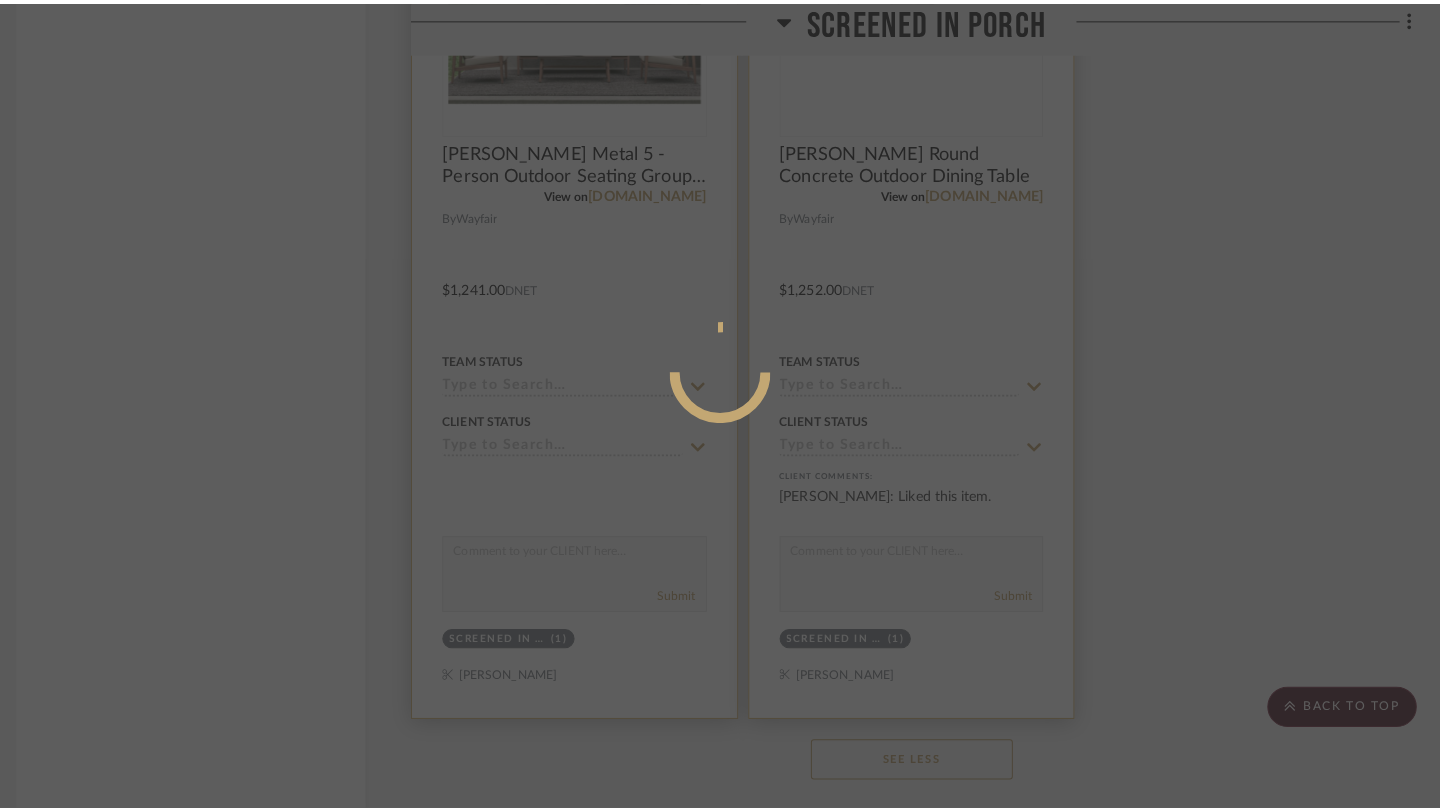 scroll, scrollTop: 0, scrollLeft: 0, axis: both 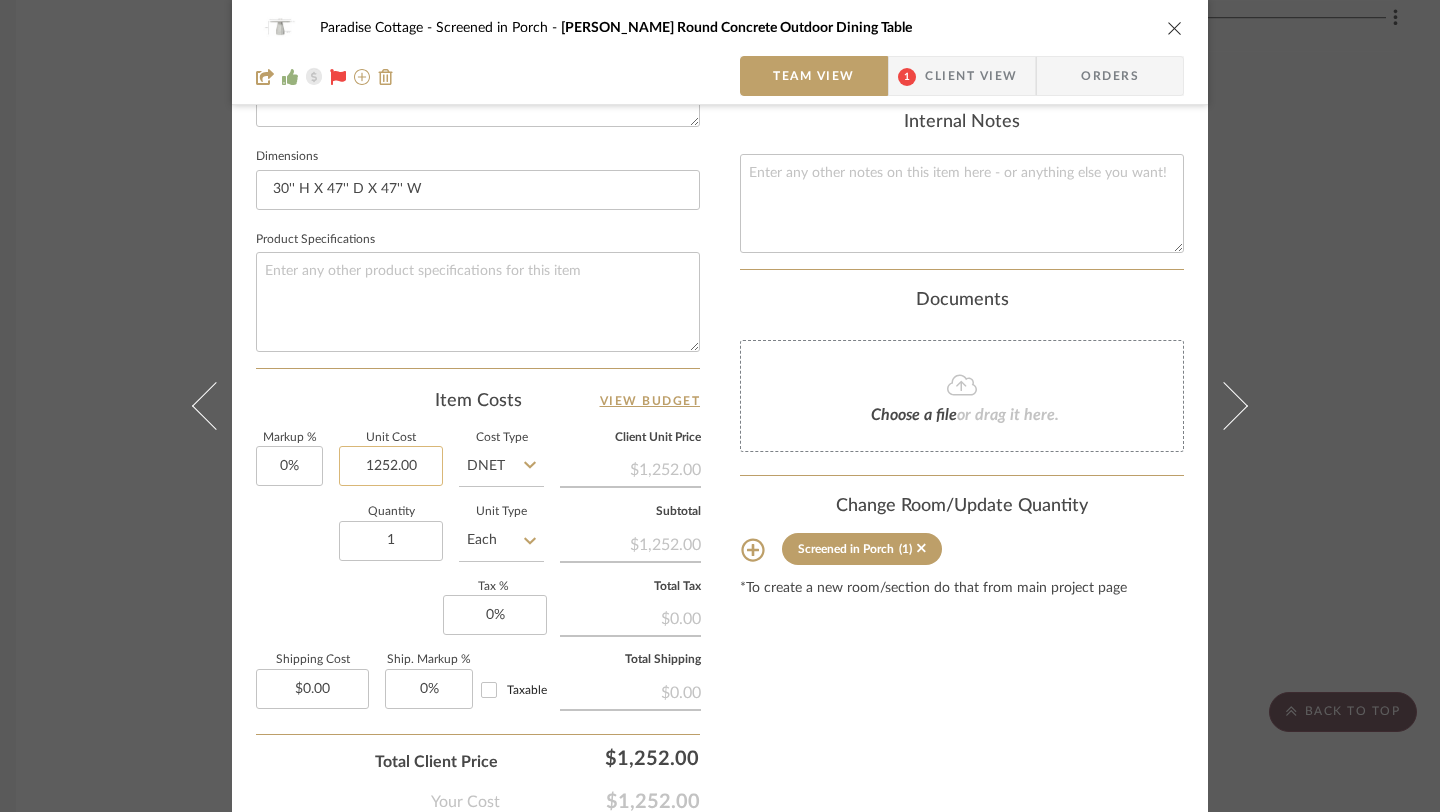 click on "1252.00" 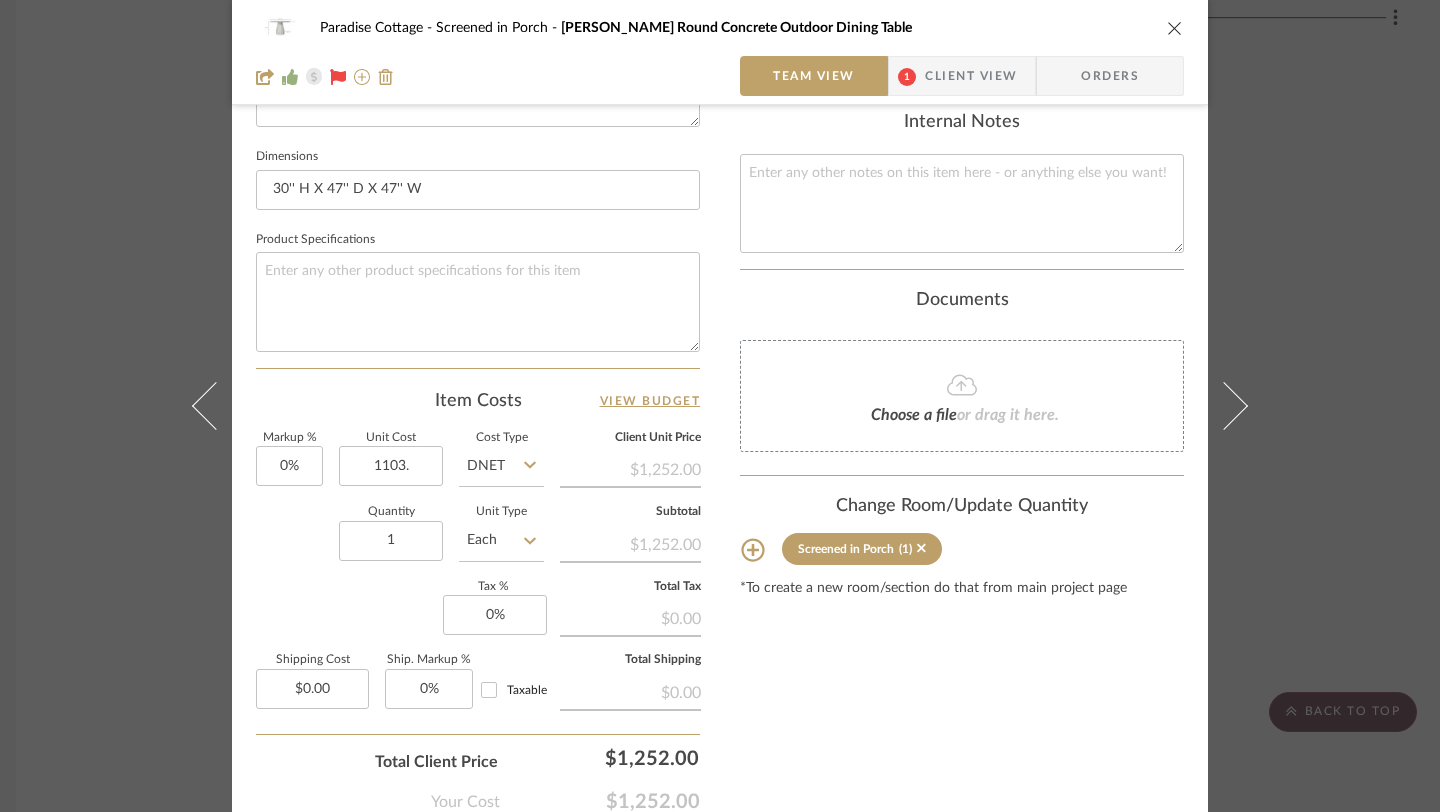 type on "$1,103.00" 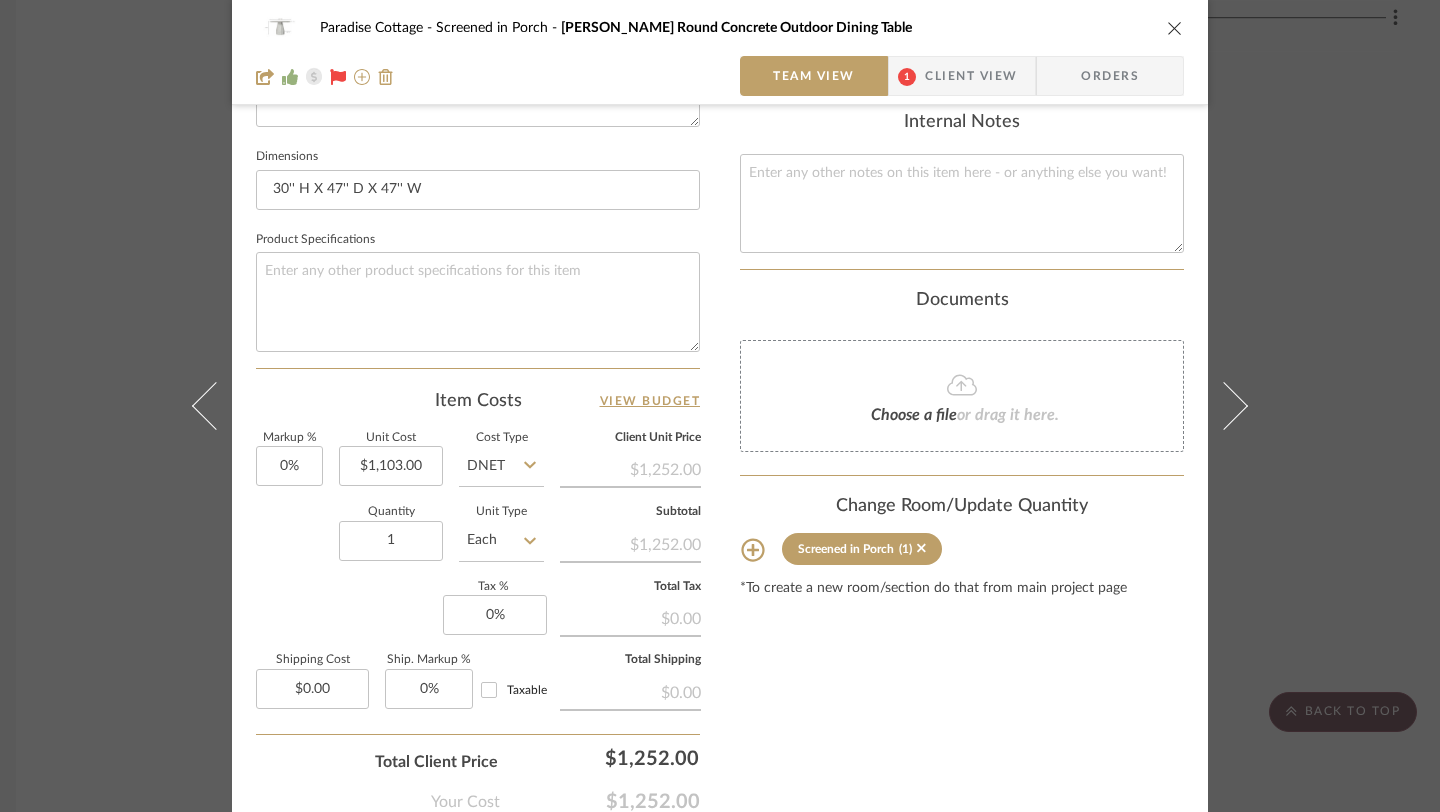 click on "Content here copies to Client View - confirm visibility there.  Show in Client Dashboard   Include in Budget   View Budget  Team Status  Lead Time  In Stock Weeks  Est. Min   Est. Max   Due Date   Install Date  Tasks / To-Dos /  team Messaging  Leave yourself a note here or share next steps with your team. You will receive emails when they
respond!  Invite Collaborator Internal Notes  Documents  Choose a file  or drag it here. Change Room/Update Quantity  Screened in Porch  (1) *To create a new room/section do that from main project page" at bounding box center (962, 80) 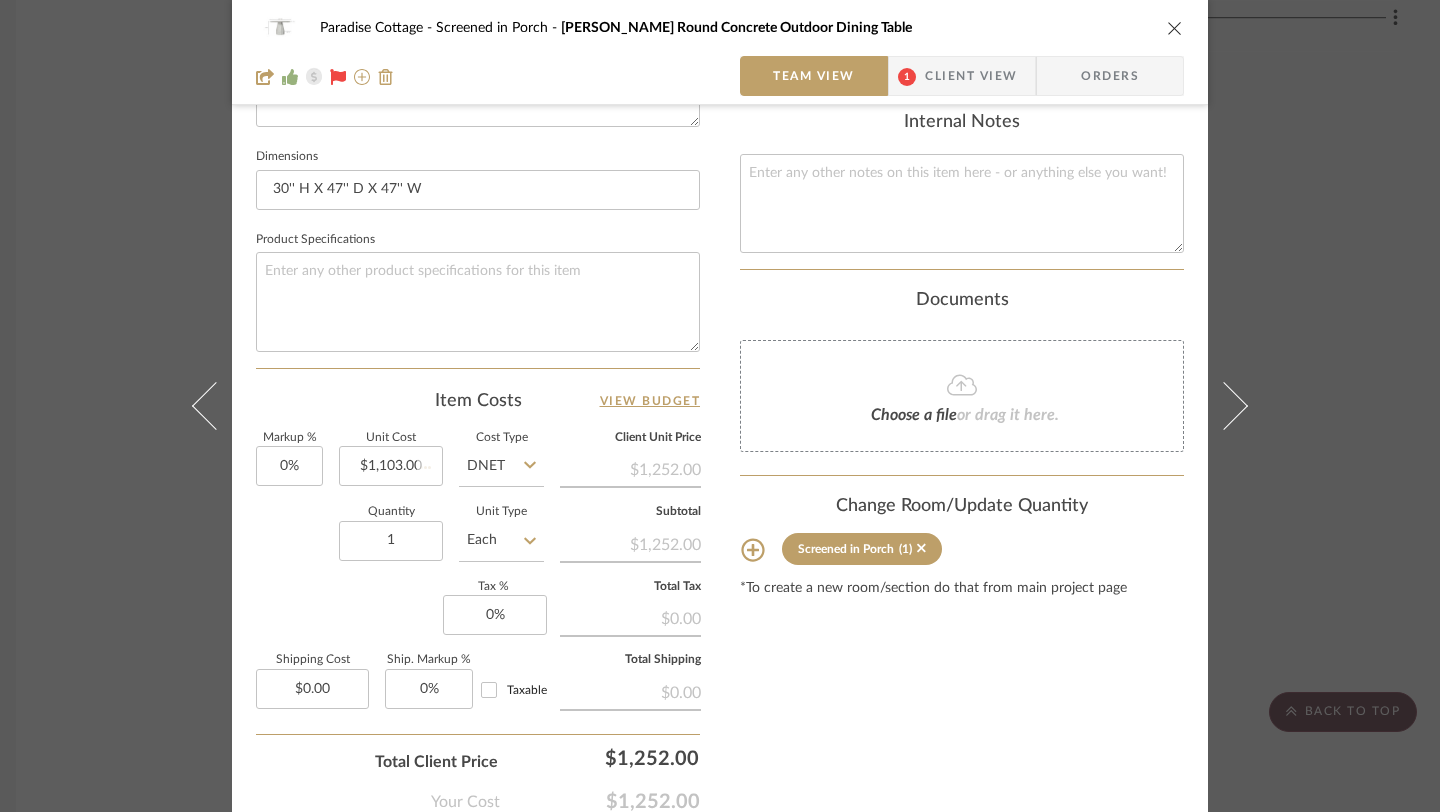 type 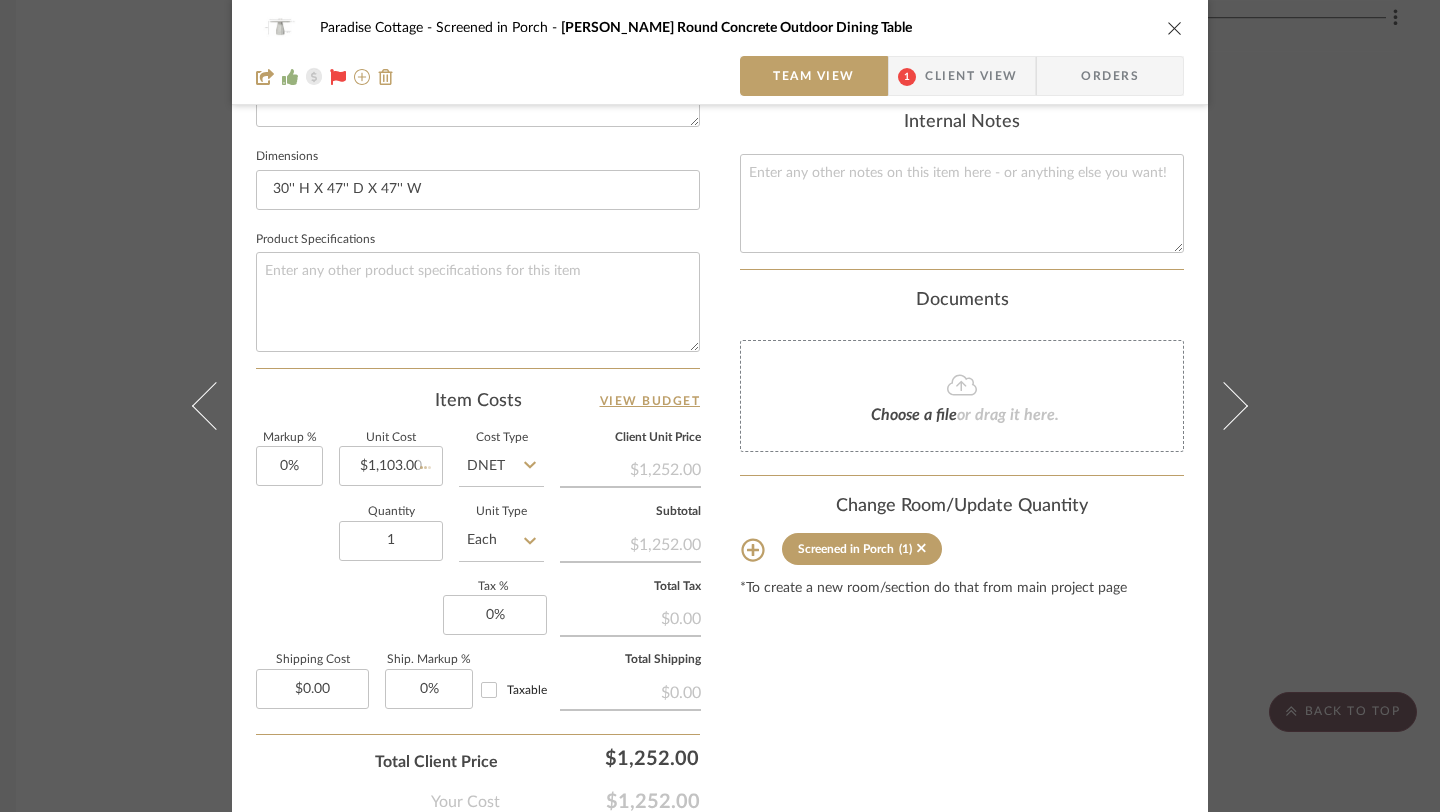 type 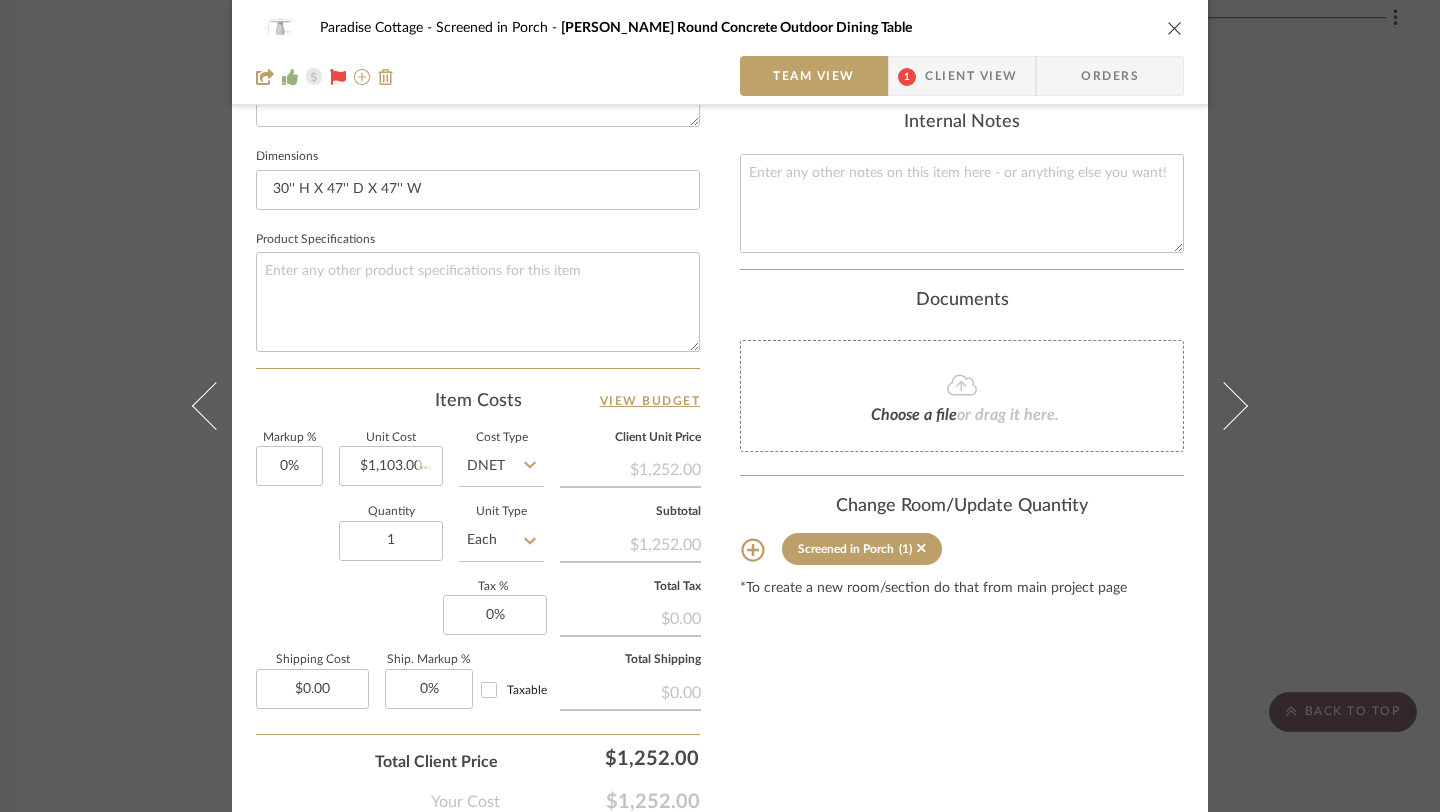 type 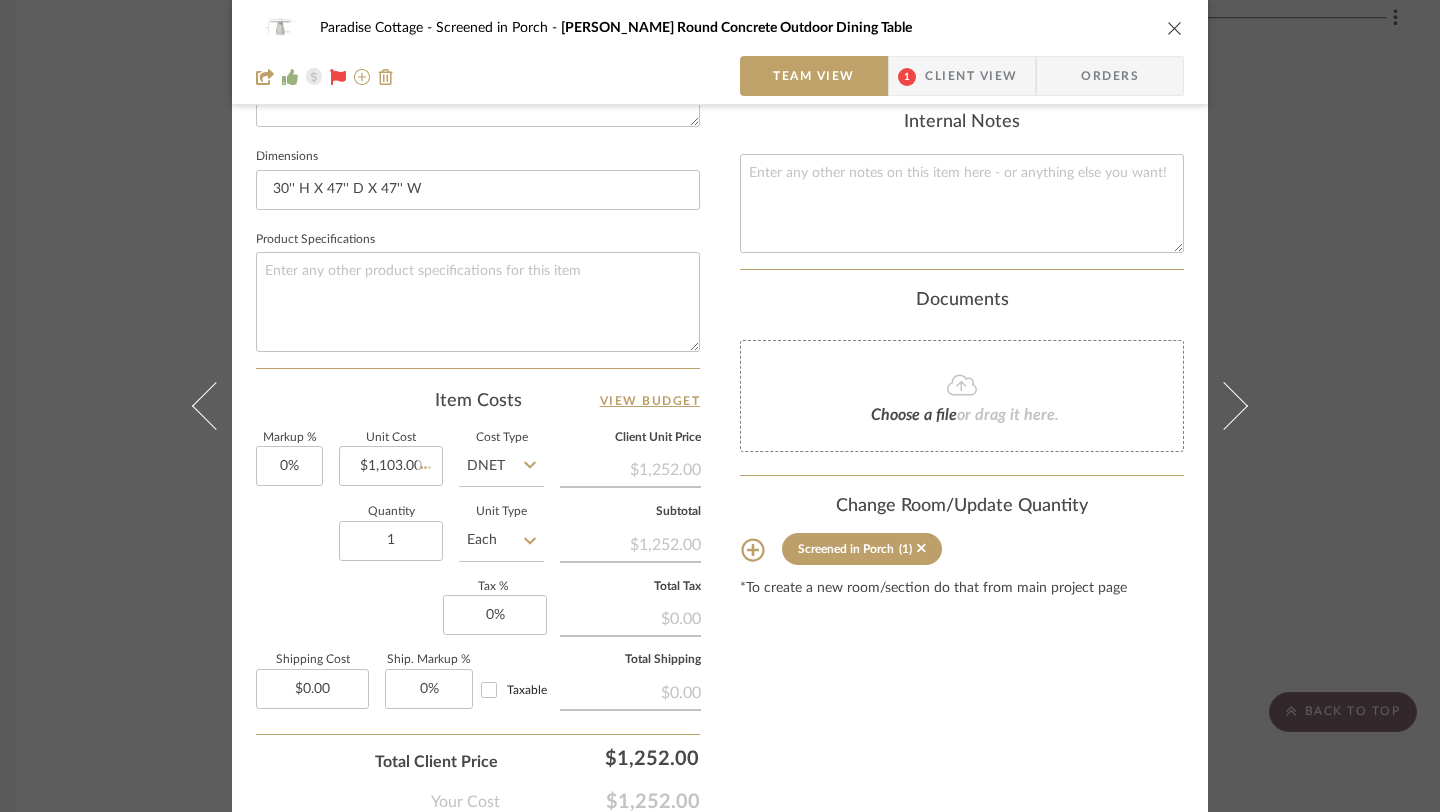 type 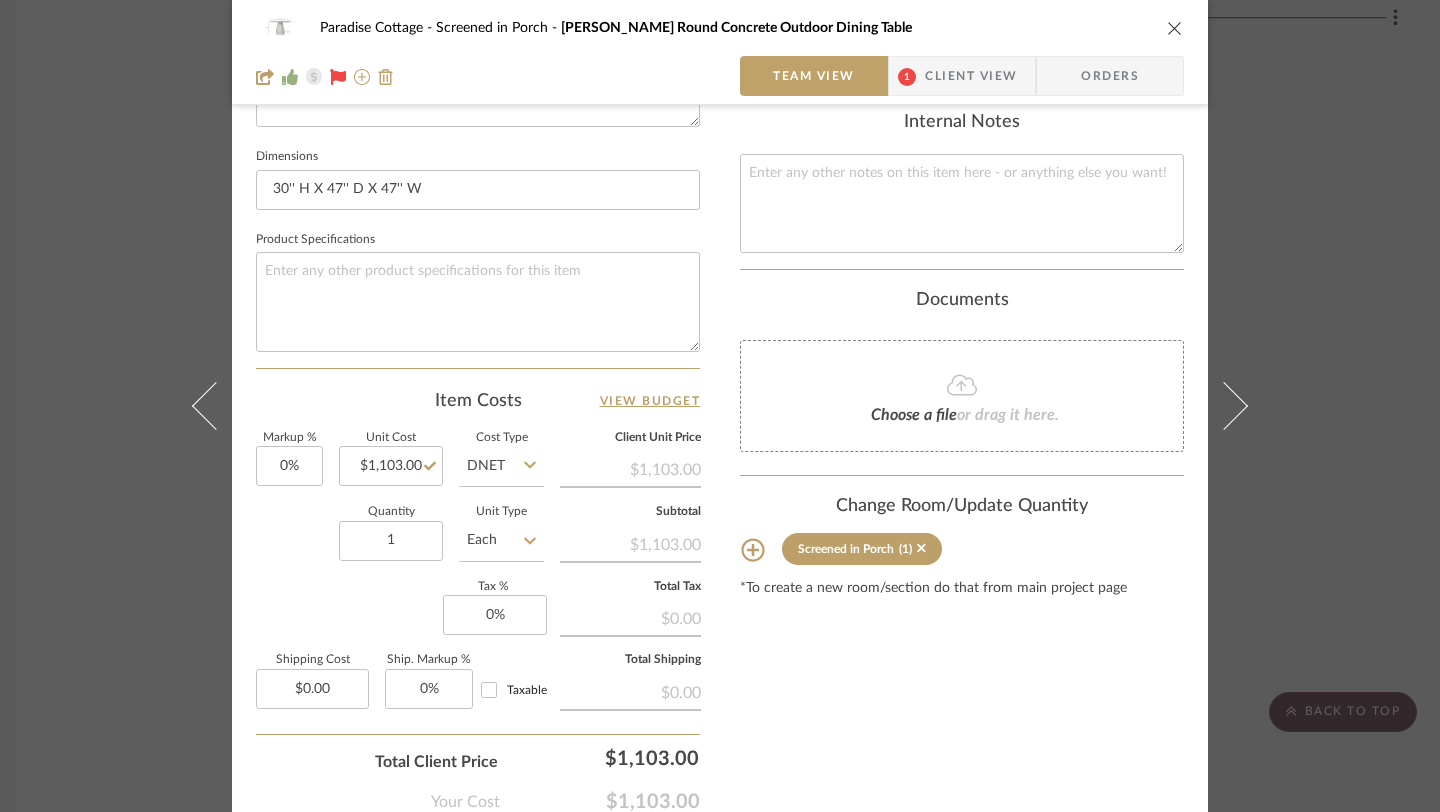 click at bounding box center (1175, 28) 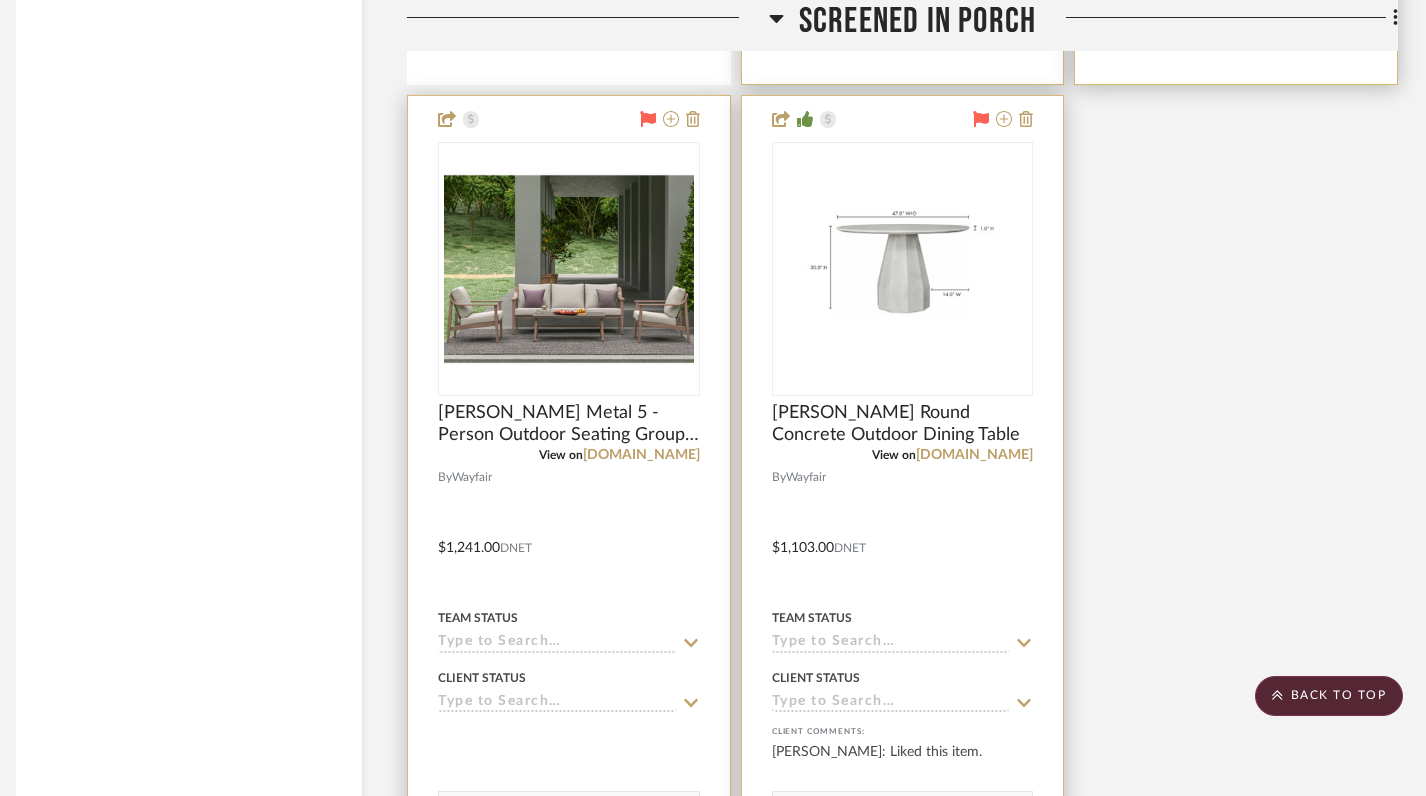 scroll, scrollTop: 14685, scrollLeft: 14, axis: both 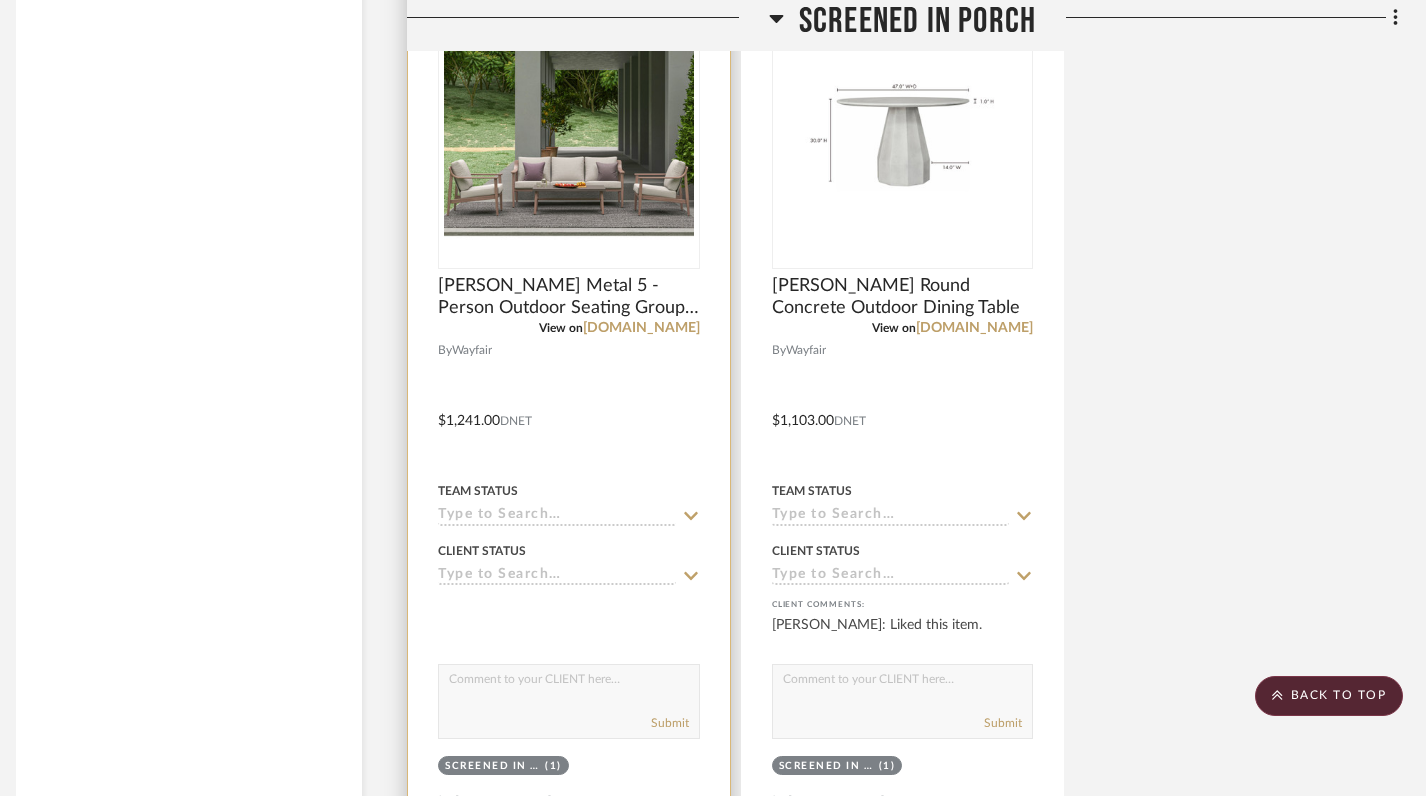 click at bounding box center [569, 406] 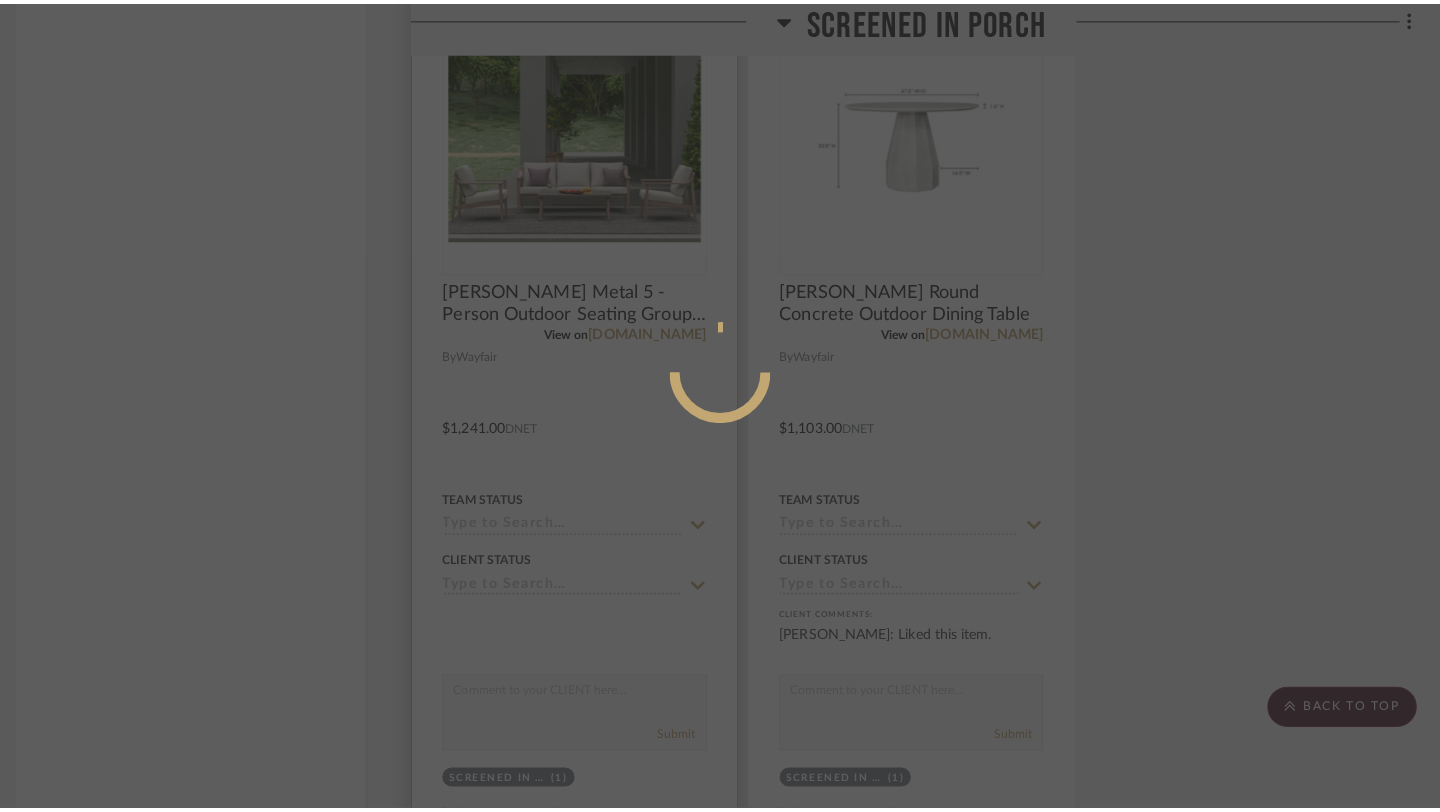 scroll, scrollTop: 0, scrollLeft: 0, axis: both 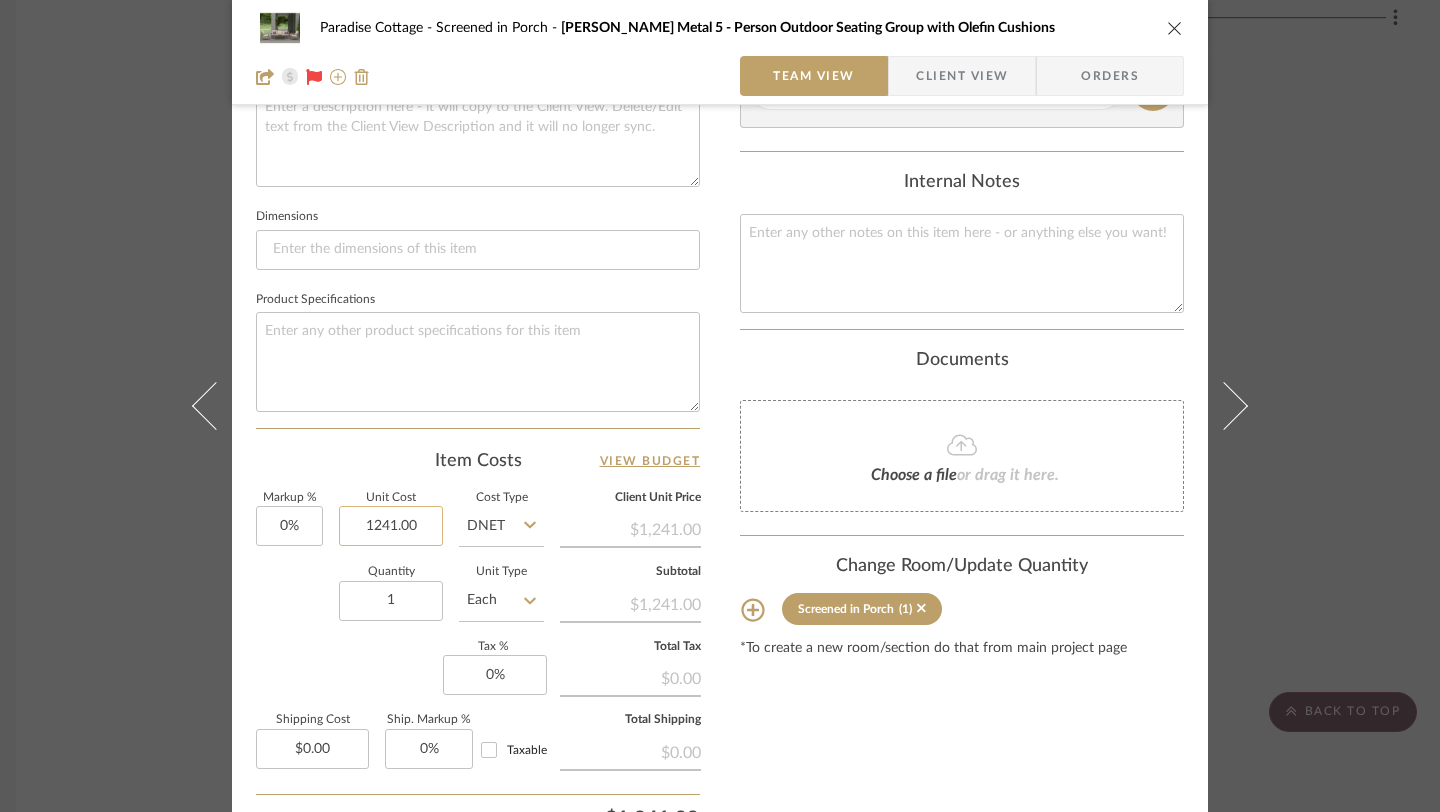 click on "1241.00" 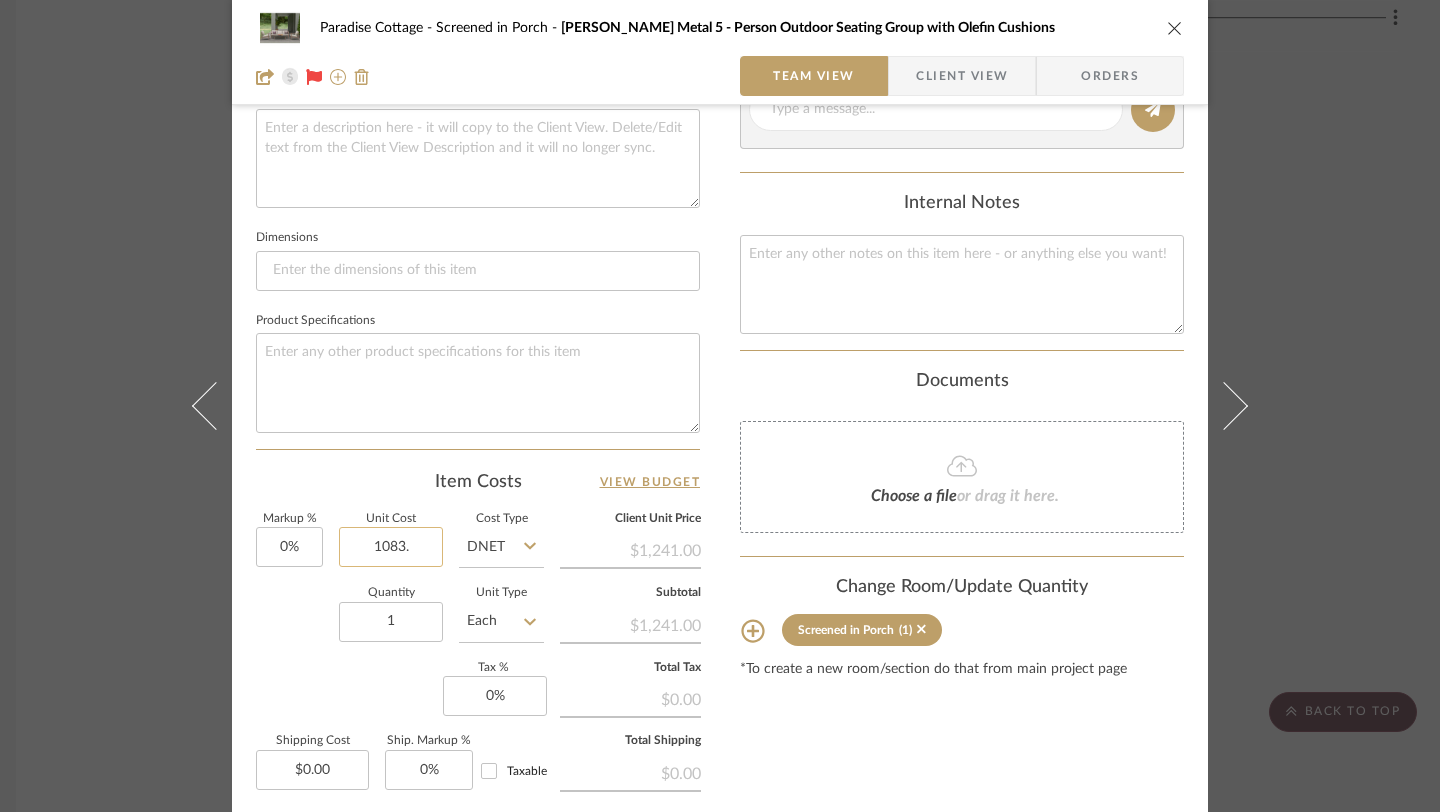 scroll, scrollTop: 753, scrollLeft: 0, axis: vertical 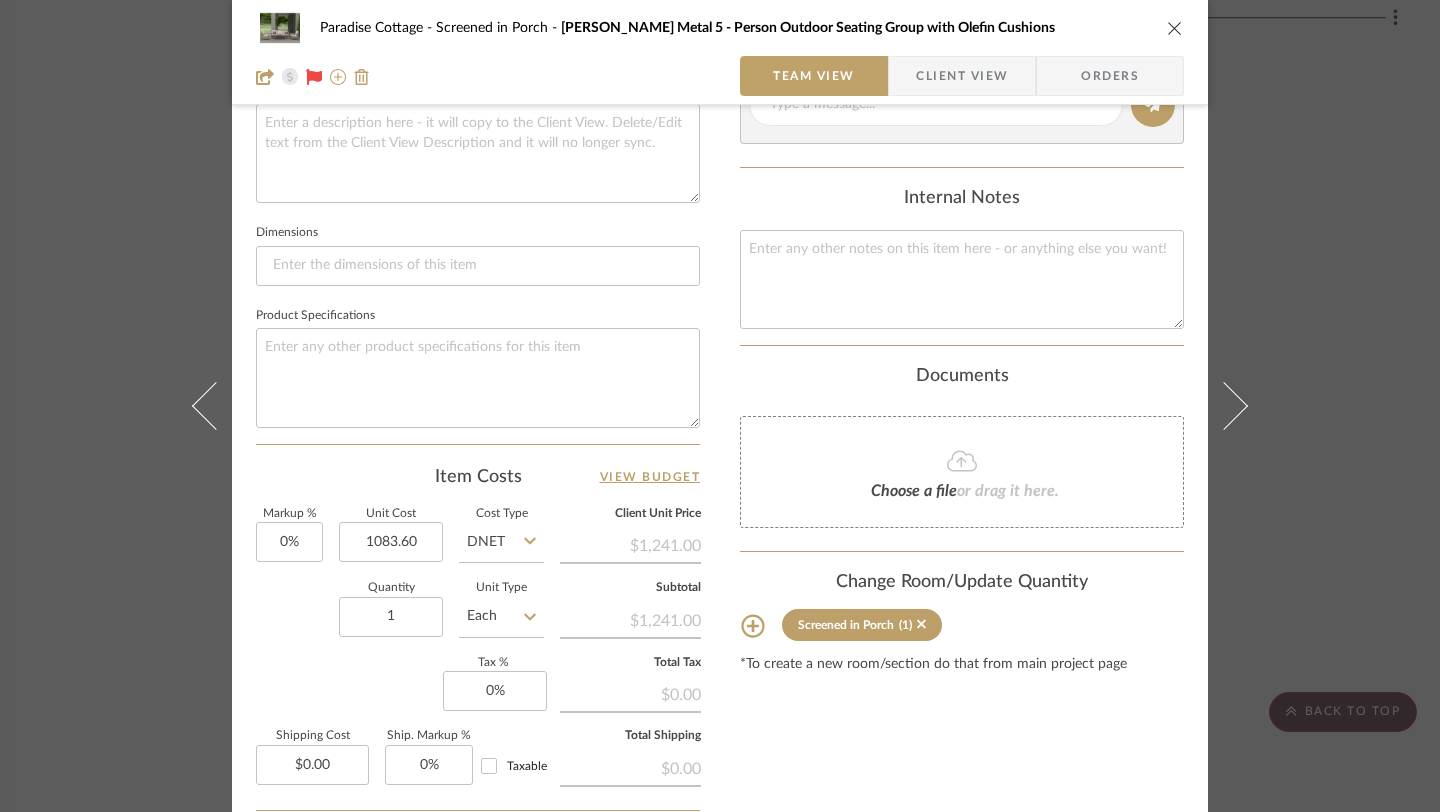 type on "$1,083.60" 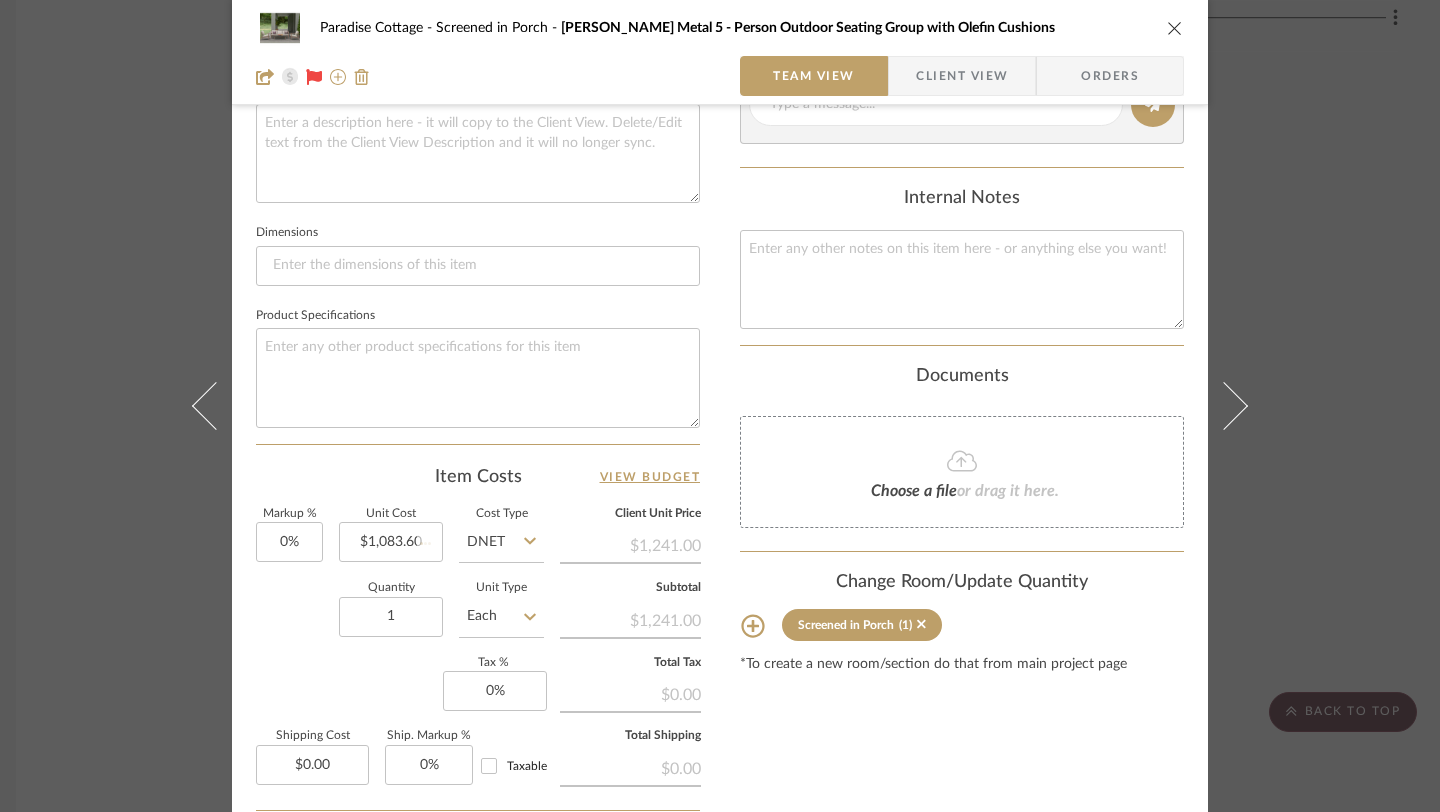 click on "Content here copies to Client View - confirm visibility there.  Show in Client Dashboard   Include in Budget   View Budget  Team Status  Lead Time  In Stock Weeks  Est. Min   Est. Max   Due Date   Install Date  Tasks / To-Dos /  team Messaging  Leave yourself a note here or share next steps with your team. You will receive emails when they
respond!  Invite Collaborator Internal Notes  Documents  Choose a file  or drag it here. Change Room/Update Quantity  Screened in Porch  (1) *To create a new room/section do that from main project page" at bounding box center (962, 156) 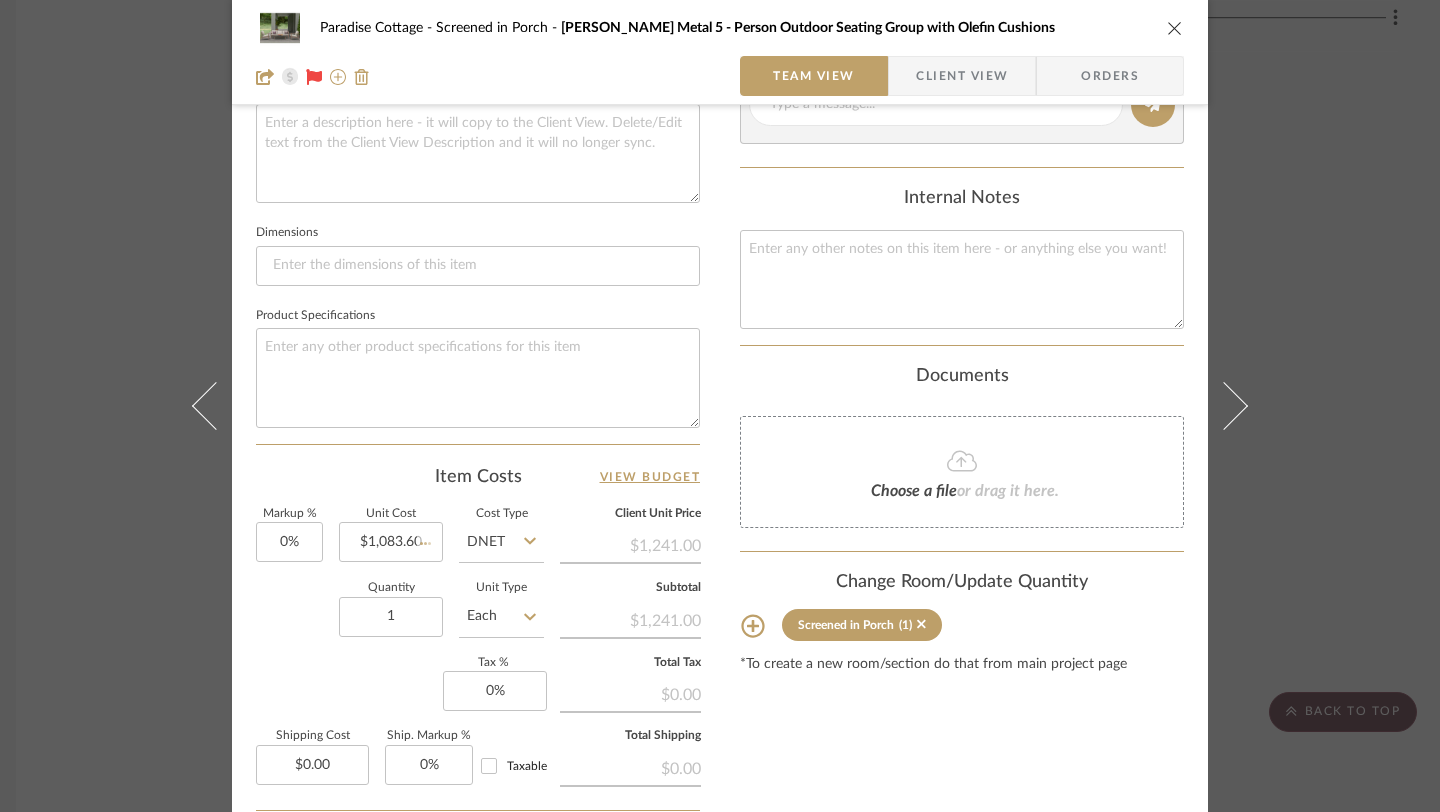 type 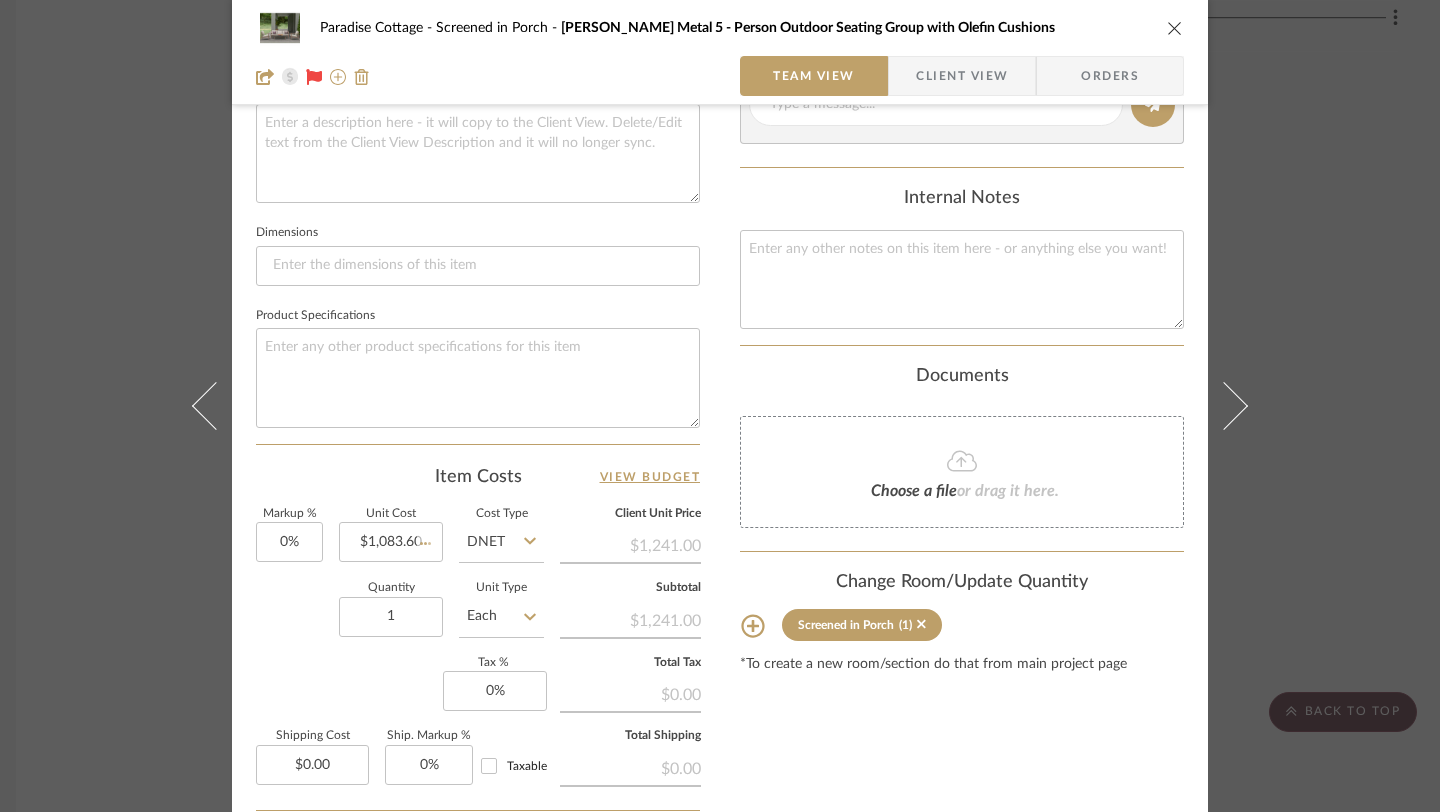type 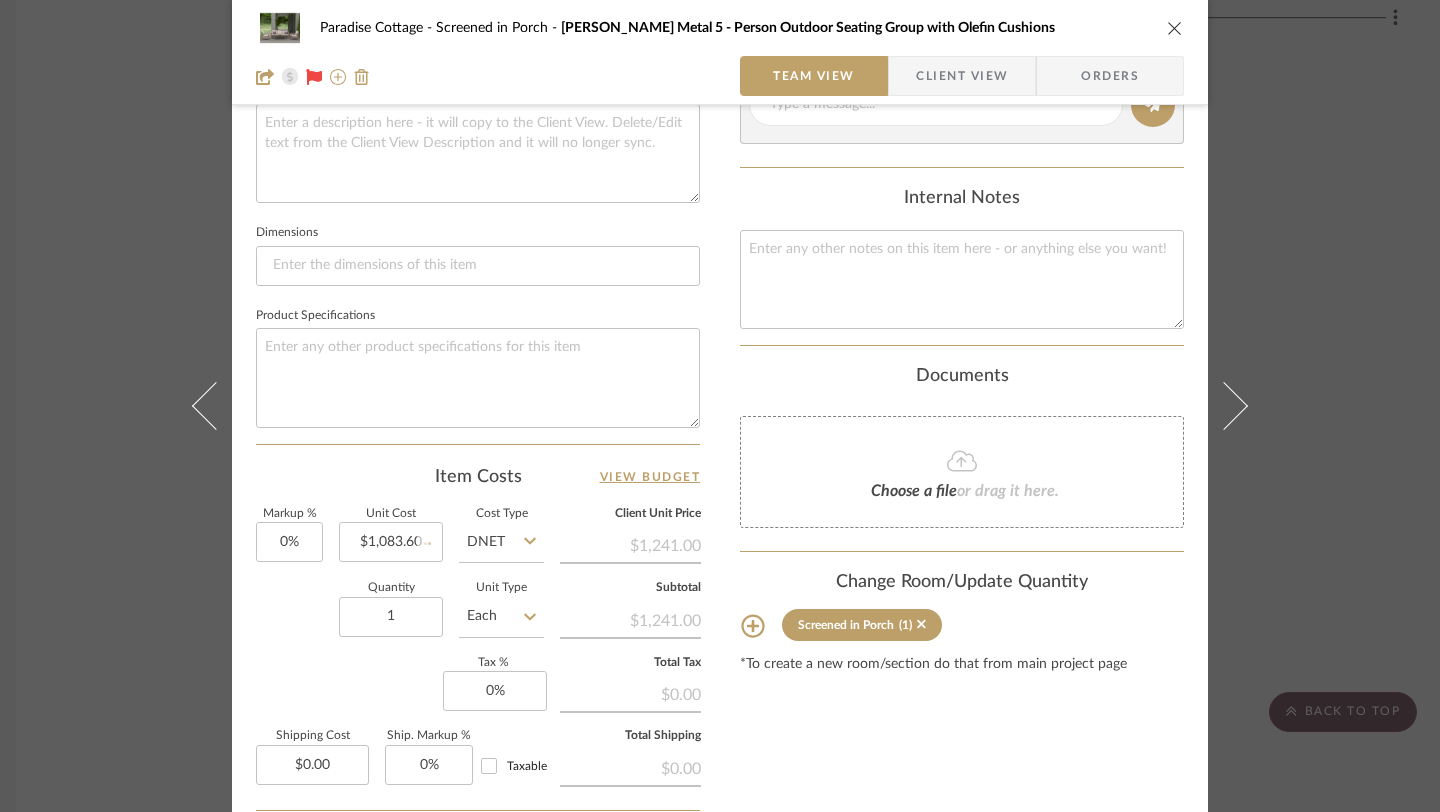 type 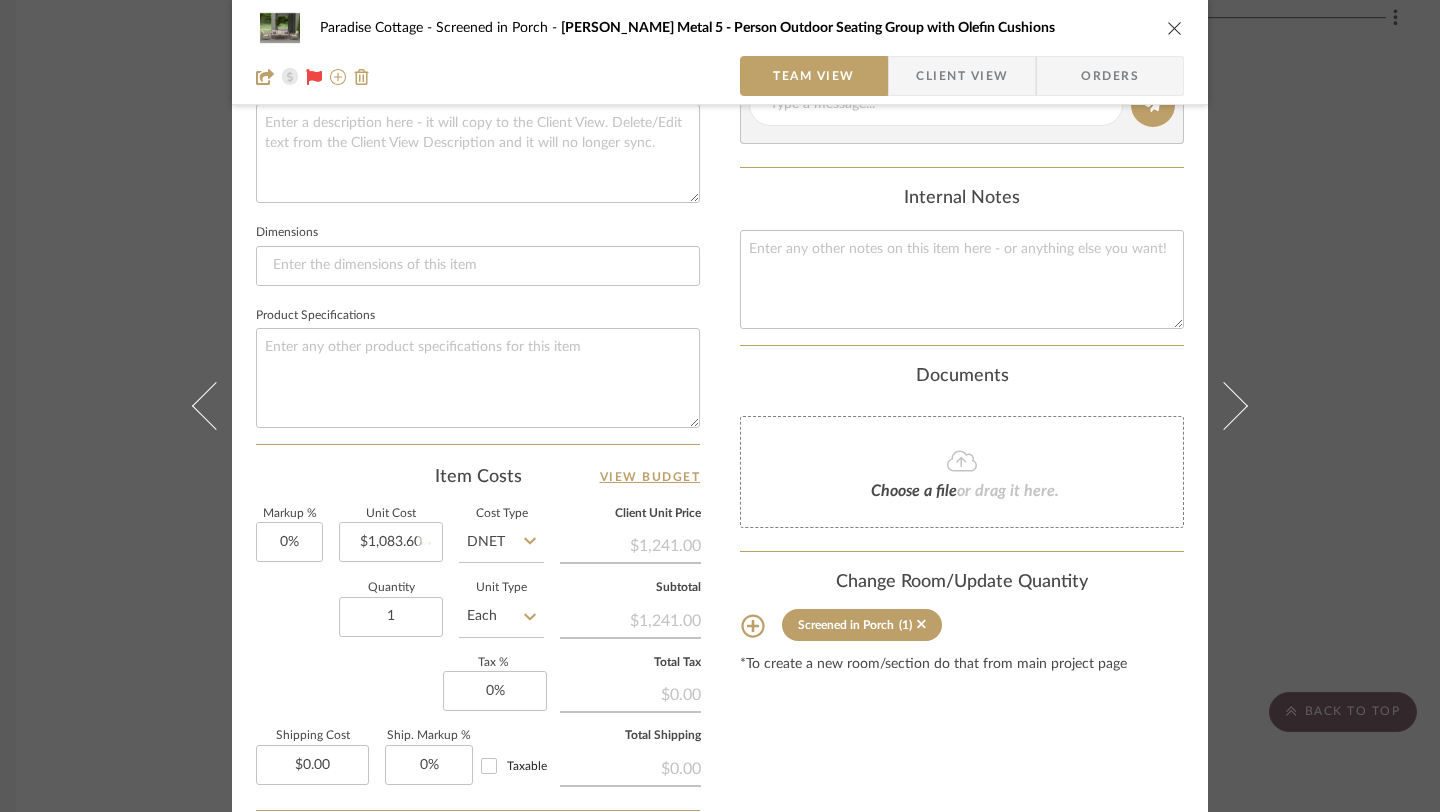 type 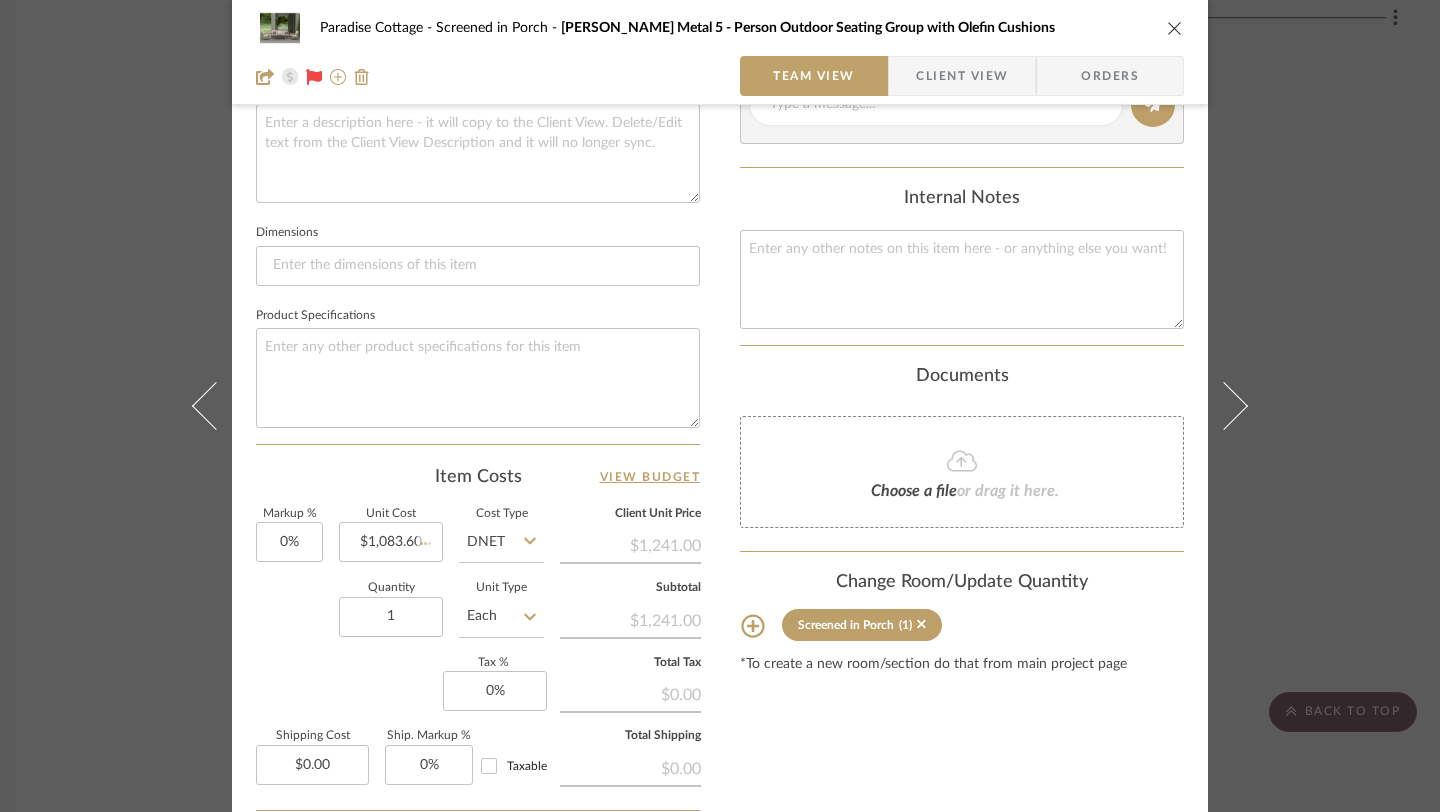 type 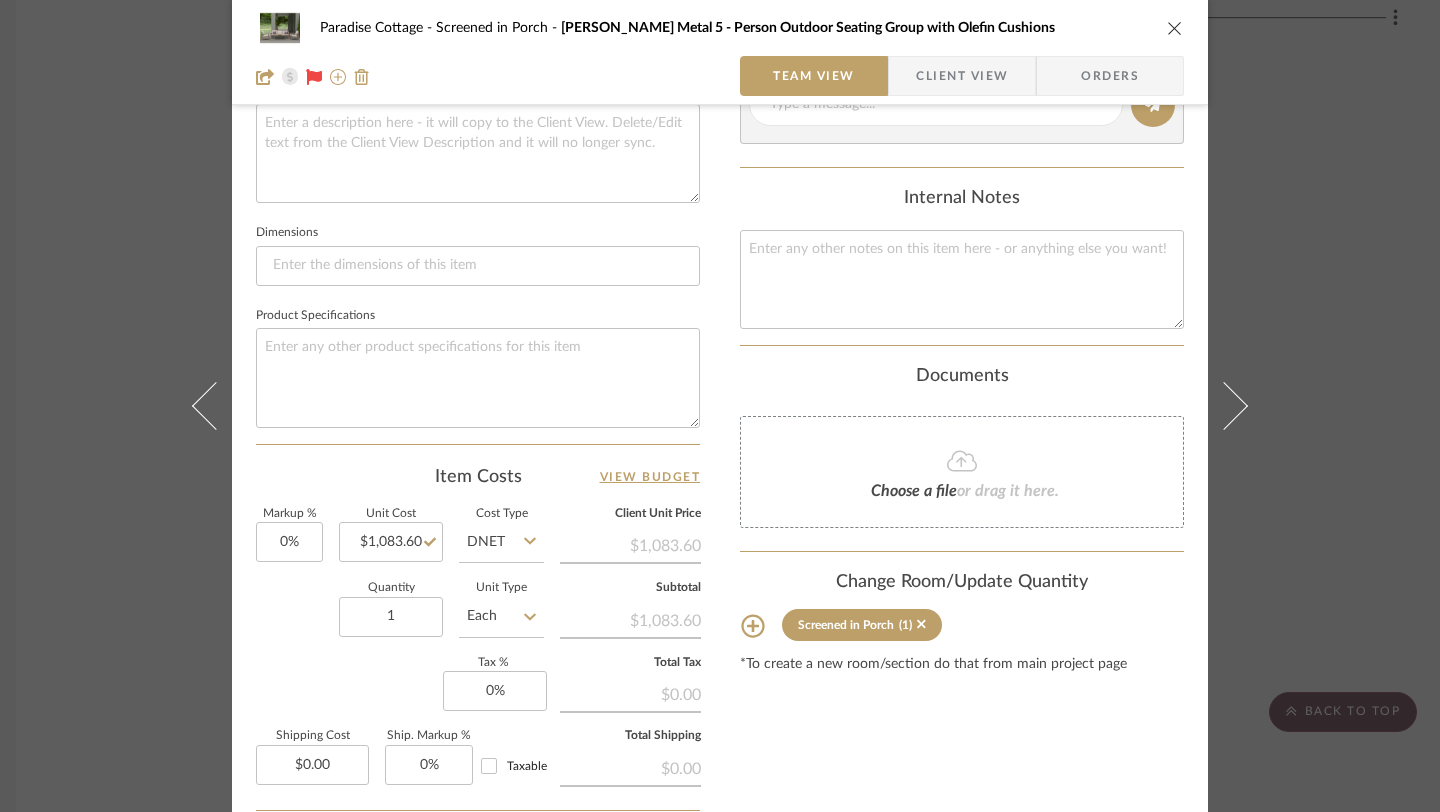 scroll, scrollTop: 951, scrollLeft: 0, axis: vertical 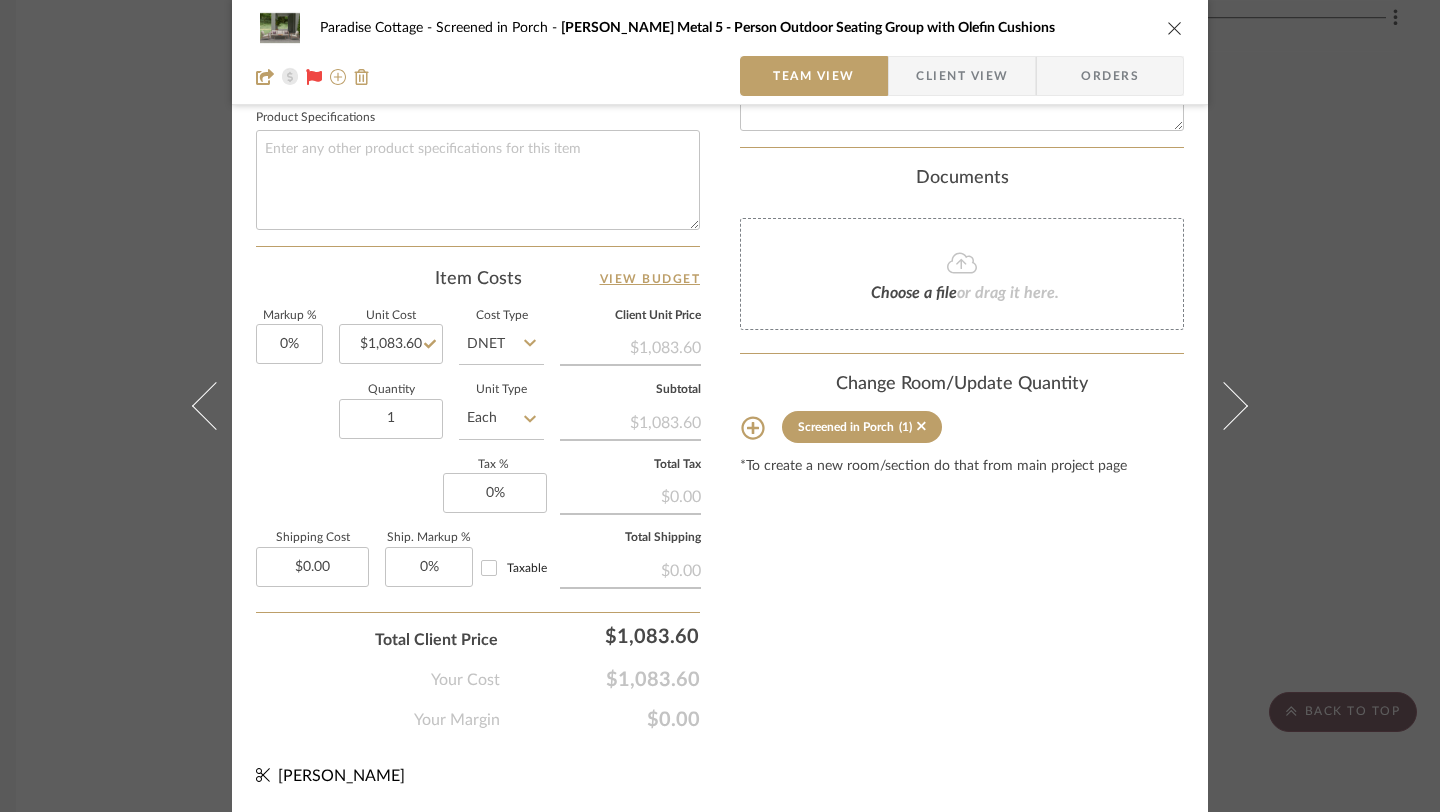 click at bounding box center (1175, 28) 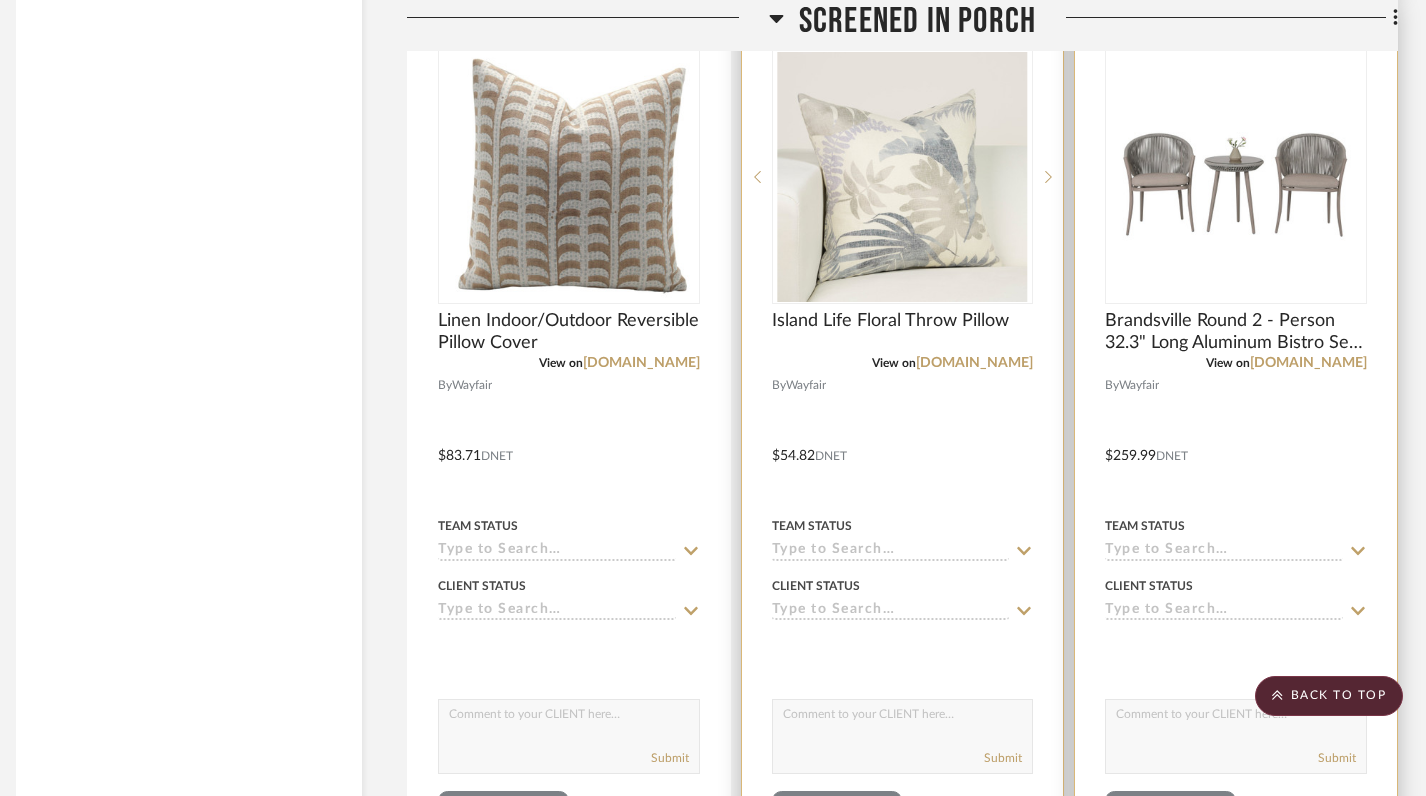 scroll, scrollTop: 13800, scrollLeft: 14, axis: both 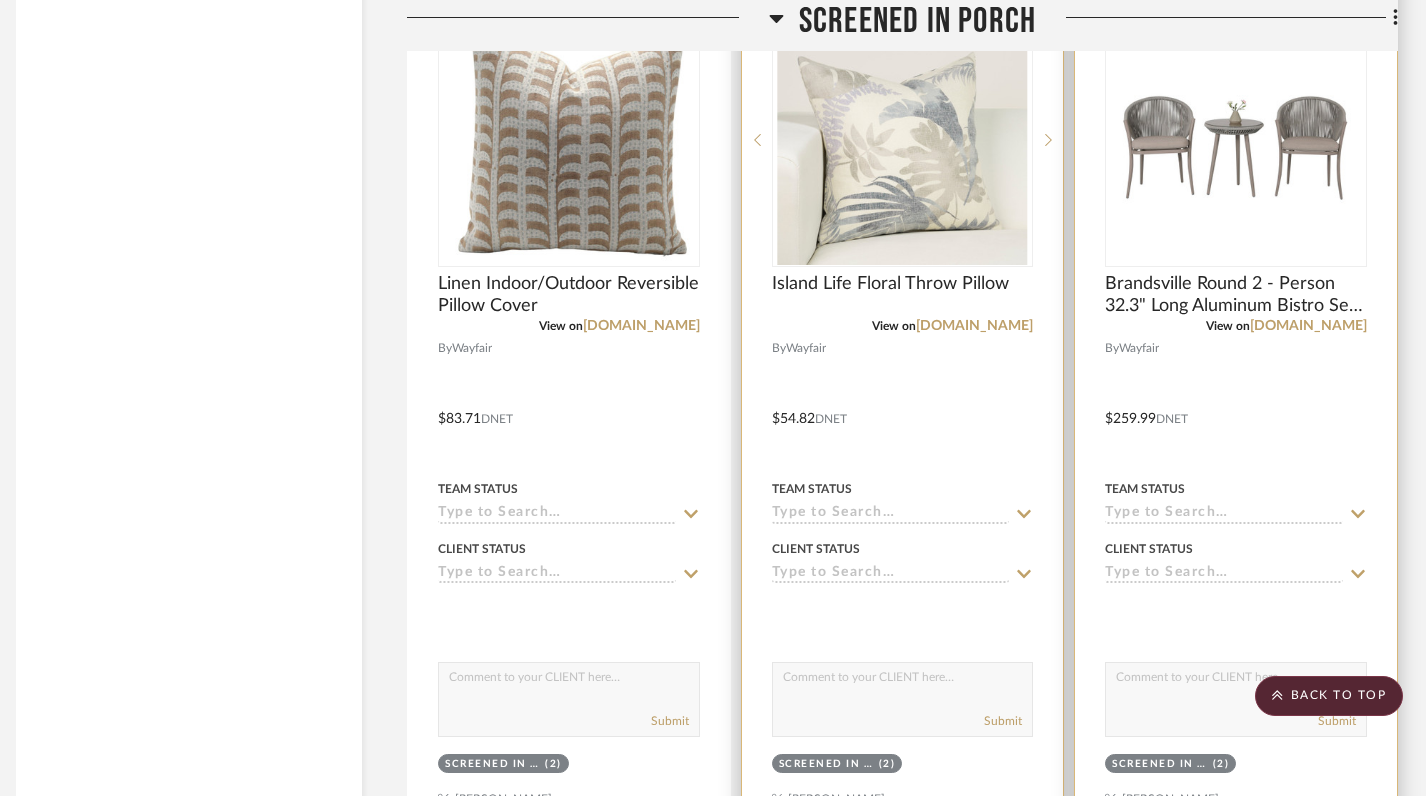 click at bounding box center (1236, 404) 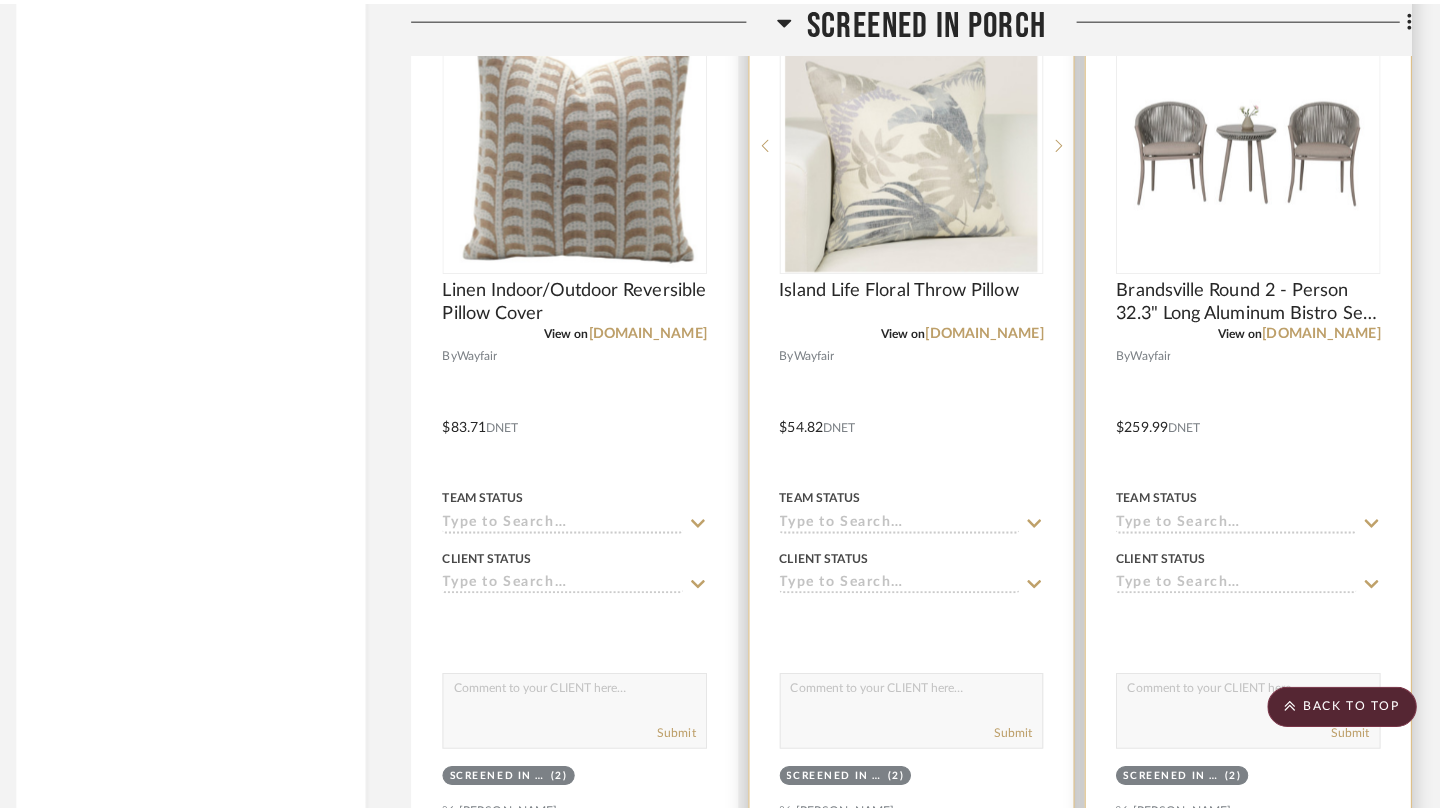 scroll, scrollTop: 0, scrollLeft: 0, axis: both 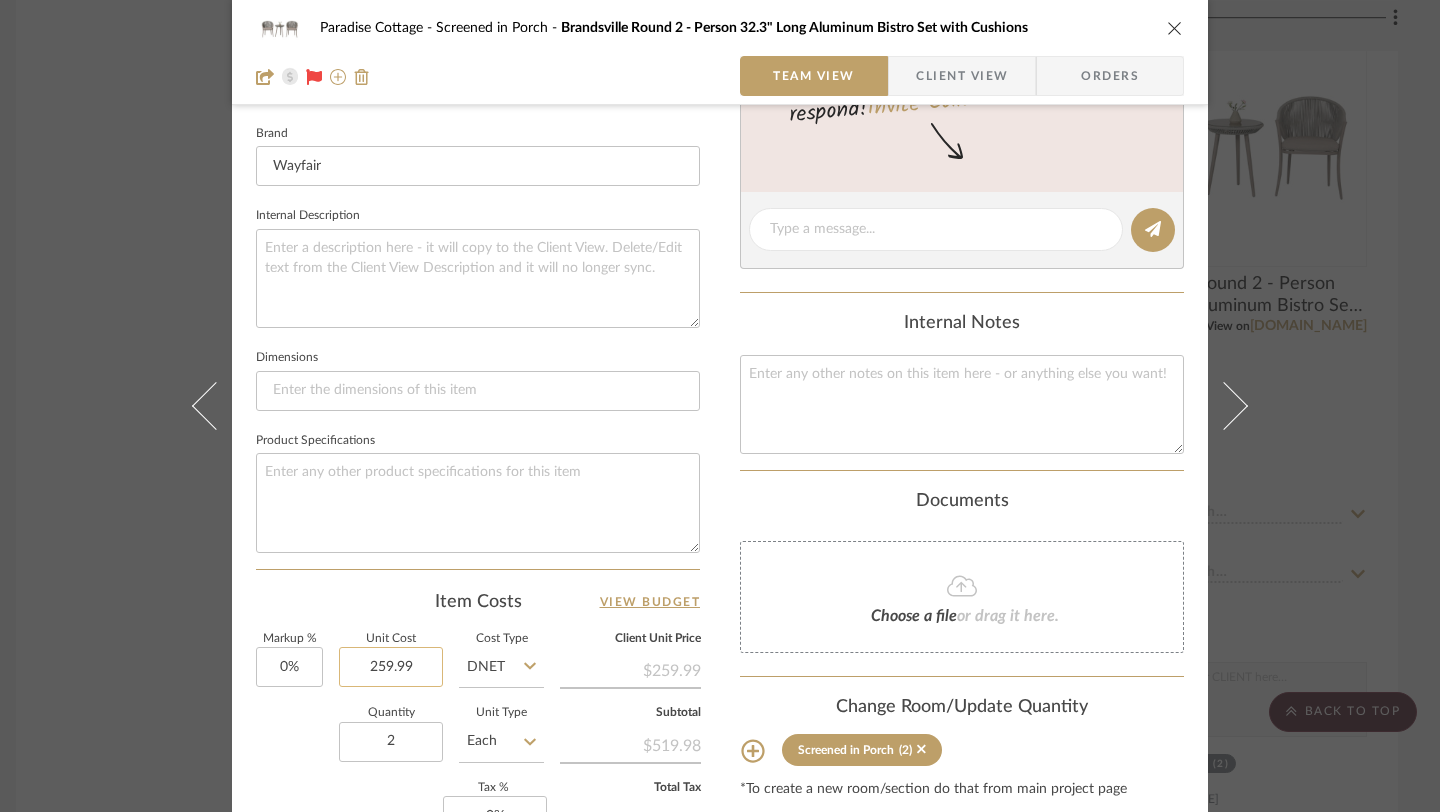 click on "259.99" 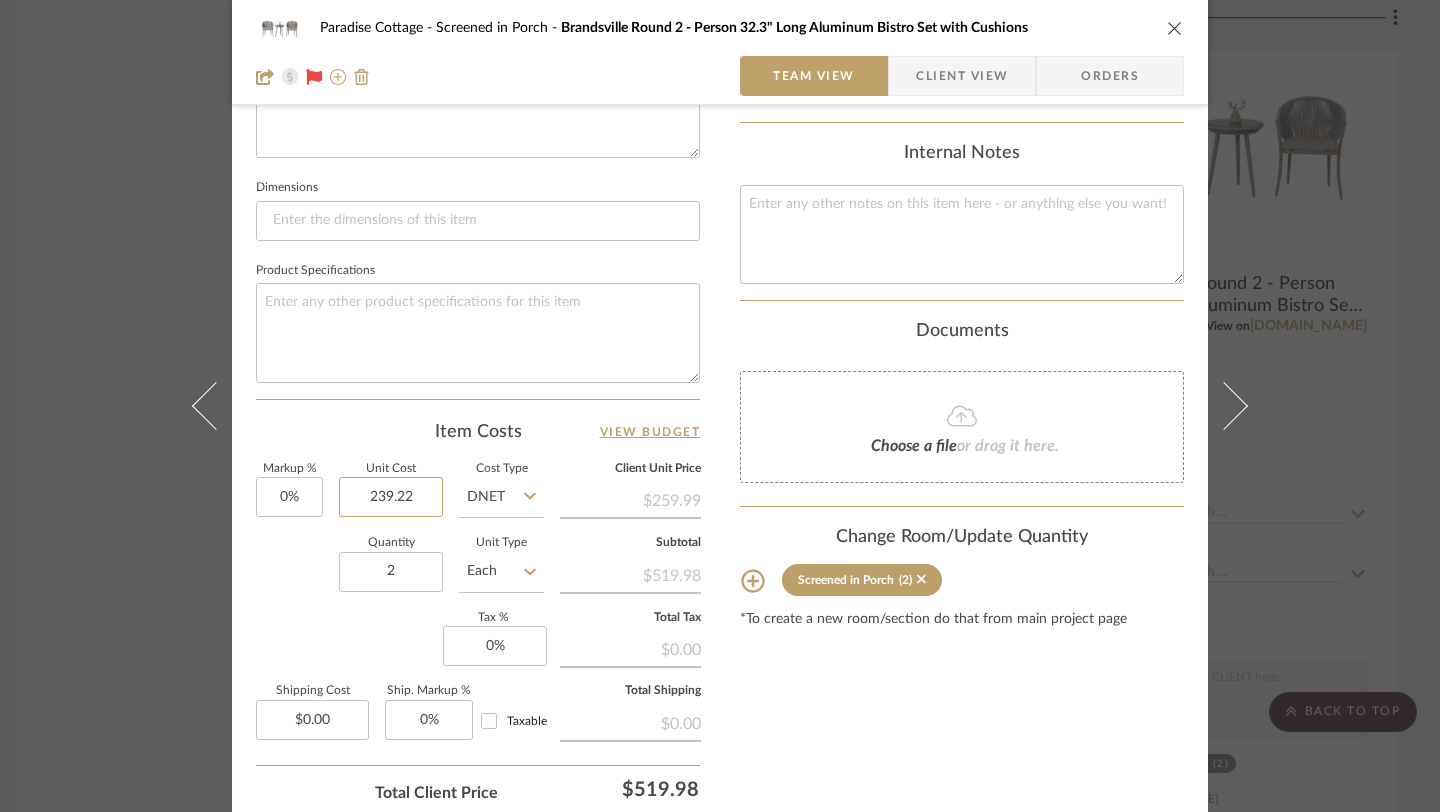 scroll, scrollTop: 820, scrollLeft: 0, axis: vertical 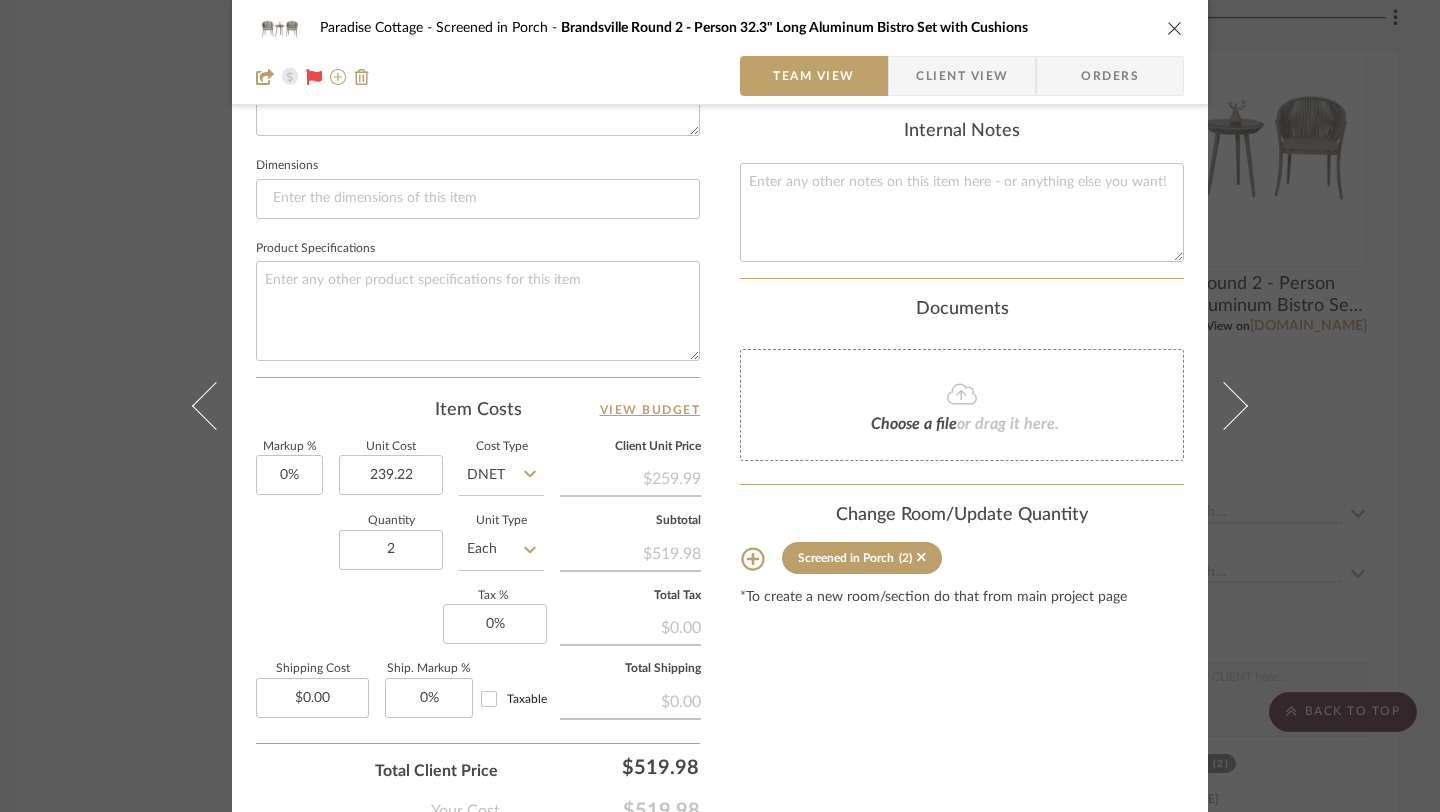 type on "$239.22" 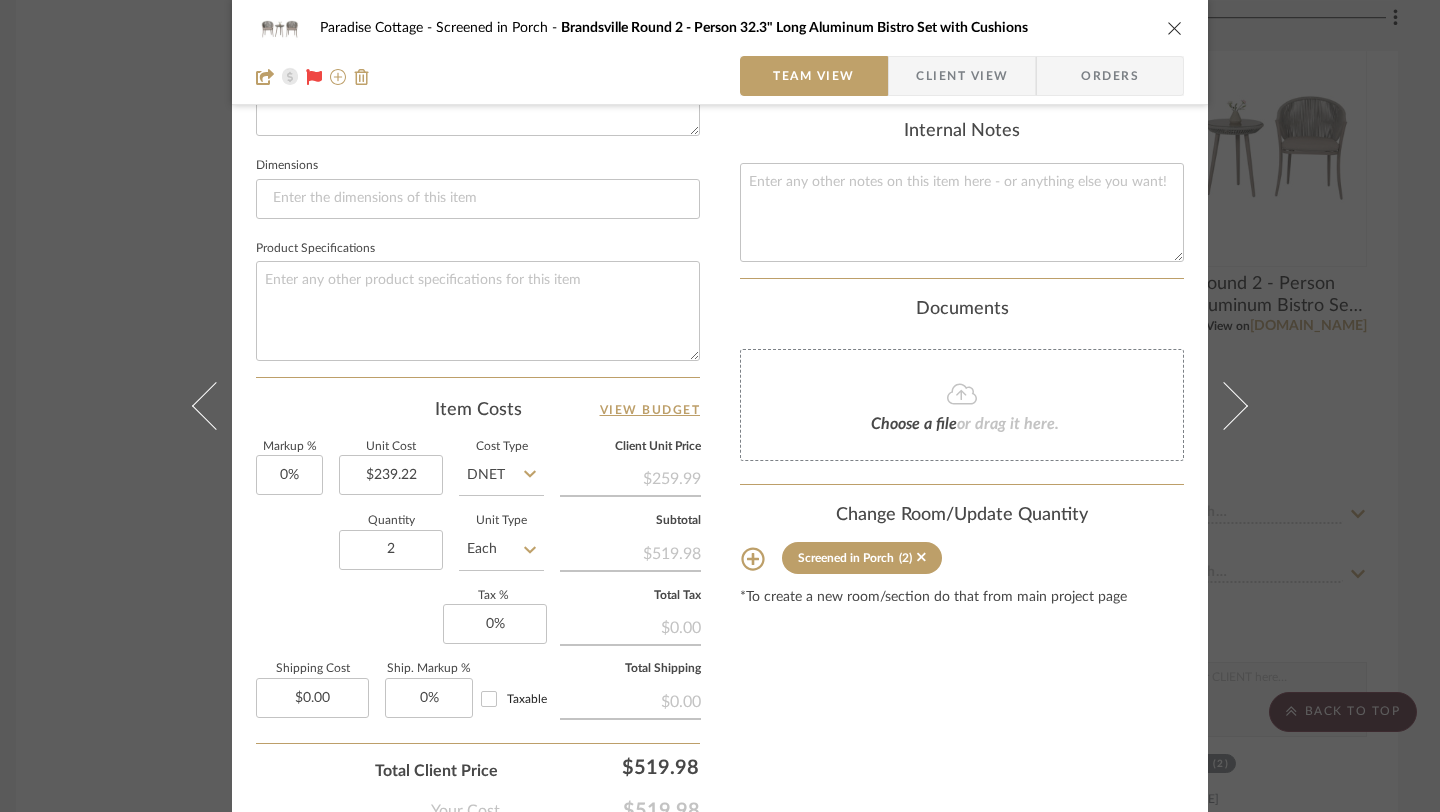 click on "Content here copies to Client View - confirm visibility there.  Show in Client Dashboard   Include in Budget   View Budget  Team Status  Lead Time  In Stock Weeks  Est. Min   Est. Max   Due Date   Install Date  Tasks / To-Dos /  team Messaging  Leave yourself a note here or share next steps with your team. You will receive emails when they
respond!  Invite Collaborator Internal Notes  Documents  Choose a file  or drag it here. Change Room/Update Quantity  Screened in Porch  (2) *To create a new room/section do that from main project page" at bounding box center [962, 89] 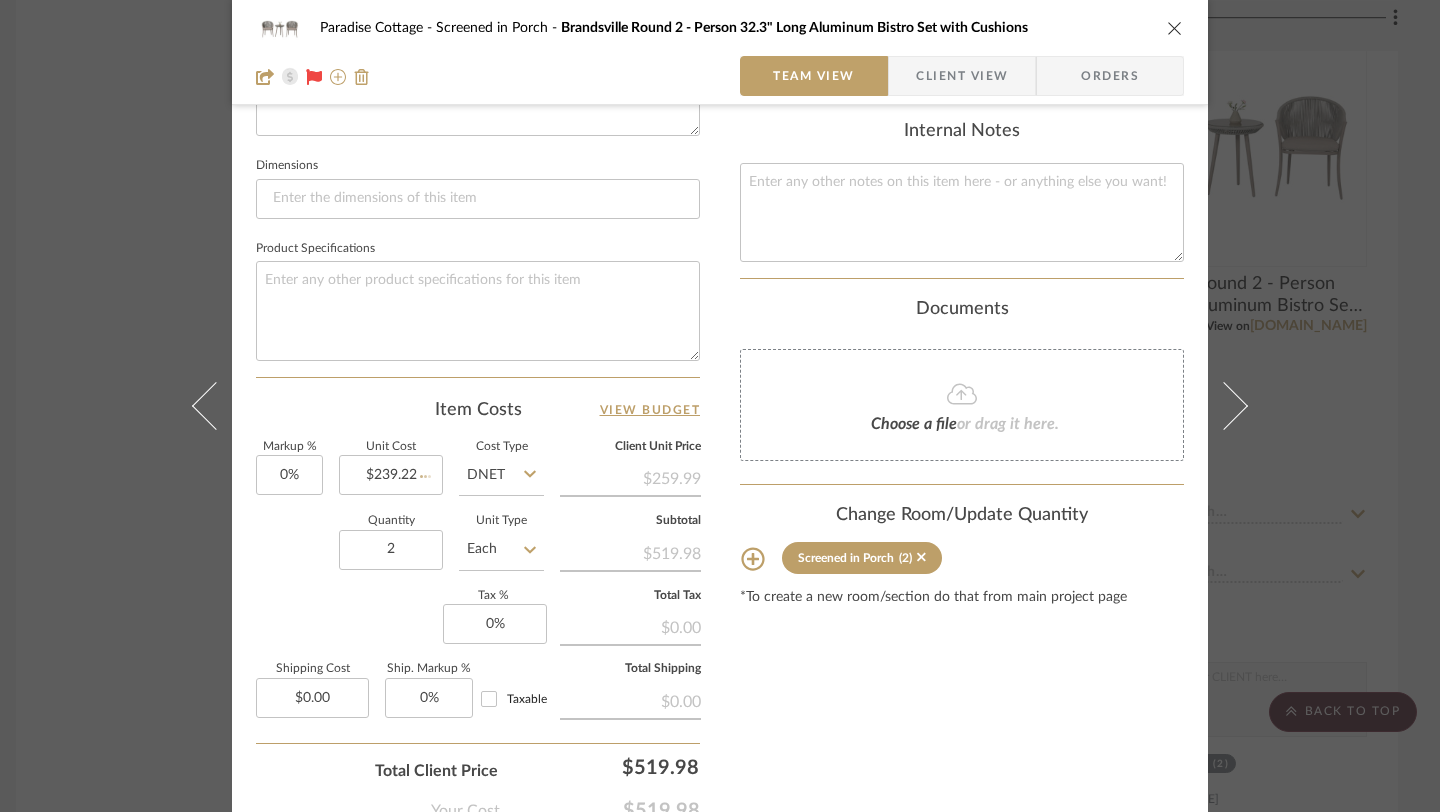 type 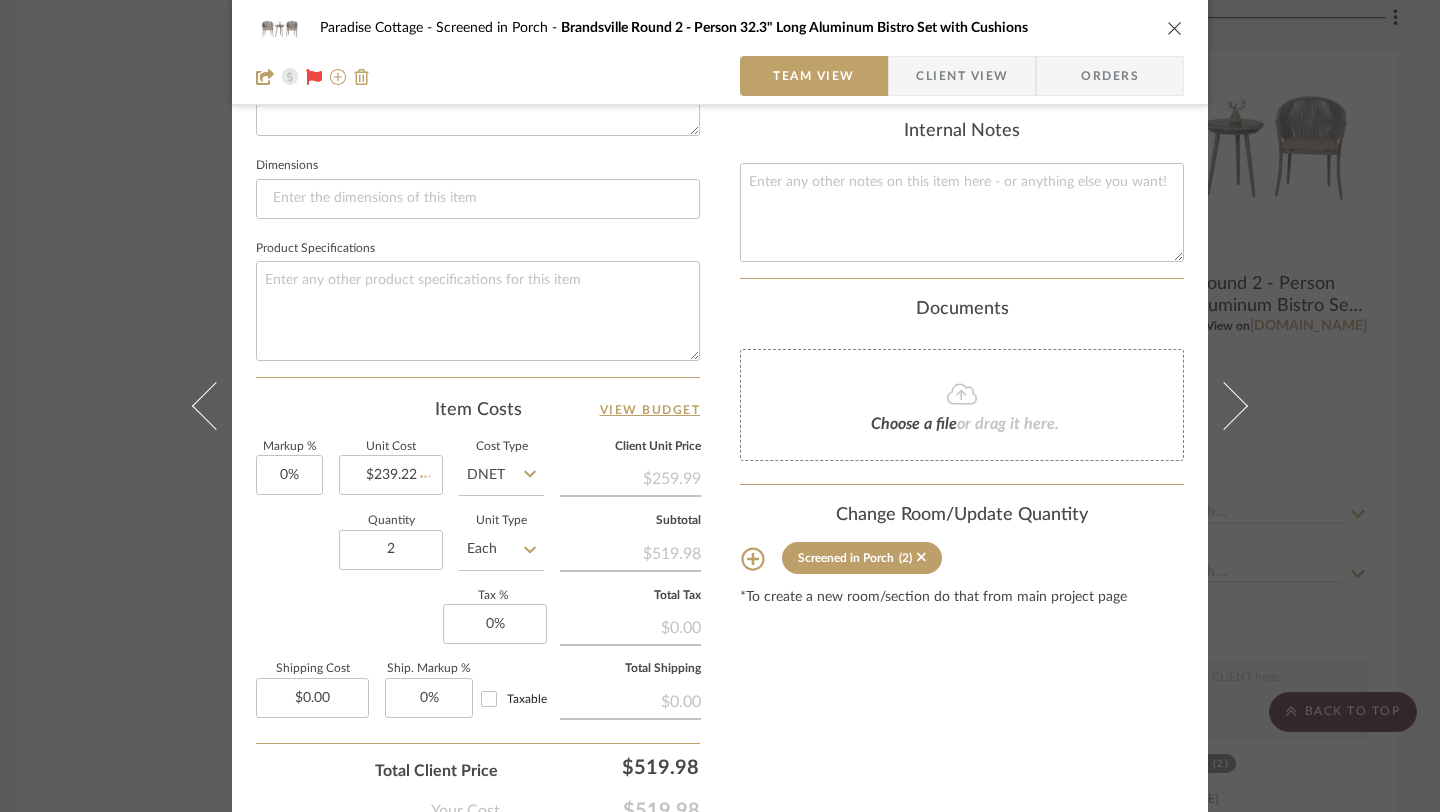 type 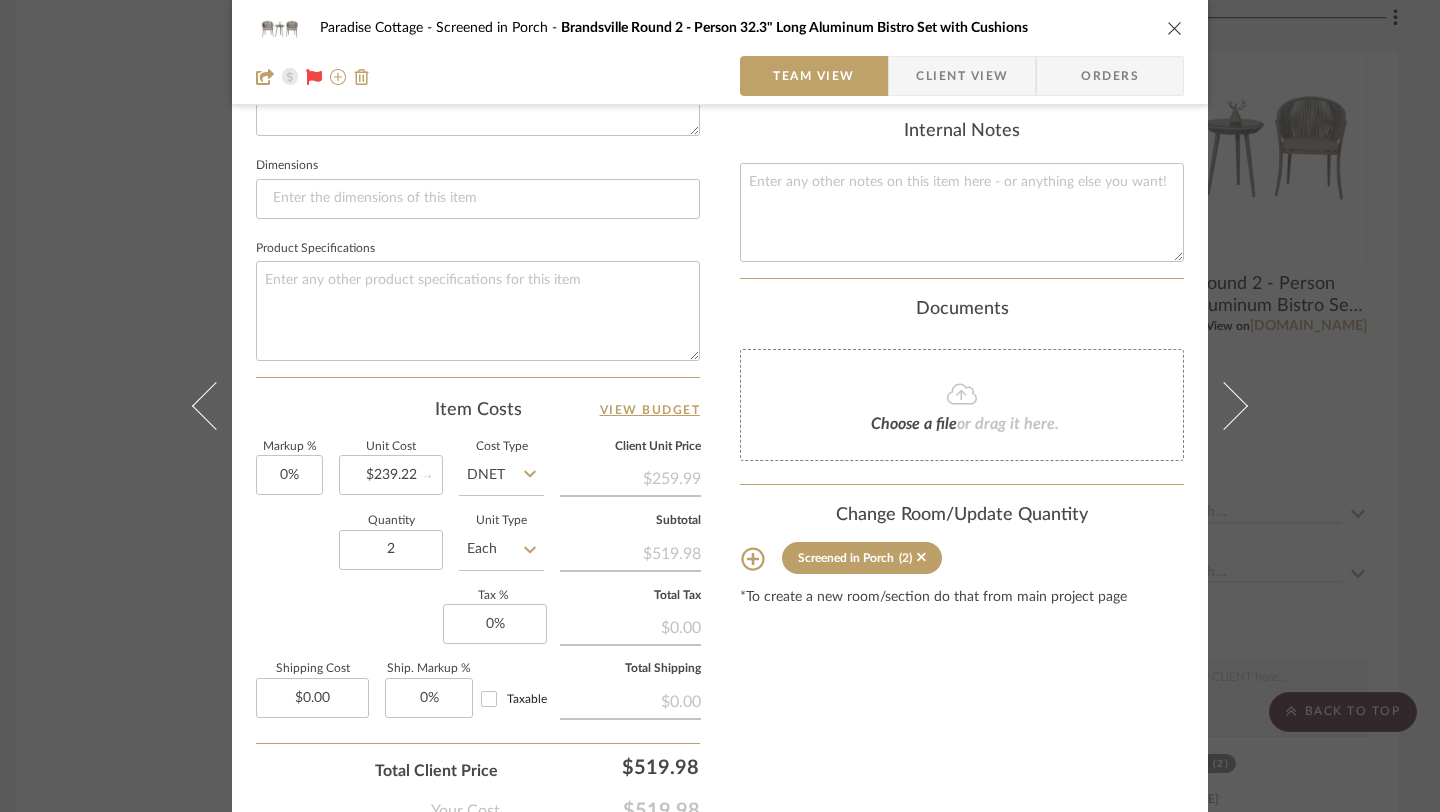 type 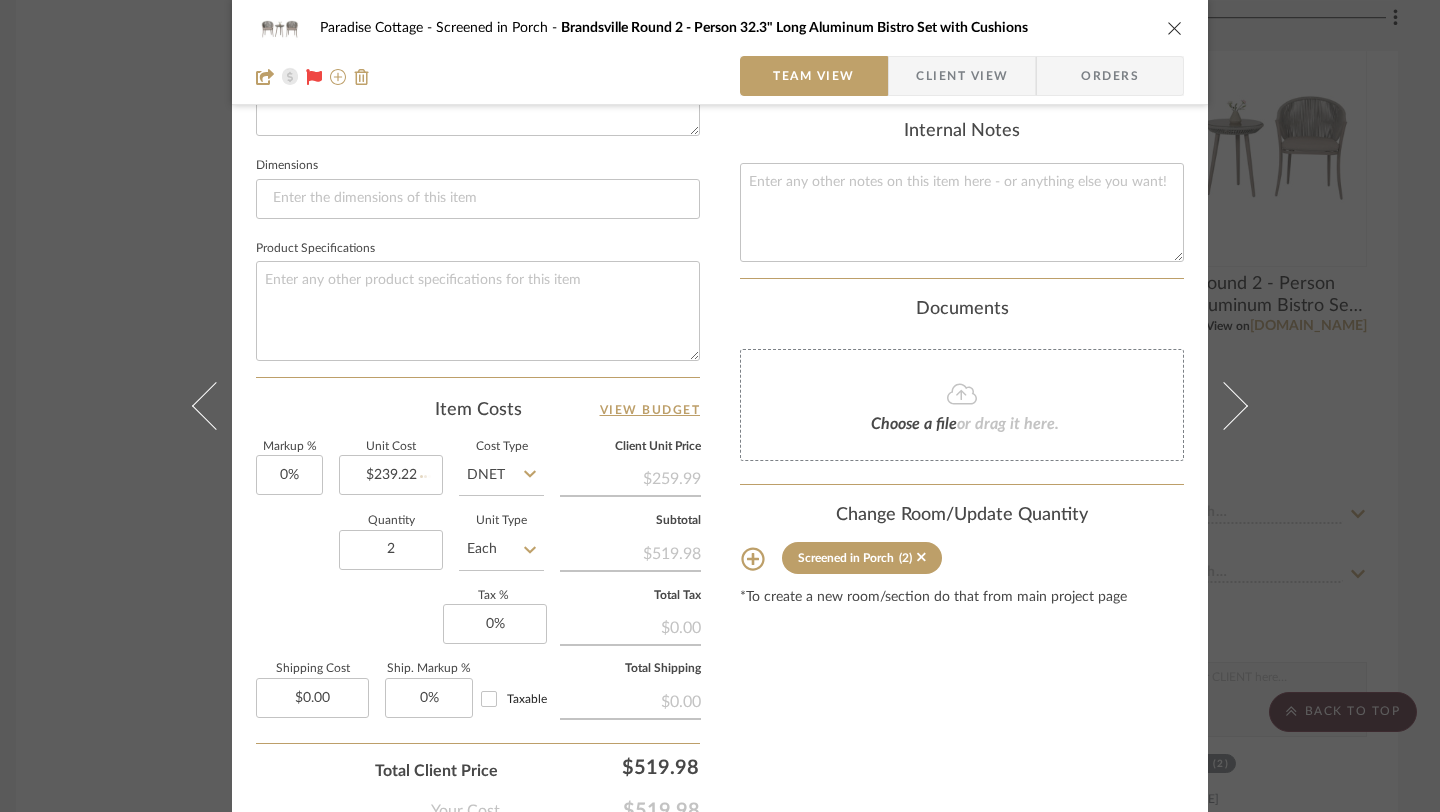 type 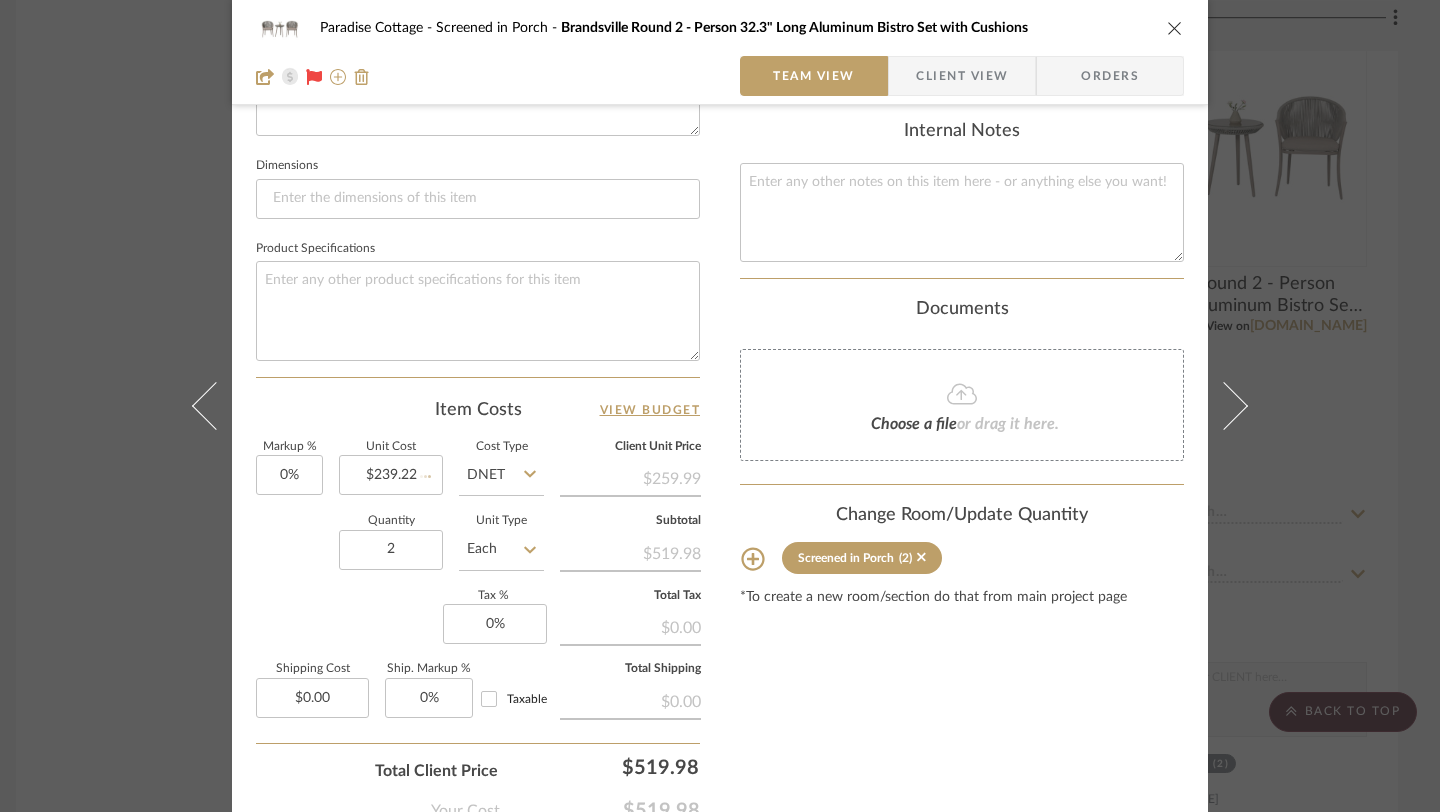 type 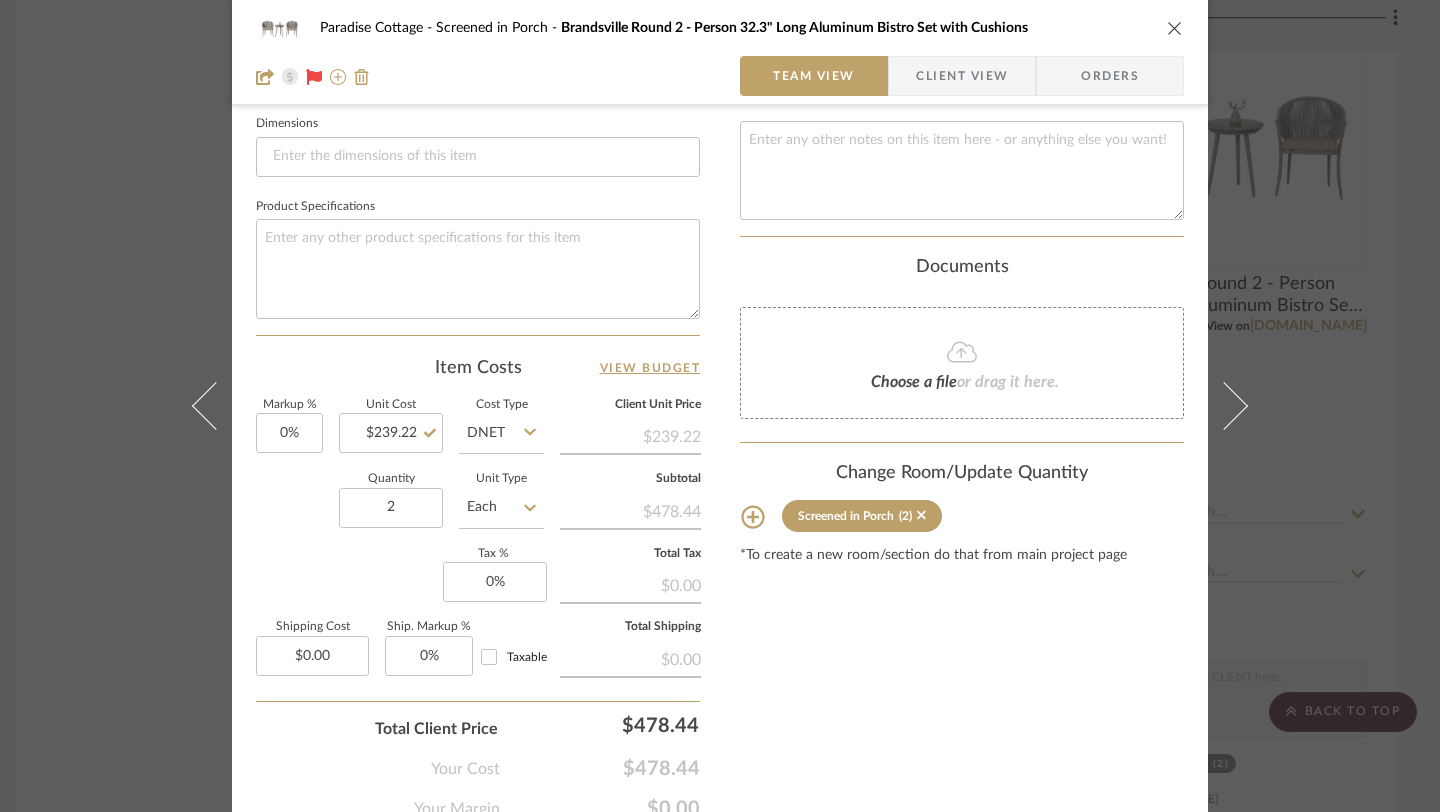 scroll, scrollTop: 866, scrollLeft: 0, axis: vertical 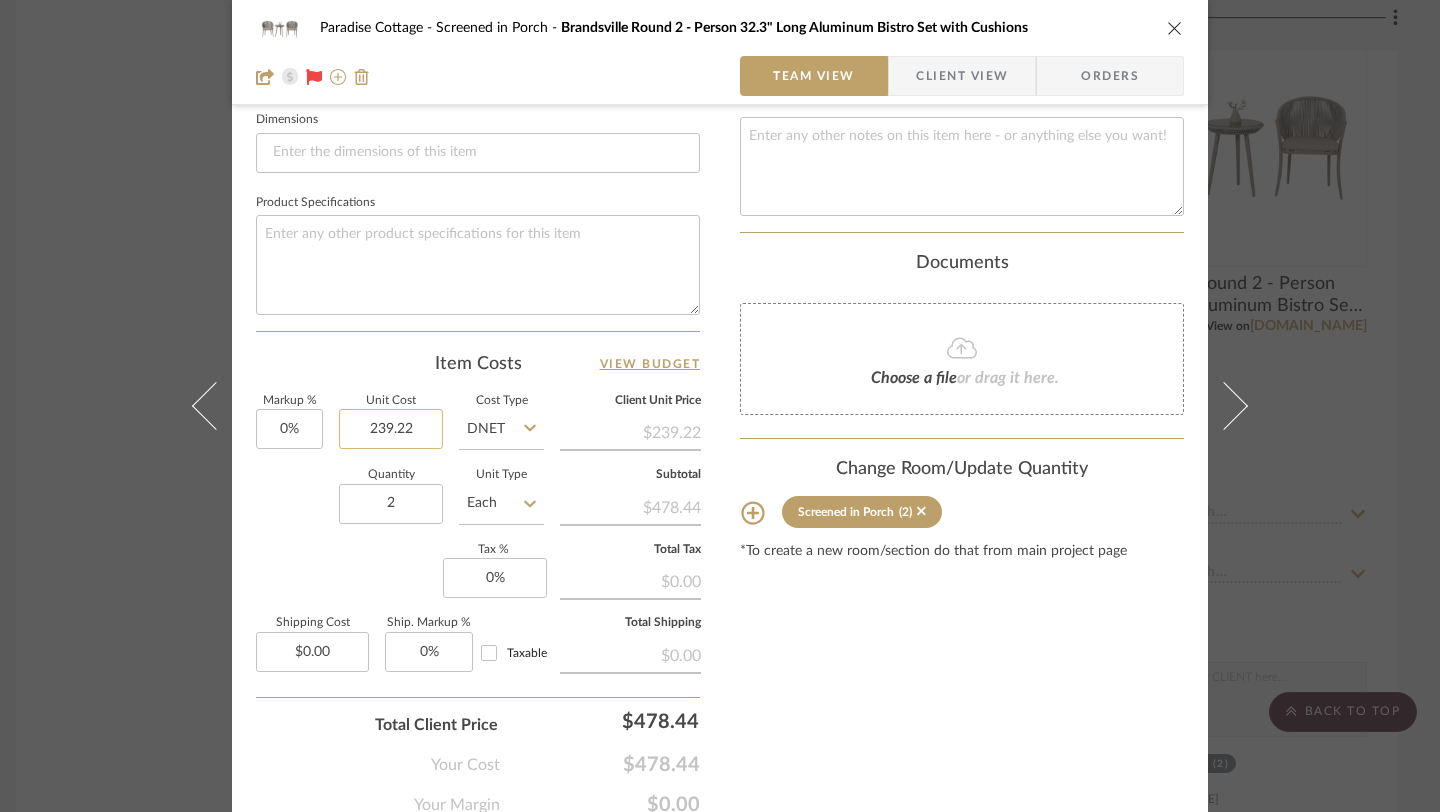 click on "239.22" 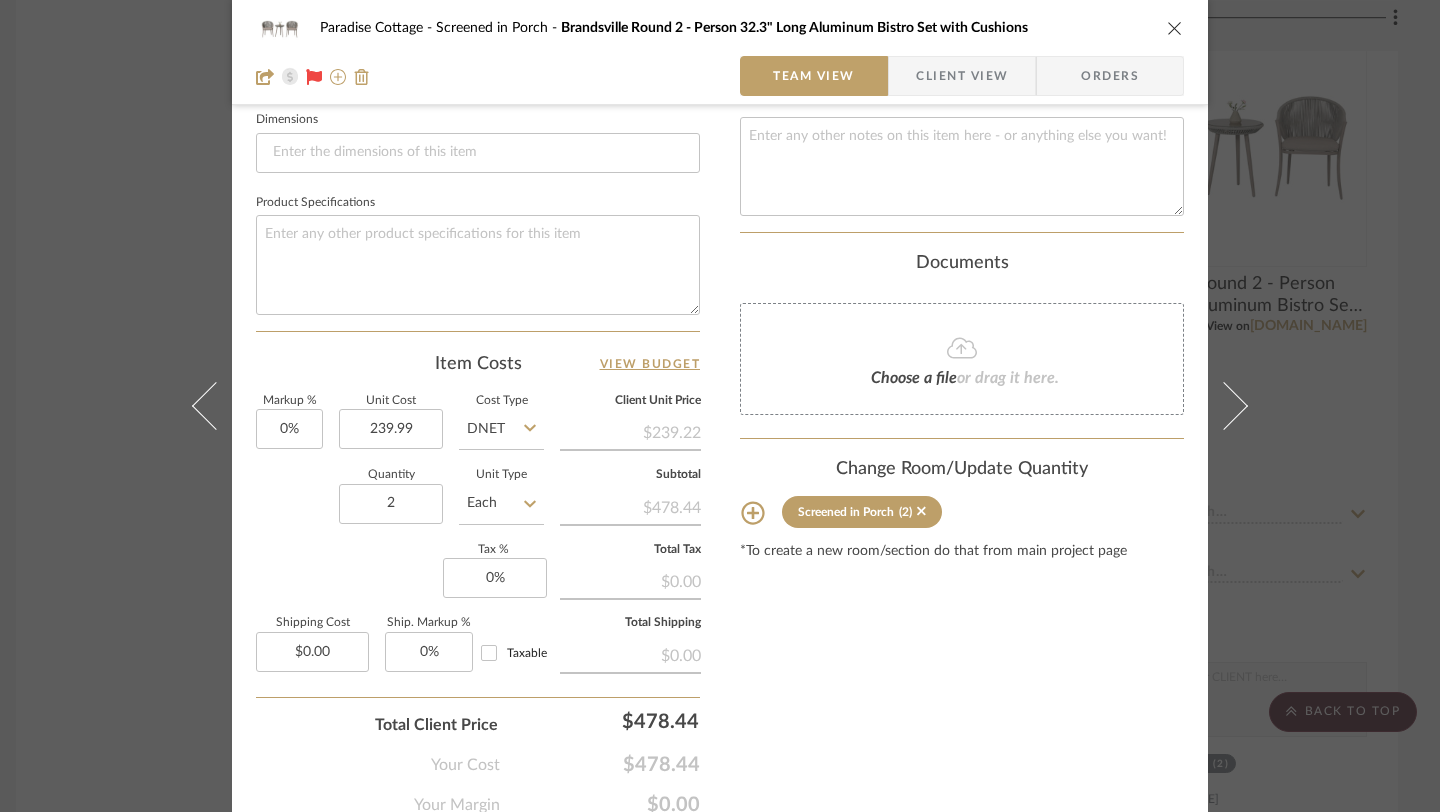 type on "$239.99" 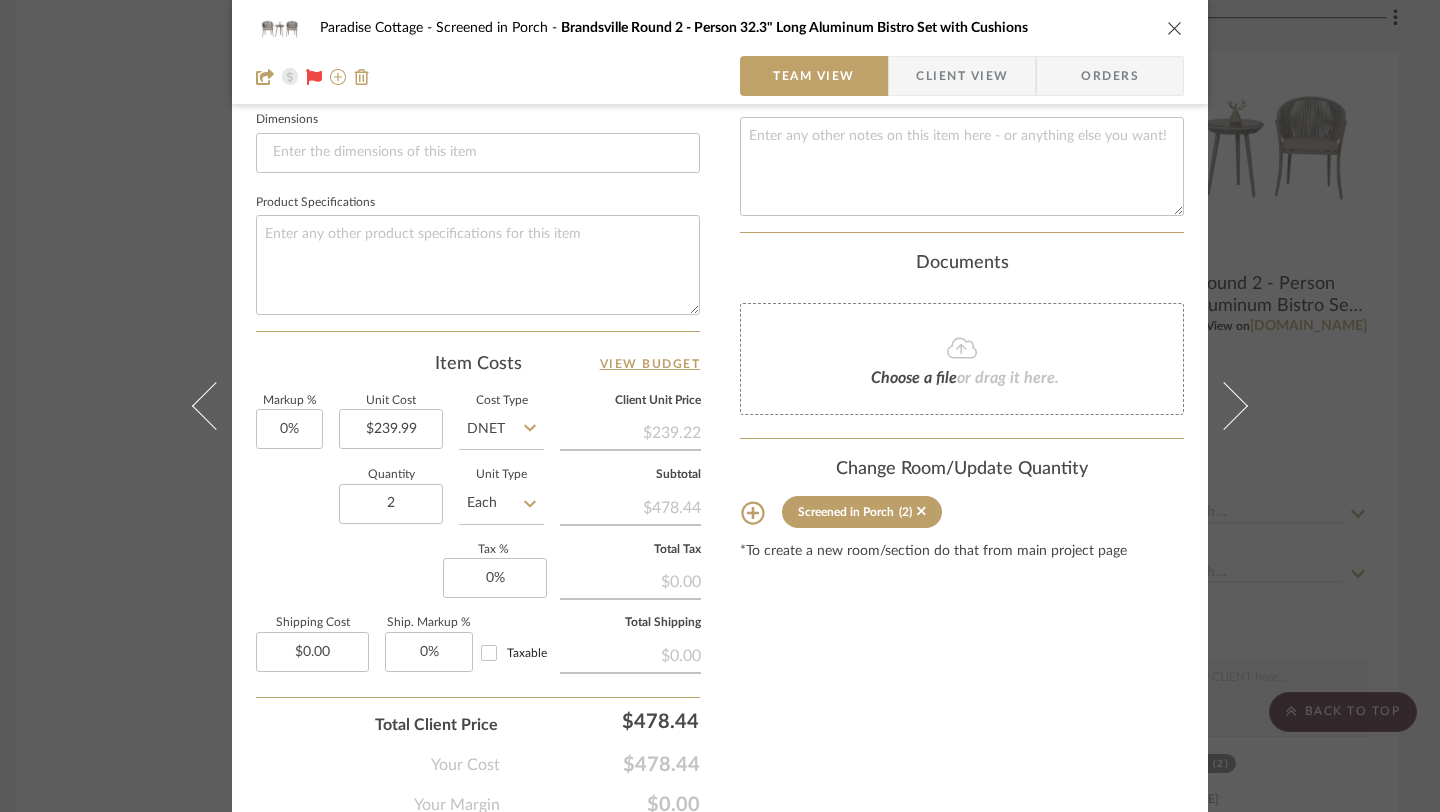 click on "Content here copies to Client View - confirm visibility there.  Show in Client Dashboard   Include in Budget   View Budget  Team Status  Lead Time  In Stock Weeks  Est. Min   Est. Max   Due Date   Install Date  Tasks / To-Dos /  team Messaging  Leave yourself a note here or share next steps with your team. You will receive emails when they
respond!  Invite Collaborator Internal Notes  Documents  Choose a file  or drag it here. Change Room/Update Quantity  Screened in Porch  (2) *To create a new room/section do that from main project page" at bounding box center (962, 43) 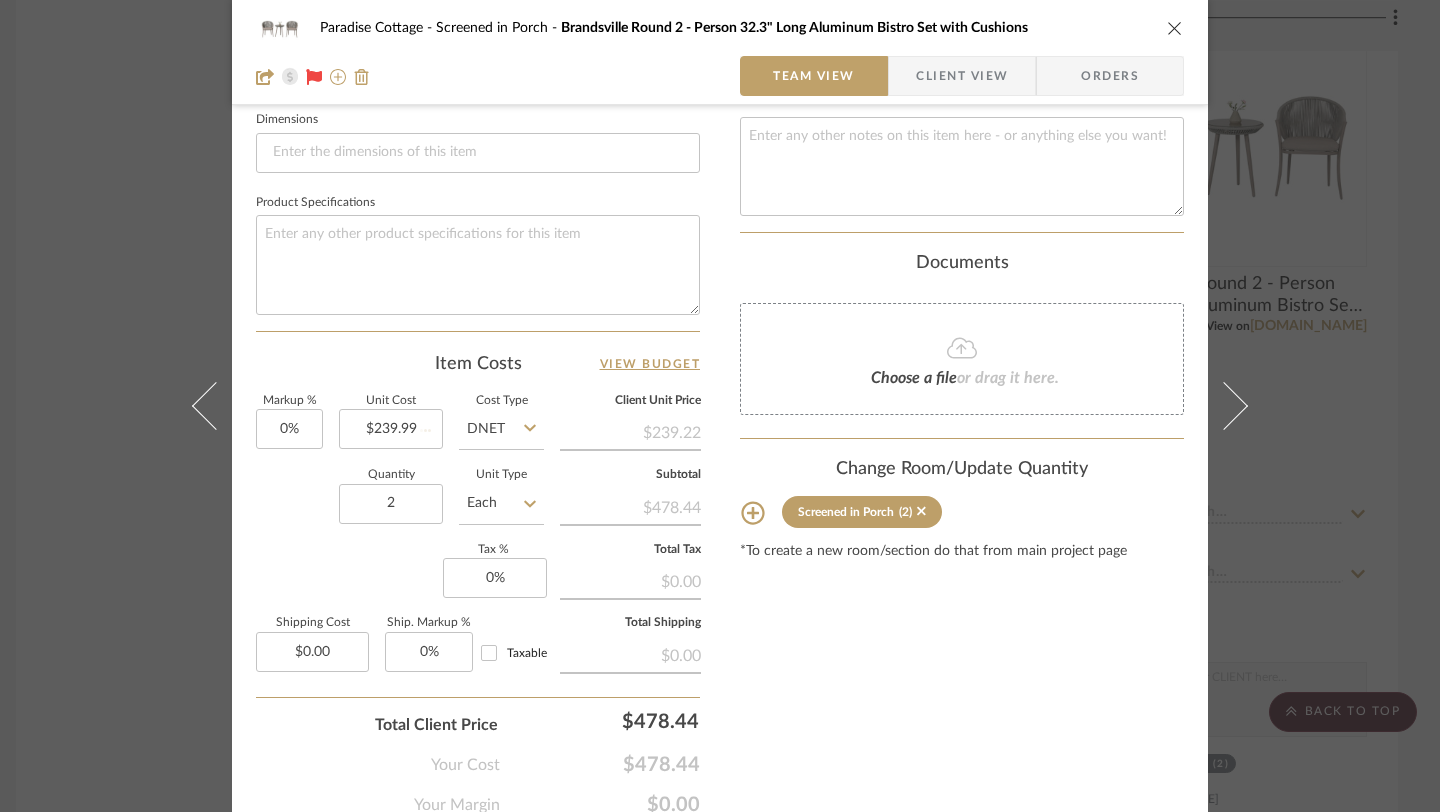 type 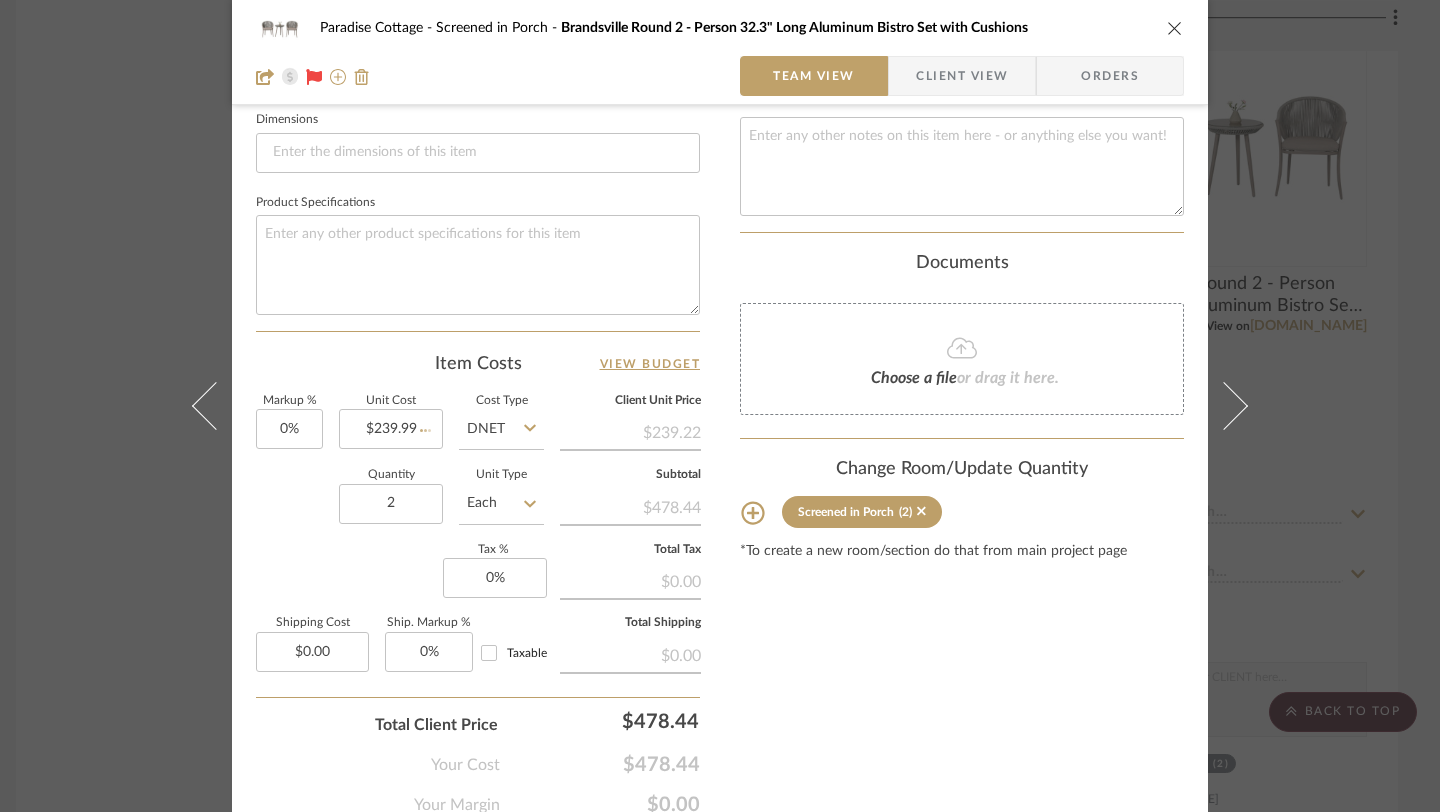type 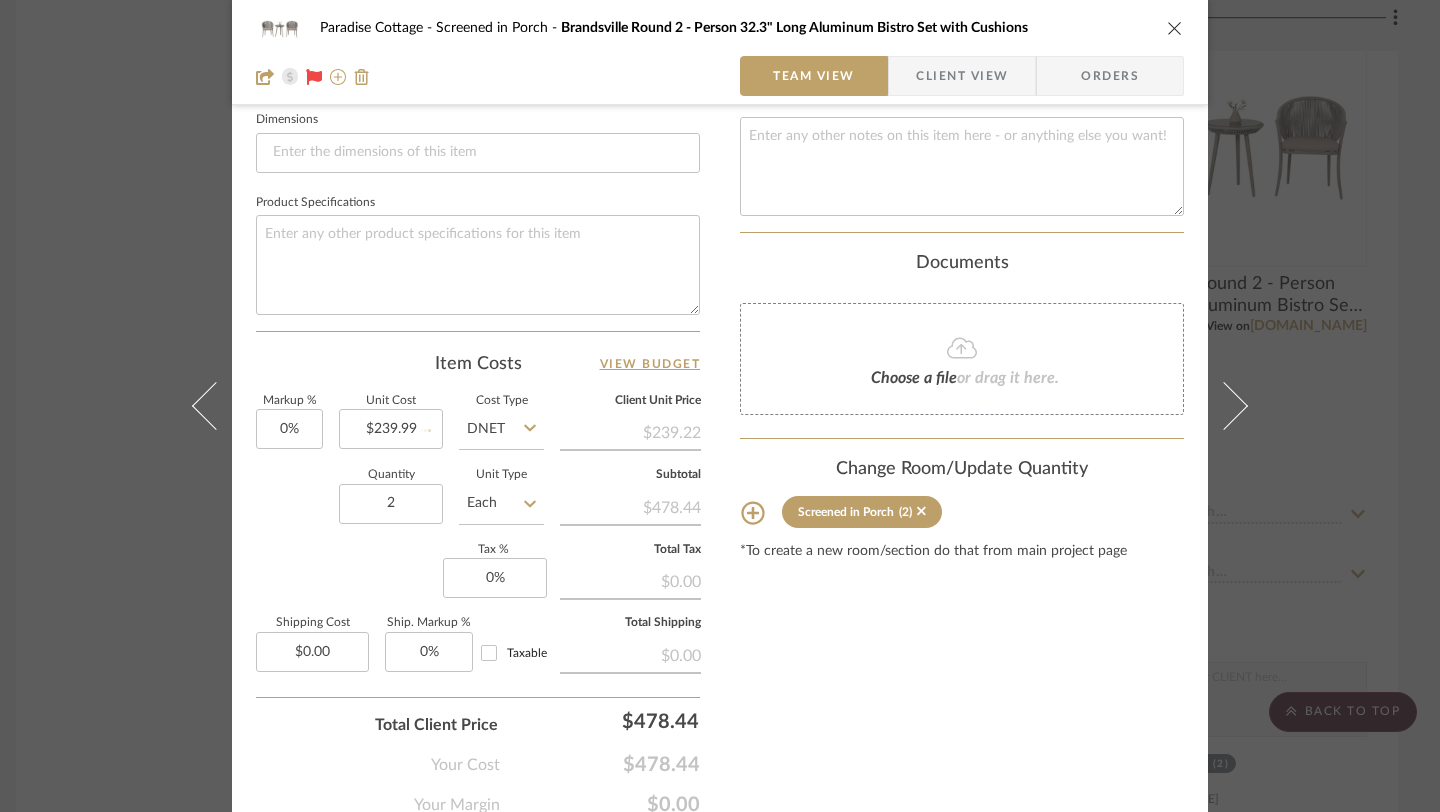 type 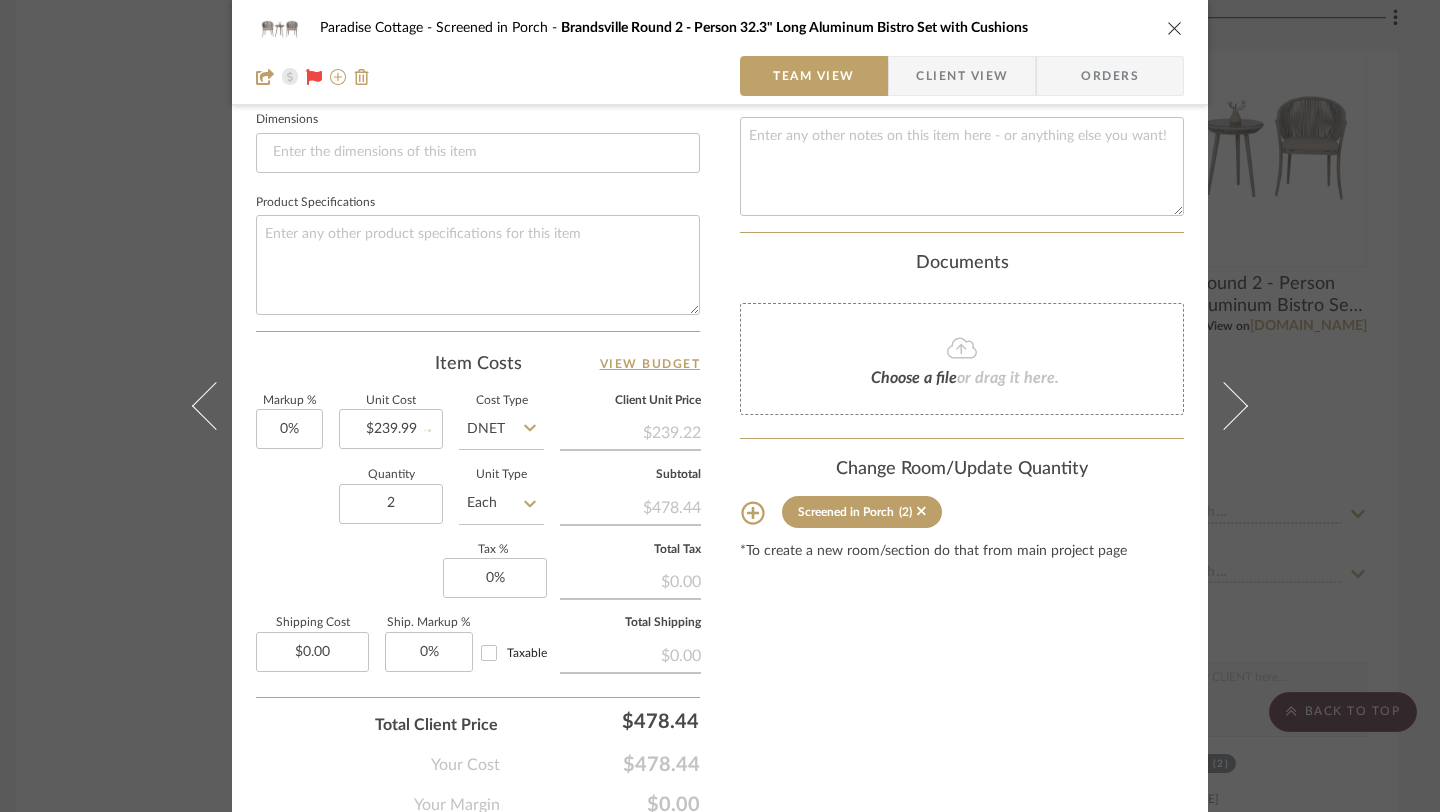 type 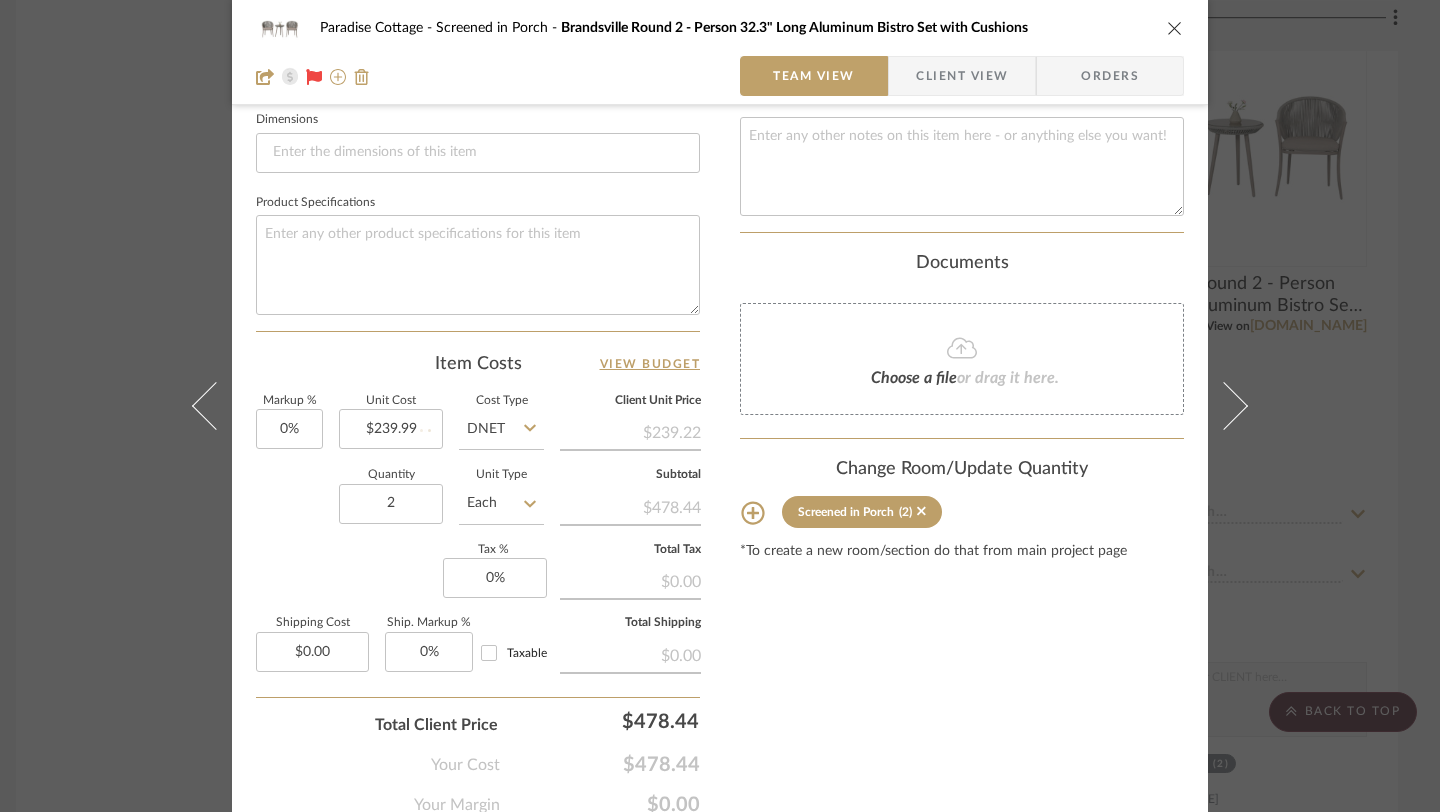 type 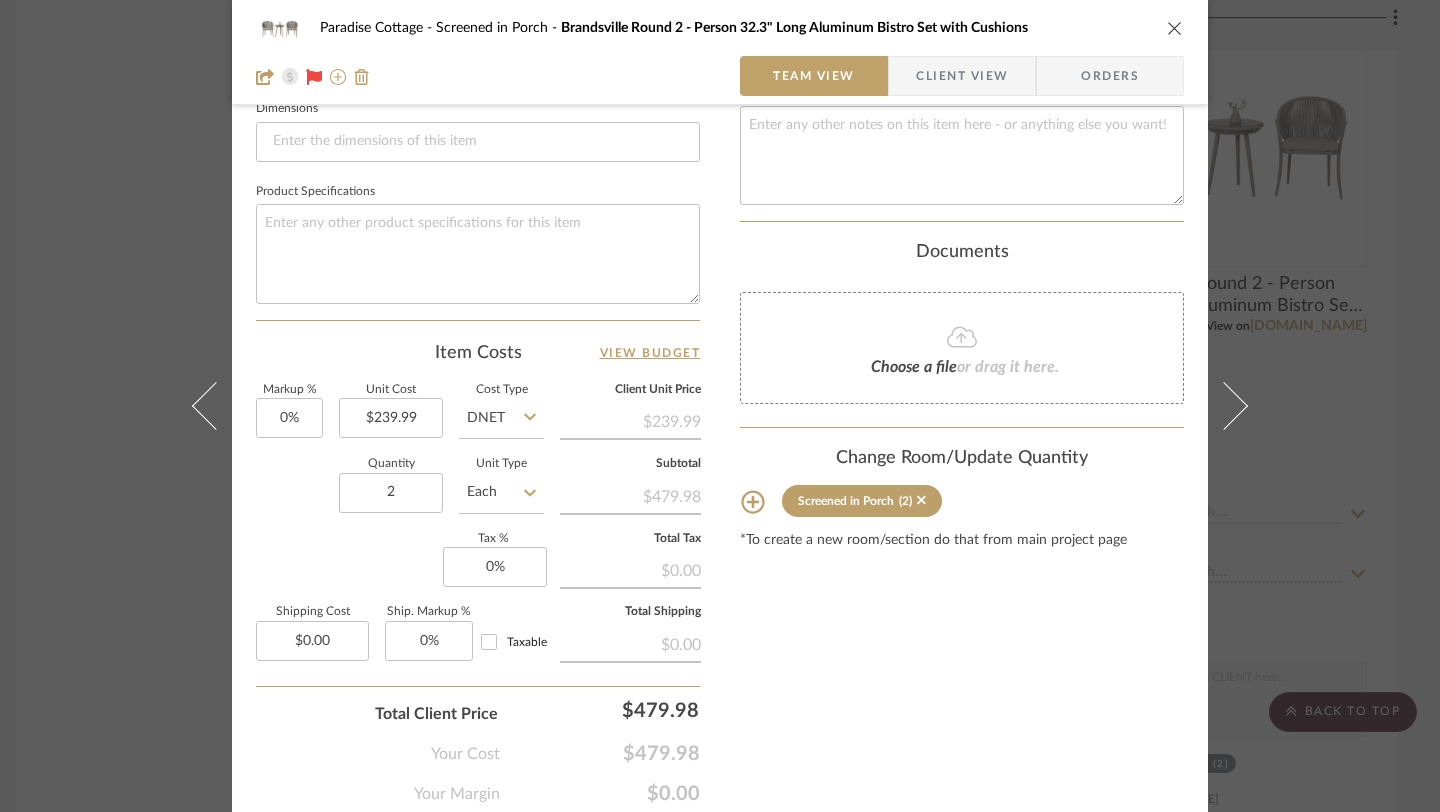 scroll, scrollTop: 860, scrollLeft: 0, axis: vertical 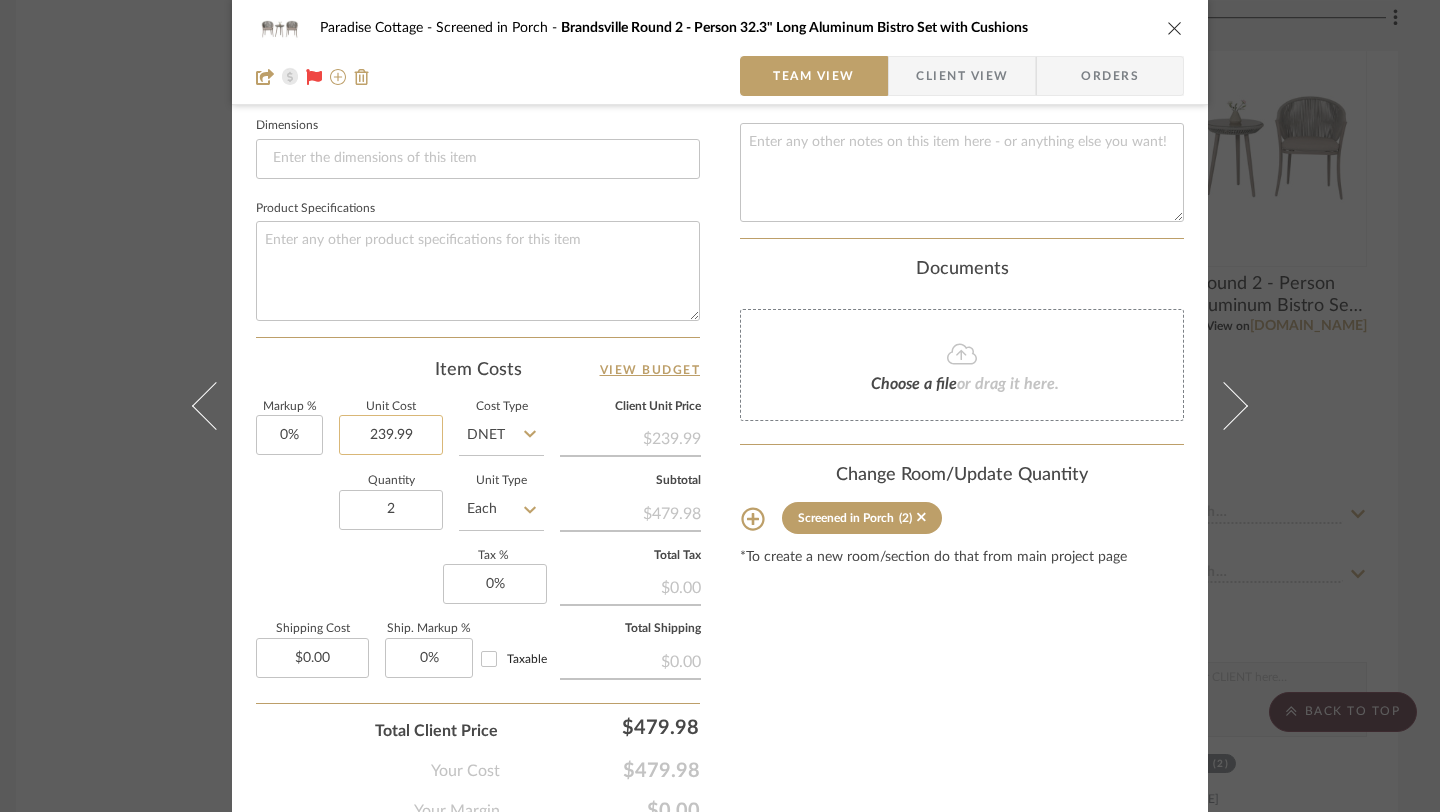 click on "239.99" 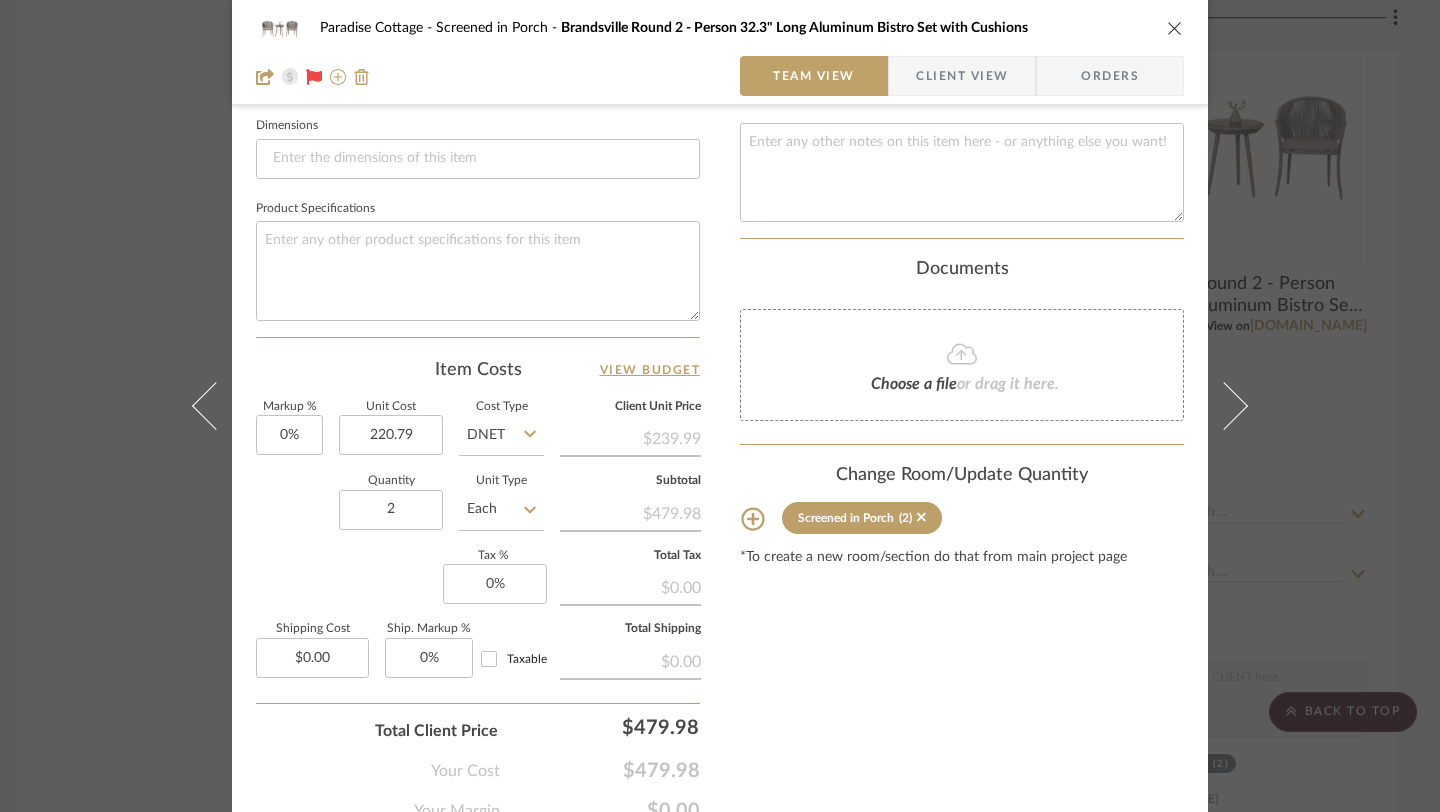 type on "$220.79" 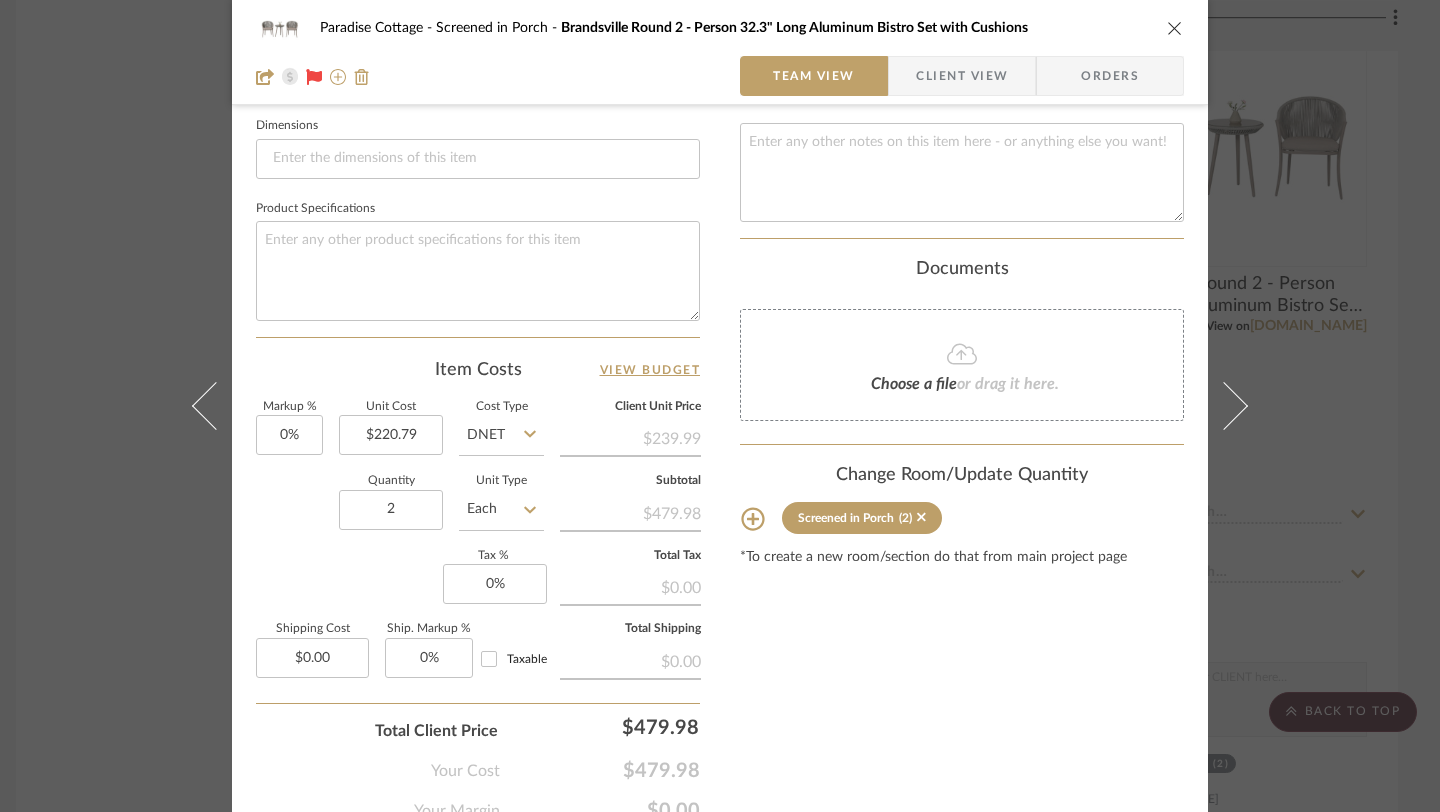 click on "Content here copies to Client View - confirm visibility there.  Show in Client Dashboard   Include in Budget   View Budget  Team Status  Lead Time  In Stock Weeks  Est. Min   Est. Max   Due Date   Install Date  Tasks / To-Dos /  team Messaging  Leave yourself a note here or share next steps with your team. You will receive emails when they
respond!  Invite Collaborator Internal Notes  Documents  Choose a file  or drag it here. Change Room/Update Quantity  Screened in Porch  (2) *To create a new room/section do that from main project page" at bounding box center [962, 49] 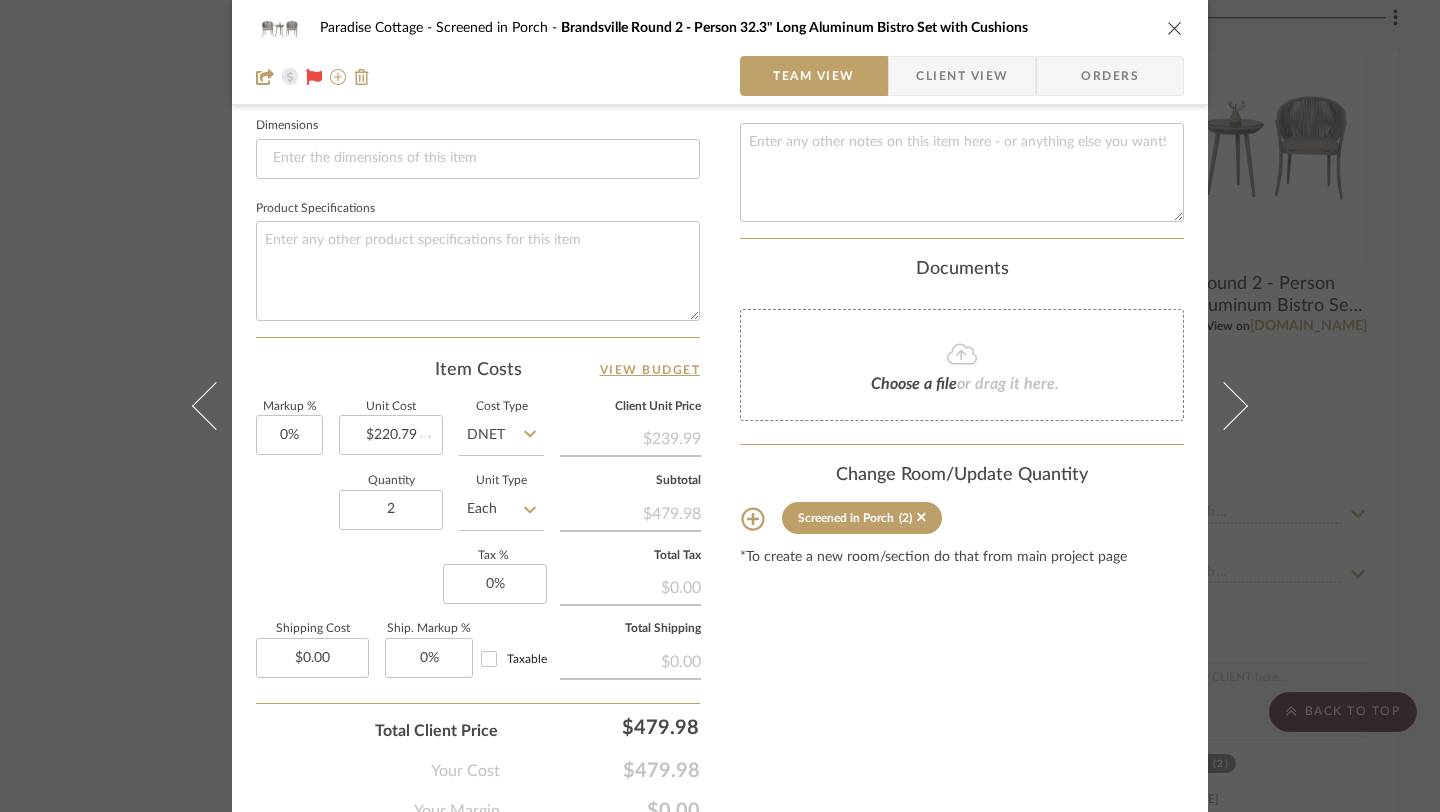 type 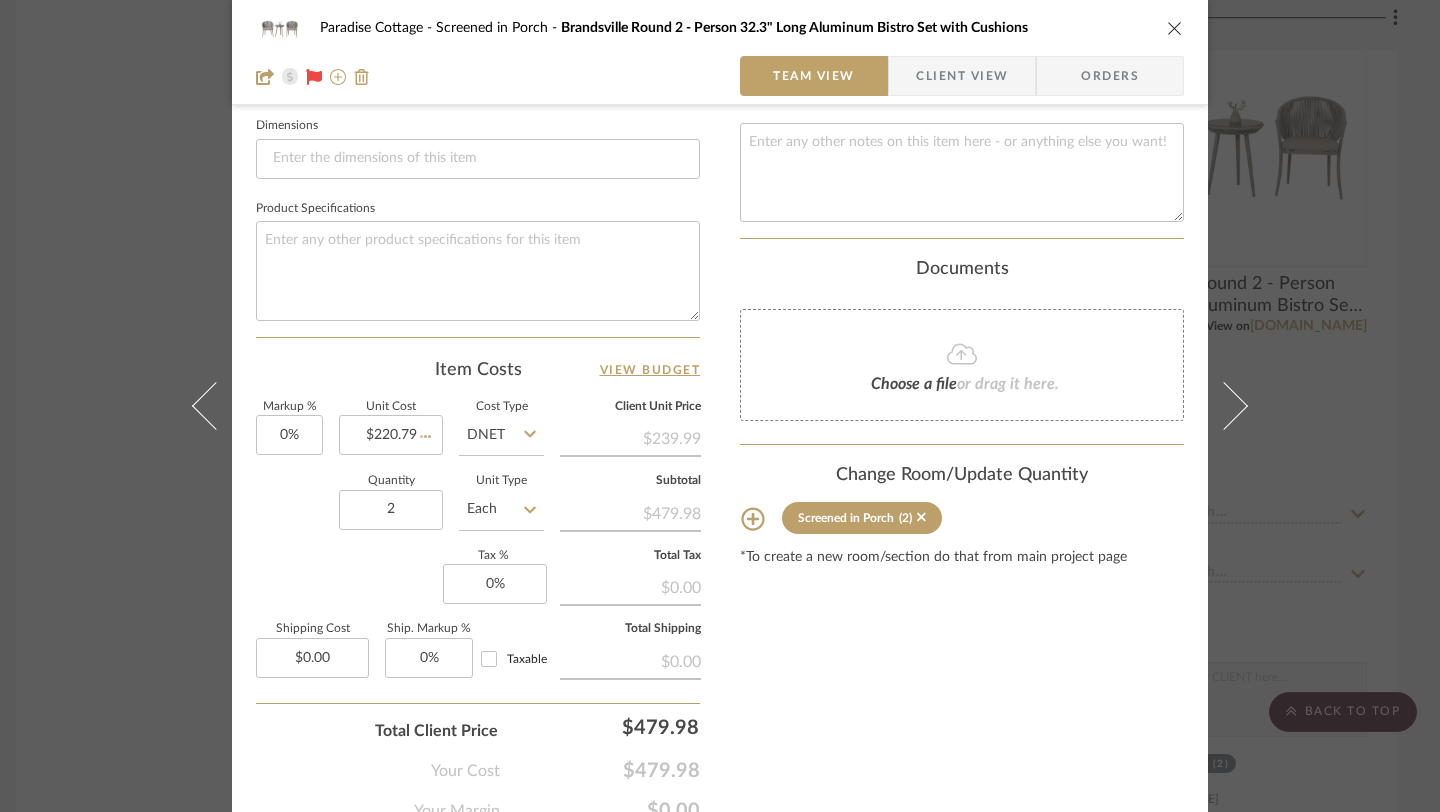 type 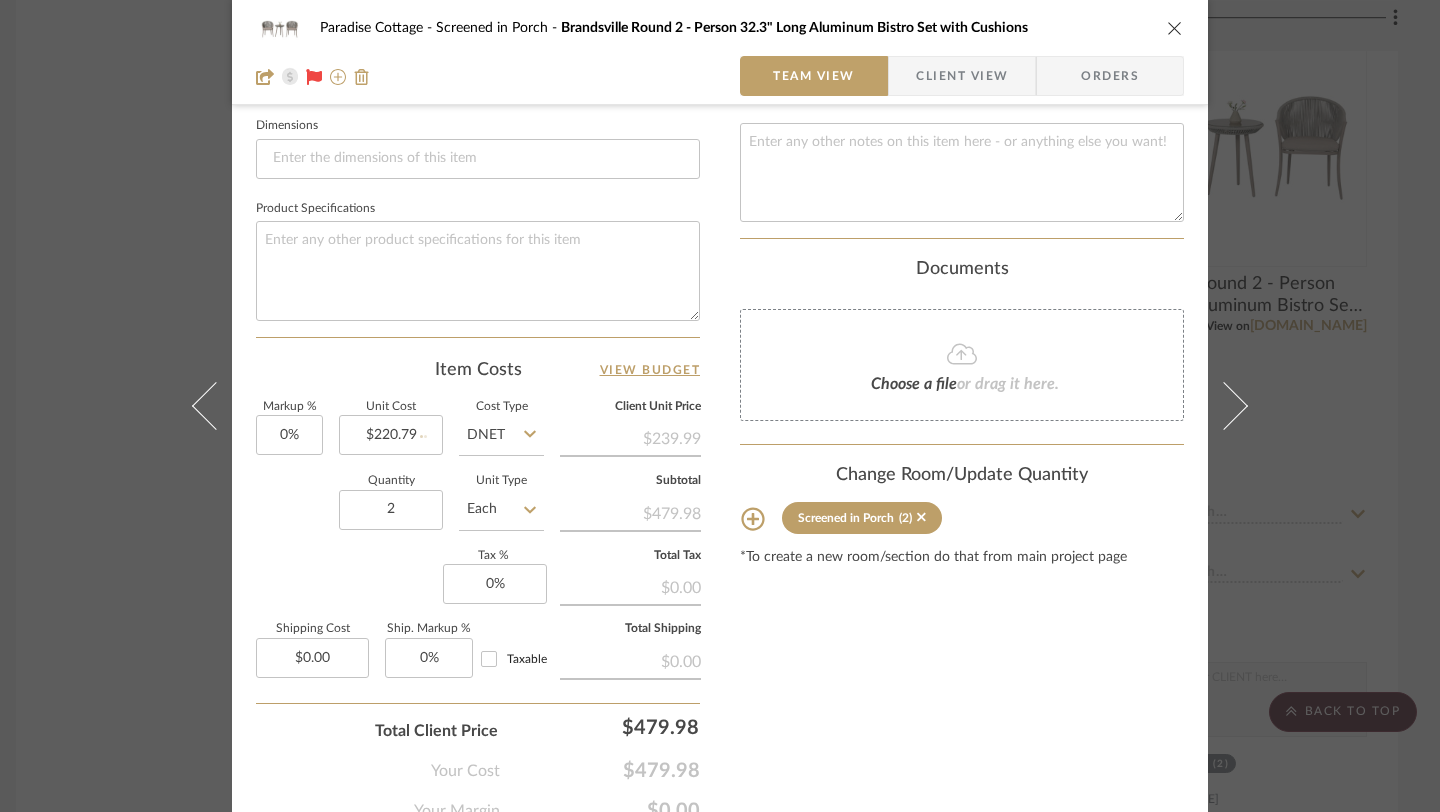 type 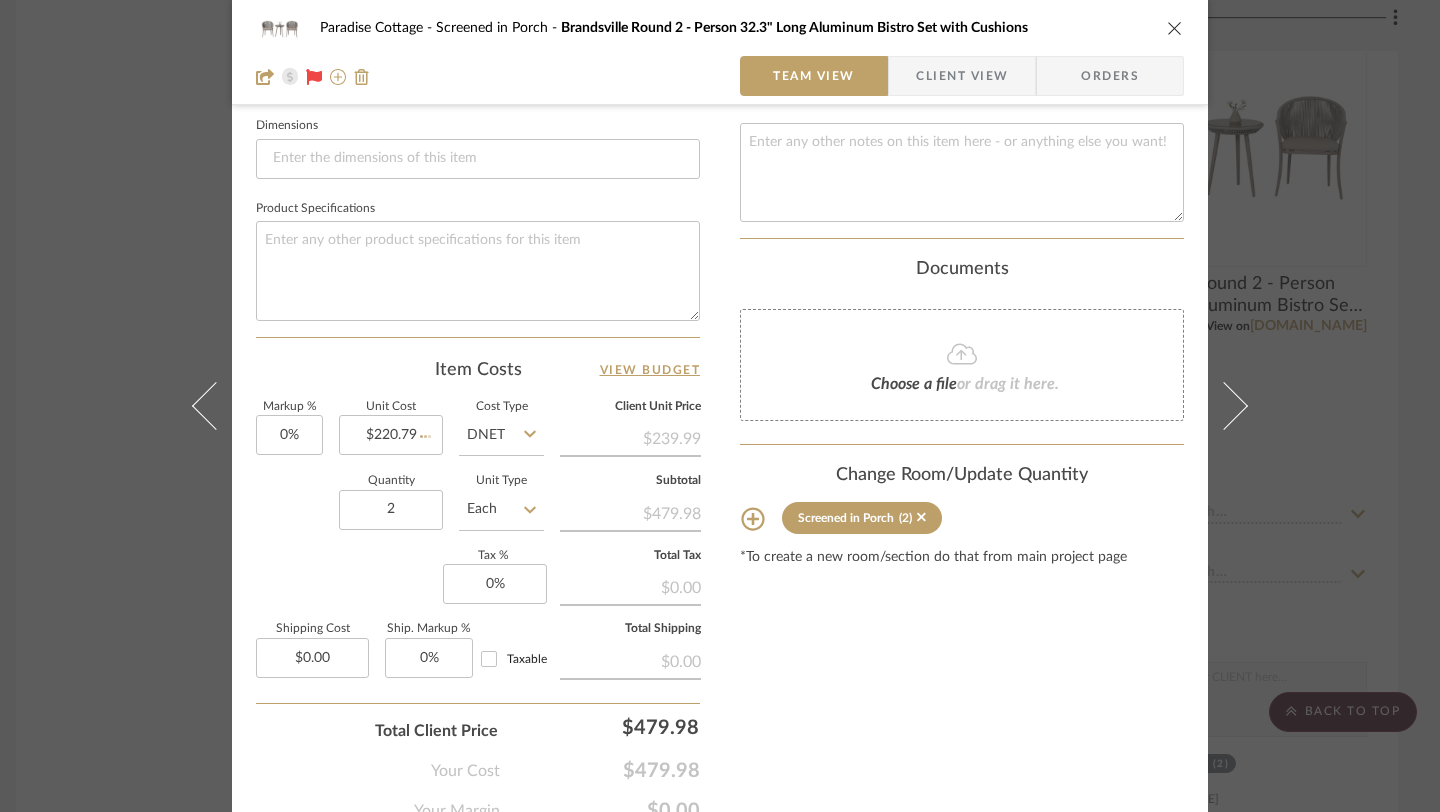 type 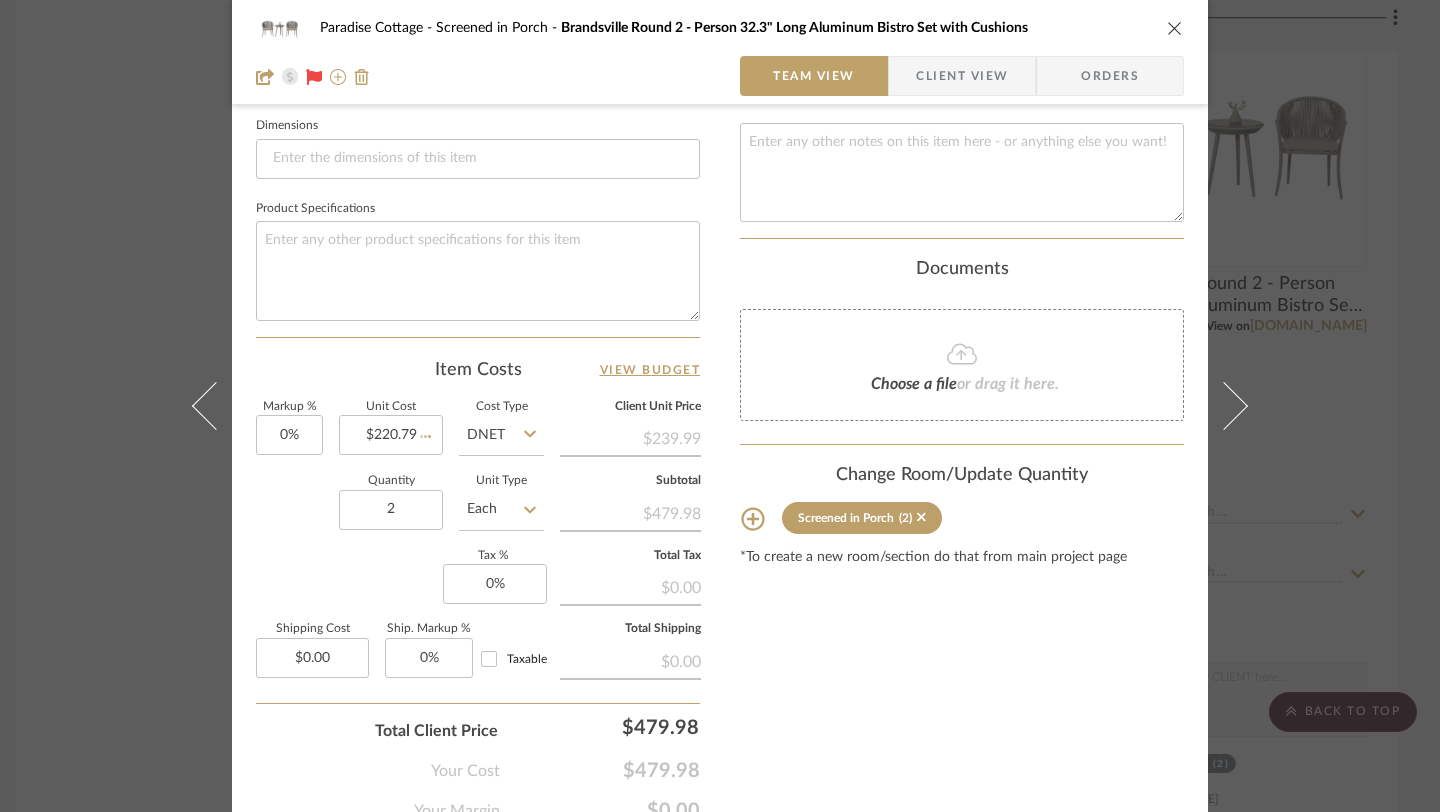 type 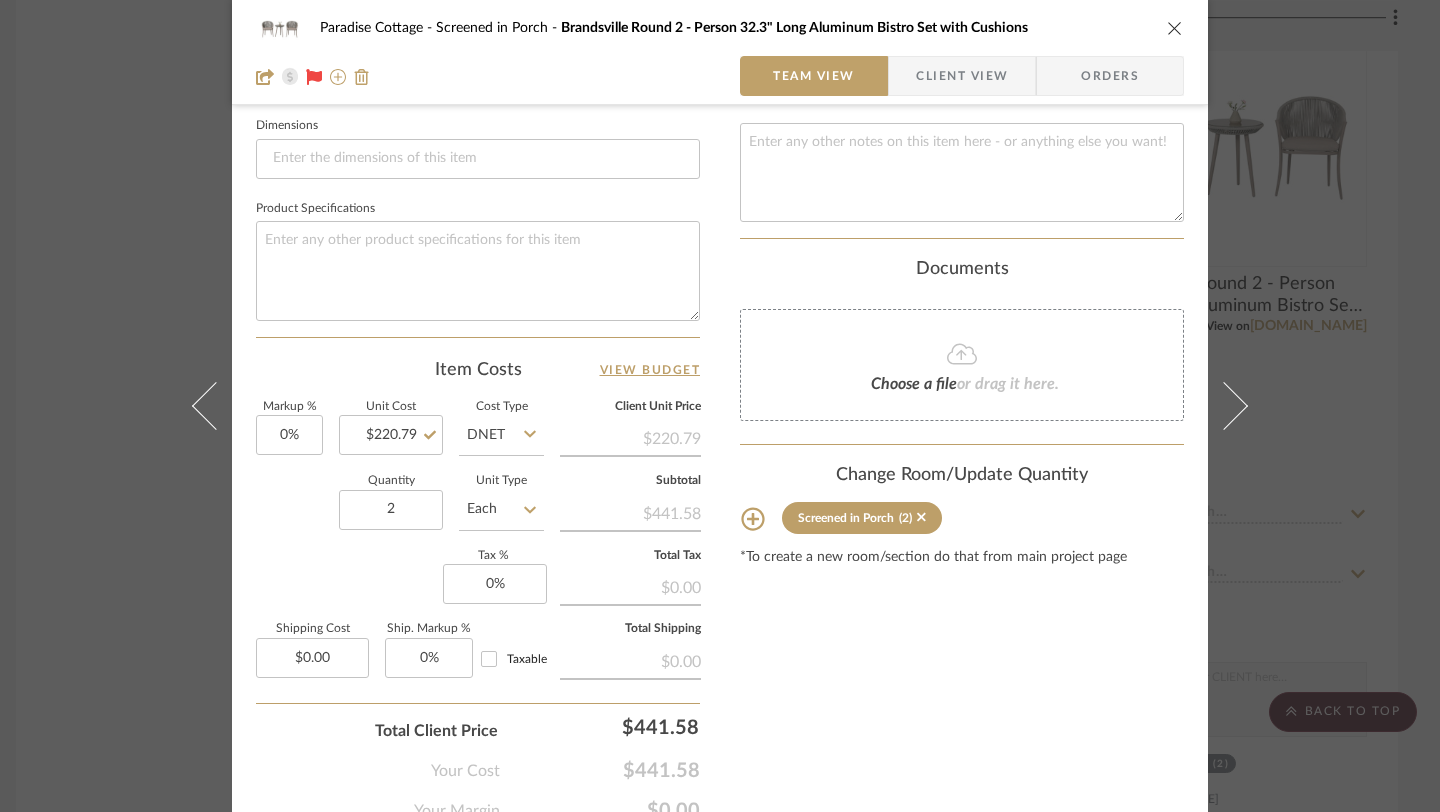 click at bounding box center (1175, 28) 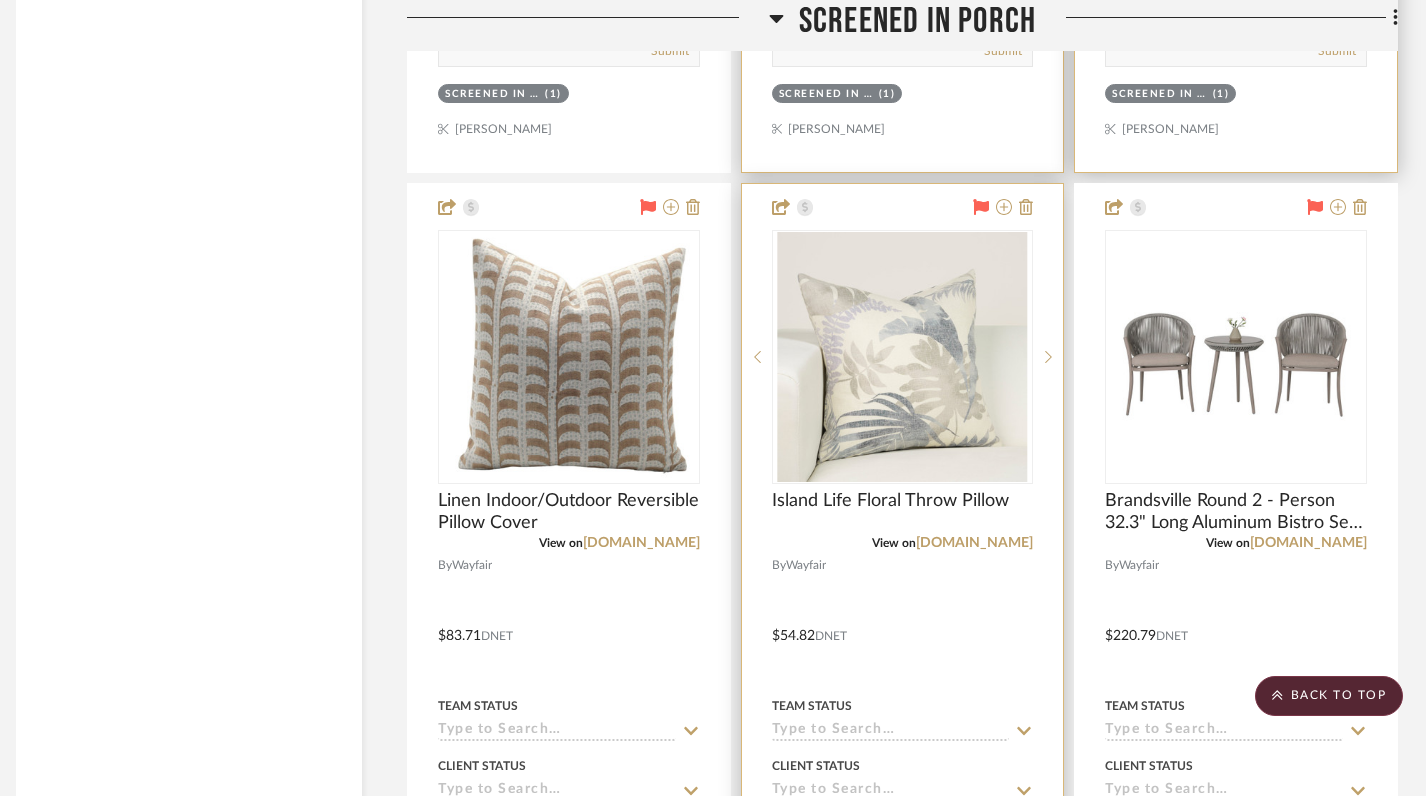 scroll, scrollTop: 13585, scrollLeft: 14, axis: both 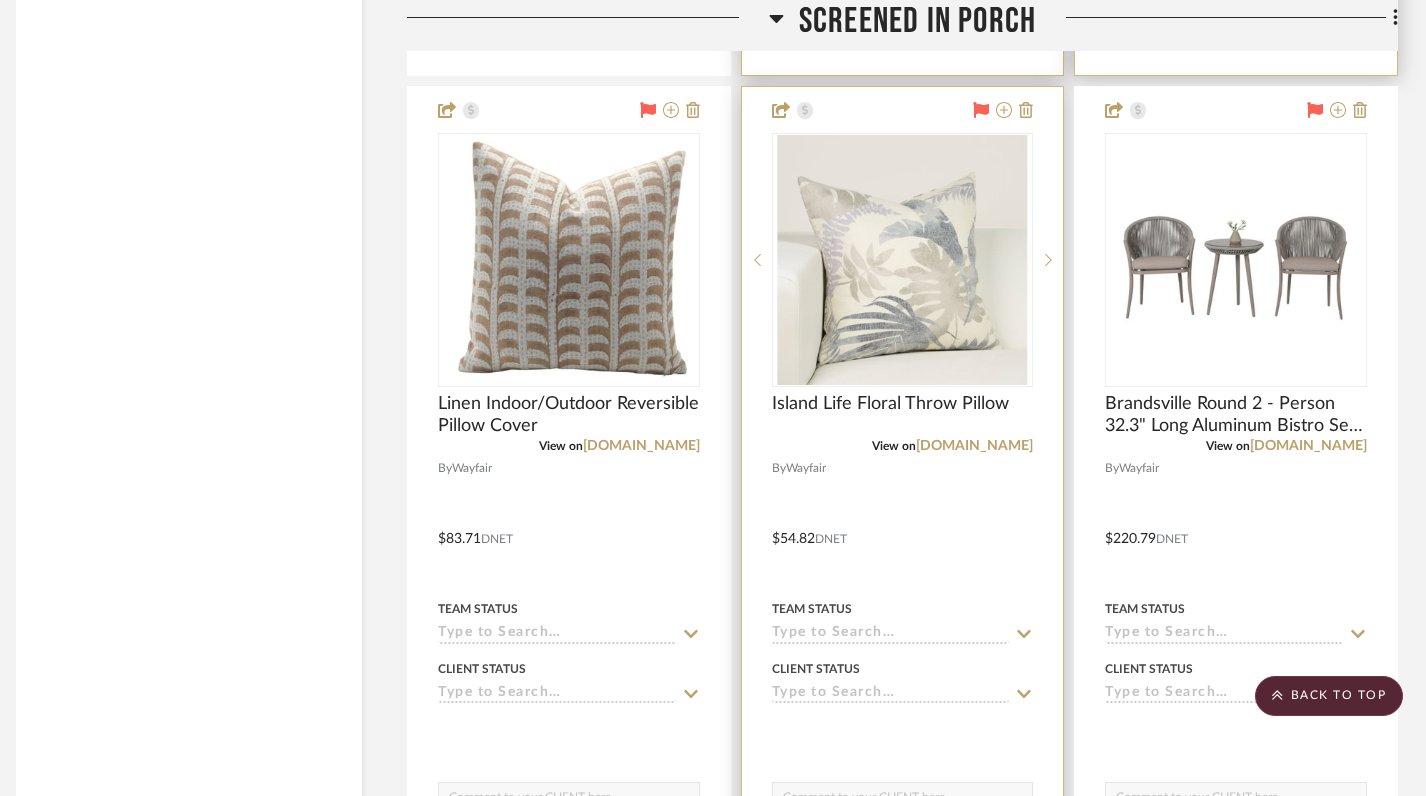 click at bounding box center [903, 524] 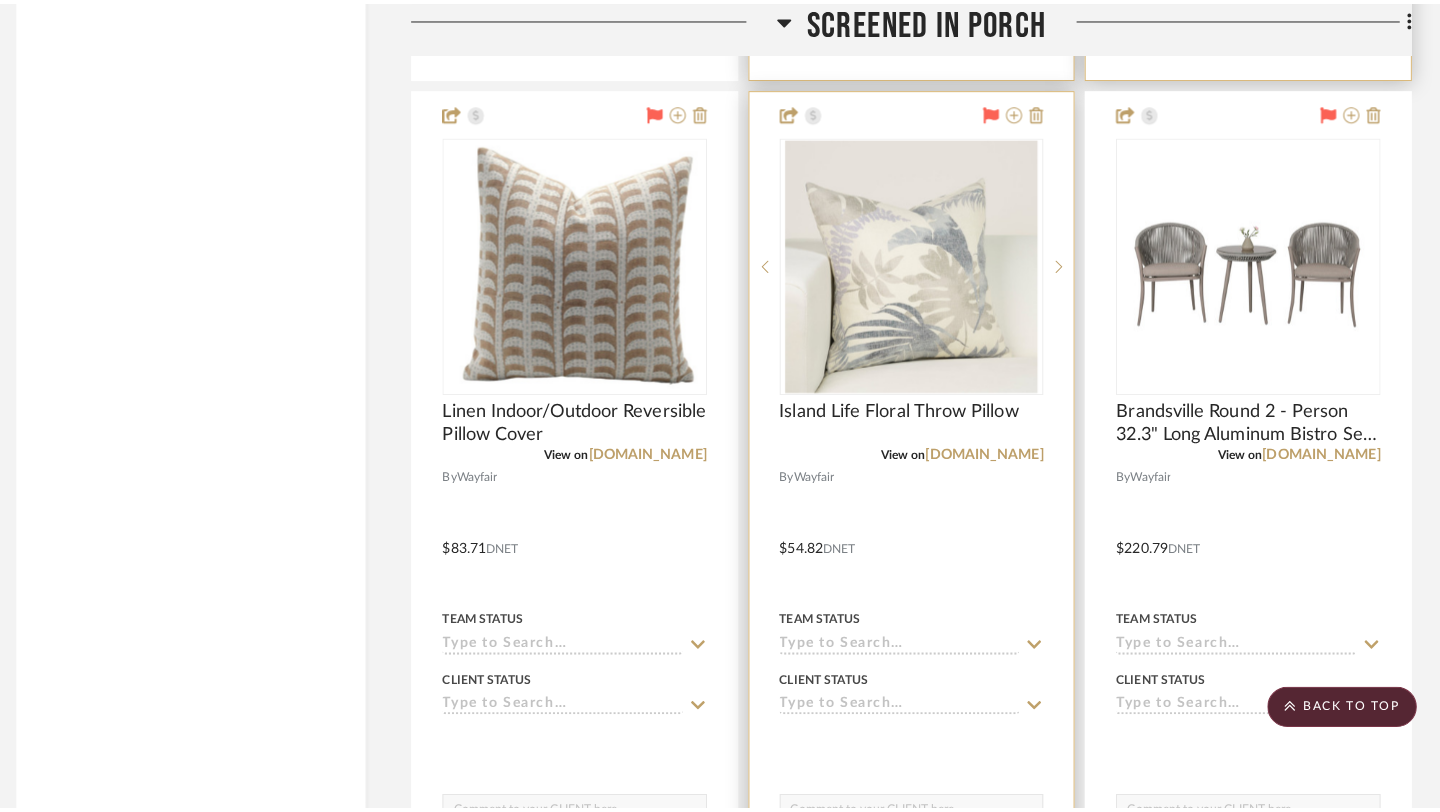 scroll, scrollTop: 0, scrollLeft: 0, axis: both 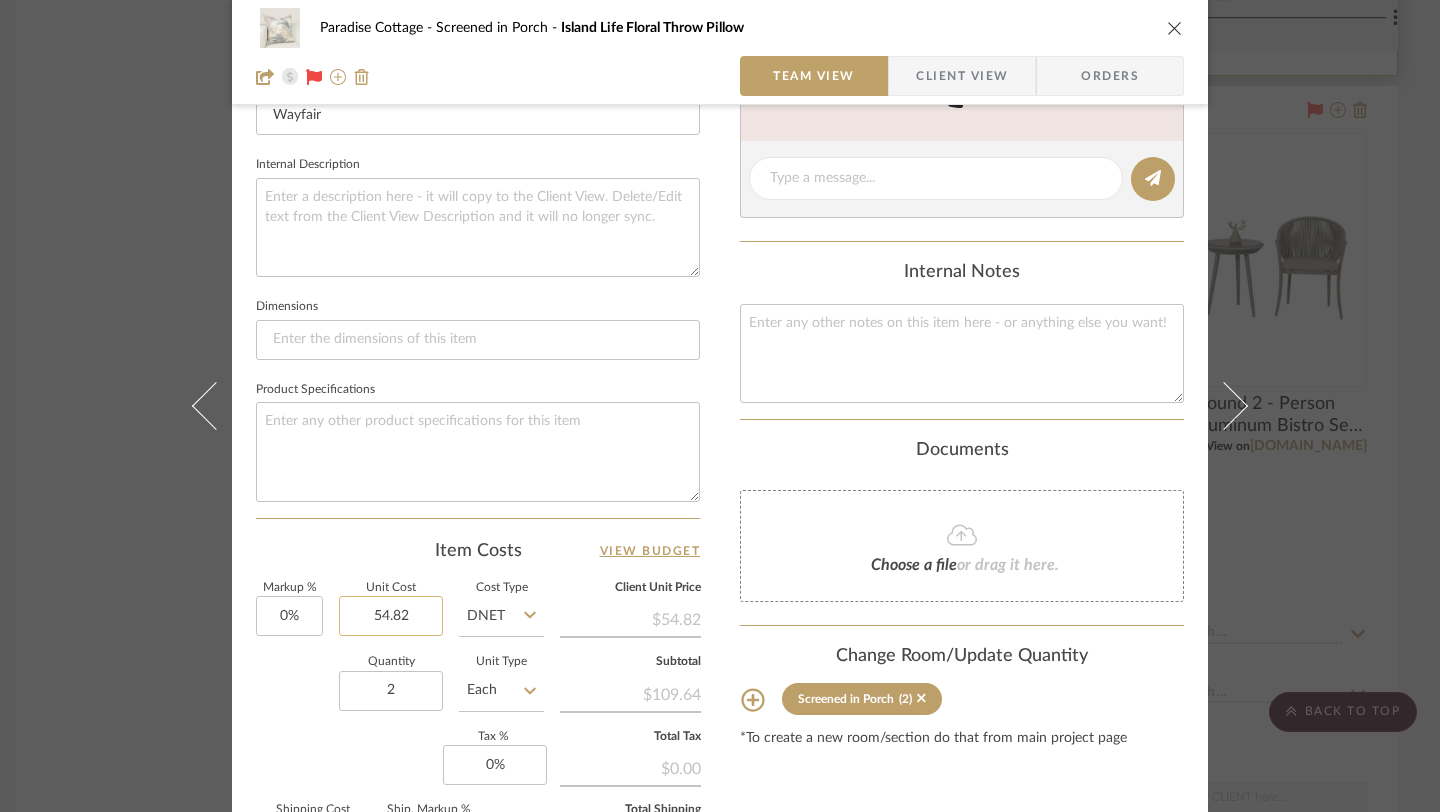 click on "54.82" 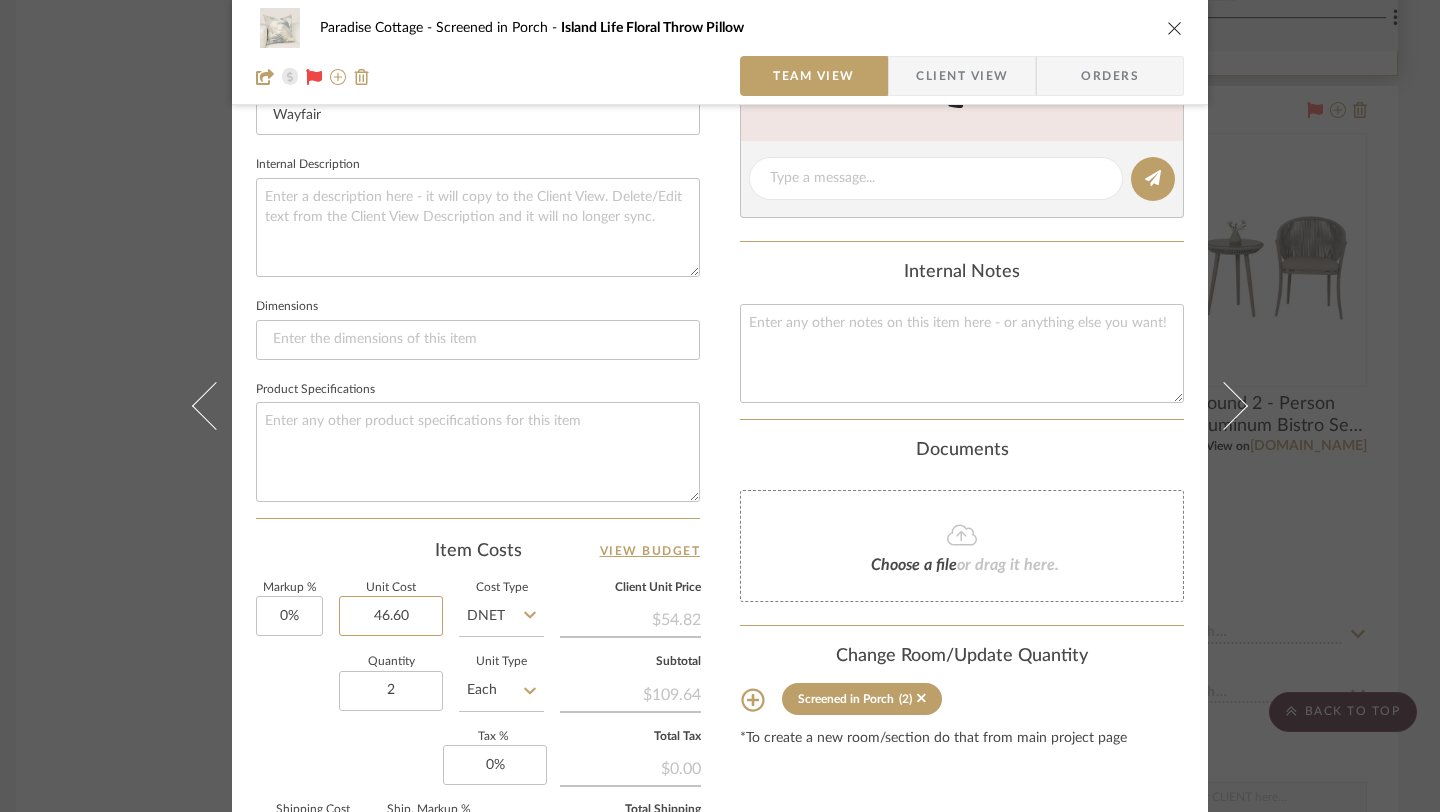 scroll, scrollTop: 866, scrollLeft: 0, axis: vertical 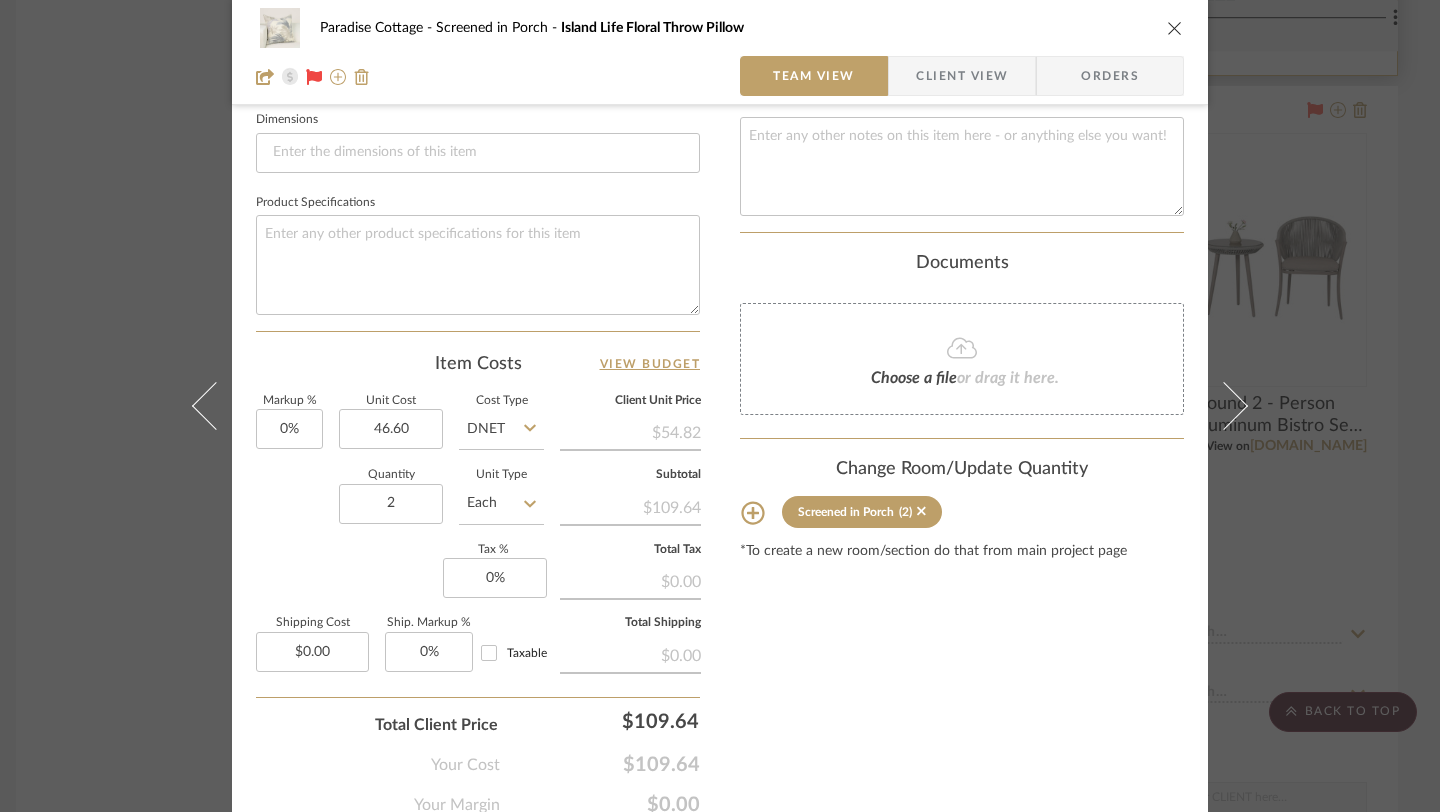 type on "$46.60" 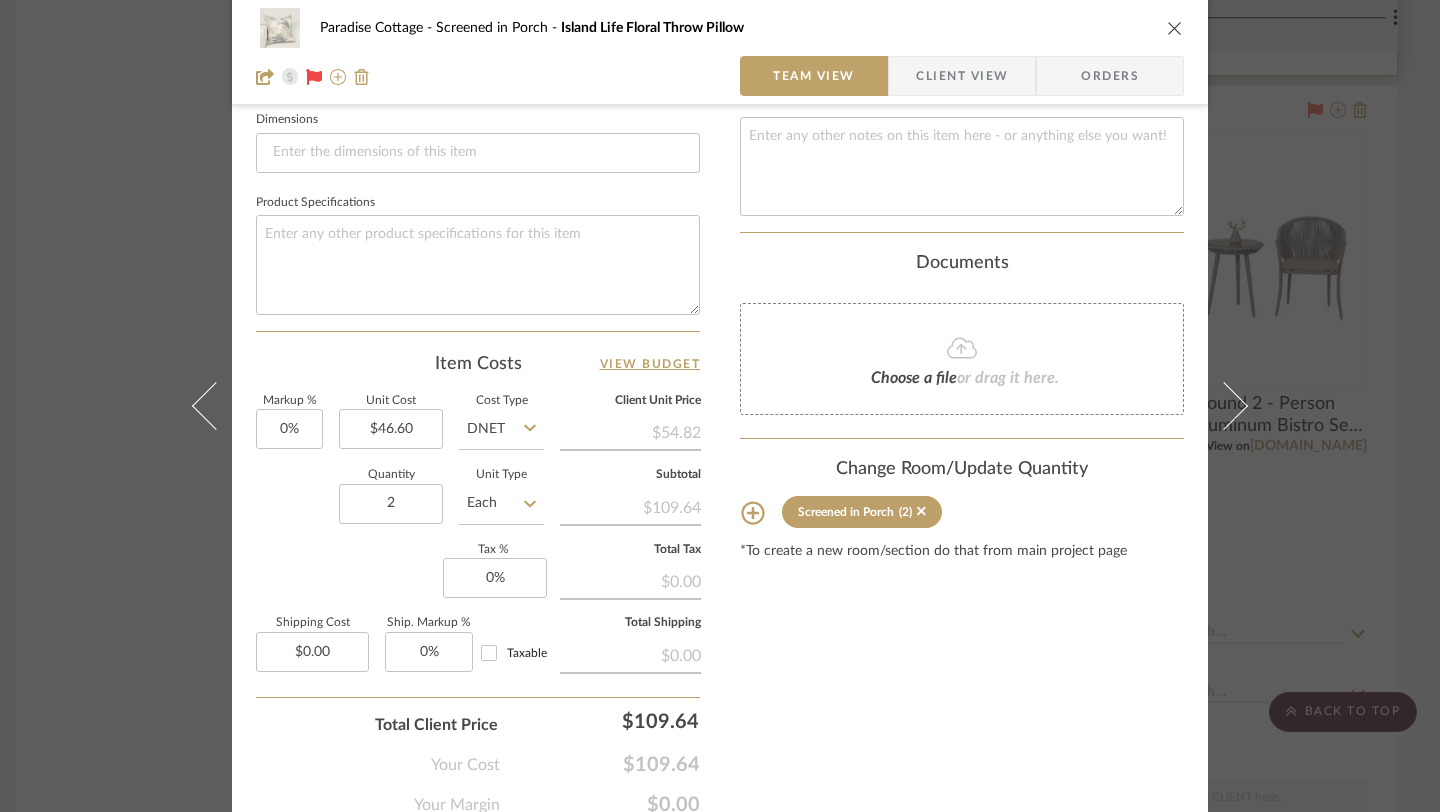 click on "Content here copies to Client View - confirm visibility there.  Show in Client Dashboard   Include in Budget   View Budget  Team Status  Lead Time  In Stock Weeks  Est. Min   Est. Max   Due Date   Install Date  Tasks / To-Dos /  team Messaging  Leave yourself a note here or share next steps with your team. You will receive emails when they
respond!  Invite Collaborator Internal Notes  Documents  Choose a file  or drag it here. Change Room/Update Quantity  Screened in Porch  (2) *To create a new room/section do that from main project page" at bounding box center [962, 43] 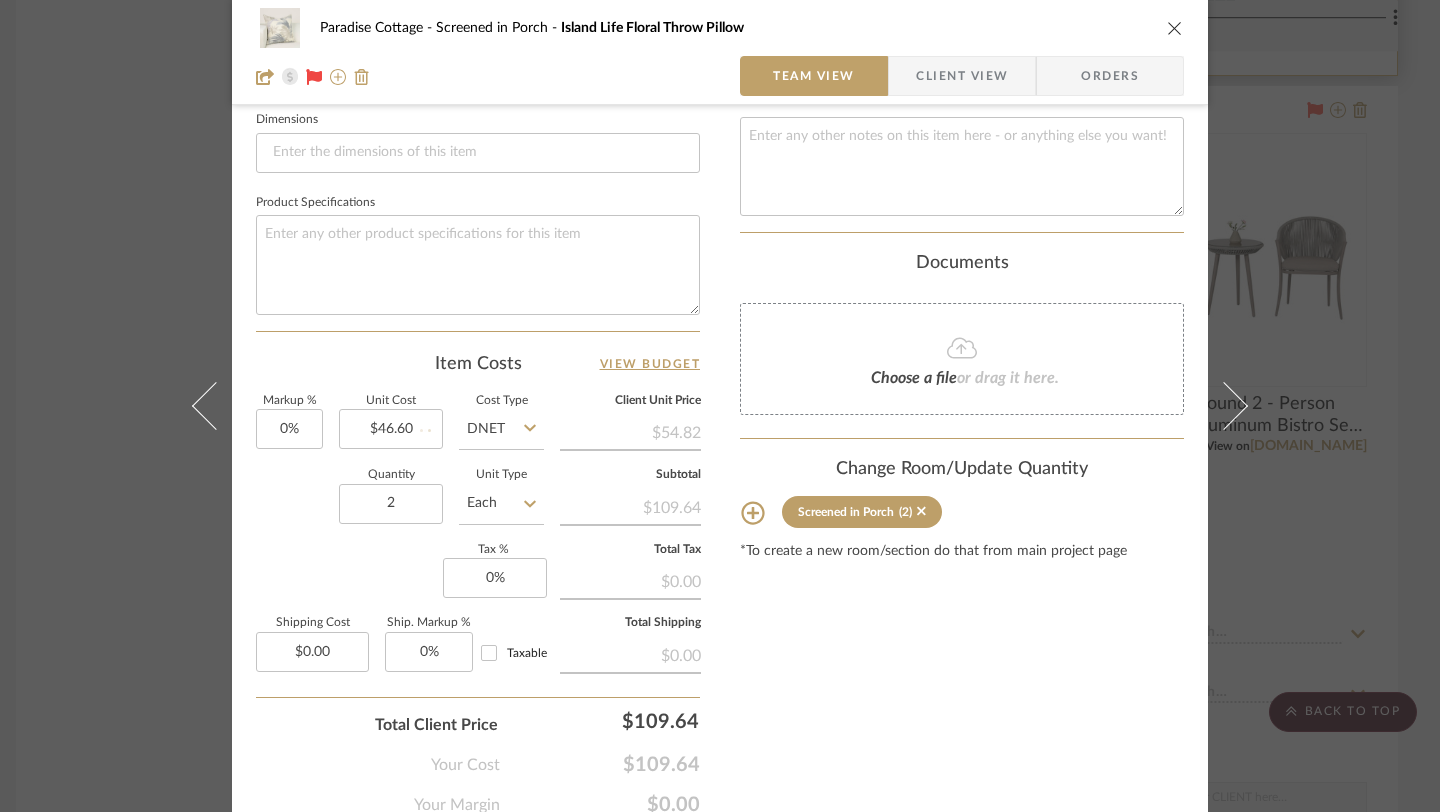 type 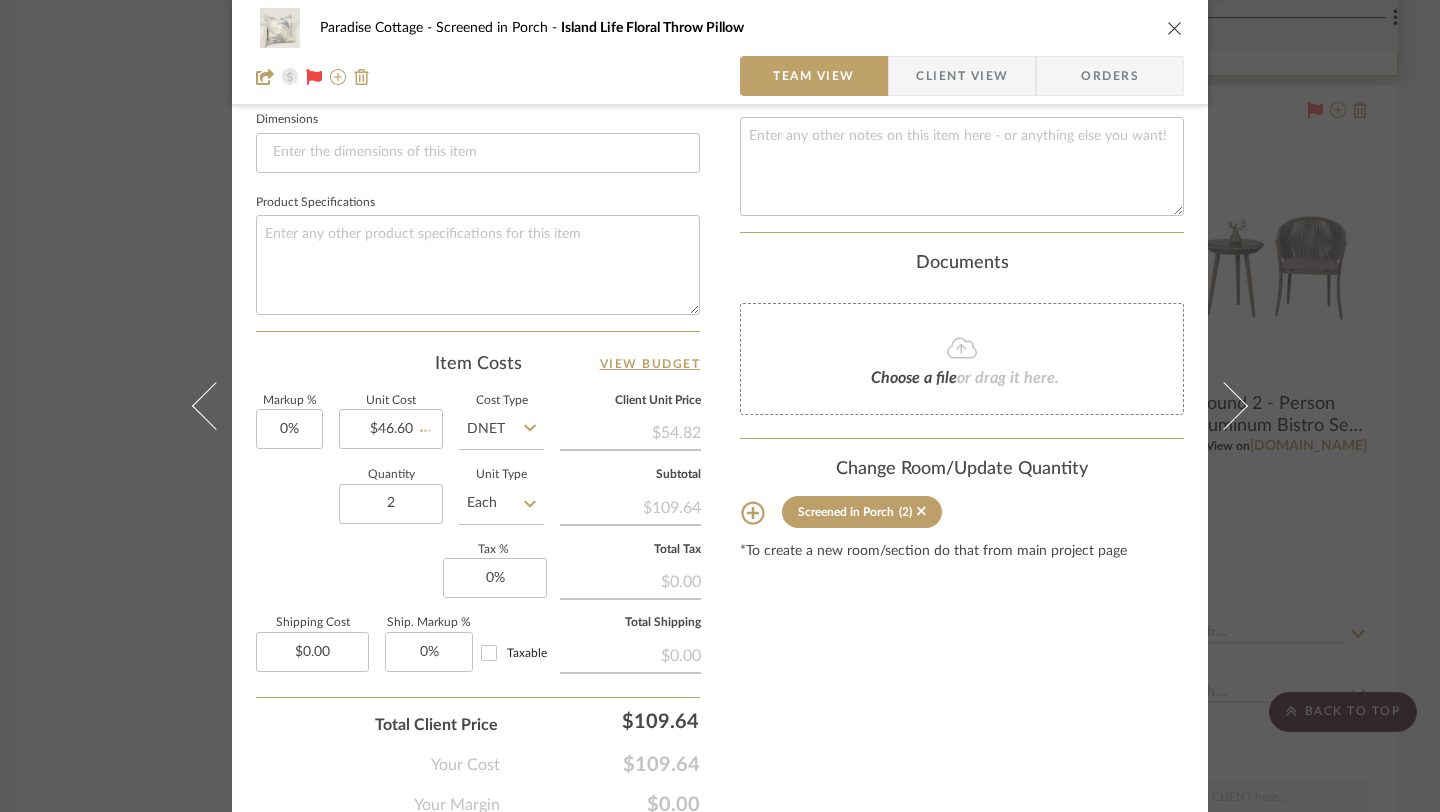 type 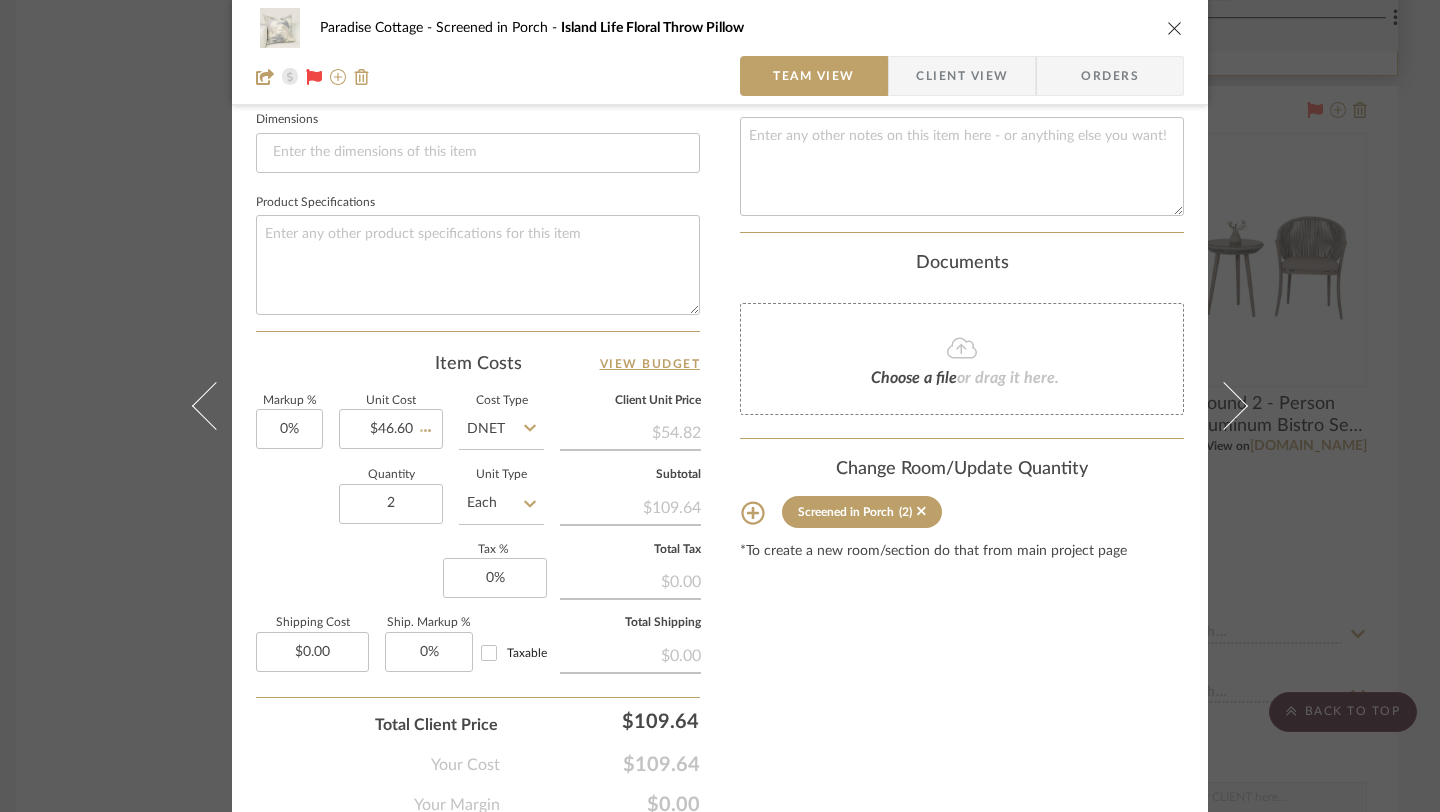 type 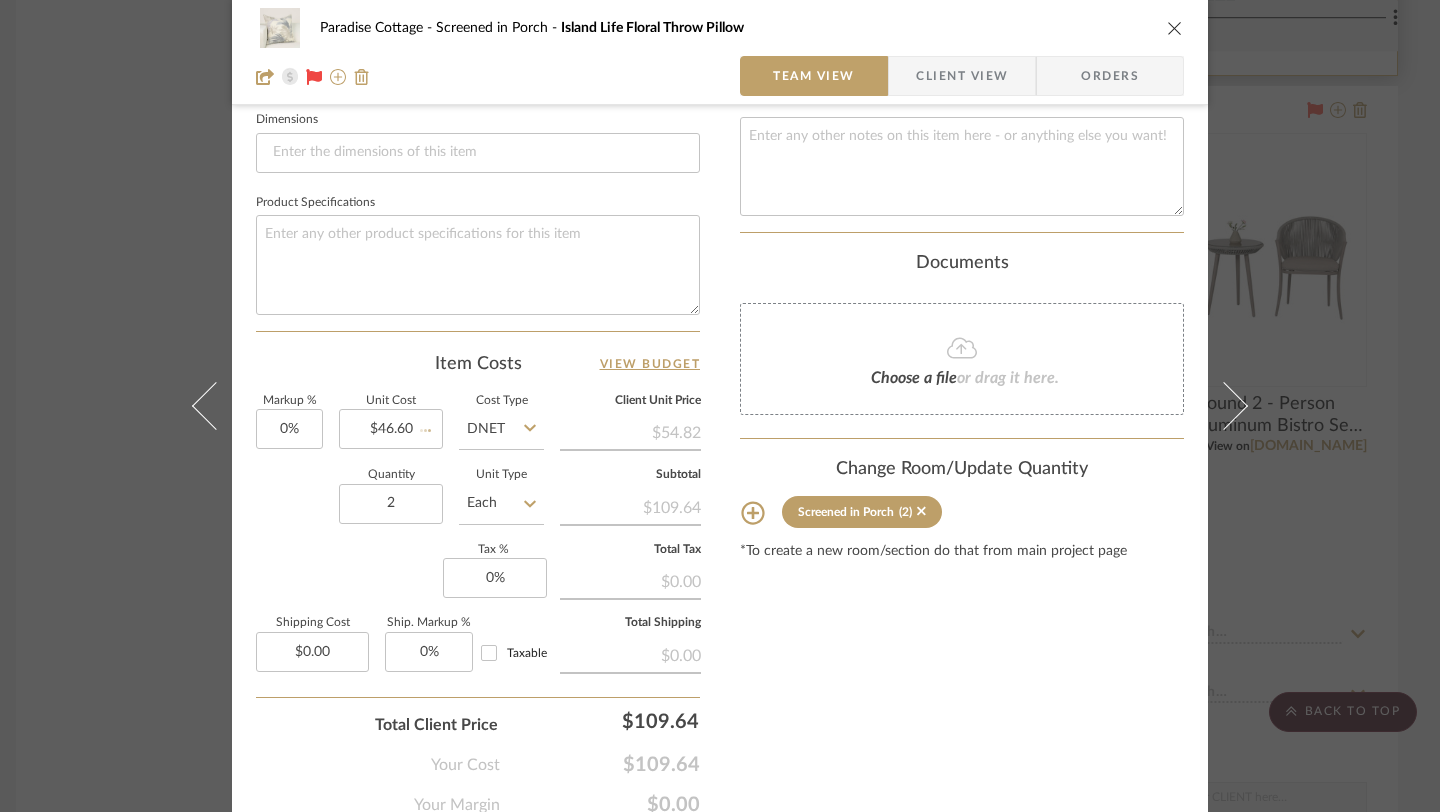 type 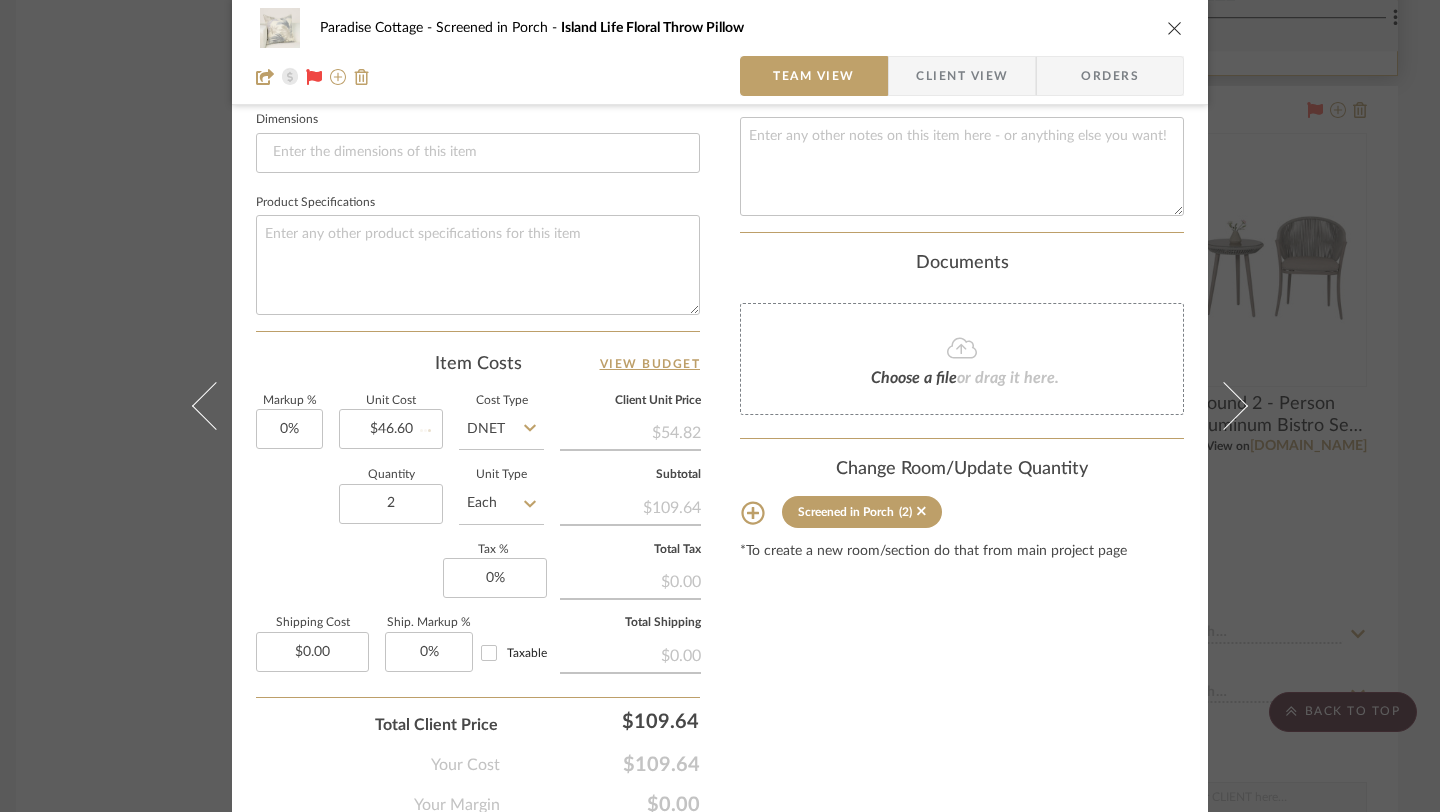 type 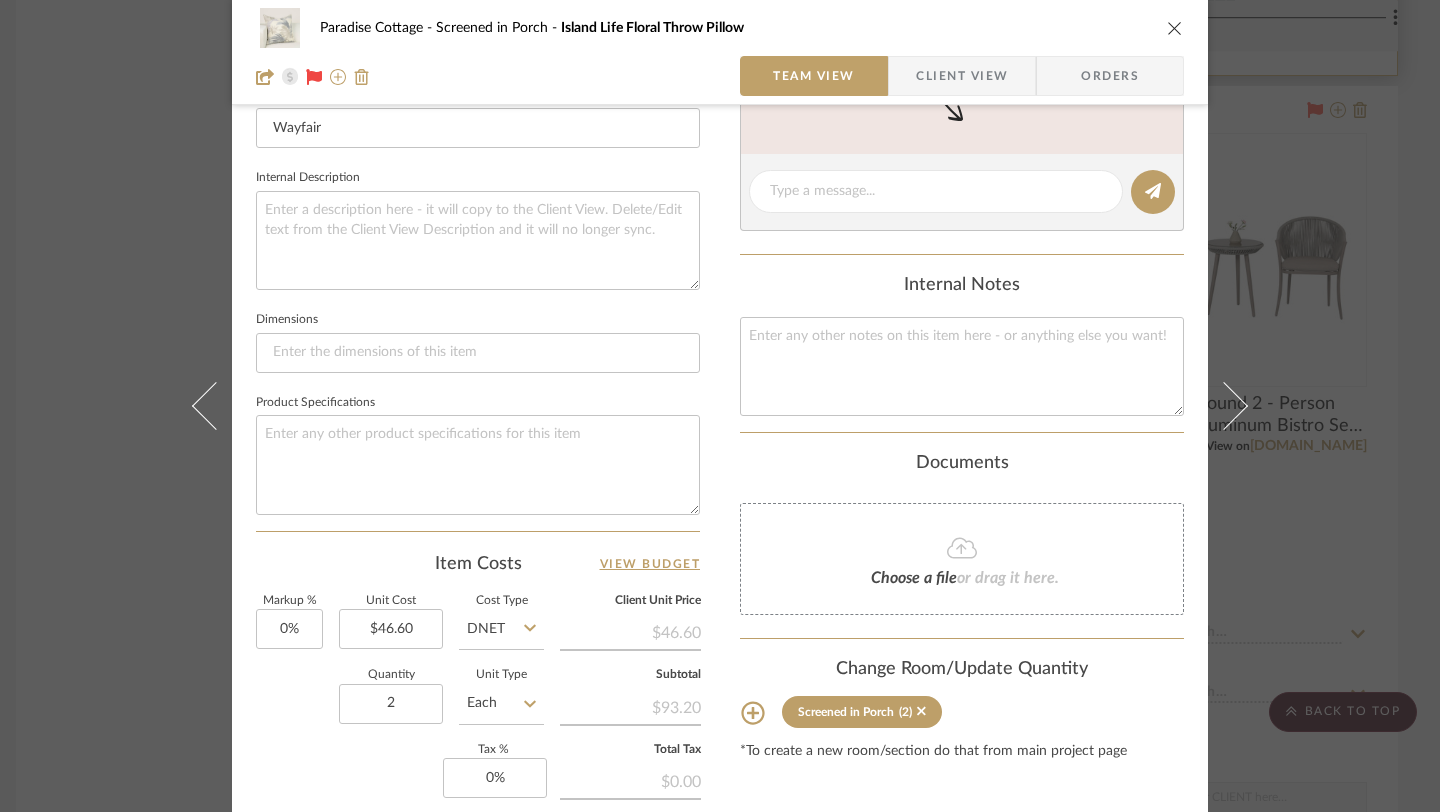 scroll, scrollTop: 748, scrollLeft: 0, axis: vertical 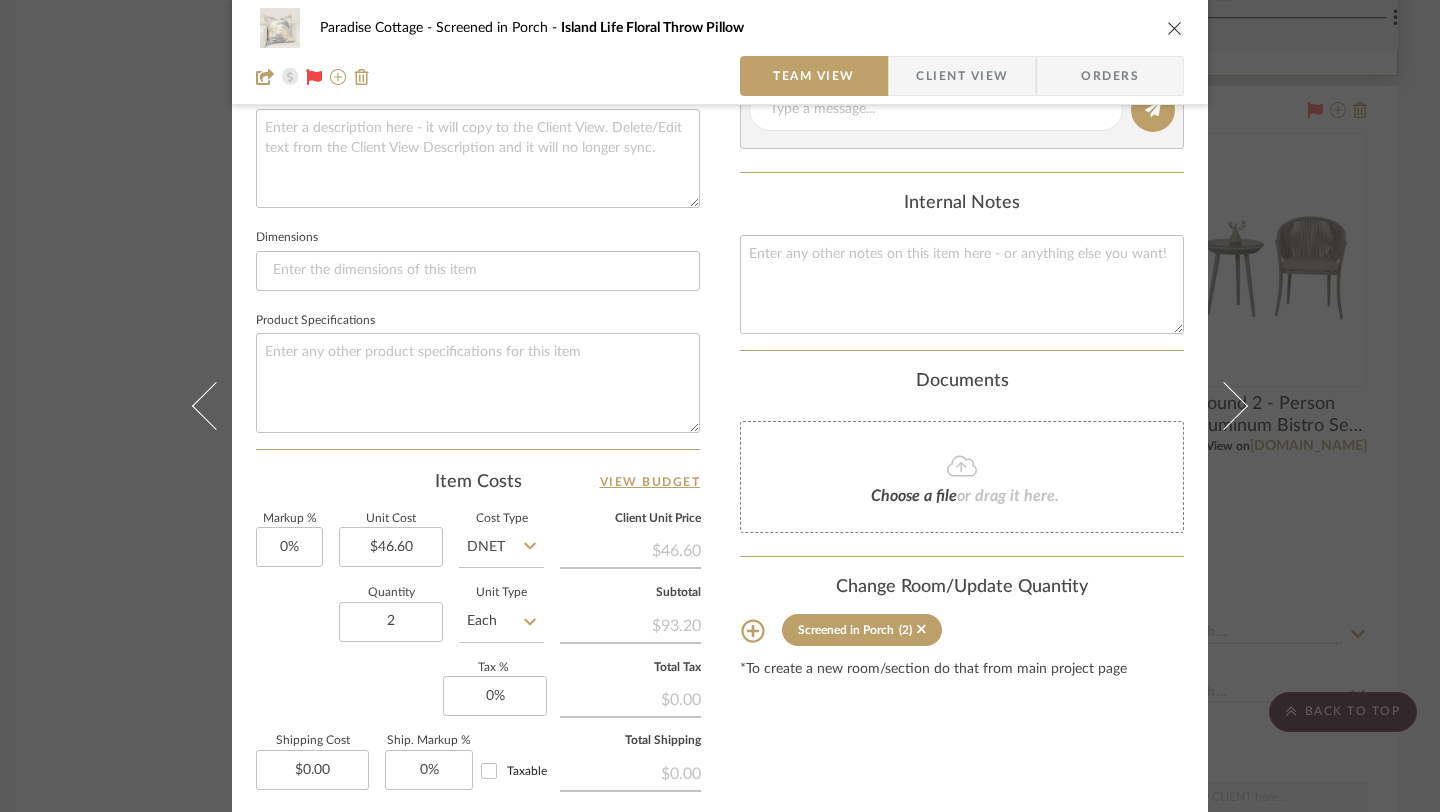 click on "Content here copies to Client View - confirm visibility there.  Show in Client Dashboard   Include in Budget   View Budget  Team Status  Lead Time  In Stock Weeks  Est. Min   Est. Max   Due Date   Install Date  Tasks / To-Dos /  team Messaging  Leave yourself a note here or share next steps with your team. You will receive emails when they
respond!  Invite Collaborator Internal Notes  Documents  Choose a file  or drag it here. Change Room/Update Quantity  Screened in Porch  (2) *To create a new room/section do that from main project page" at bounding box center (962, 161) 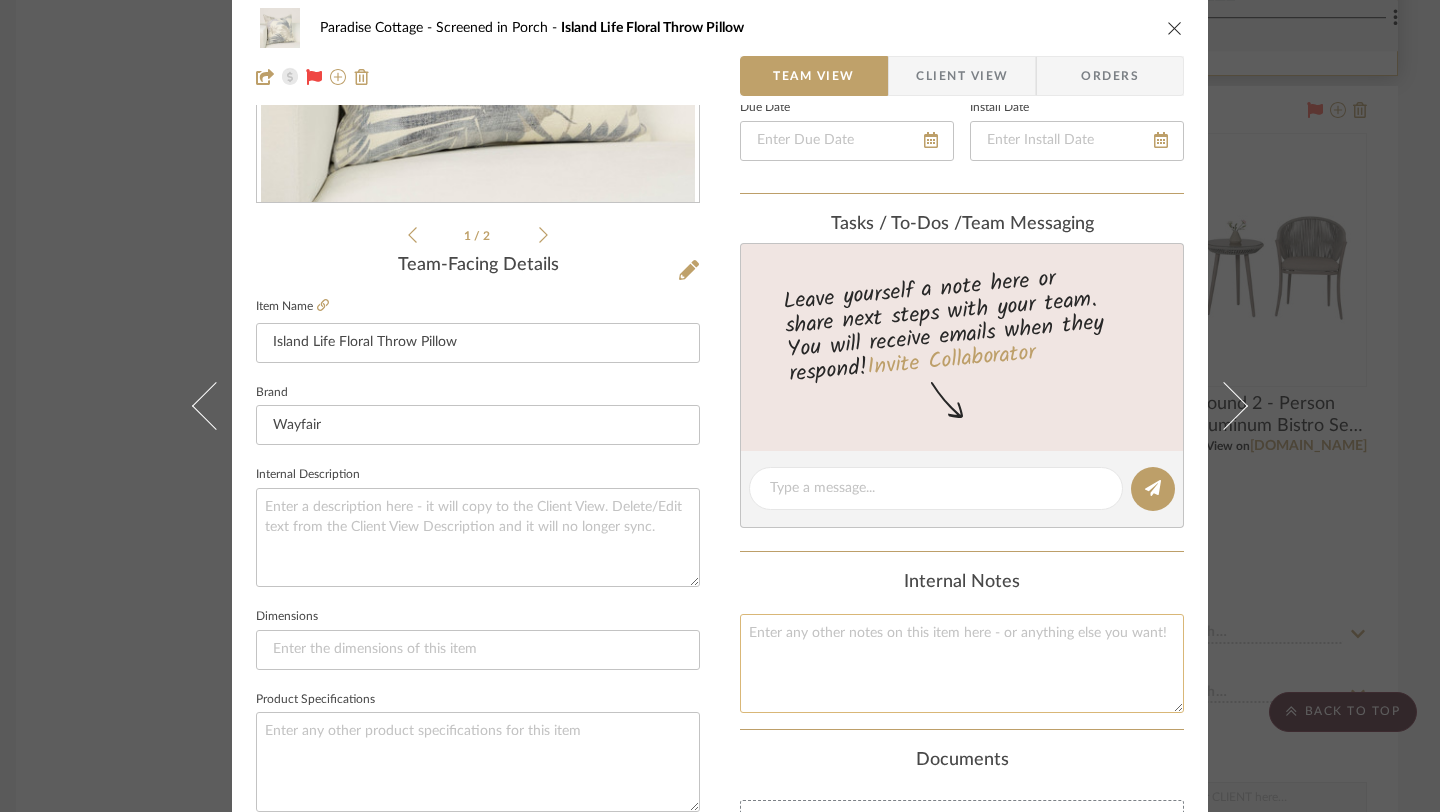 scroll, scrollTop: 0, scrollLeft: 0, axis: both 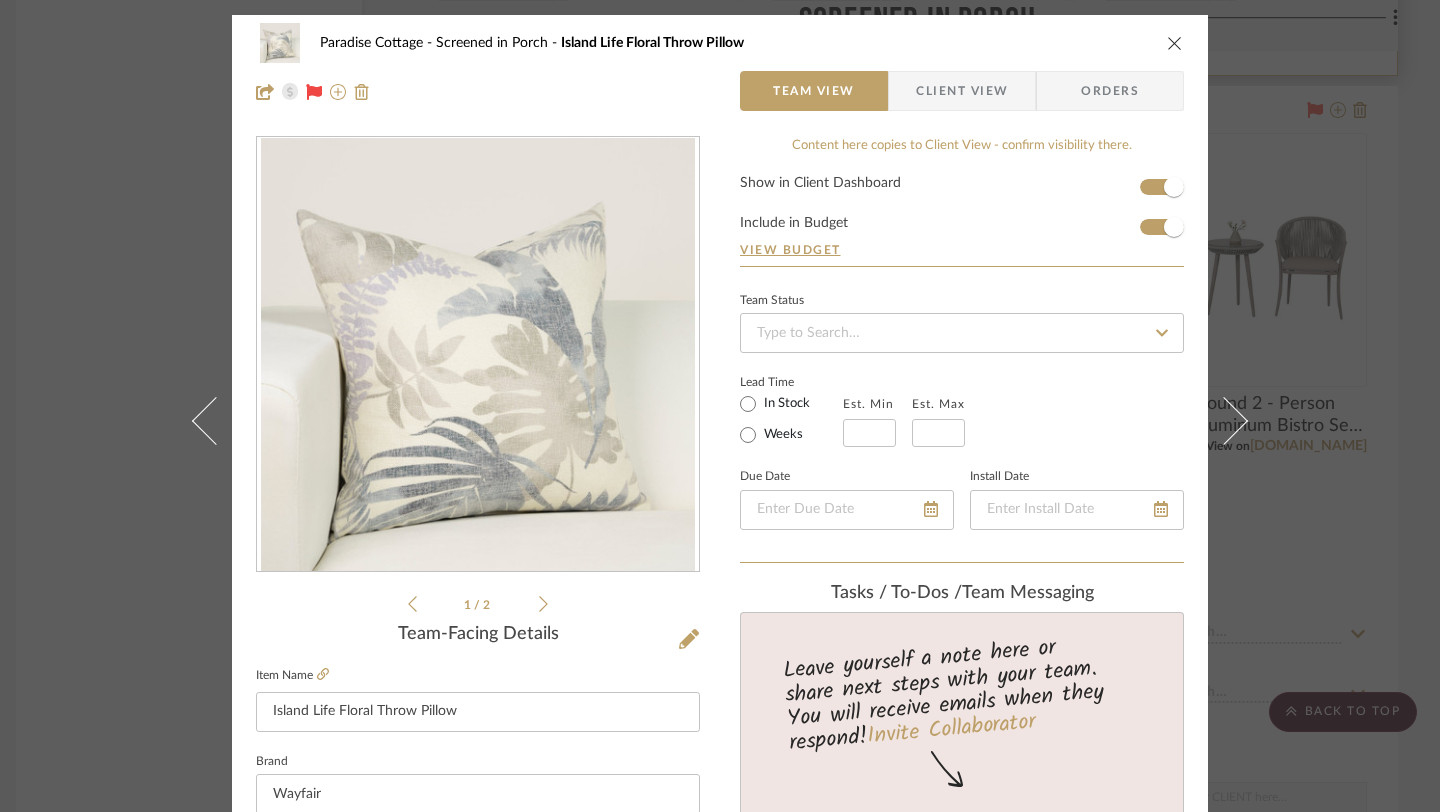 click at bounding box center (1175, 43) 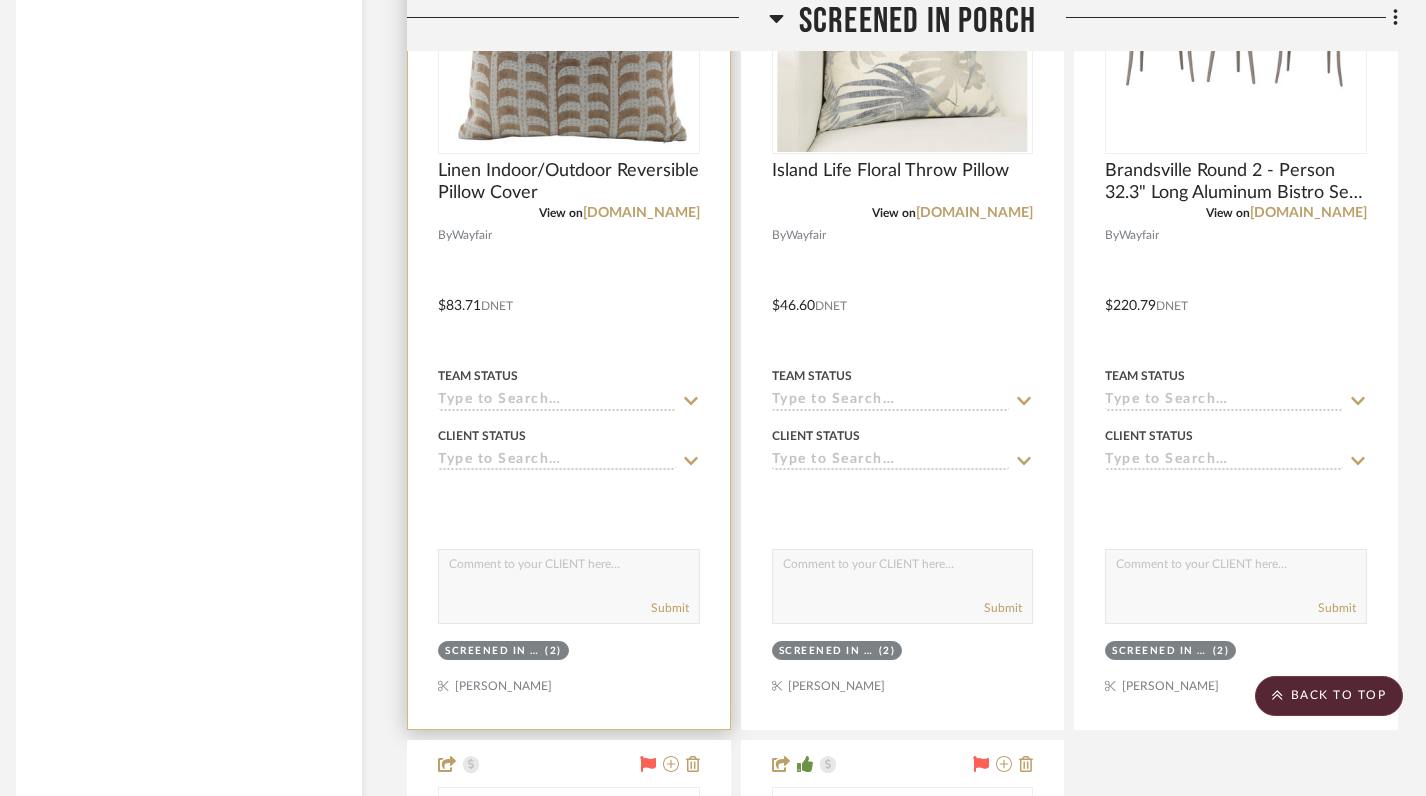 scroll, scrollTop: 13931, scrollLeft: 14, axis: both 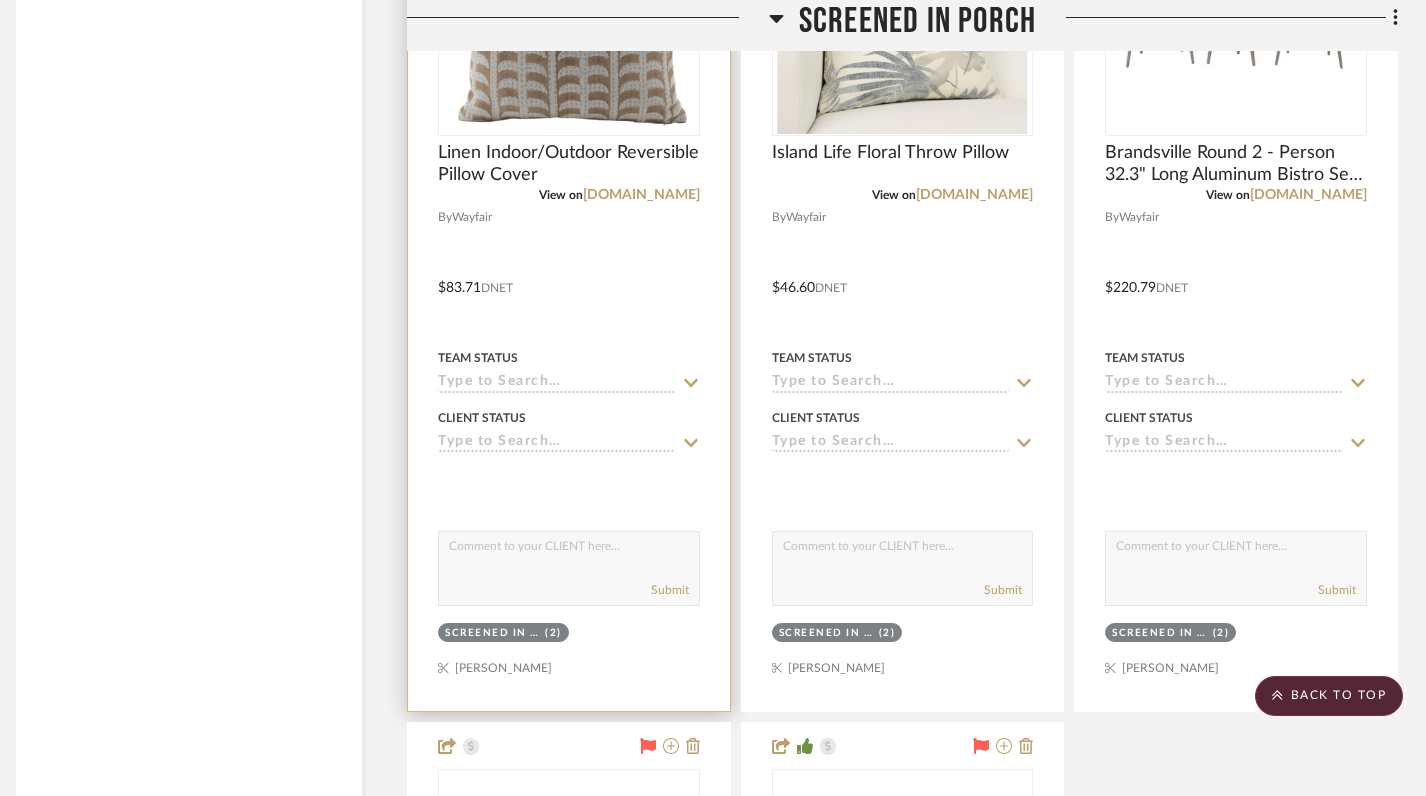 click at bounding box center (569, 273) 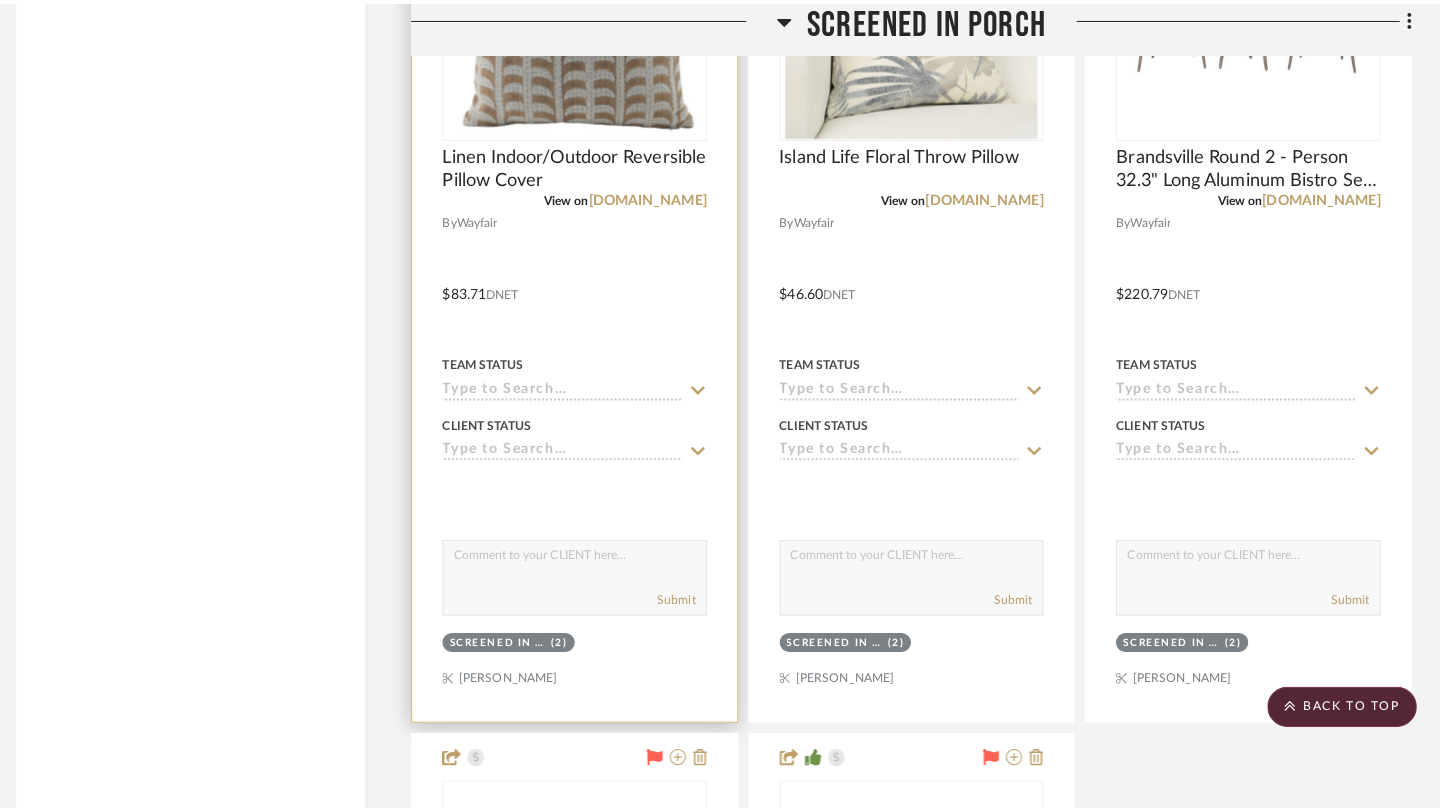 scroll, scrollTop: 0, scrollLeft: 0, axis: both 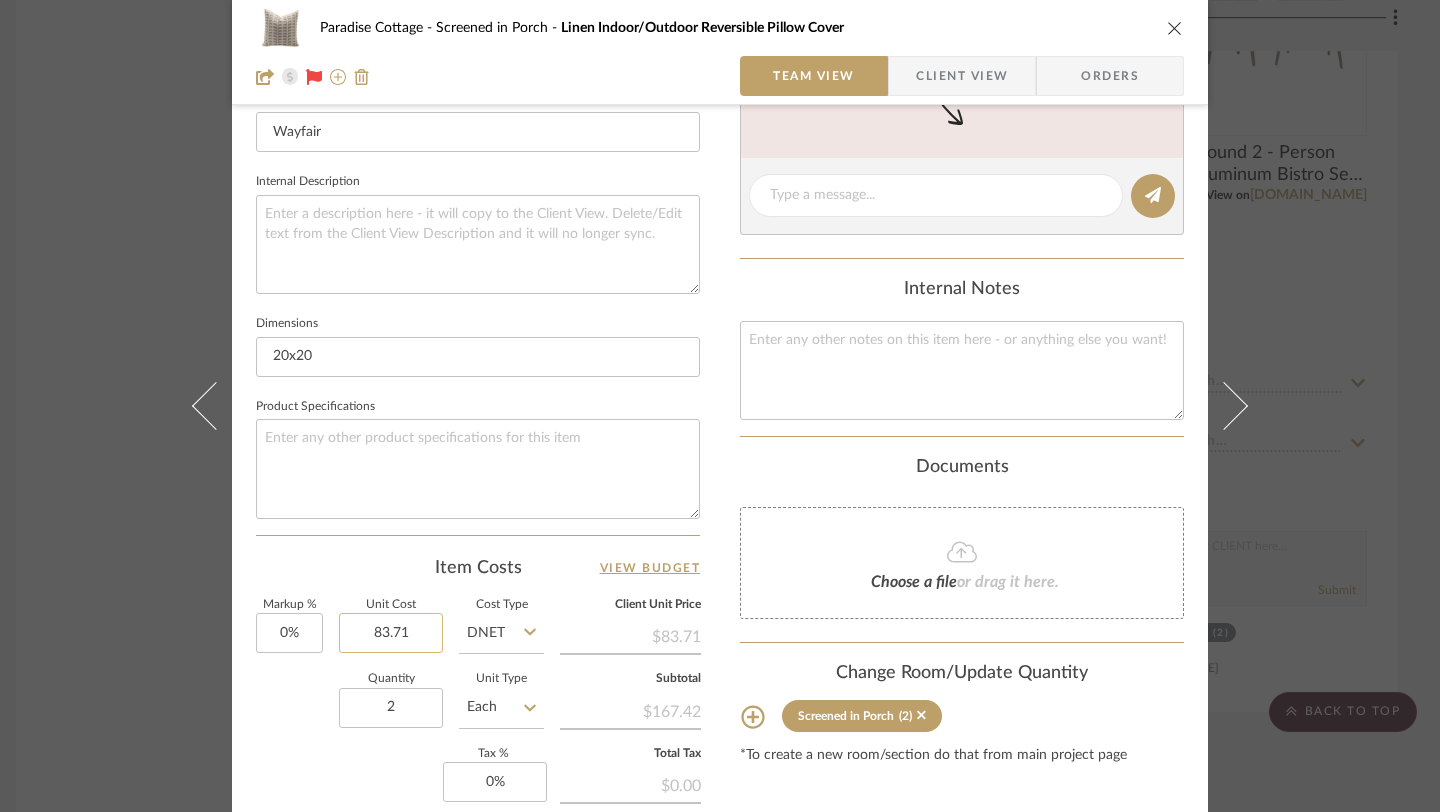 click on "83.71" 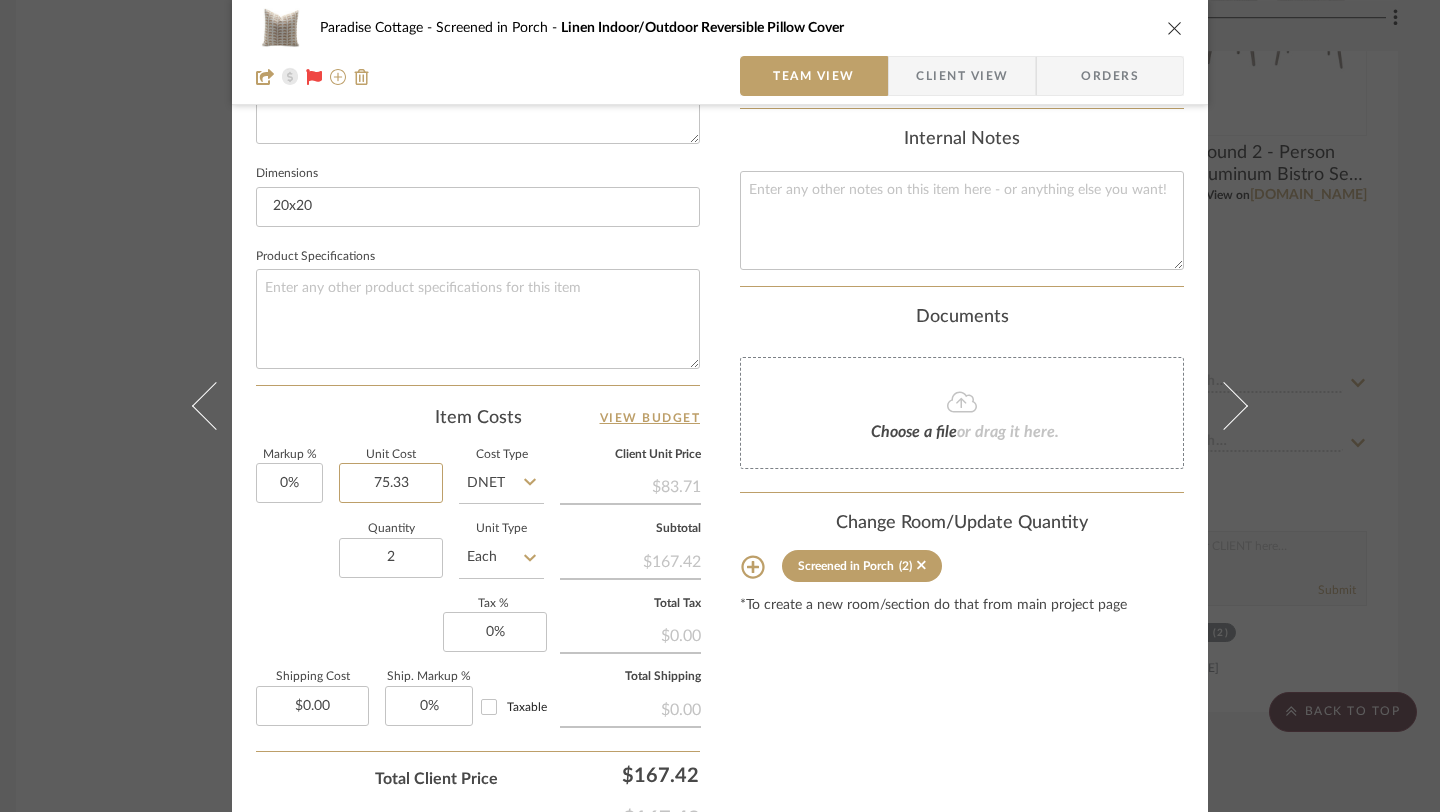 scroll, scrollTop: 848, scrollLeft: 0, axis: vertical 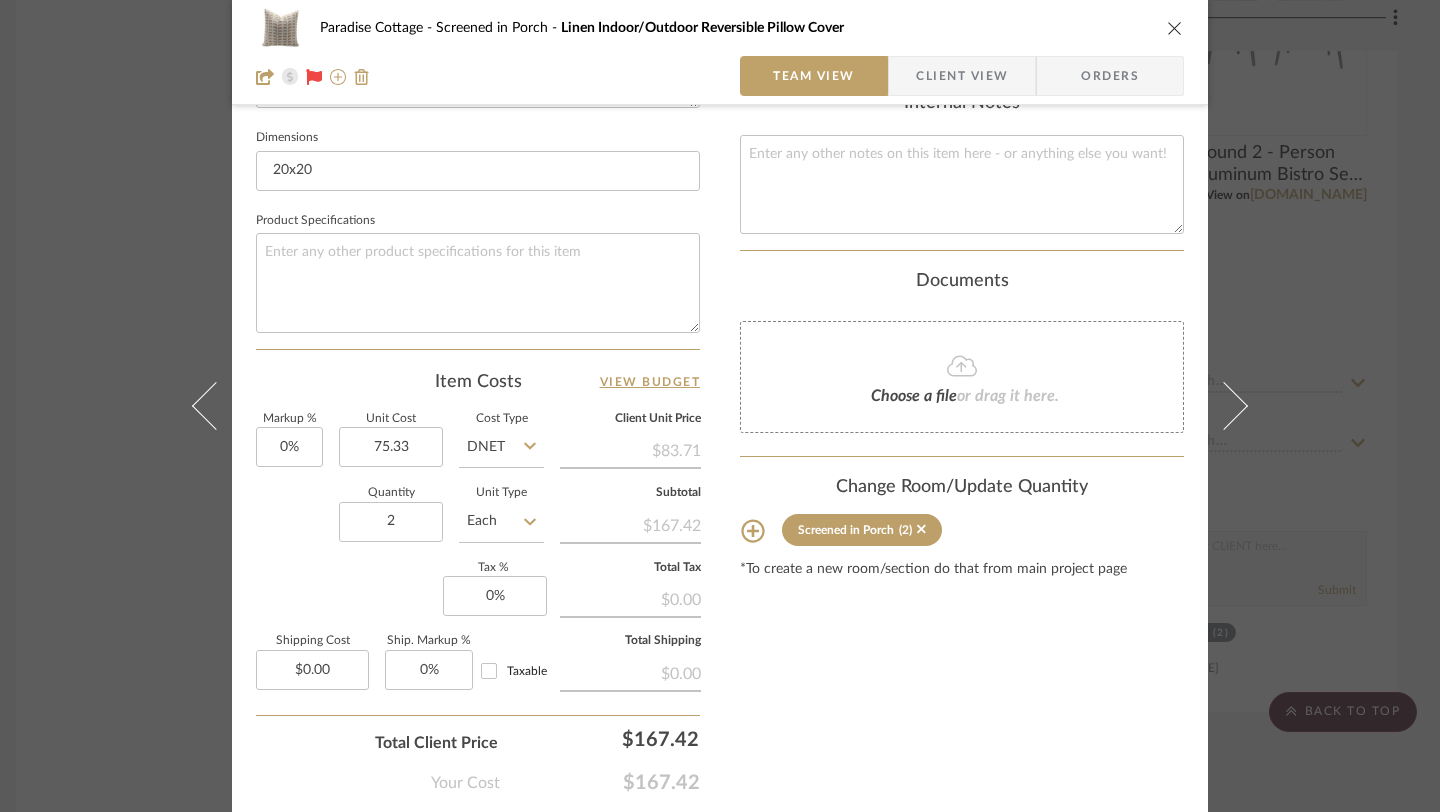 type on "$75.33" 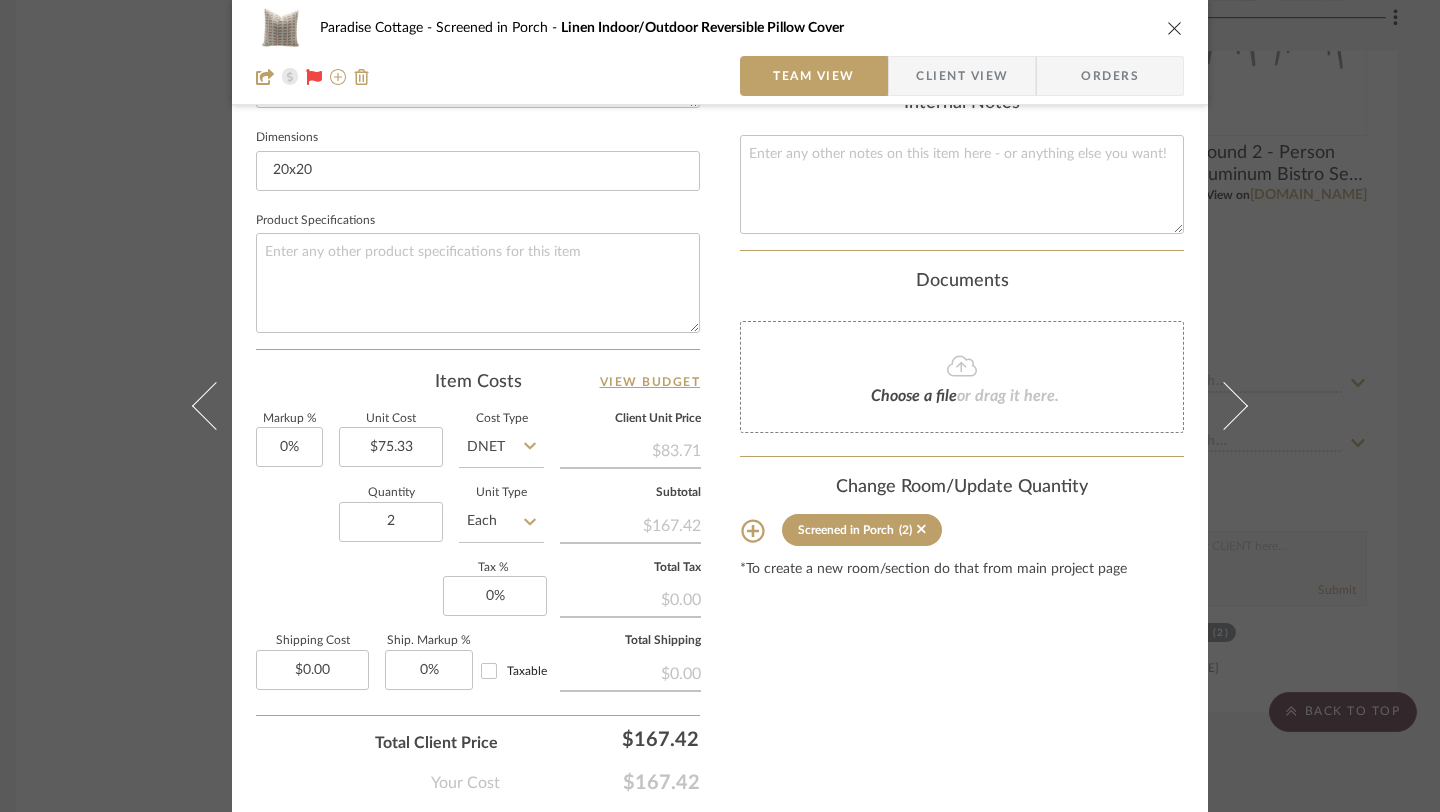 click on "Content here copies to Client View - confirm visibility there.  Show in Client Dashboard   Include in Budget   View Budget  Team Status  Lead Time  In Stock Weeks  Est. Min   Est. Max   Due Date   Install Date  Tasks / To-Dos /  team Messaging  Leave yourself a note here or share next steps with your team. You will receive emails when they
respond!  Invite Collaborator Internal Notes  Documents  Choose a file  or drag it here. Change Room/Update Quantity  Screened in Porch  (2) *To create a new room/section do that from main project page" at bounding box center (962, 61) 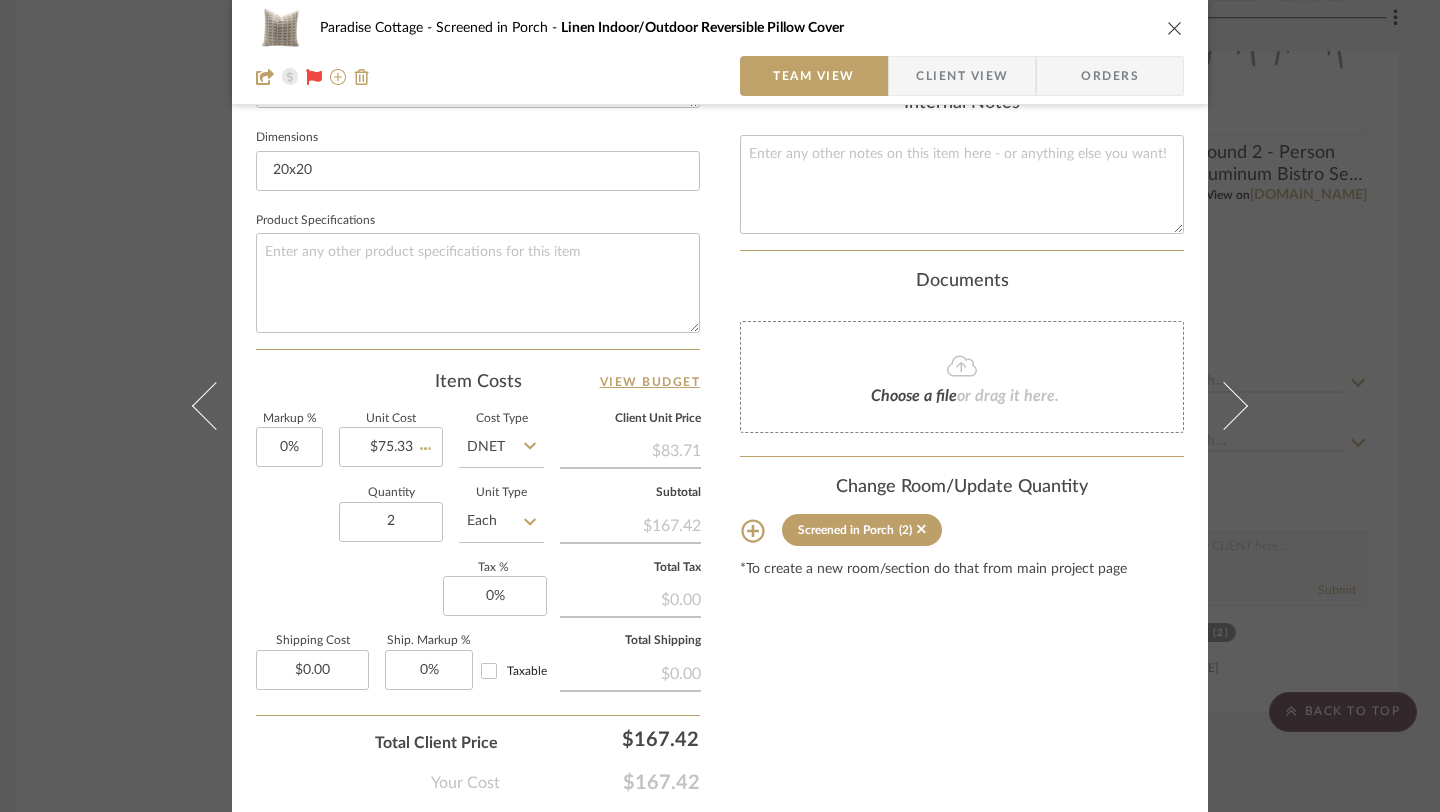 type 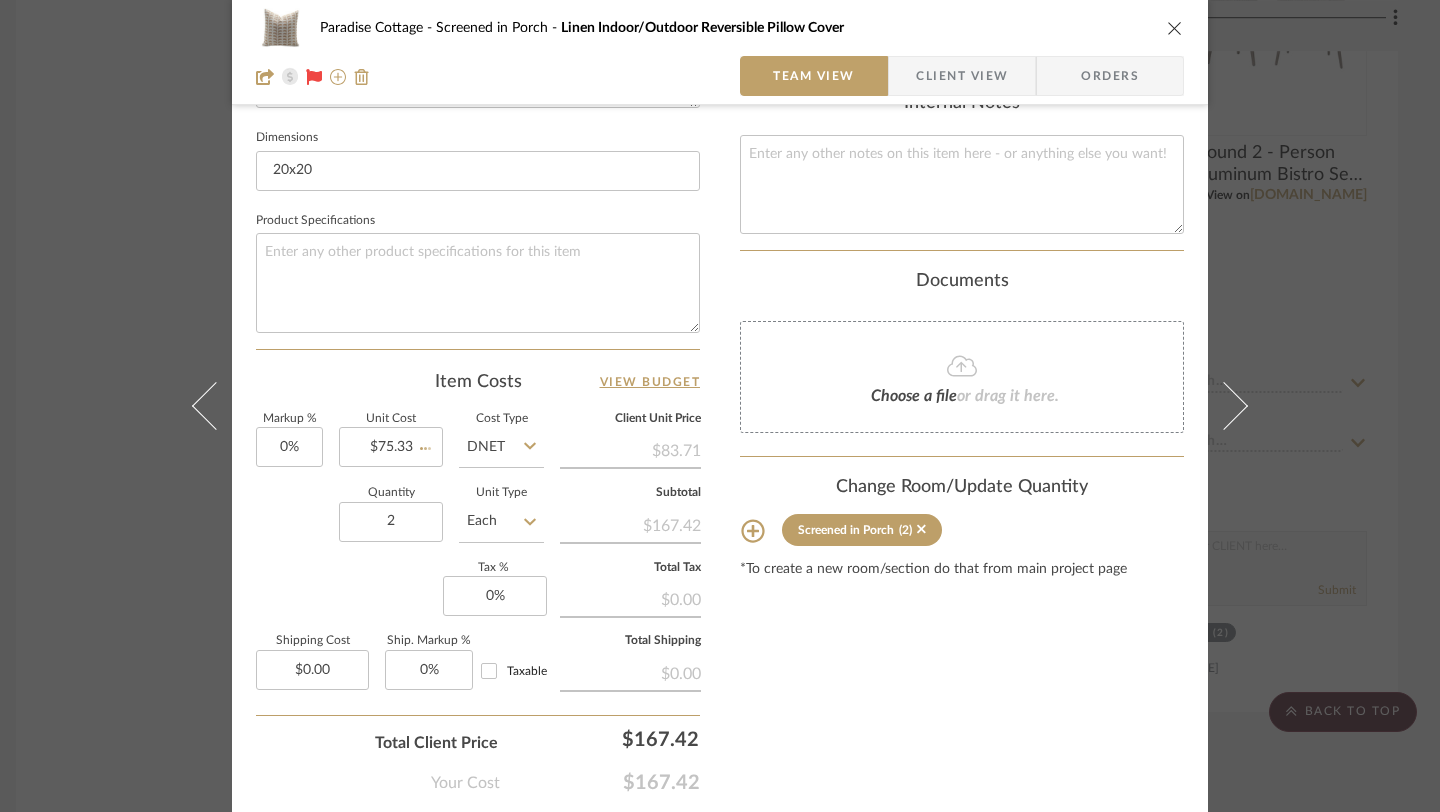 type 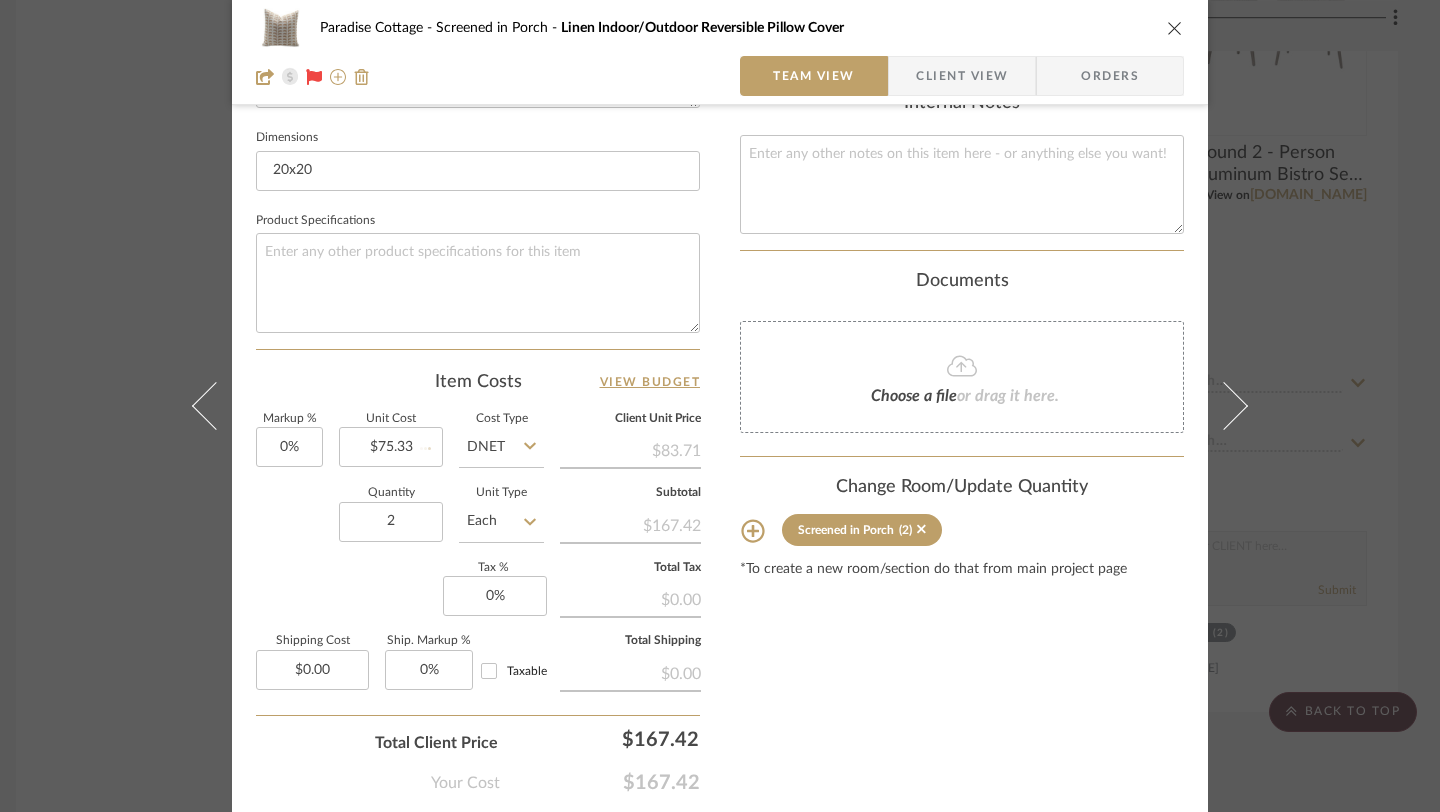 type 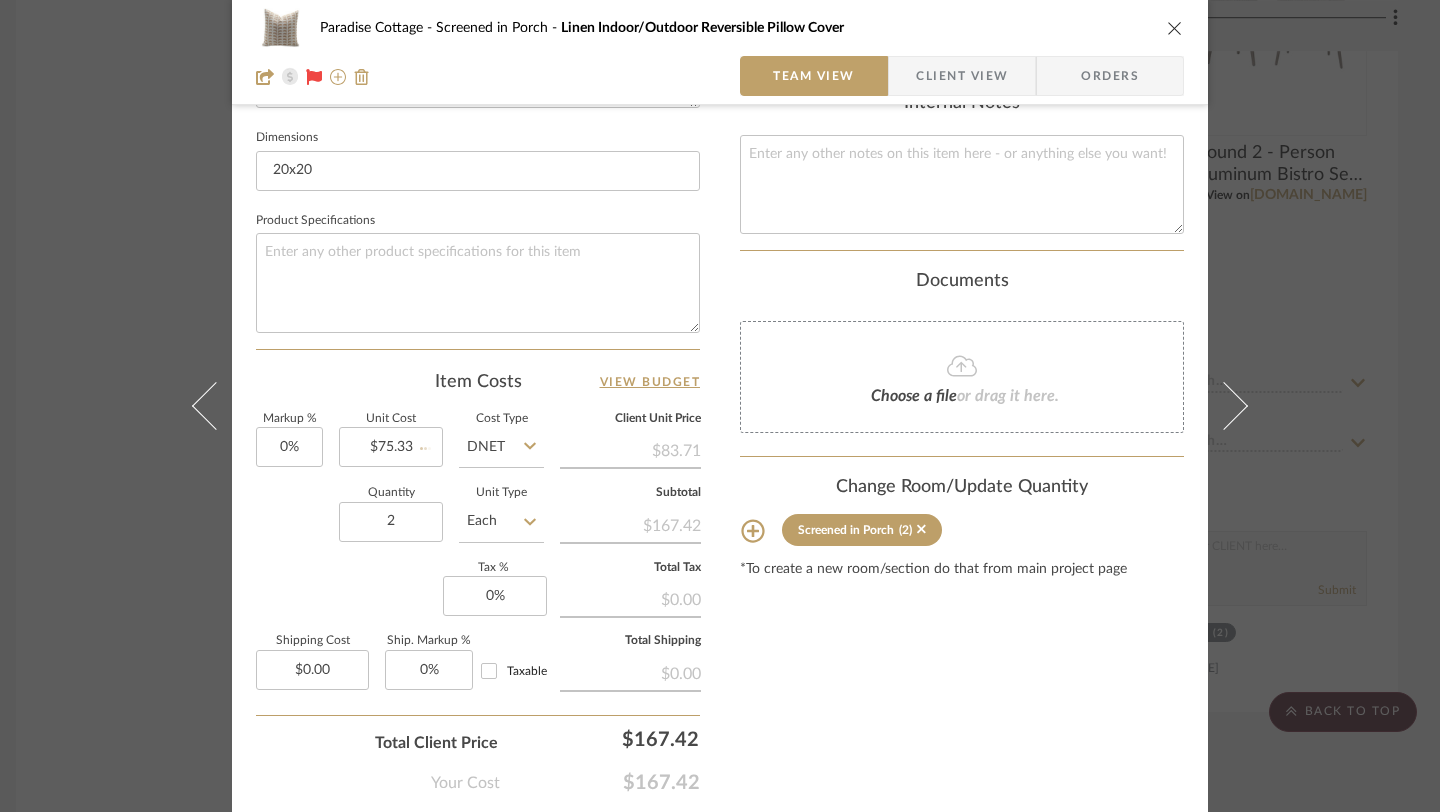 type 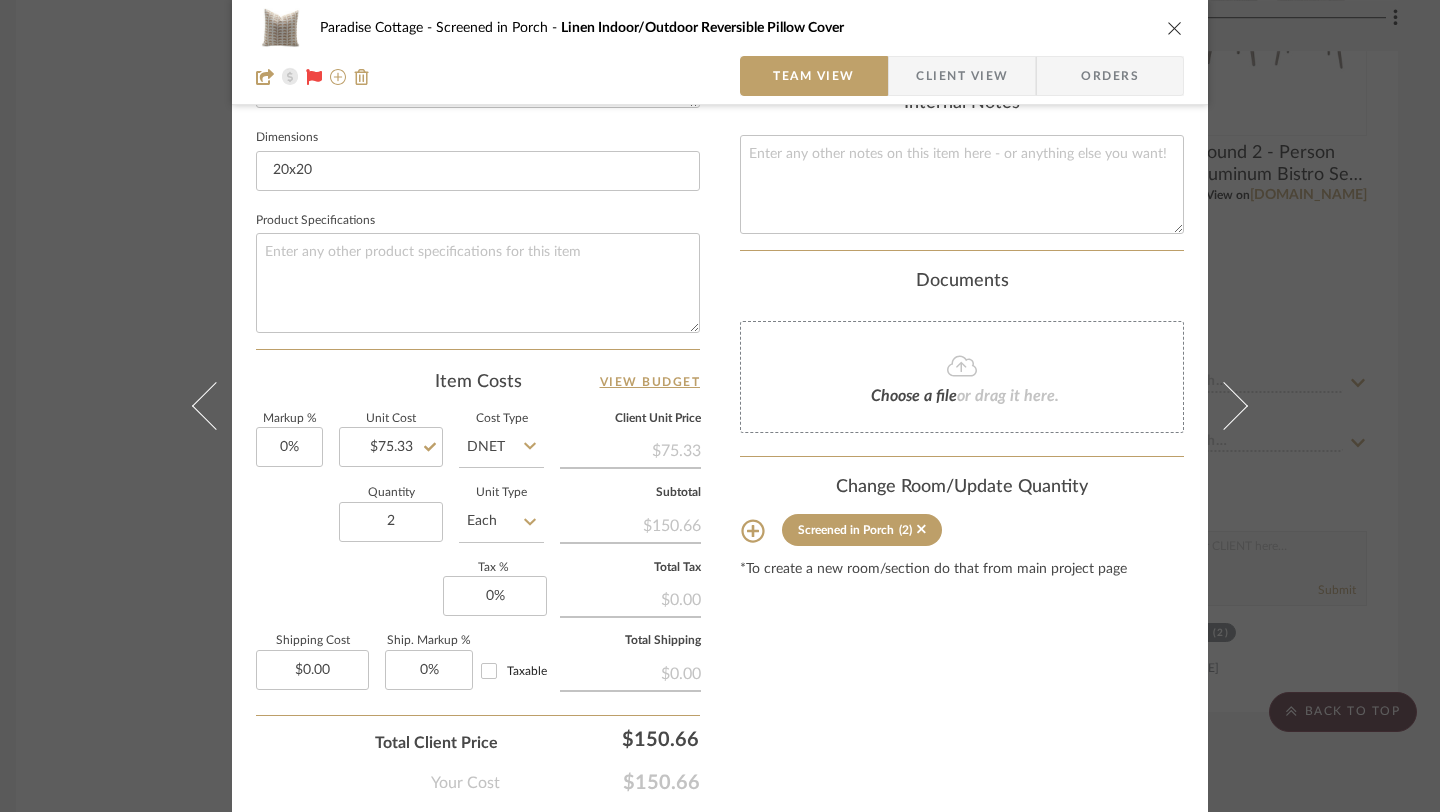 scroll, scrollTop: 951, scrollLeft: 0, axis: vertical 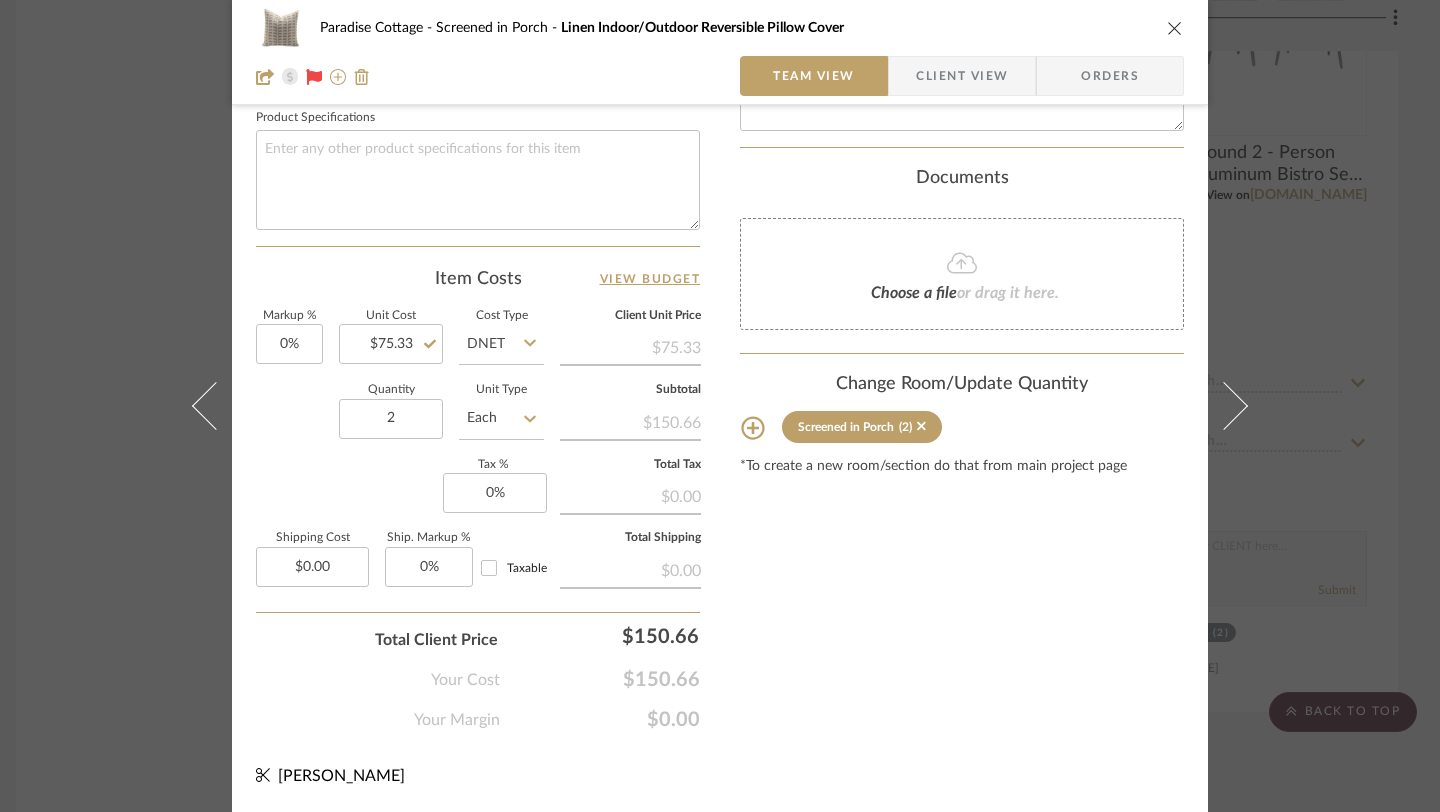 click at bounding box center [1175, 28] 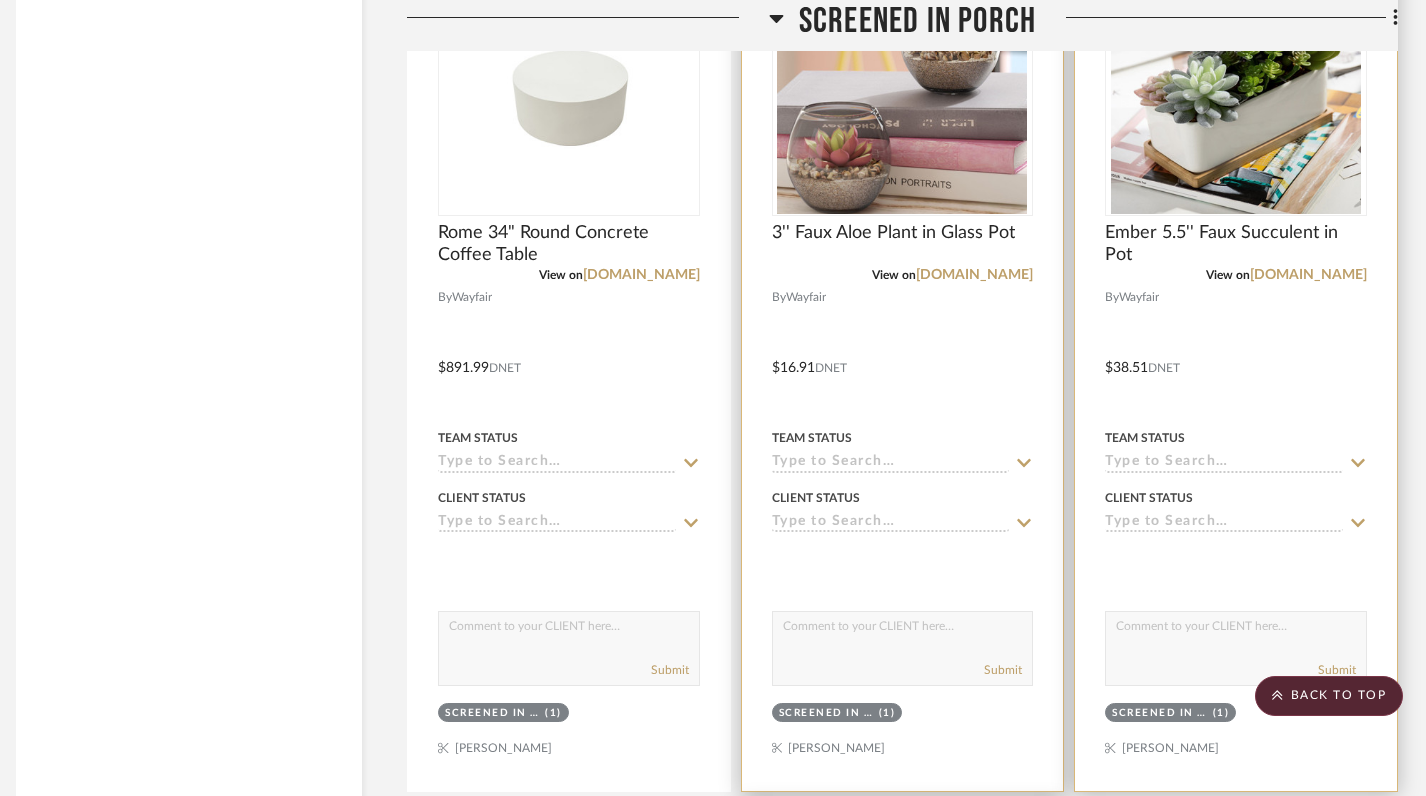 scroll, scrollTop: 12966, scrollLeft: 14, axis: both 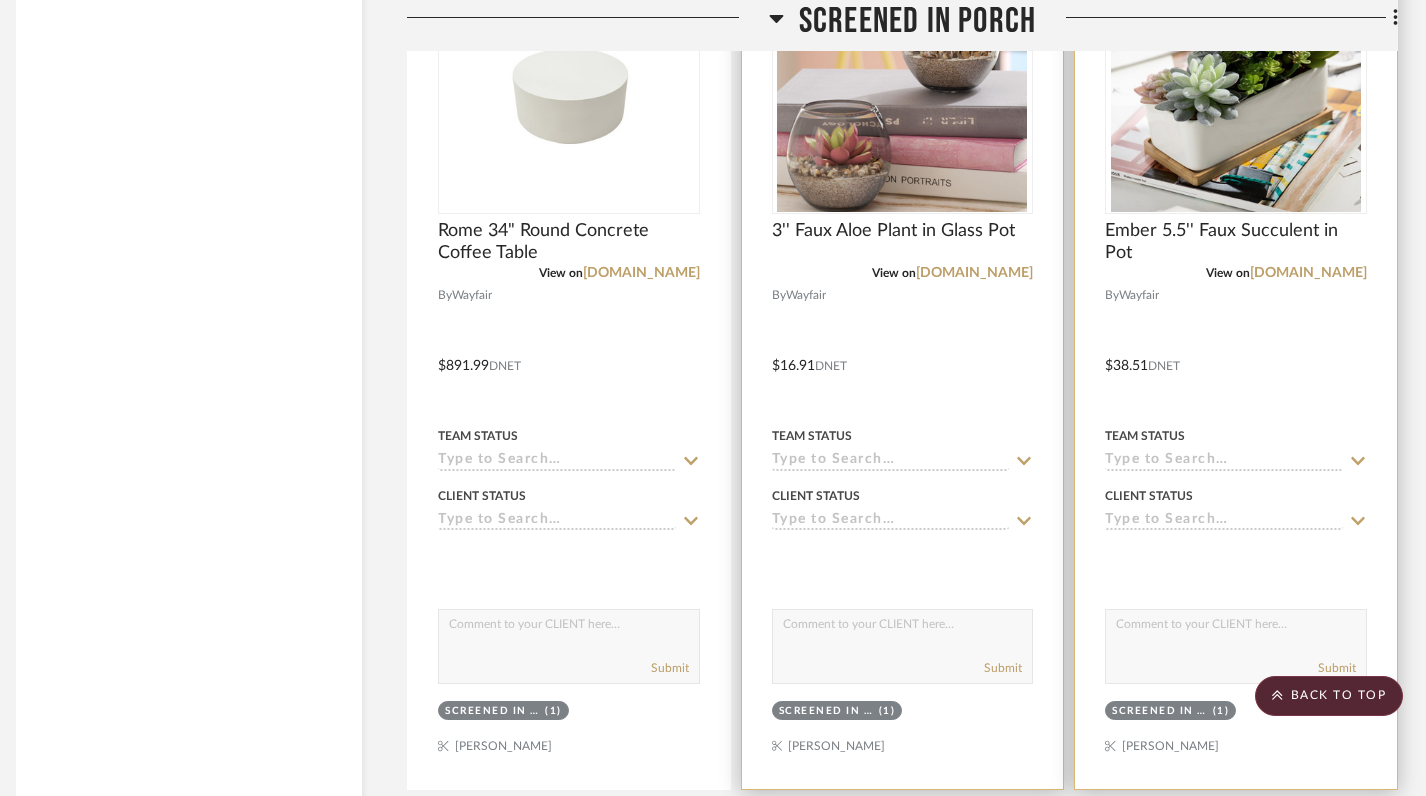 click at bounding box center (903, 351) 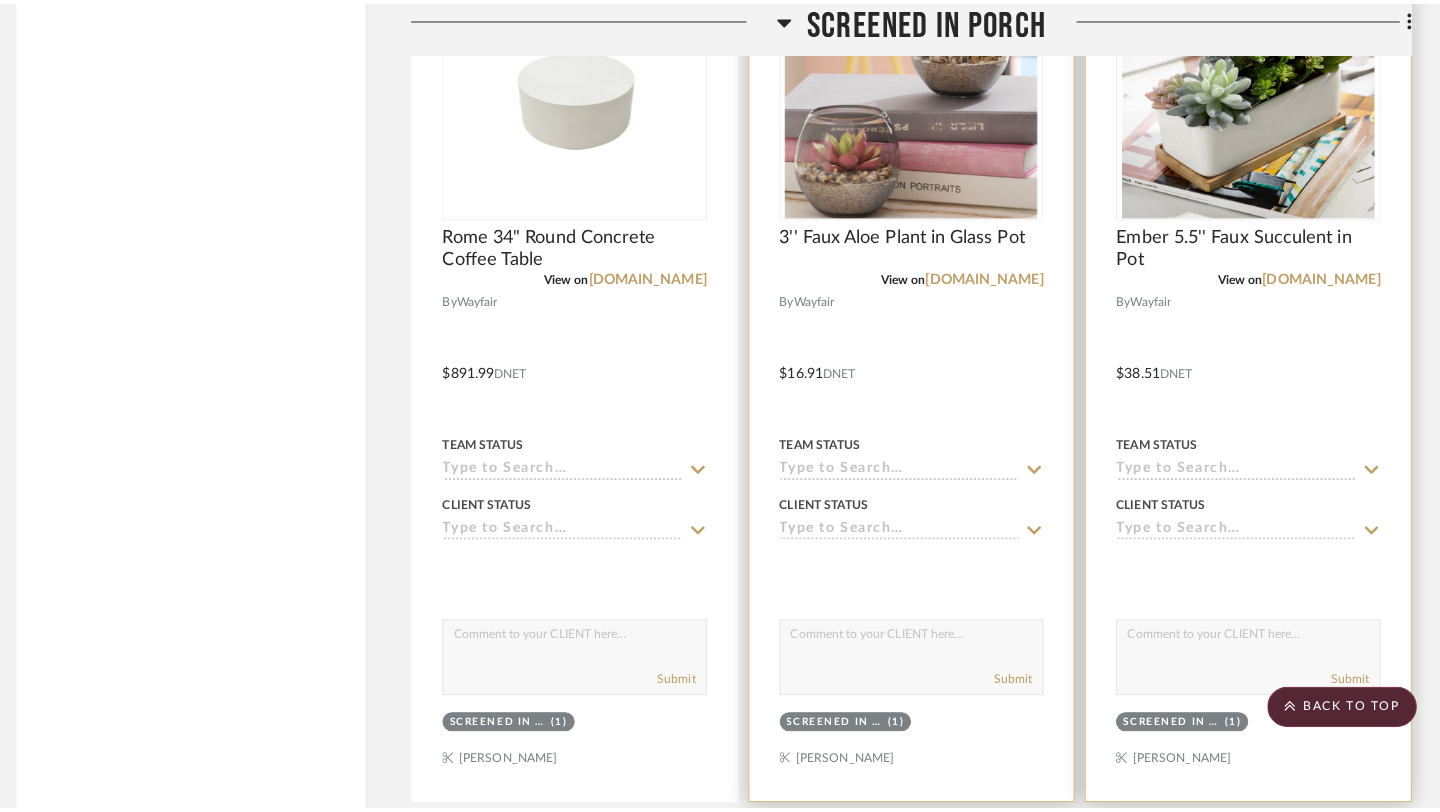 scroll, scrollTop: 0, scrollLeft: 0, axis: both 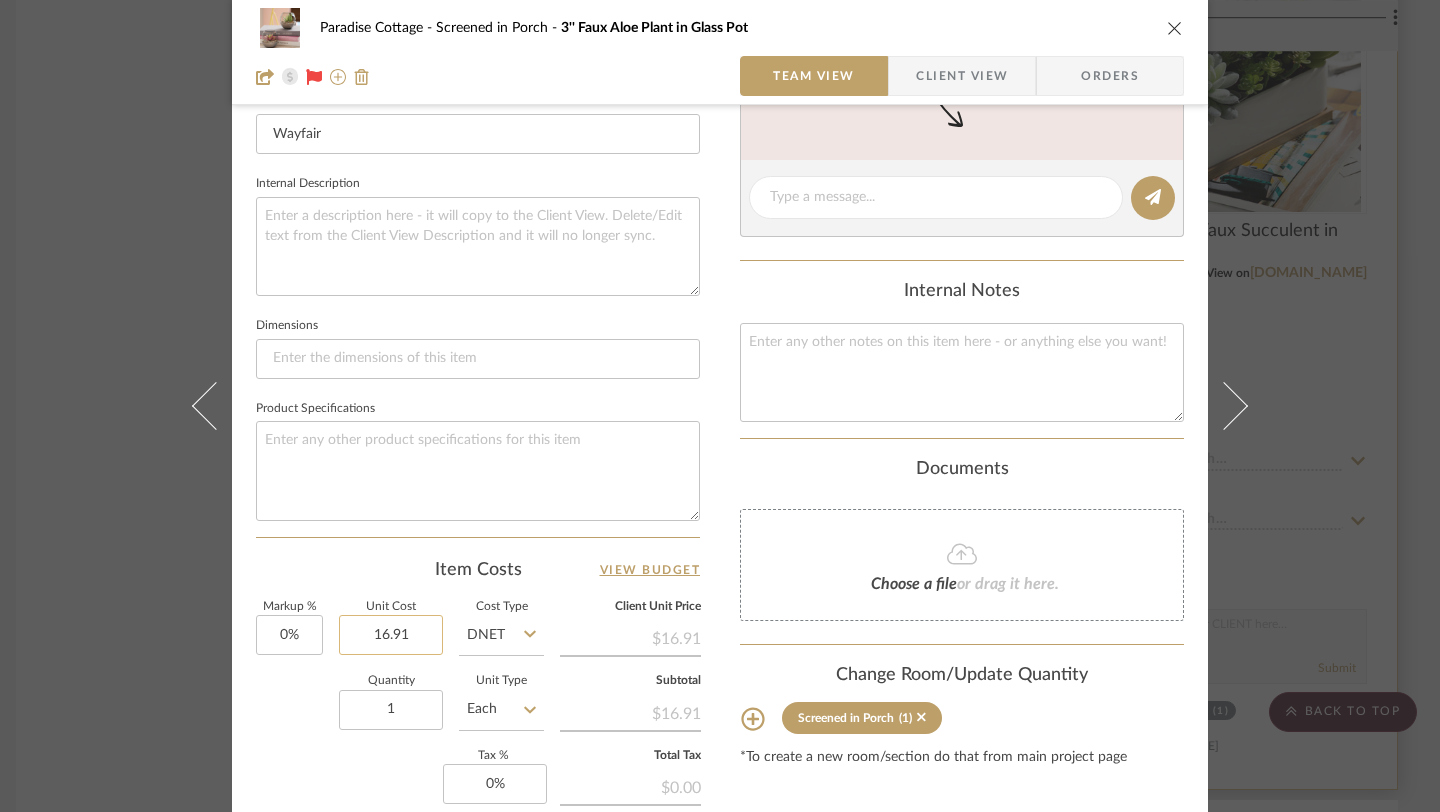 click on "16.91" 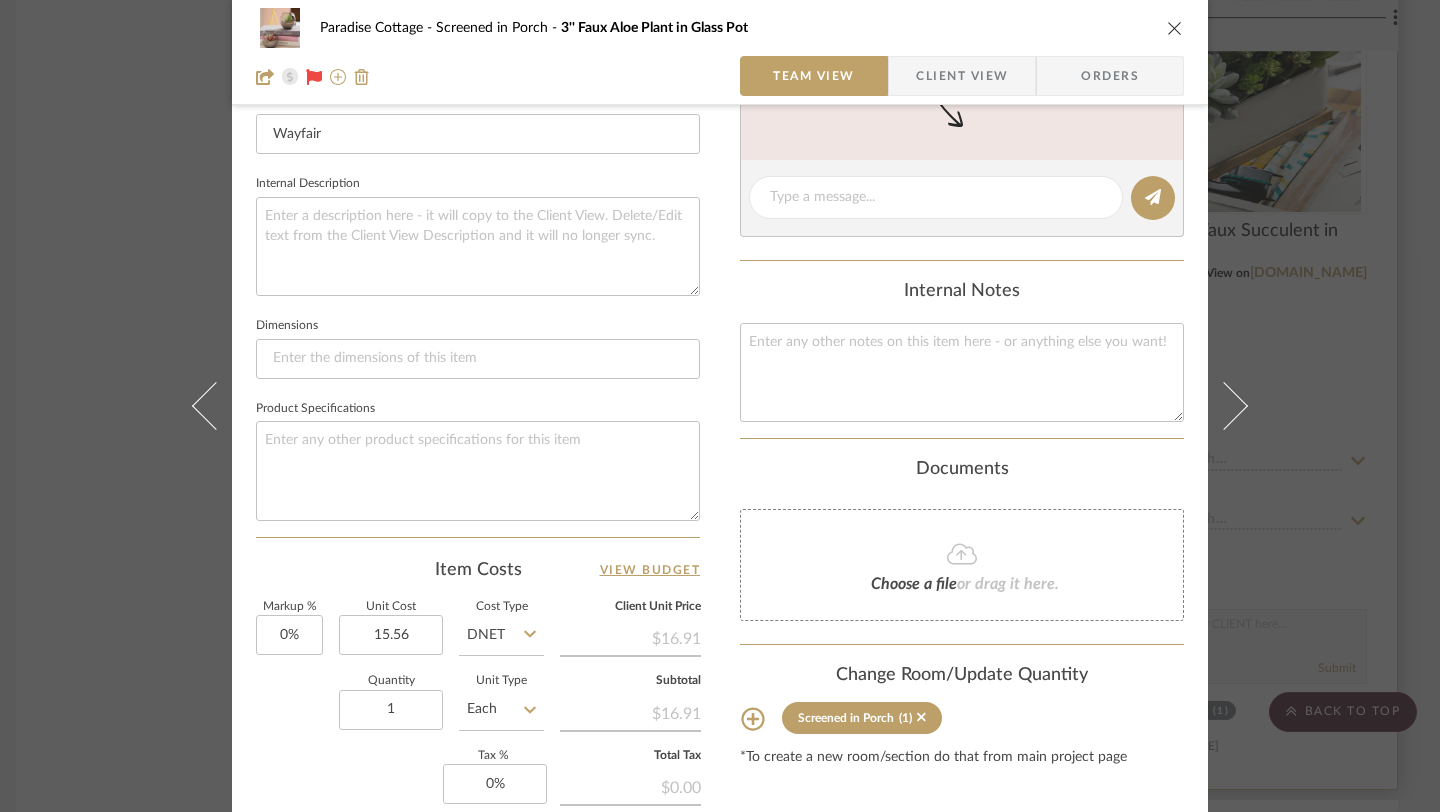 type on "$15.56" 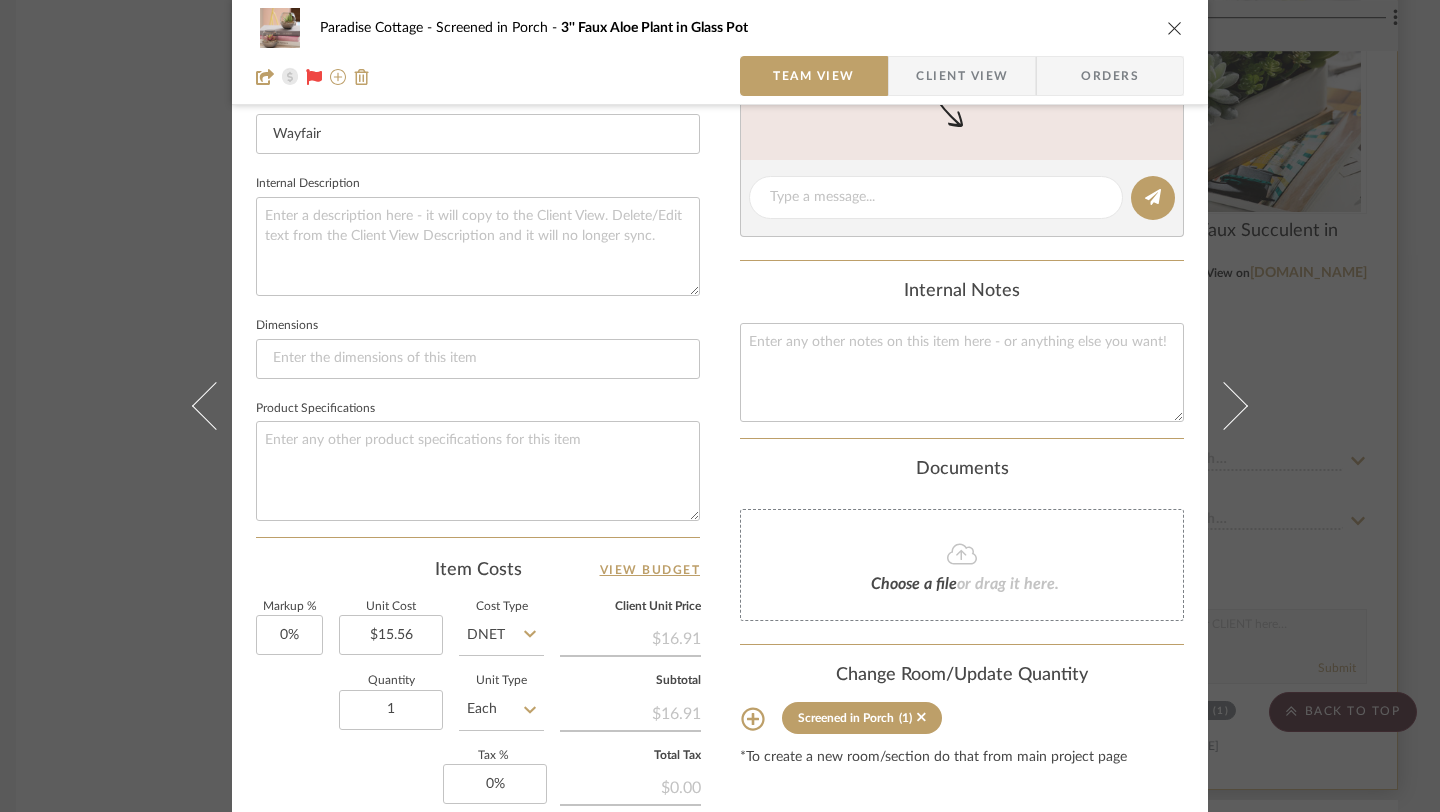 click on "Content here copies to Client View - confirm visibility there.  Show in Client Dashboard   Include in Budget   View Budget  Team Status  Lead Time  In Stock Weeks  Est. Min   Est. Max   Due Date   Install Date  Tasks / To-Dos /  team Messaging  Leave yourself a note here or share next steps with your team. You will receive emails when they
respond!  Invite Collaborator Internal Notes  Documents  Choose a file  or drag it here. Change Room/Update Quantity  Screened in Porch  (1) *To create a new room/section do that from main project page" at bounding box center [962, 249] 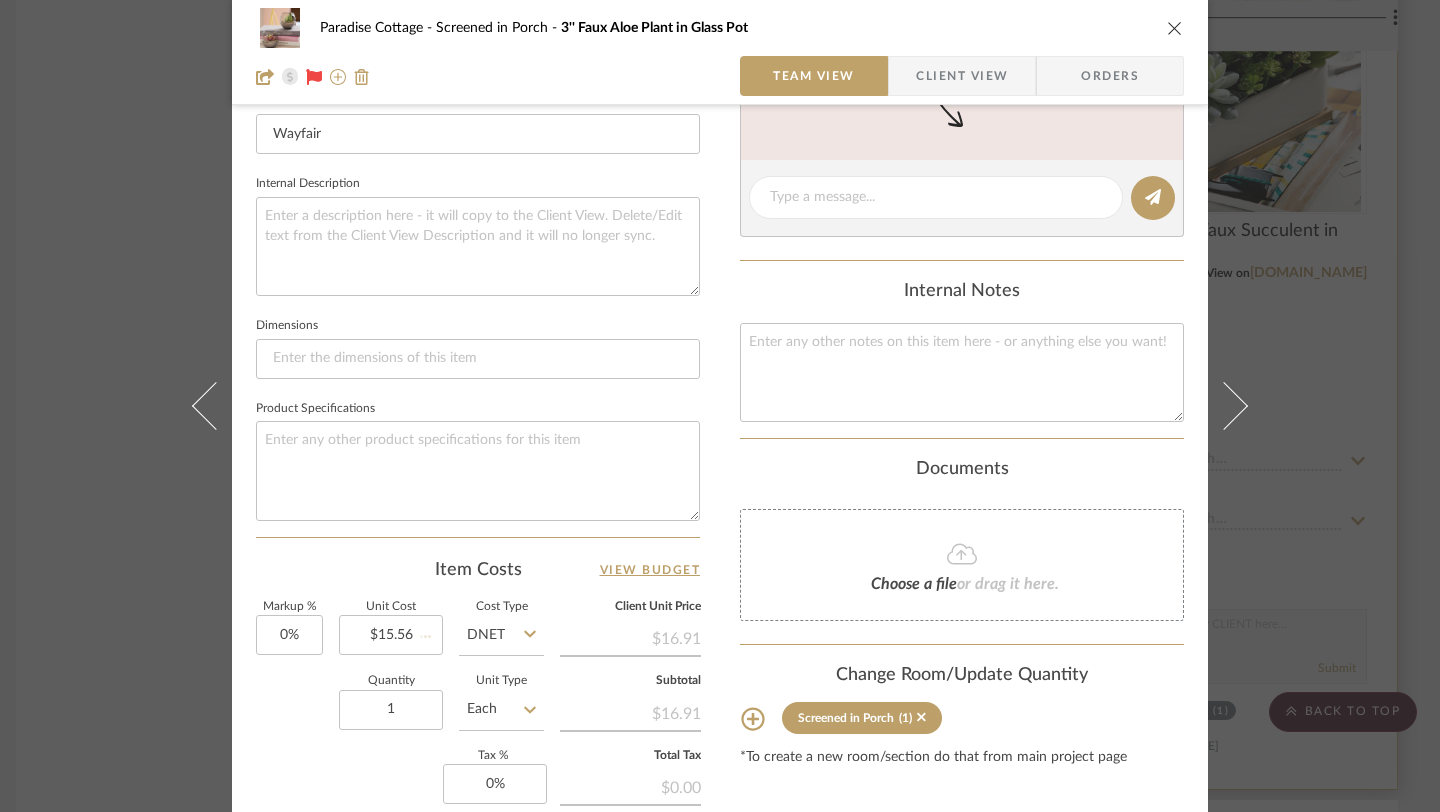 type 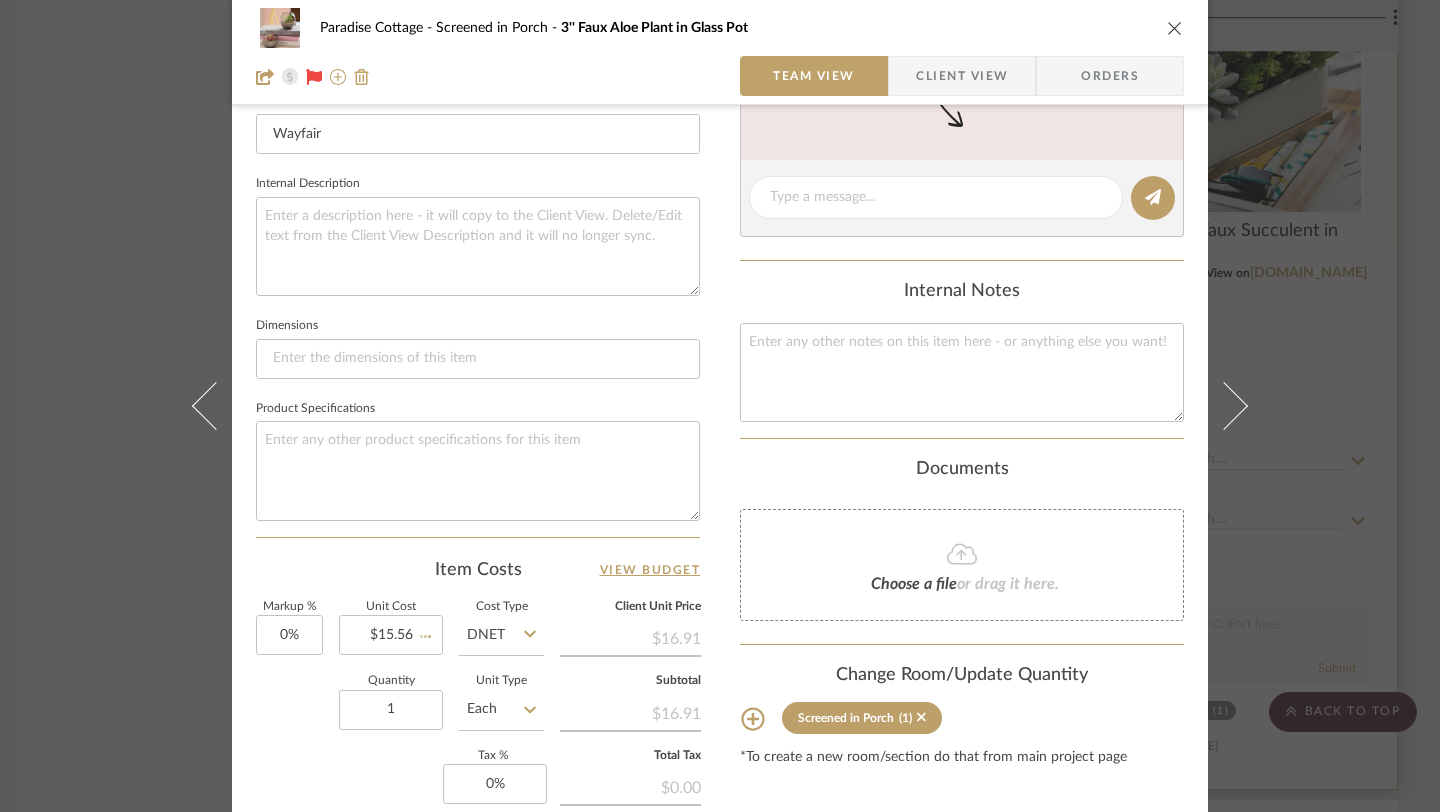type 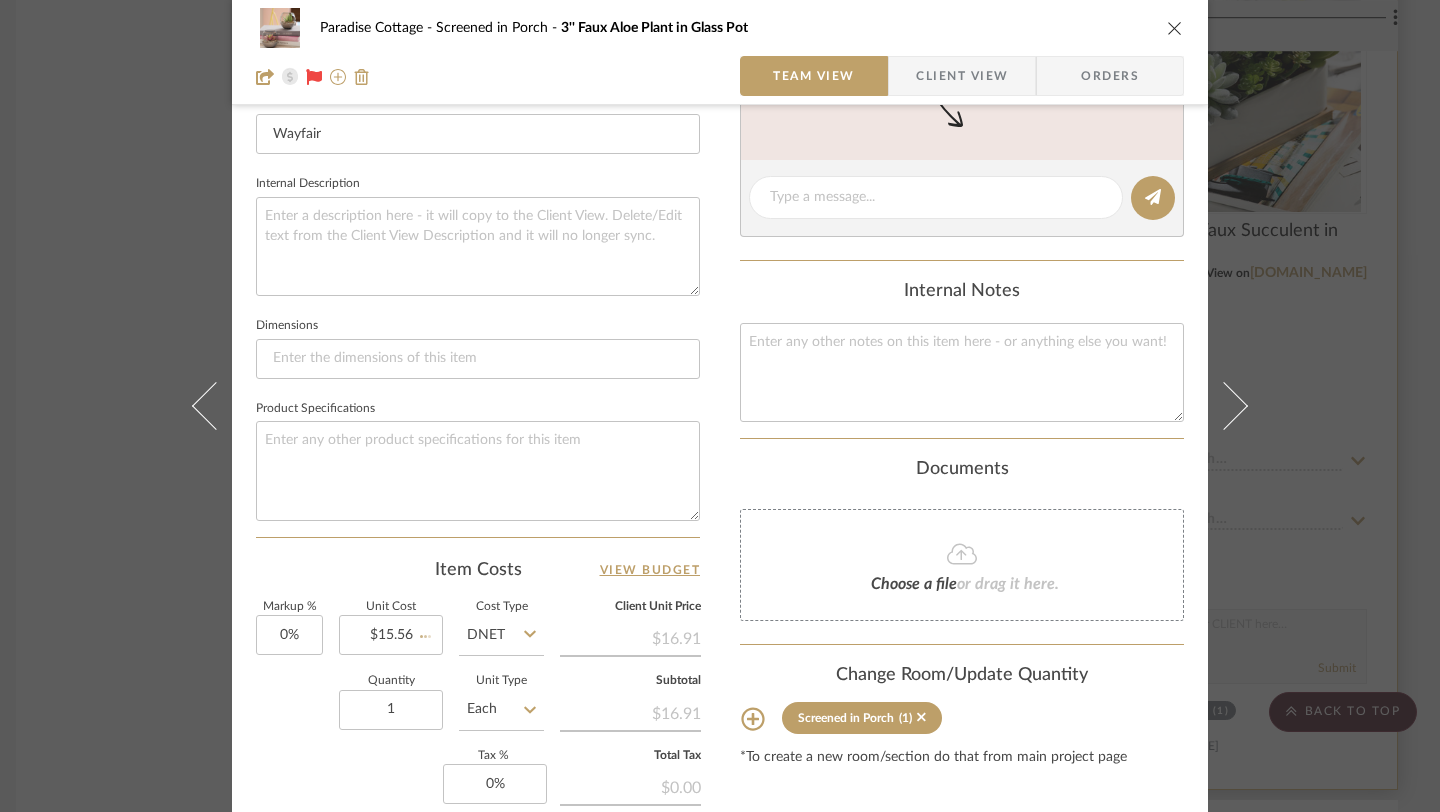 type 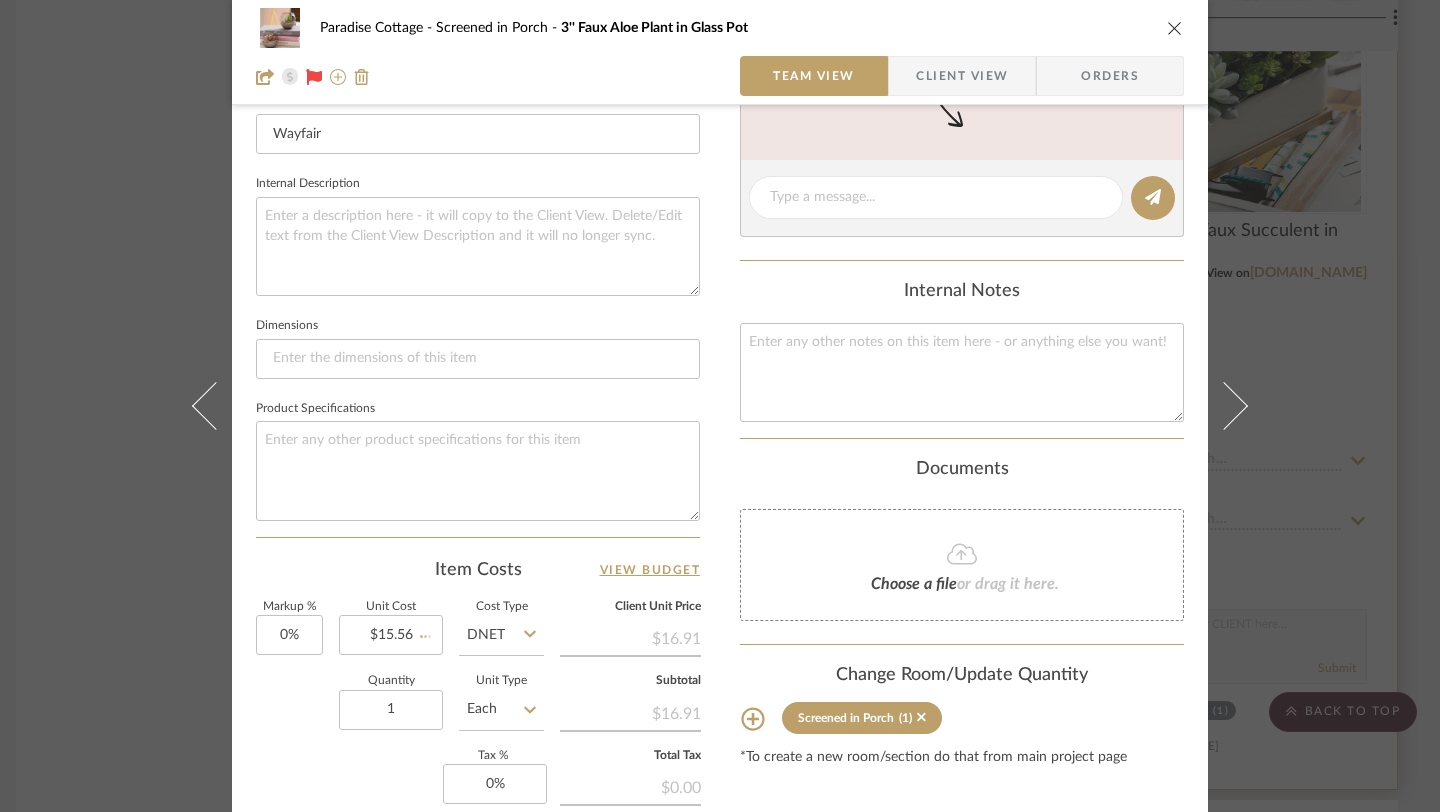 type 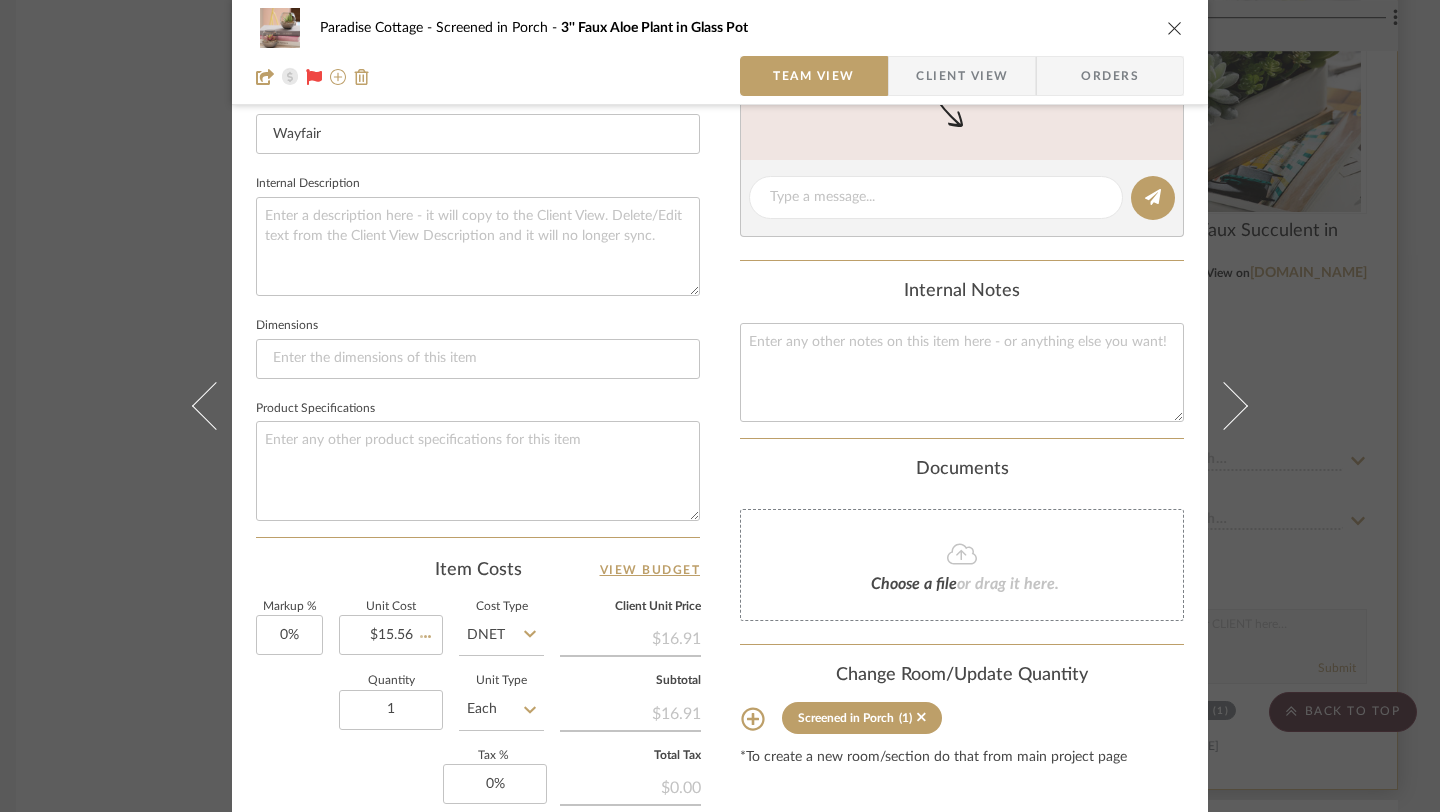 type 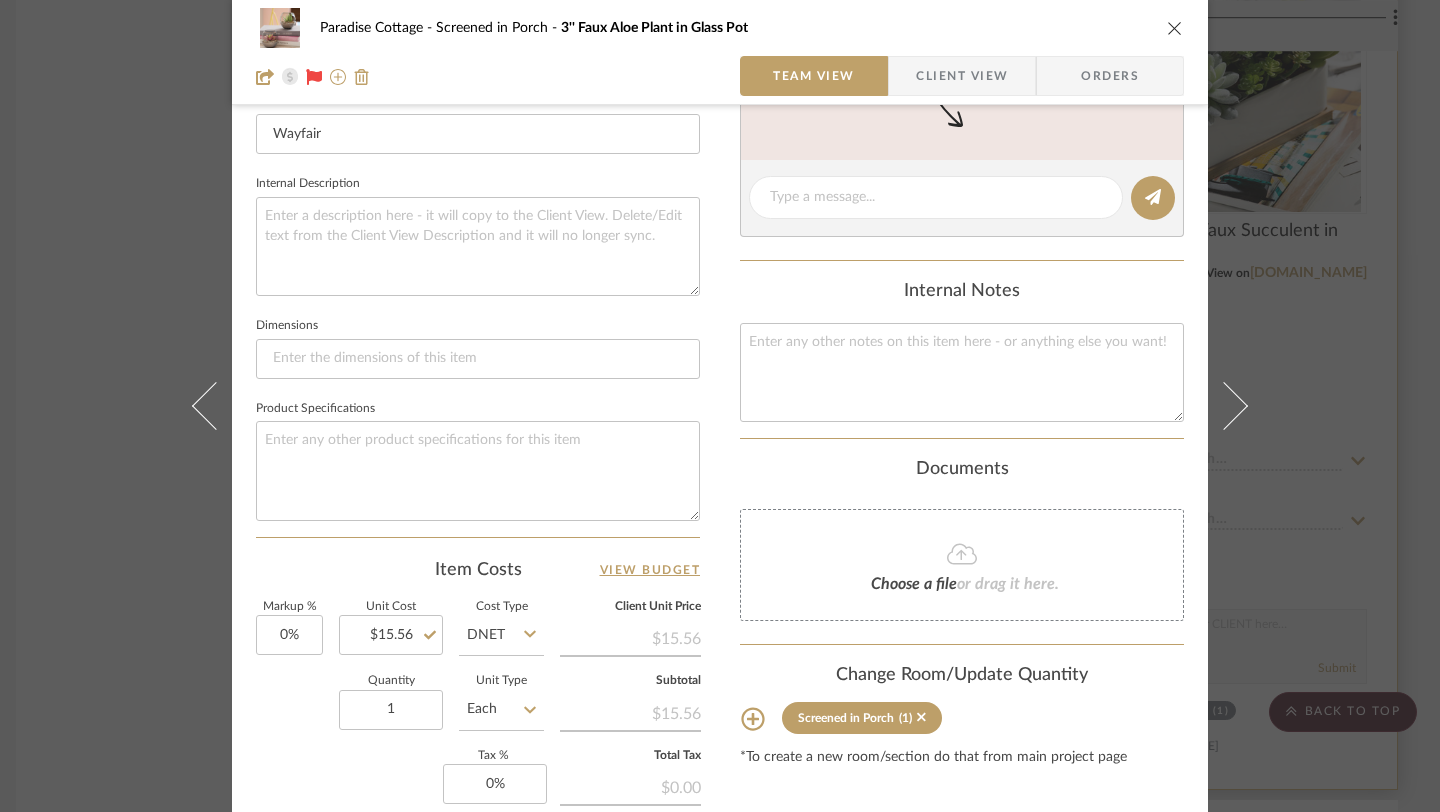click at bounding box center (1175, 28) 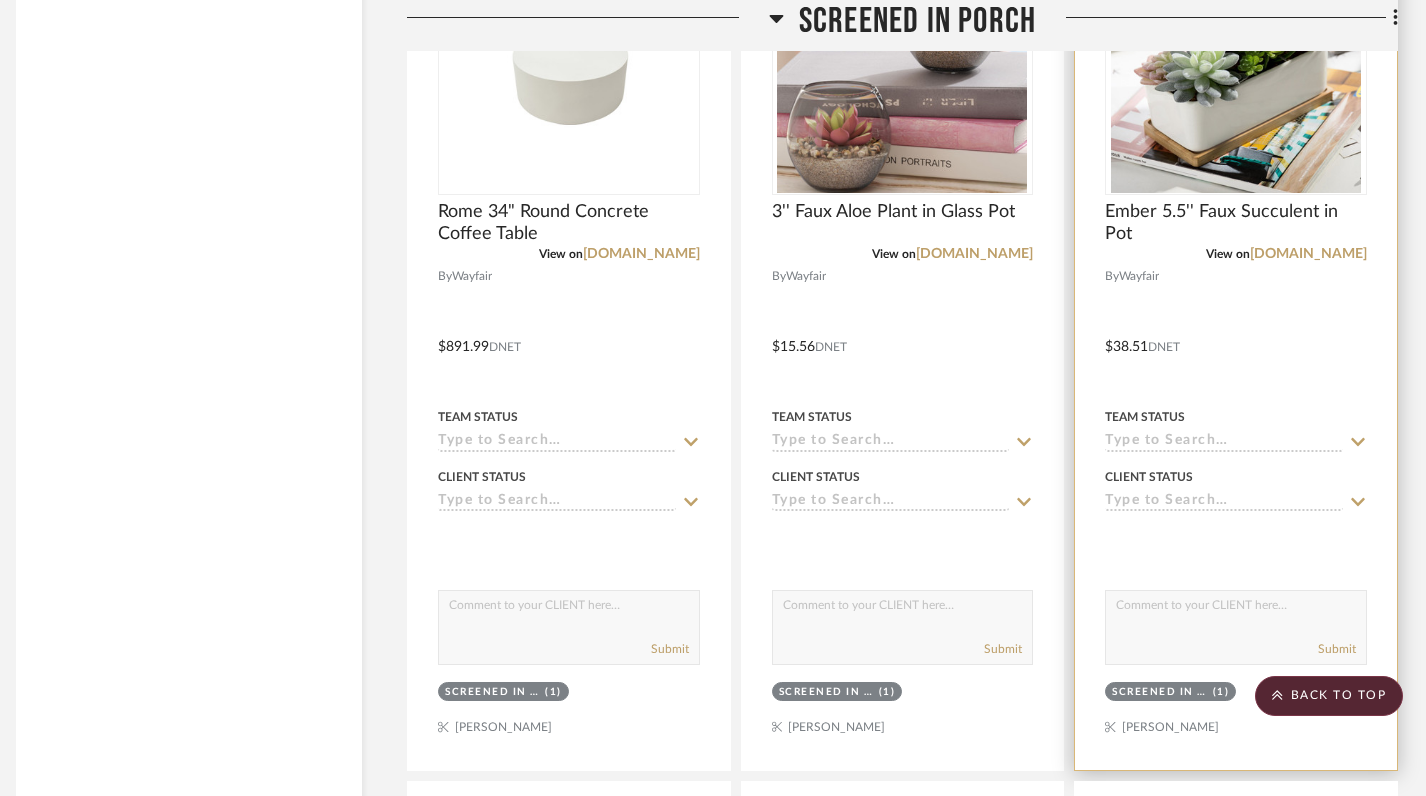 scroll, scrollTop: 12986, scrollLeft: 14, axis: both 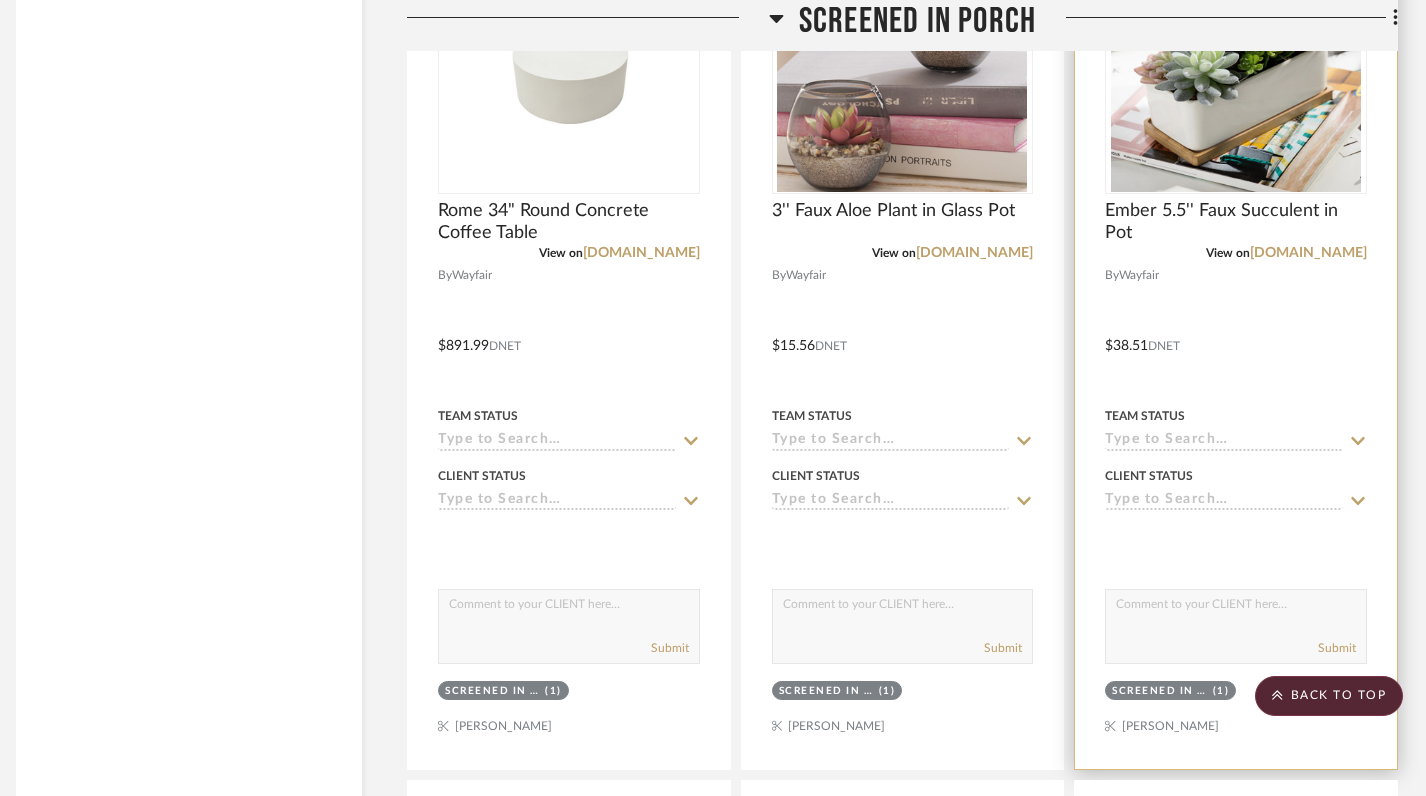 click at bounding box center [1236, 331] 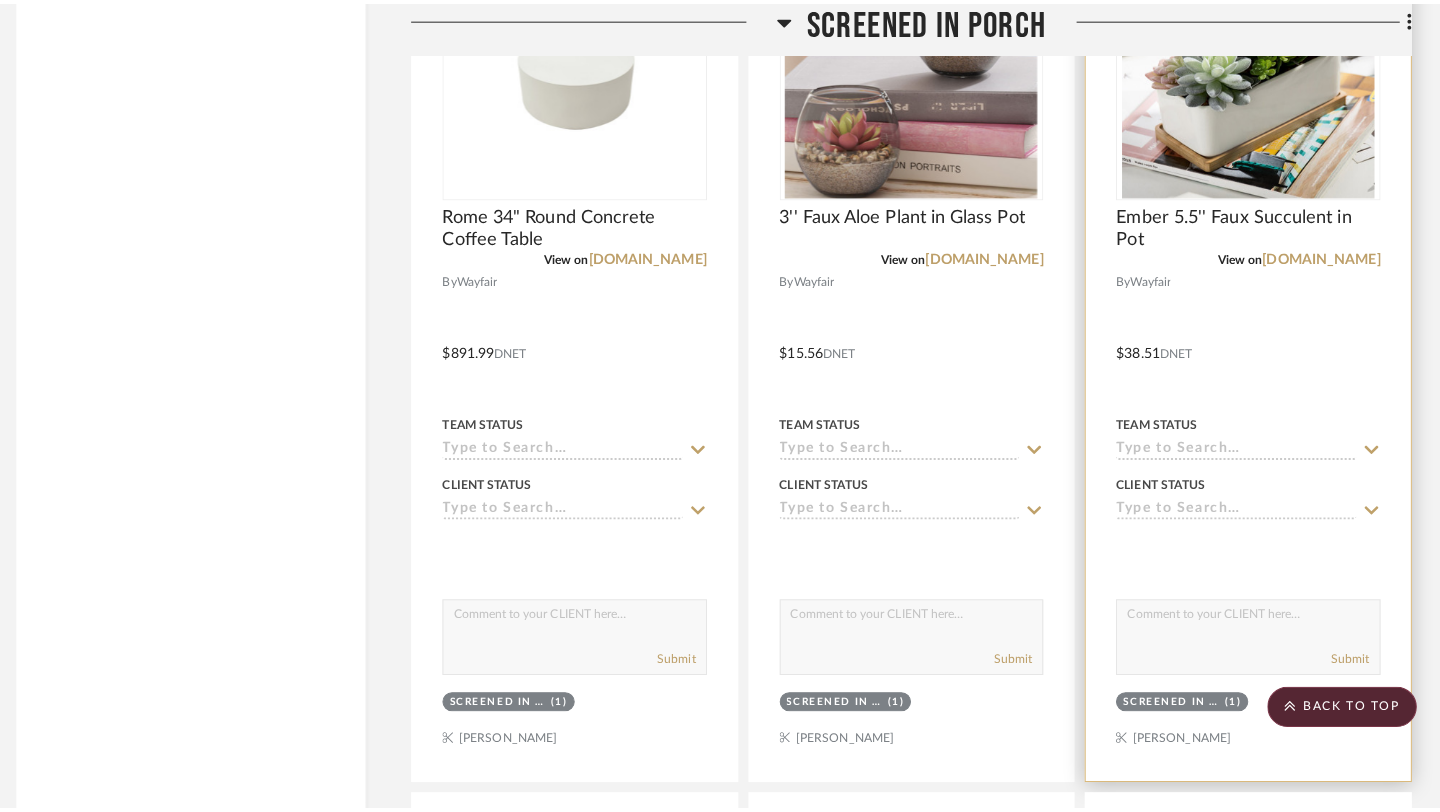 scroll, scrollTop: 0, scrollLeft: 0, axis: both 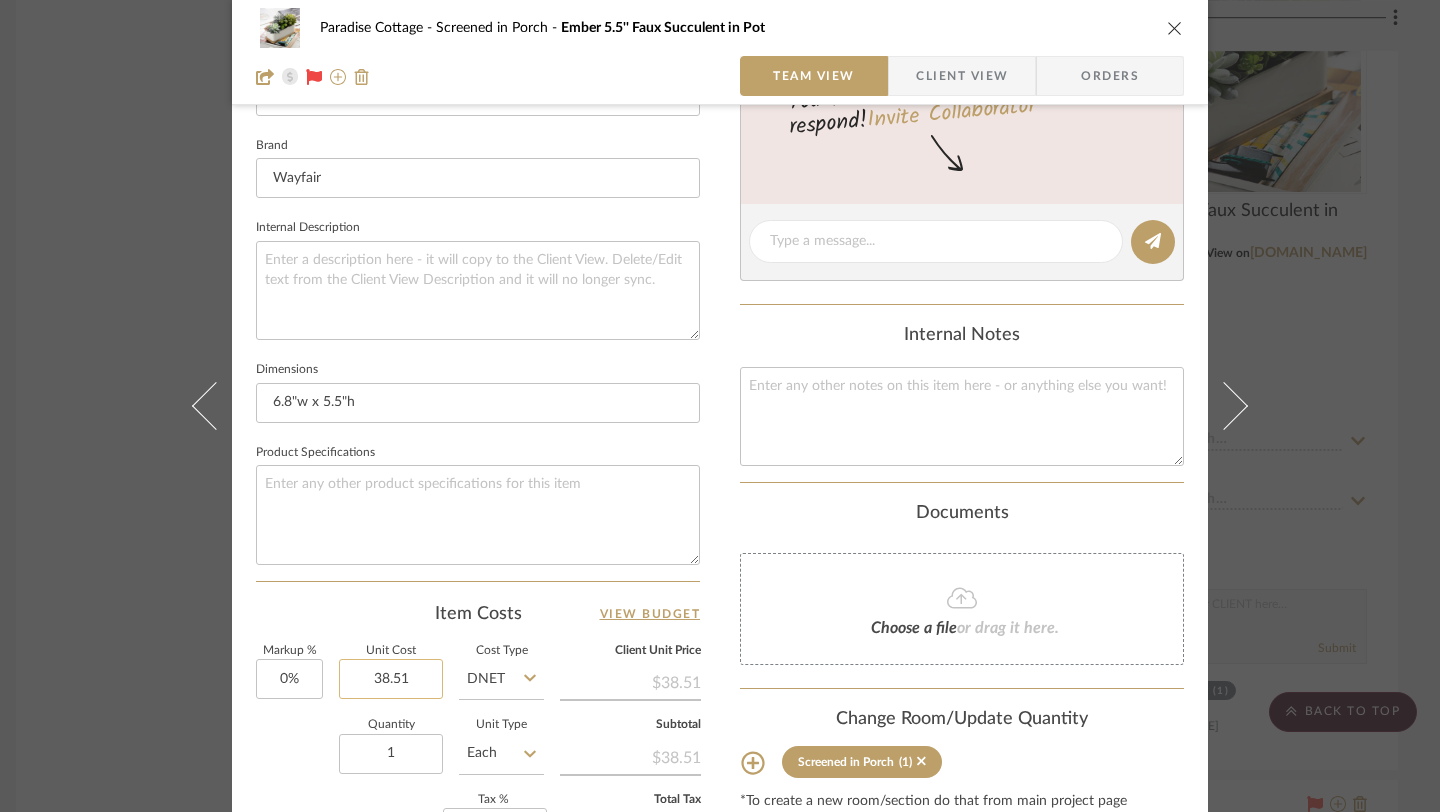 click on "38.51" 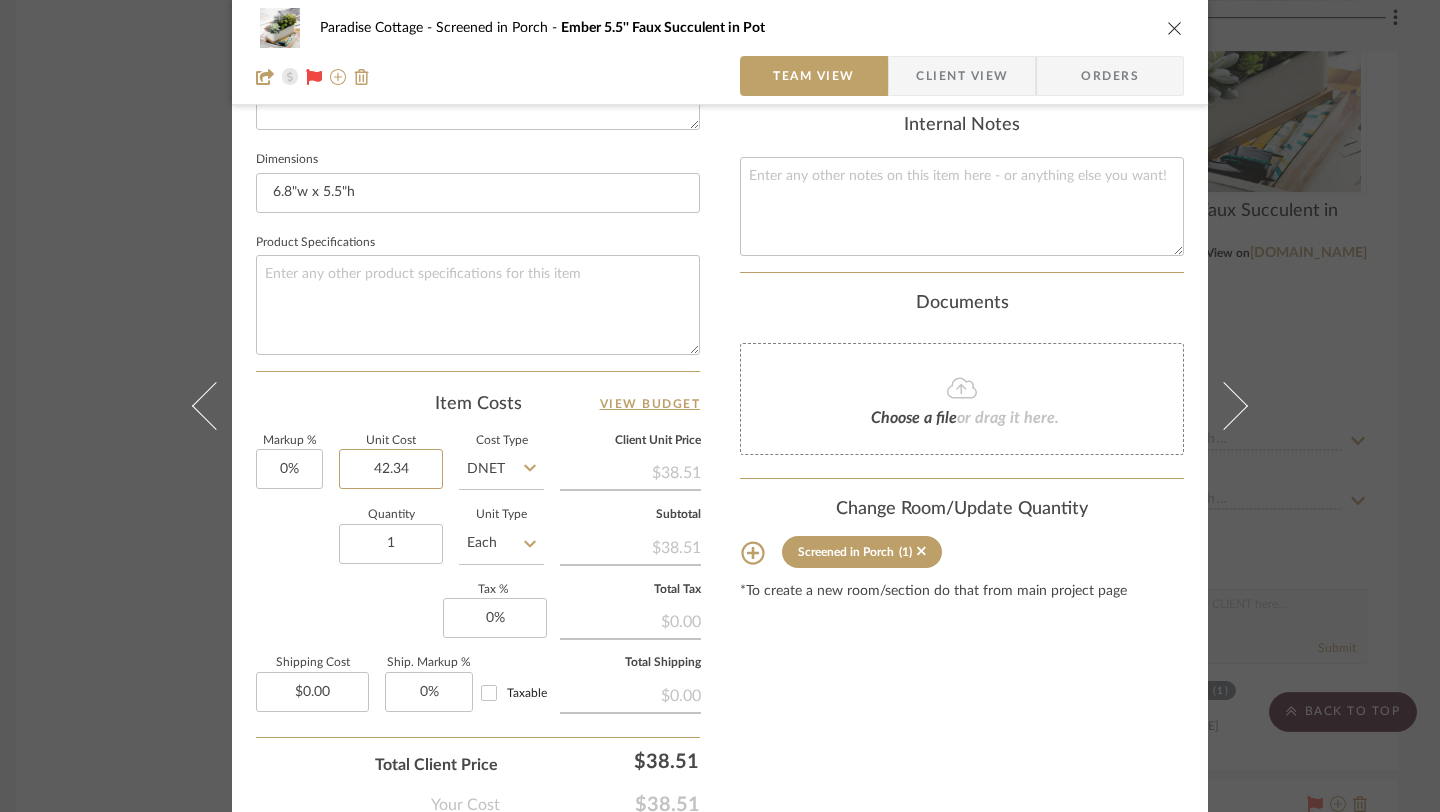 scroll, scrollTop: 883, scrollLeft: 0, axis: vertical 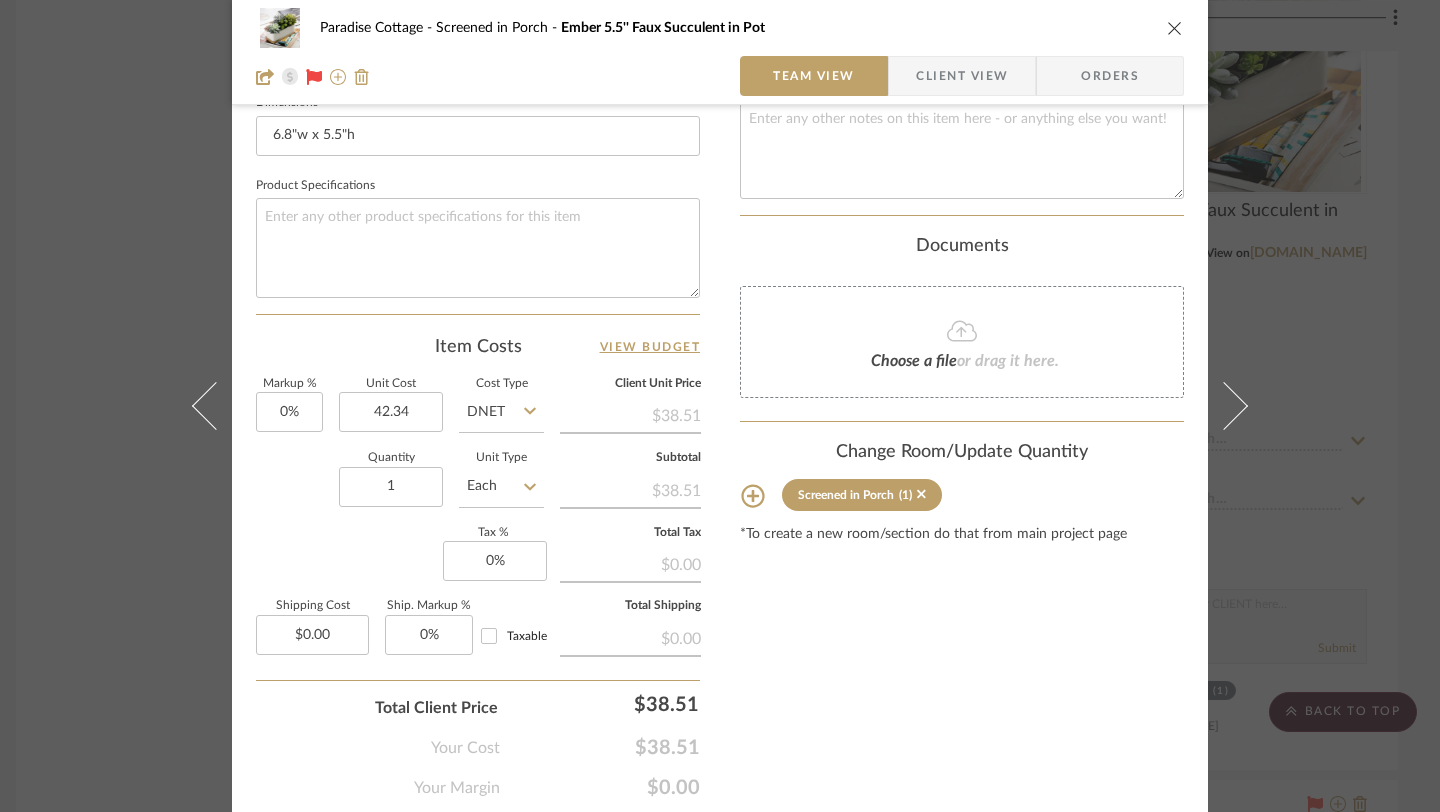 type on "$42.34" 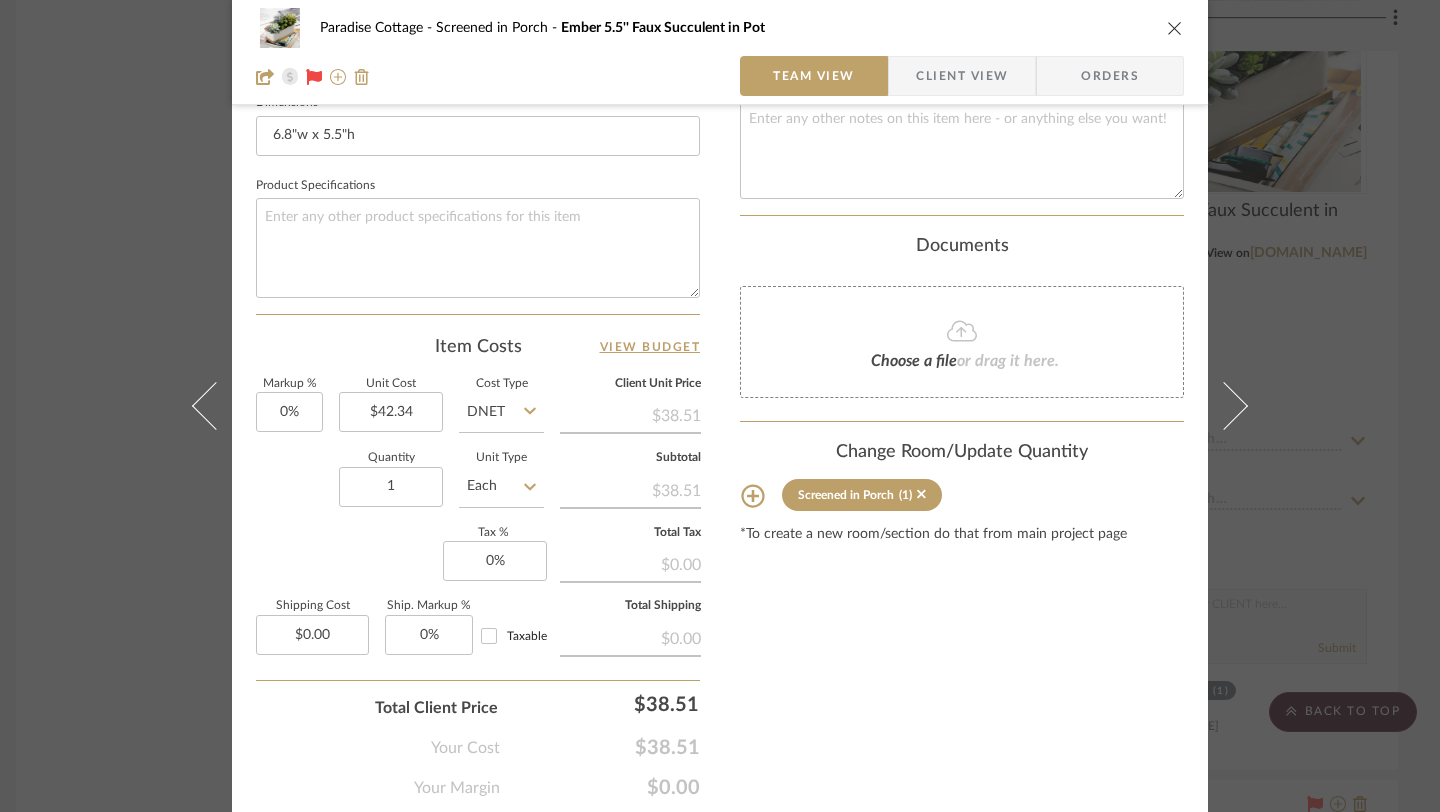 click on "Content here copies to Client View - confirm visibility there.  Show in Client Dashboard   Include in Budget   View Budget  Team Status  Lead Time  In Stock Weeks  Est. Min   Est. Max   Due Date   Install Date  Tasks / To-Dos /  team Messaging  Leave yourself a note here or share next steps with your team. You will receive emails when they
respond!  Invite Collaborator Internal Notes  Documents  Choose a file  or drag it here. Change Room/Update Quantity  Screened in Porch  (1) *To create a new room/section do that from main project page" at bounding box center [962, 26] 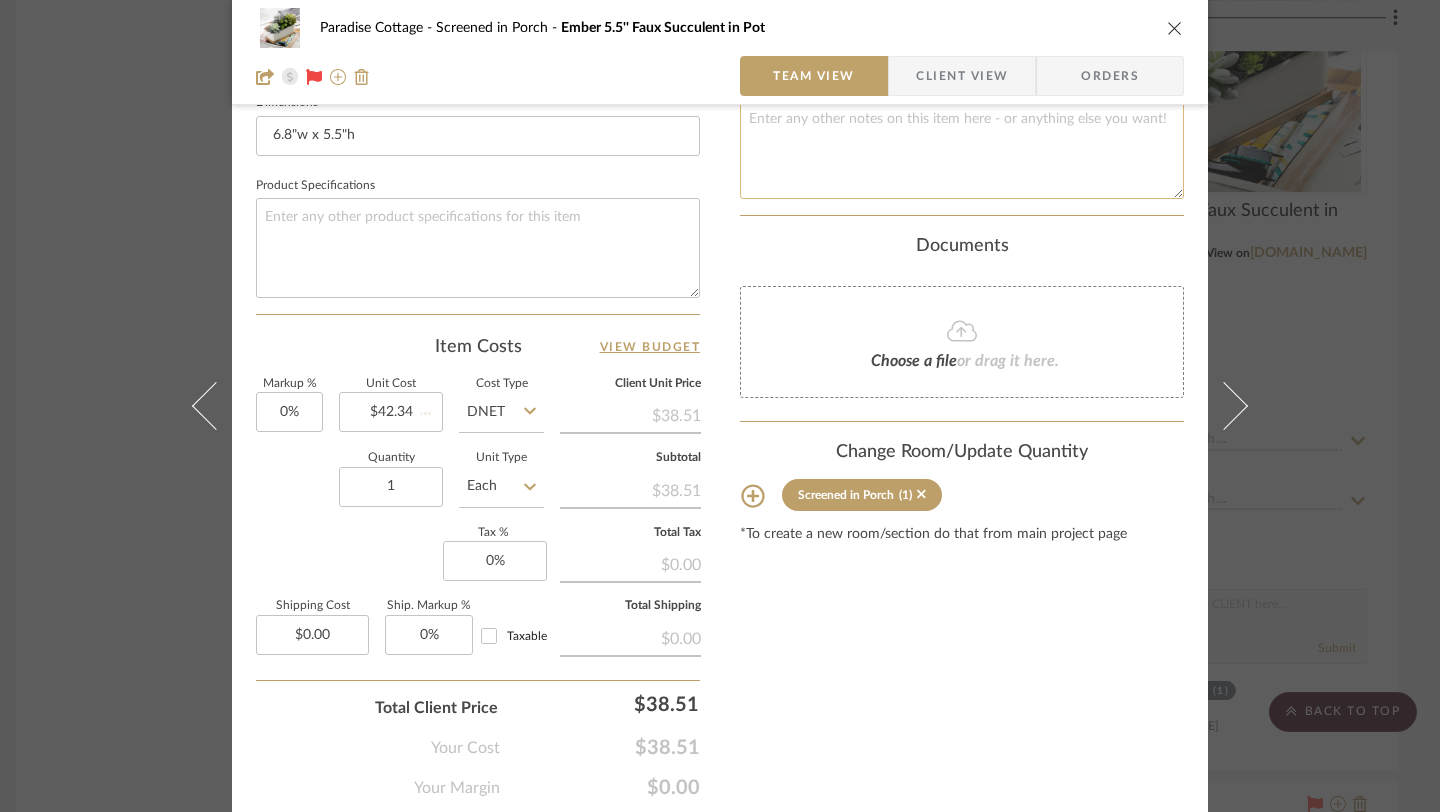 type 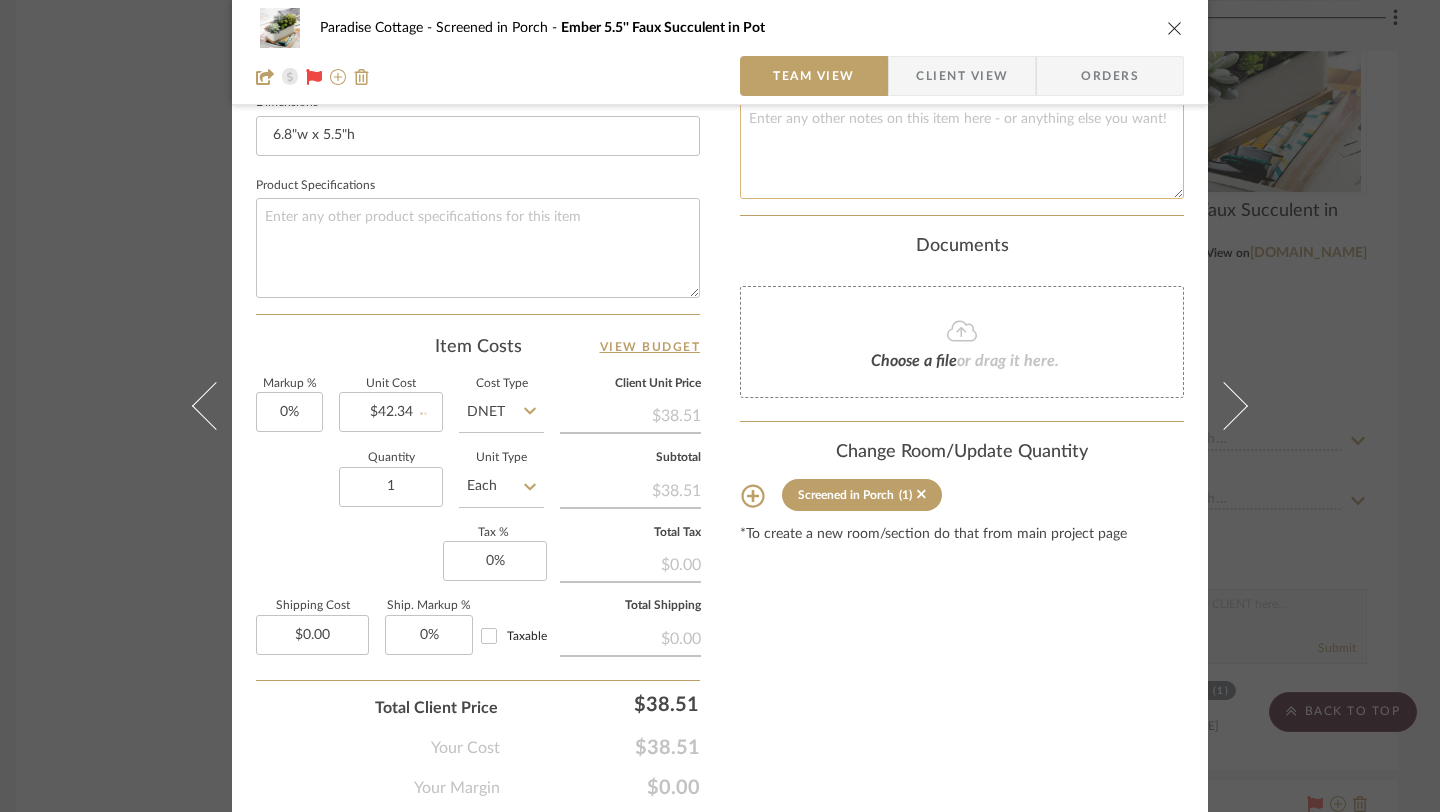 type 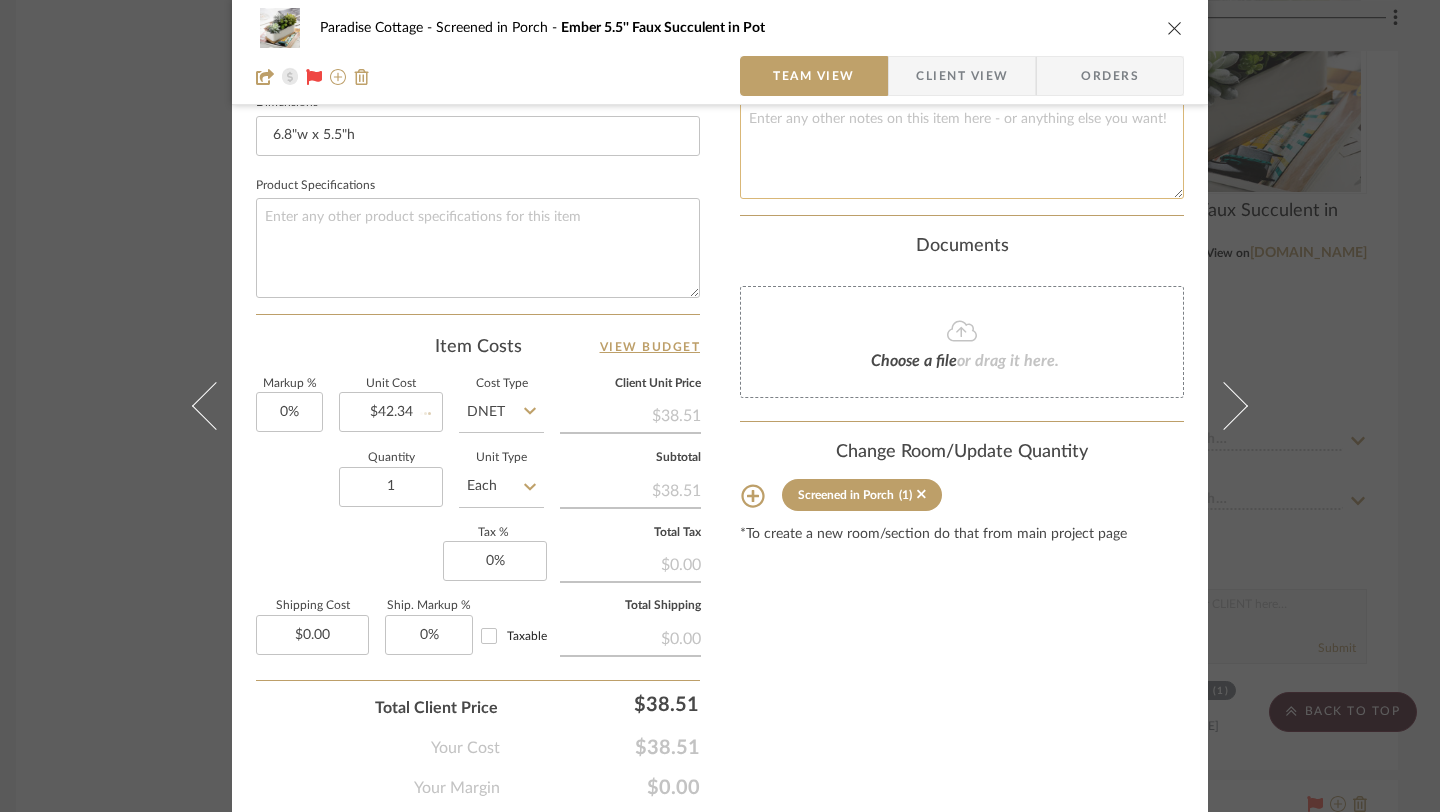 type 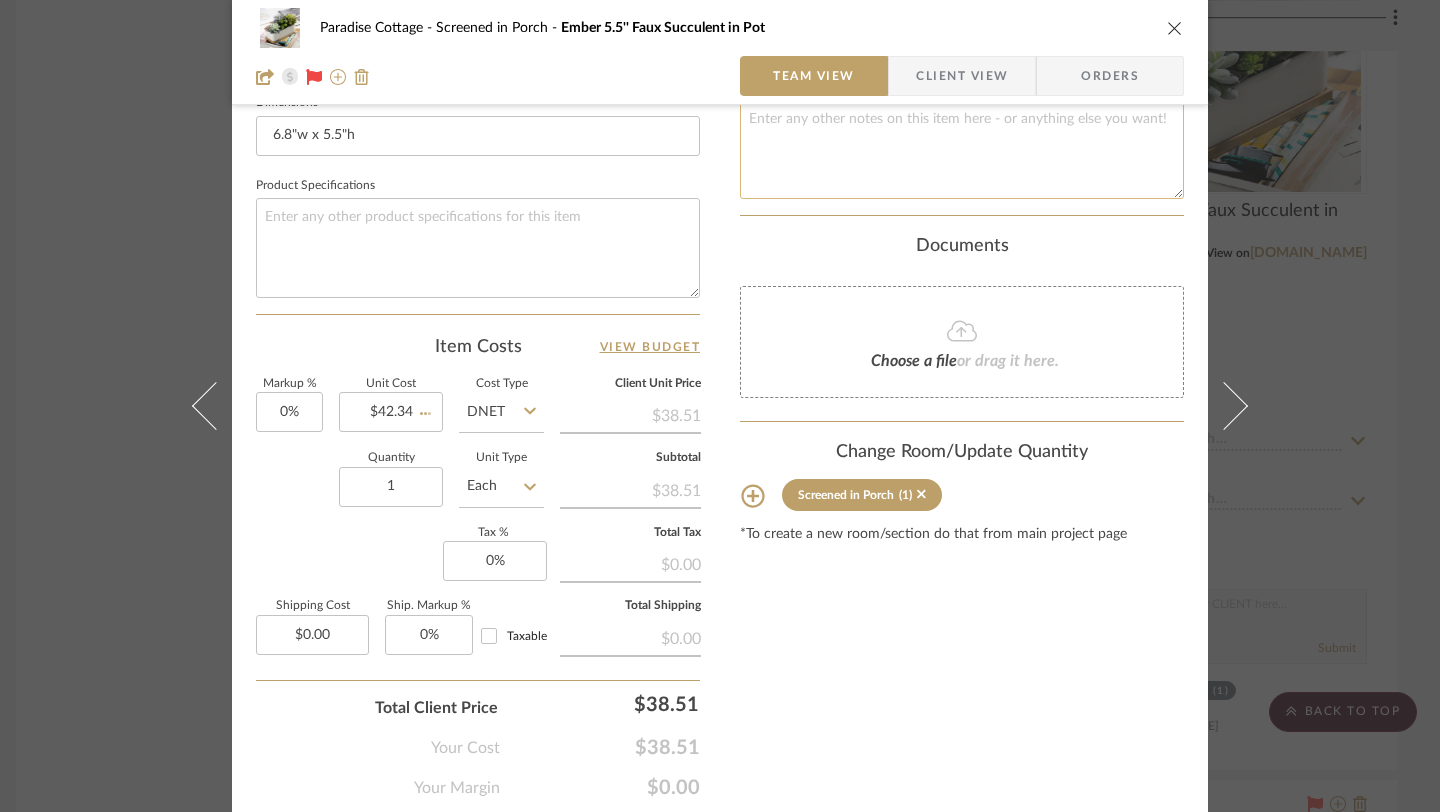 type 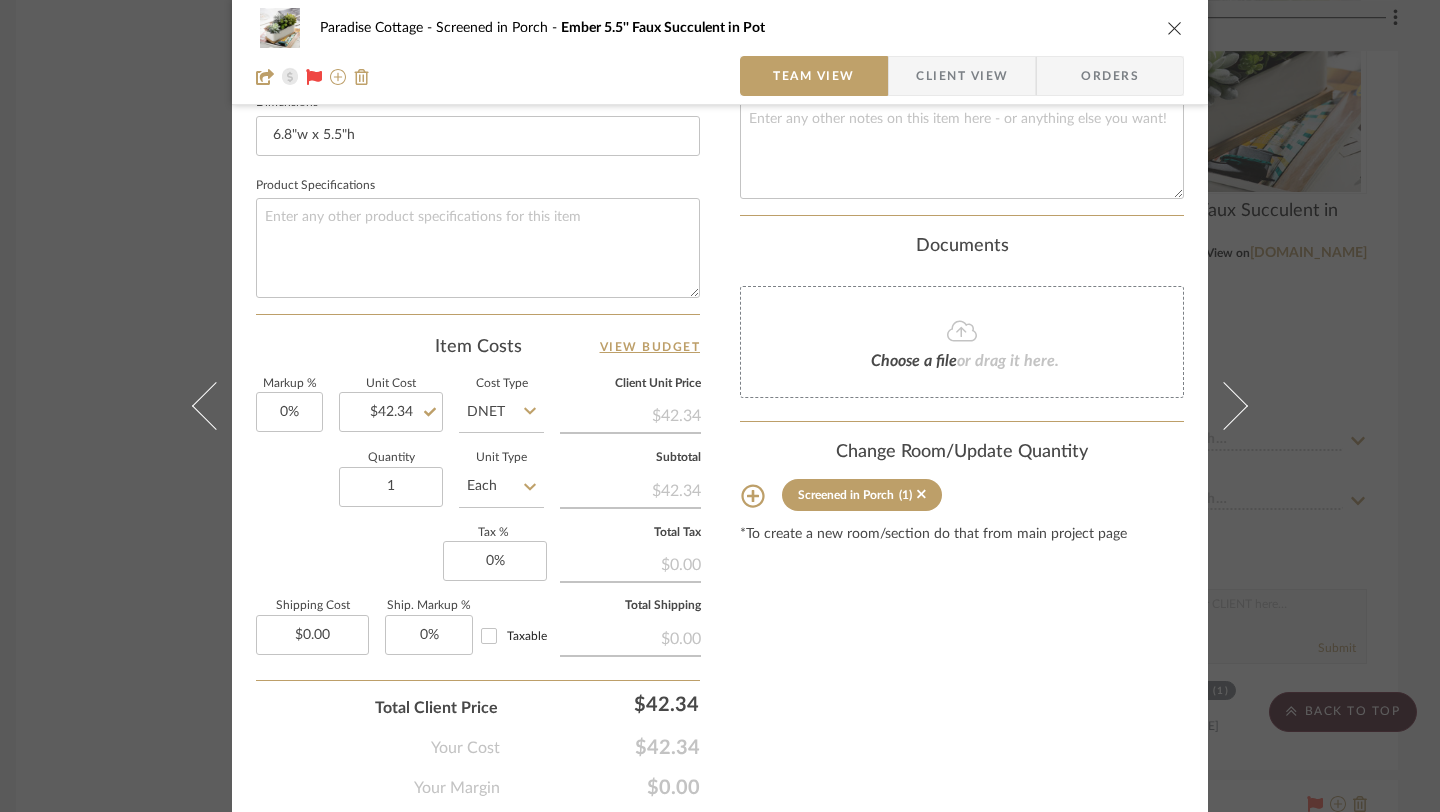 click at bounding box center (1175, 28) 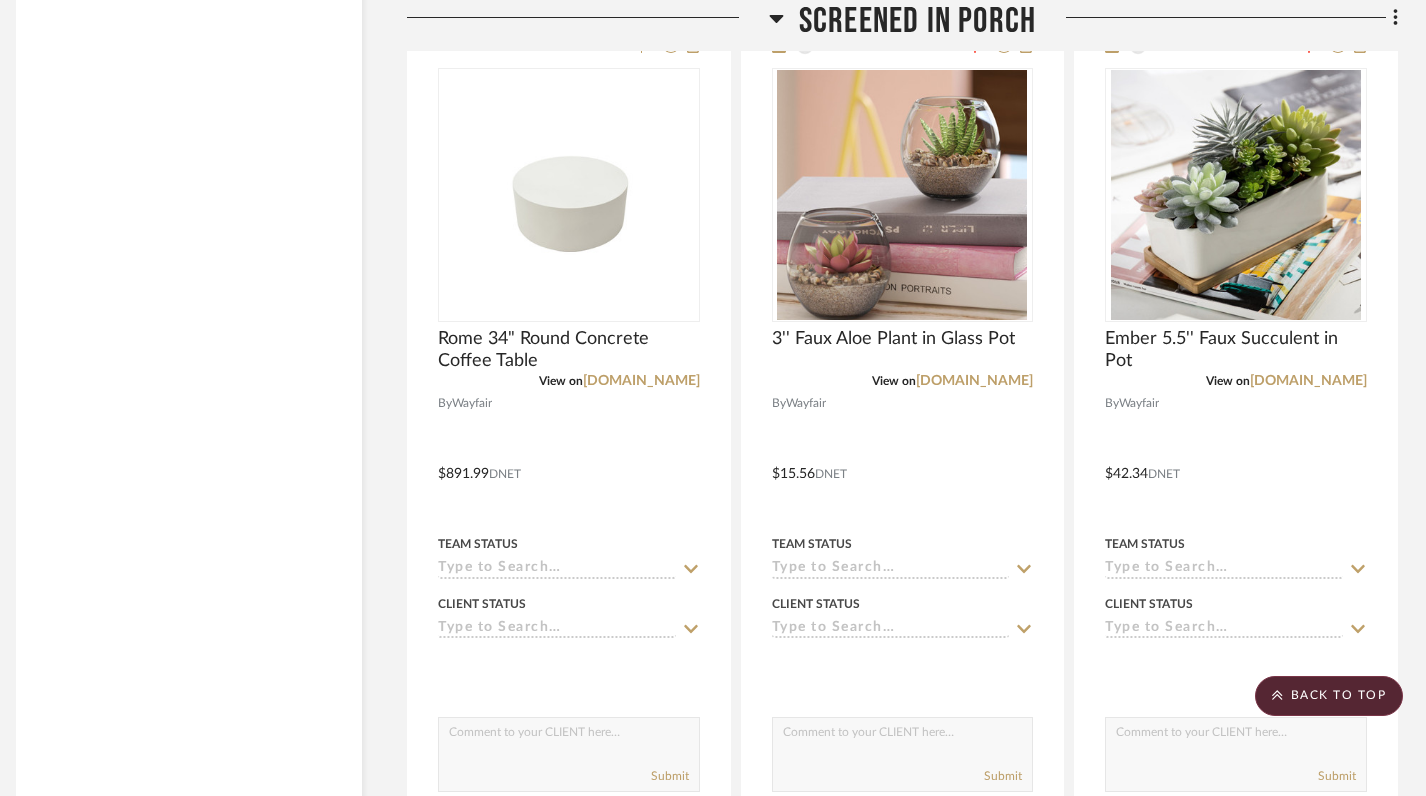 scroll, scrollTop: 12859, scrollLeft: 14, axis: both 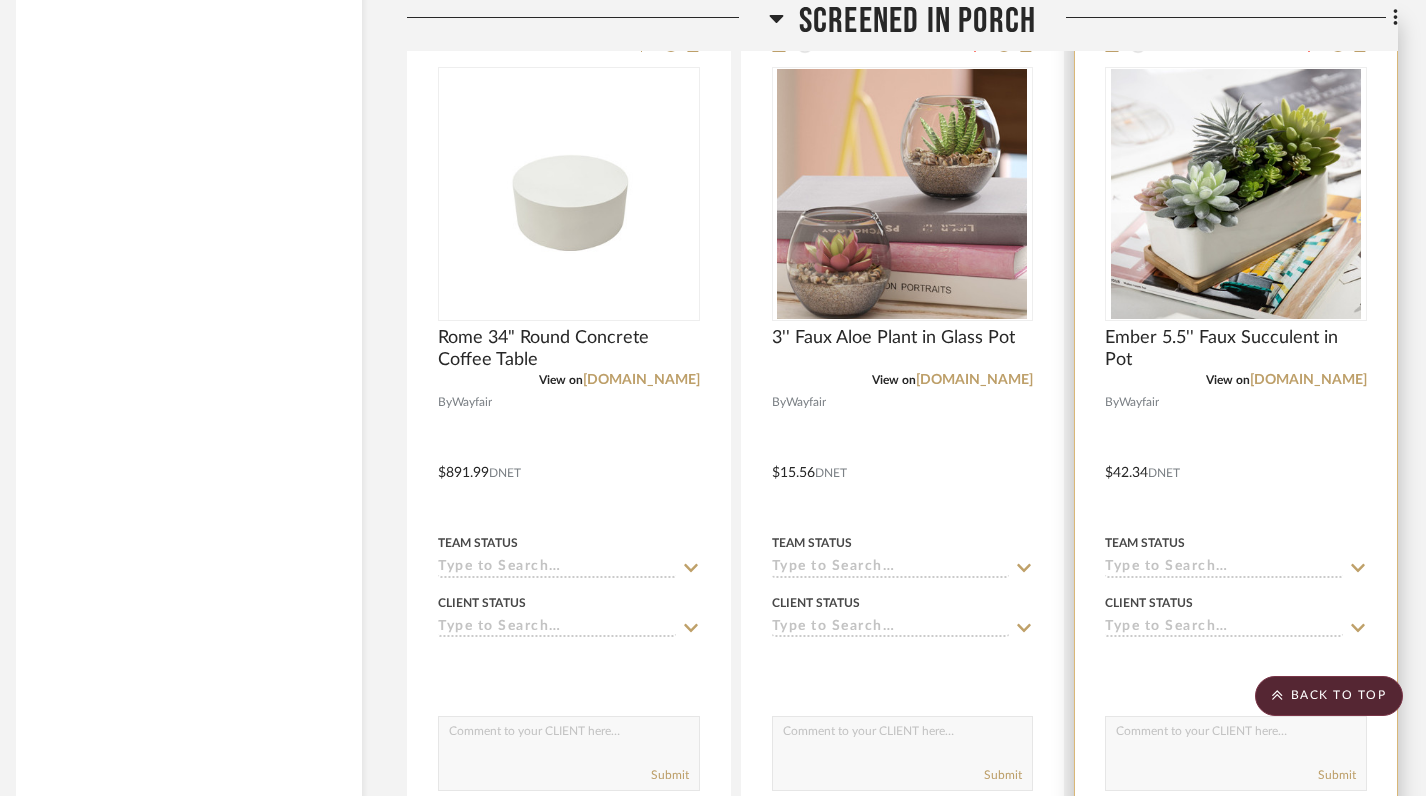 click at bounding box center (1236, 458) 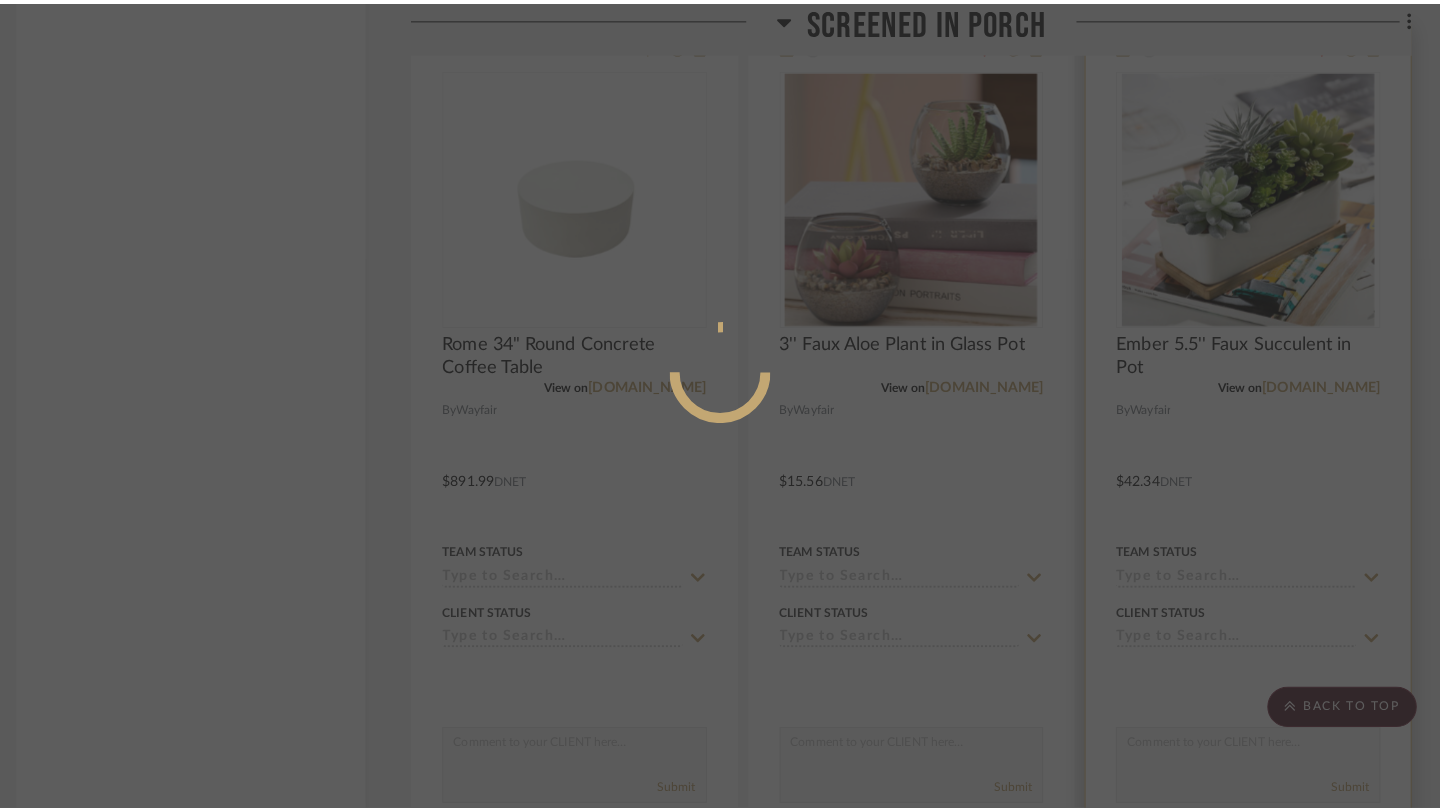scroll, scrollTop: 0, scrollLeft: 0, axis: both 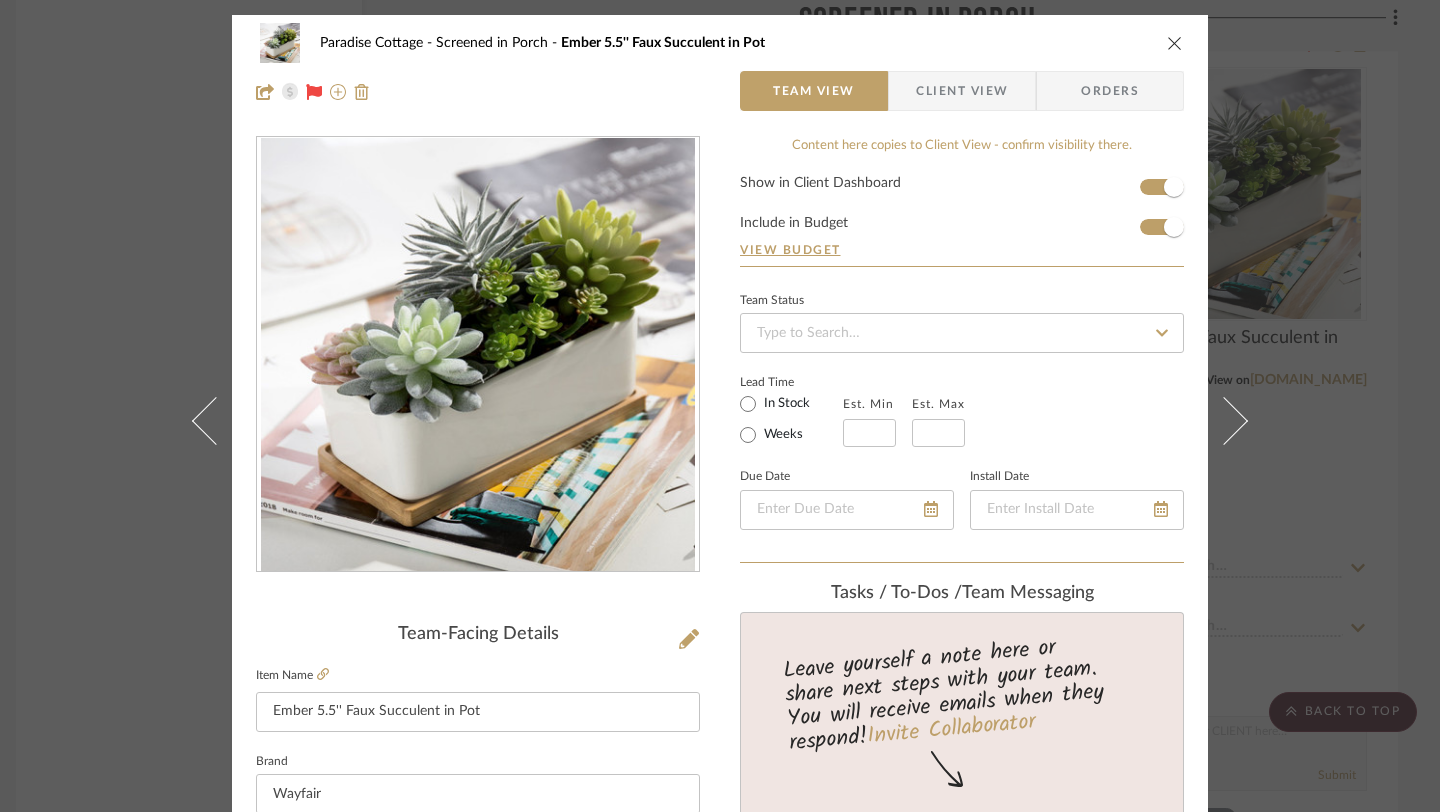 click at bounding box center (1175, 43) 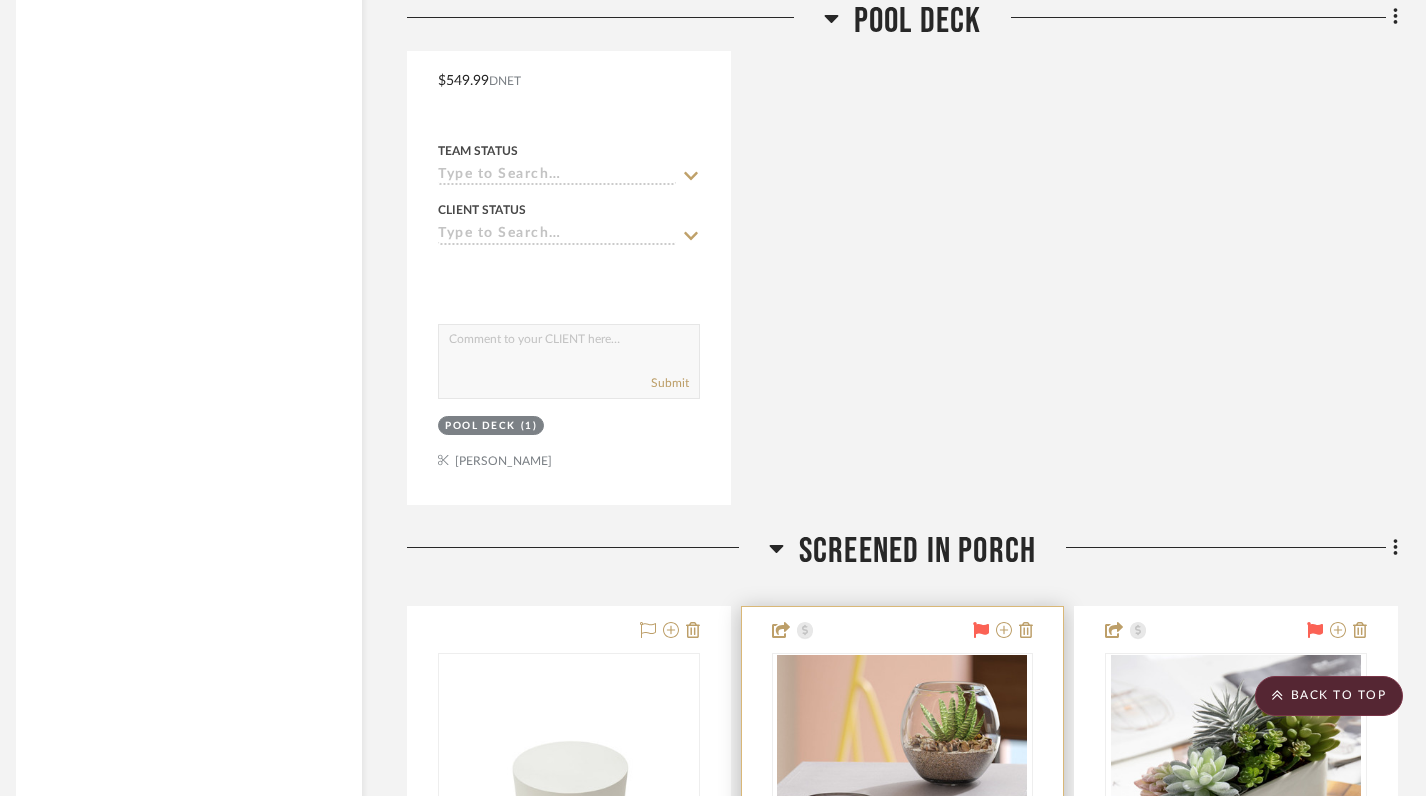 scroll, scrollTop: 12114, scrollLeft: 14, axis: both 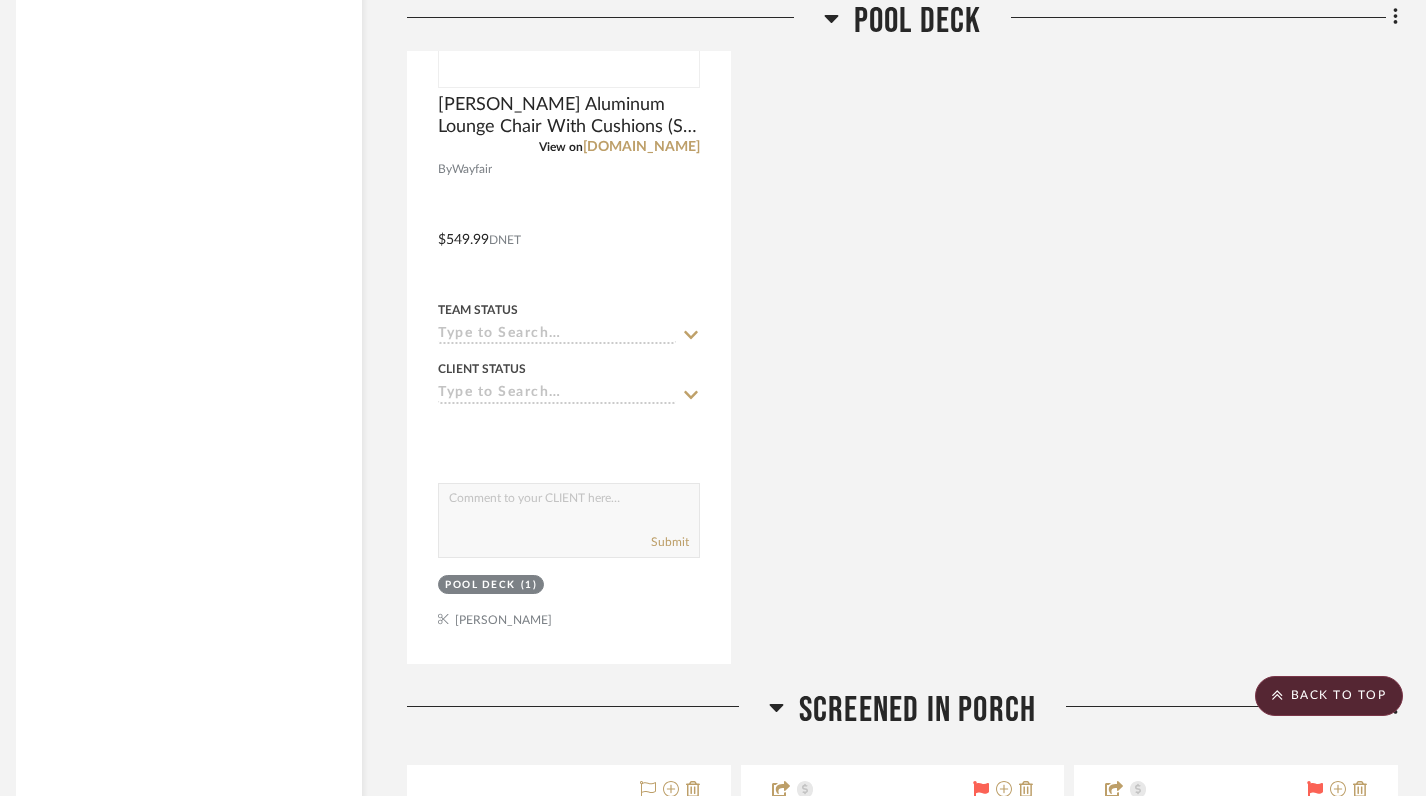 click 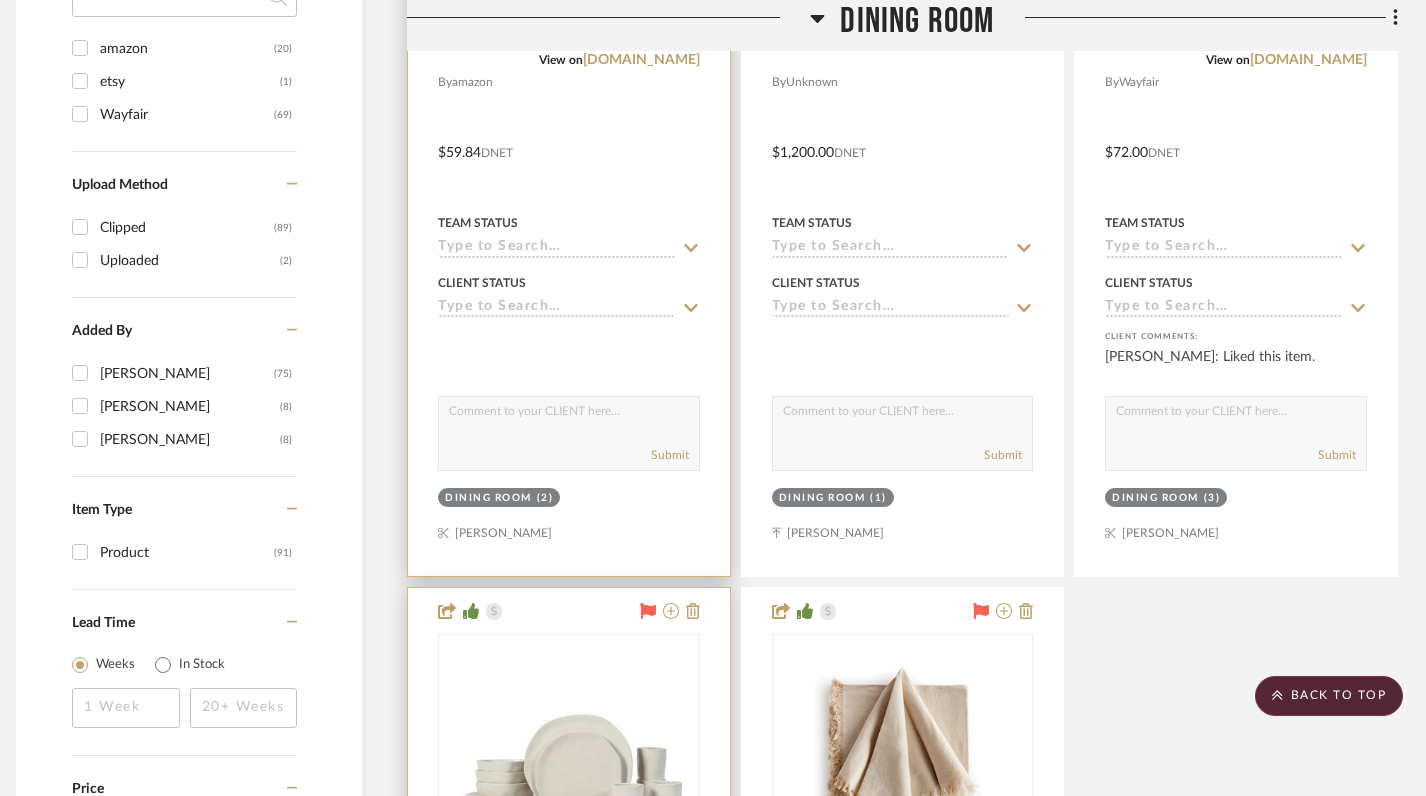 scroll, scrollTop: 0, scrollLeft: 14, axis: horizontal 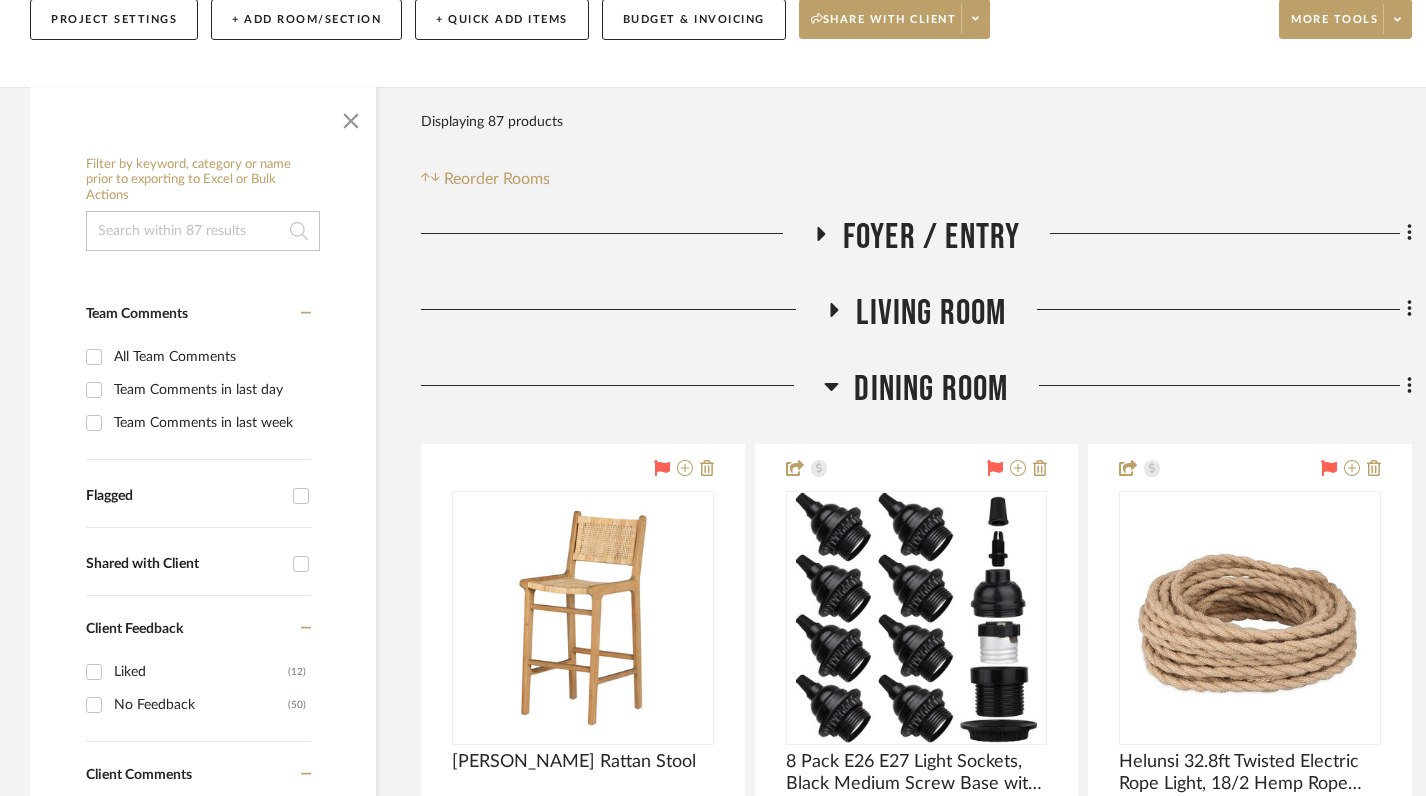 click 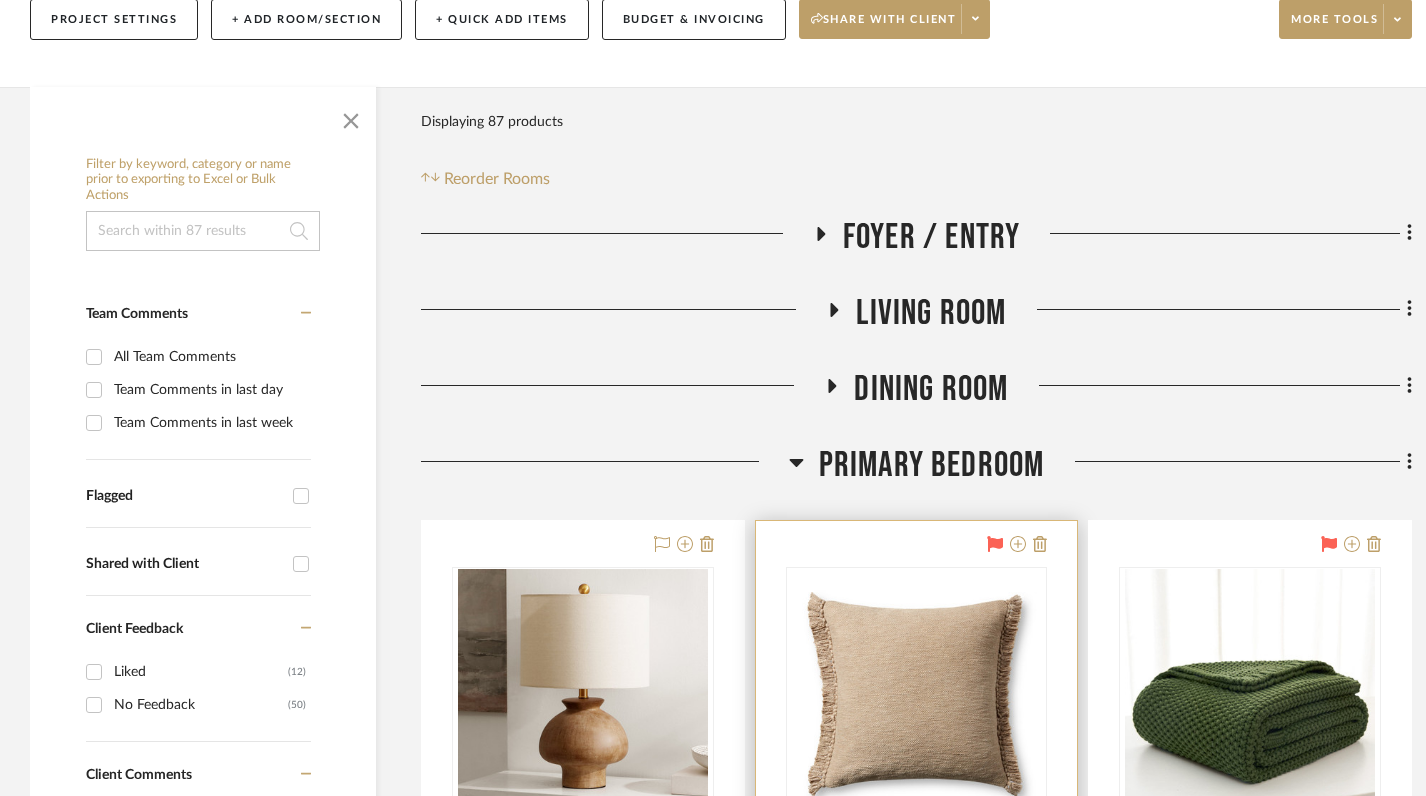 scroll, scrollTop: 459, scrollLeft: 0, axis: vertical 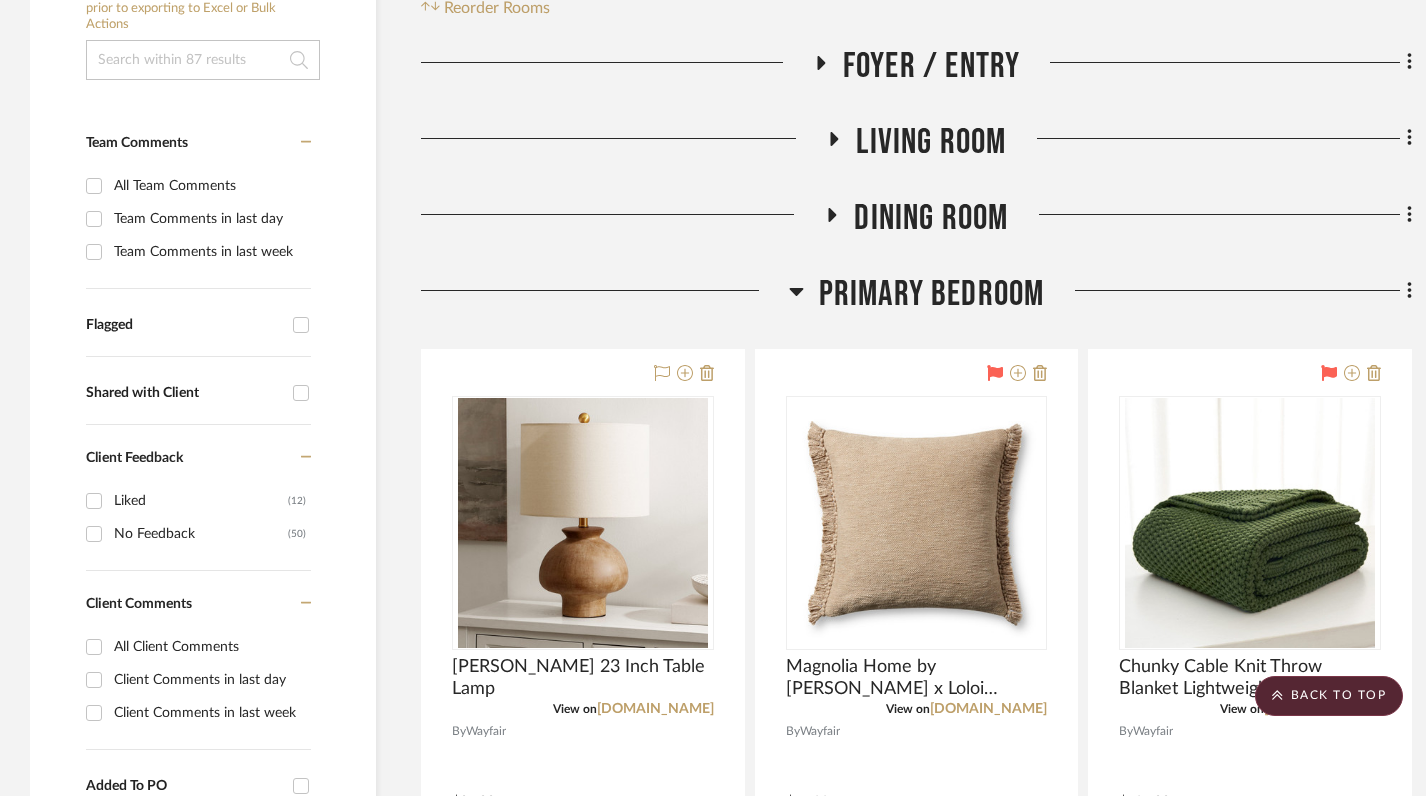 click 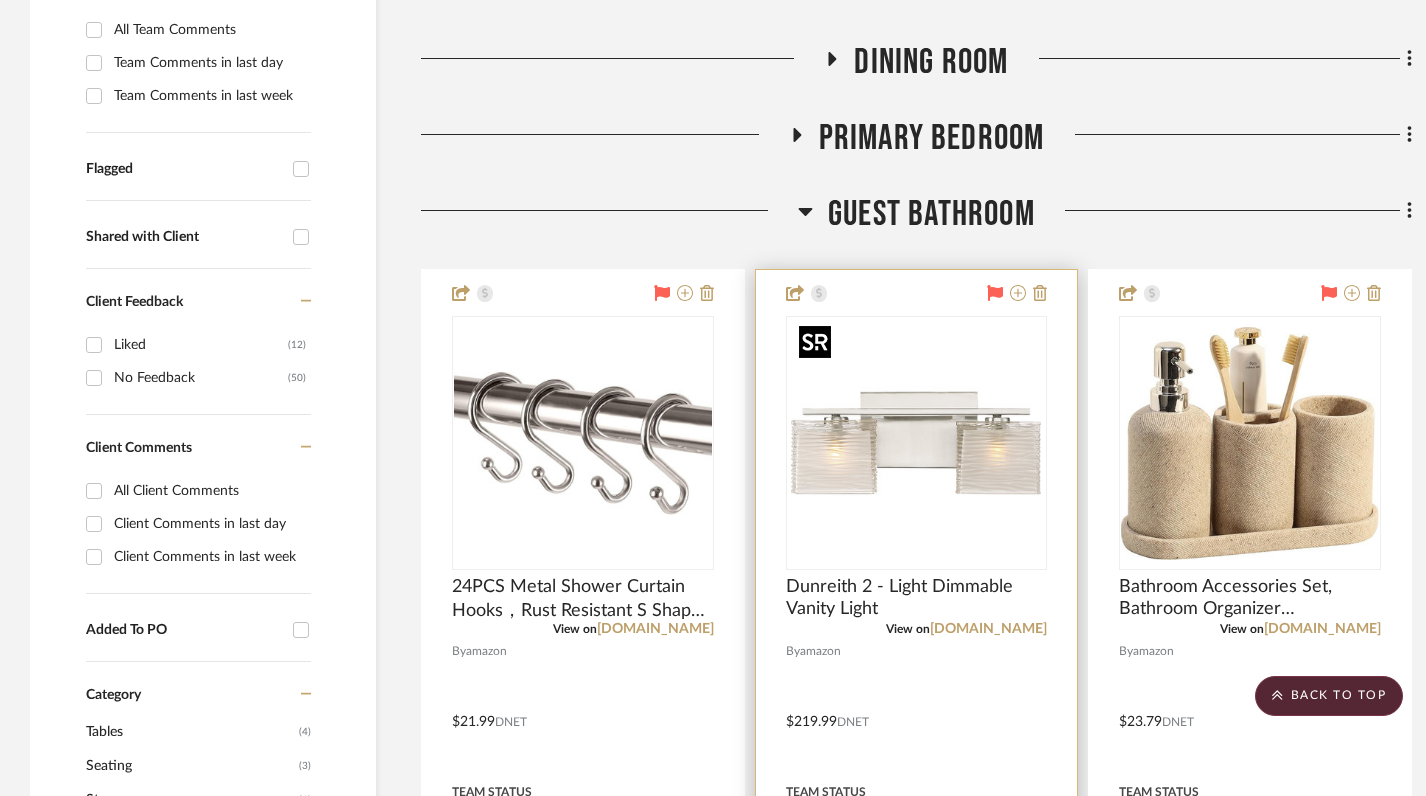 scroll, scrollTop: 574, scrollLeft: 0, axis: vertical 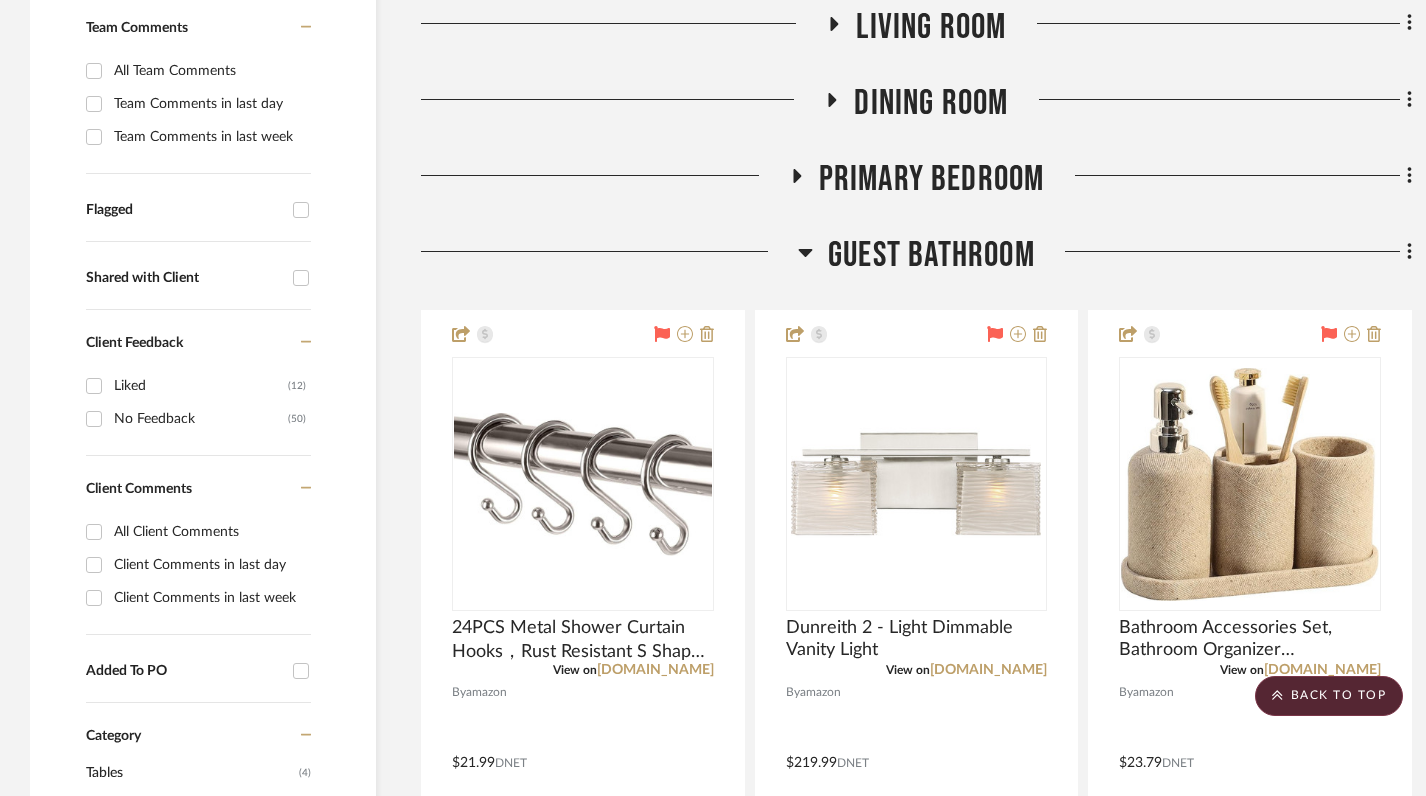 click 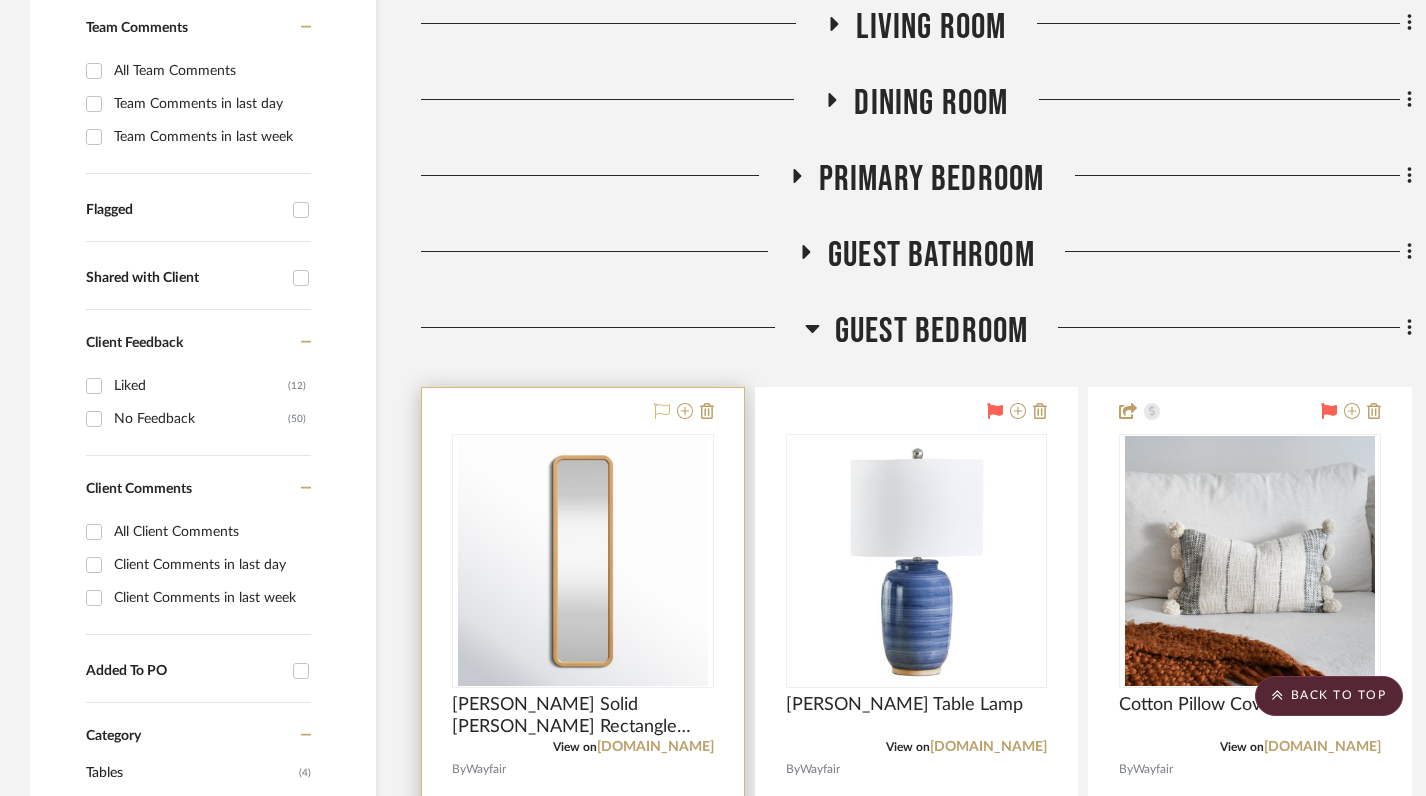 click 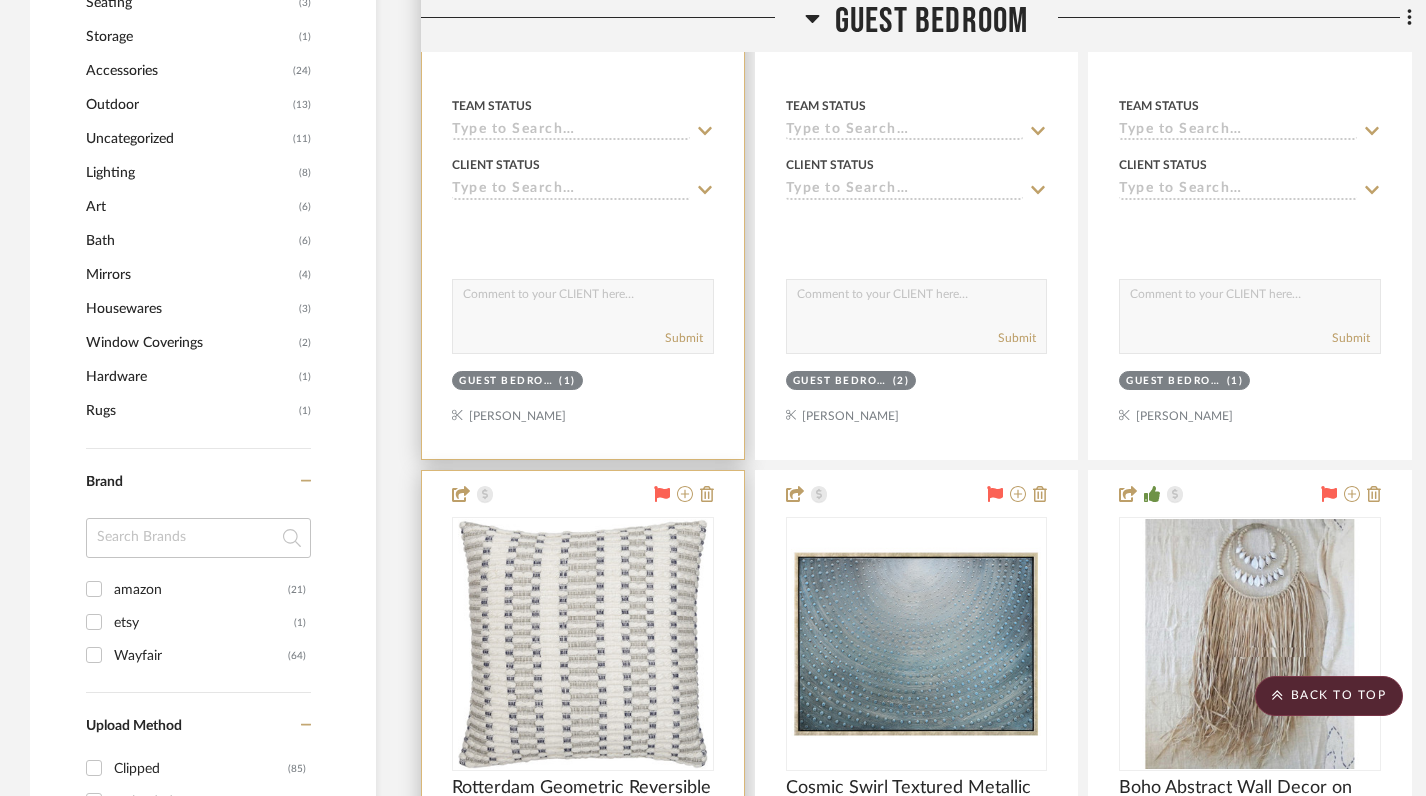 scroll, scrollTop: 0, scrollLeft: 0, axis: both 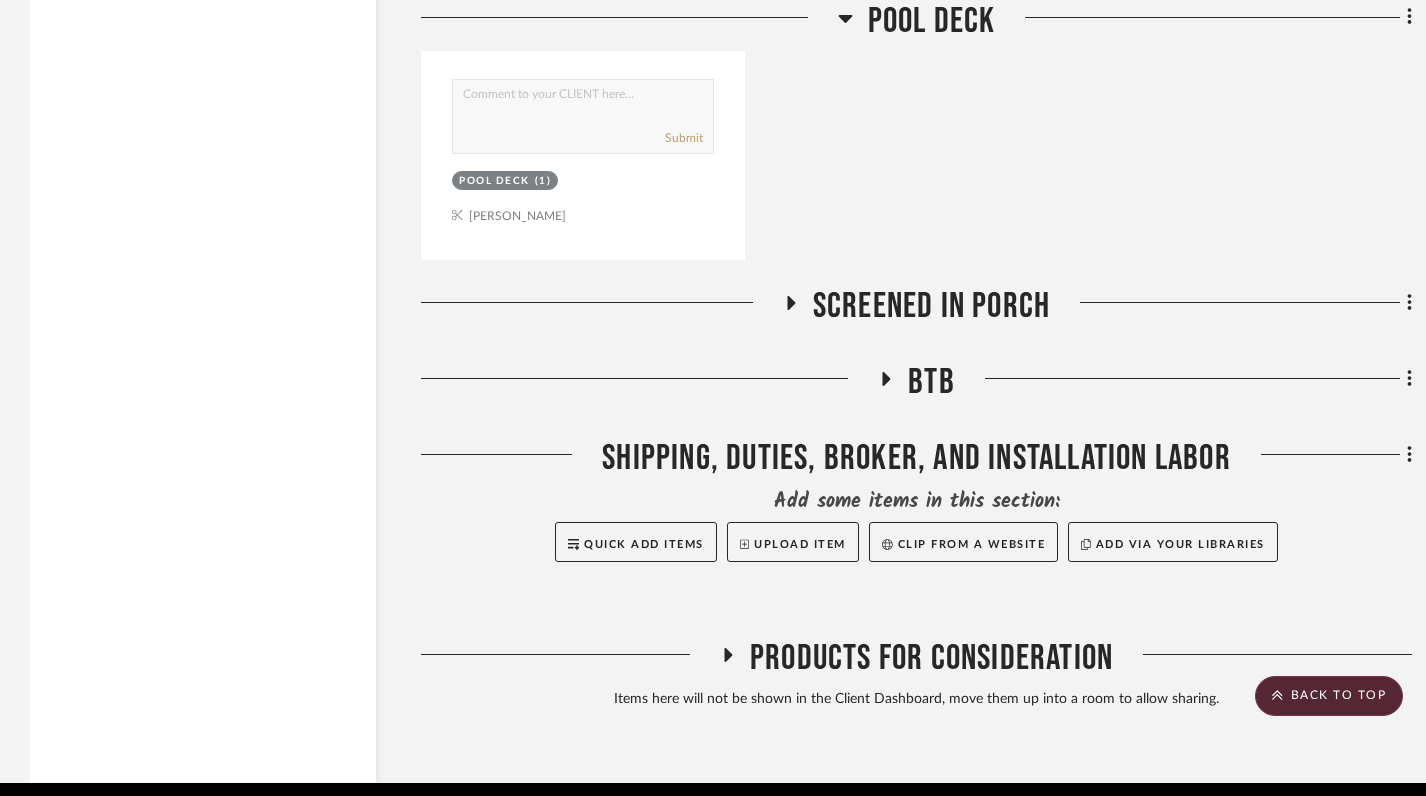 click 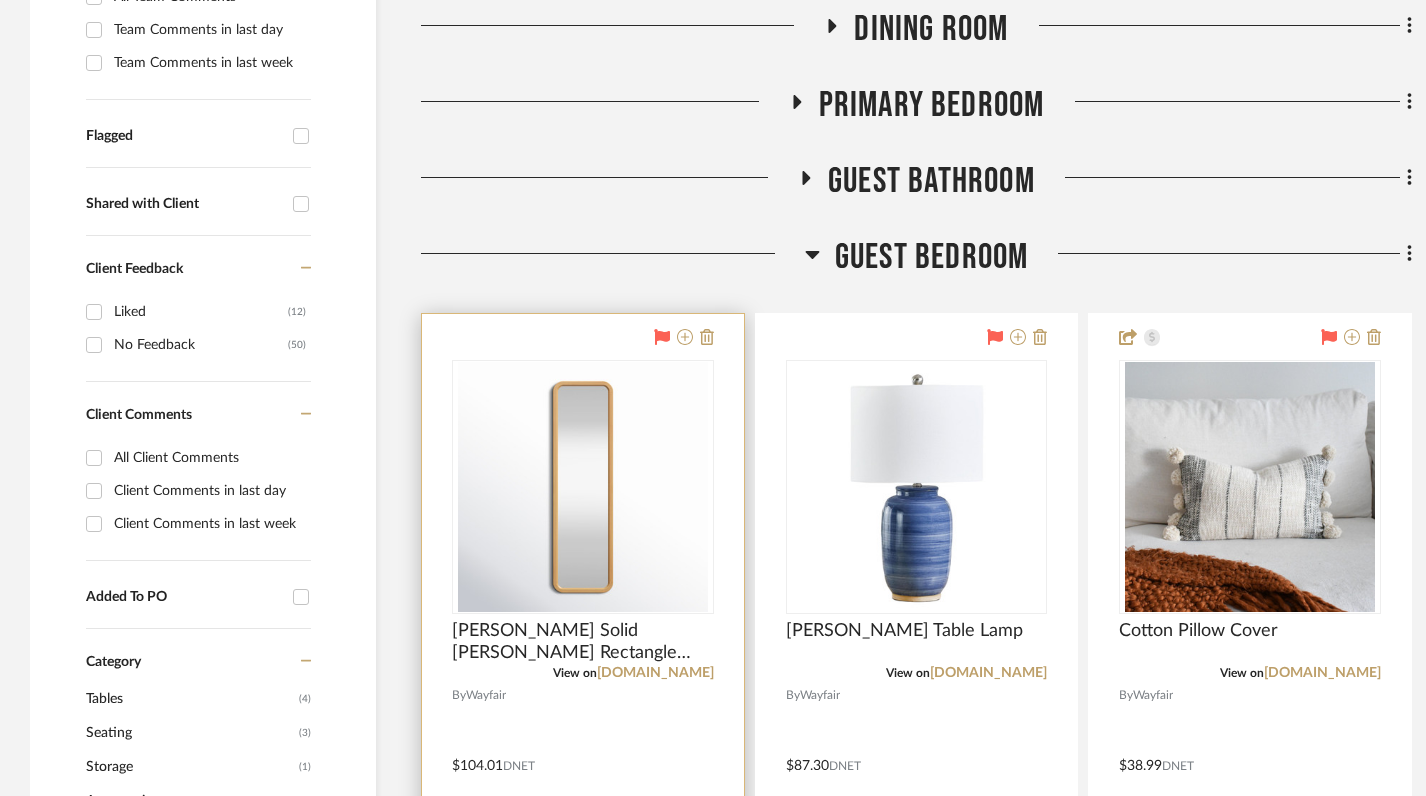 scroll, scrollTop: 665, scrollLeft: 0, axis: vertical 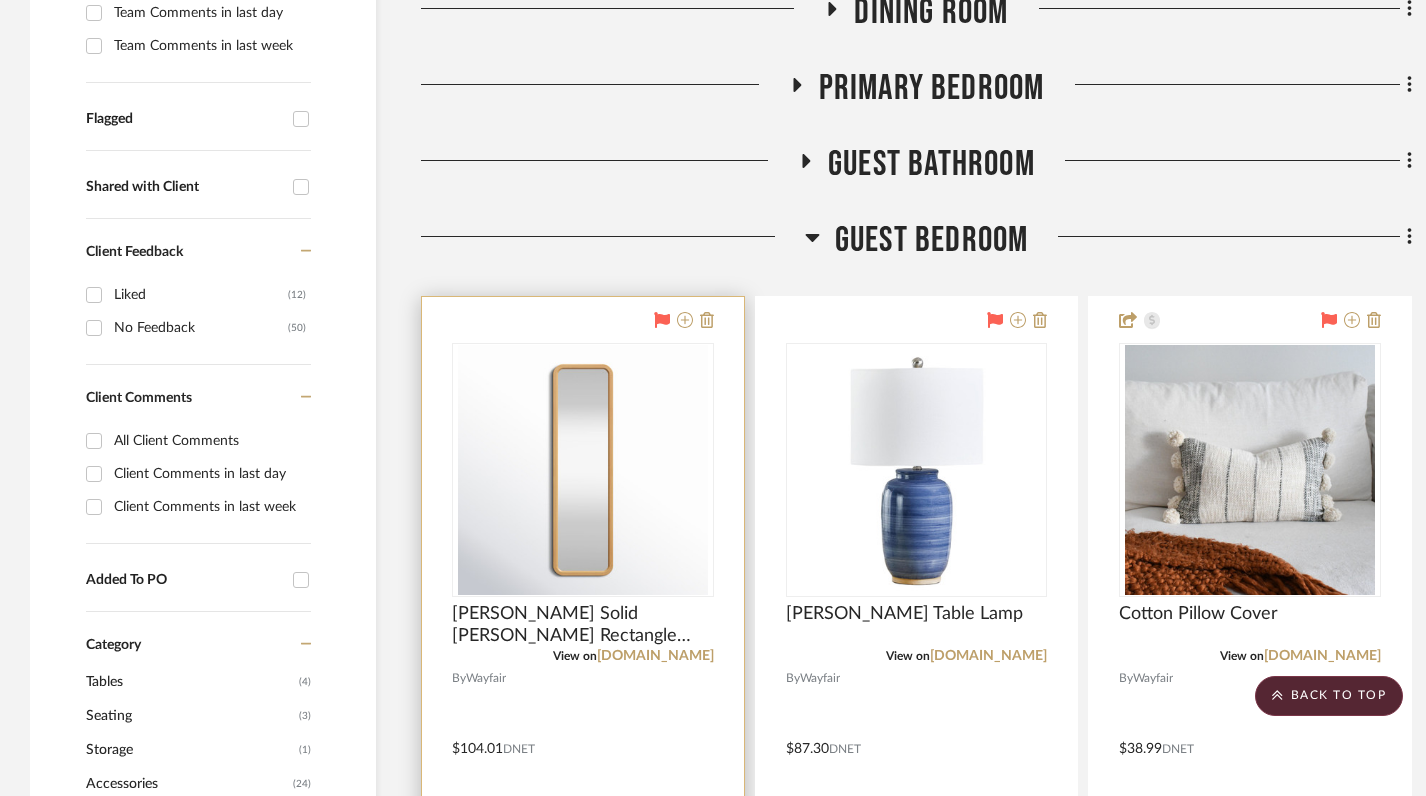 click 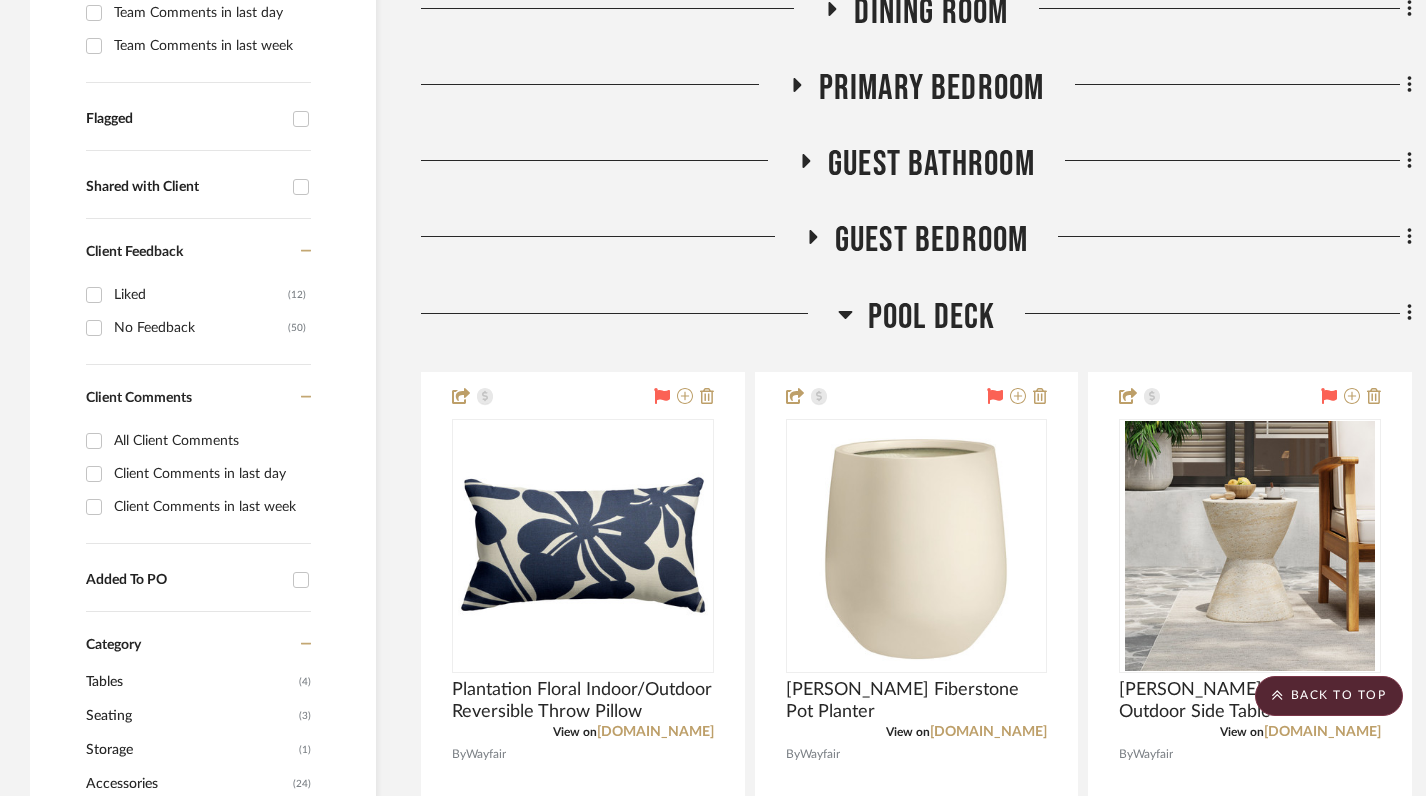 click 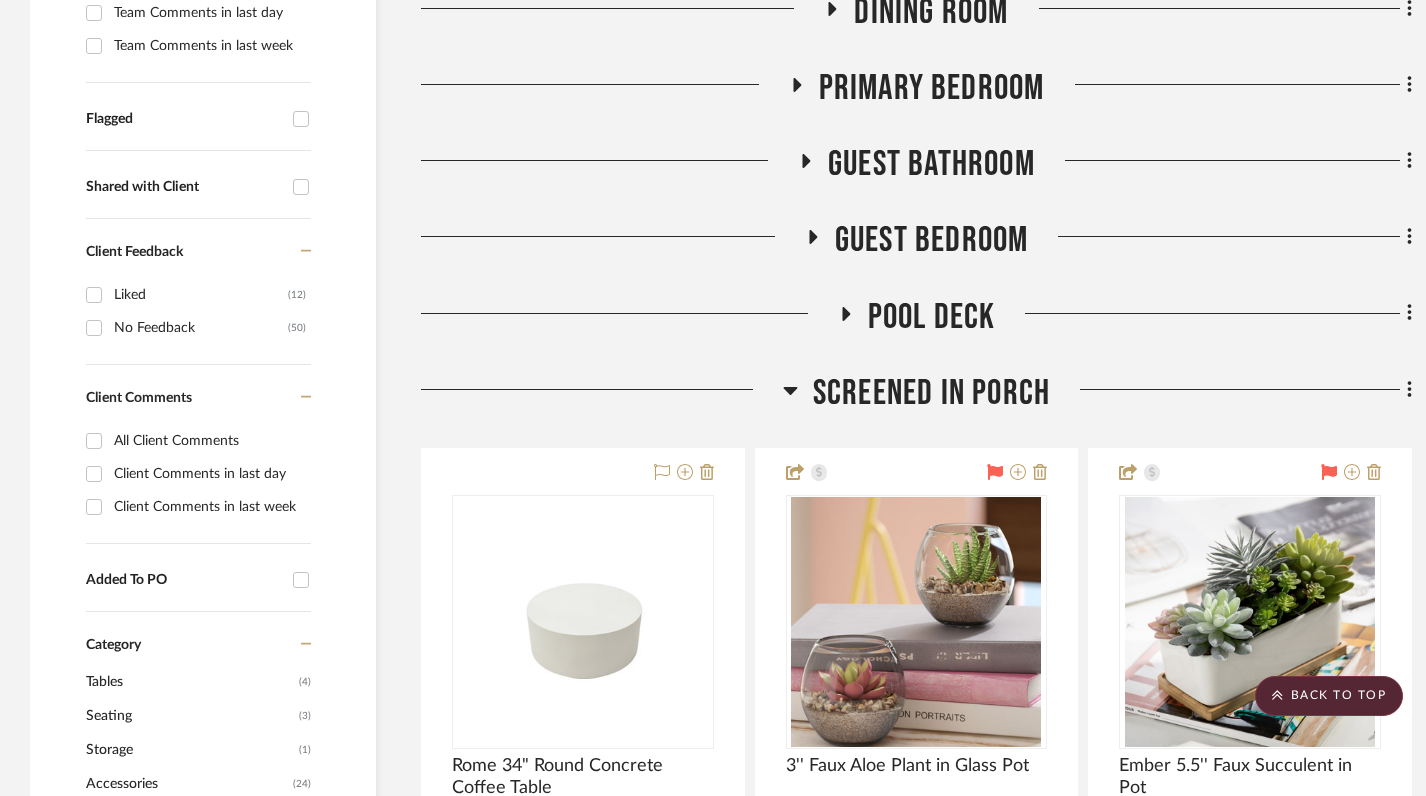 click 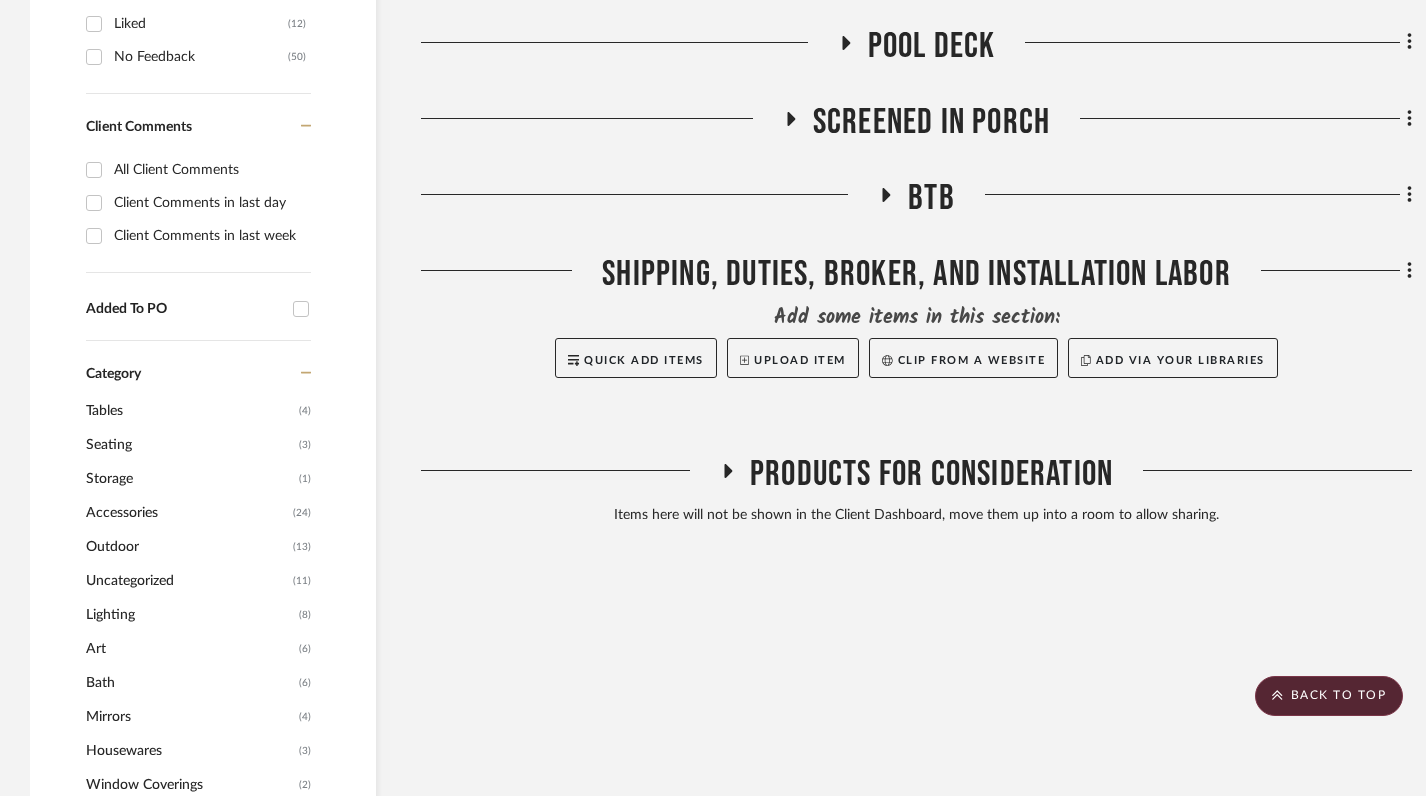 scroll, scrollTop: 732, scrollLeft: 0, axis: vertical 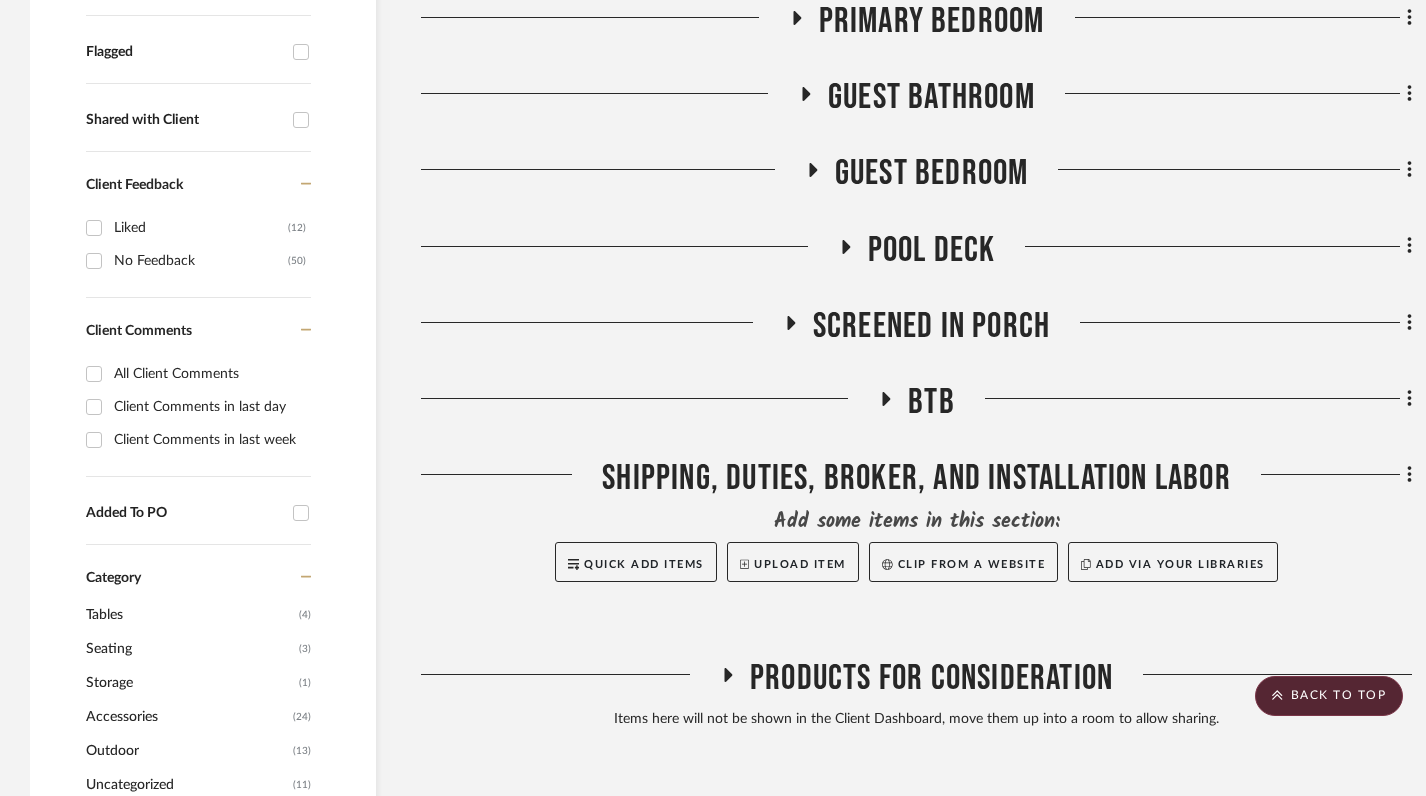 click 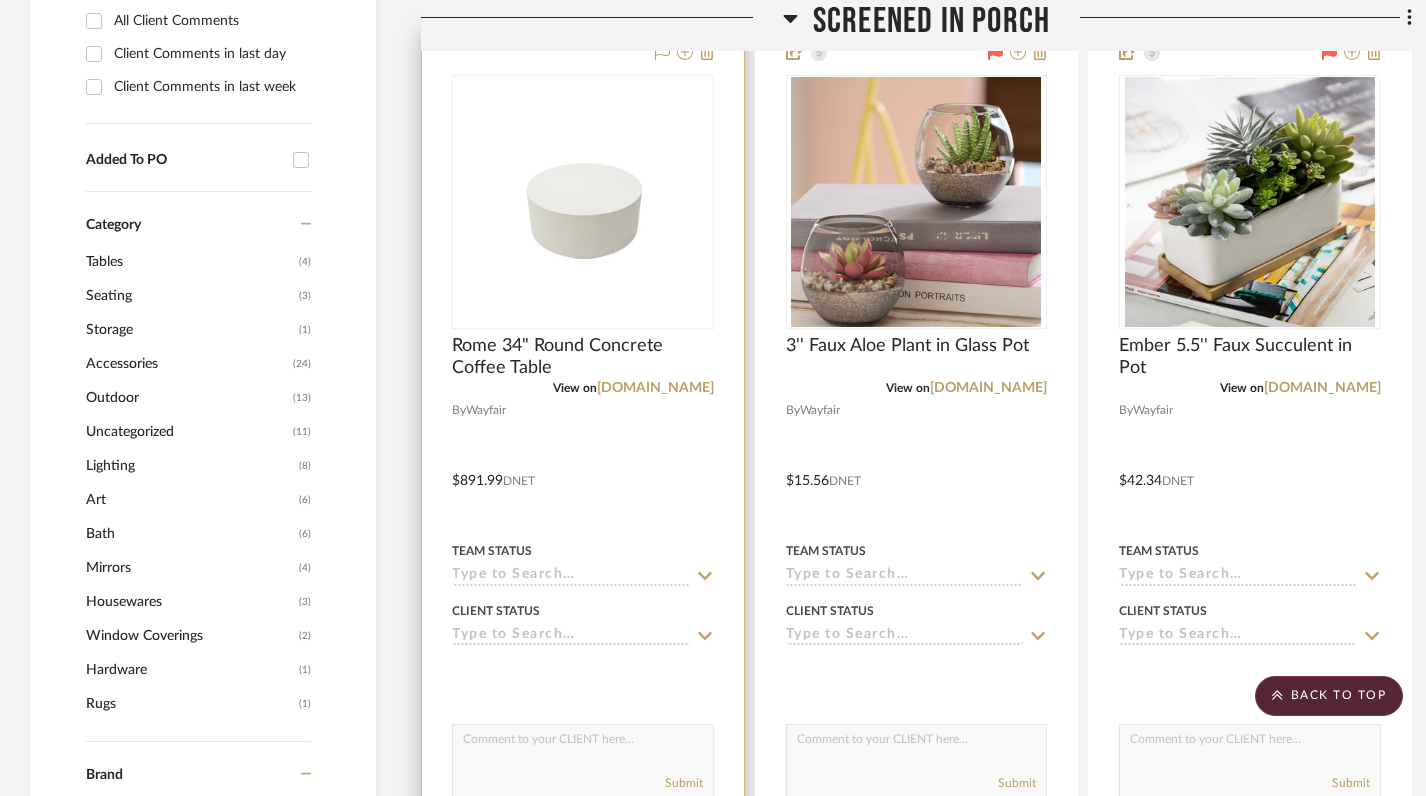 scroll, scrollTop: 1098, scrollLeft: 0, axis: vertical 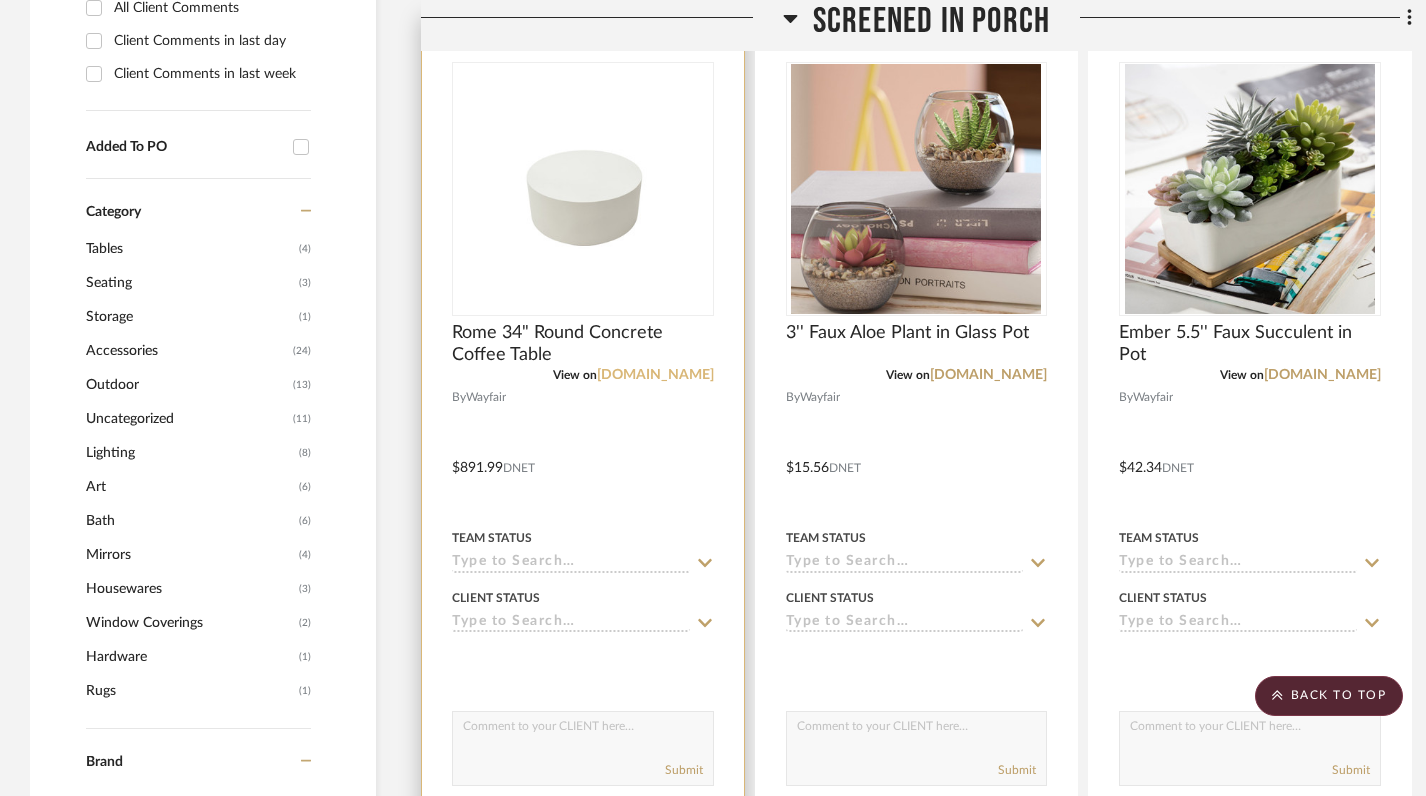 click on "[DOMAIN_NAME]" at bounding box center (655, 375) 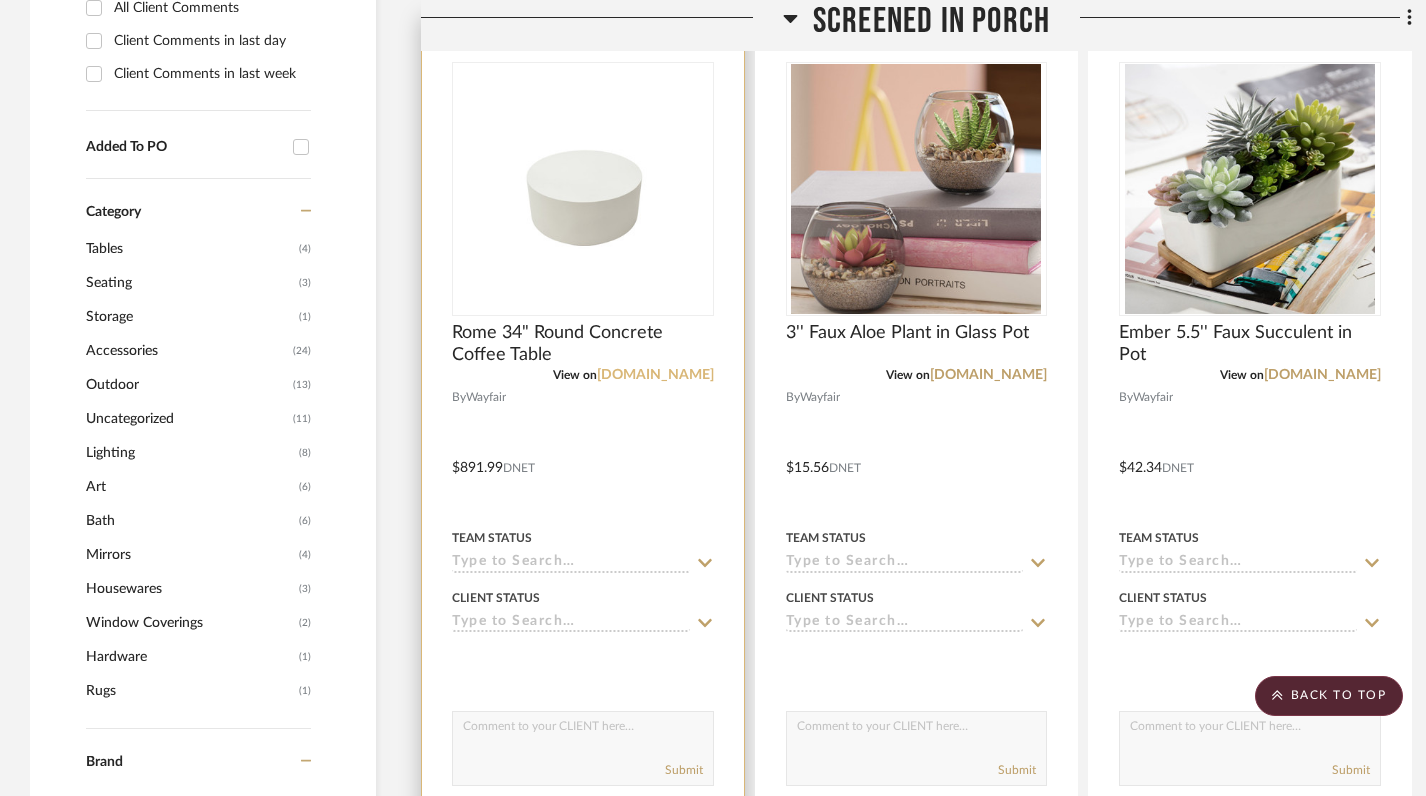 click on "[DOMAIN_NAME]" at bounding box center [655, 375] 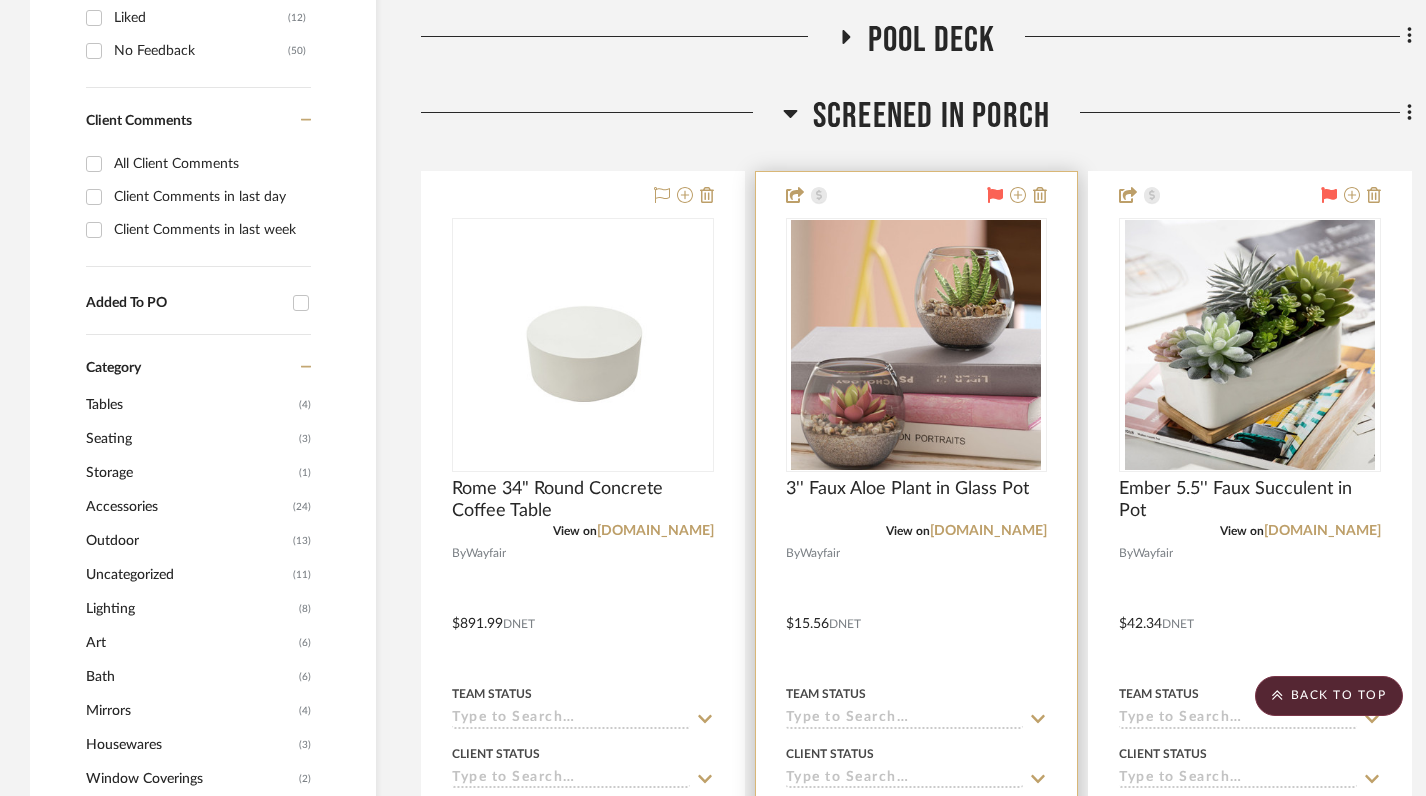 scroll, scrollTop: 920, scrollLeft: 0, axis: vertical 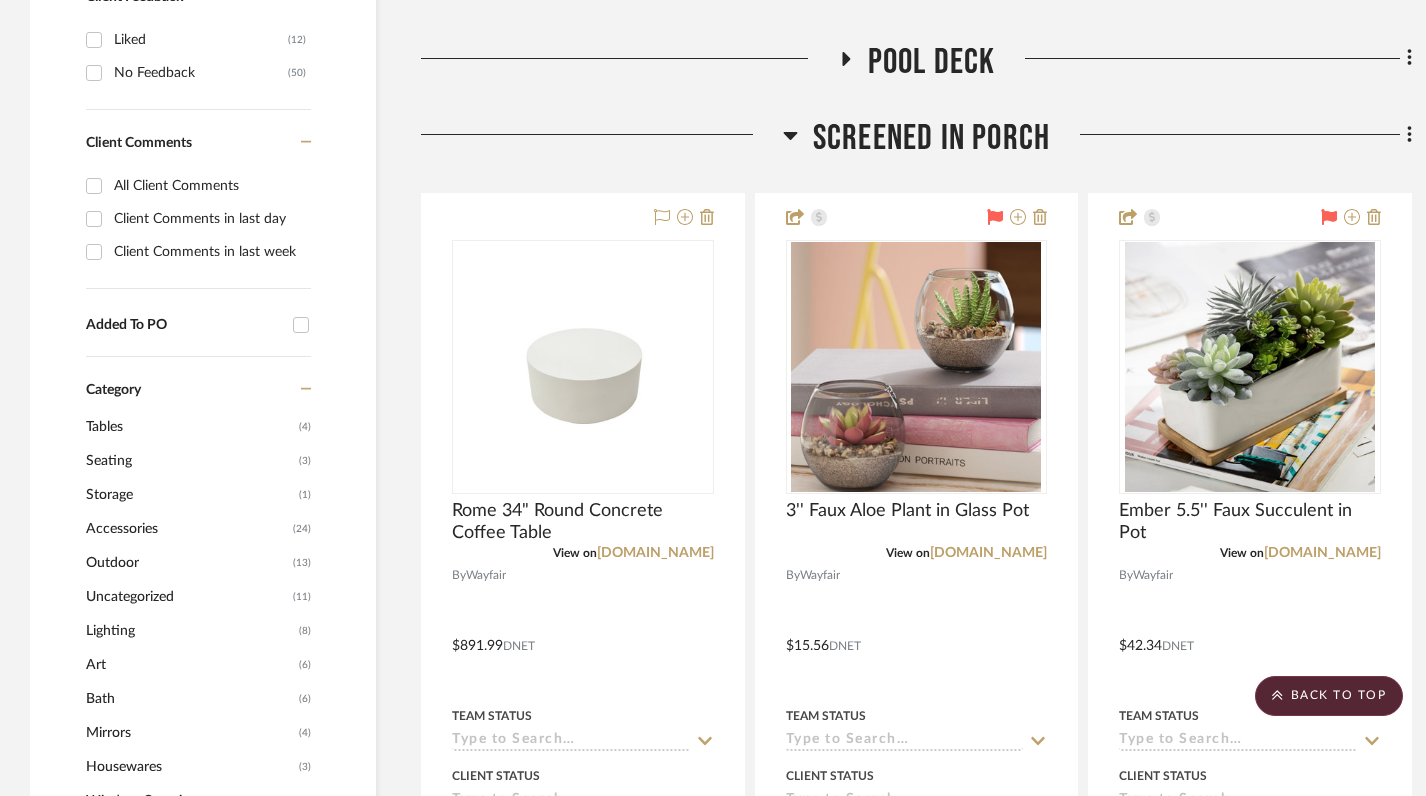 click 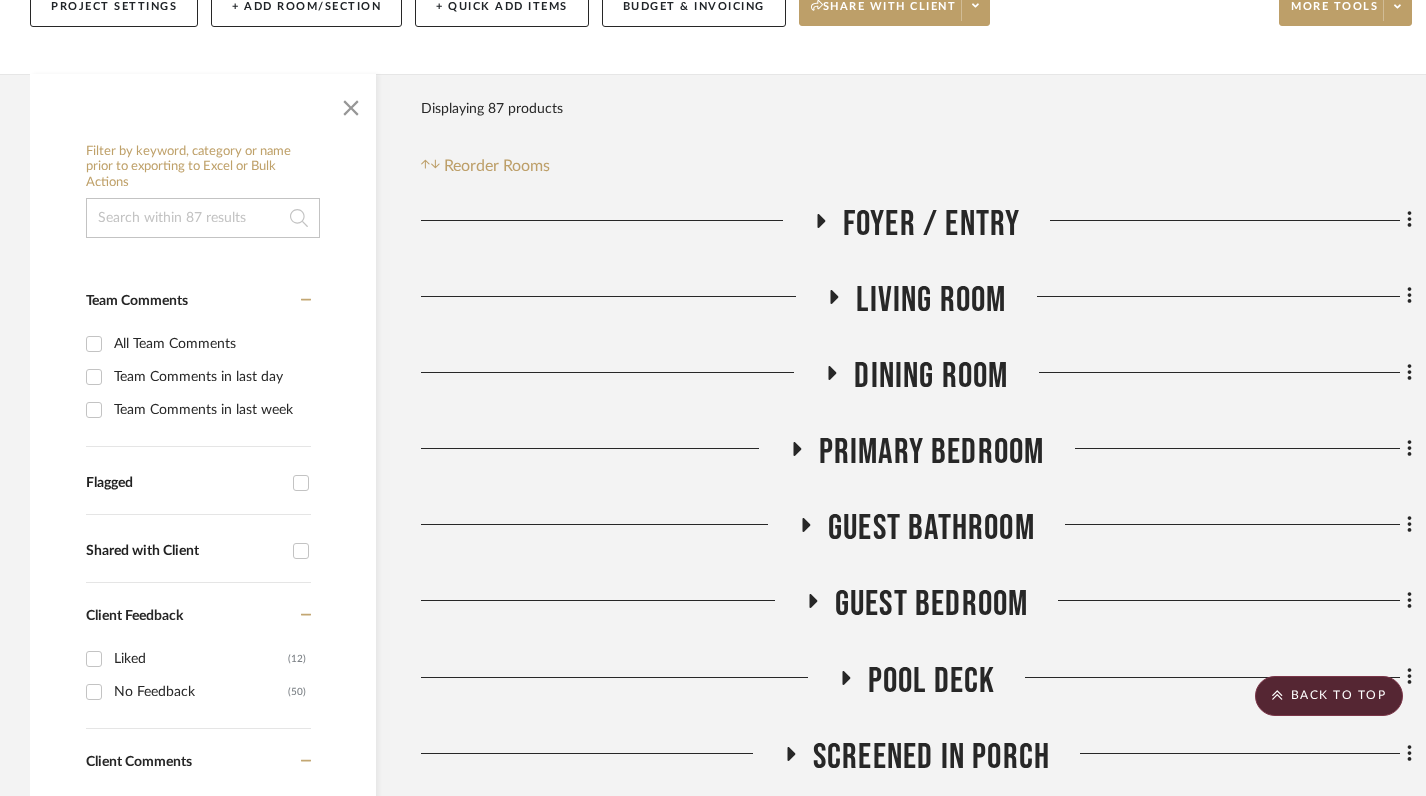 scroll, scrollTop: 289, scrollLeft: 0, axis: vertical 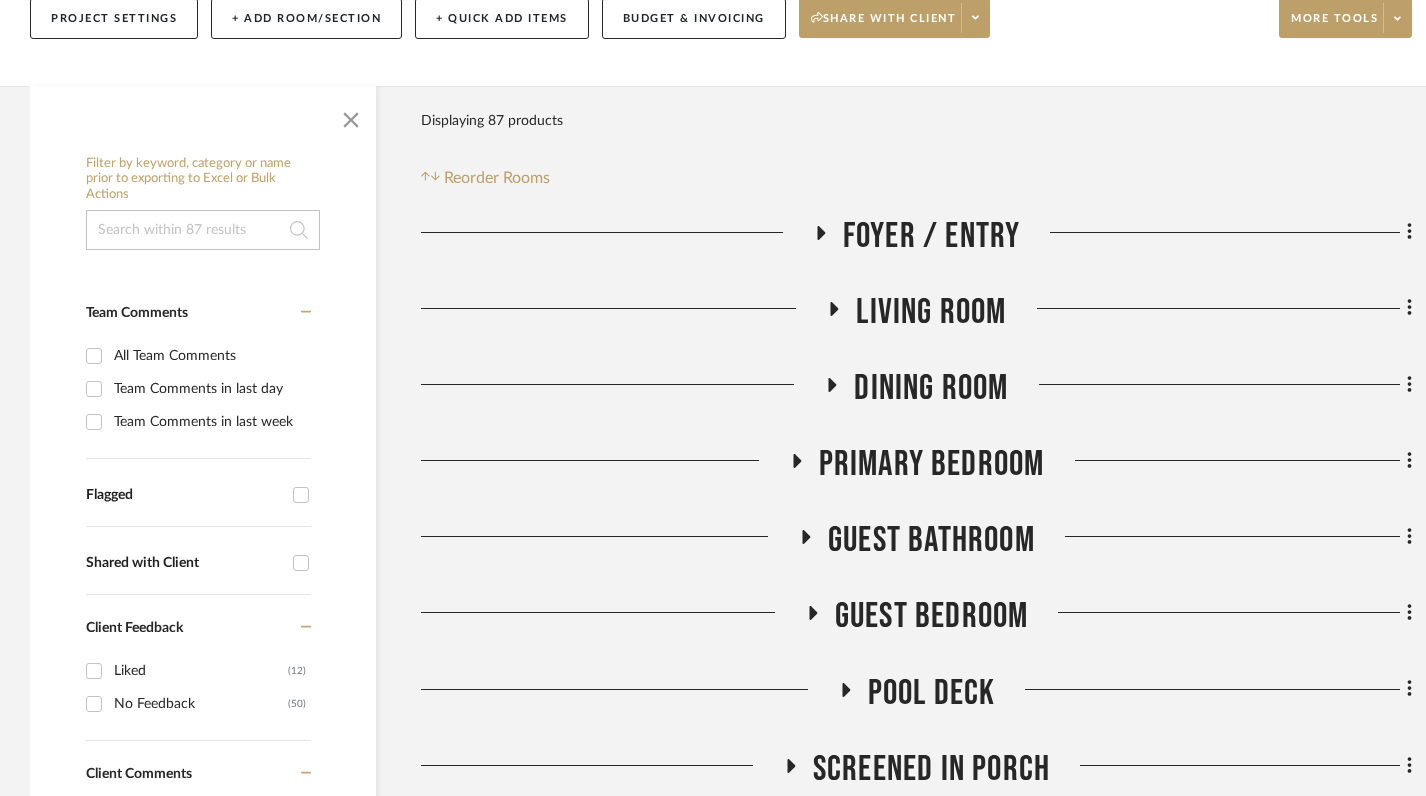 click 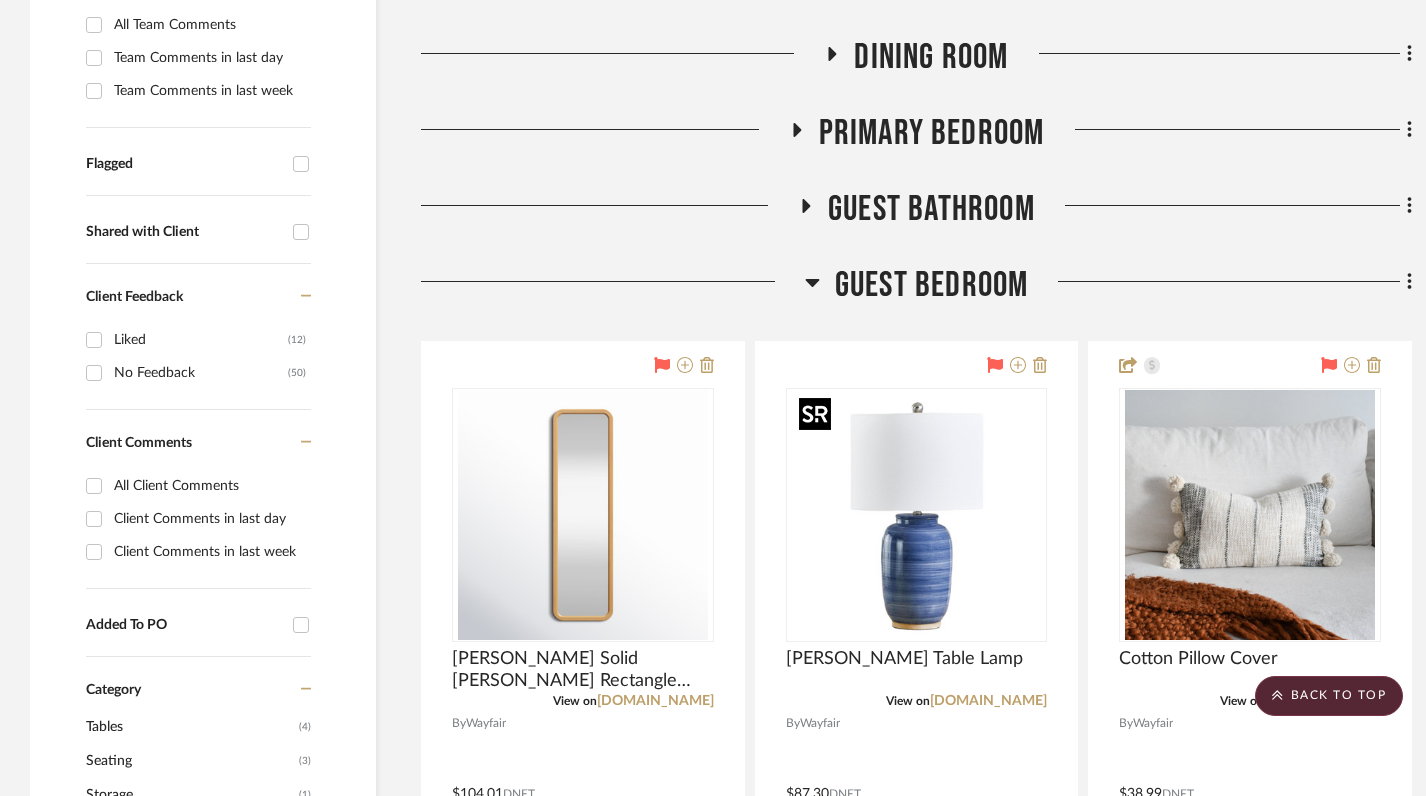 scroll, scrollTop: 590, scrollLeft: 0, axis: vertical 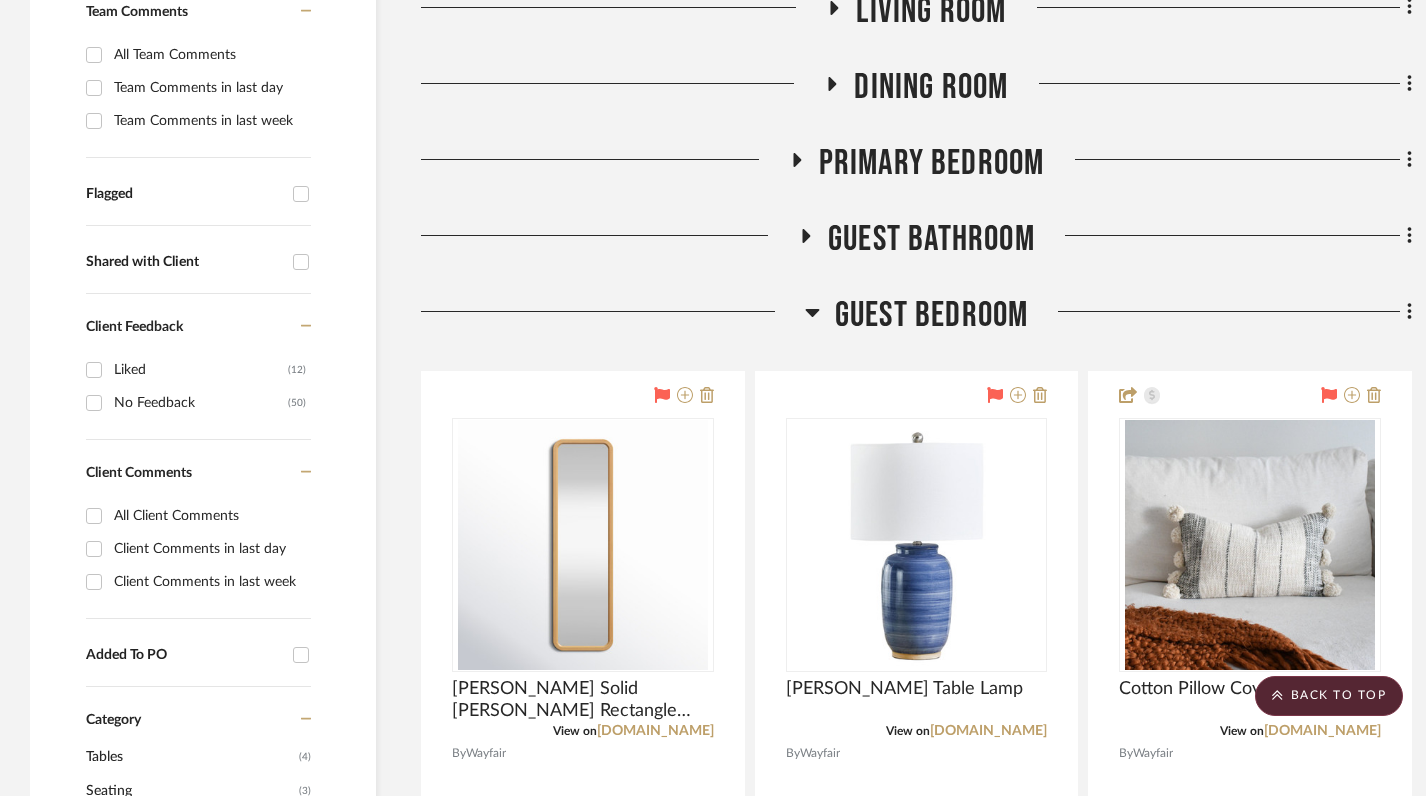 click 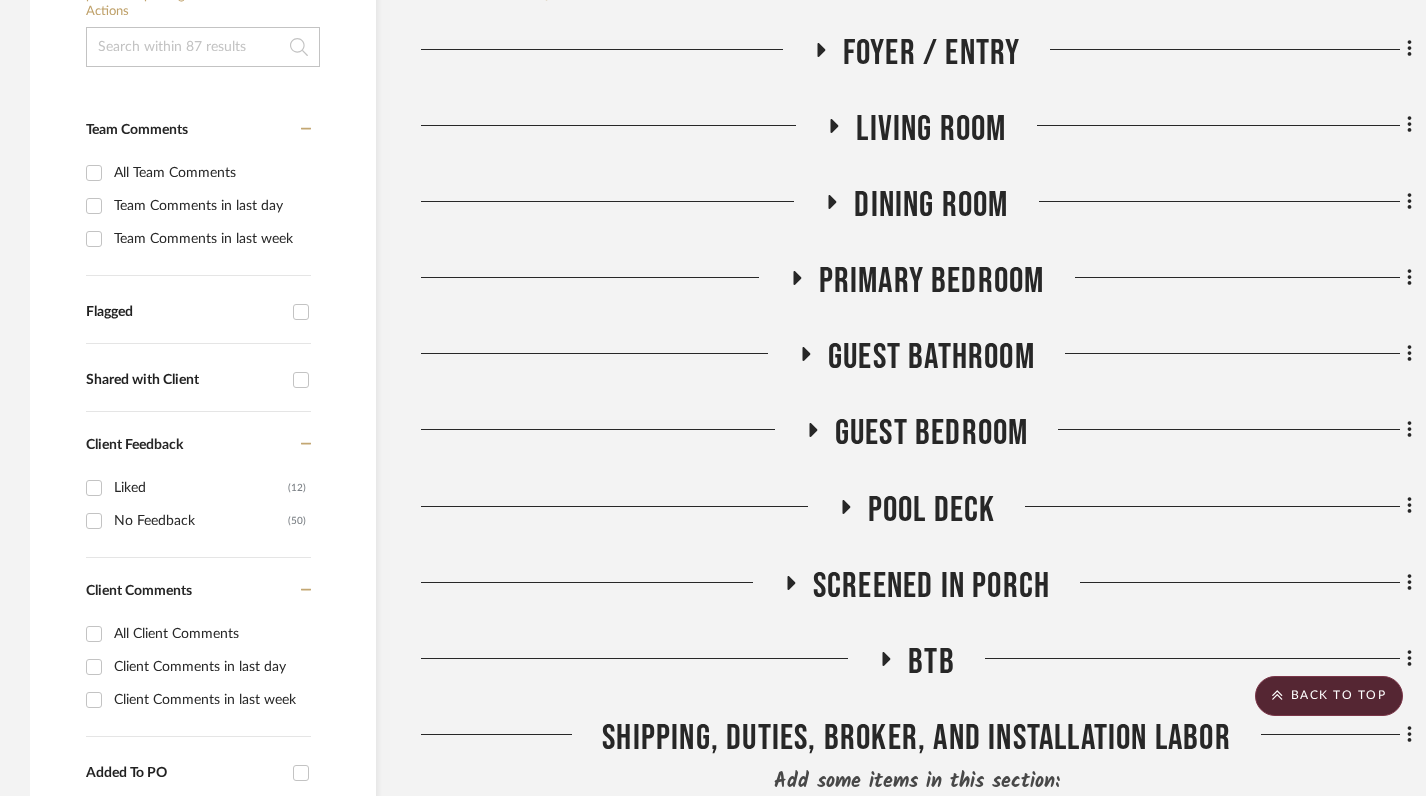 scroll, scrollTop: 446, scrollLeft: 0, axis: vertical 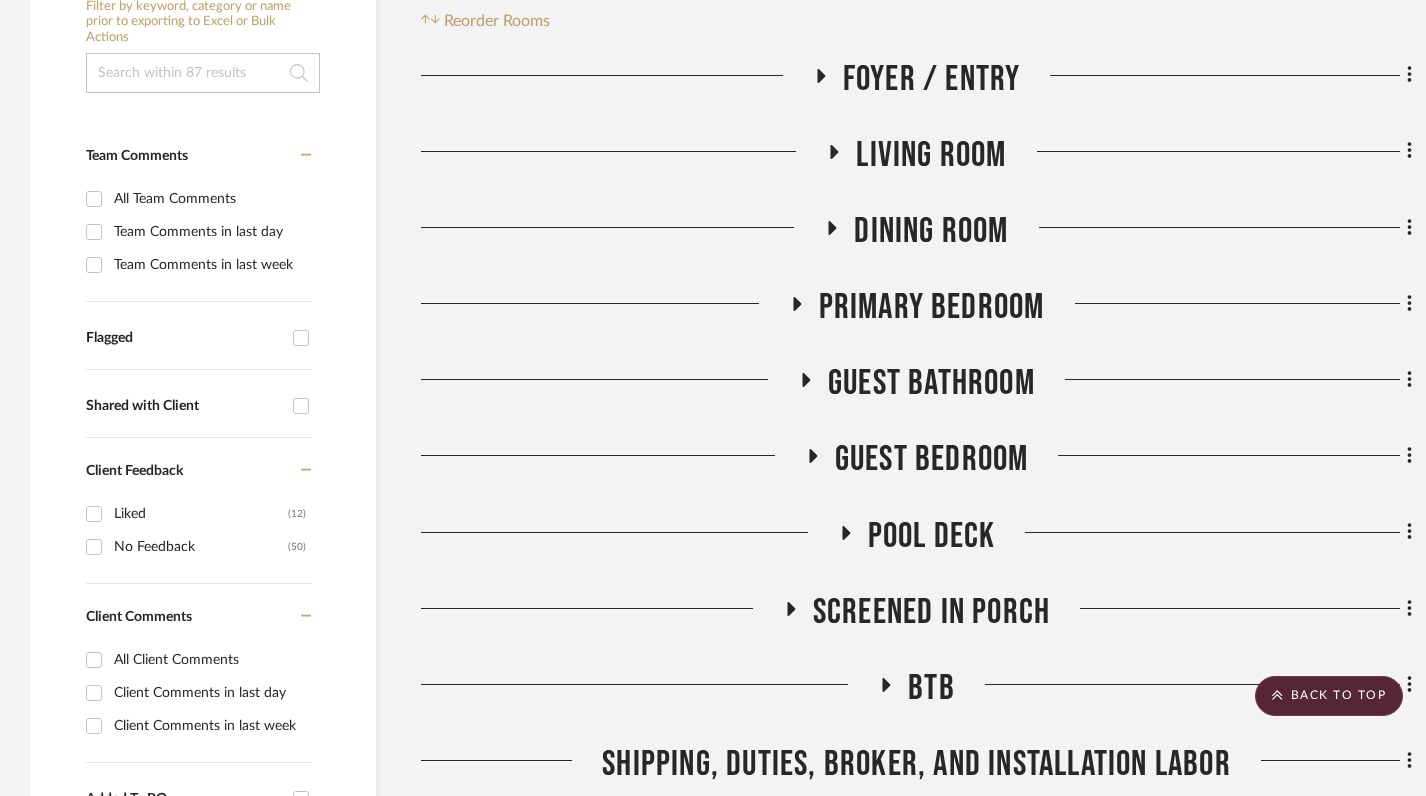 click 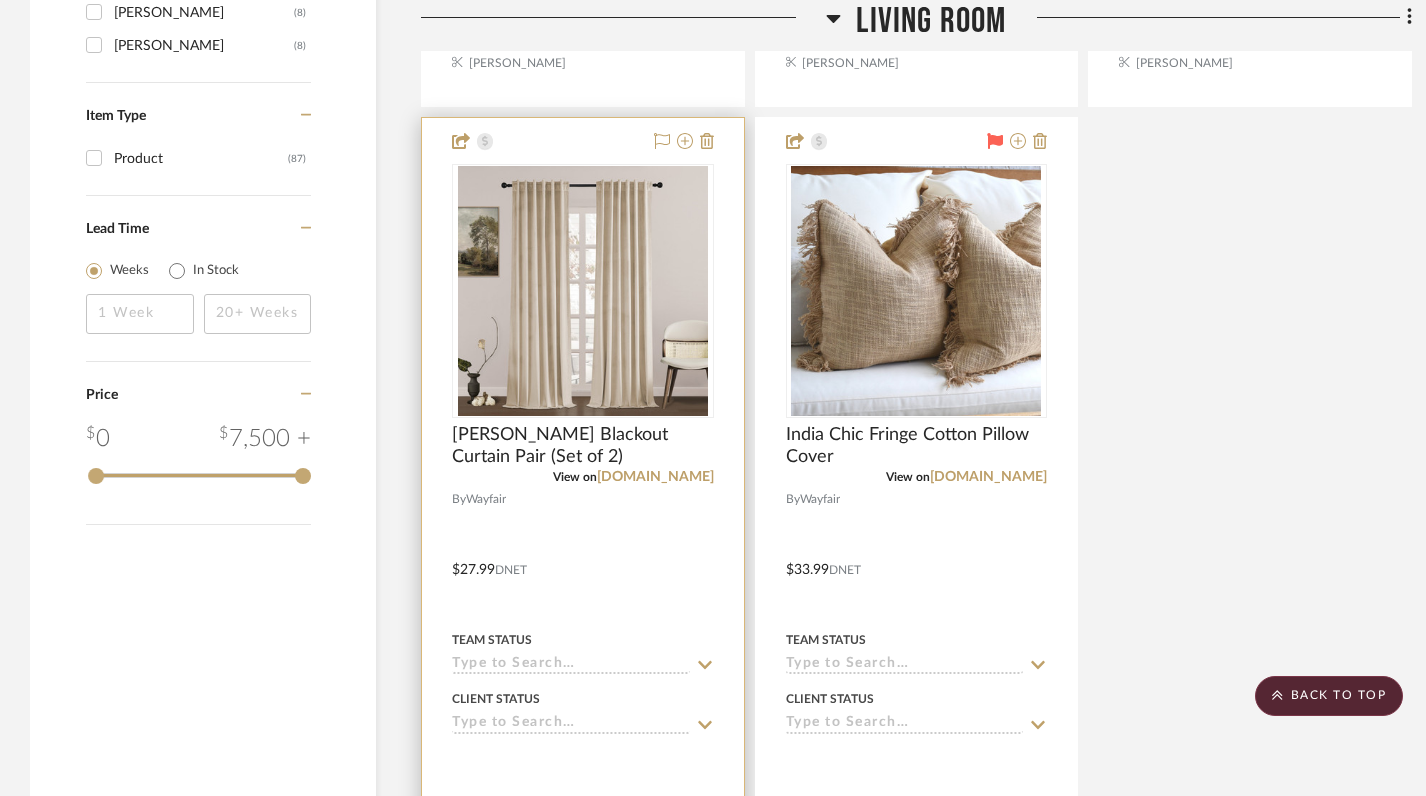 scroll, scrollTop: 2316, scrollLeft: 0, axis: vertical 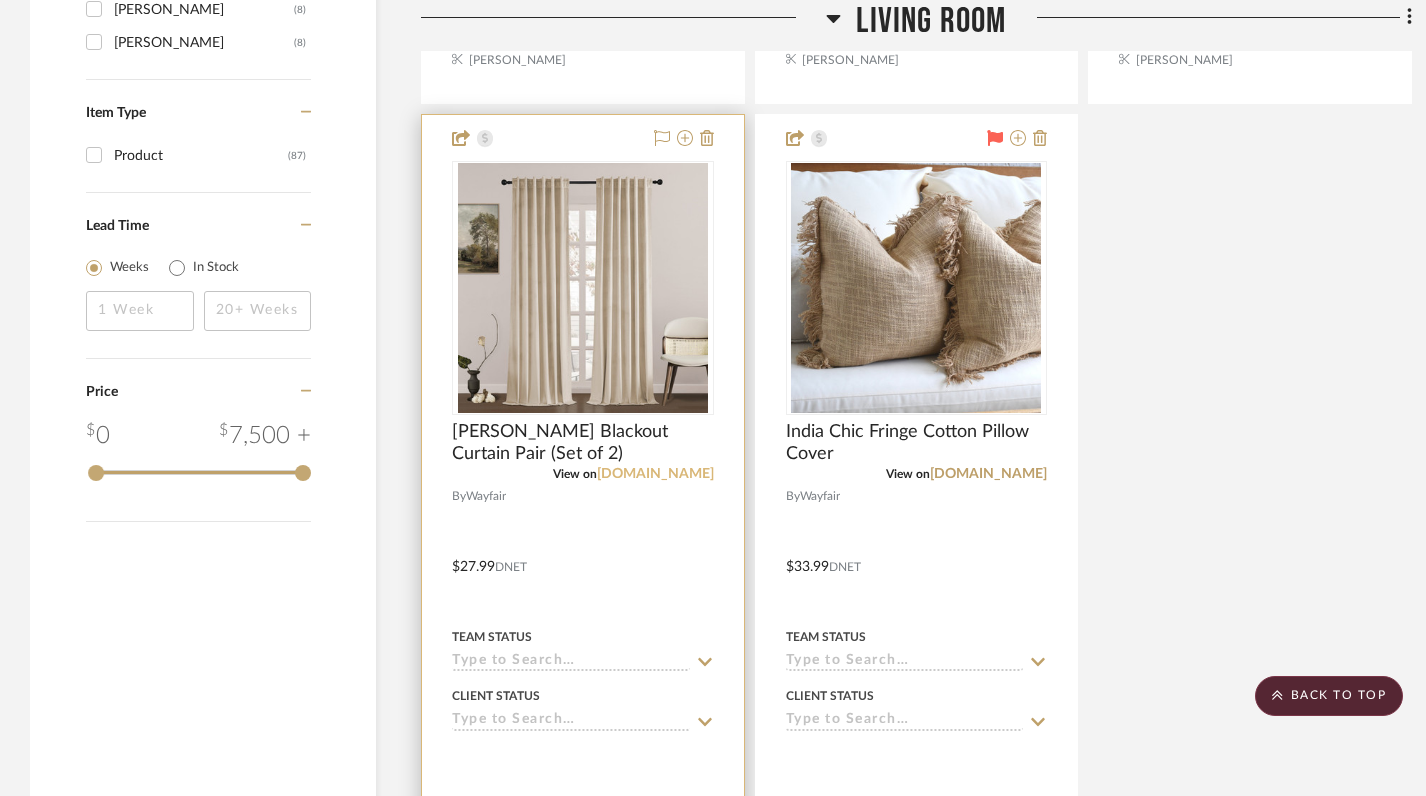 click on "[DOMAIN_NAME]" at bounding box center (655, 474) 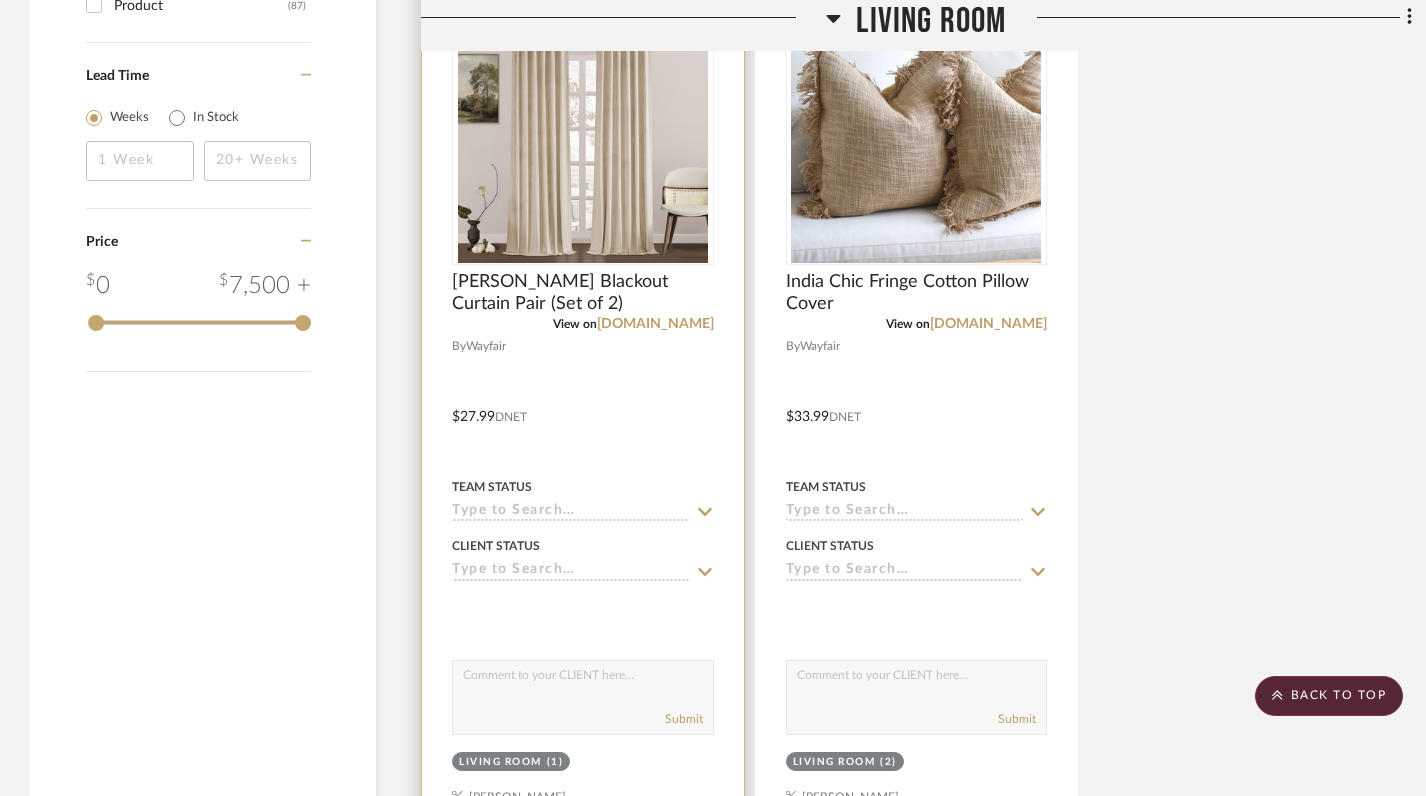 scroll, scrollTop: 2221, scrollLeft: 0, axis: vertical 